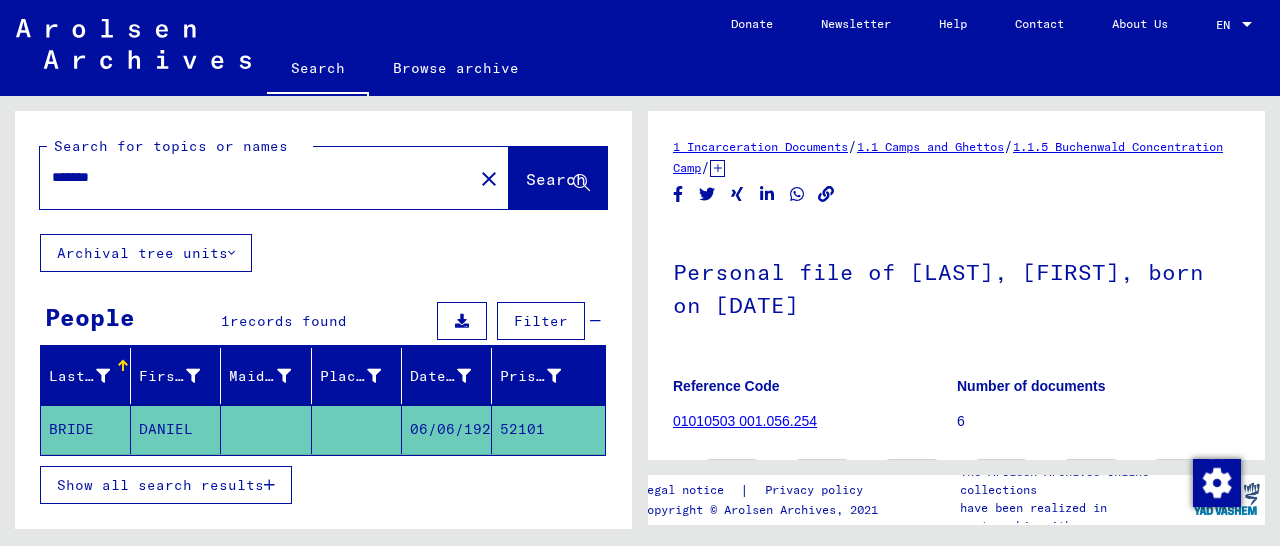 scroll, scrollTop: 0, scrollLeft: 0, axis: both 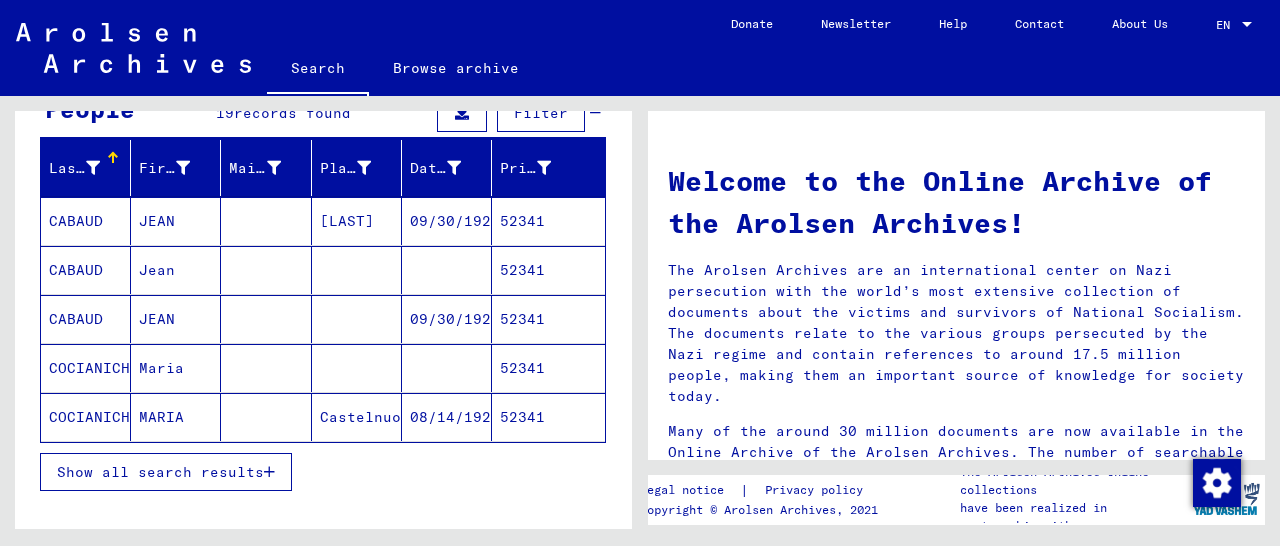 click on "52341" at bounding box center (548, 270) 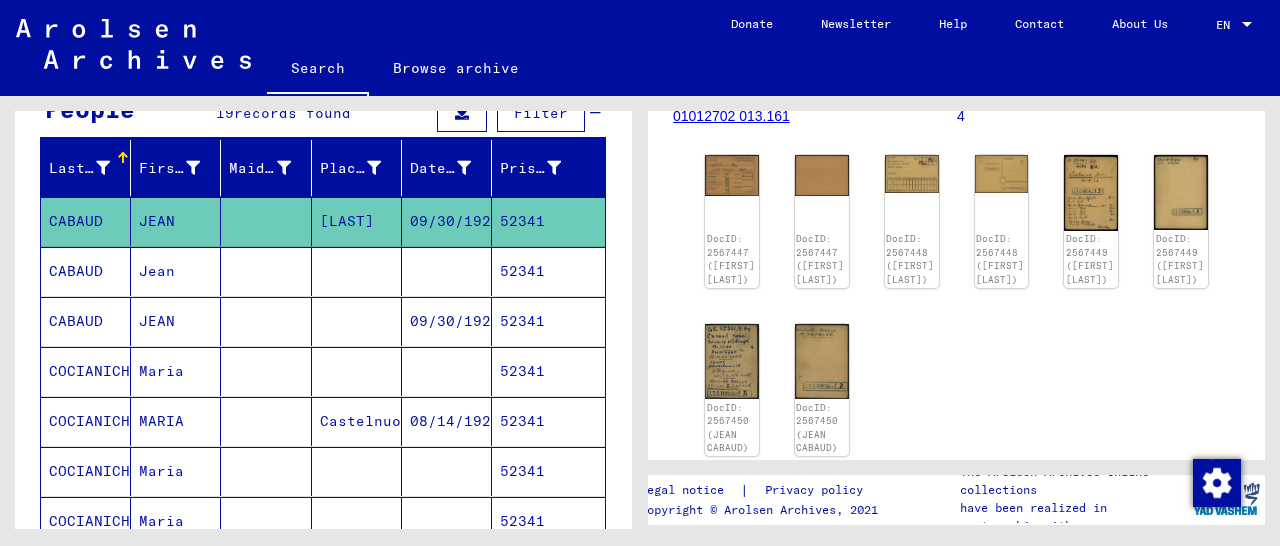scroll, scrollTop: 312, scrollLeft: 0, axis: vertical 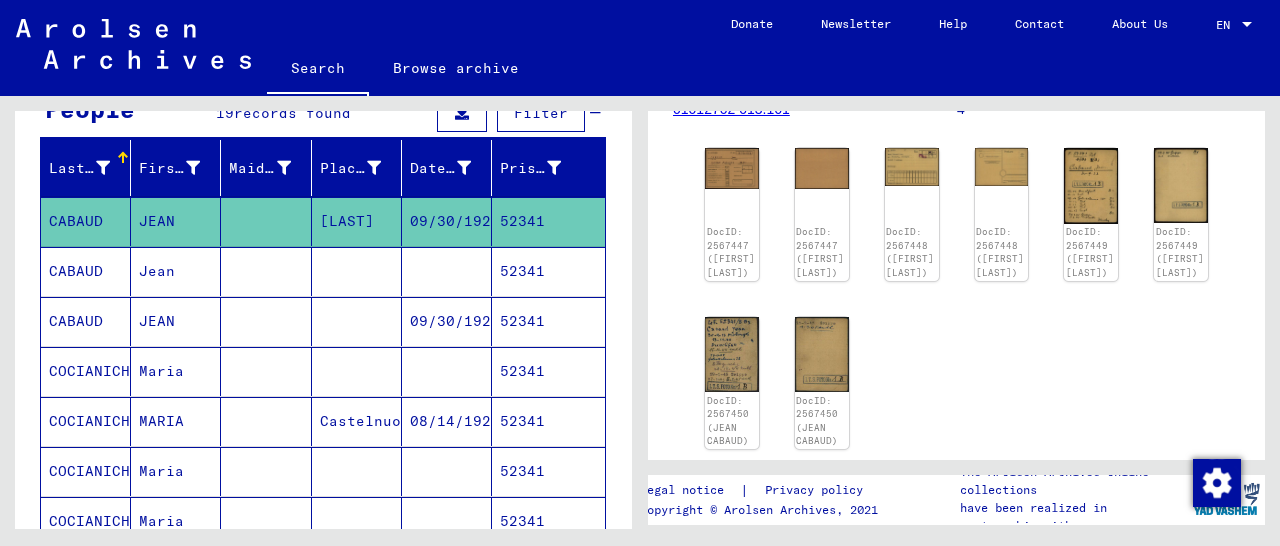 click on "52341" at bounding box center [548, 371] 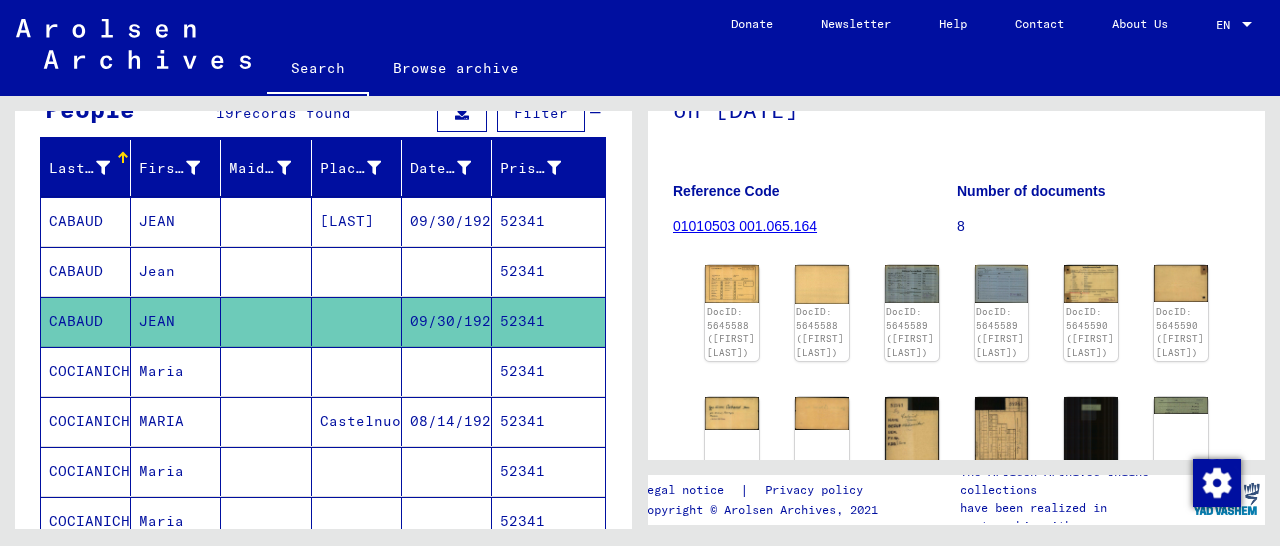 scroll, scrollTop: 312, scrollLeft: 0, axis: vertical 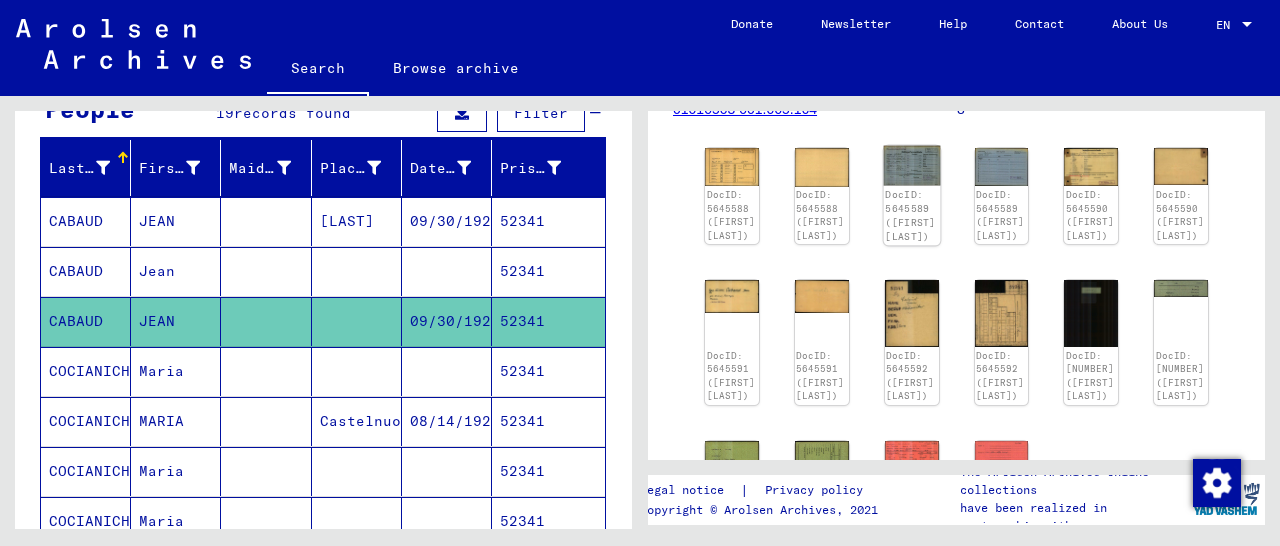 click 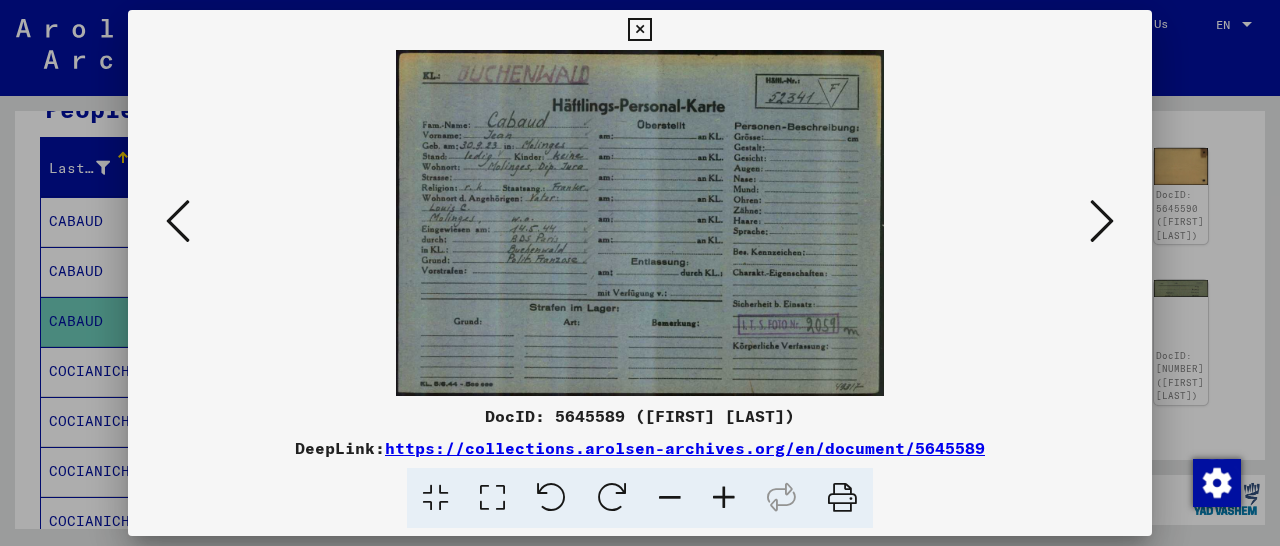 click at bounding box center [639, 30] 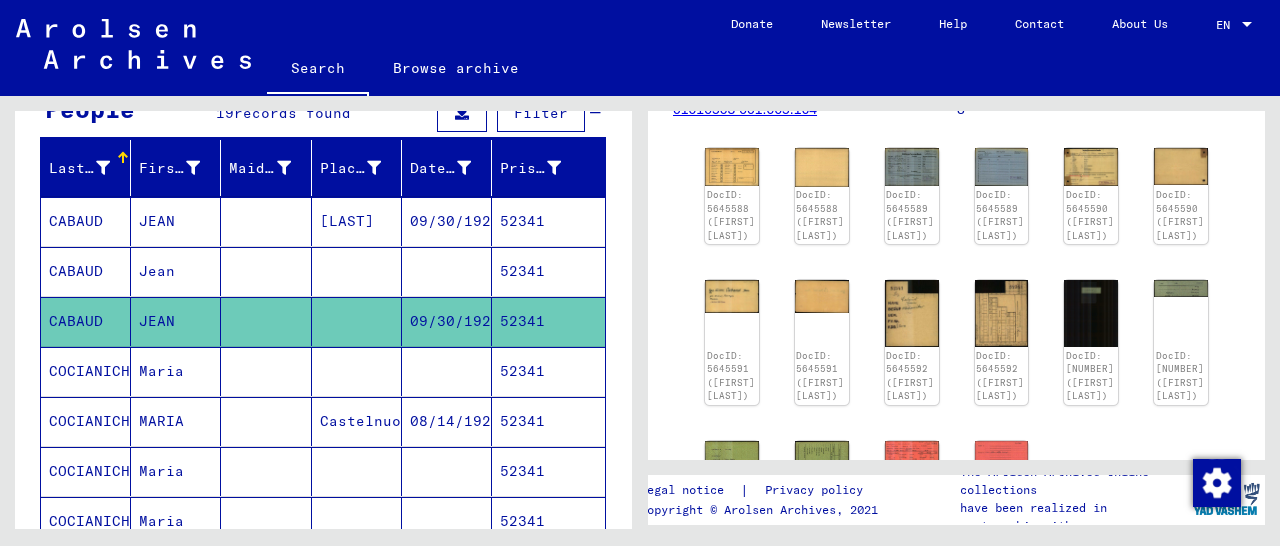 scroll, scrollTop: 0, scrollLeft: 0, axis: both 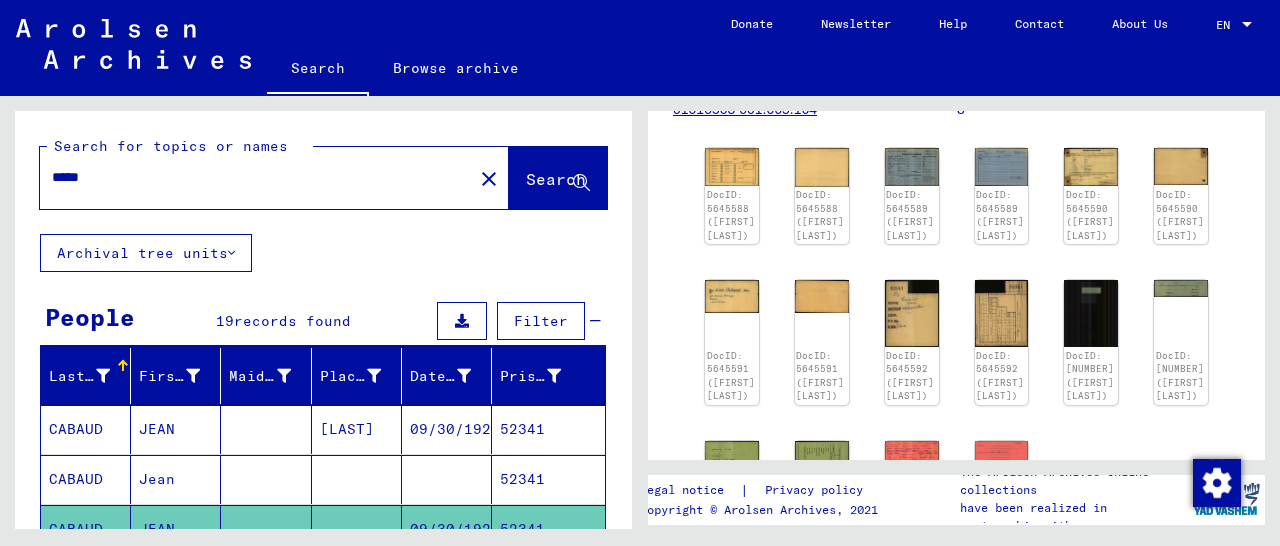 drag, startPoint x: 128, startPoint y: 177, endPoint x: 0, endPoint y: 187, distance: 128.39003 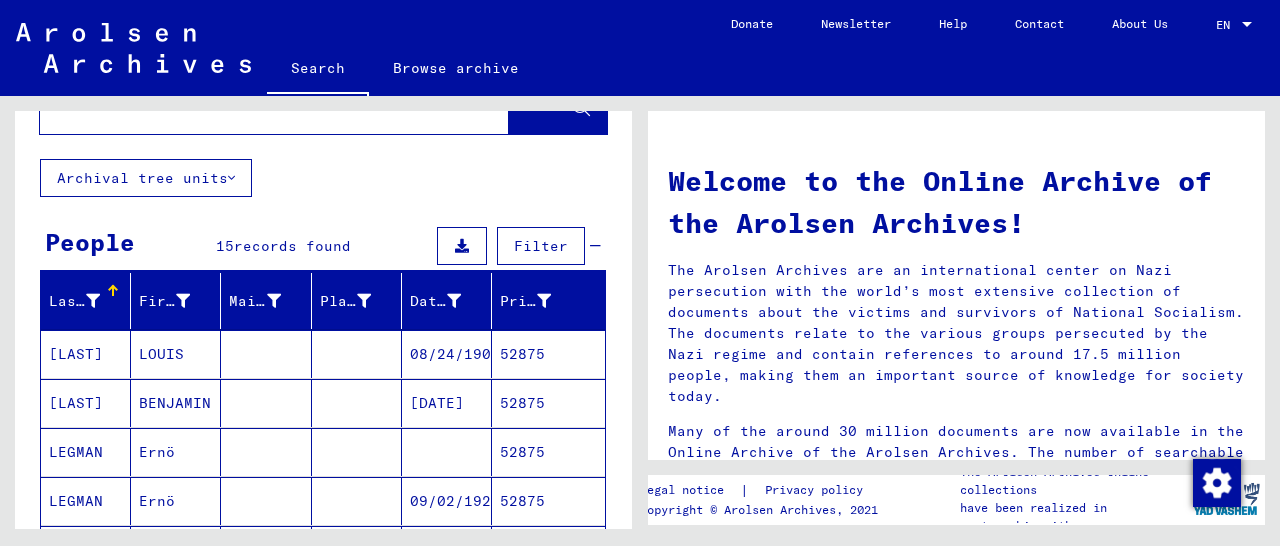 scroll, scrollTop: 104, scrollLeft: 0, axis: vertical 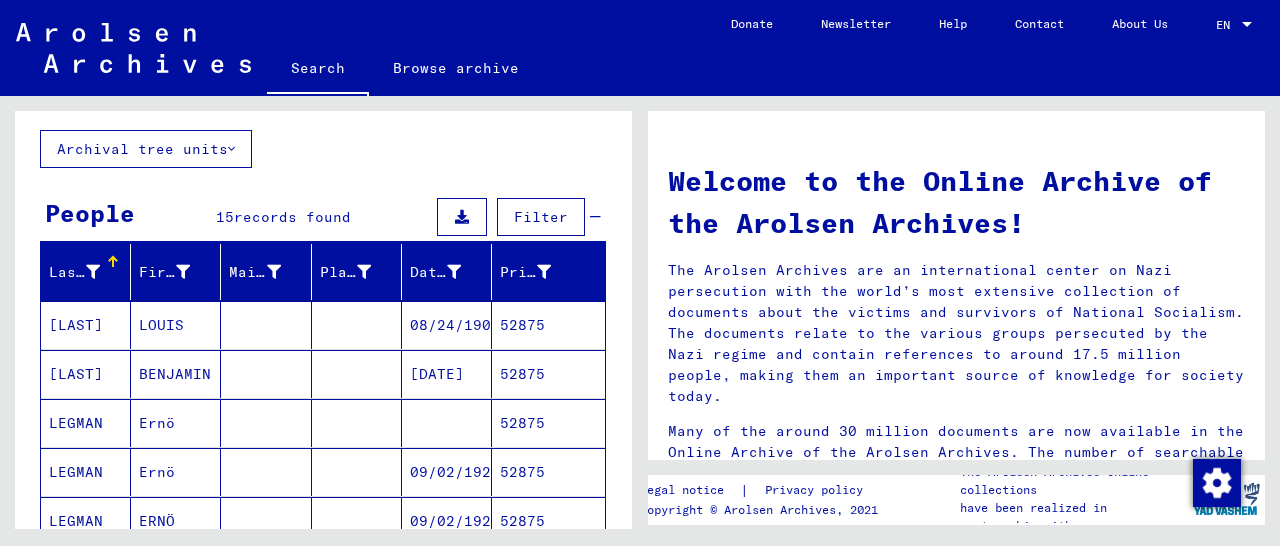 click on "52875" at bounding box center (548, 374) 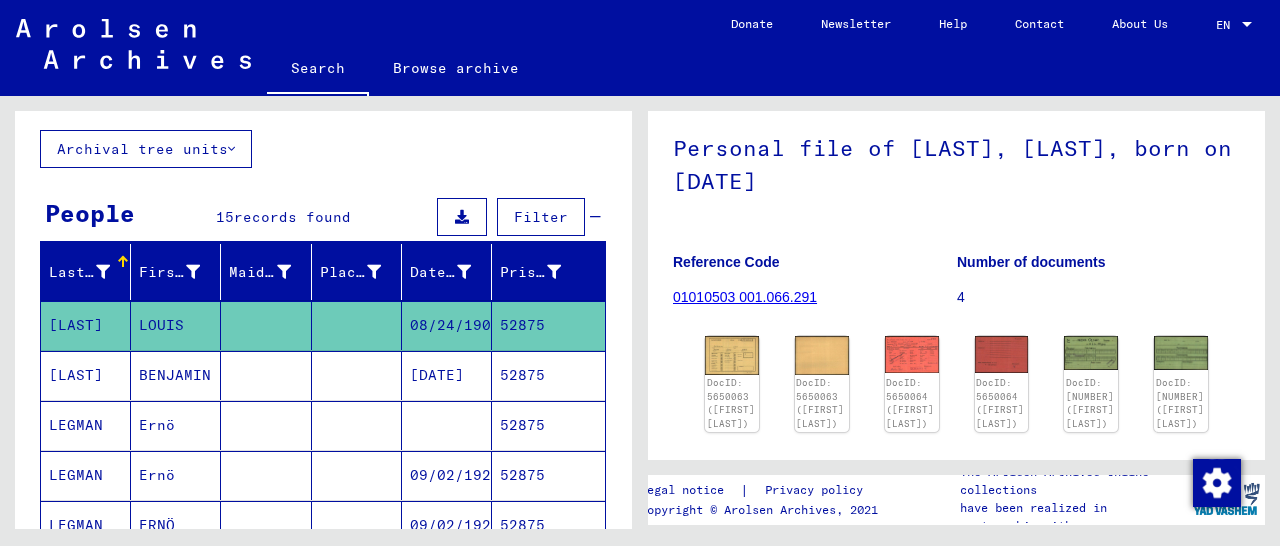 scroll, scrollTop: 312, scrollLeft: 0, axis: vertical 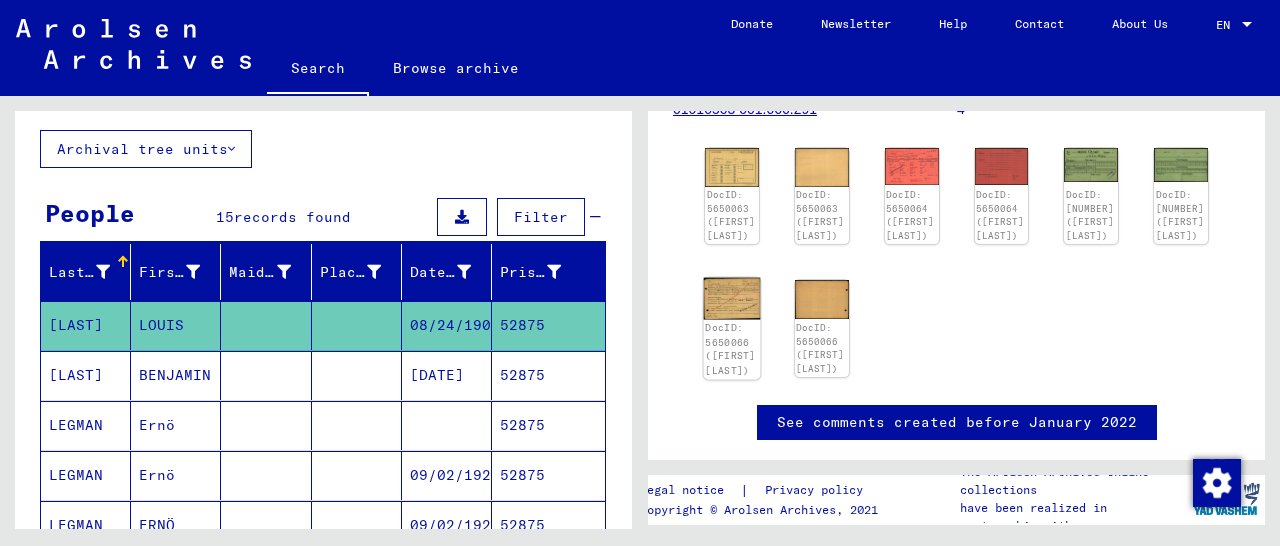 click 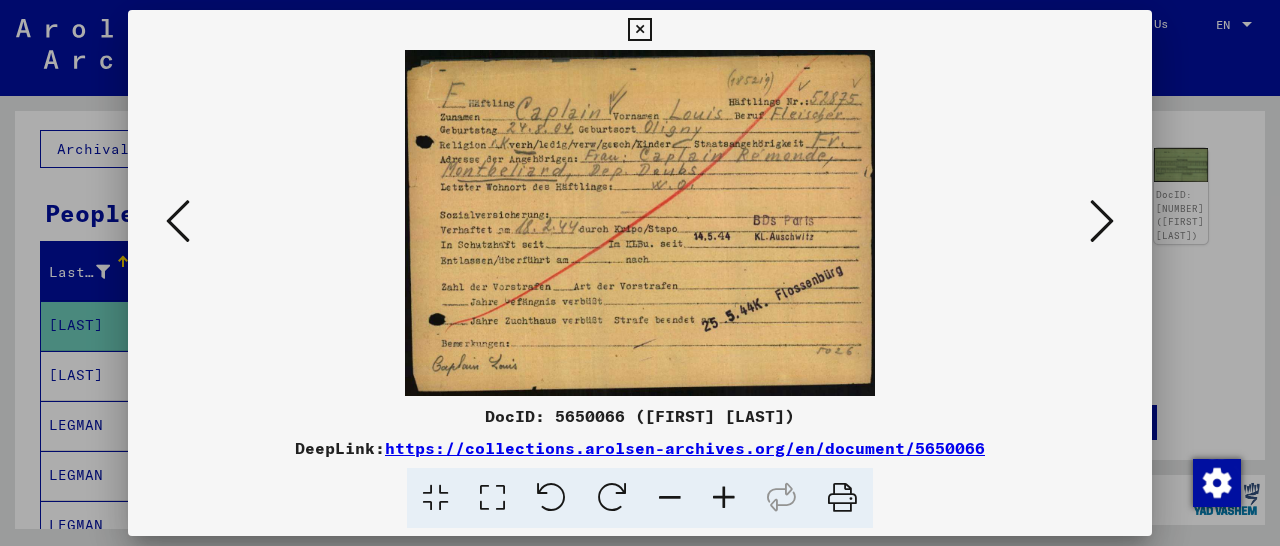 click at bounding box center (724, 498) 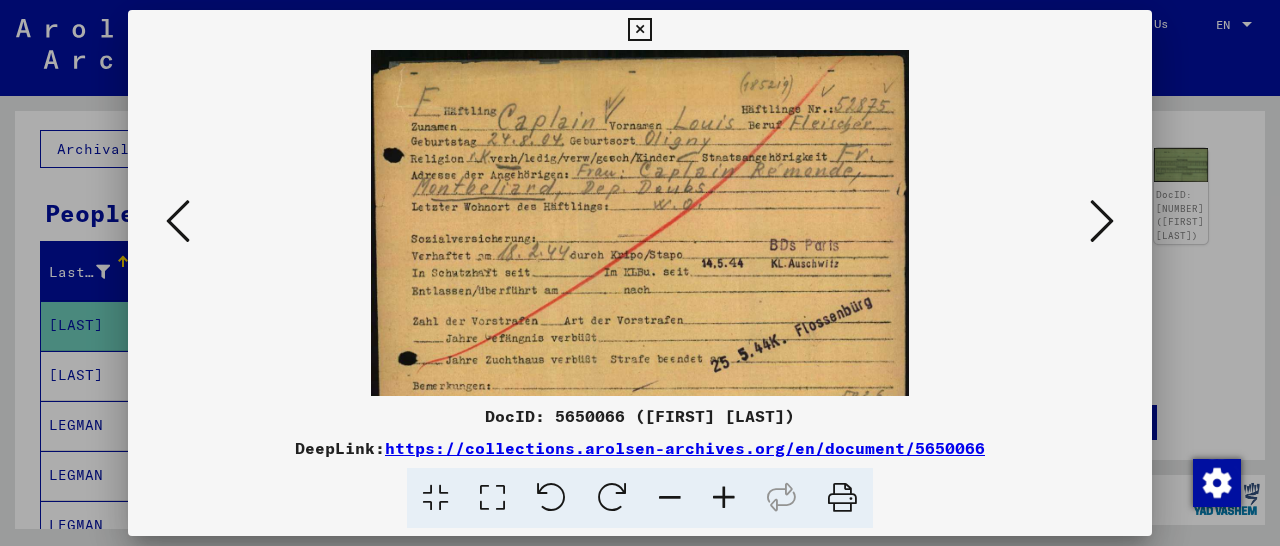 click at bounding box center [724, 498] 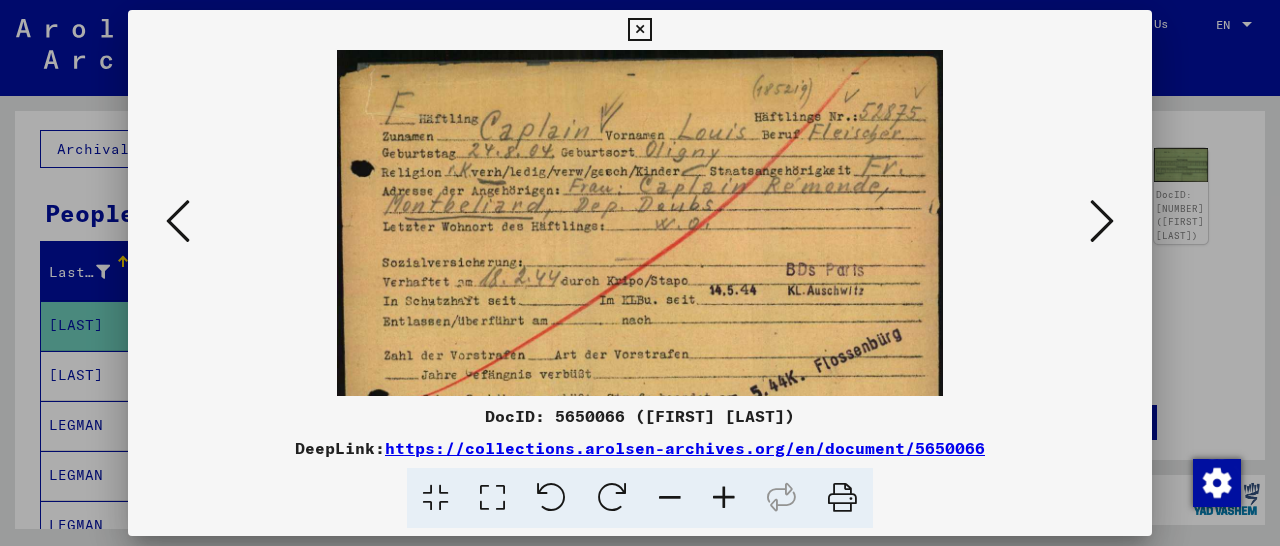 click at bounding box center [724, 498] 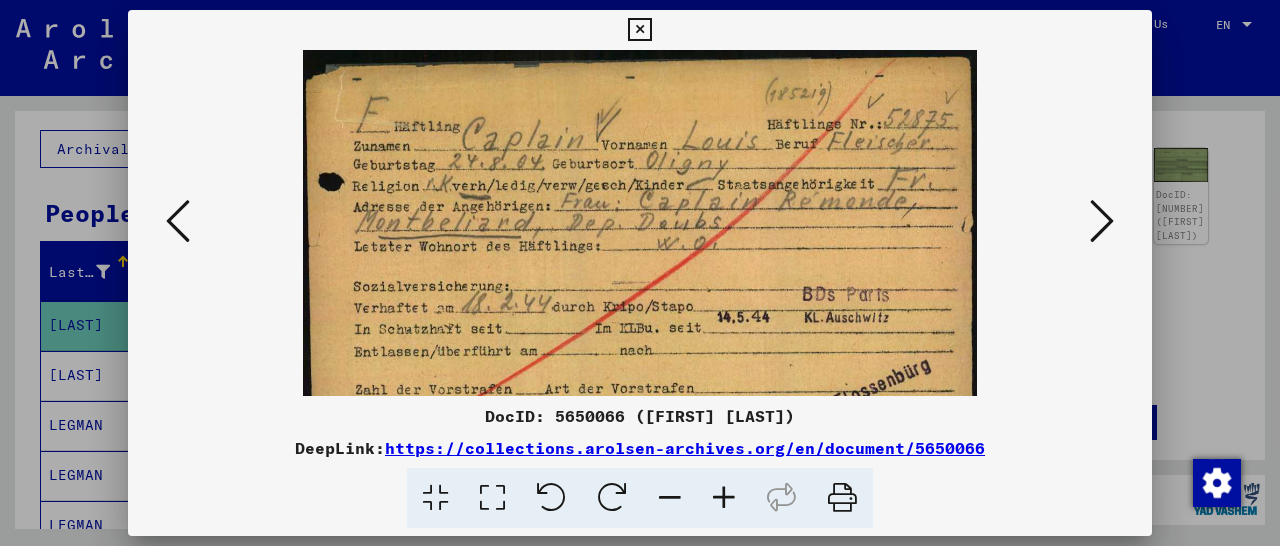 click at bounding box center (724, 498) 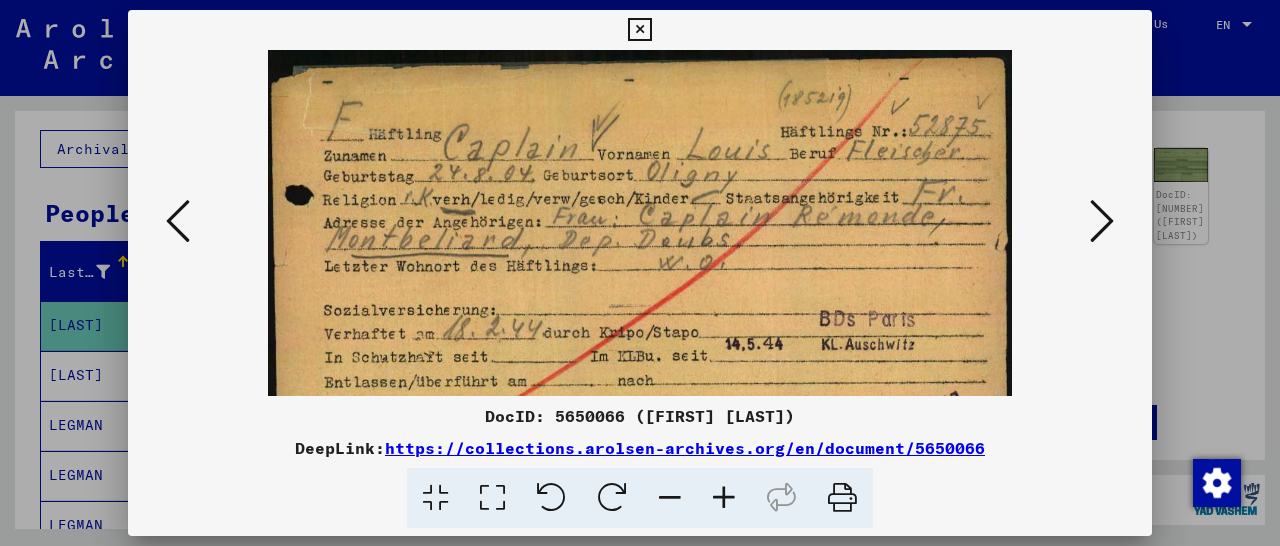 click at bounding box center (724, 498) 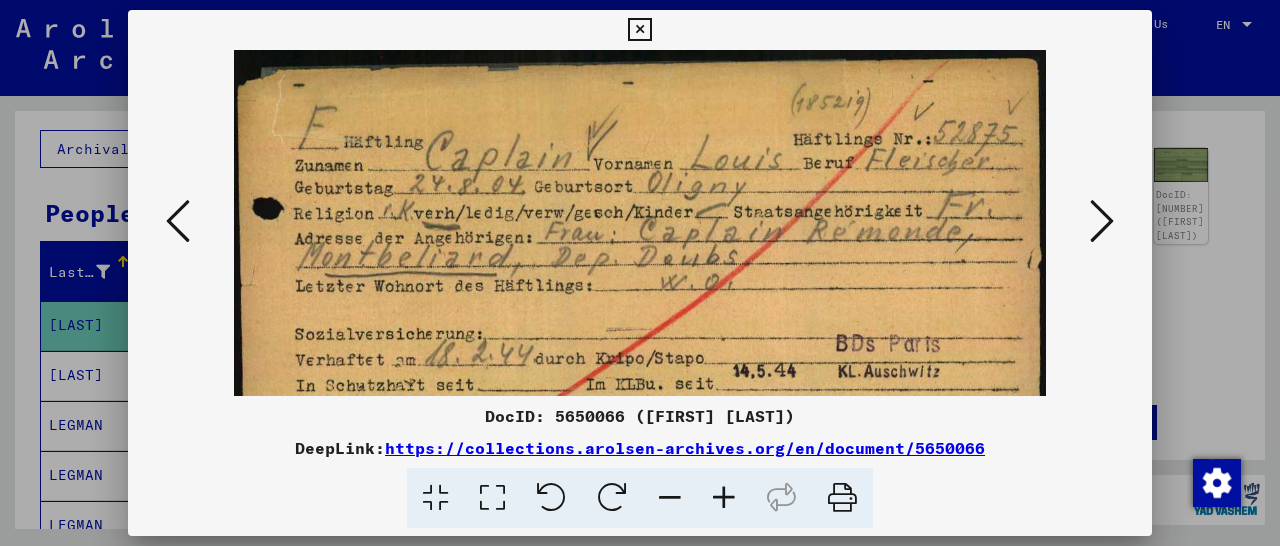 click at bounding box center (639, 30) 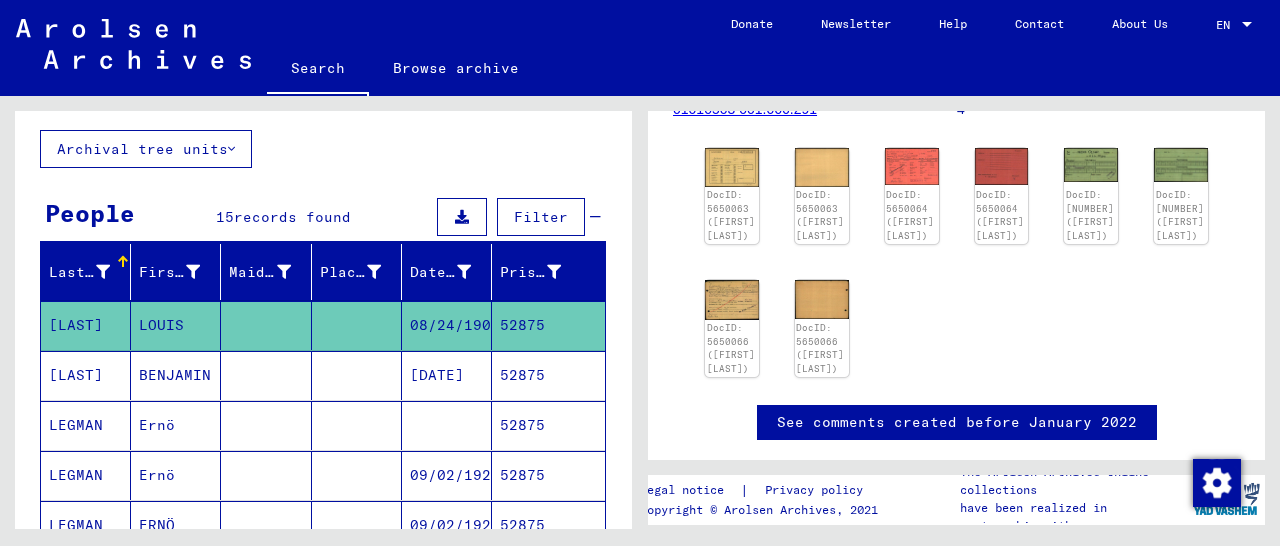 scroll, scrollTop: 0, scrollLeft: 0, axis: both 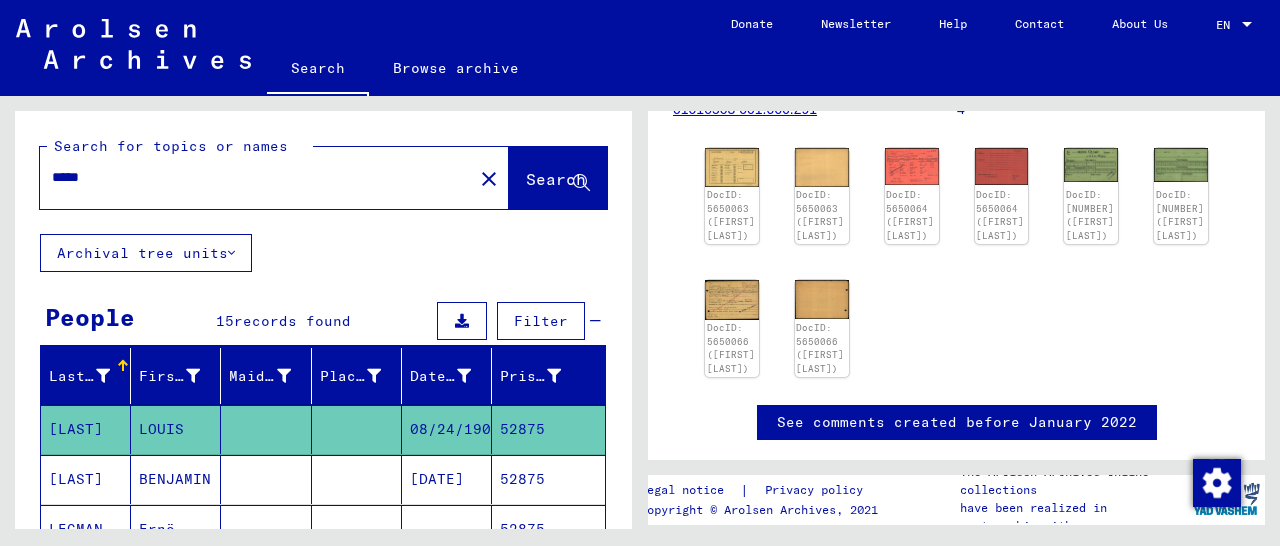 drag, startPoint x: 103, startPoint y: 175, endPoint x: 63, endPoint y: 175, distance: 40 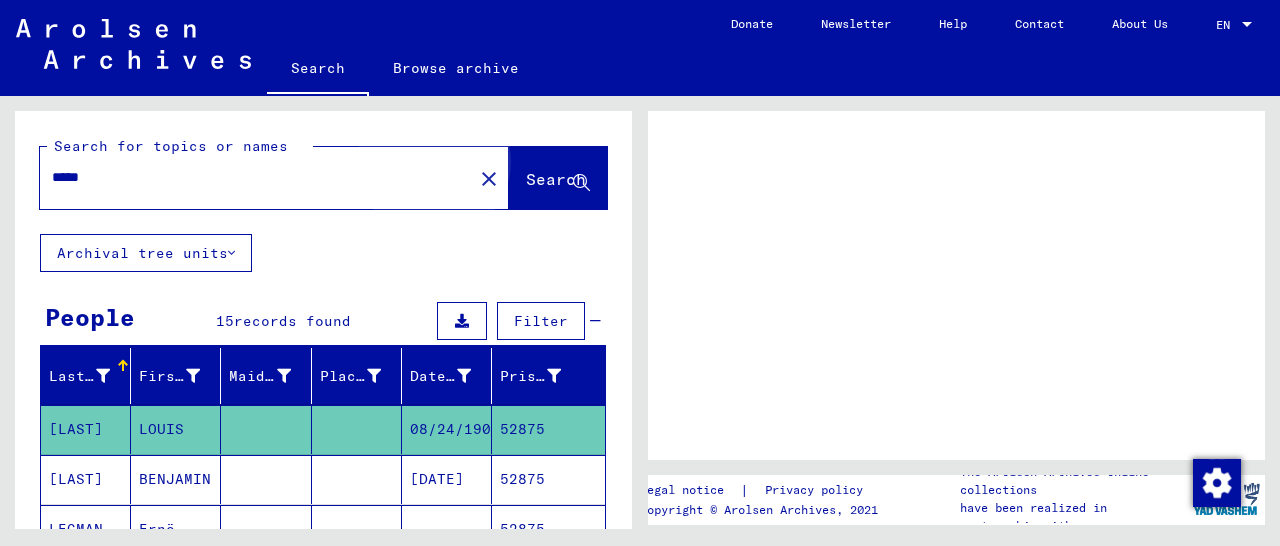 scroll, scrollTop: 0, scrollLeft: 0, axis: both 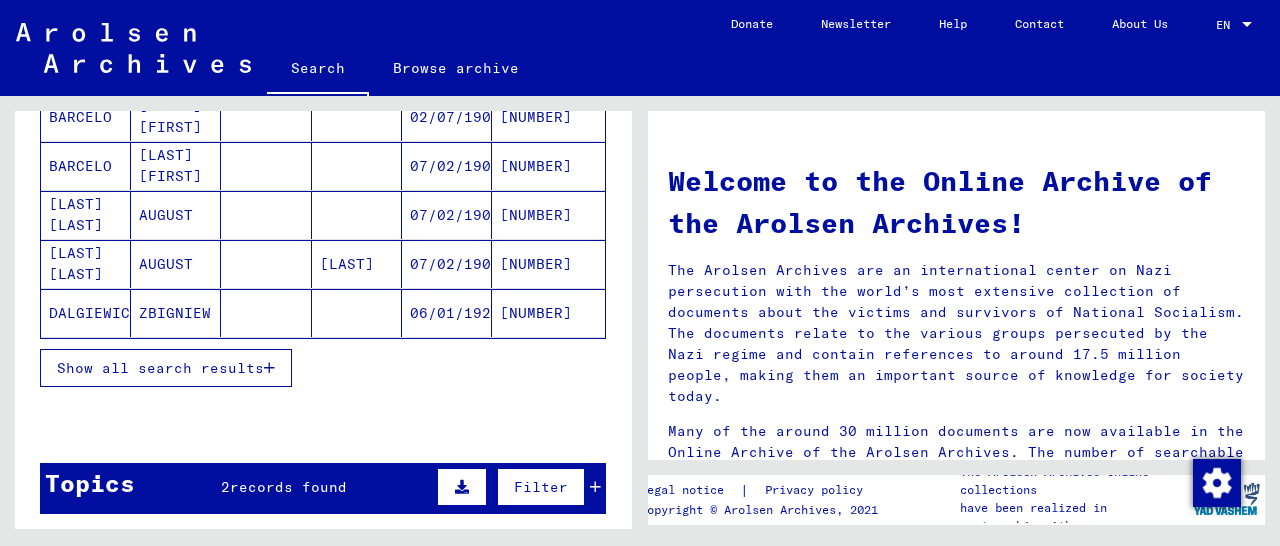 click at bounding box center [269, 368] 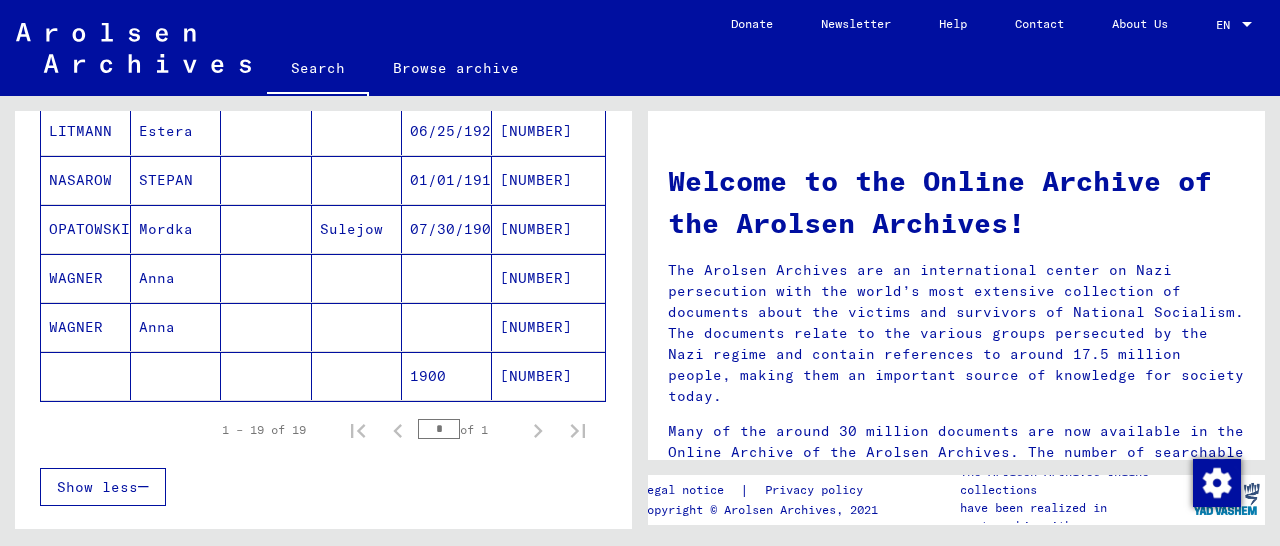 scroll, scrollTop: 936, scrollLeft: 0, axis: vertical 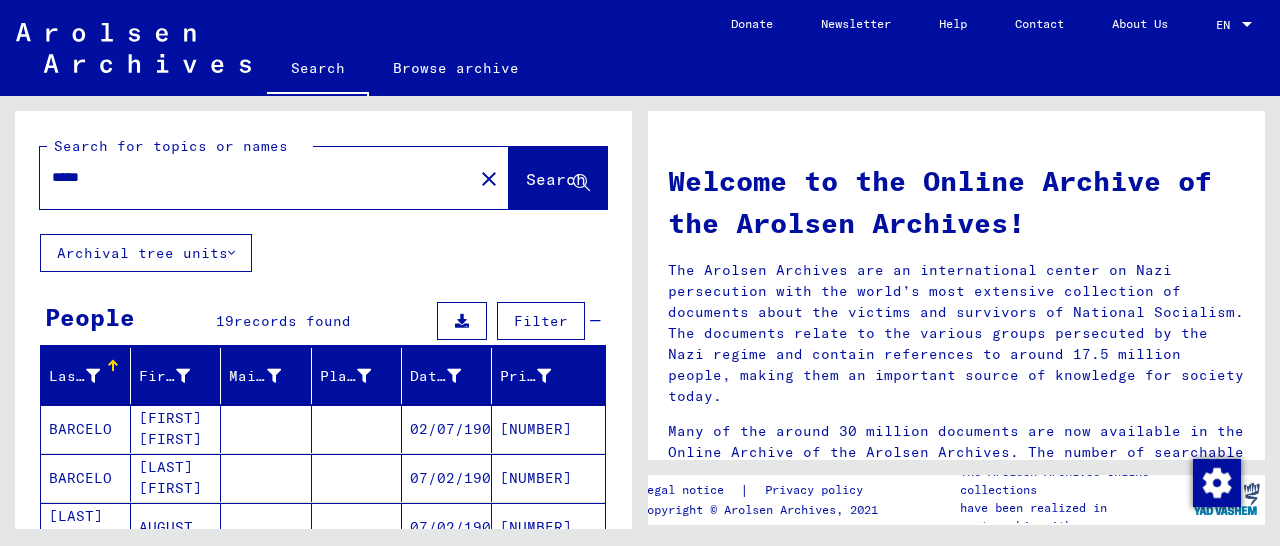 drag, startPoint x: 135, startPoint y: 168, endPoint x: 2, endPoint y: 192, distance: 135.14807 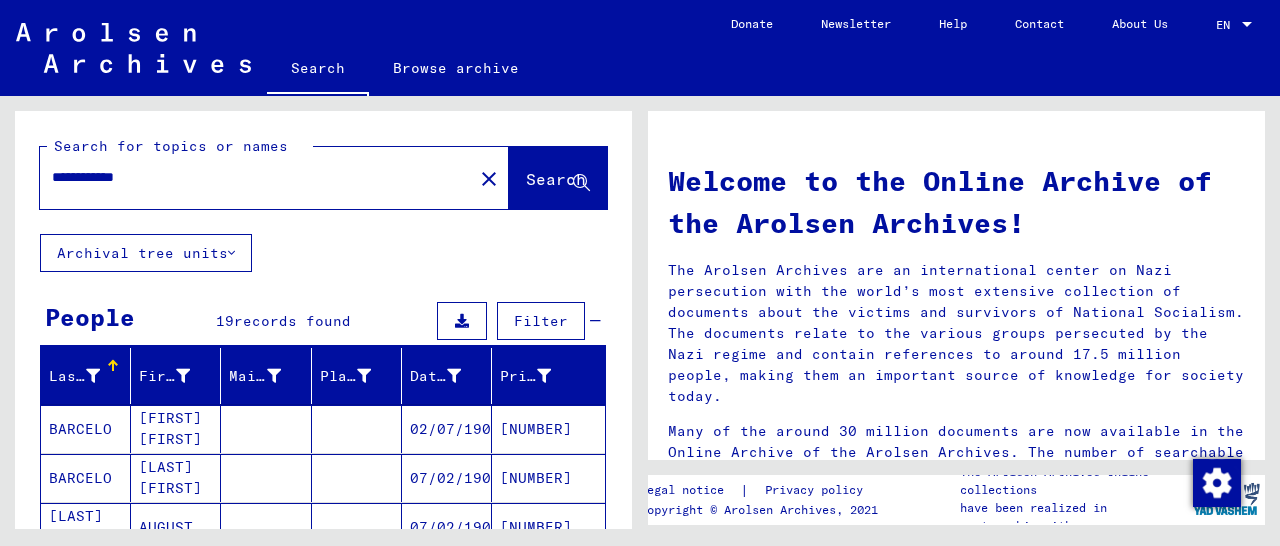 click on "Search" 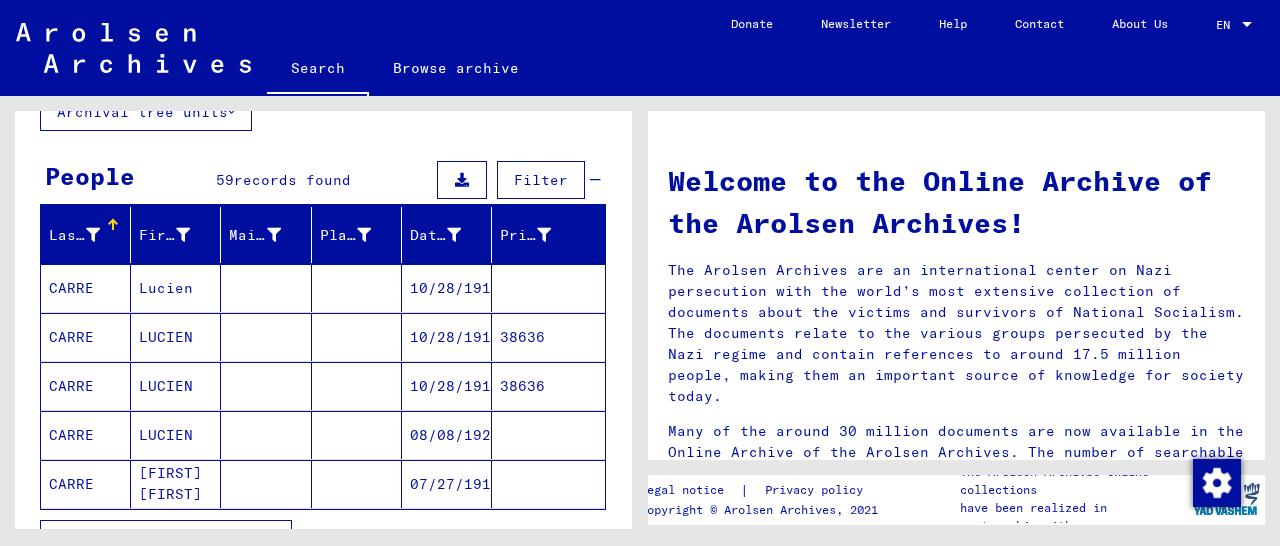 scroll, scrollTop: 208, scrollLeft: 0, axis: vertical 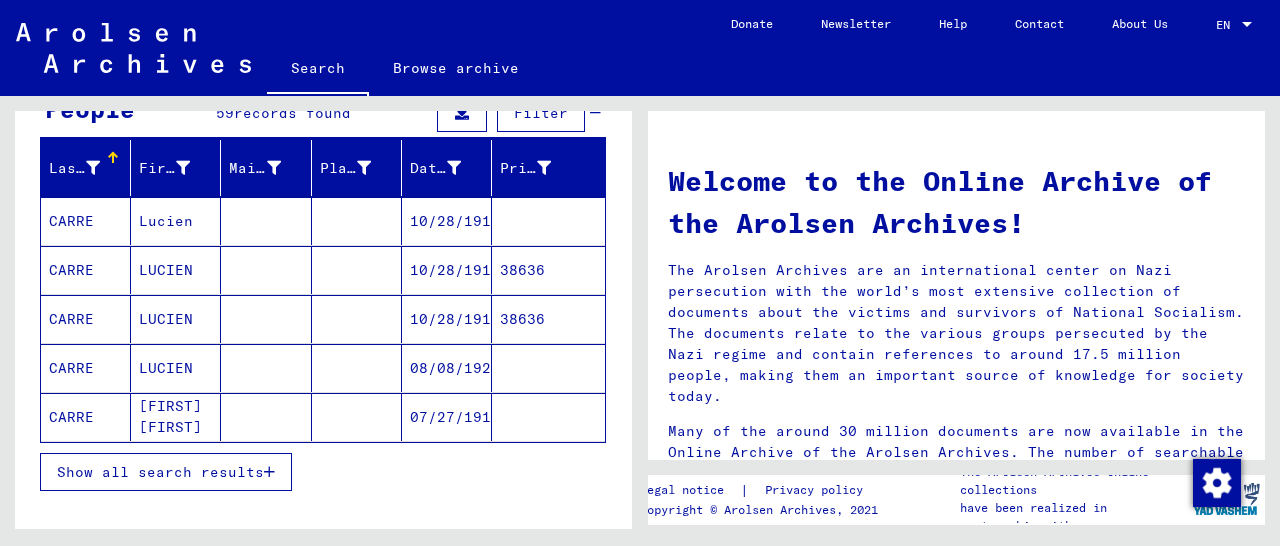 click on "38636" at bounding box center (548, 319) 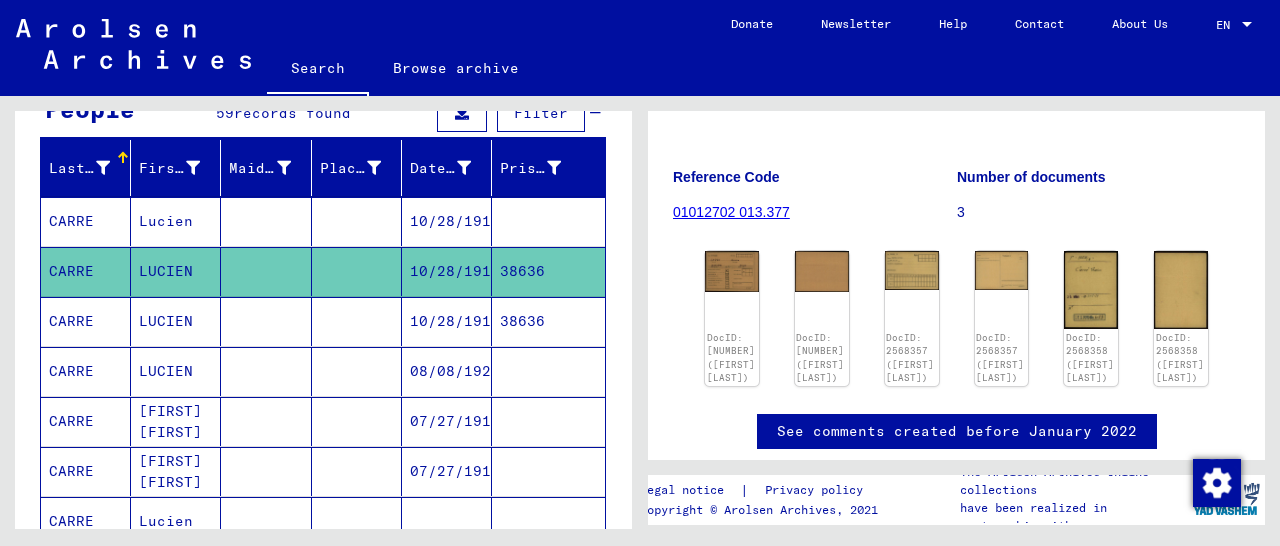 scroll, scrollTop: 219, scrollLeft: 0, axis: vertical 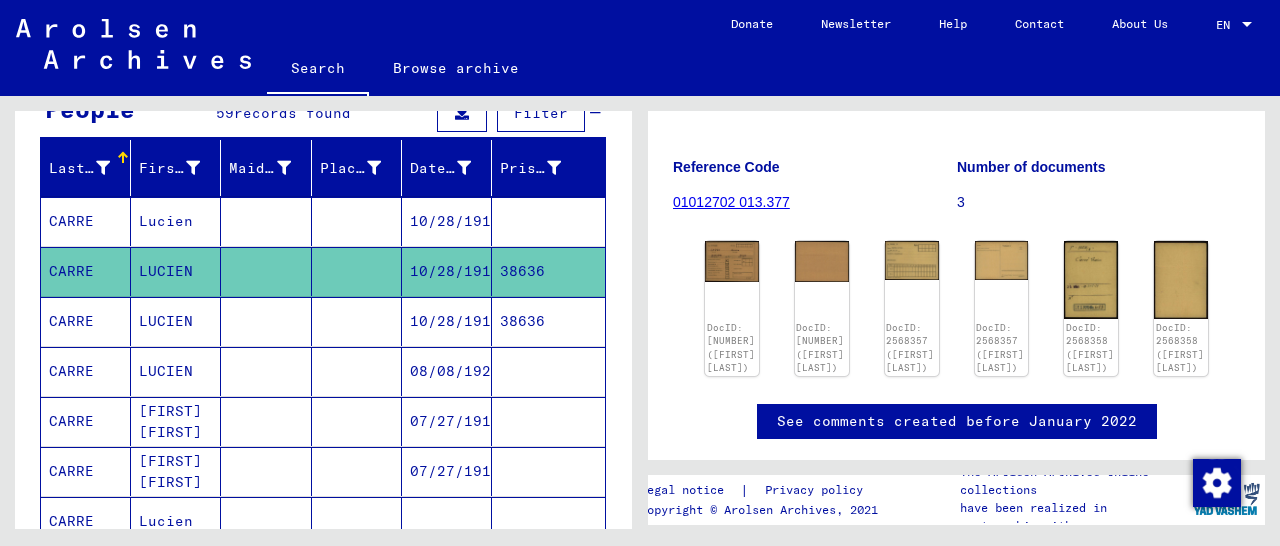 click on "38636" at bounding box center (548, 371) 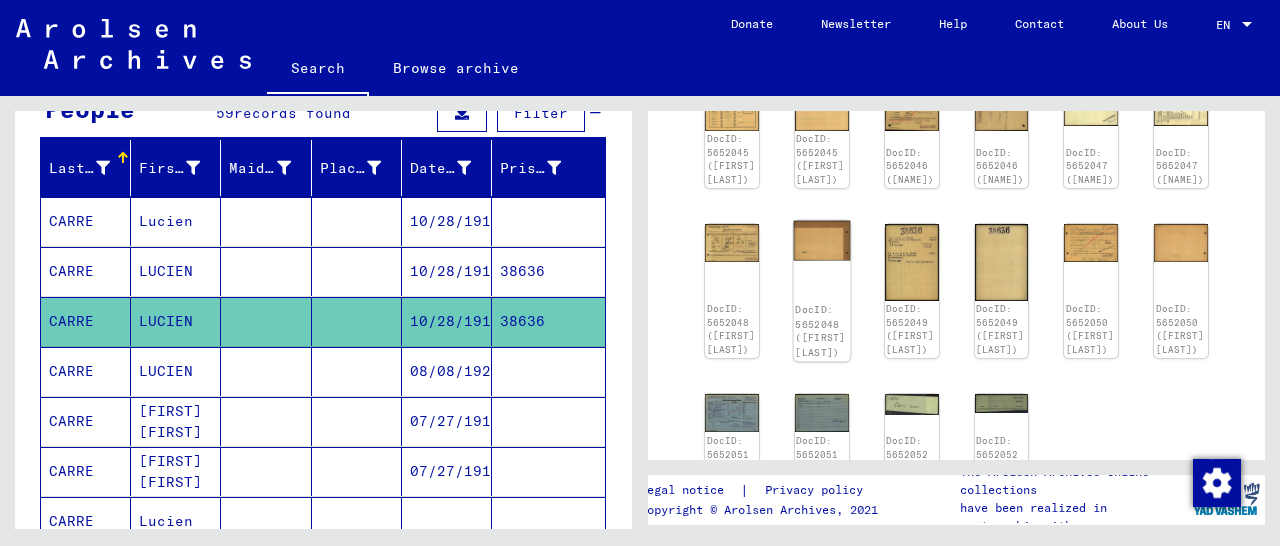 scroll, scrollTop: 416, scrollLeft: 0, axis: vertical 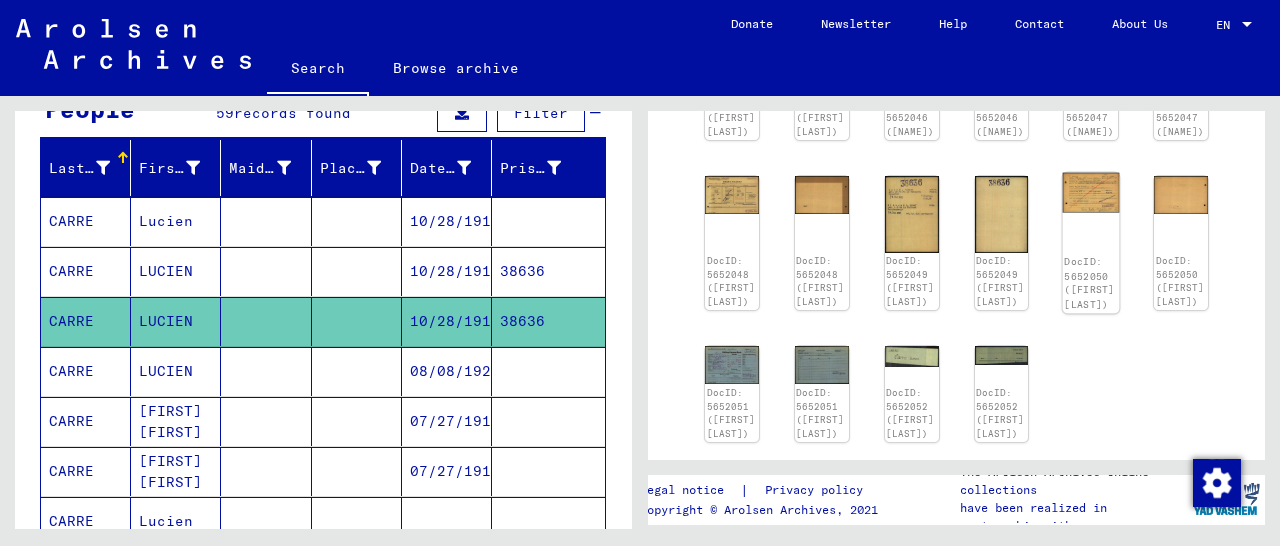 click 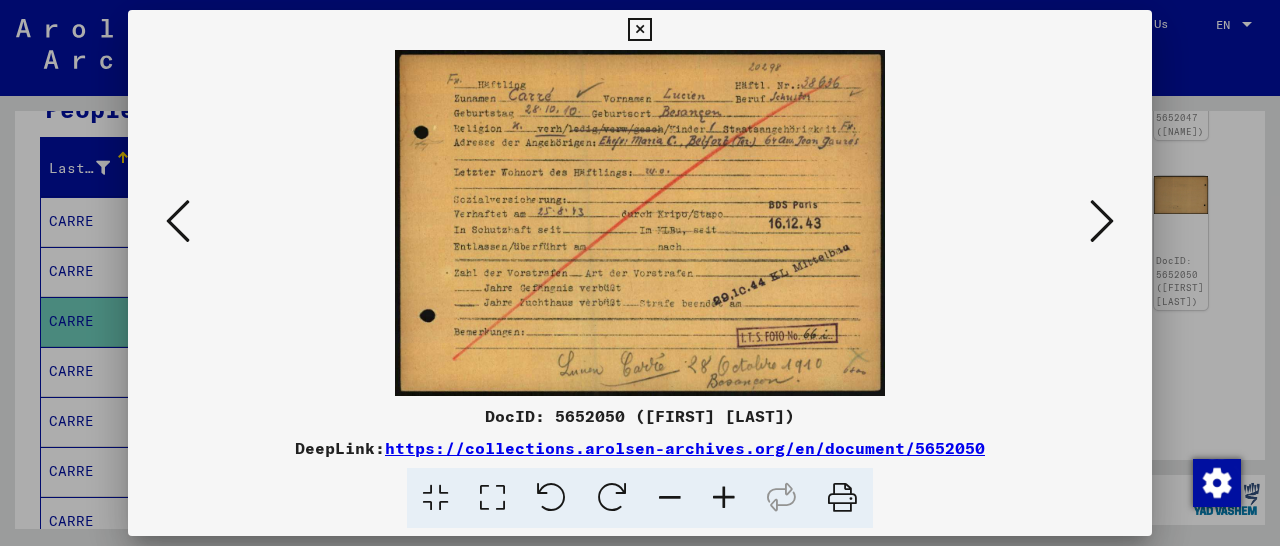 scroll, scrollTop: 416, scrollLeft: 0, axis: vertical 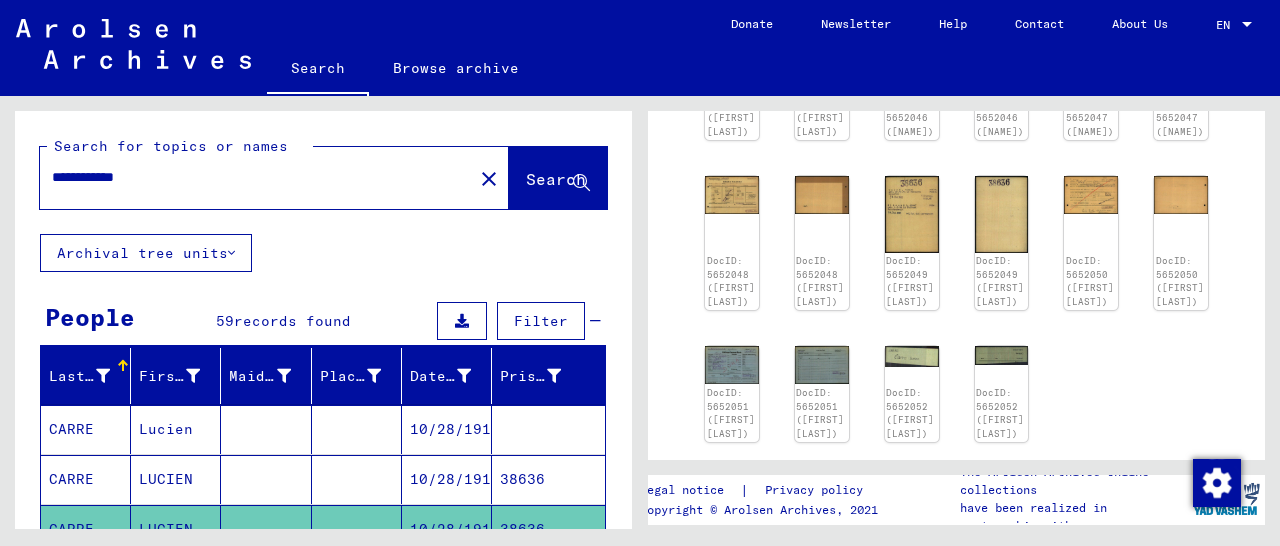drag, startPoint x: 170, startPoint y: 172, endPoint x: 109, endPoint y: 179, distance: 61.400326 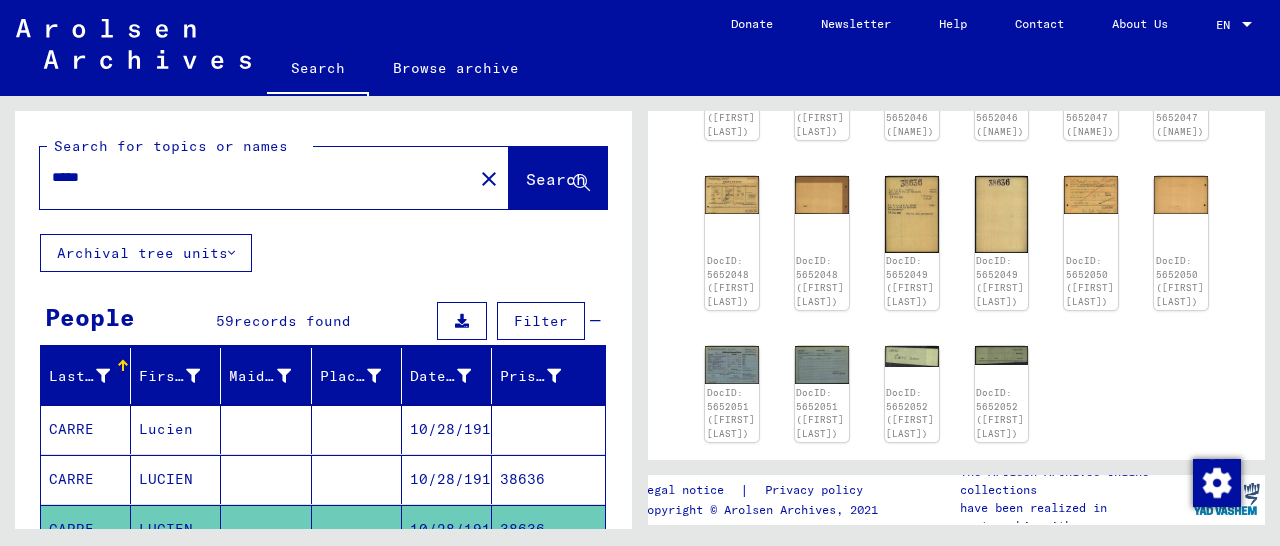 click on "Search" 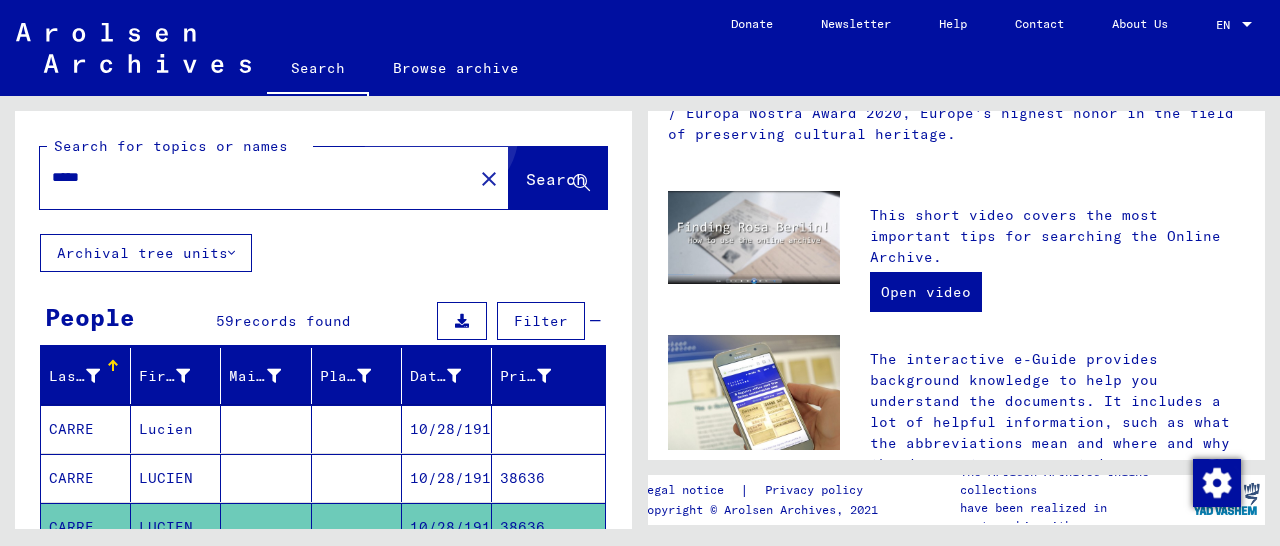 scroll, scrollTop: 0, scrollLeft: 0, axis: both 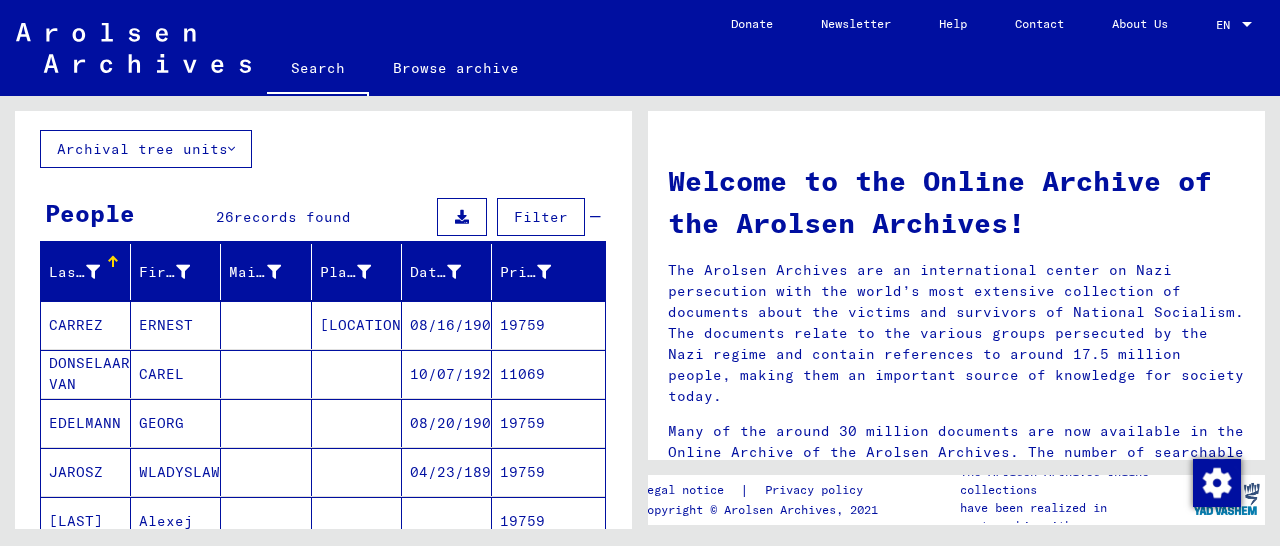 click on "19759" at bounding box center (548, 374) 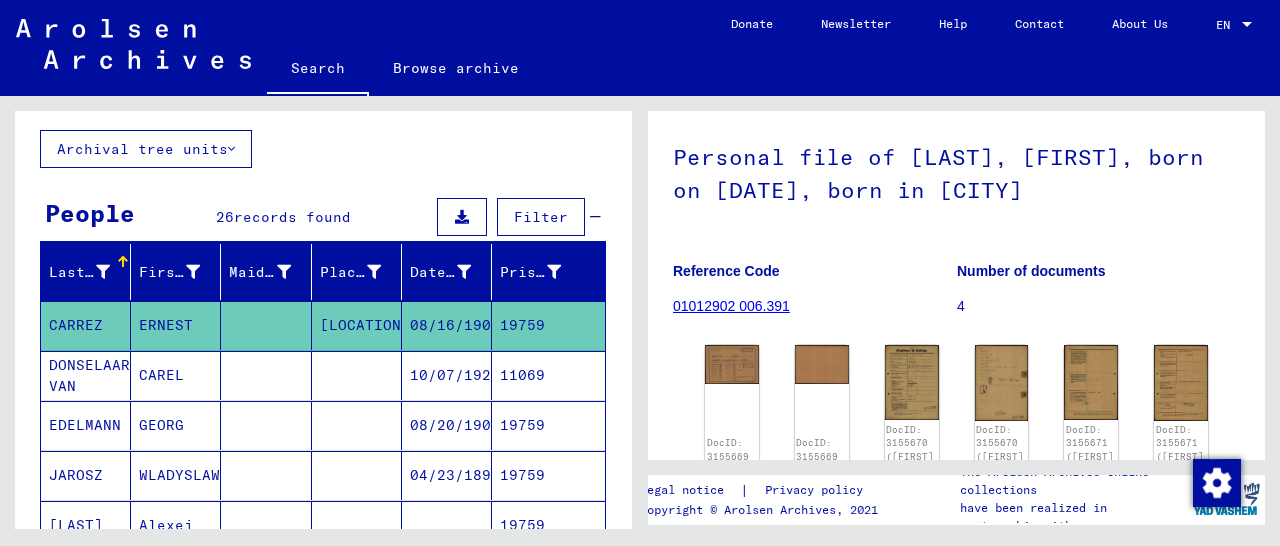 scroll, scrollTop: 312, scrollLeft: 0, axis: vertical 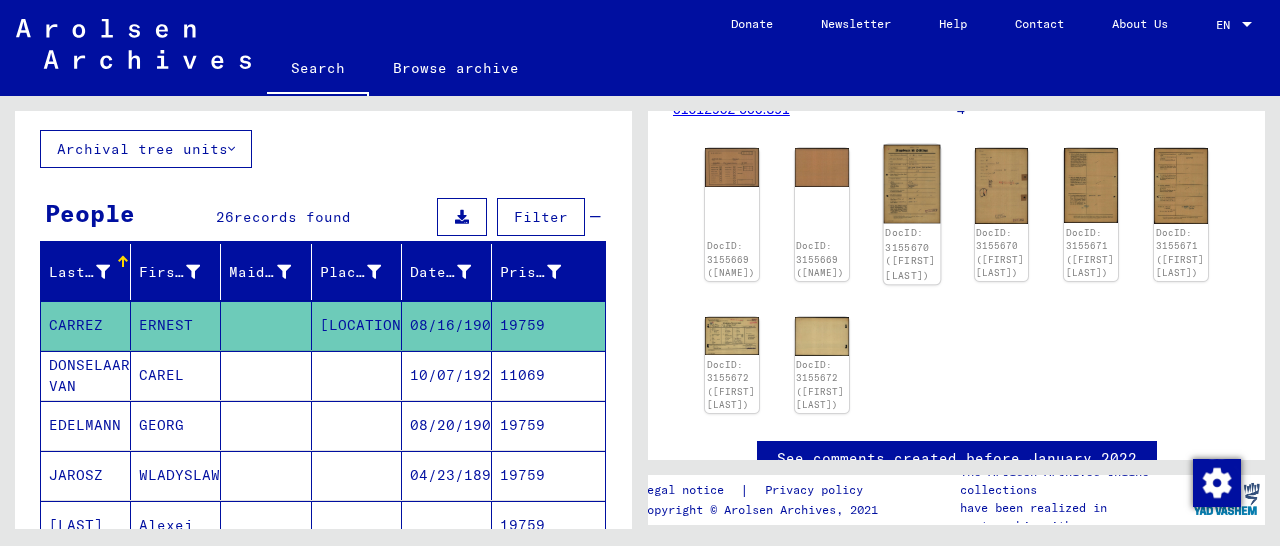 click 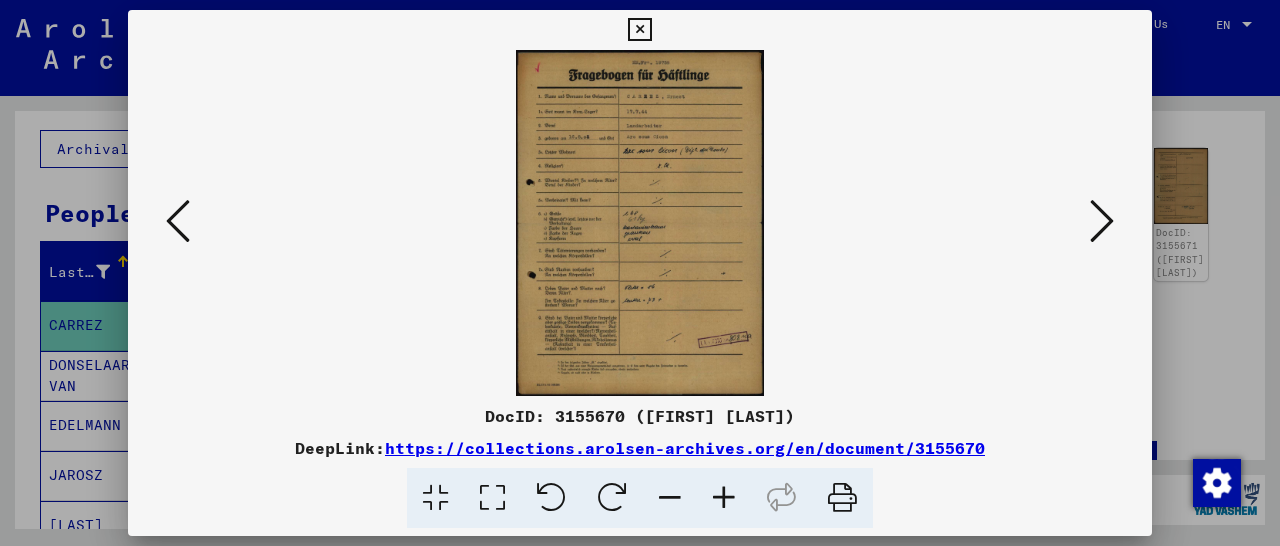 click at bounding box center [724, 498] 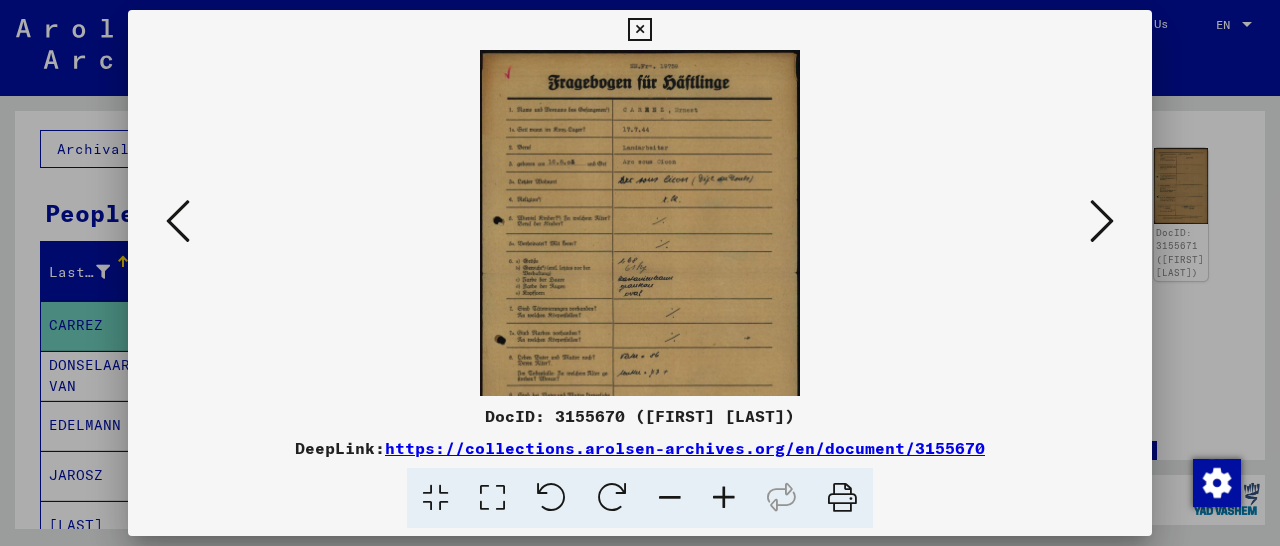 click at bounding box center (724, 498) 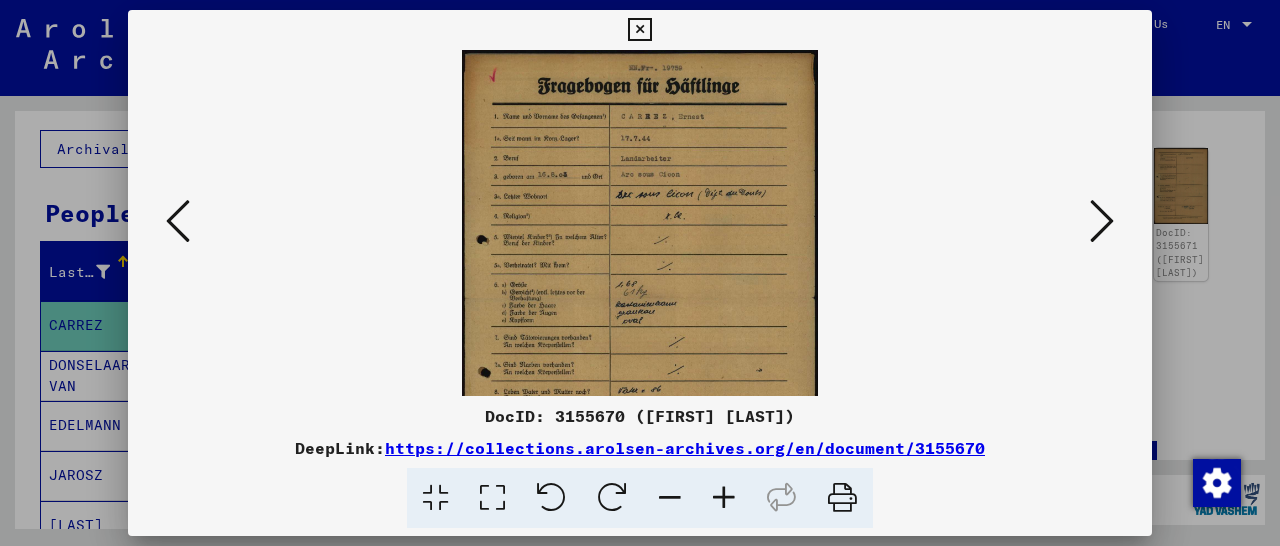 click at bounding box center (724, 498) 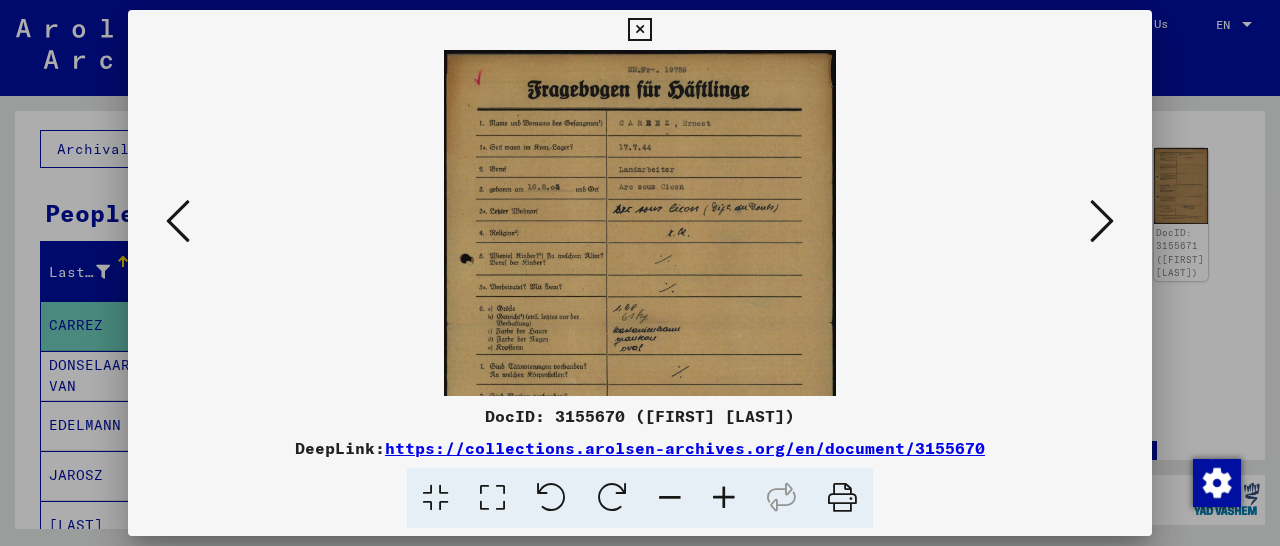 click at bounding box center [724, 498] 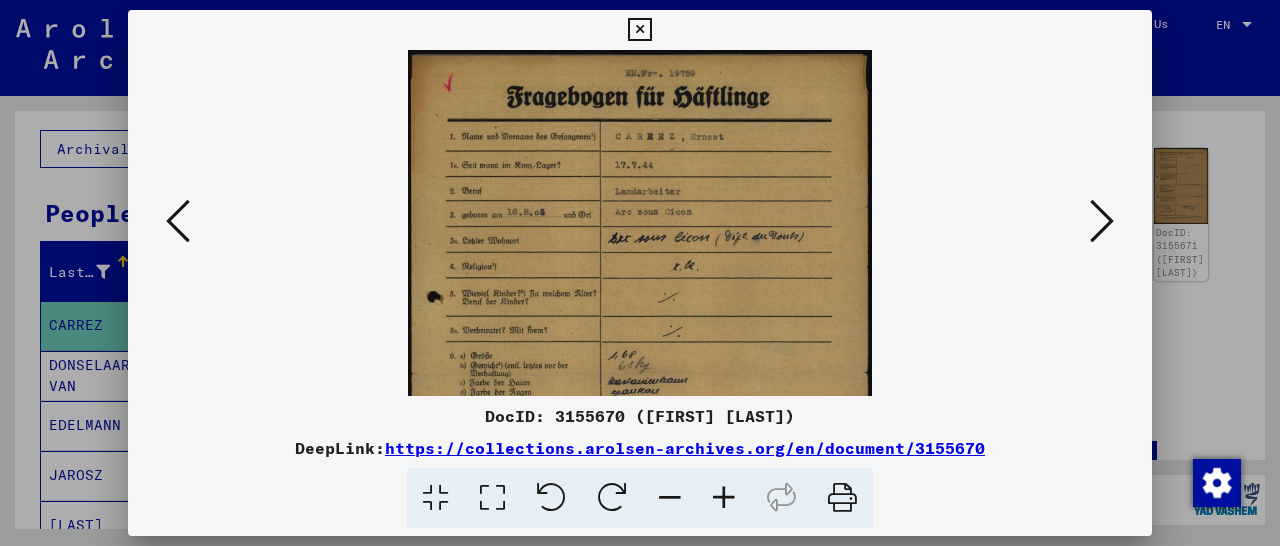 click at bounding box center (724, 498) 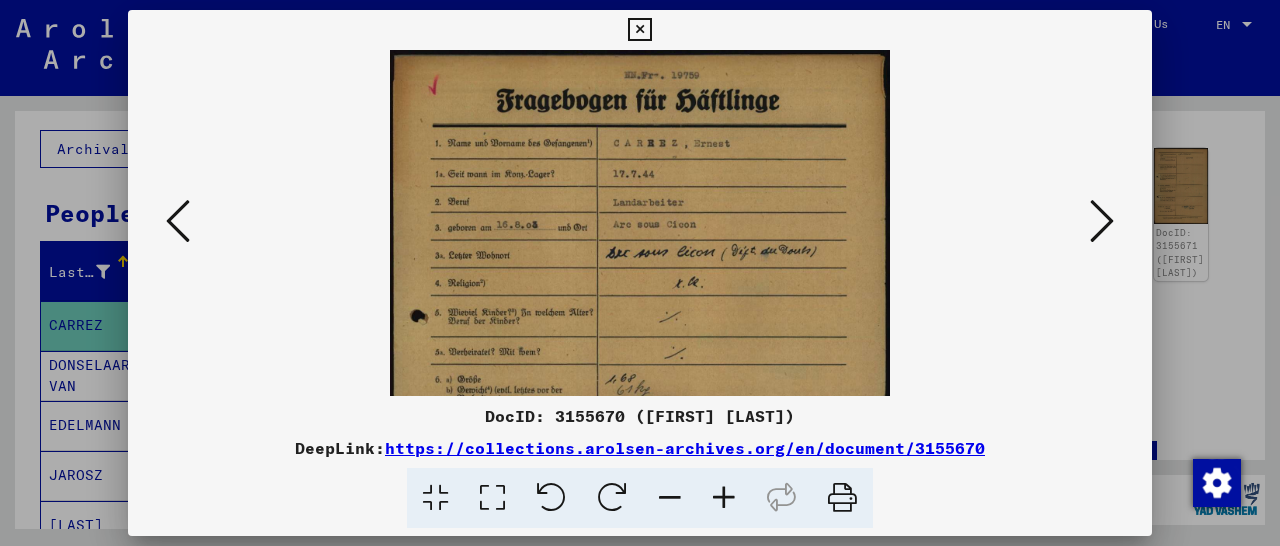 click at bounding box center [639, 30] 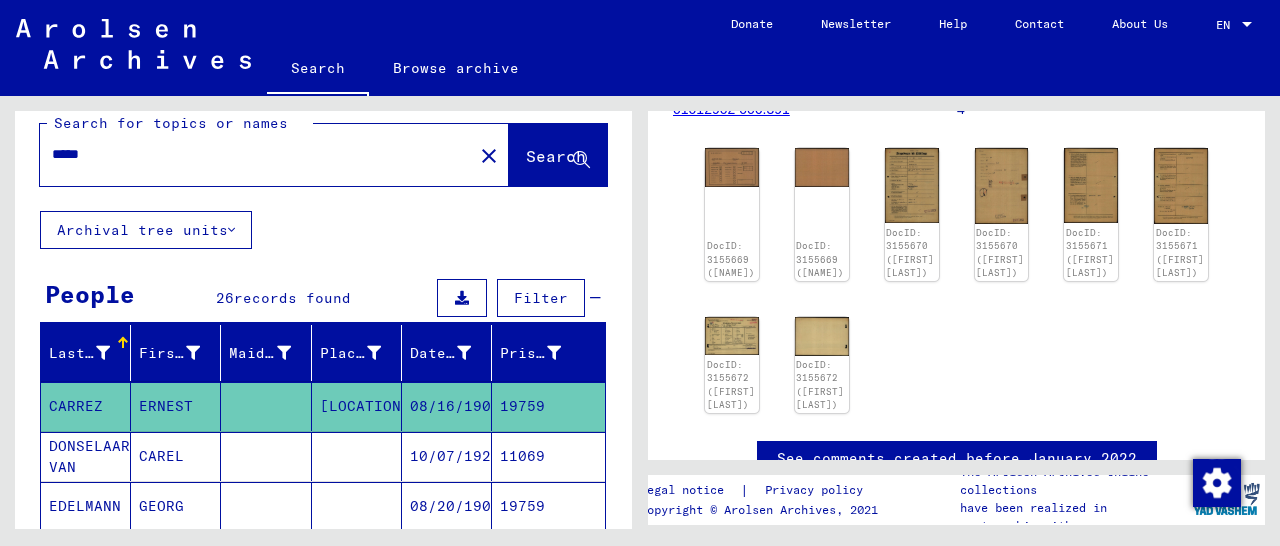 scroll, scrollTop: 0, scrollLeft: 0, axis: both 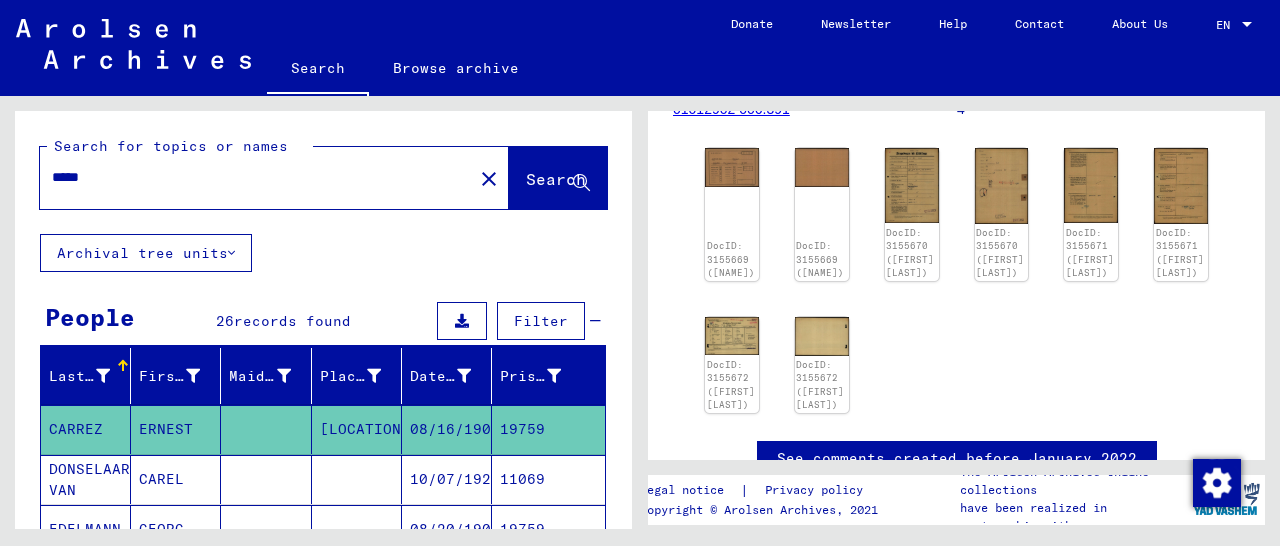 drag, startPoint x: 129, startPoint y: 183, endPoint x: 14, endPoint y: 177, distance: 115.15642 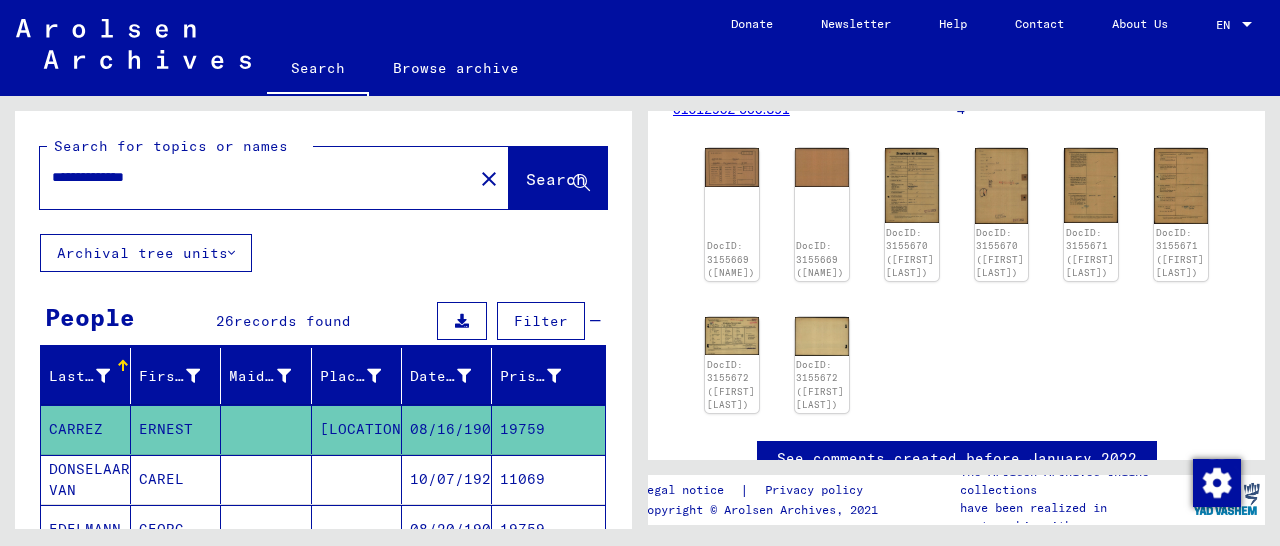 scroll, scrollTop: 0, scrollLeft: 0, axis: both 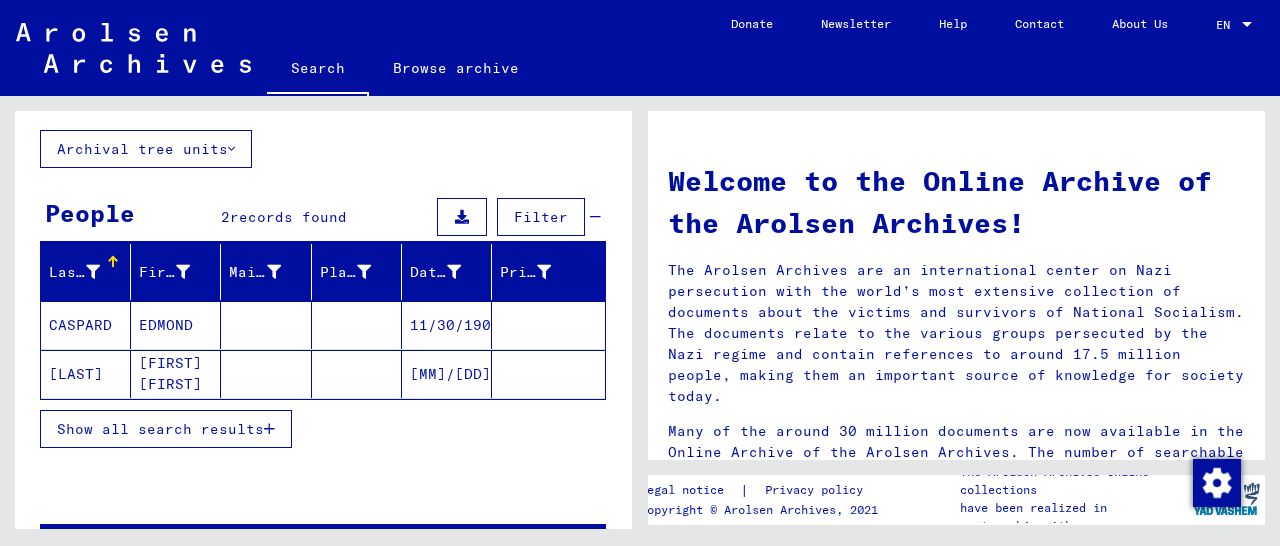 click at bounding box center [548, 374] 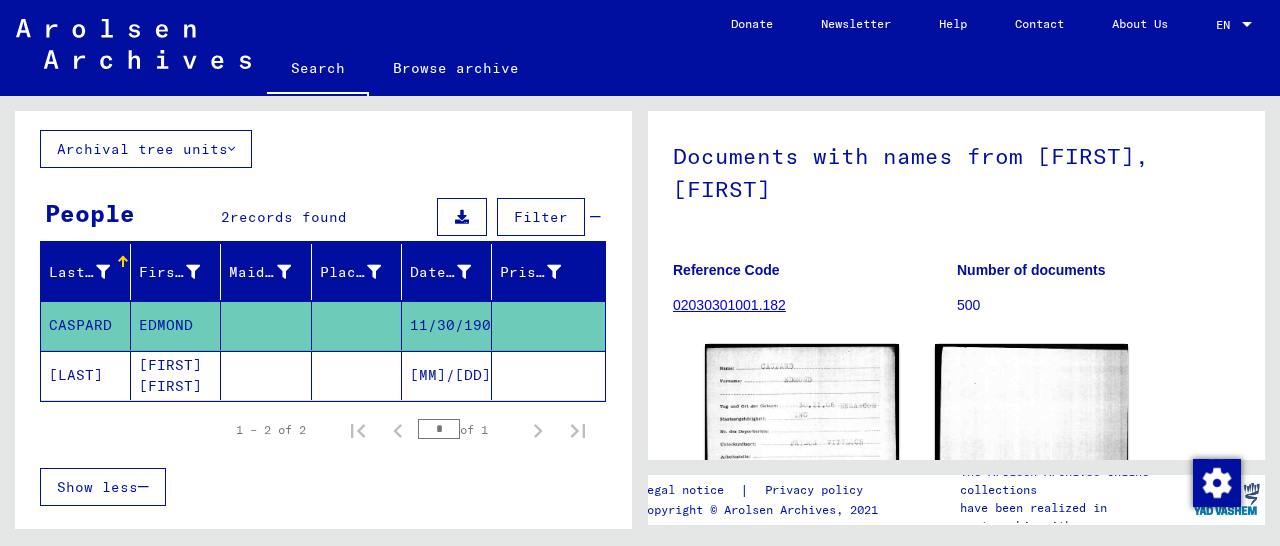scroll, scrollTop: 104, scrollLeft: 0, axis: vertical 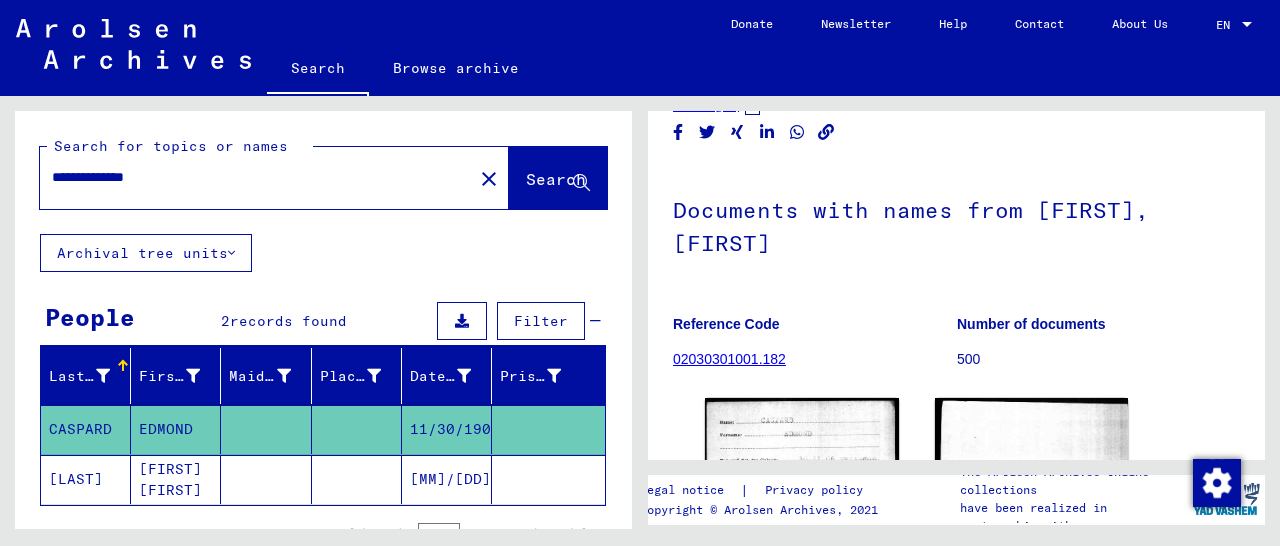 click on "**********" at bounding box center (256, 177) 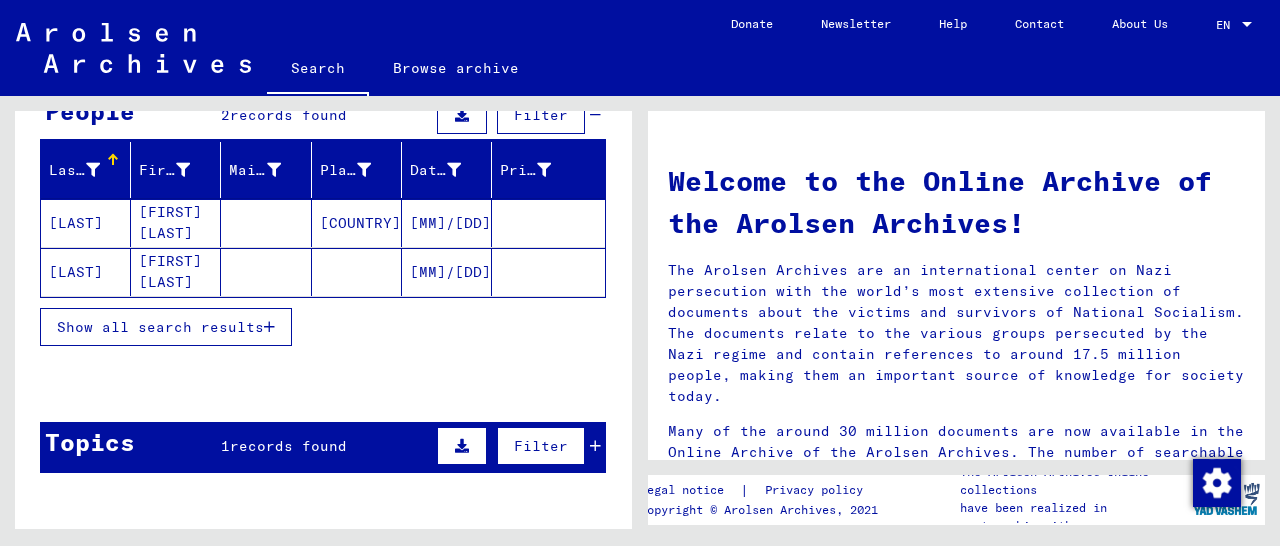 scroll, scrollTop: 208, scrollLeft: 0, axis: vertical 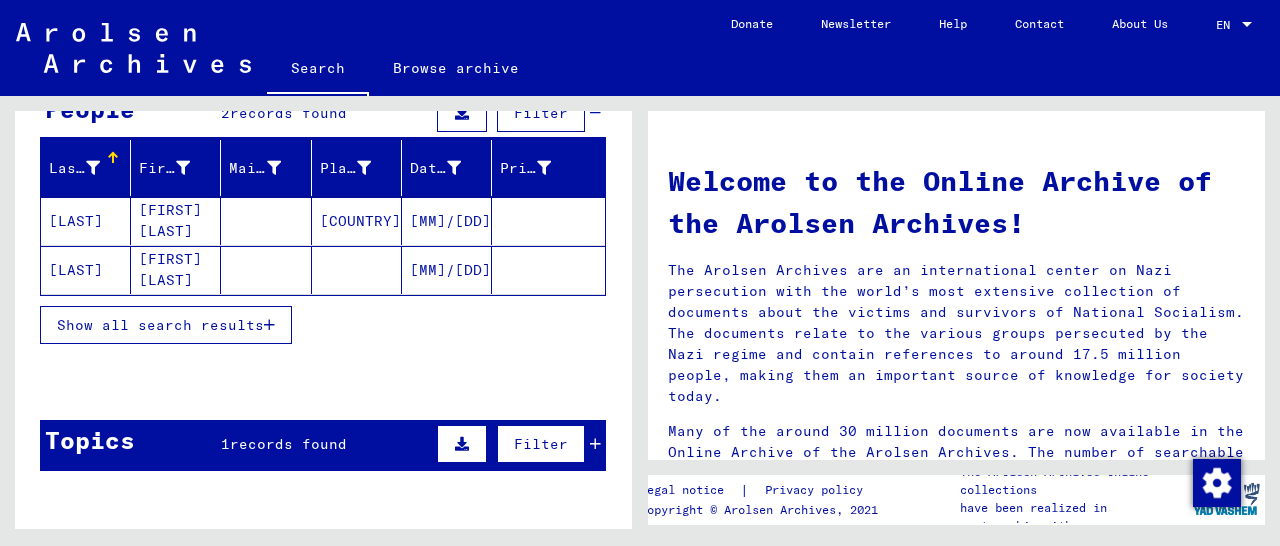 click at bounding box center [269, 325] 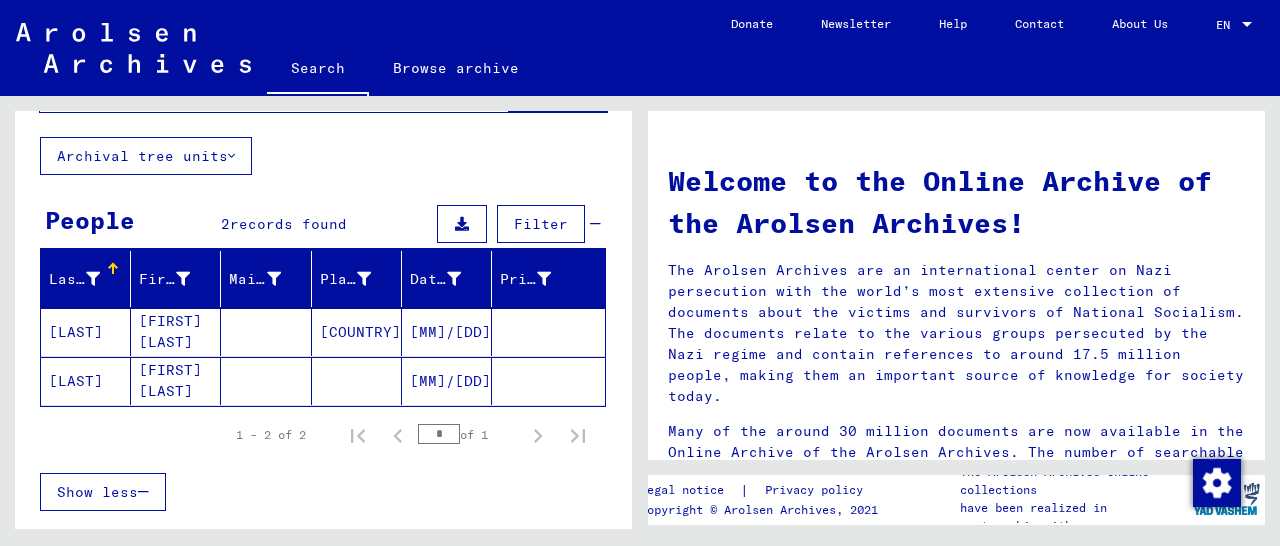 scroll, scrollTop: 0, scrollLeft: 0, axis: both 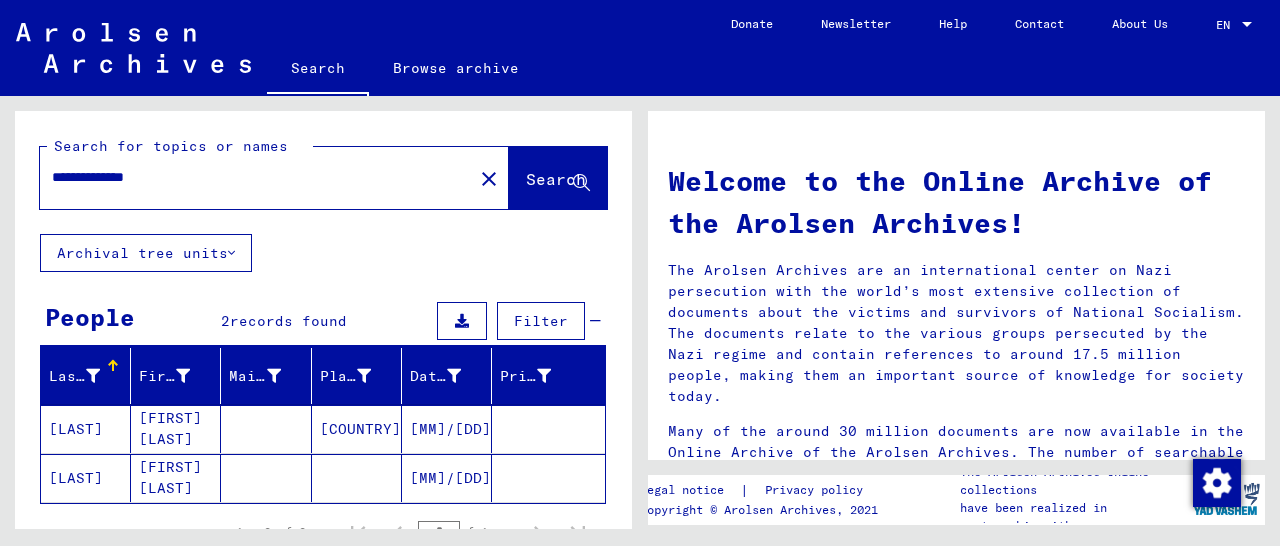 drag, startPoint x: 181, startPoint y: 179, endPoint x: 27, endPoint y: 183, distance: 154.05194 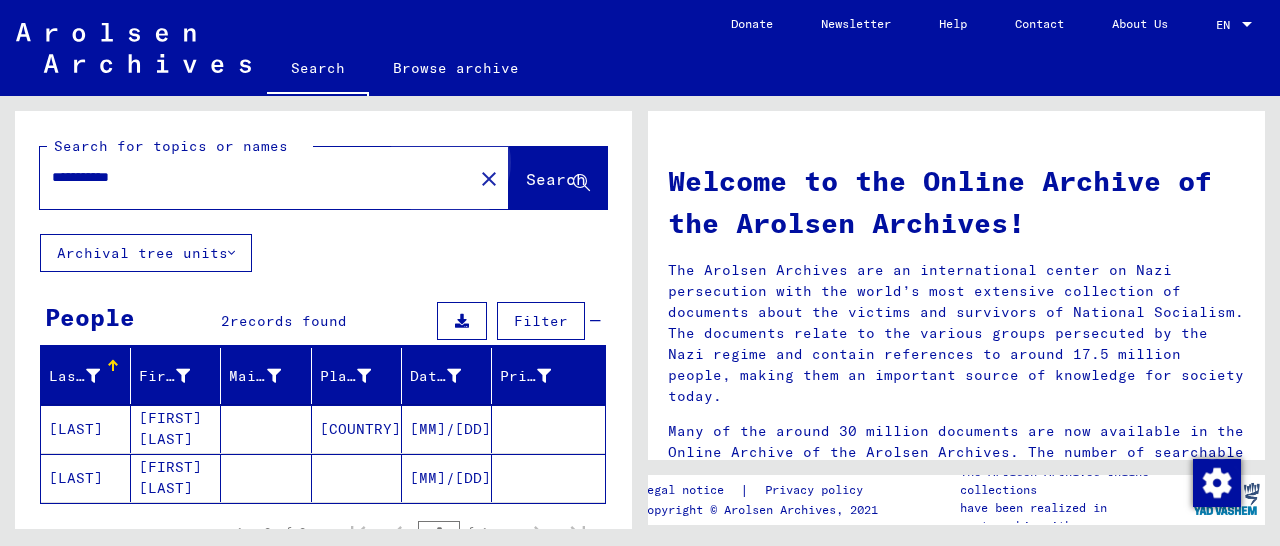 click on "Search" 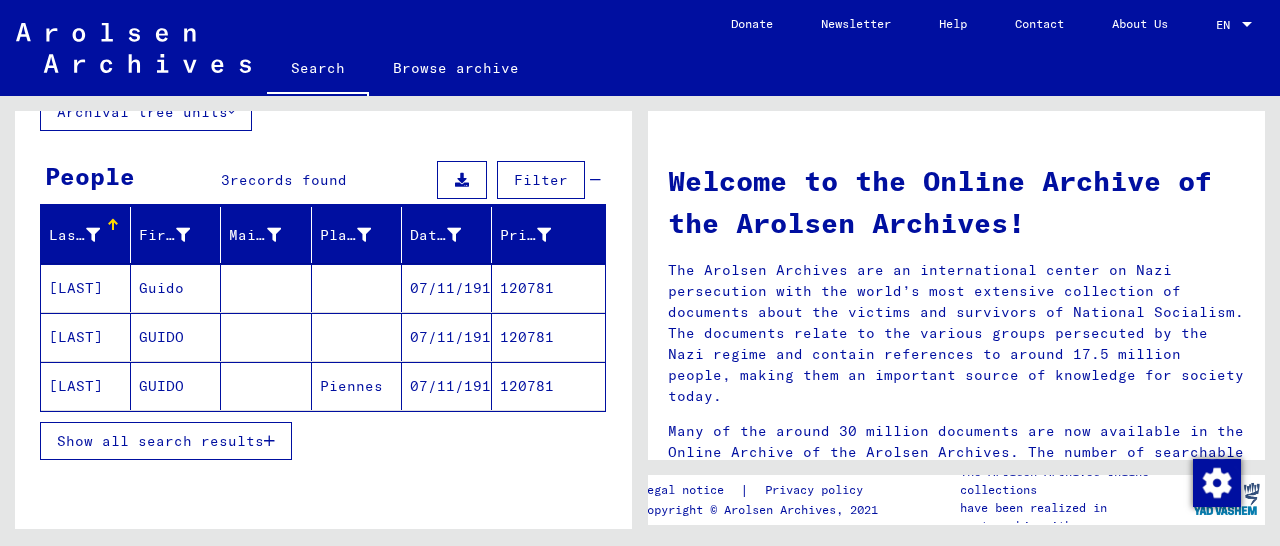 scroll, scrollTop: 208, scrollLeft: 0, axis: vertical 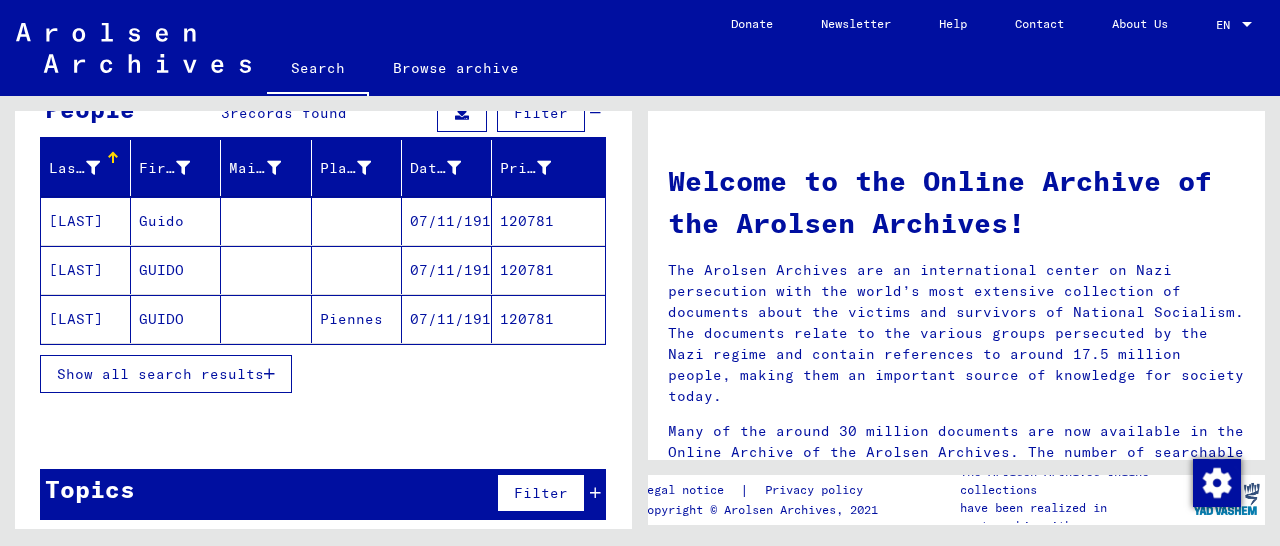 click on "120781" at bounding box center [548, 270] 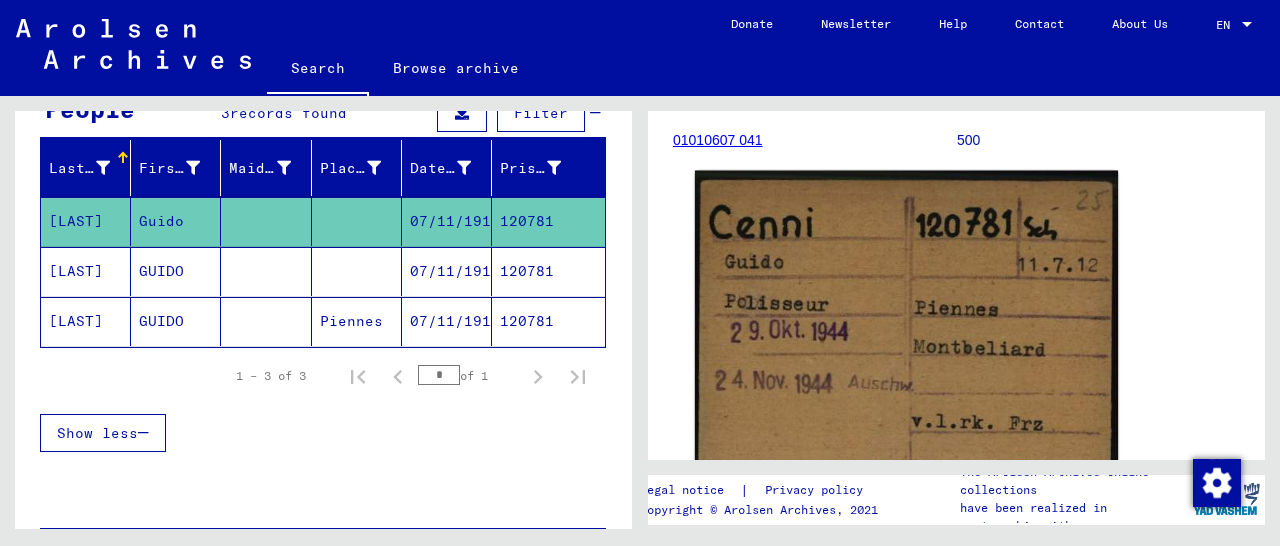 scroll, scrollTop: 283, scrollLeft: 0, axis: vertical 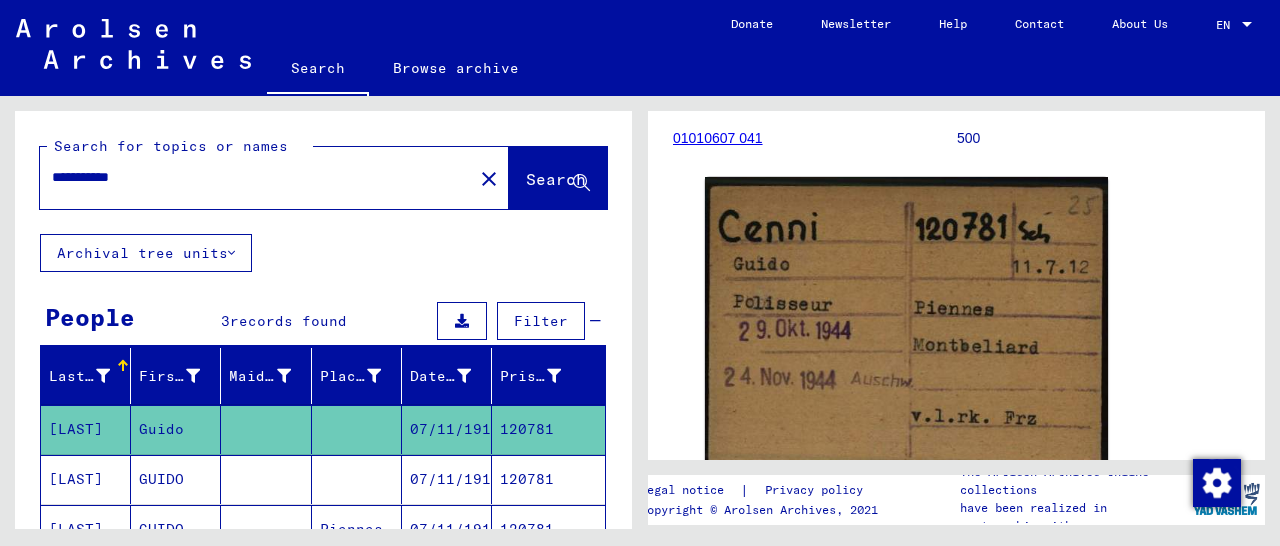 drag, startPoint x: 162, startPoint y: 173, endPoint x: 48, endPoint y: 171, distance: 114.01754 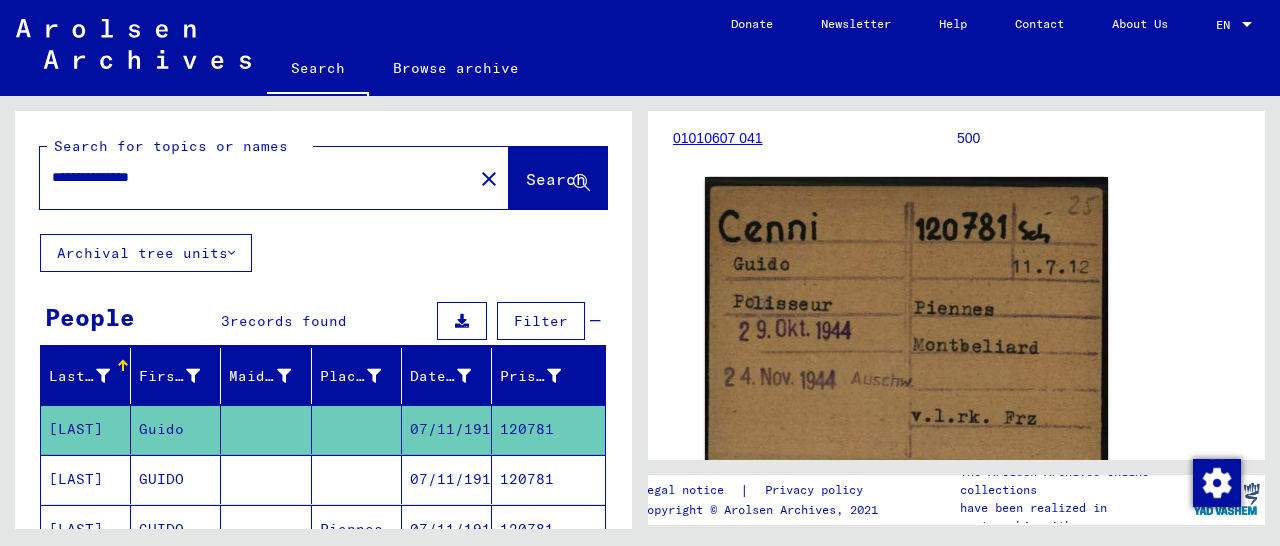 type on "**********" 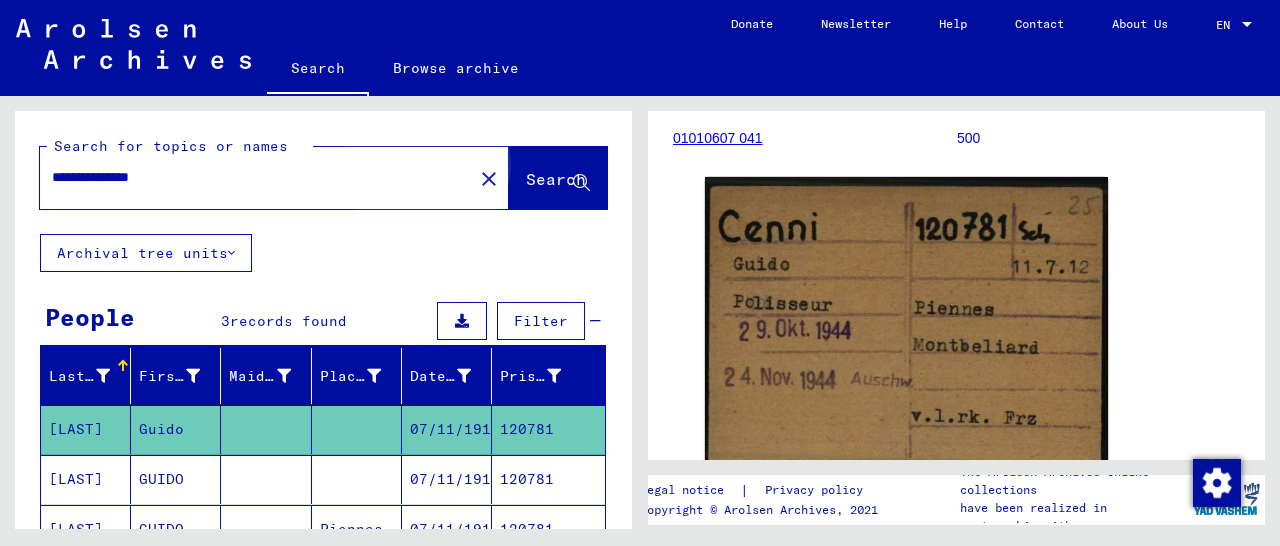 click on "Search" 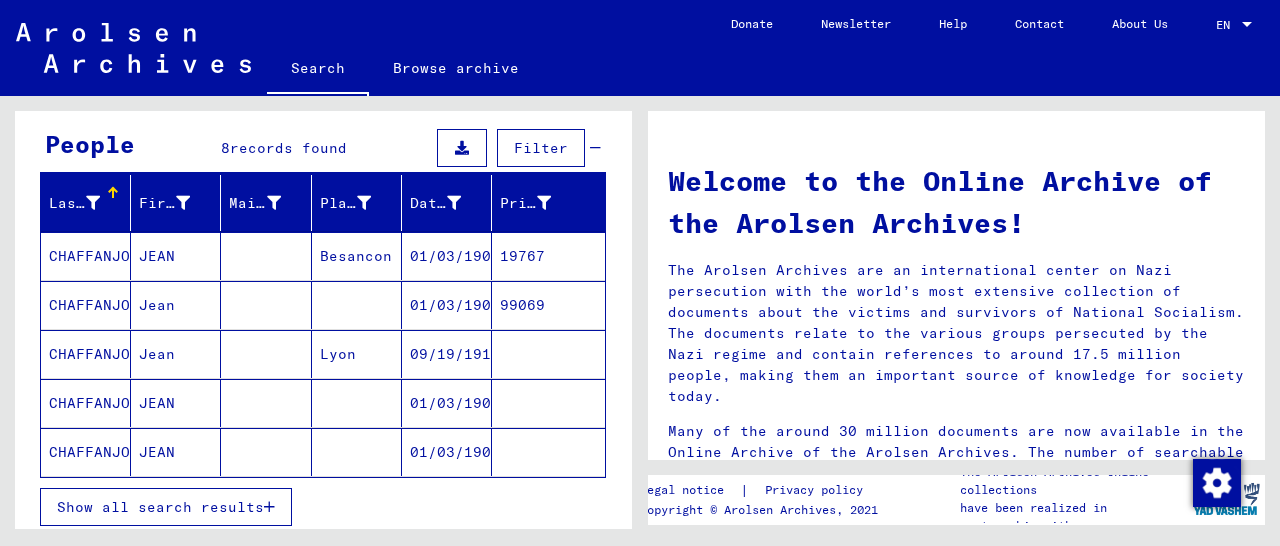 scroll, scrollTop: 208, scrollLeft: 0, axis: vertical 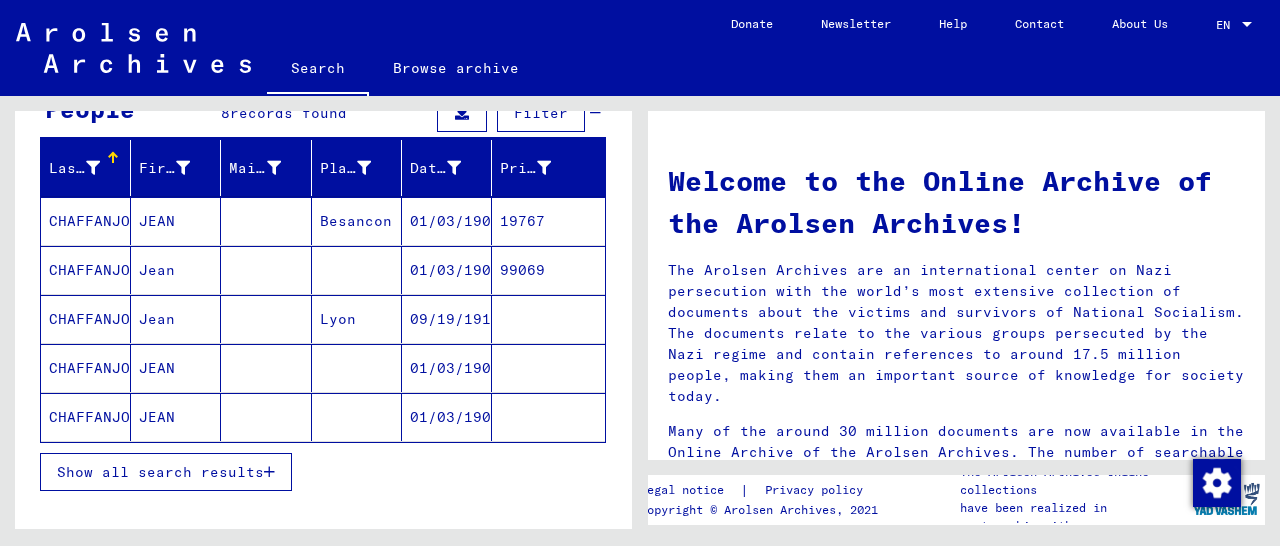 click on "19767" at bounding box center [548, 270] 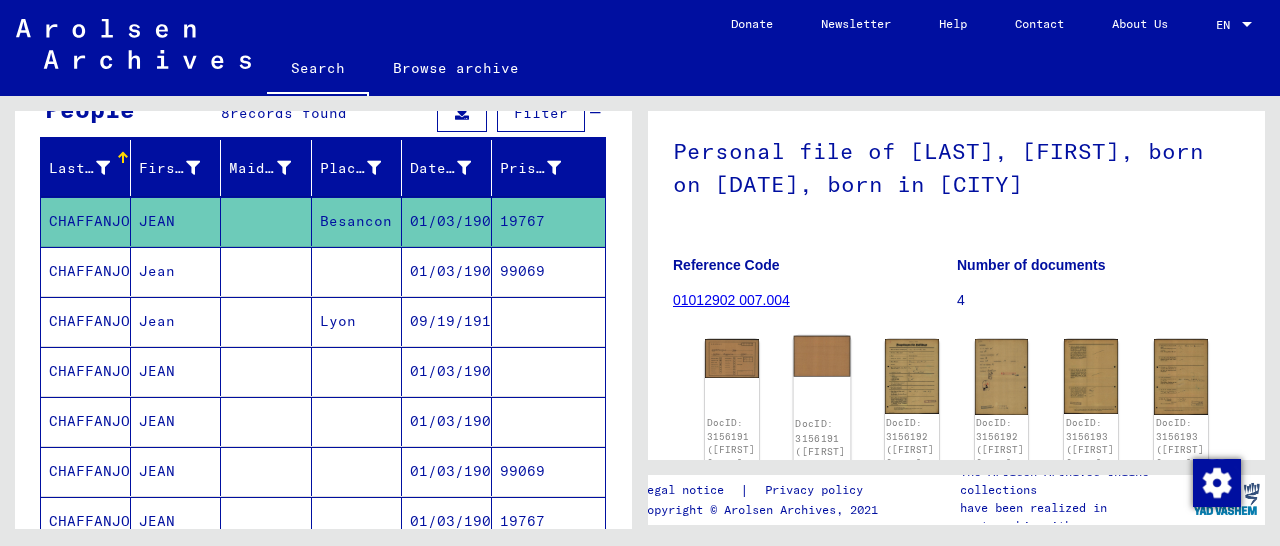 scroll, scrollTop: 312, scrollLeft: 0, axis: vertical 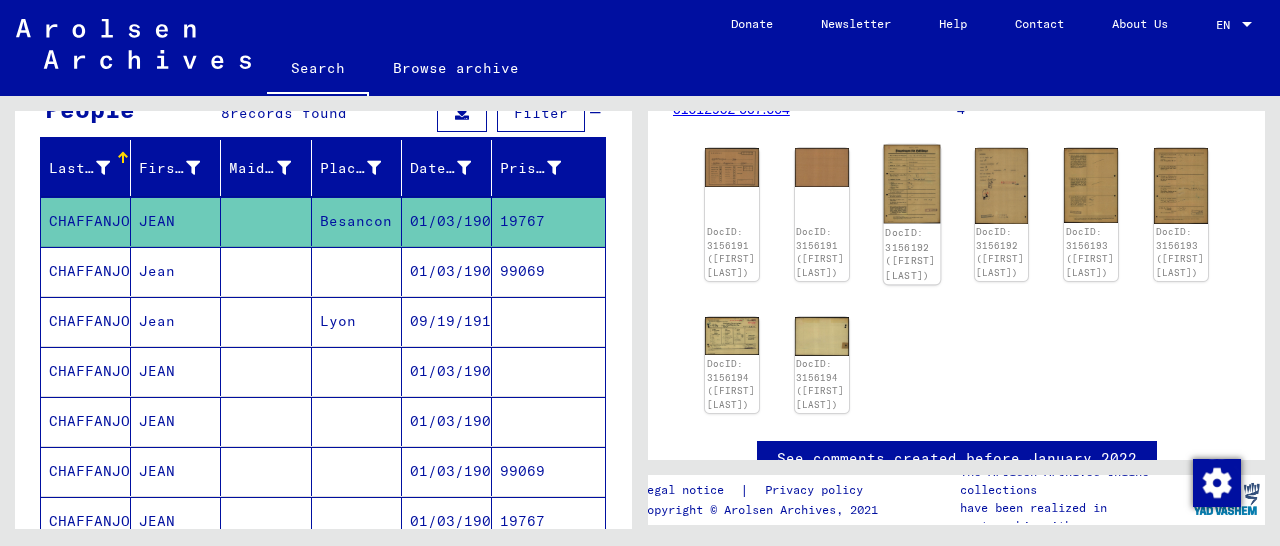click 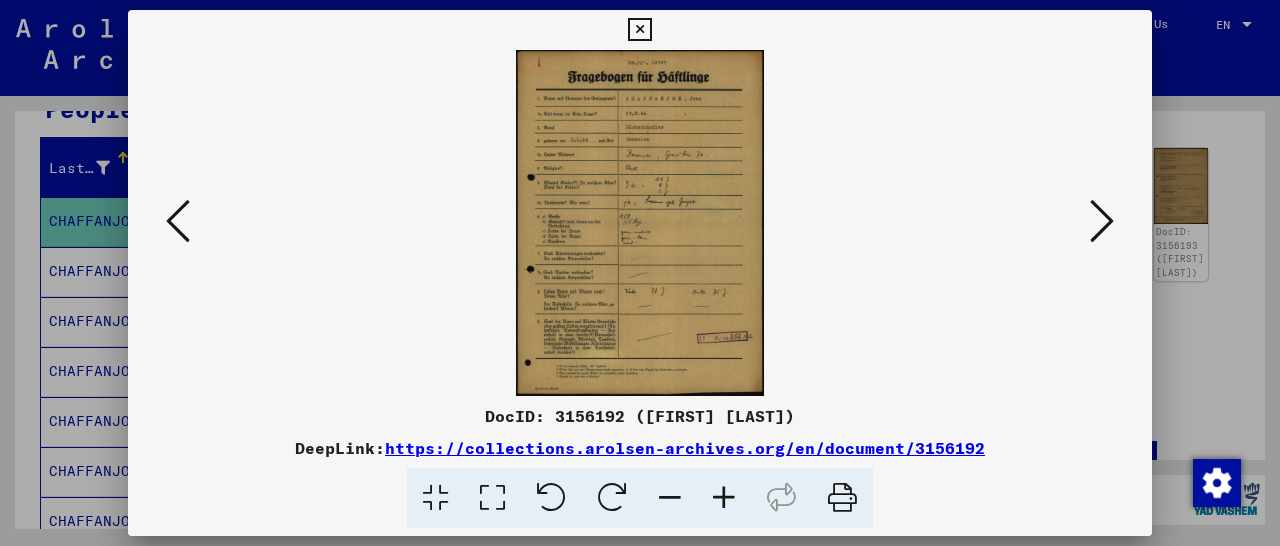 click at bounding box center (724, 498) 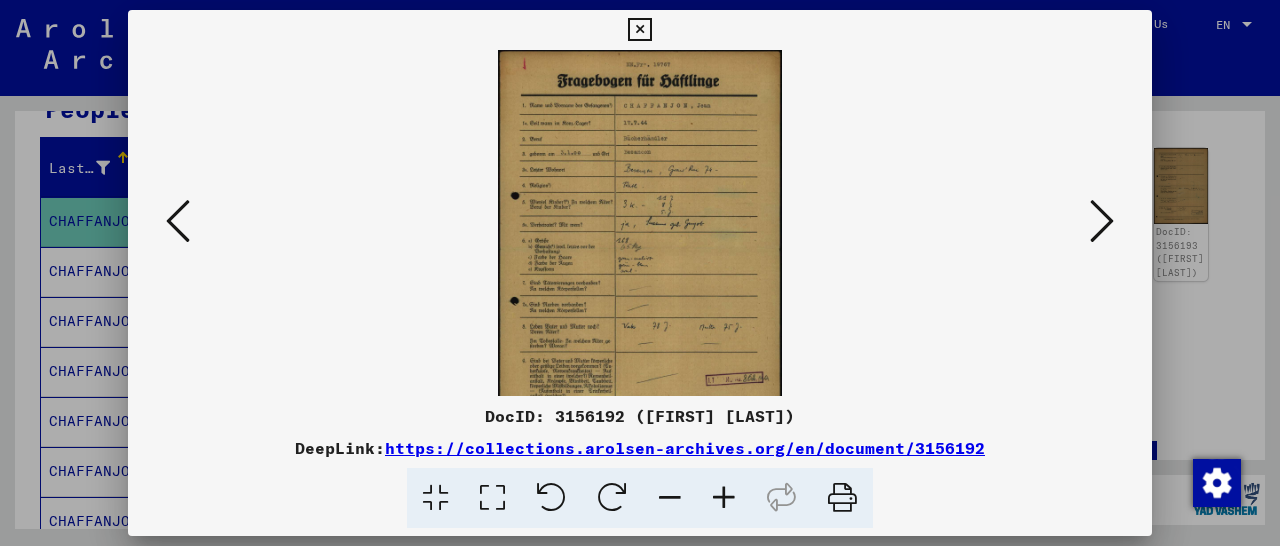 click at bounding box center (724, 498) 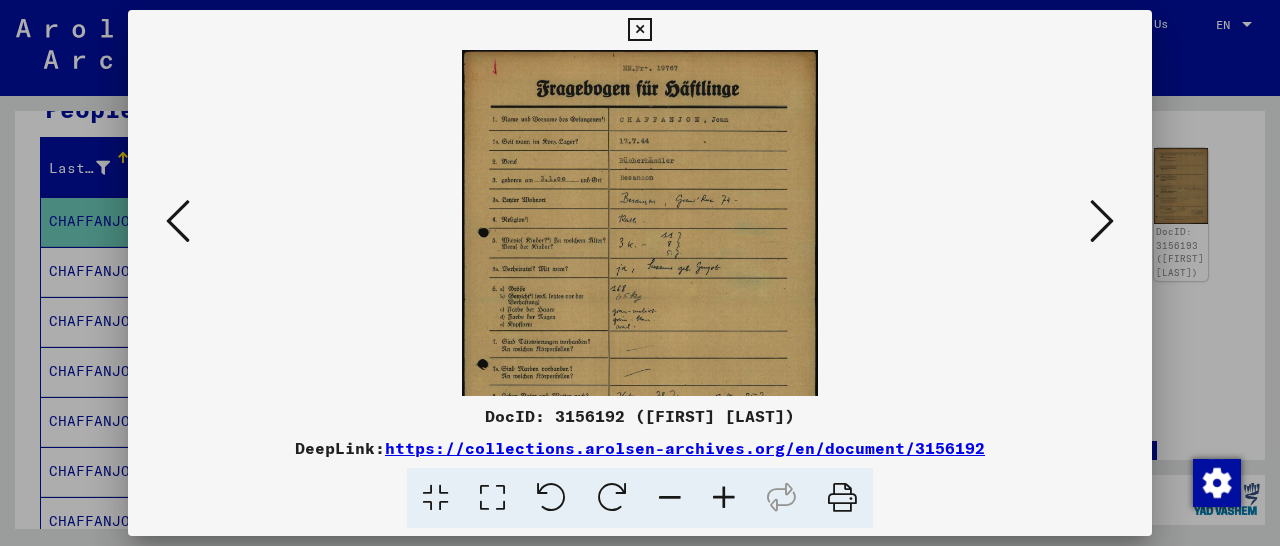 click at bounding box center [724, 498] 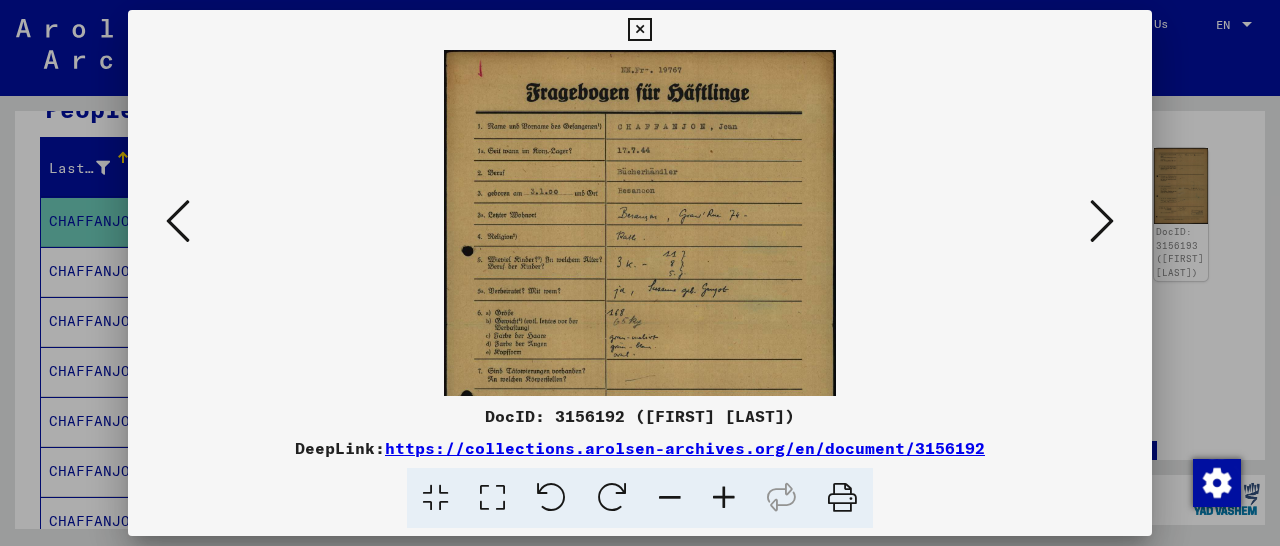 click at bounding box center [724, 498] 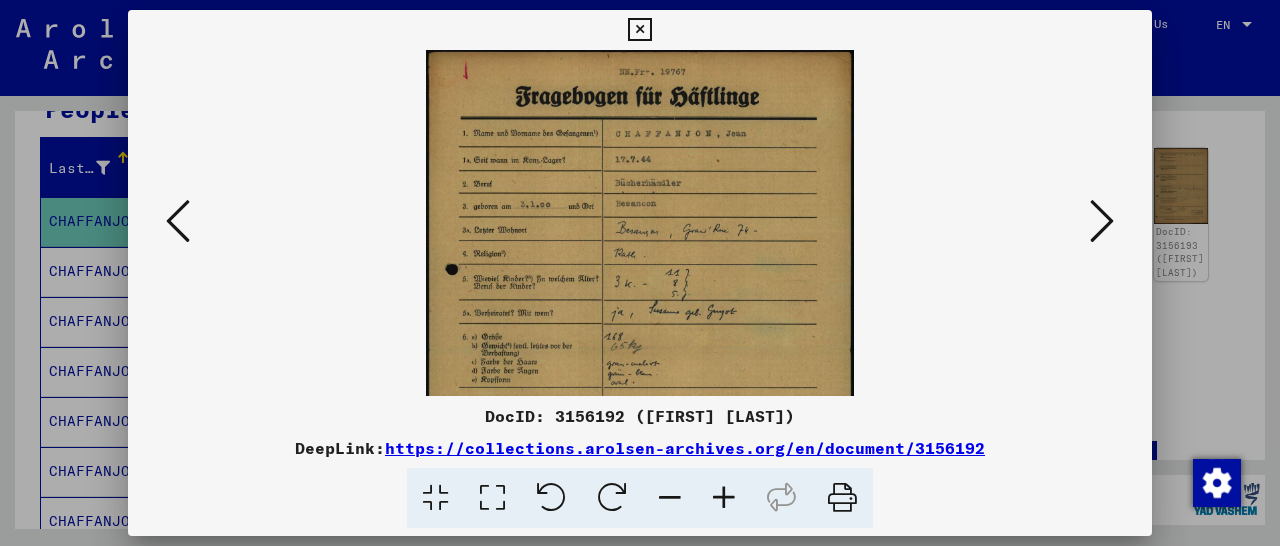 click at bounding box center (724, 498) 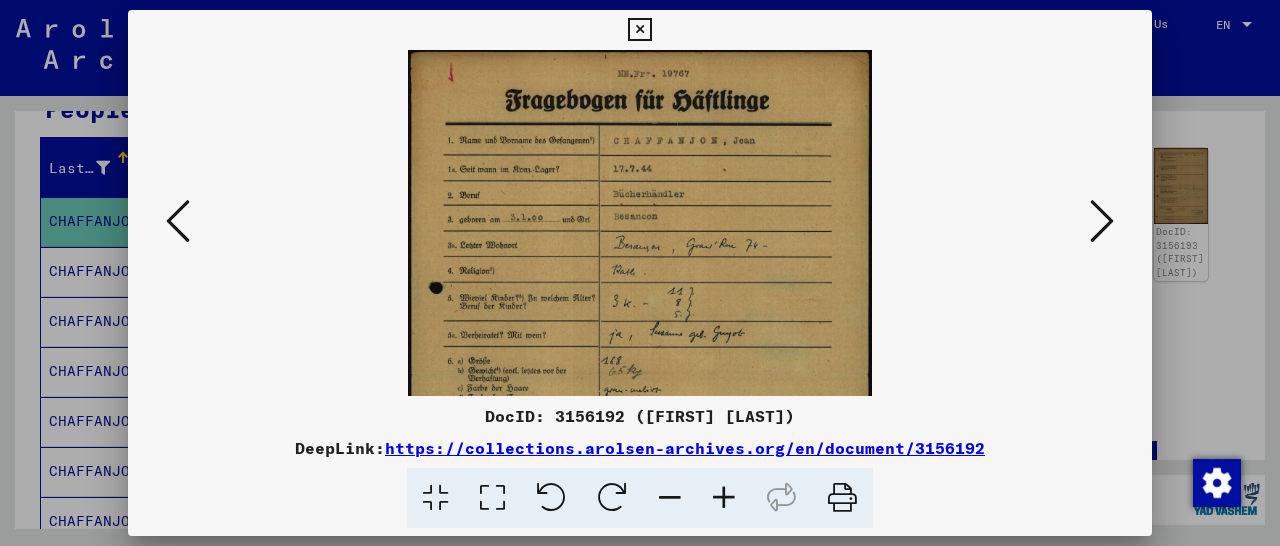 click at bounding box center (724, 498) 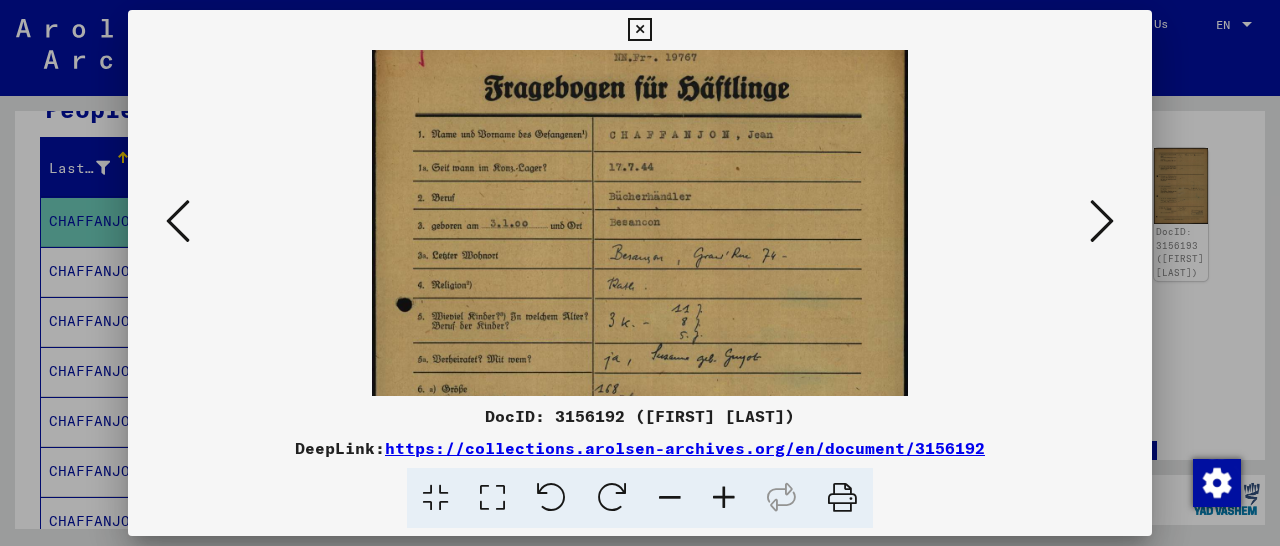 scroll, scrollTop: 48, scrollLeft: 0, axis: vertical 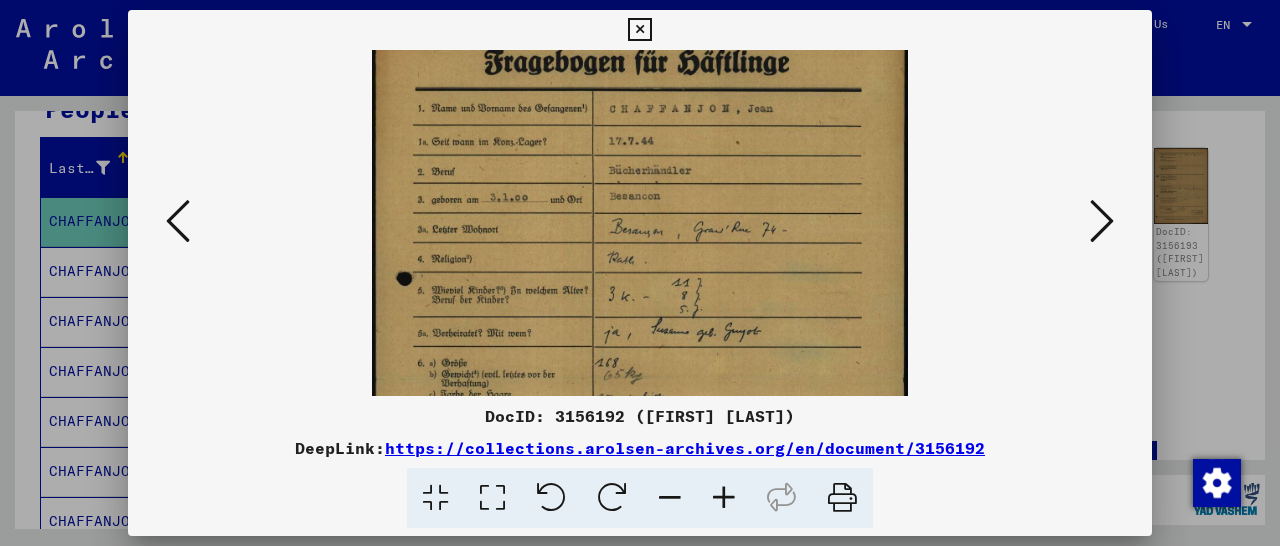 drag, startPoint x: 704, startPoint y: 361, endPoint x: 701, endPoint y: 315, distance: 46.09772 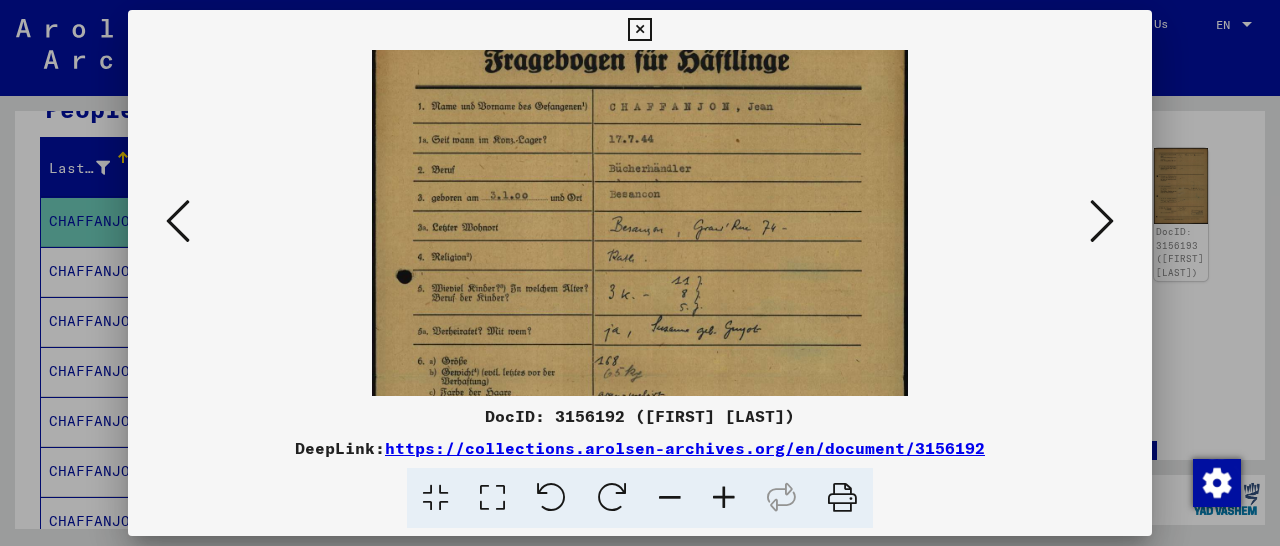 click at bounding box center (639, 30) 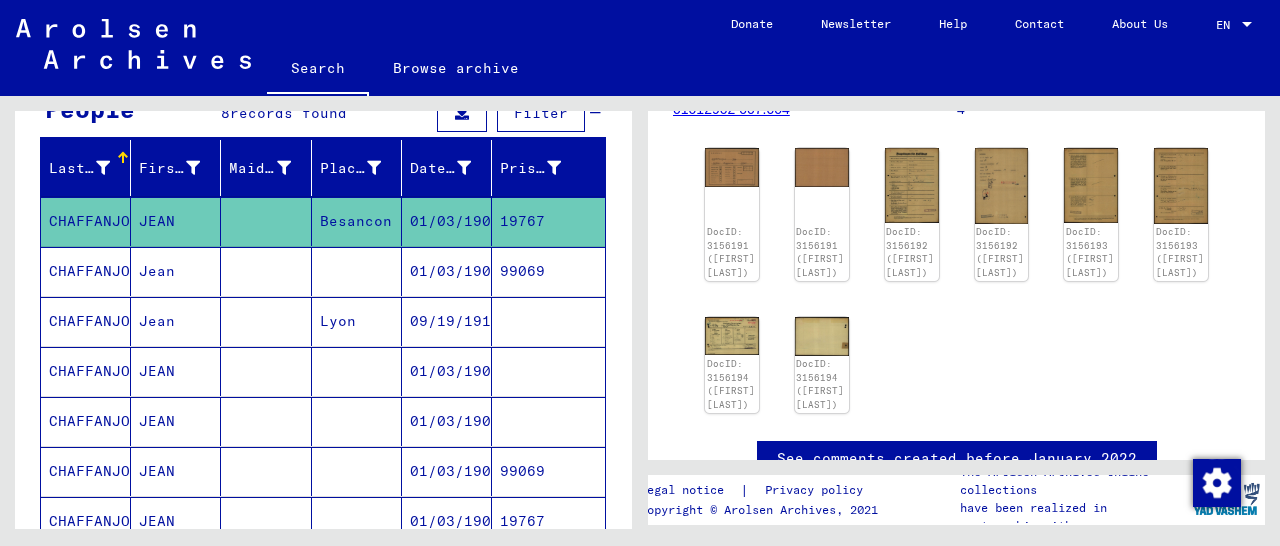 click on "99069" at bounding box center [548, 321] 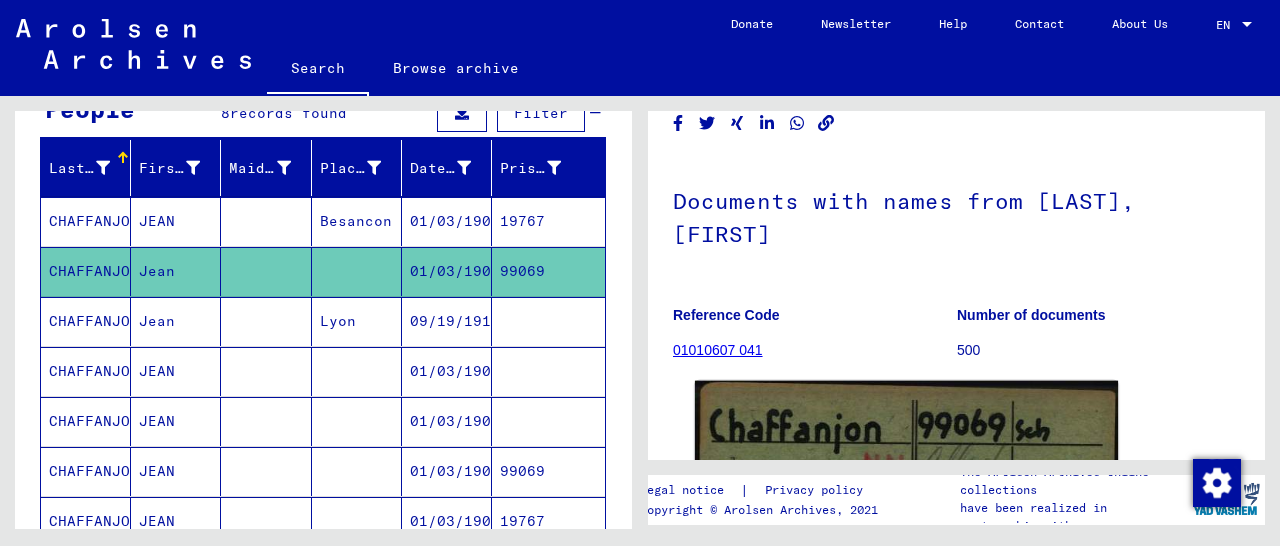 scroll, scrollTop: 312, scrollLeft: 0, axis: vertical 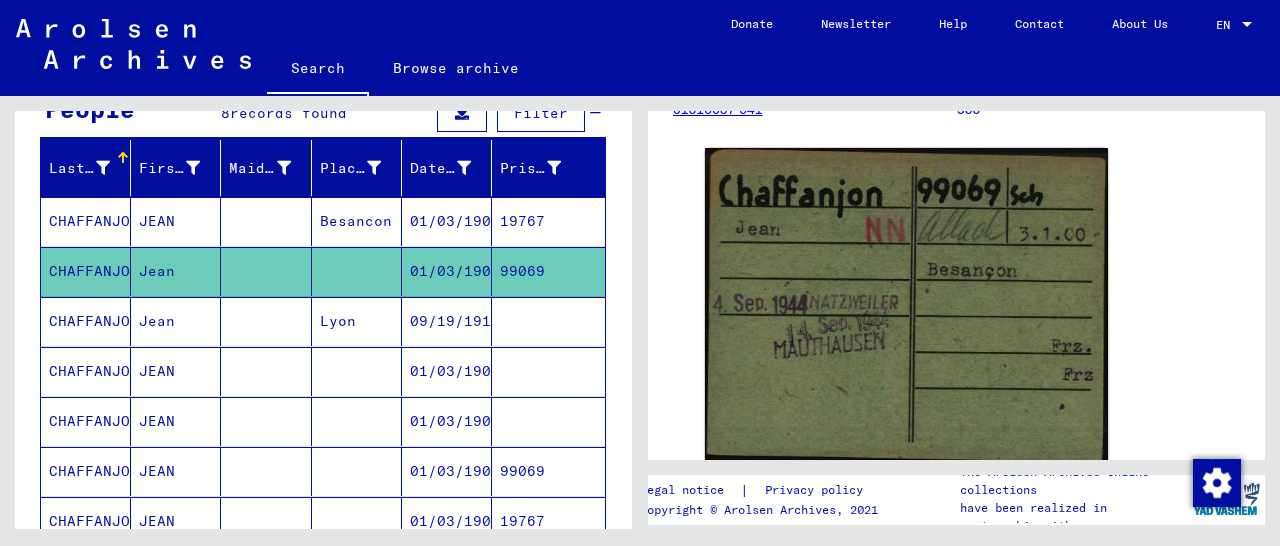 click at bounding box center (548, 421) 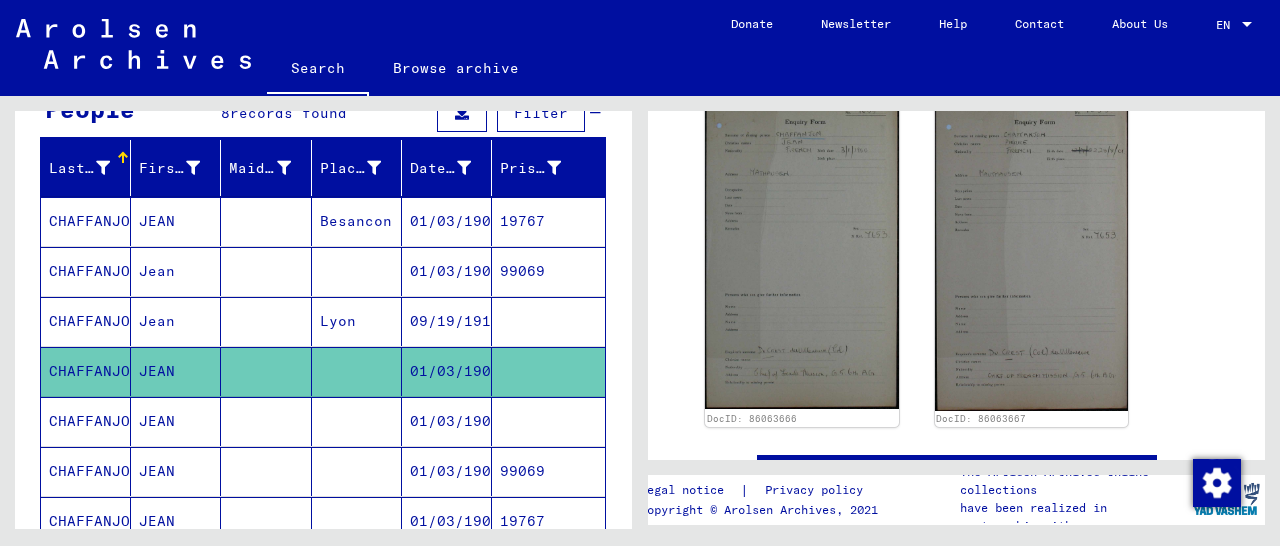 scroll, scrollTop: 204, scrollLeft: 0, axis: vertical 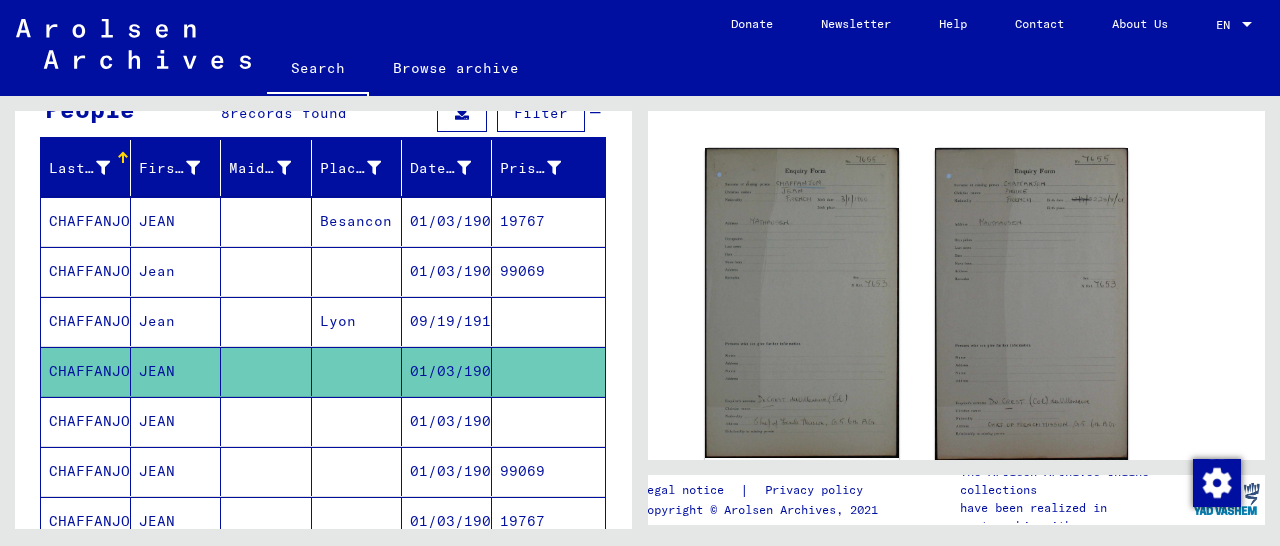 click 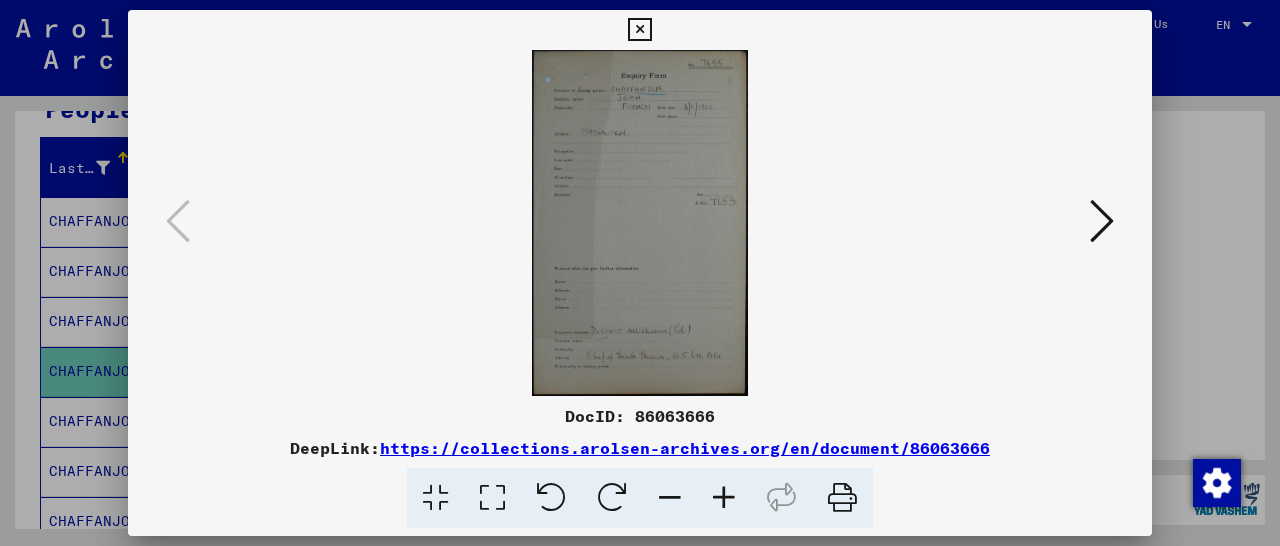 click at bounding box center [724, 498] 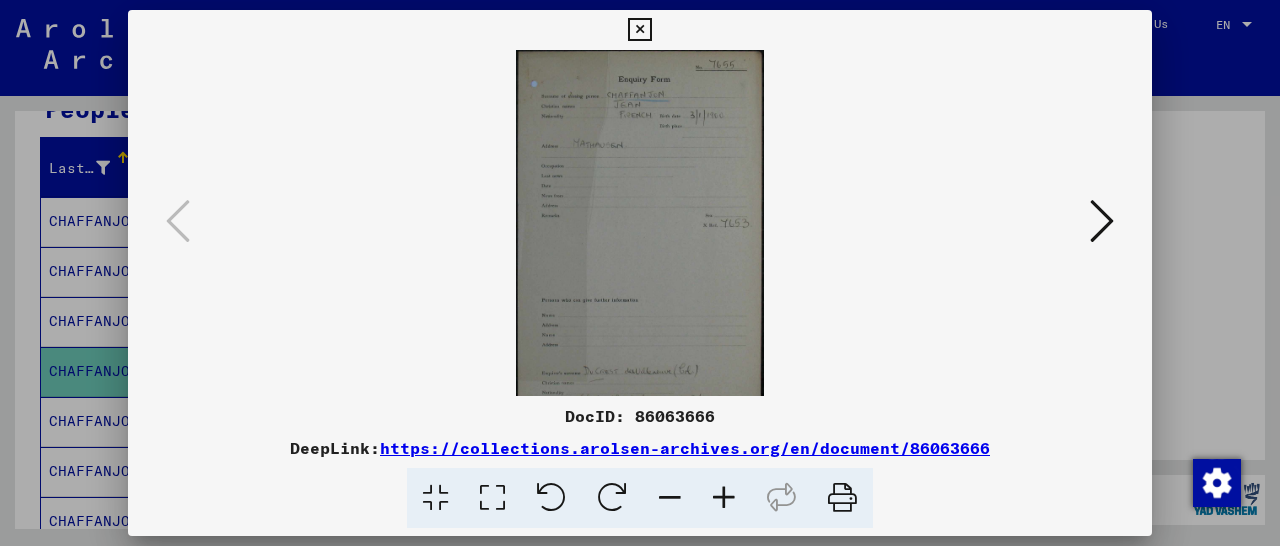 click at bounding box center (724, 498) 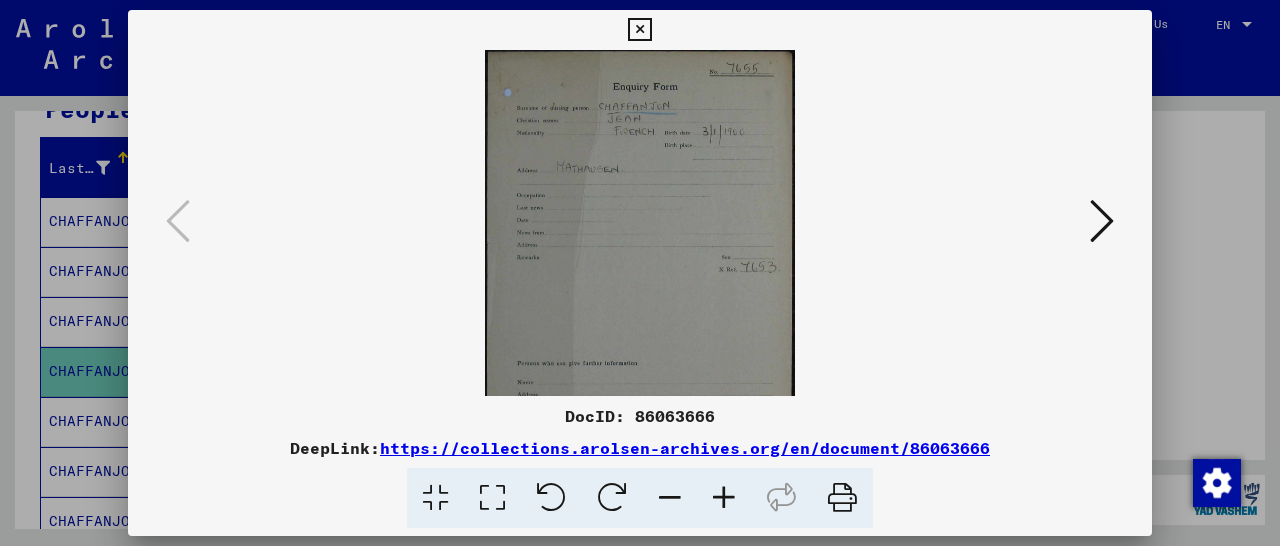 click at bounding box center [724, 498] 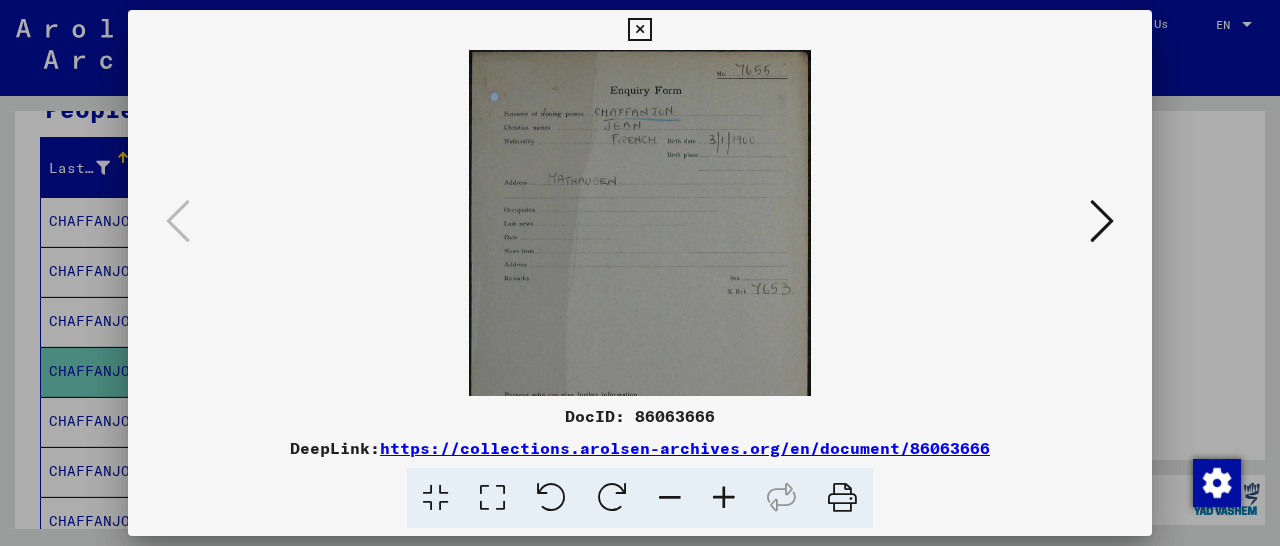 click at bounding box center (724, 498) 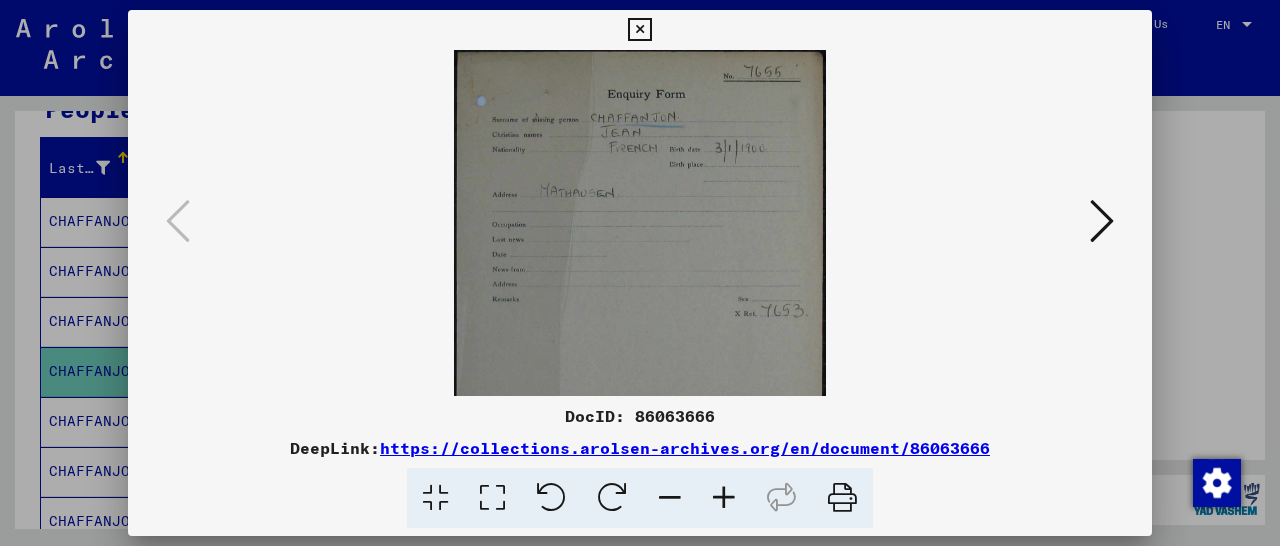 click at bounding box center [724, 498] 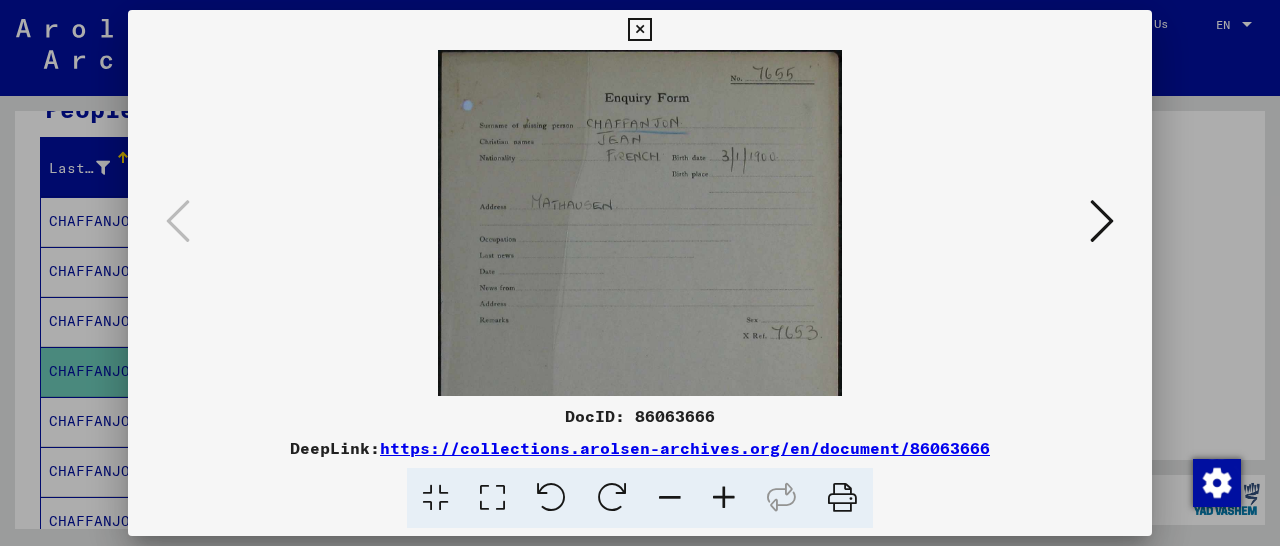 click at bounding box center (724, 498) 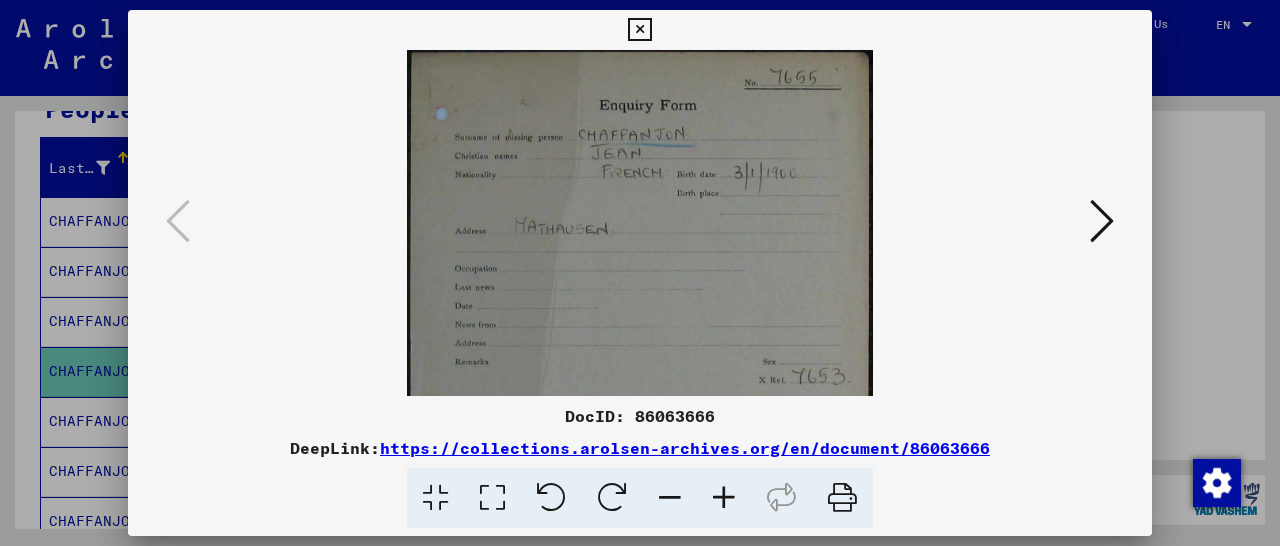 click at bounding box center [724, 498] 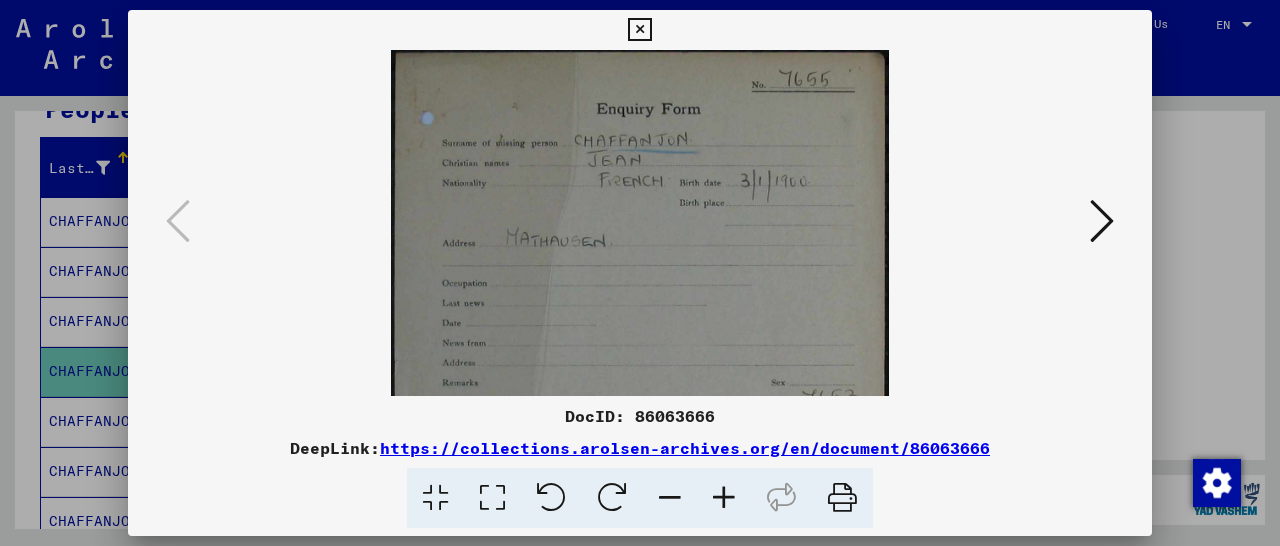 click at bounding box center [724, 498] 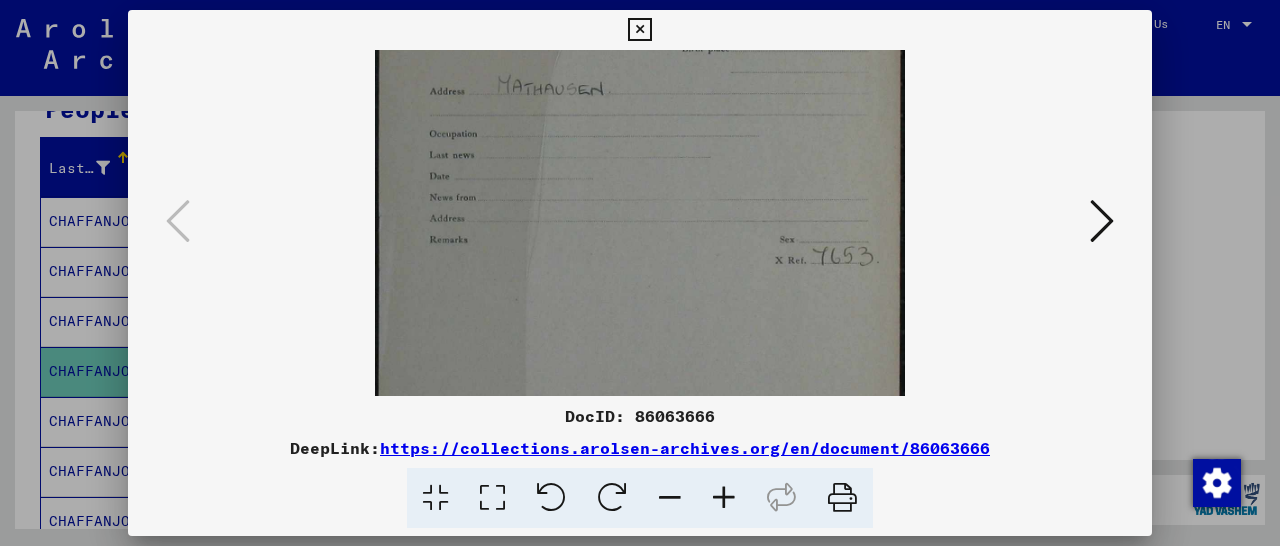 drag, startPoint x: 736, startPoint y: 327, endPoint x: 739, endPoint y: 163, distance: 164.02744 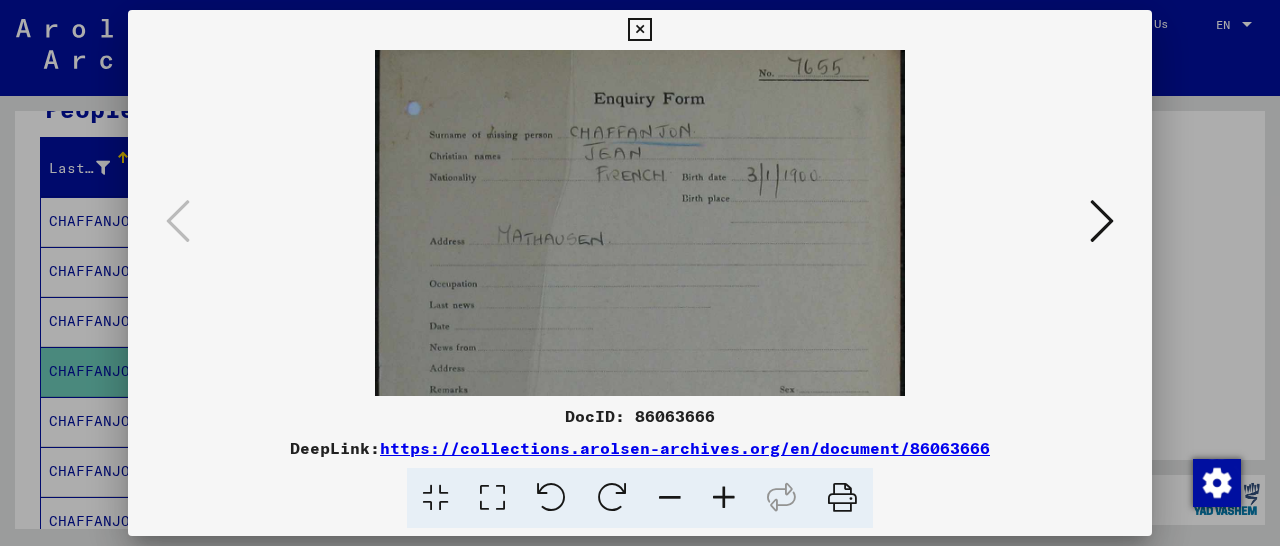 scroll, scrollTop: 1, scrollLeft: 0, axis: vertical 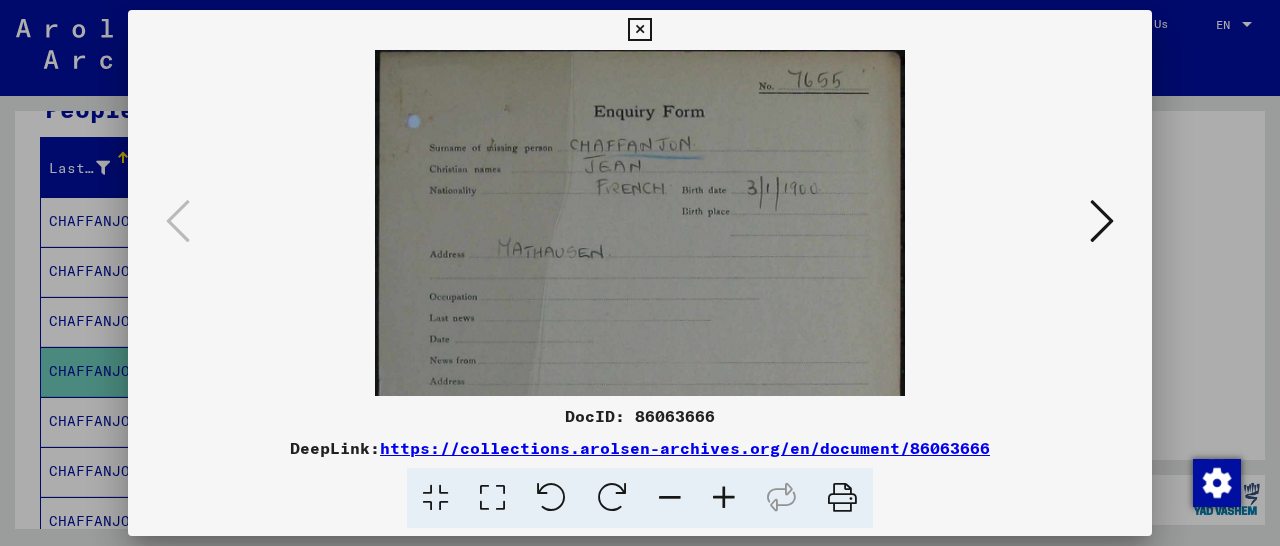 drag, startPoint x: 739, startPoint y: 163, endPoint x: 732, endPoint y: 326, distance: 163.15024 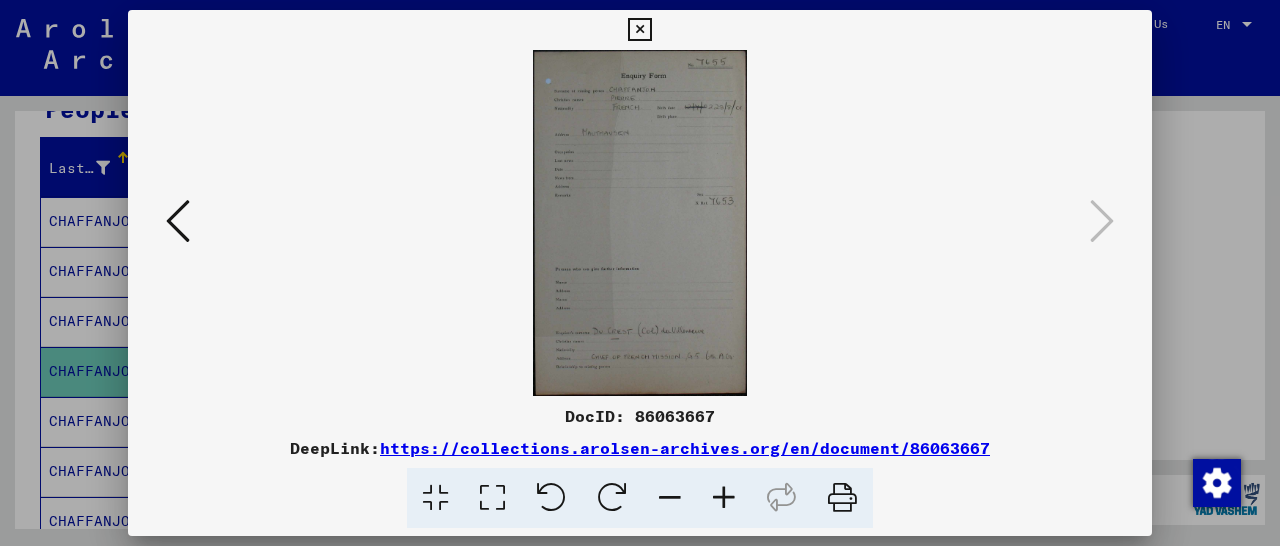 click at bounding box center (724, 498) 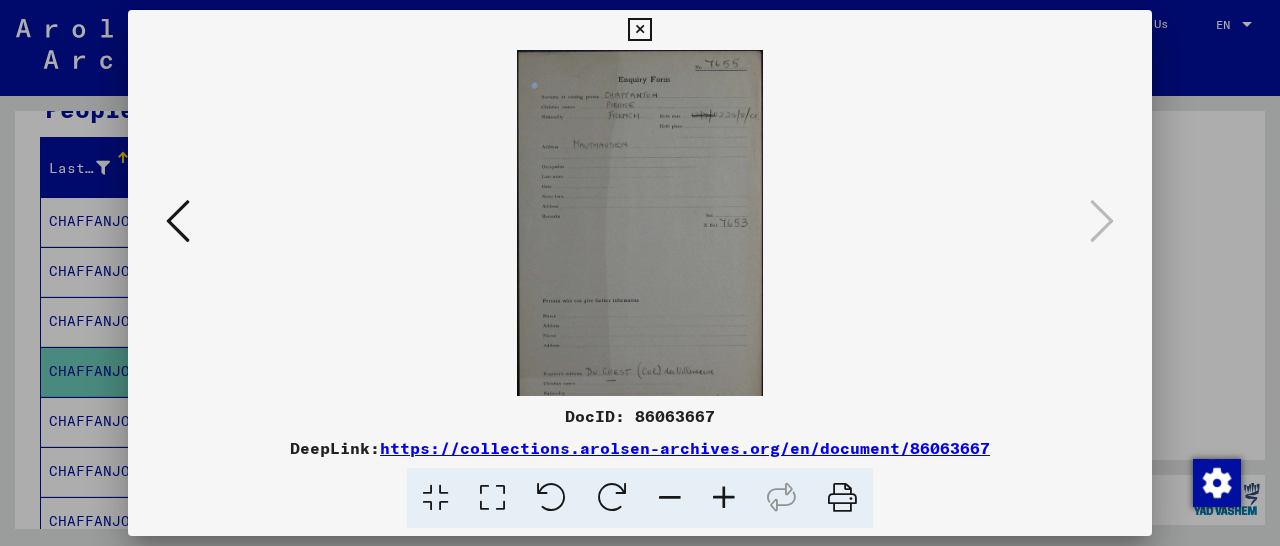 click at bounding box center (724, 498) 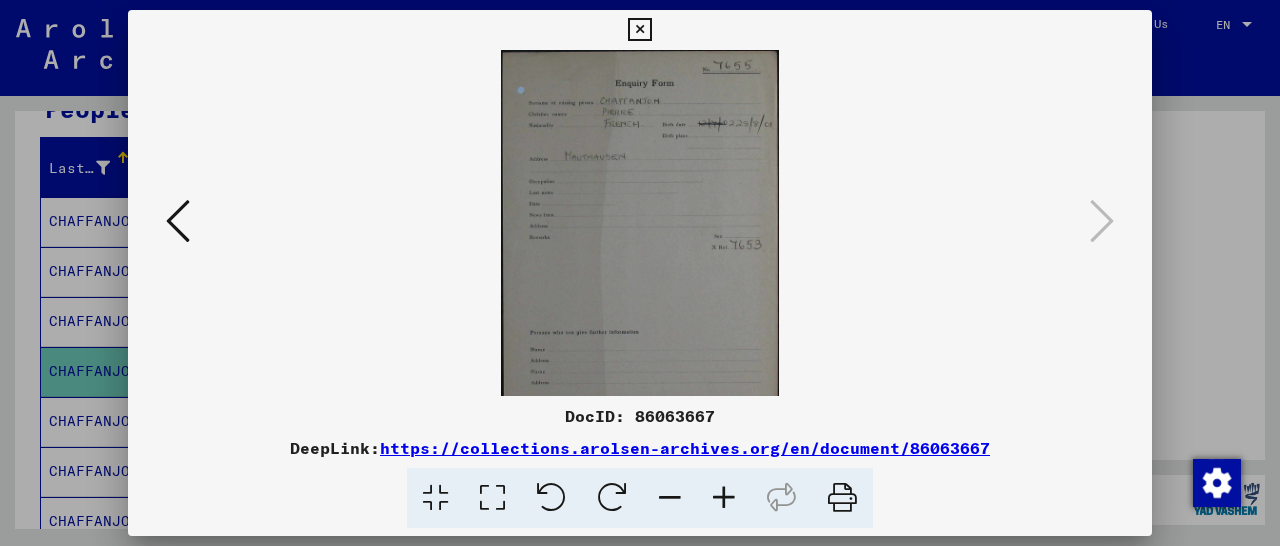 click at bounding box center [724, 498] 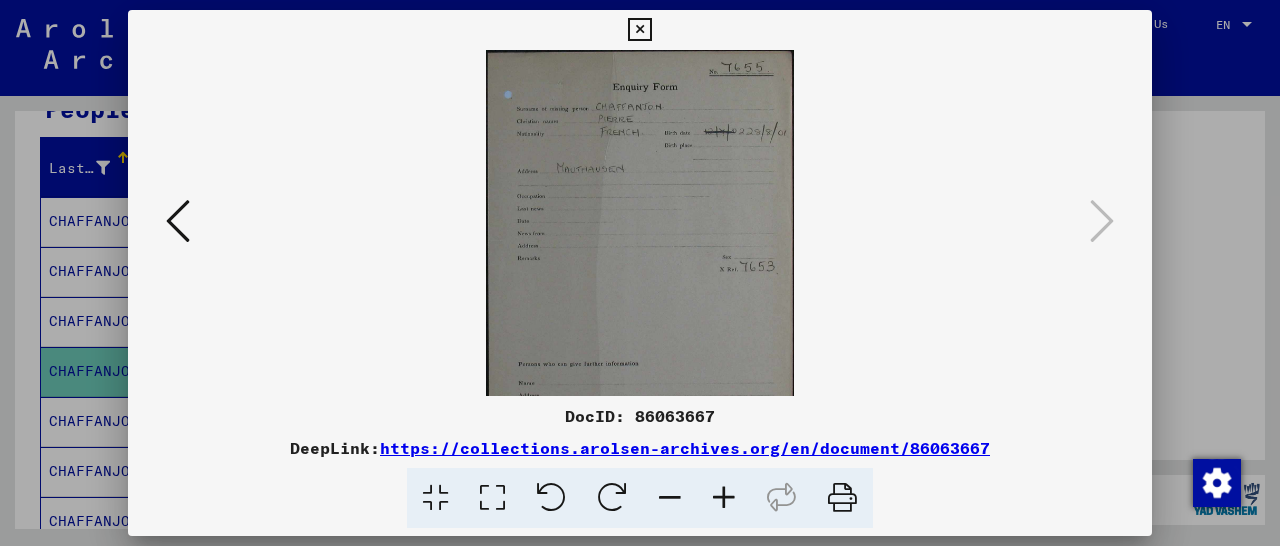 click at bounding box center (724, 498) 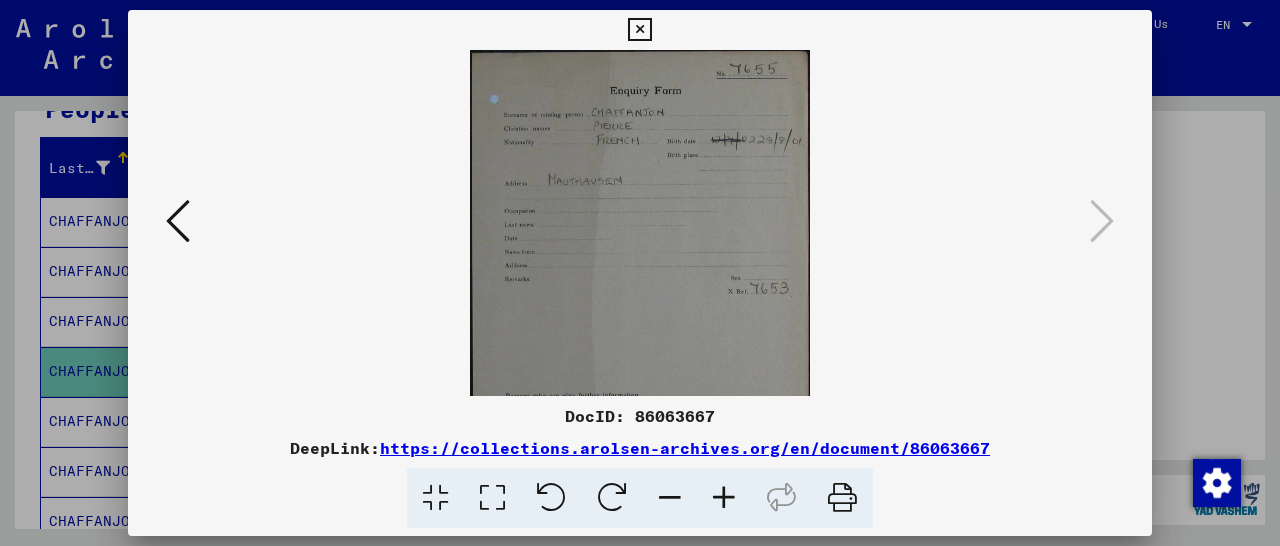 click at bounding box center (724, 498) 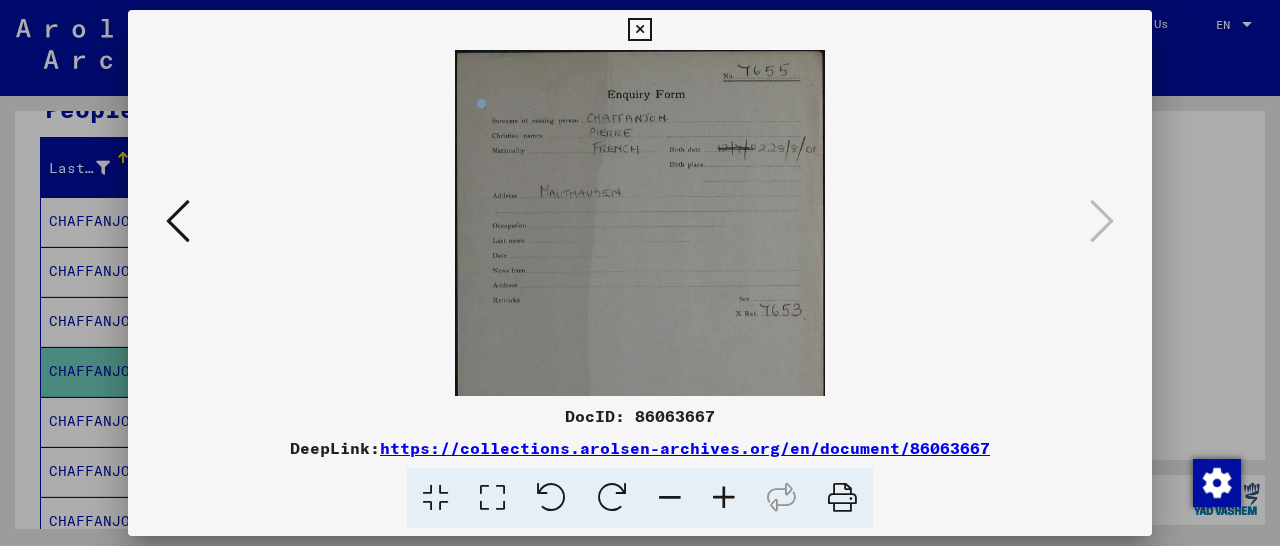 click at bounding box center [724, 498] 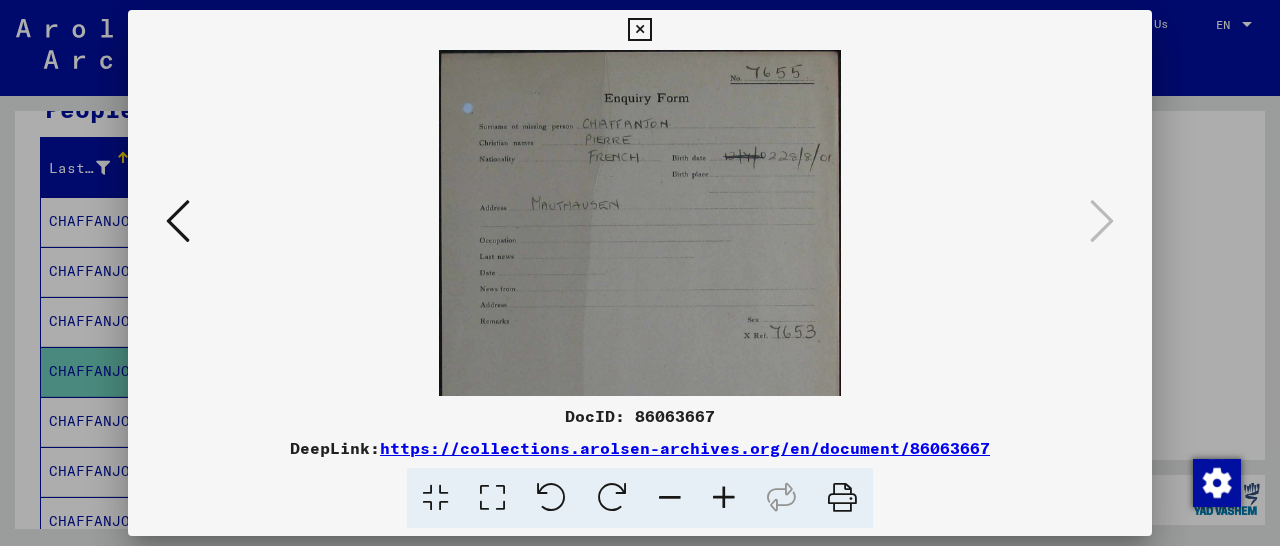click at bounding box center [724, 498] 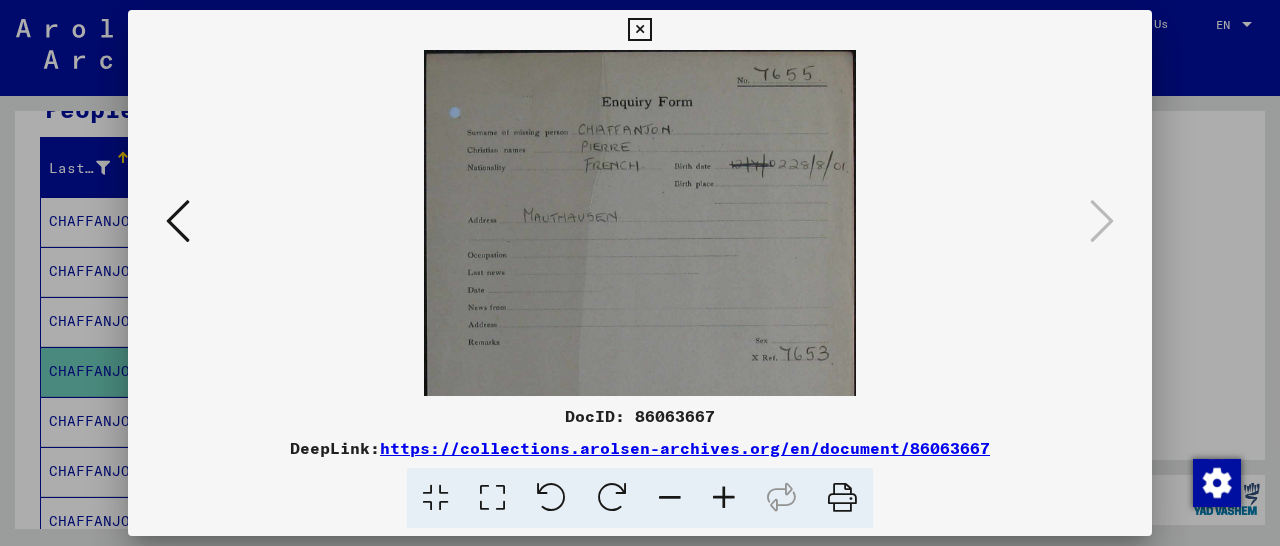 click at bounding box center [724, 498] 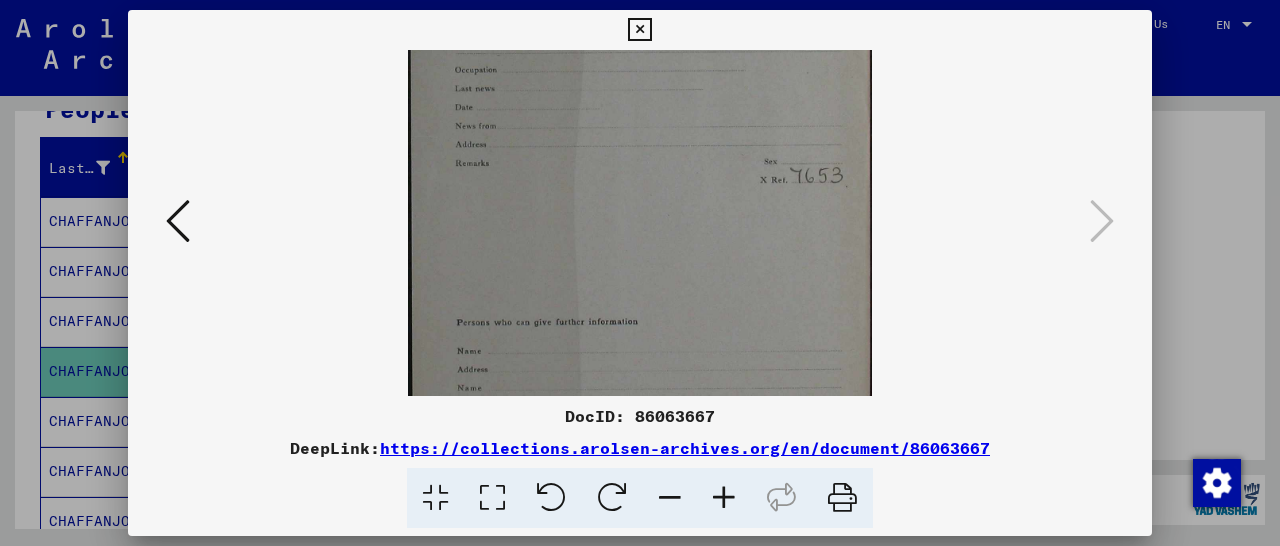 drag, startPoint x: 767, startPoint y: 283, endPoint x: 922, endPoint y: 2, distance: 320.9143 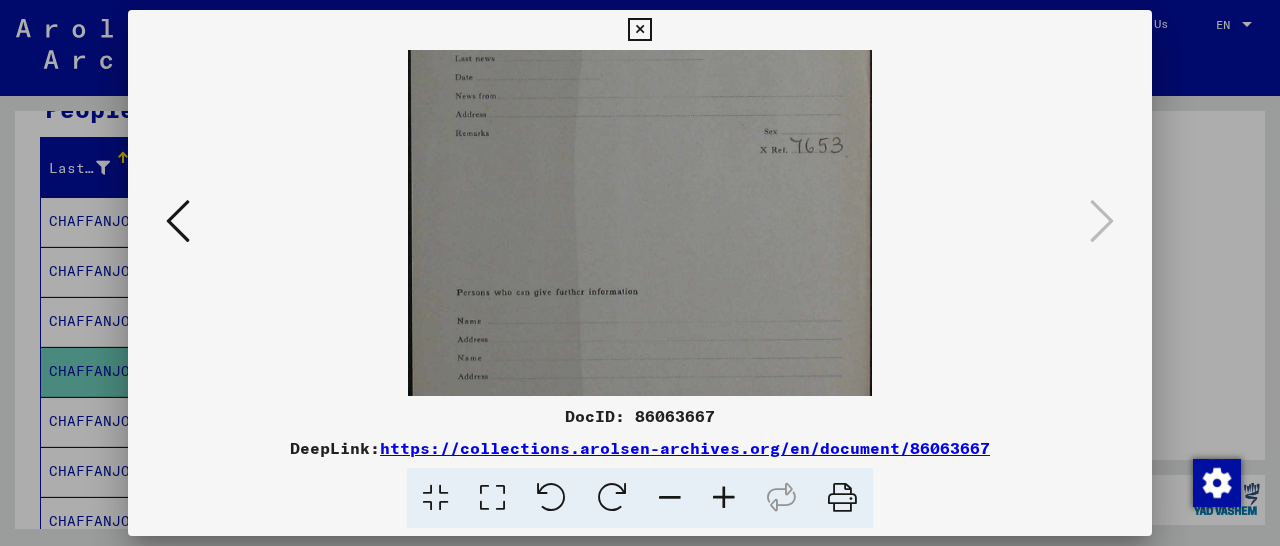 click at bounding box center (639, 30) 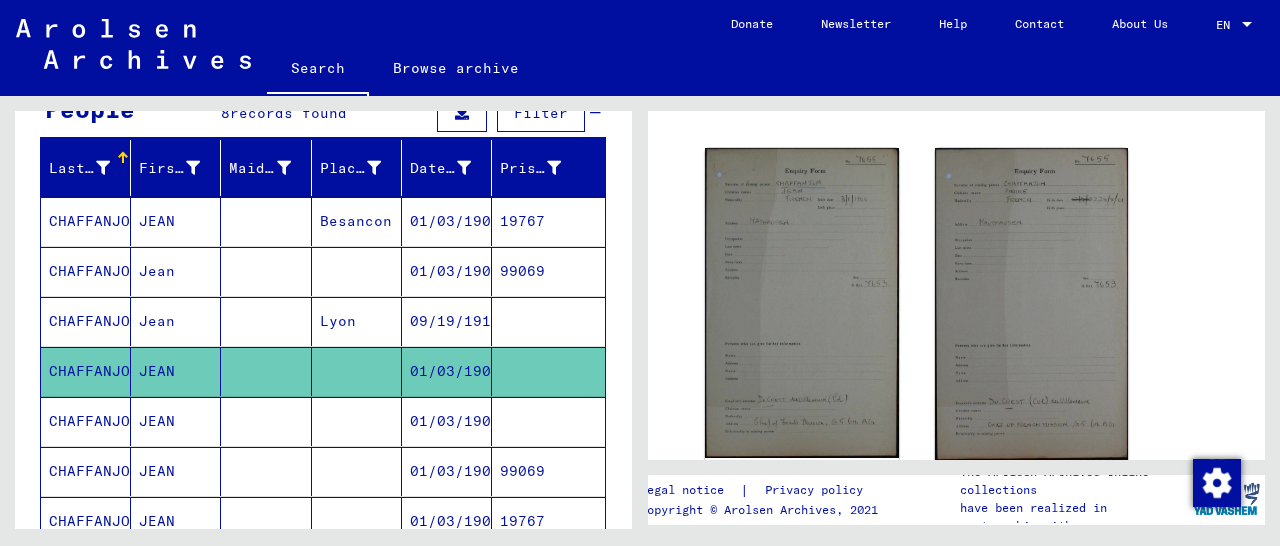 click at bounding box center (548, 471) 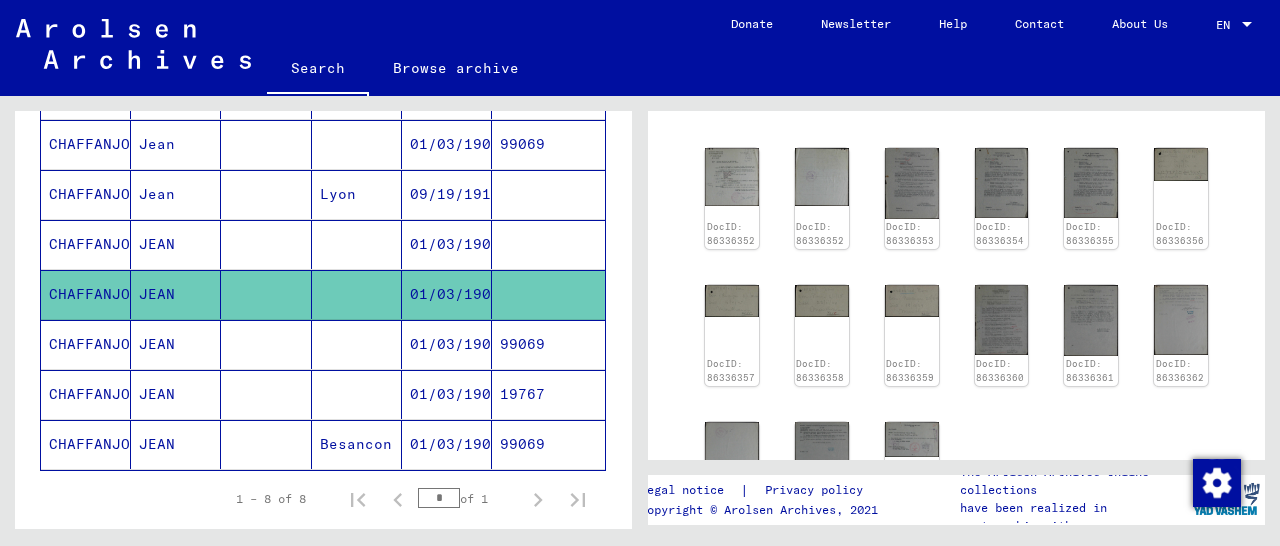 scroll, scrollTop: 416, scrollLeft: 0, axis: vertical 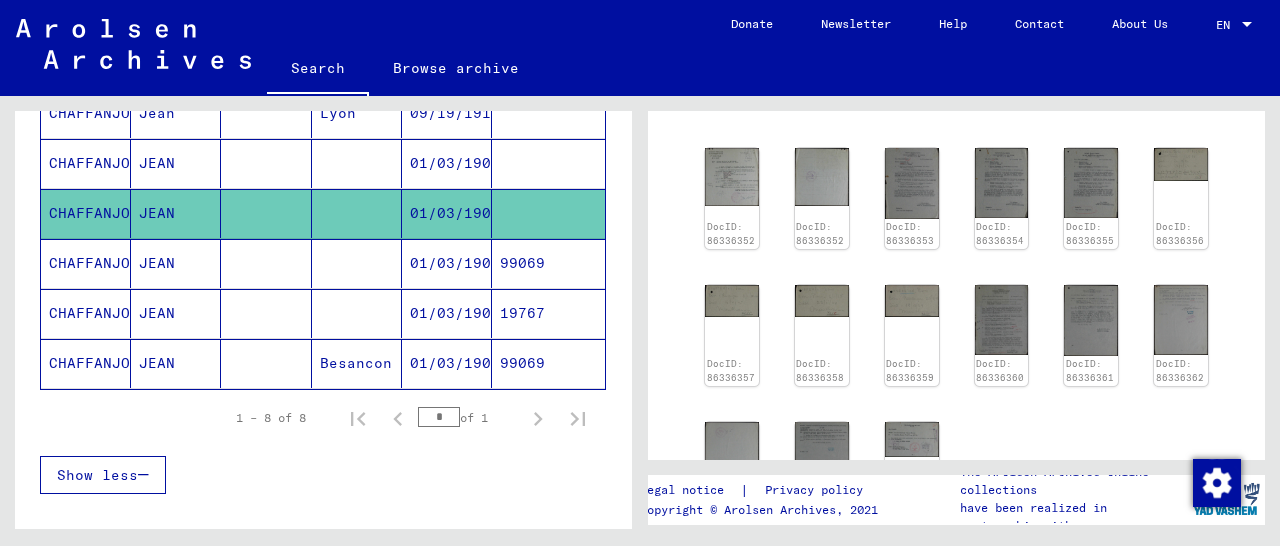 click on "99069" 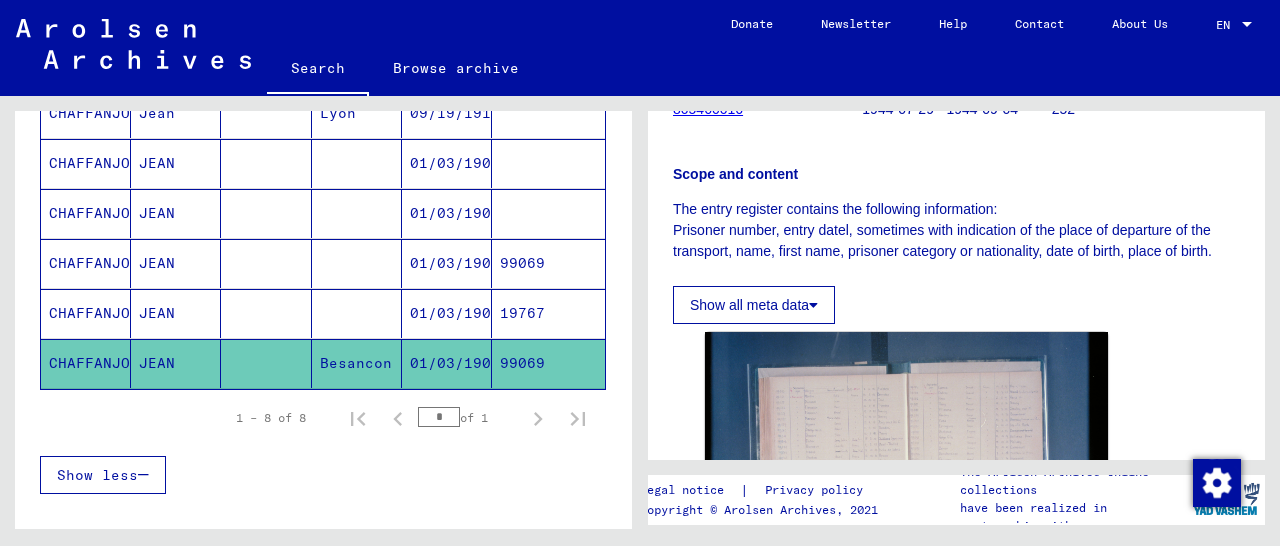 scroll, scrollTop: 416, scrollLeft: 0, axis: vertical 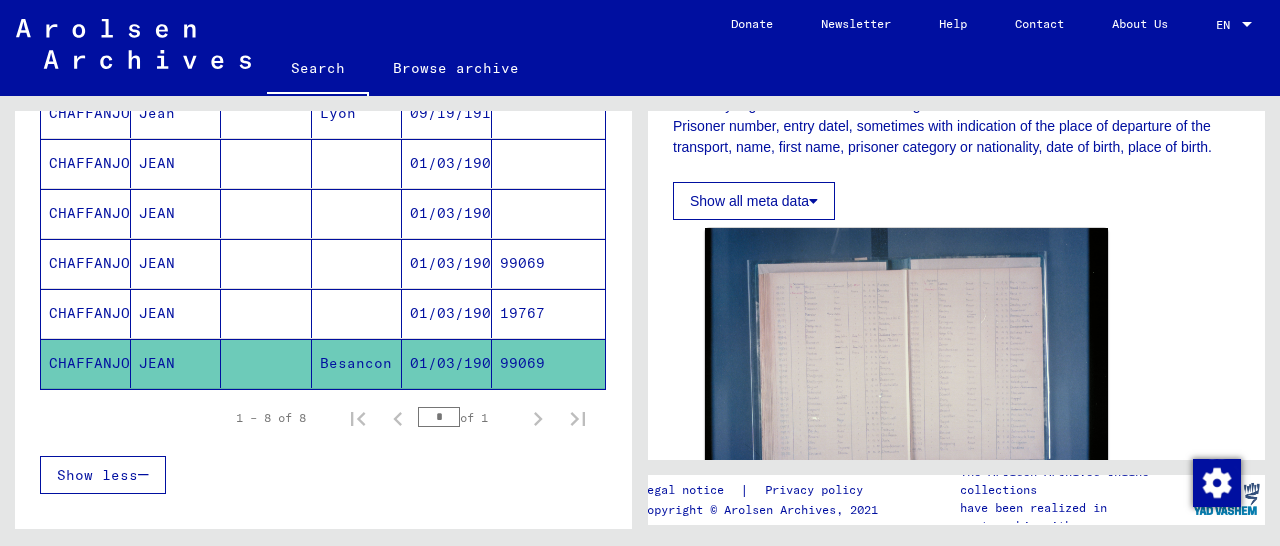 click on "19767" at bounding box center [548, 363] 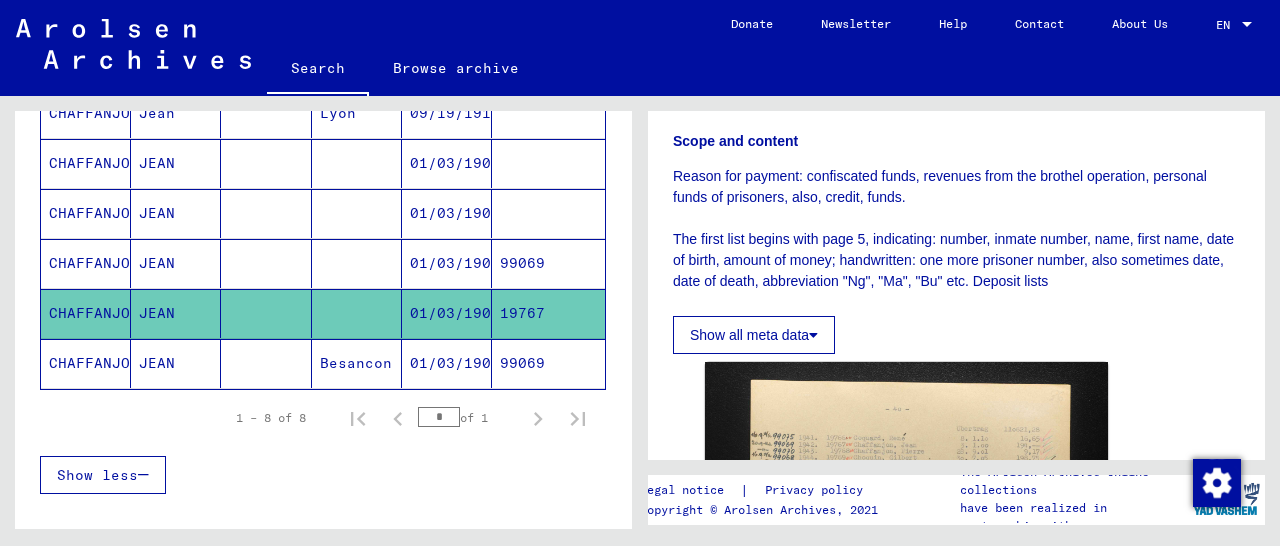 scroll, scrollTop: 416, scrollLeft: 0, axis: vertical 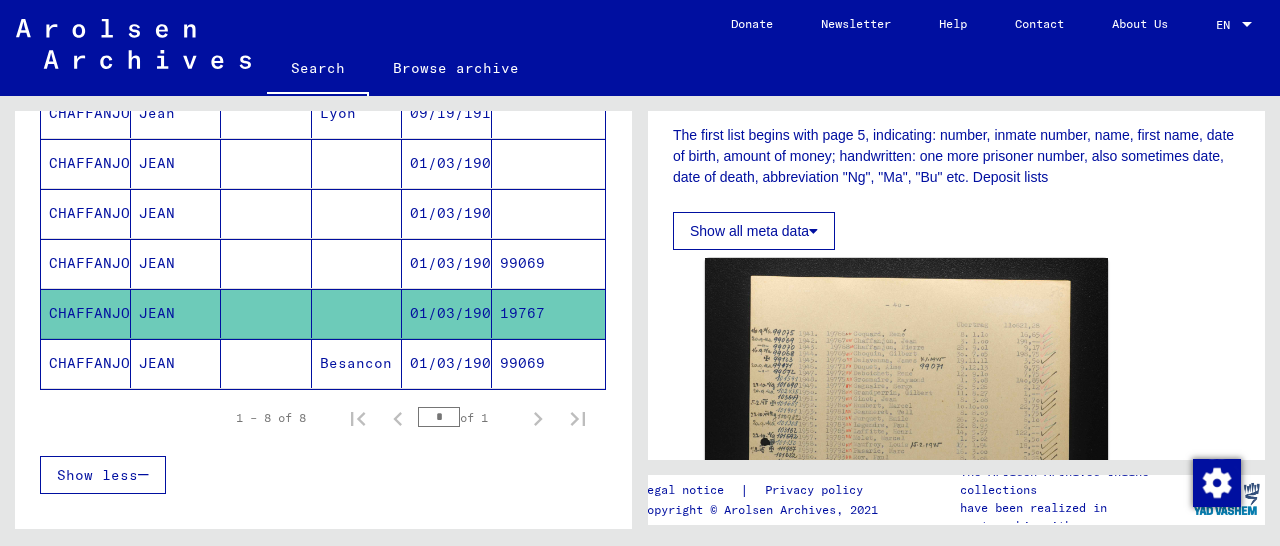 click on "99069" at bounding box center (548, 313) 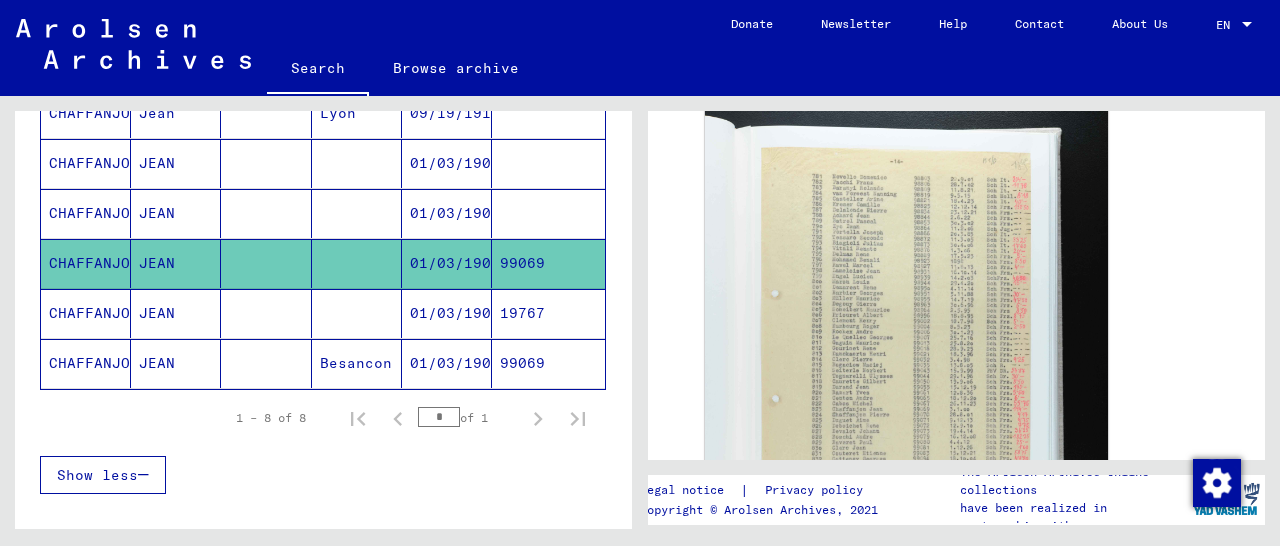 scroll, scrollTop: 416, scrollLeft: 0, axis: vertical 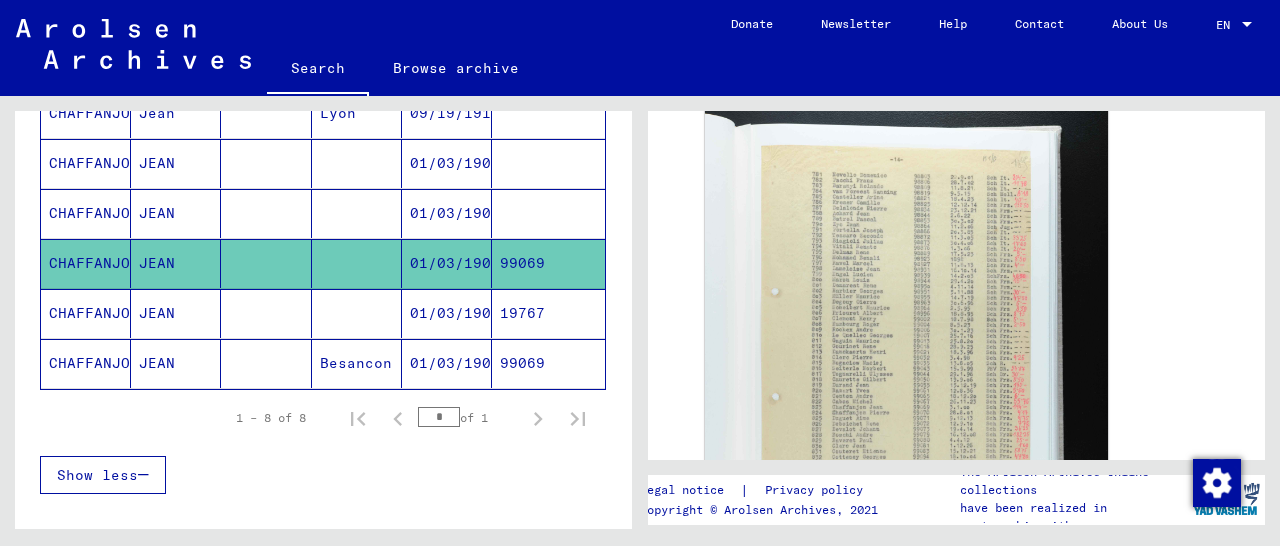 click at bounding box center (548, 263) 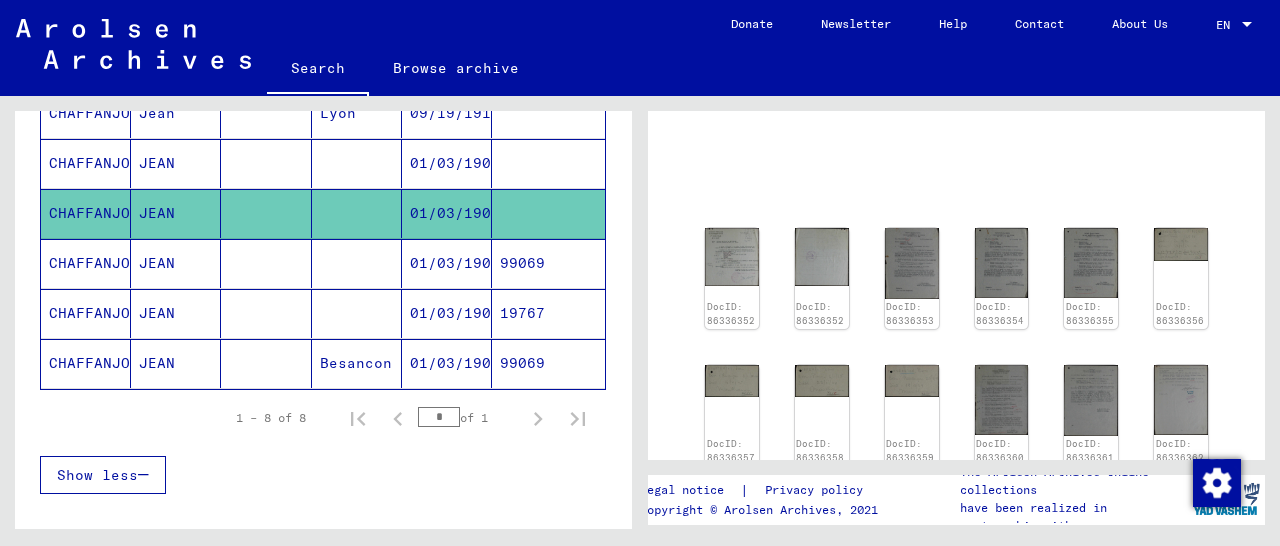 scroll, scrollTop: 104, scrollLeft: 0, axis: vertical 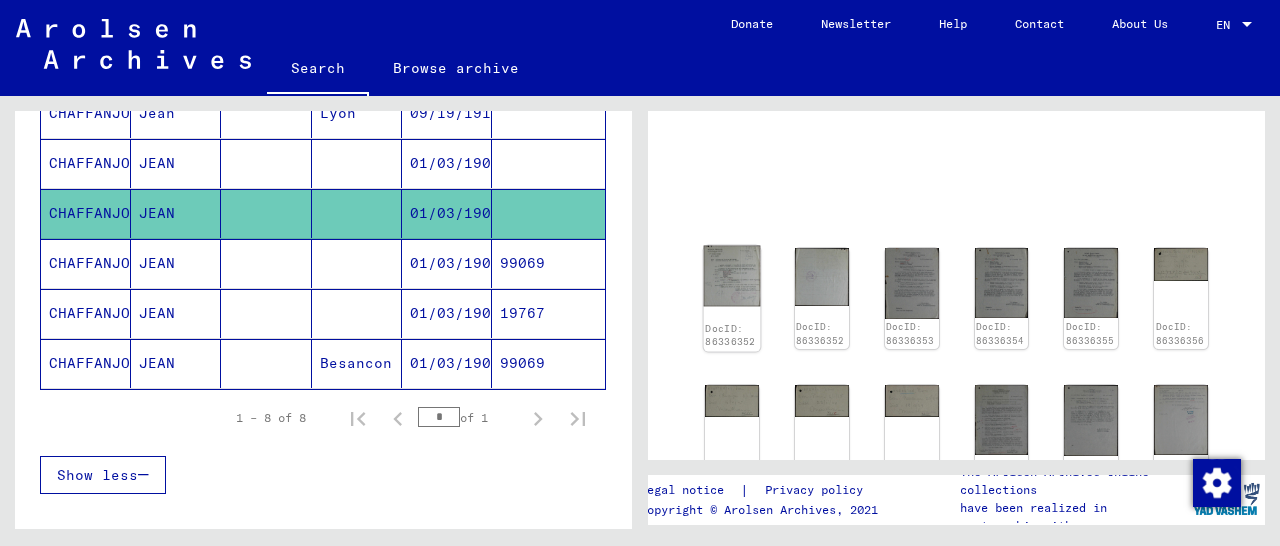 click 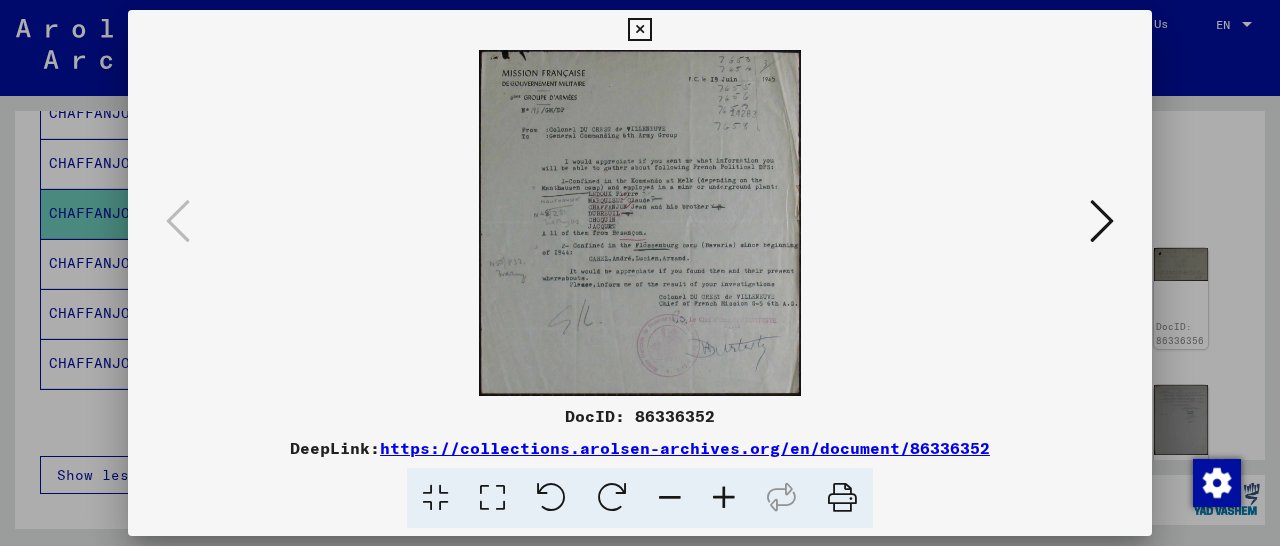 click at bounding box center [1102, 221] 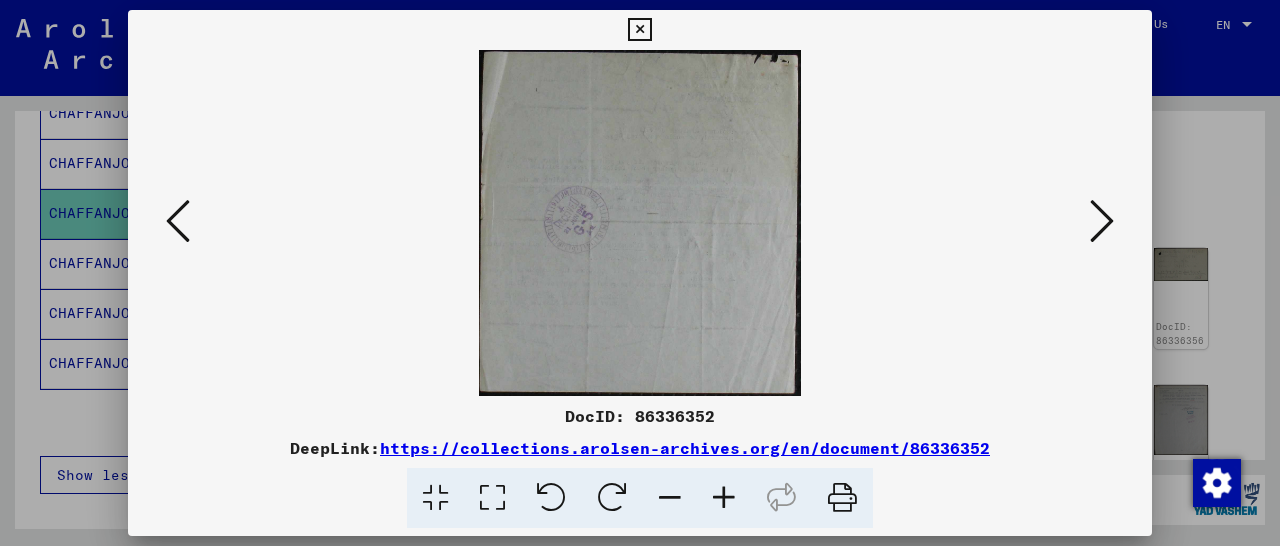 click at bounding box center (1102, 221) 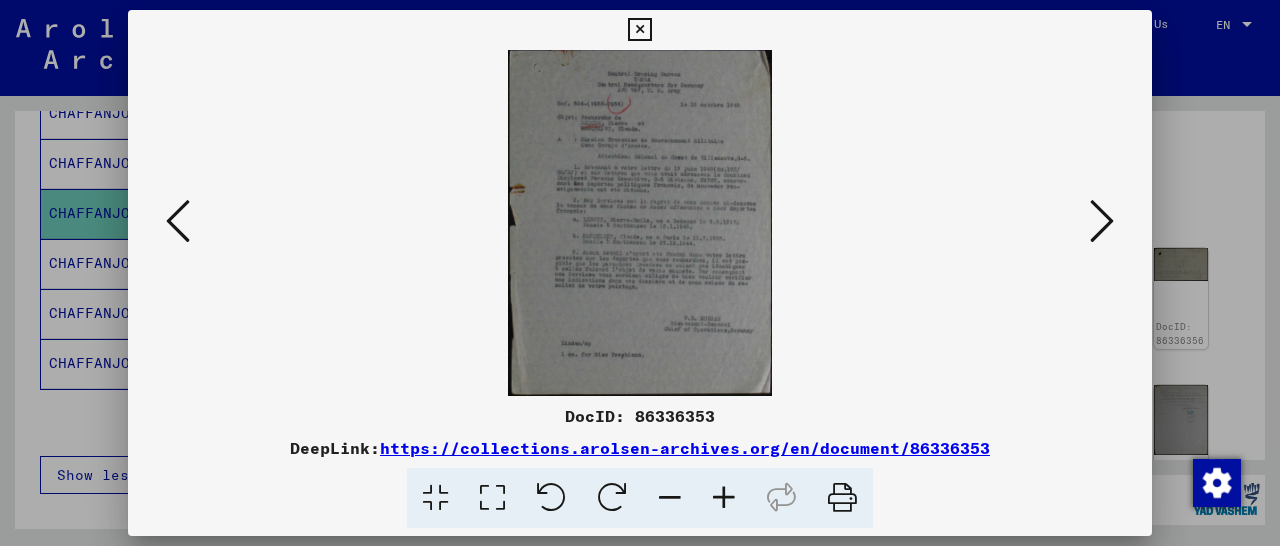 click at bounding box center (724, 498) 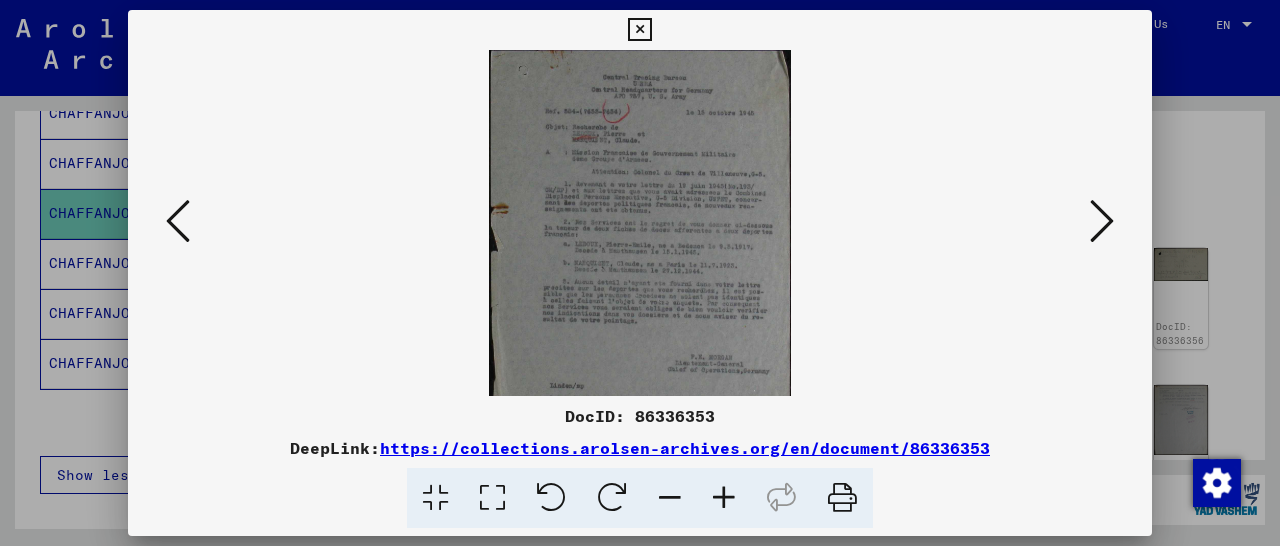 click at bounding box center (724, 498) 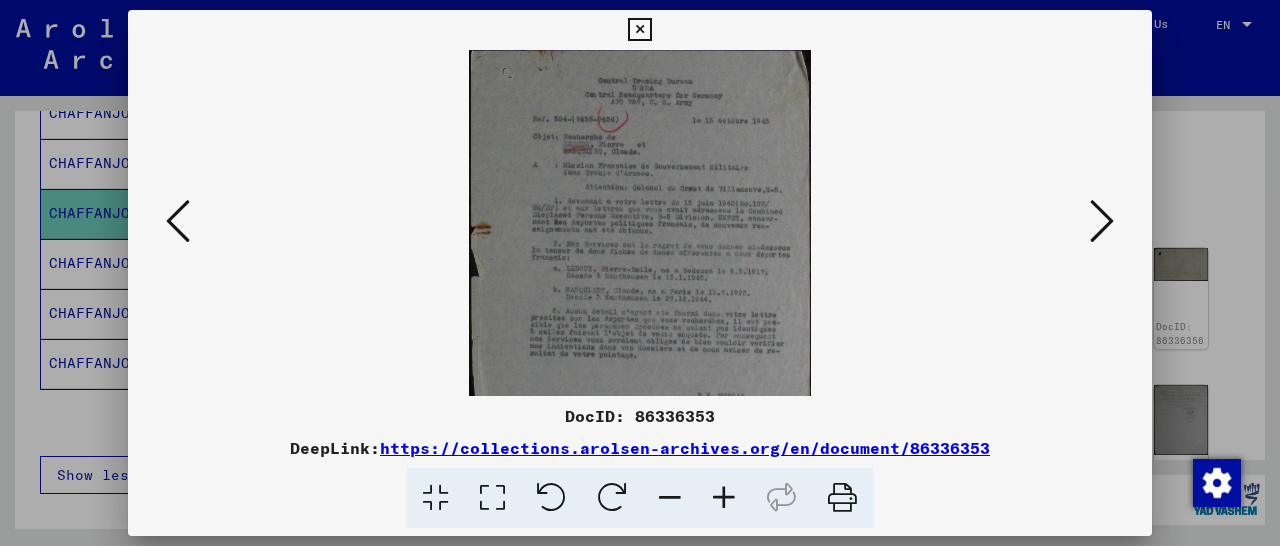 click at bounding box center (724, 498) 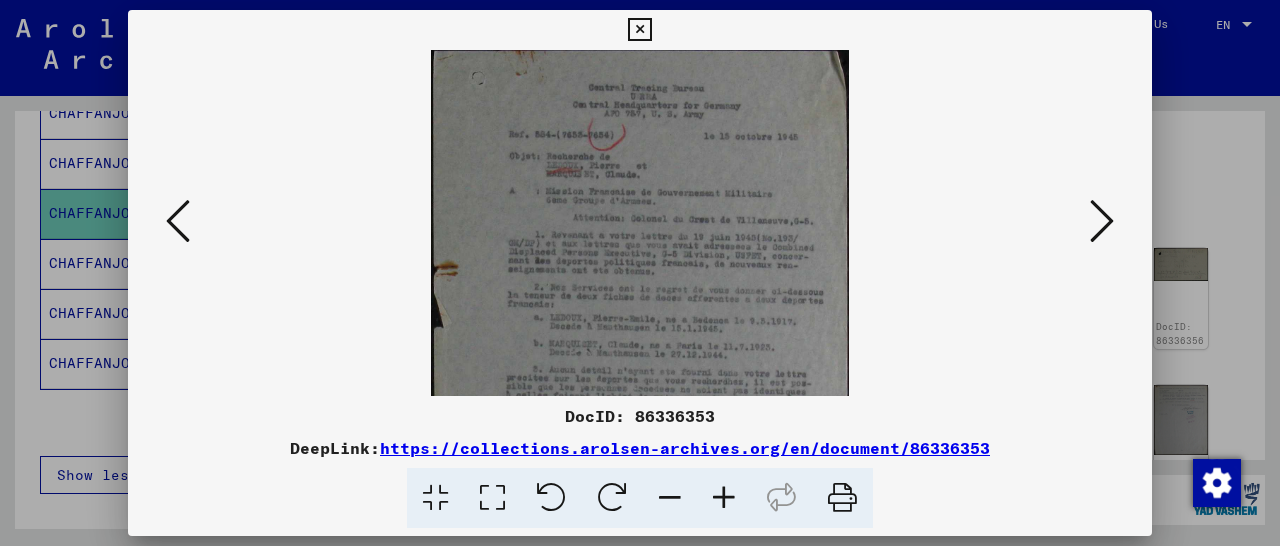 click at bounding box center [724, 498] 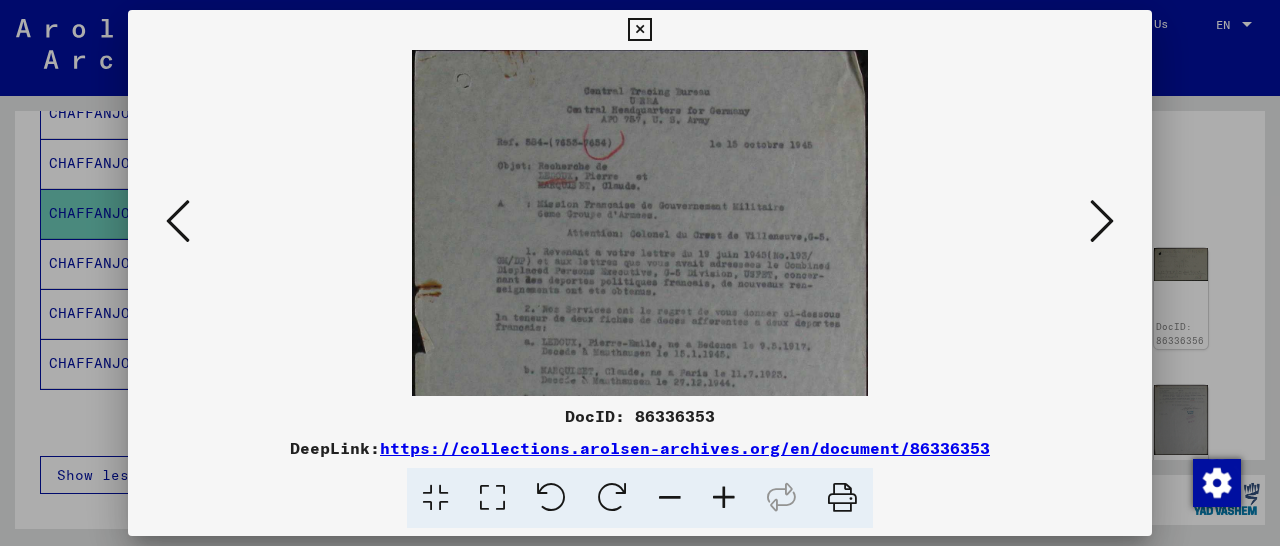 click at bounding box center [724, 498] 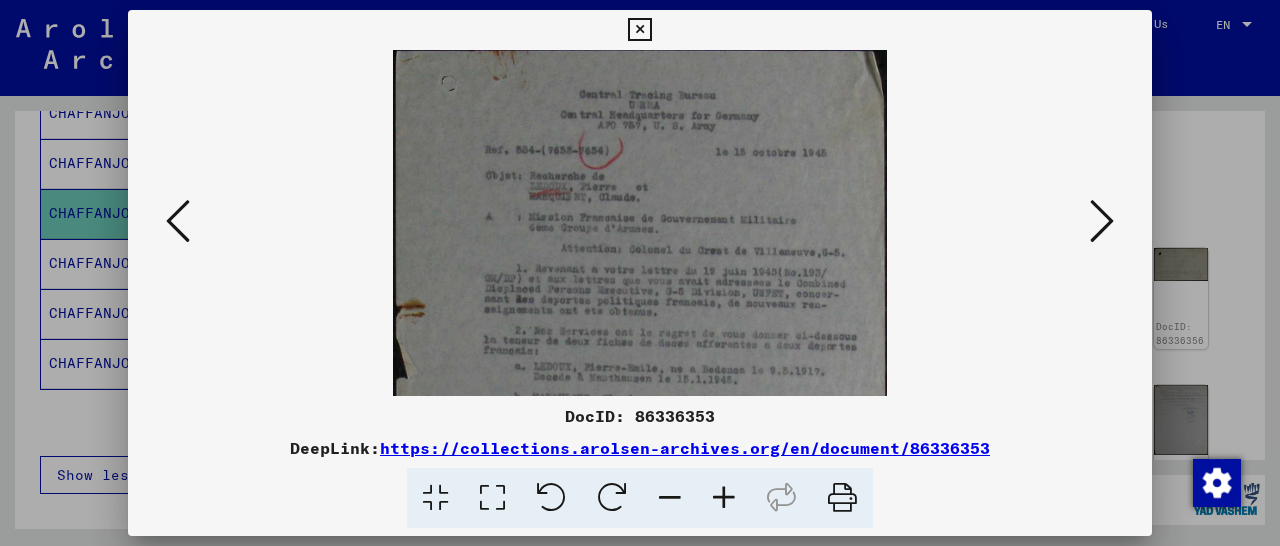 click at bounding box center (724, 498) 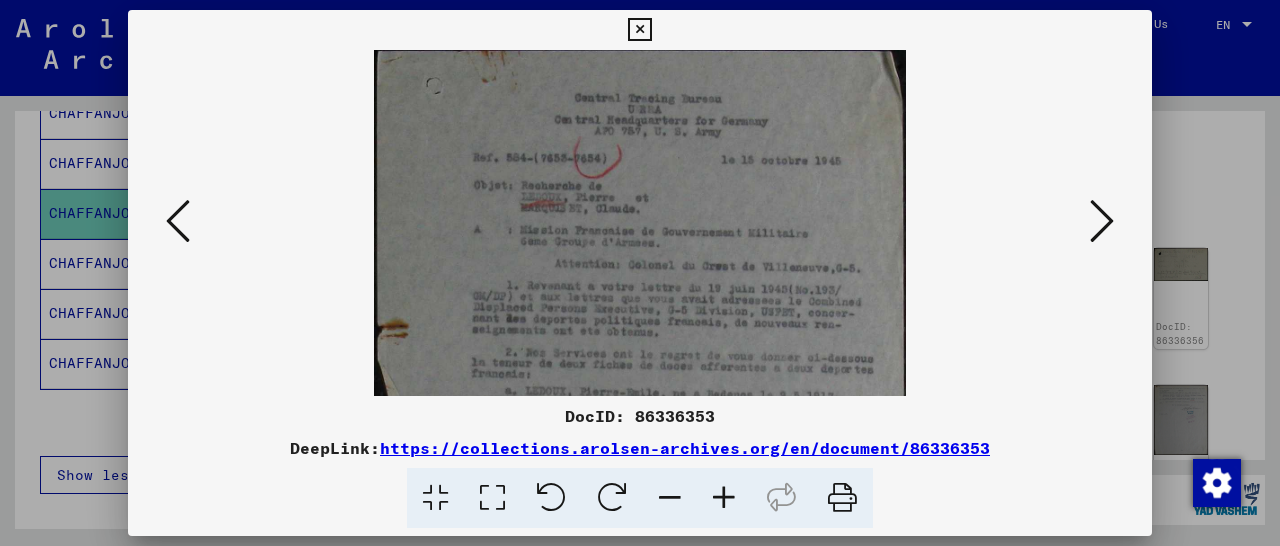 click at bounding box center [724, 498] 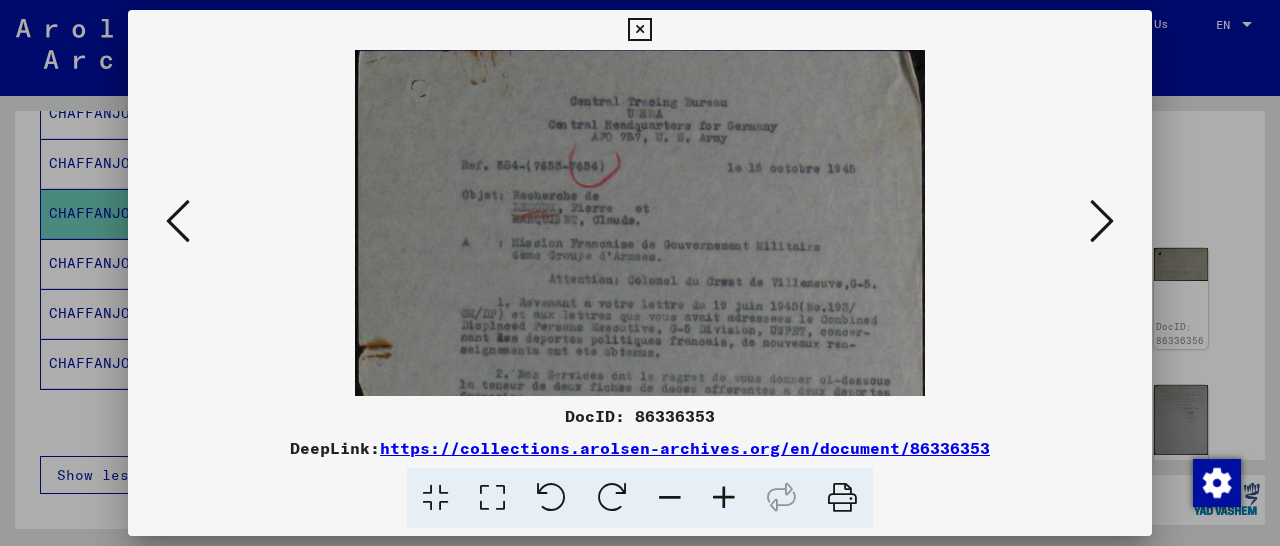 click at bounding box center (724, 498) 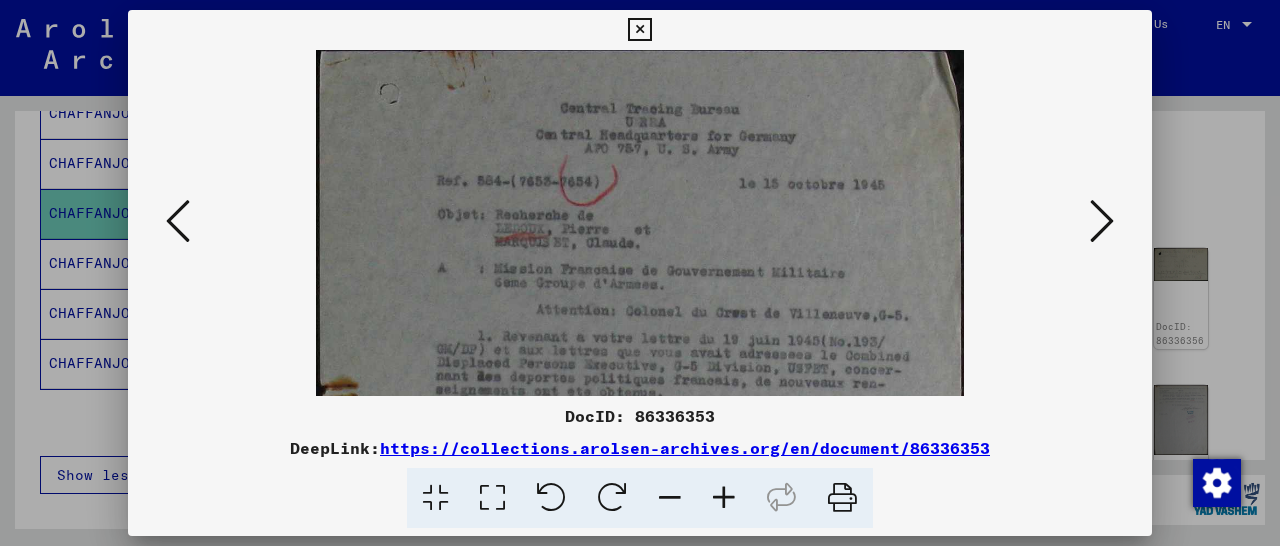 click at bounding box center [724, 498] 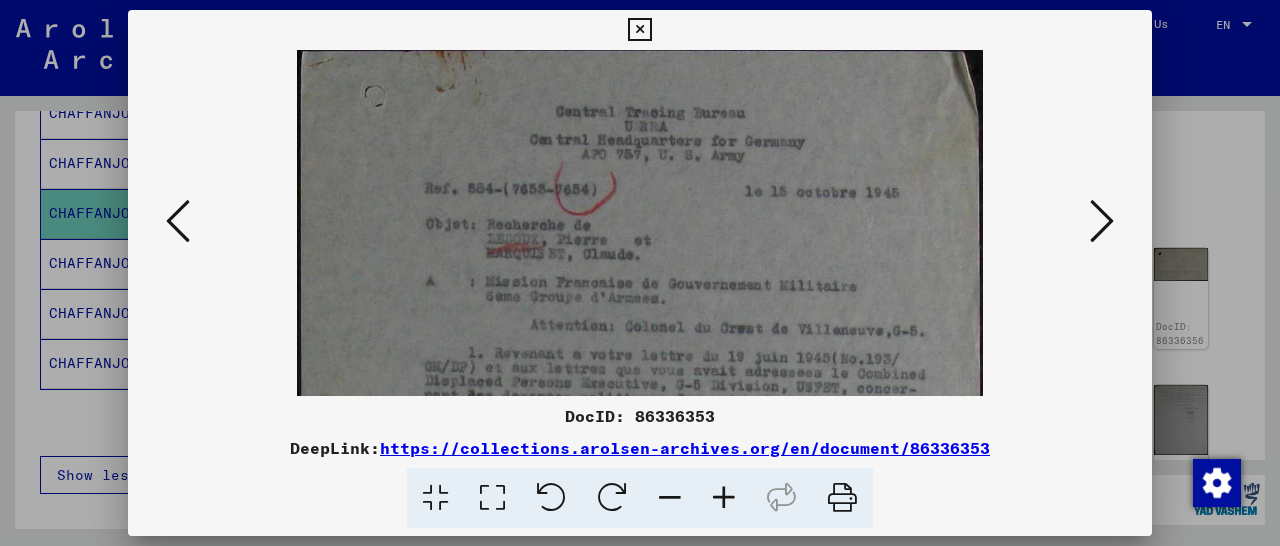 click at bounding box center (724, 498) 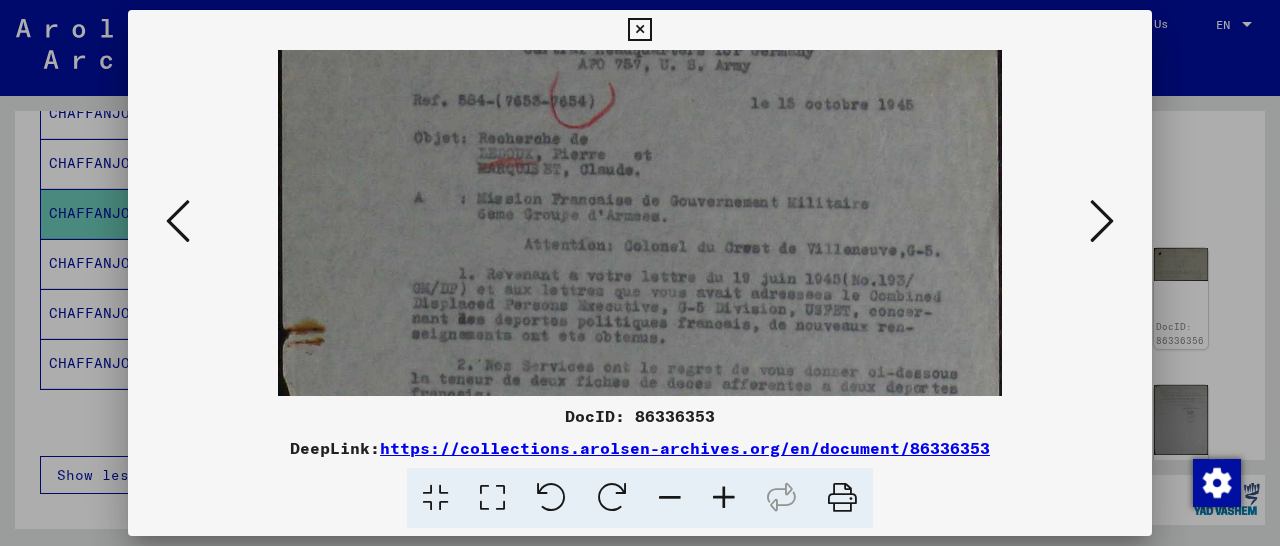 scroll, scrollTop: 134, scrollLeft: 0, axis: vertical 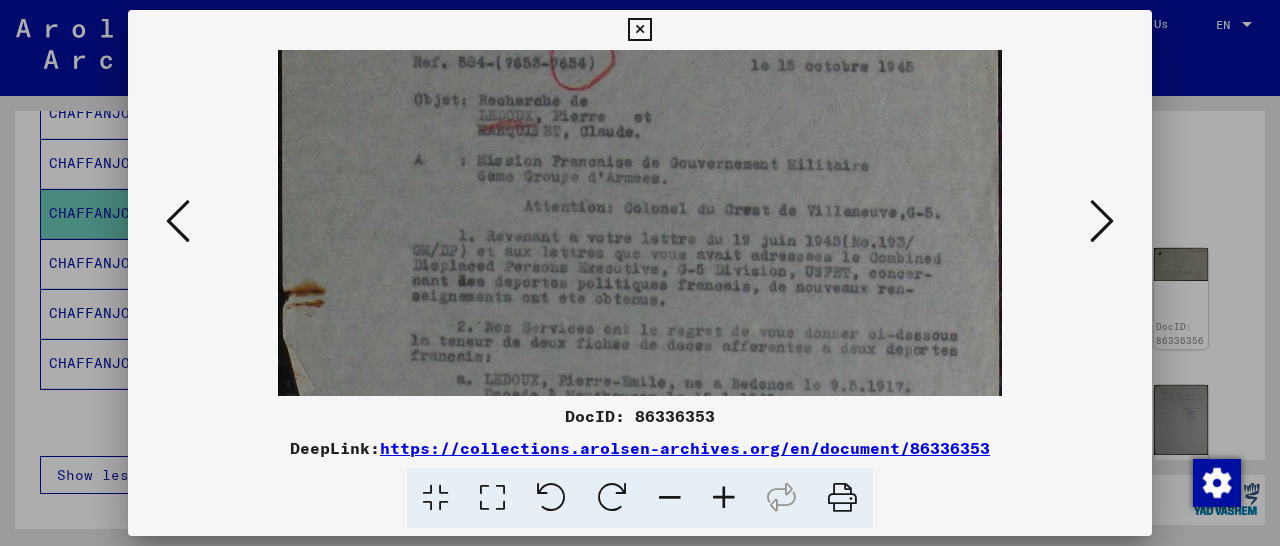 drag, startPoint x: 699, startPoint y: 338, endPoint x: 725, endPoint y: 206, distance: 134.53624 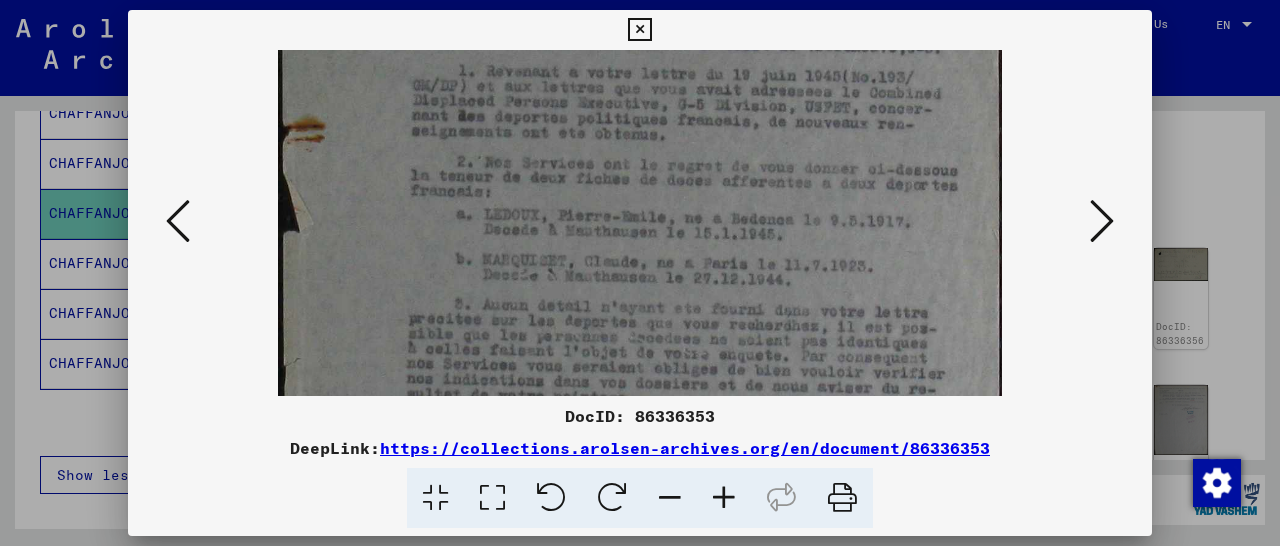scroll, scrollTop: 304, scrollLeft: 0, axis: vertical 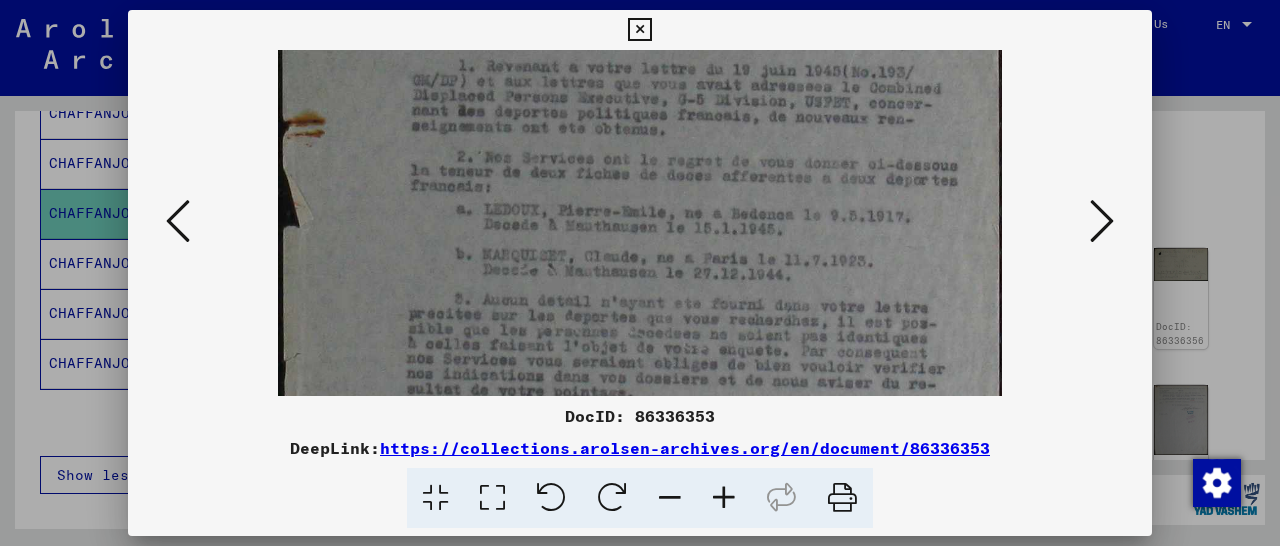 drag, startPoint x: 673, startPoint y: 311, endPoint x: 693, endPoint y: 144, distance: 168.19334 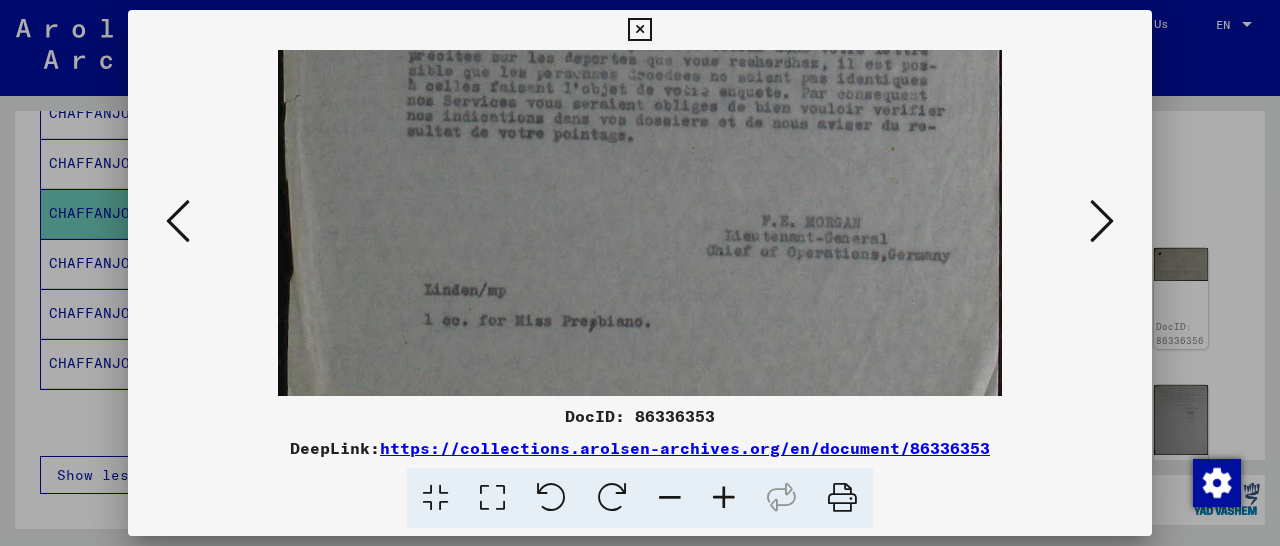scroll, scrollTop: 563, scrollLeft: 0, axis: vertical 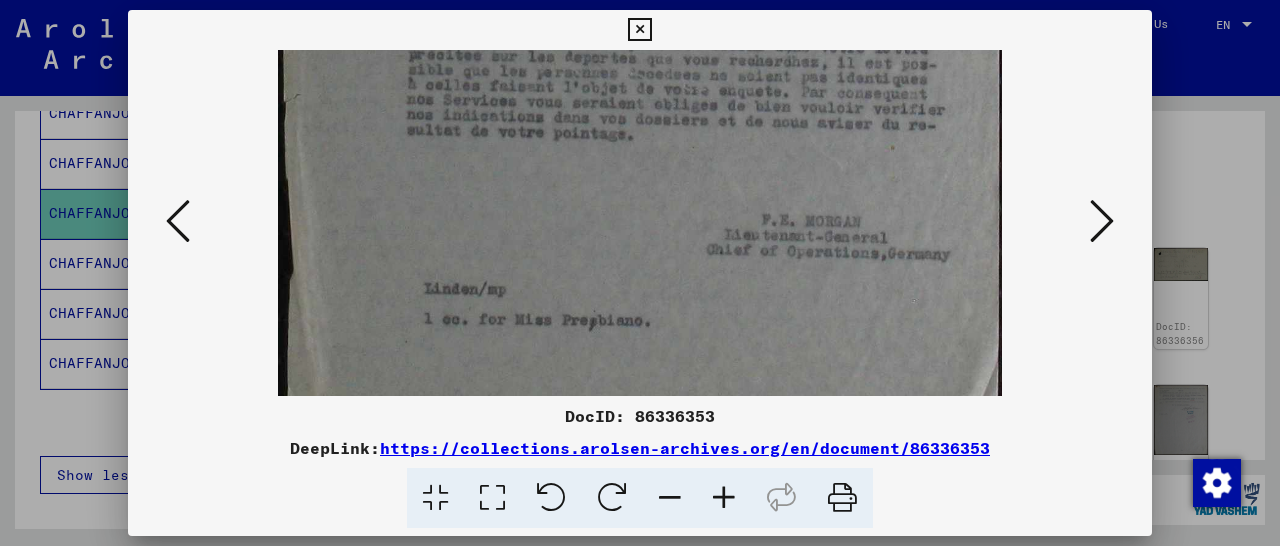 drag, startPoint x: 634, startPoint y: 291, endPoint x: 663, endPoint y: 32, distance: 260.6185 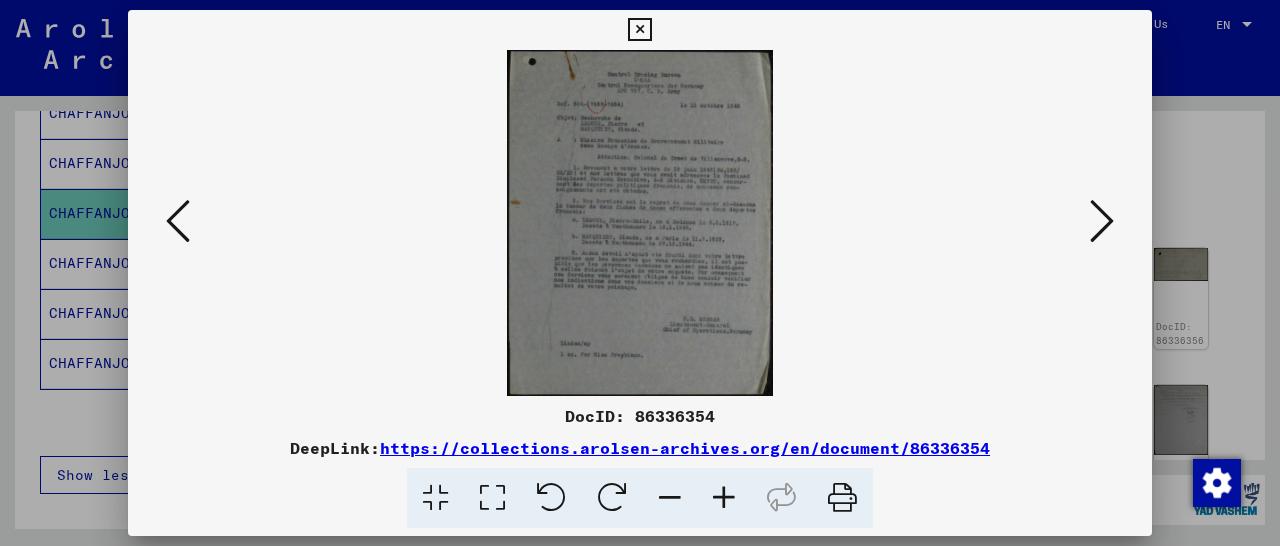 scroll, scrollTop: 0, scrollLeft: 0, axis: both 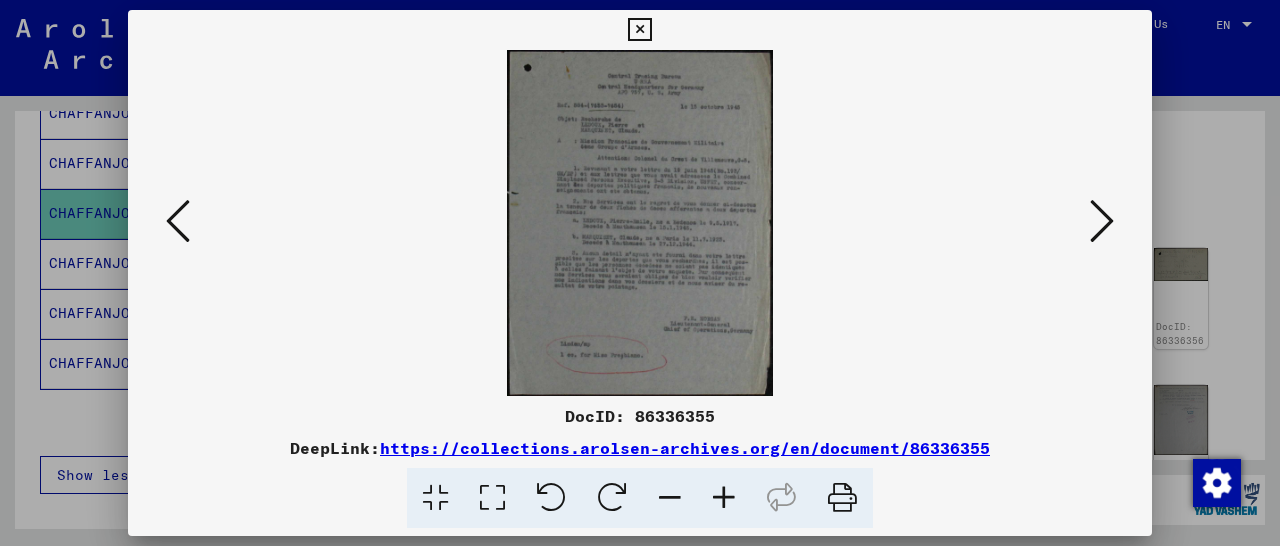 click at bounding box center [1102, 221] 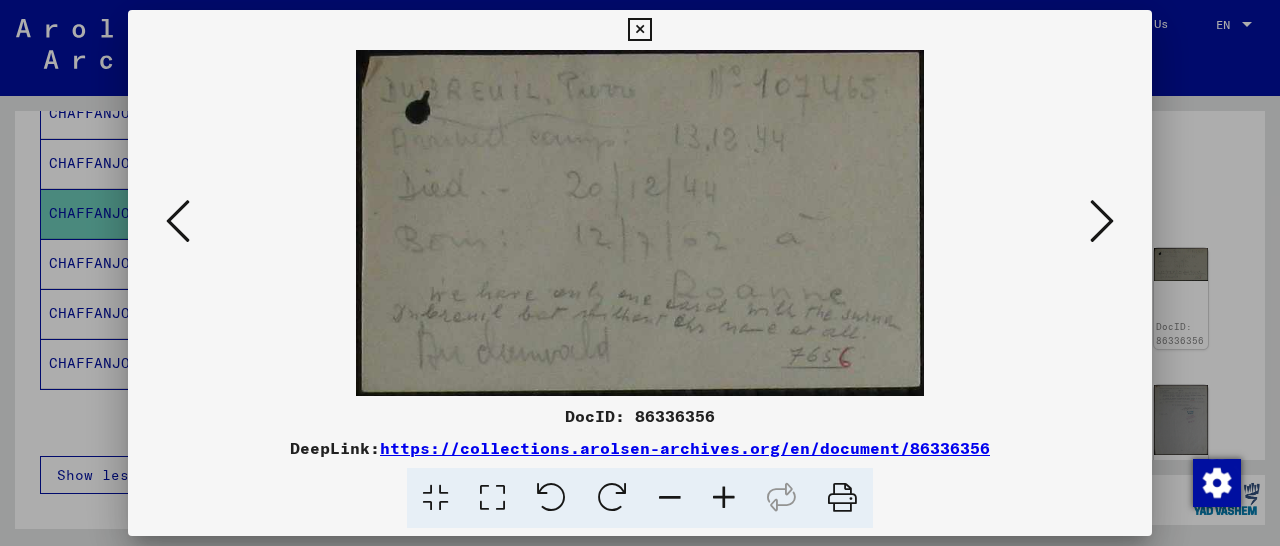 click at bounding box center [178, 221] 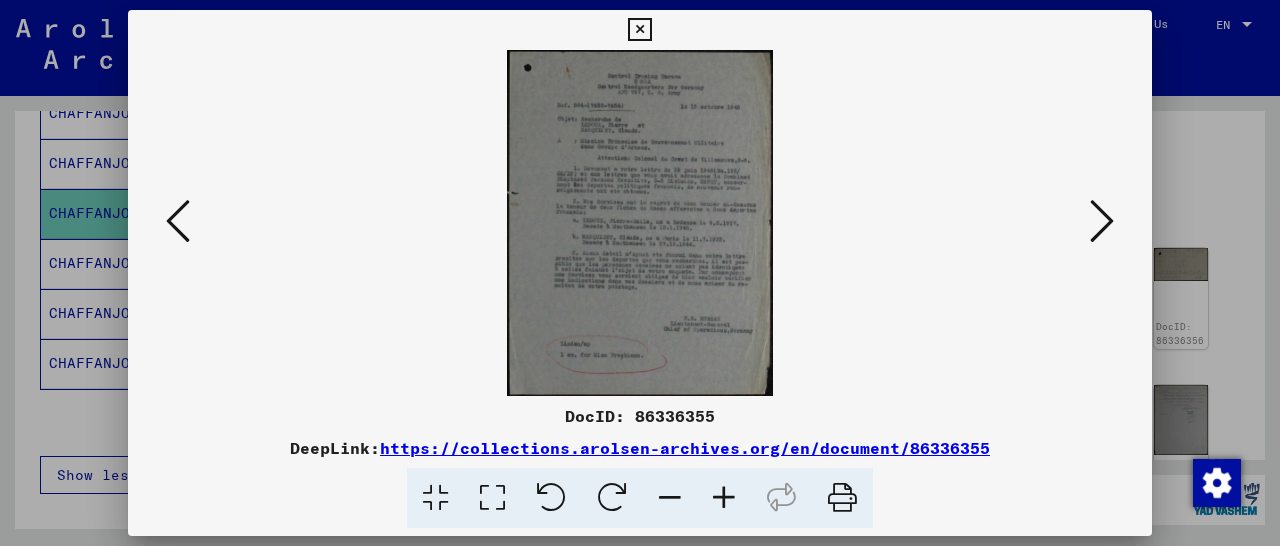 click at bounding box center (724, 498) 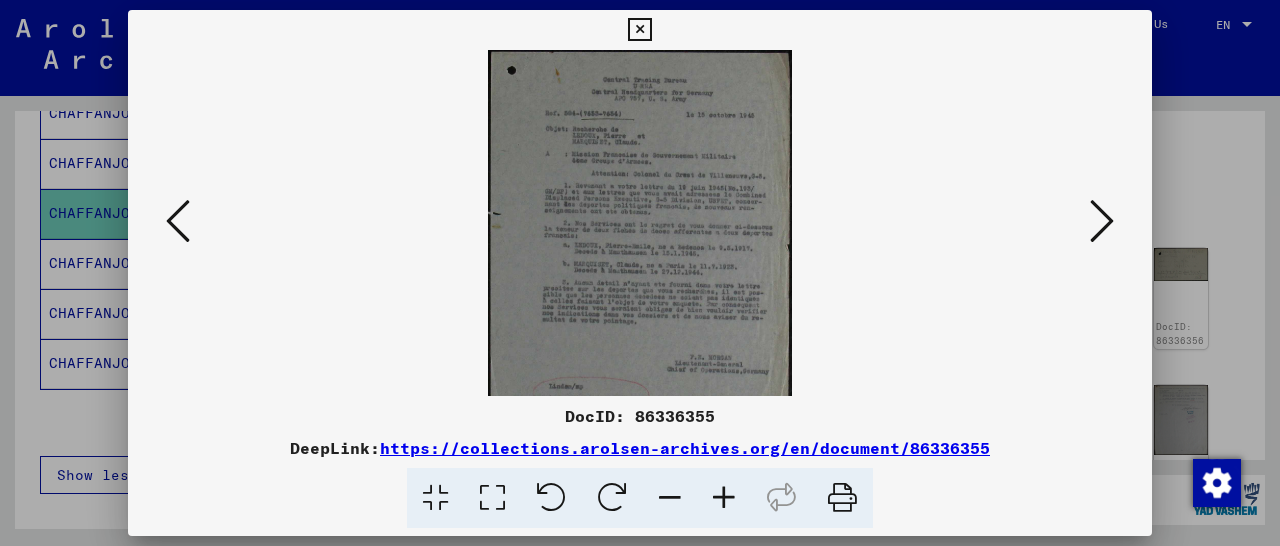 click at bounding box center (724, 498) 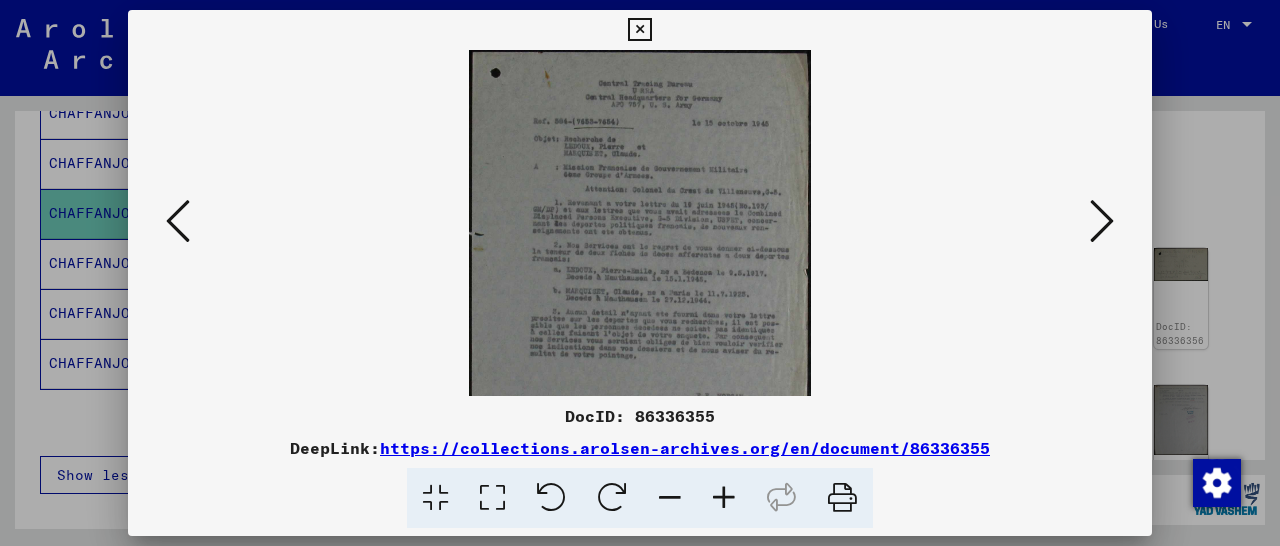click at bounding box center [724, 498] 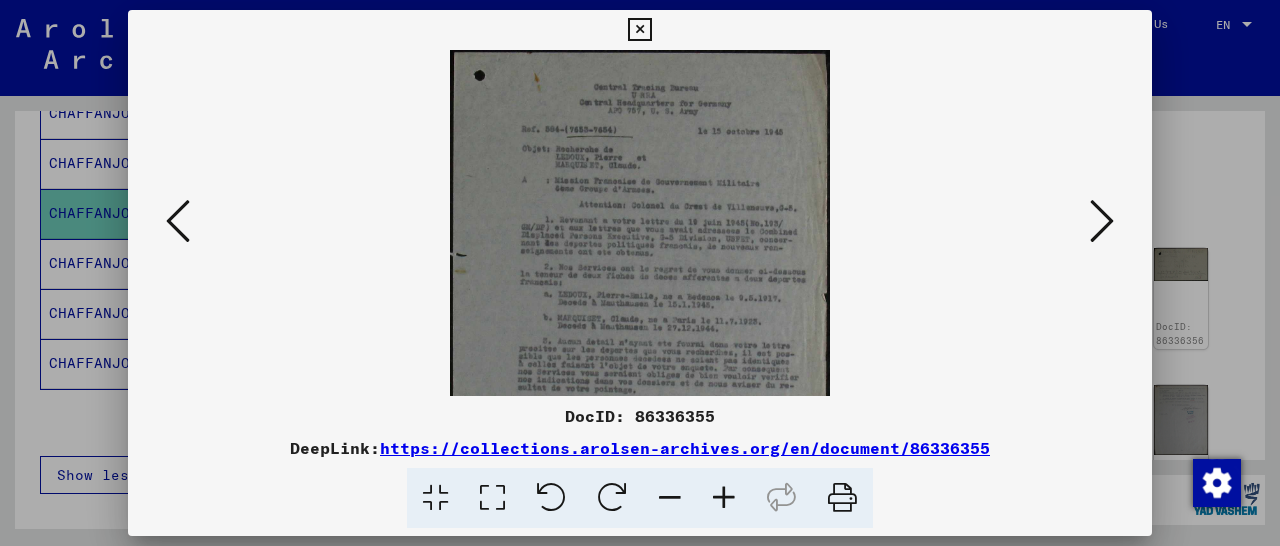 click at bounding box center (724, 498) 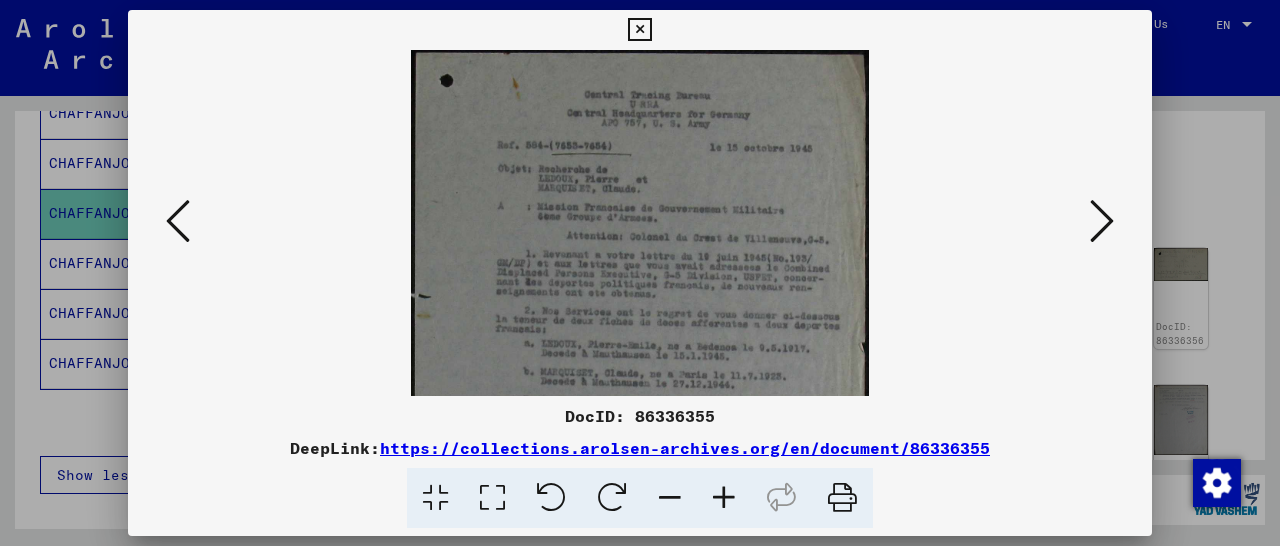 click at bounding box center [724, 498] 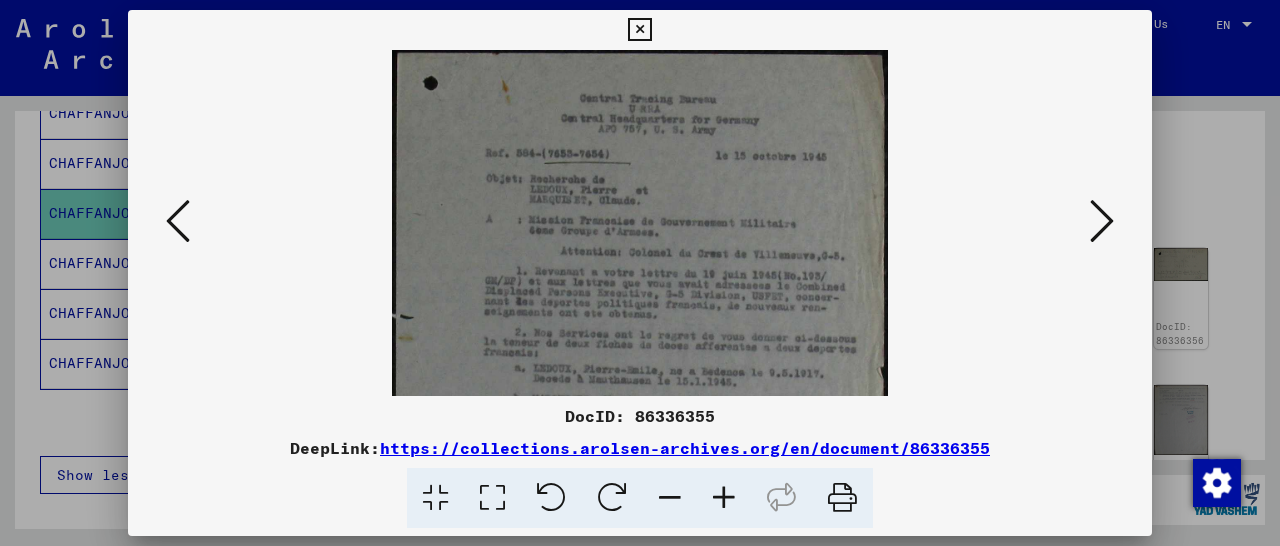 click at bounding box center [724, 498] 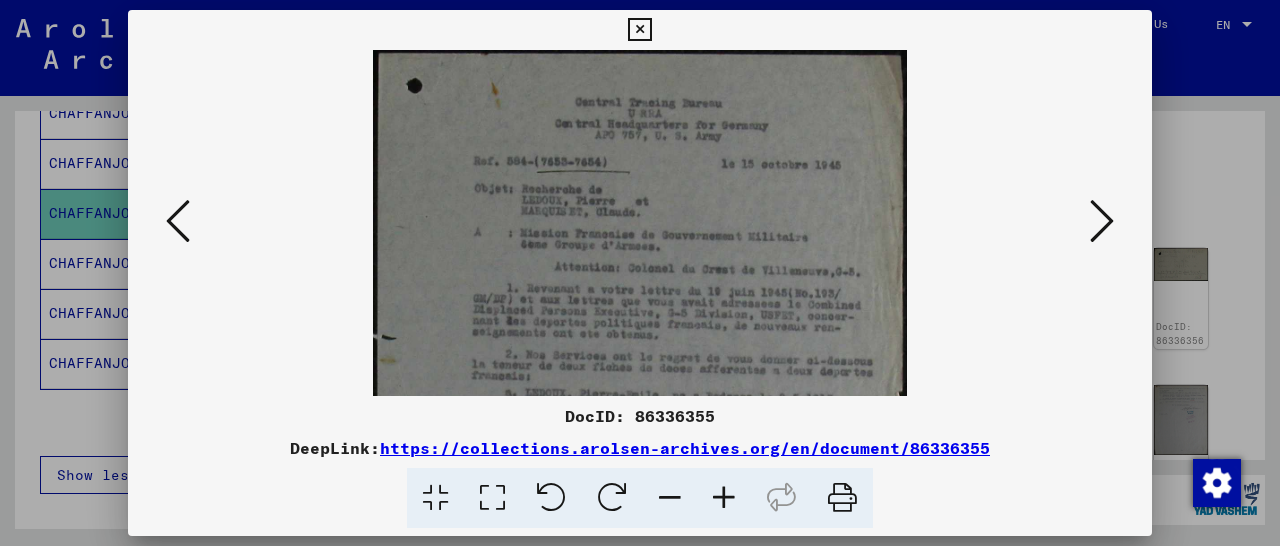 click at bounding box center [724, 498] 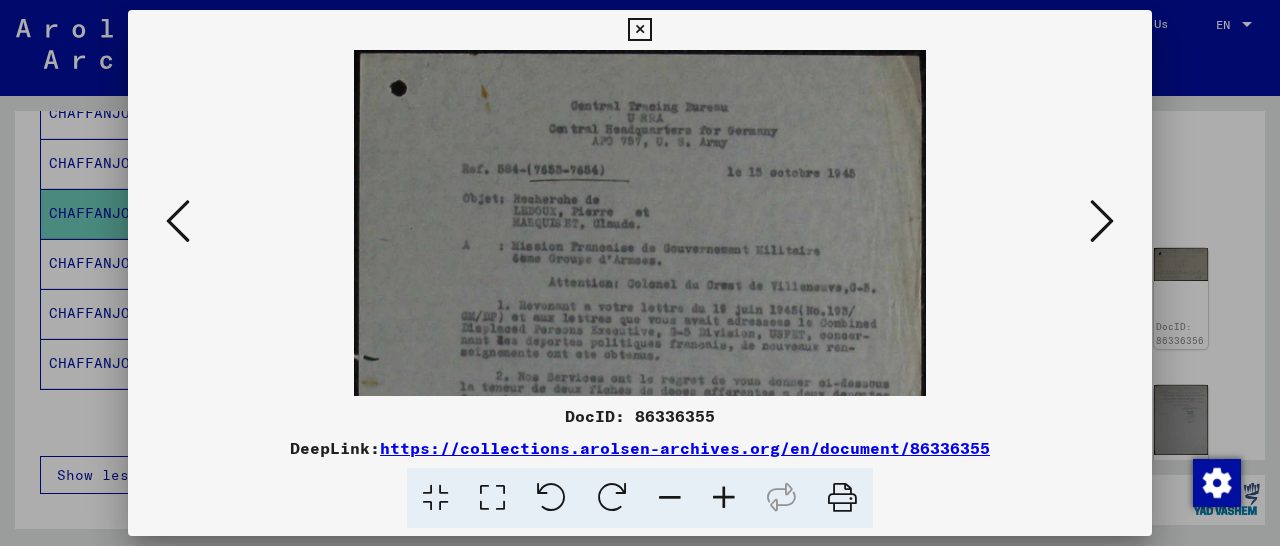 click at bounding box center (724, 498) 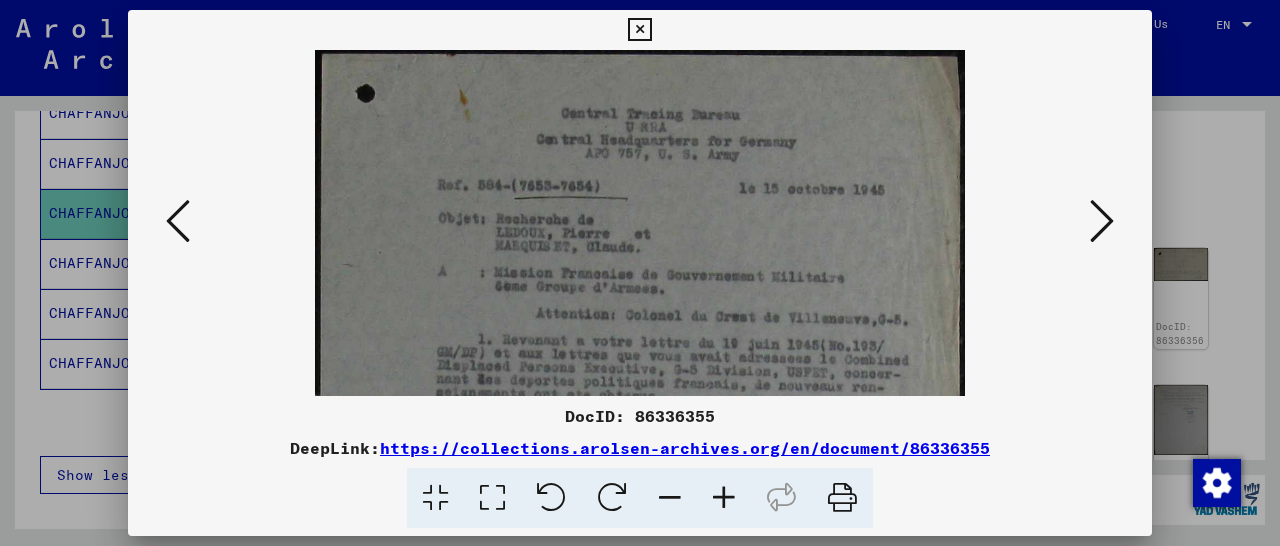 click at bounding box center [724, 498] 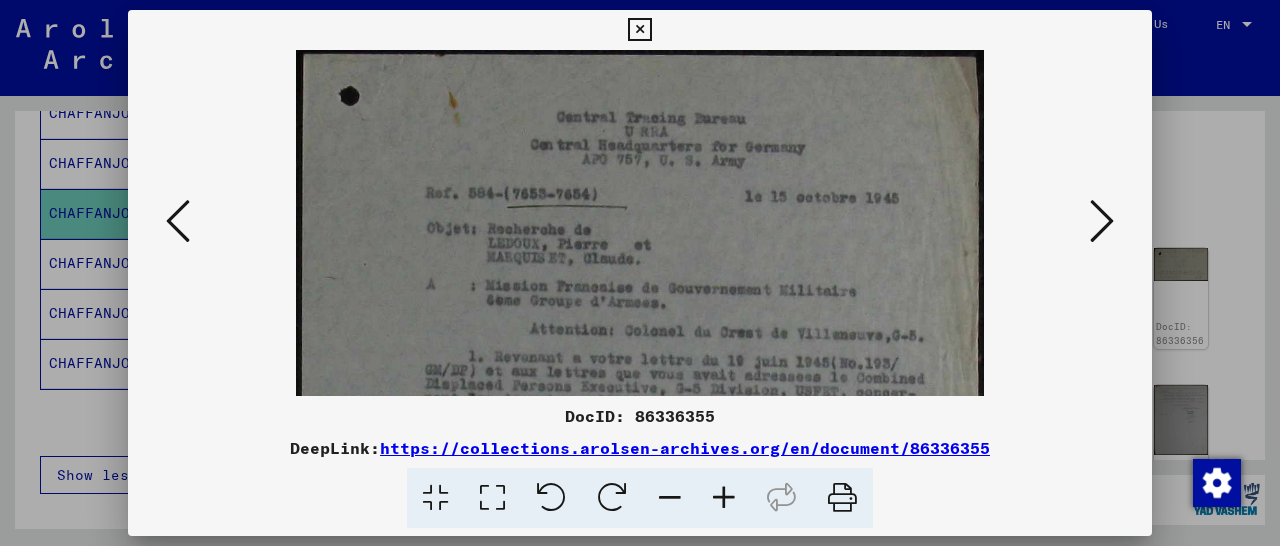 click at bounding box center [724, 498] 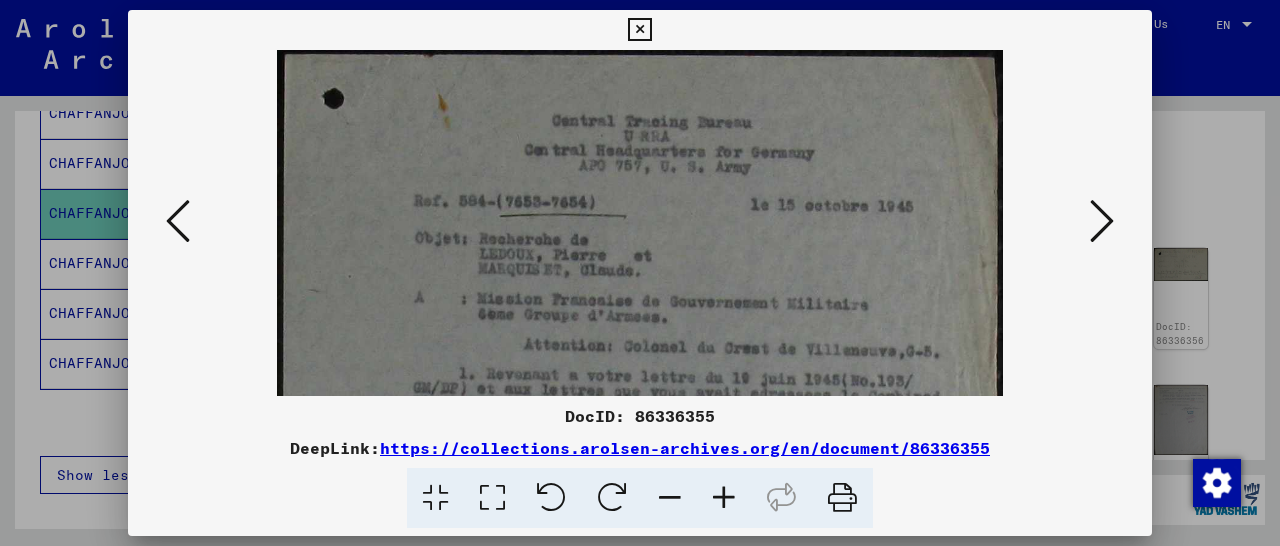 click at bounding box center [724, 498] 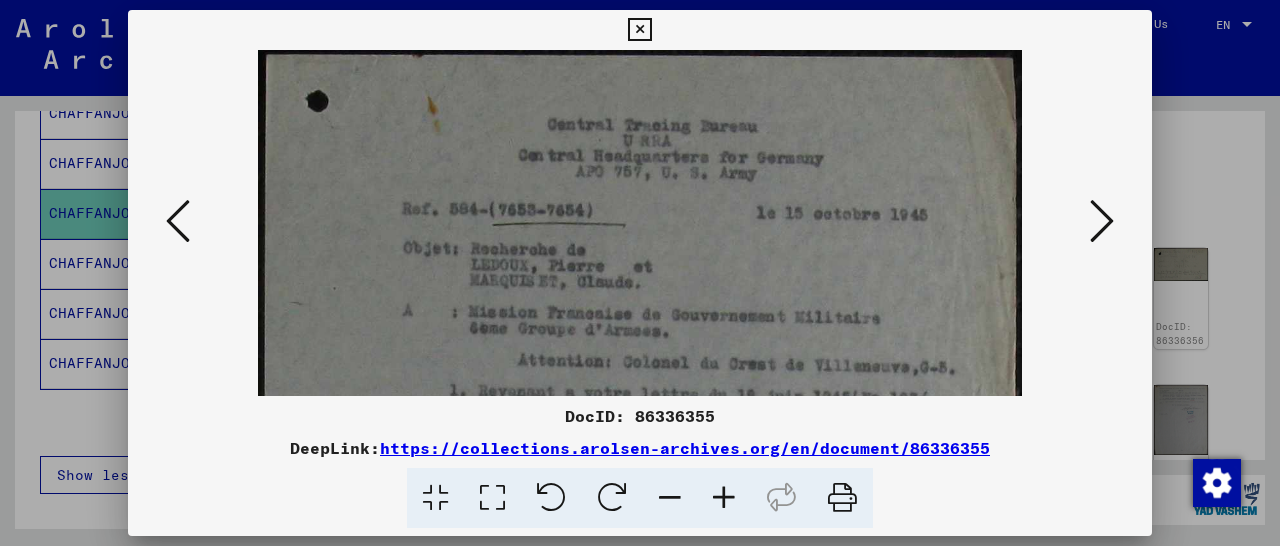 click at bounding box center [724, 498] 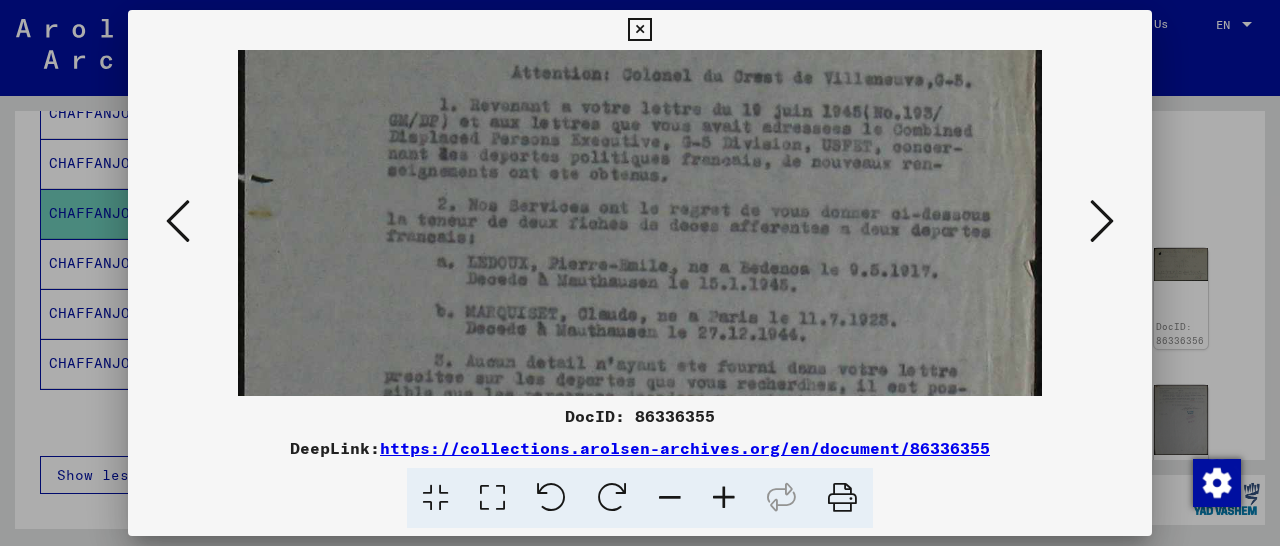 drag, startPoint x: 661, startPoint y: 321, endPoint x: 707, endPoint y: 37, distance: 287.70123 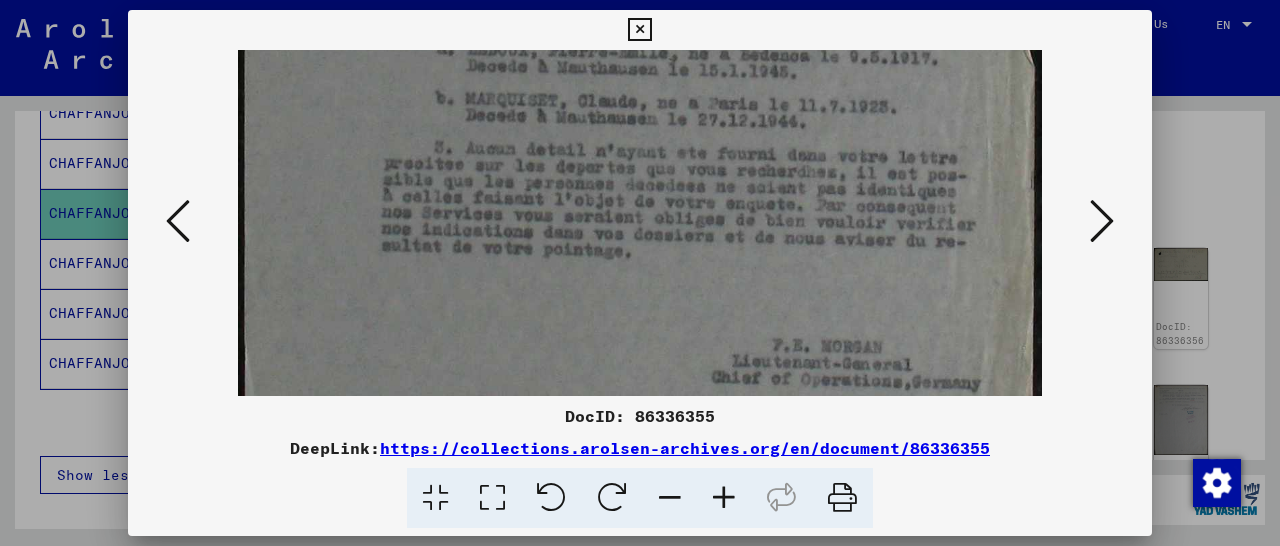 scroll, scrollTop: 529, scrollLeft: 0, axis: vertical 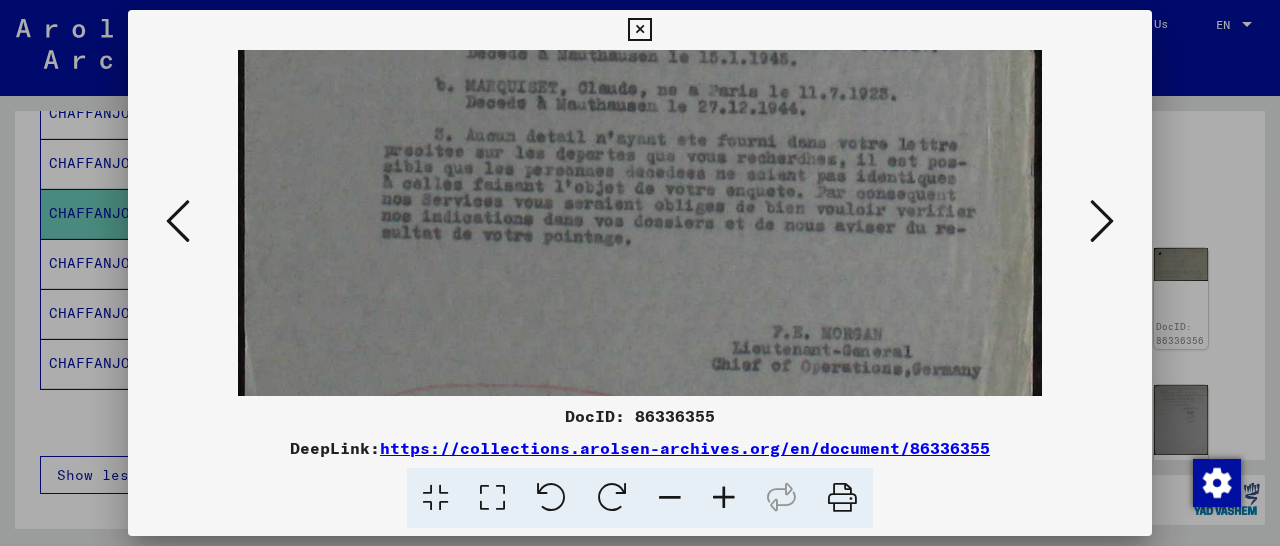 drag, startPoint x: 658, startPoint y: 293, endPoint x: 697, endPoint y: 70, distance: 226.38463 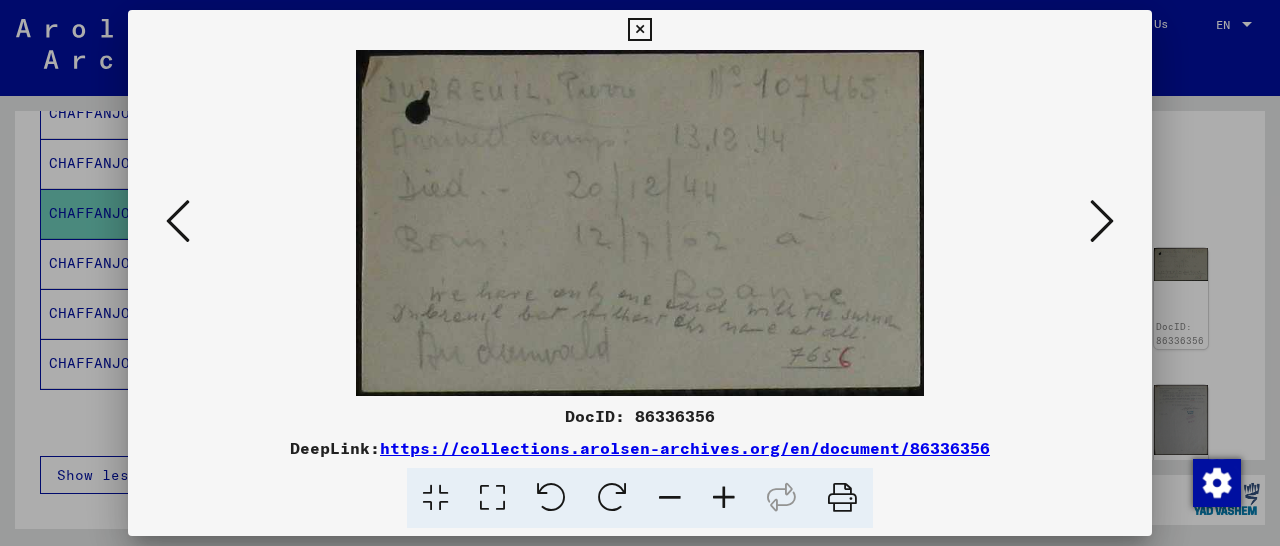 scroll, scrollTop: 0, scrollLeft: 0, axis: both 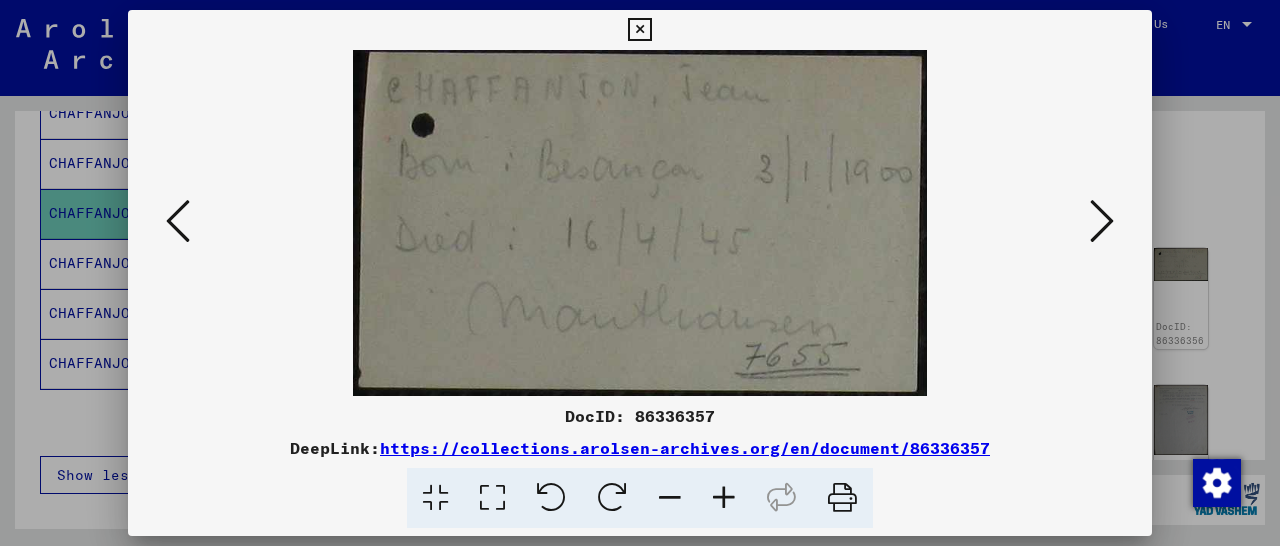 click at bounding box center [639, 30] 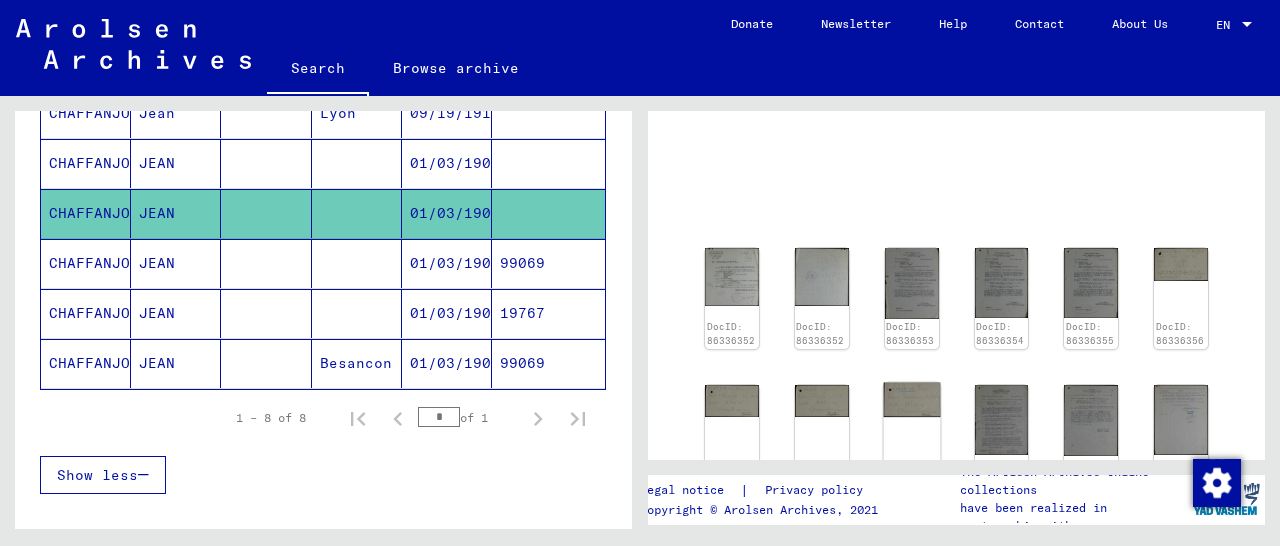 click 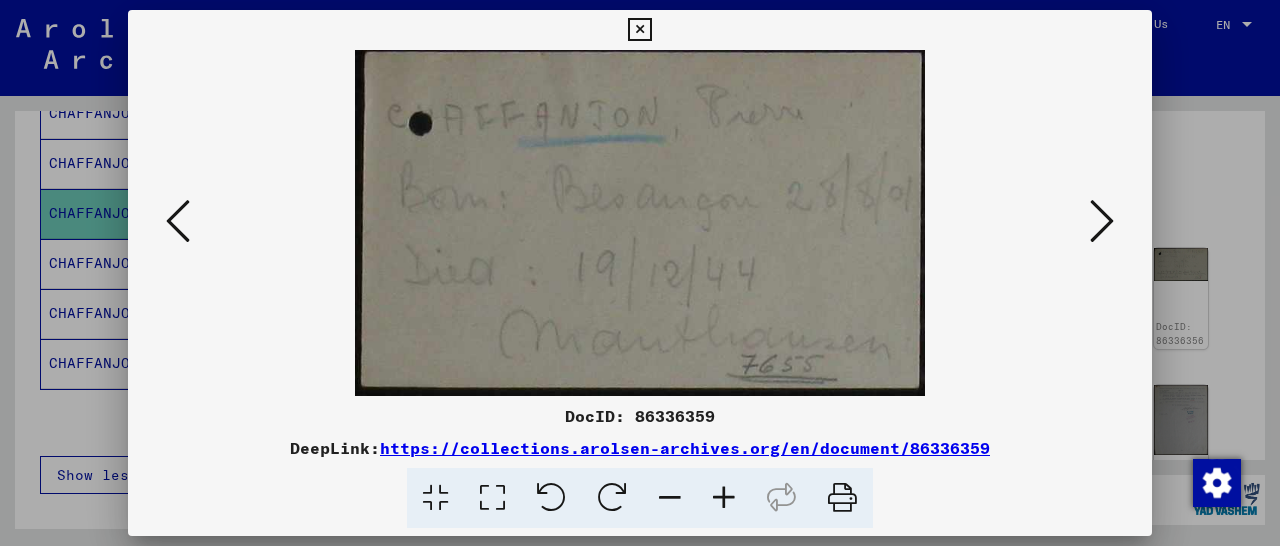 click at bounding box center (1102, 221) 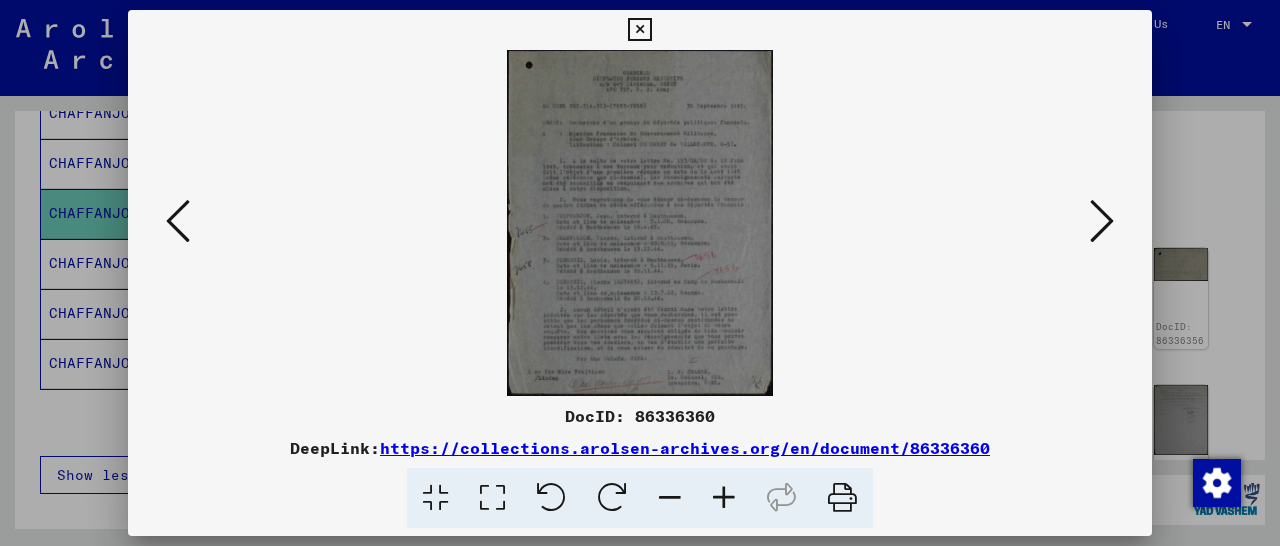 click at bounding box center [1102, 221] 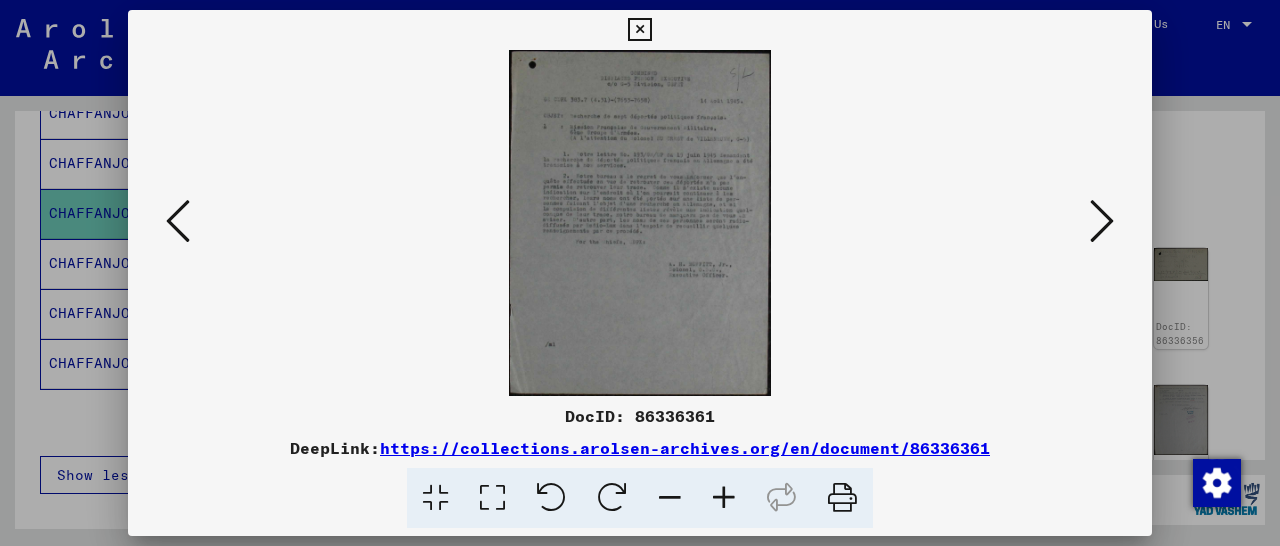 click at bounding box center [178, 221] 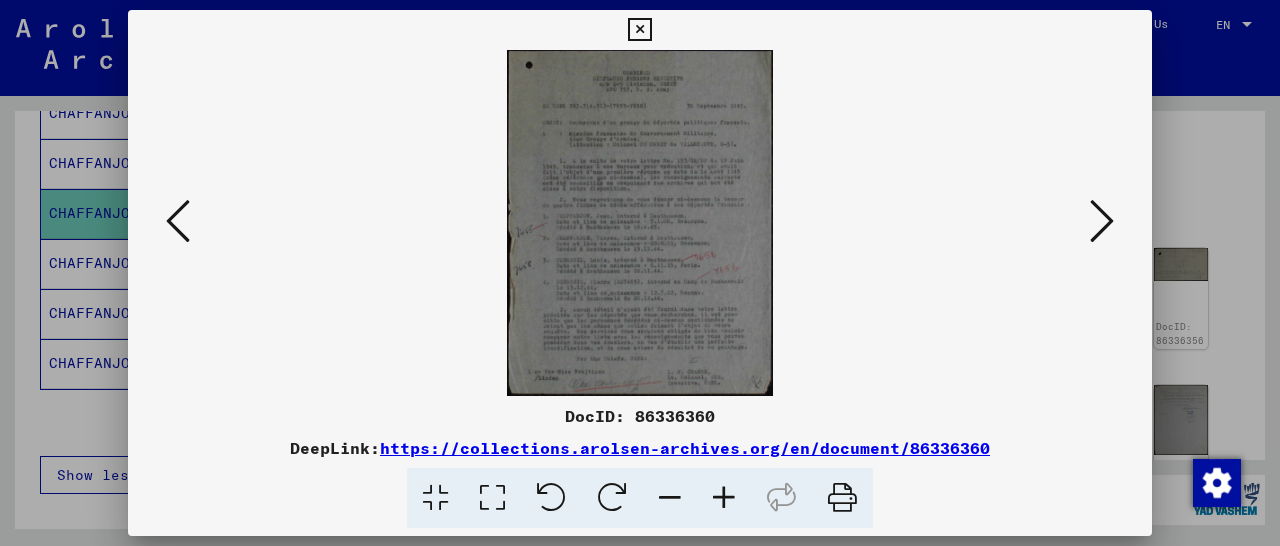 click at bounding box center [724, 498] 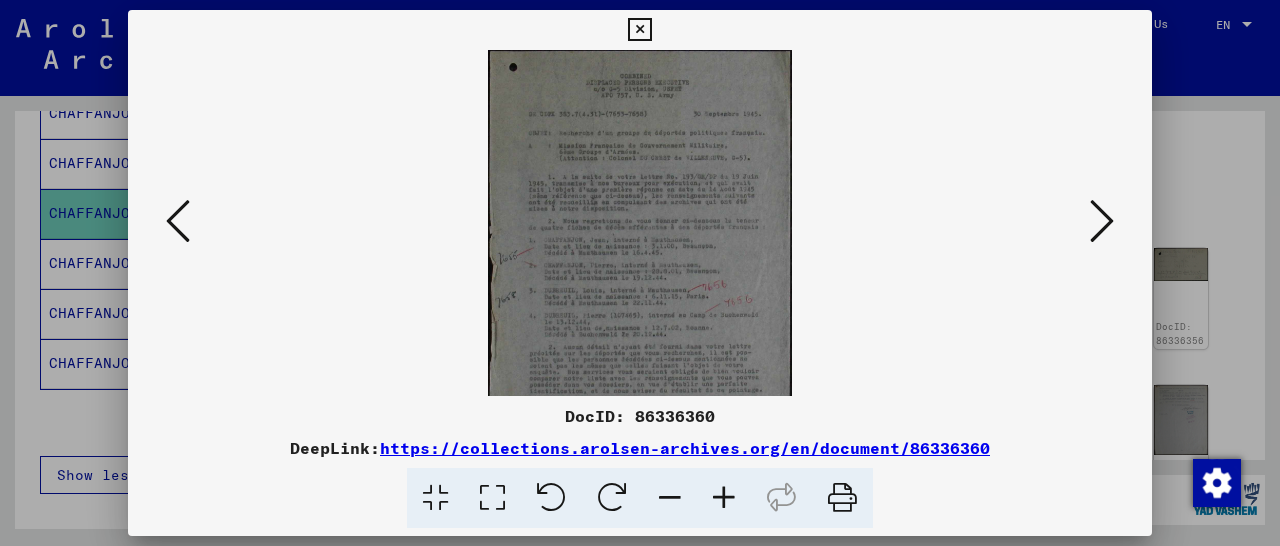click at bounding box center (724, 498) 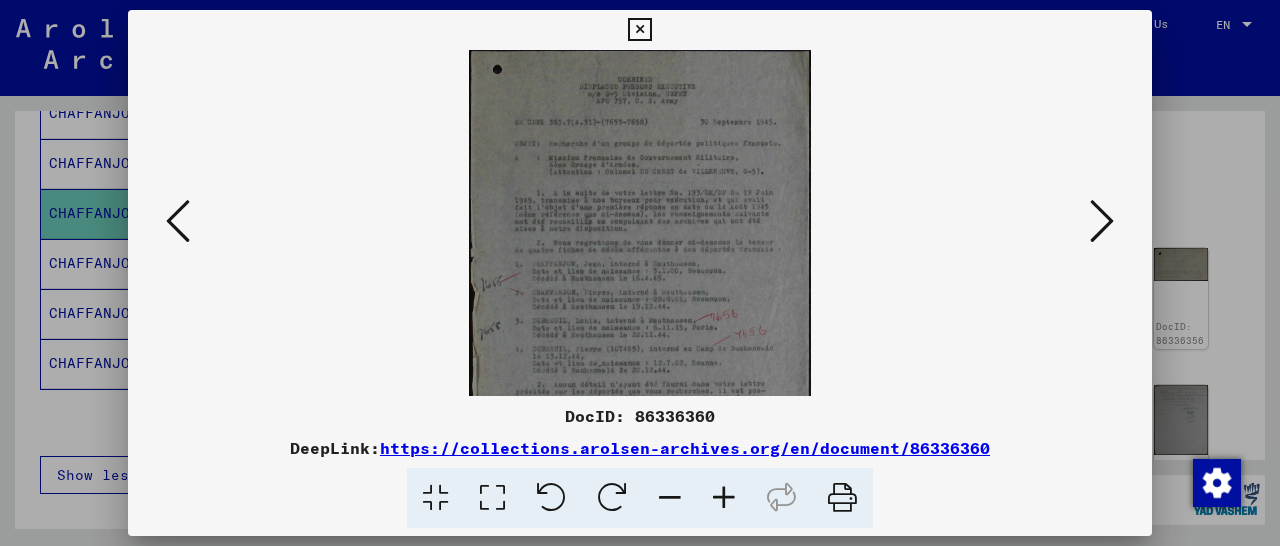 click at bounding box center (724, 498) 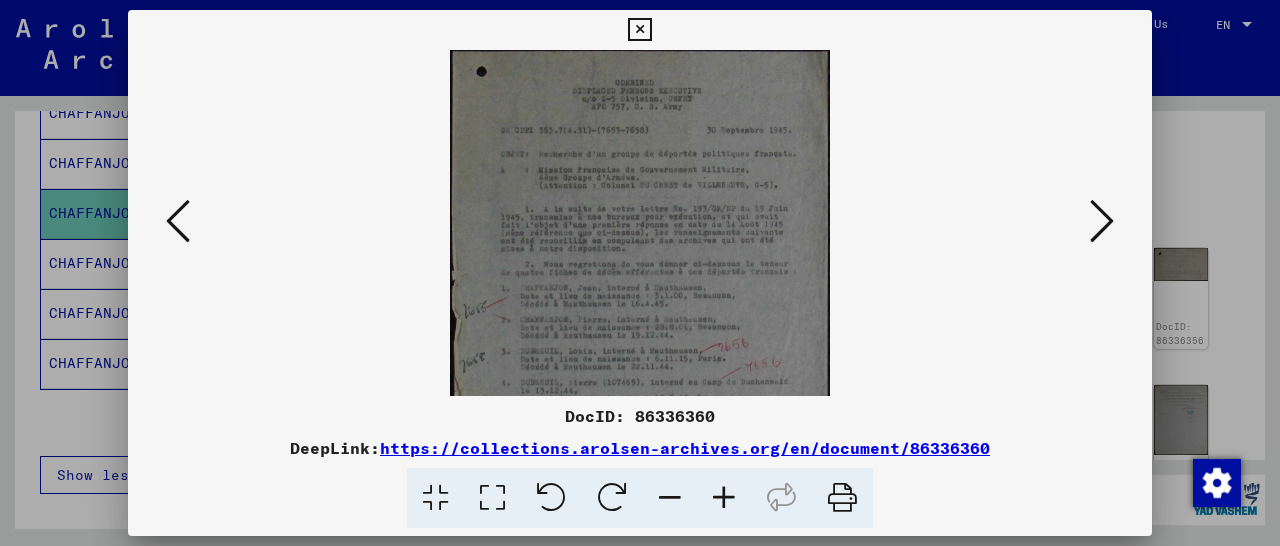 click at bounding box center (724, 498) 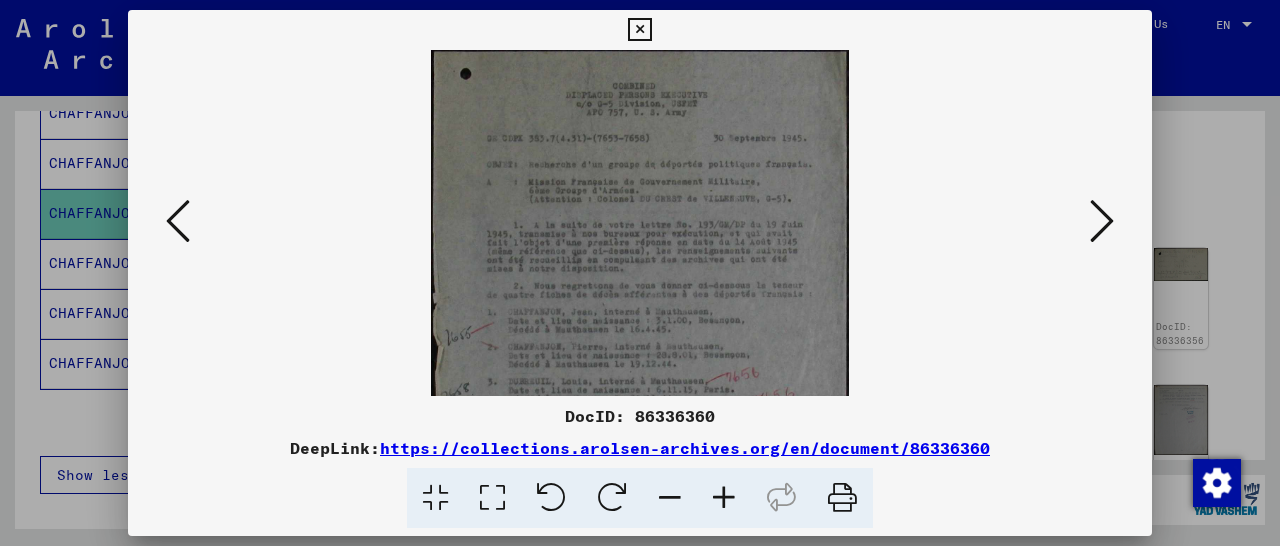 click at bounding box center (724, 498) 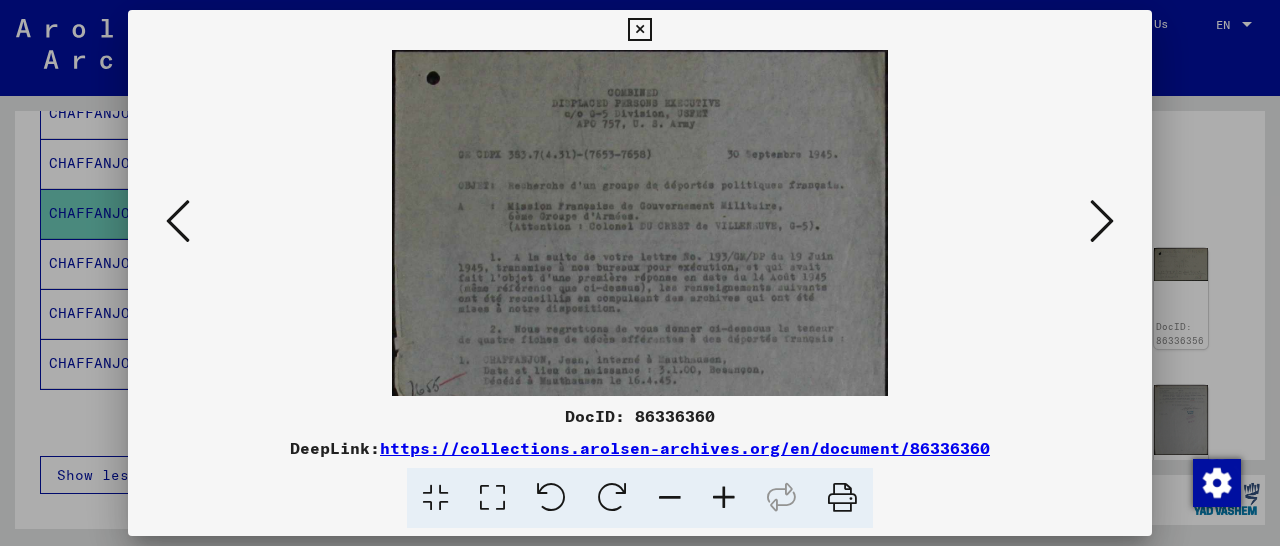 click at bounding box center (724, 498) 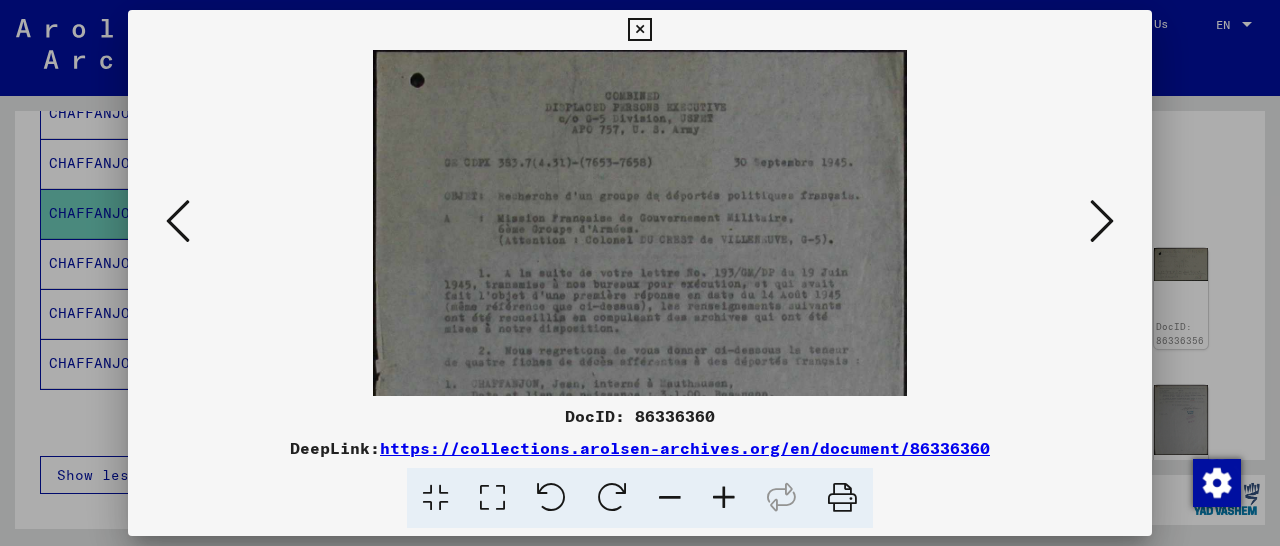 click at bounding box center (724, 498) 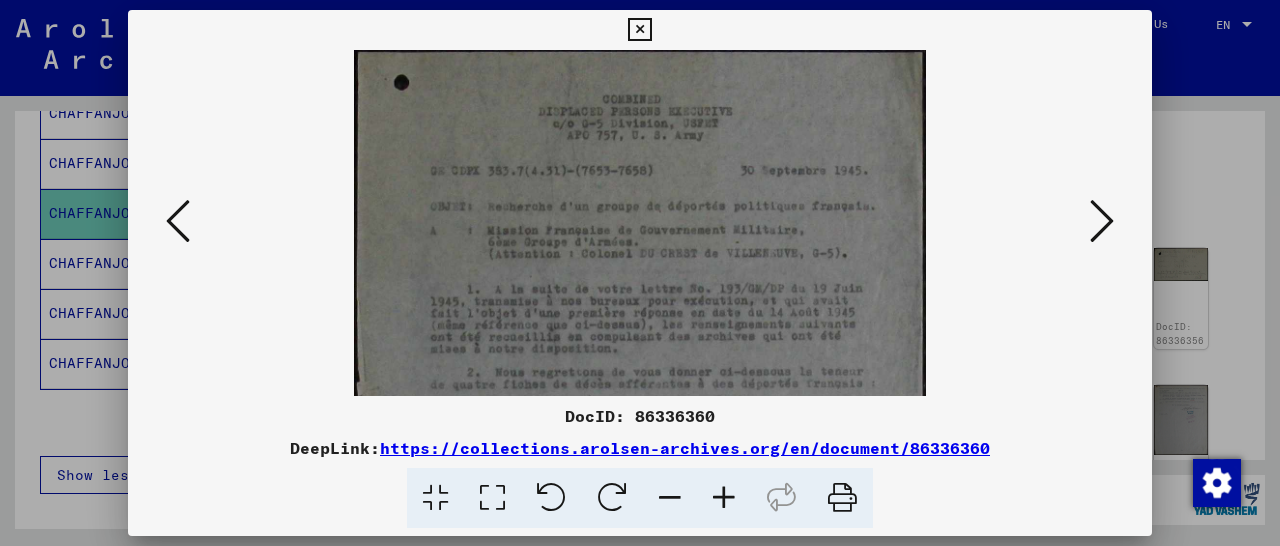 click at bounding box center [724, 498] 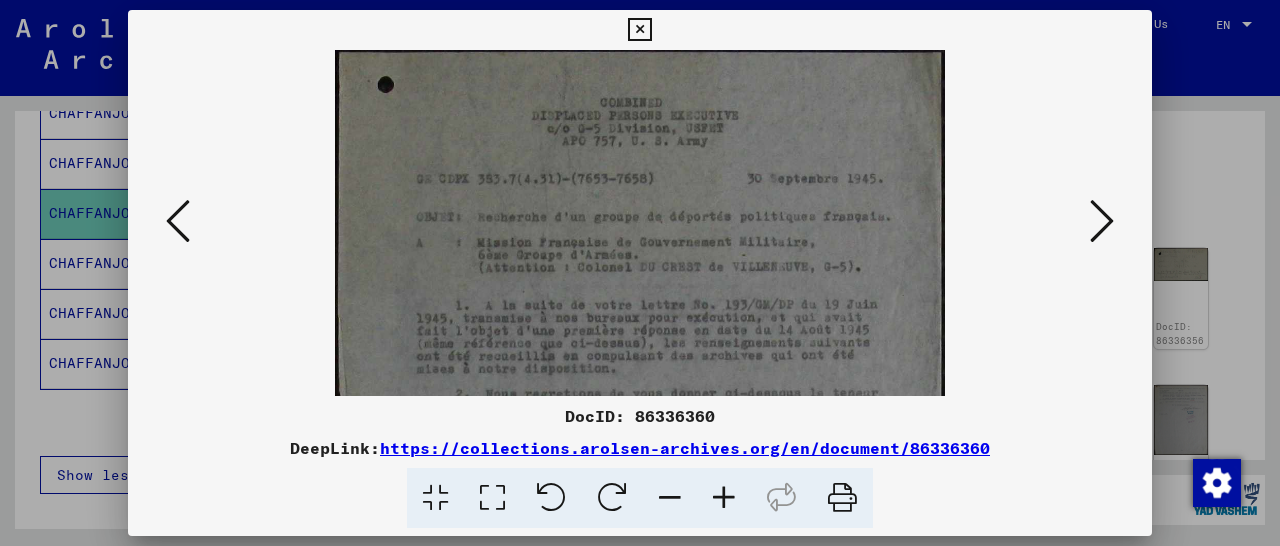 click at bounding box center [724, 498] 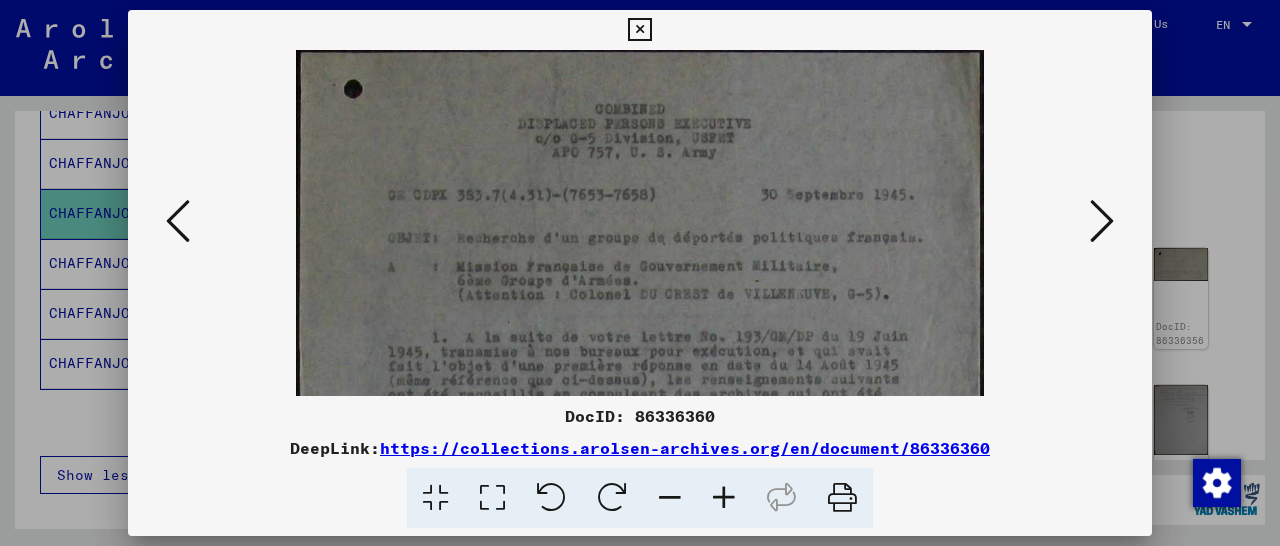 click at bounding box center [724, 498] 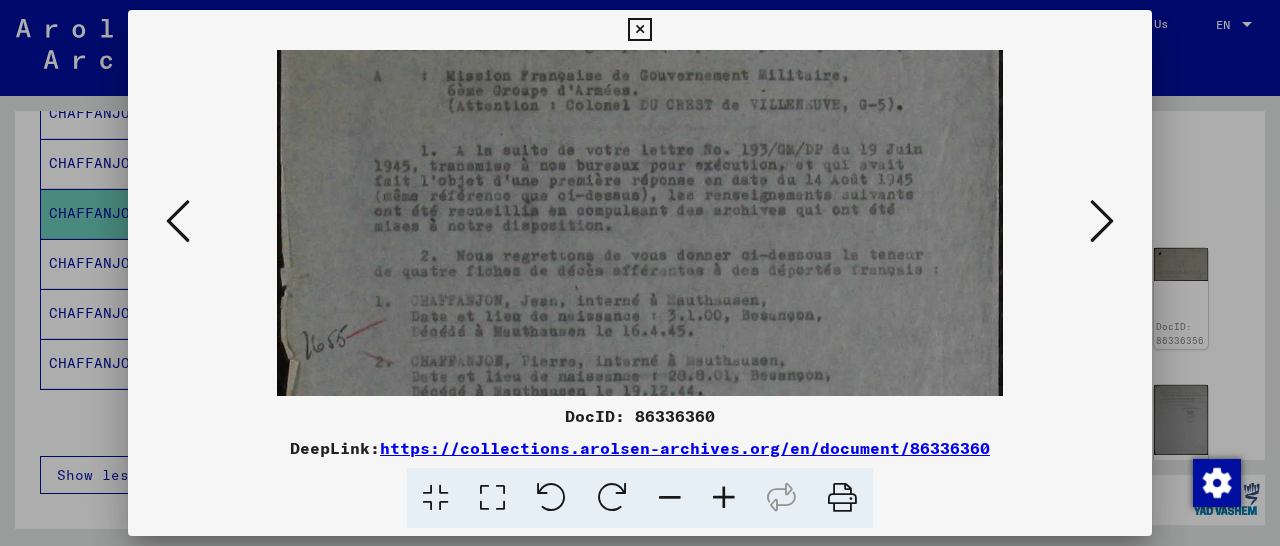 drag, startPoint x: 668, startPoint y: 314, endPoint x: 681, endPoint y: 103, distance: 211.4001 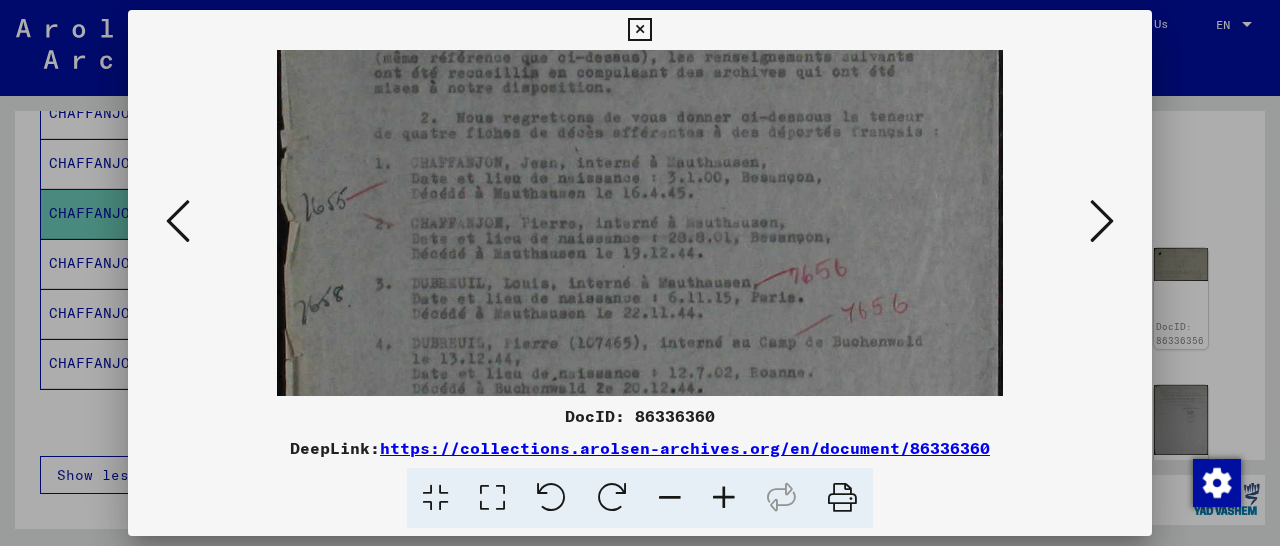 scroll, scrollTop: 346, scrollLeft: 0, axis: vertical 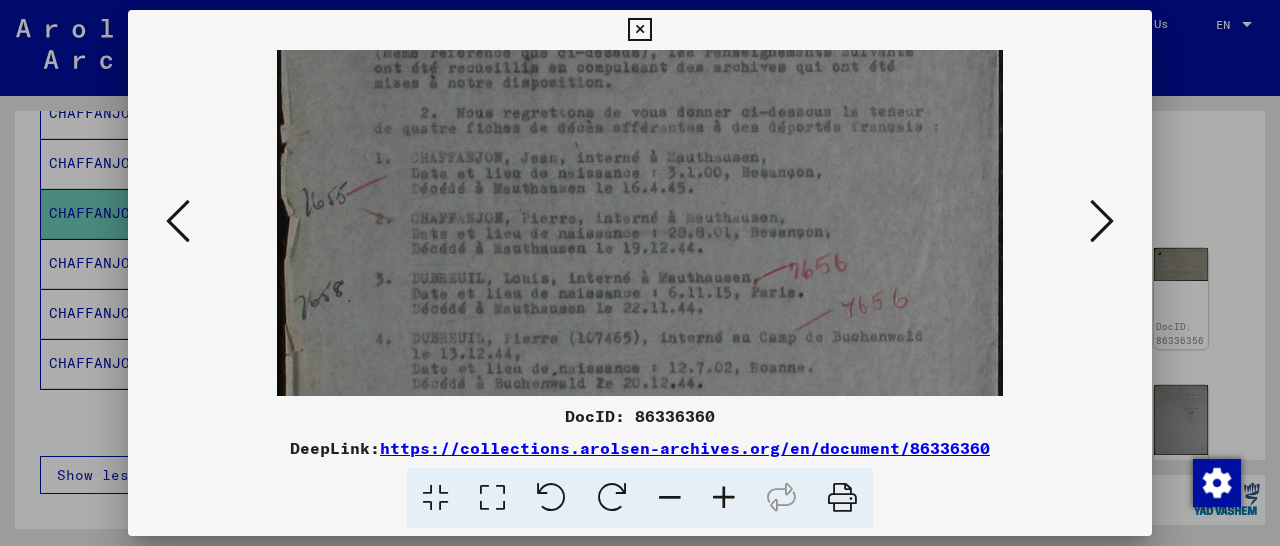 drag, startPoint x: 605, startPoint y: 296, endPoint x: 641, endPoint y: 161, distance: 139.71758 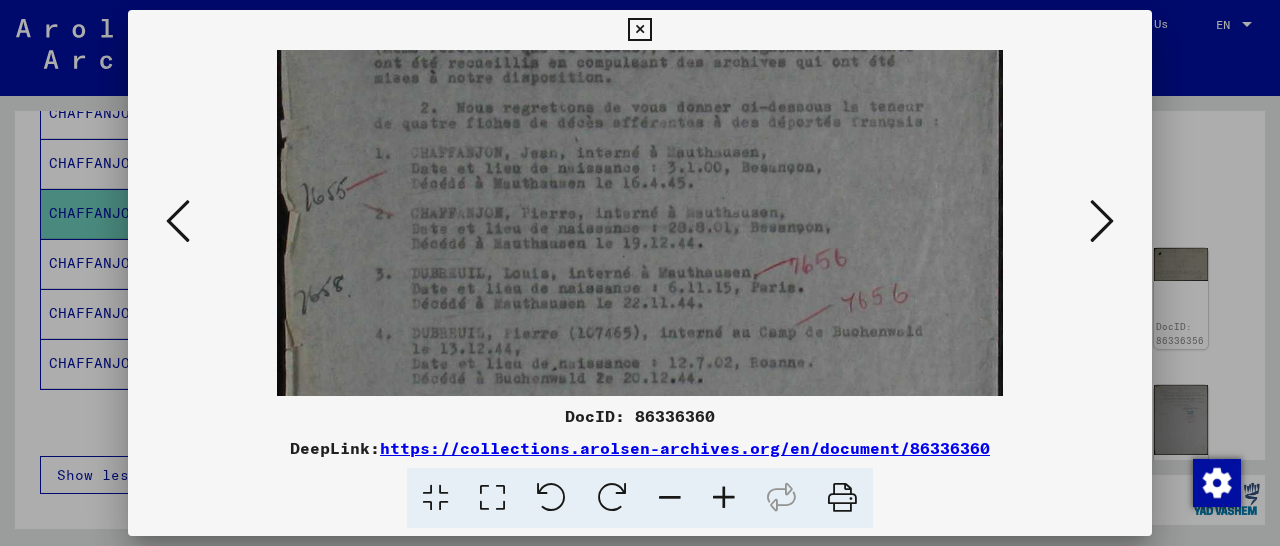 click at bounding box center [639, 172] 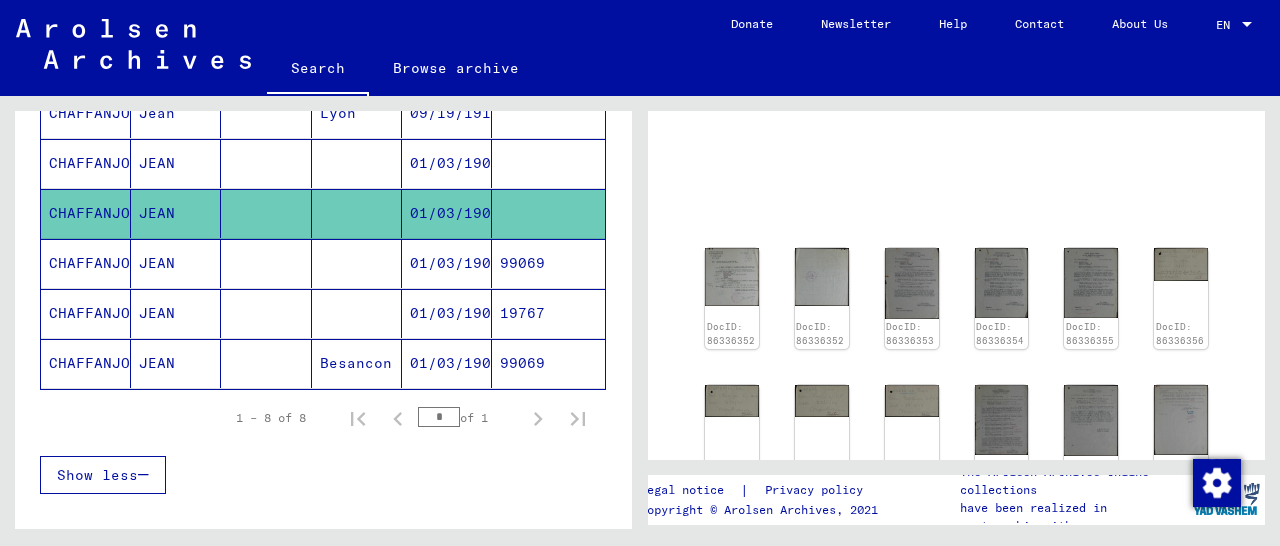 click at bounding box center (548, 213) 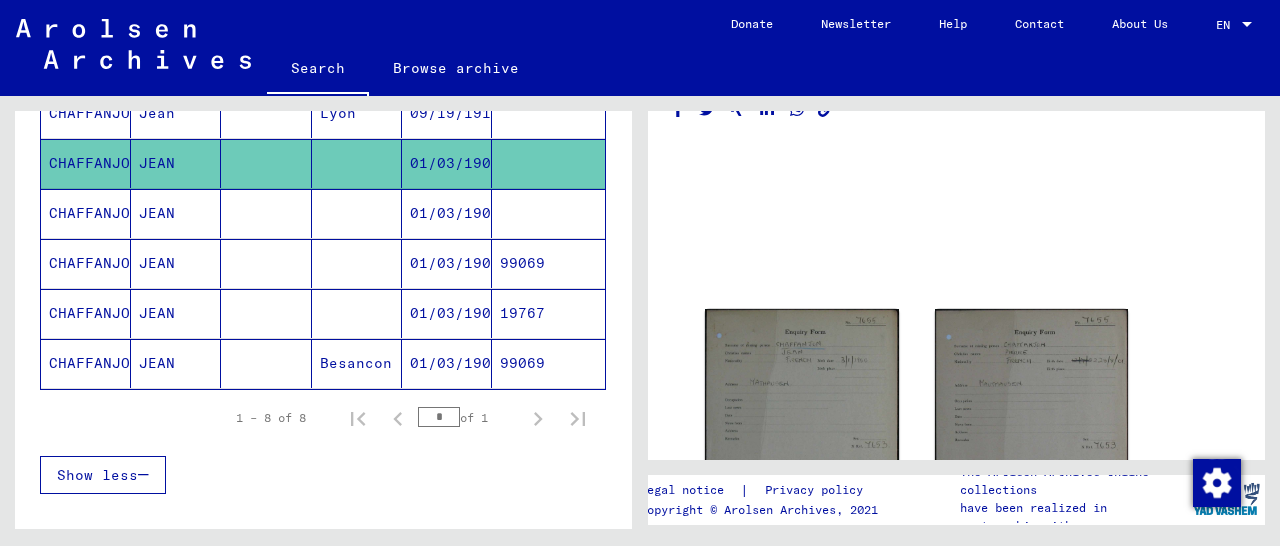 scroll, scrollTop: 0, scrollLeft: 0, axis: both 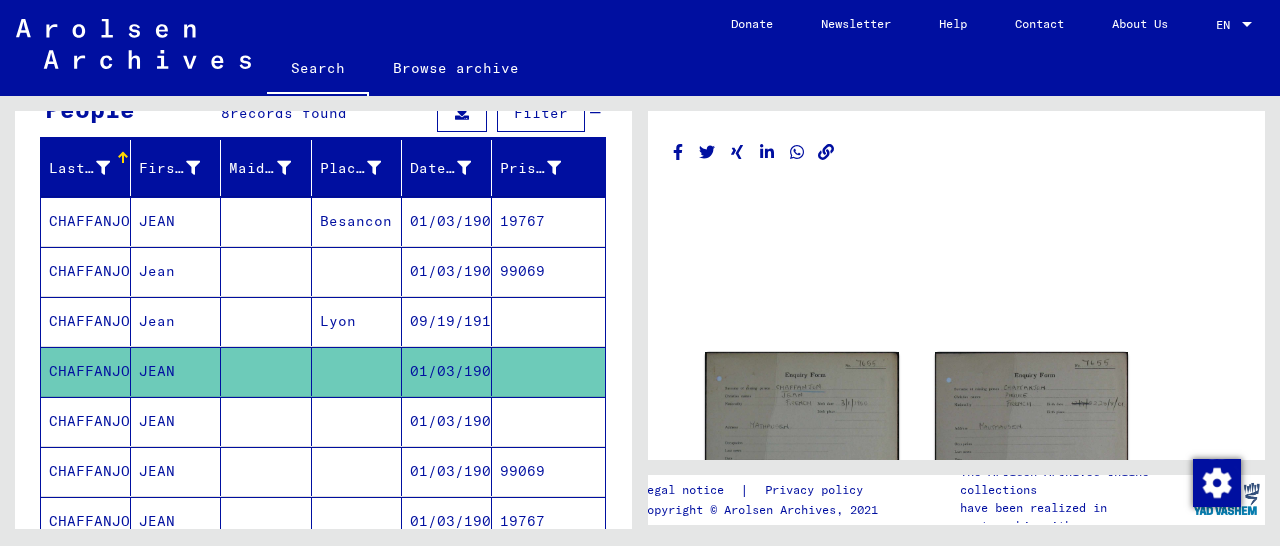 click on "99069" at bounding box center [548, 321] 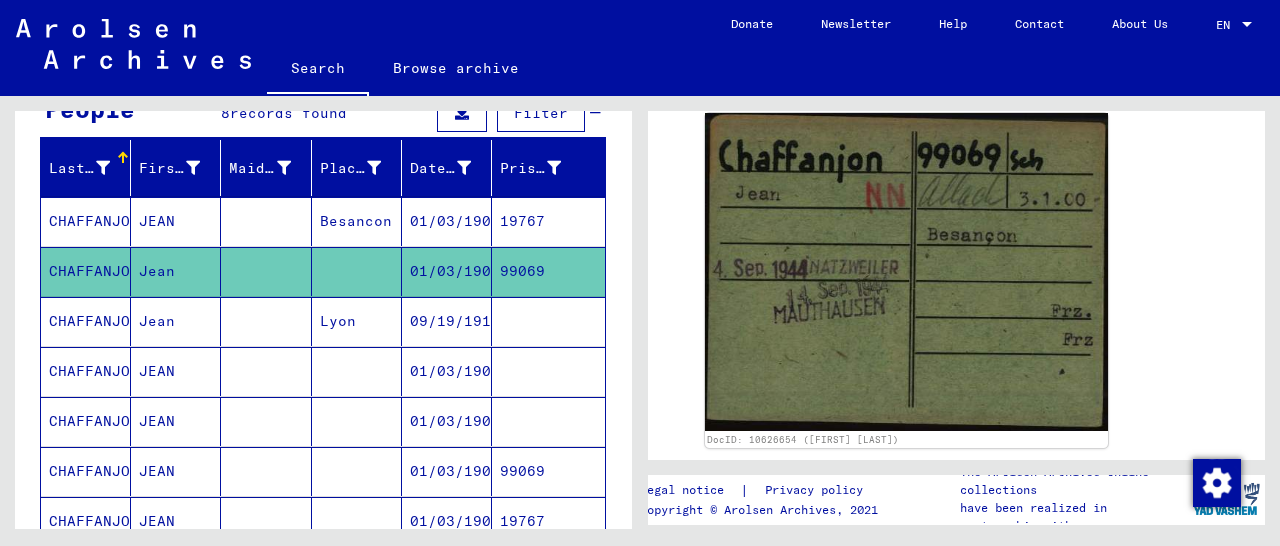scroll, scrollTop: 312, scrollLeft: 0, axis: vertical 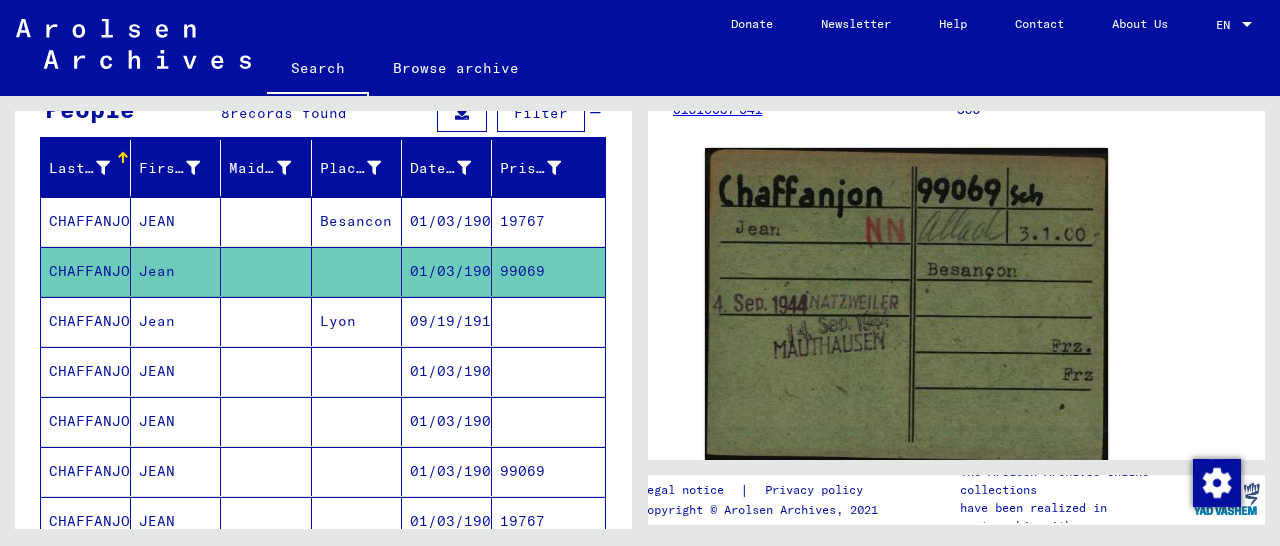 click on "19767" at bounding box center (548, 271) 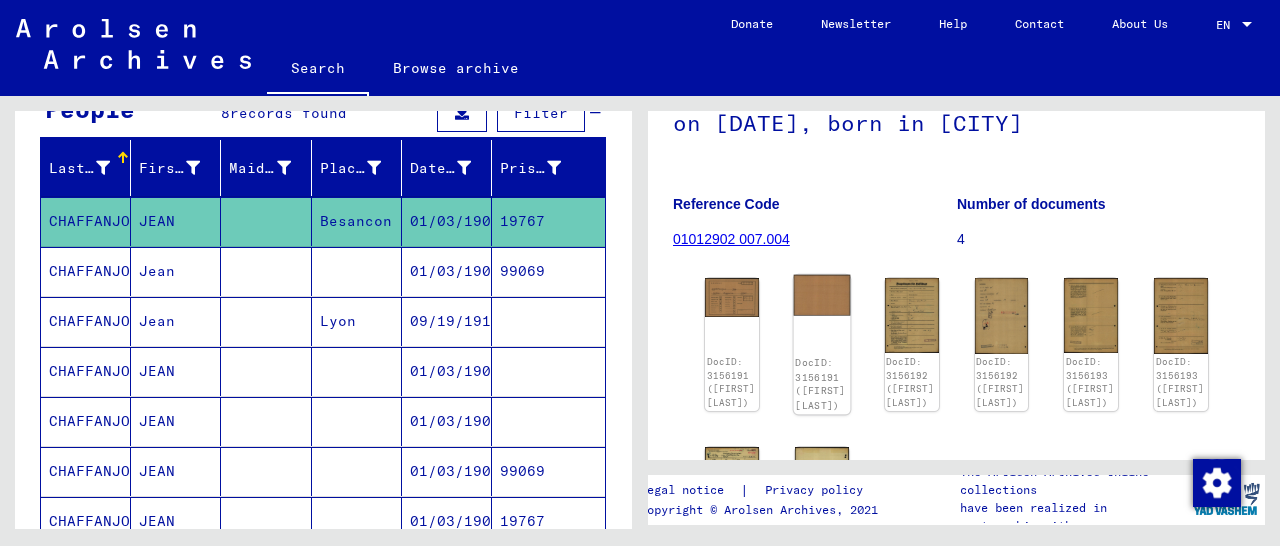 scroll, scrollTop: 312, scrollLeft: 0, axis: vertical 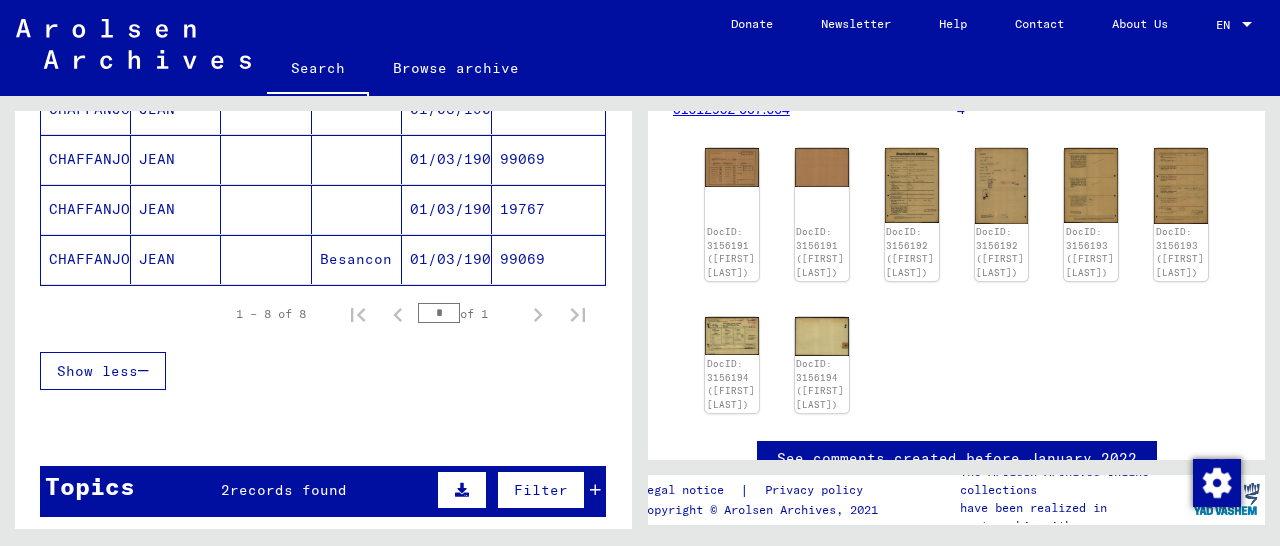click on "99069" 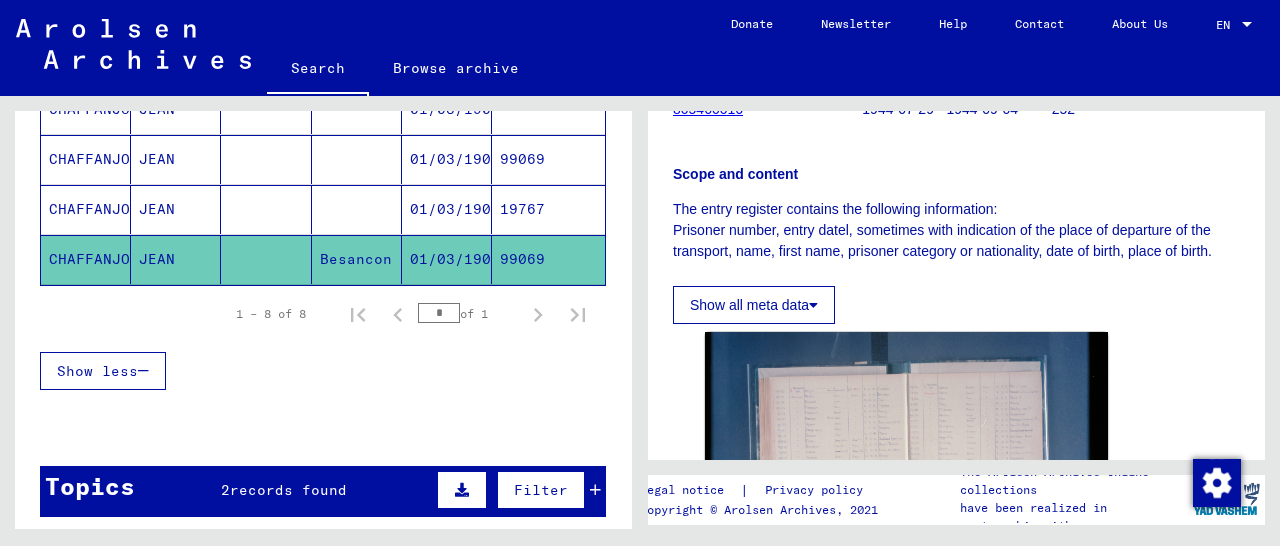 scroll, scrollTop: 416, scrollLeft: 0, axis: vertical 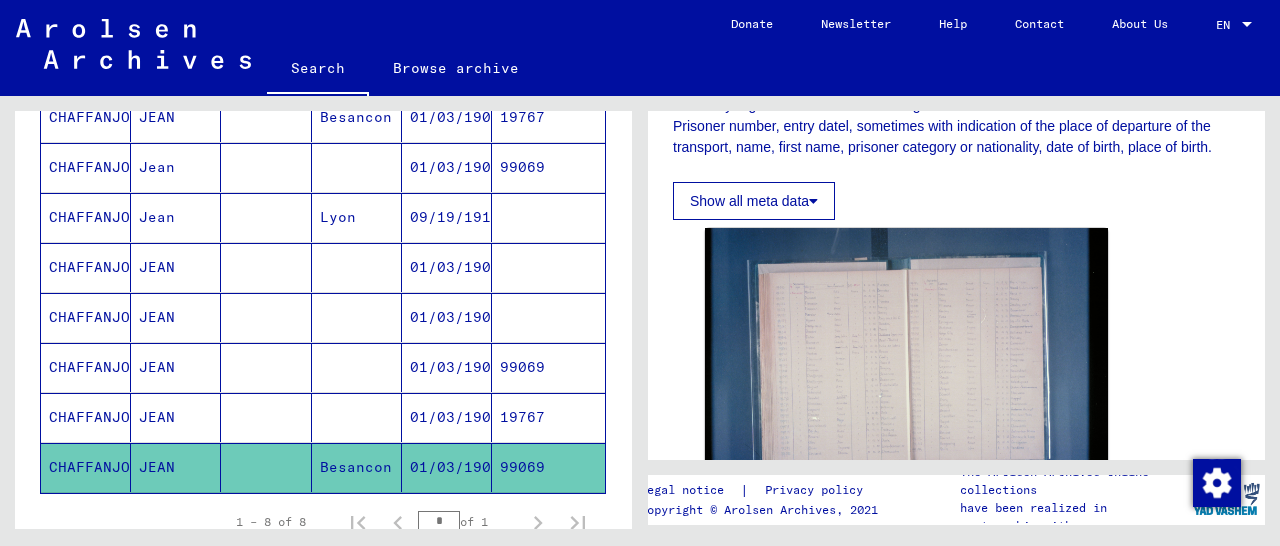 click at bounding box center [548, 367] 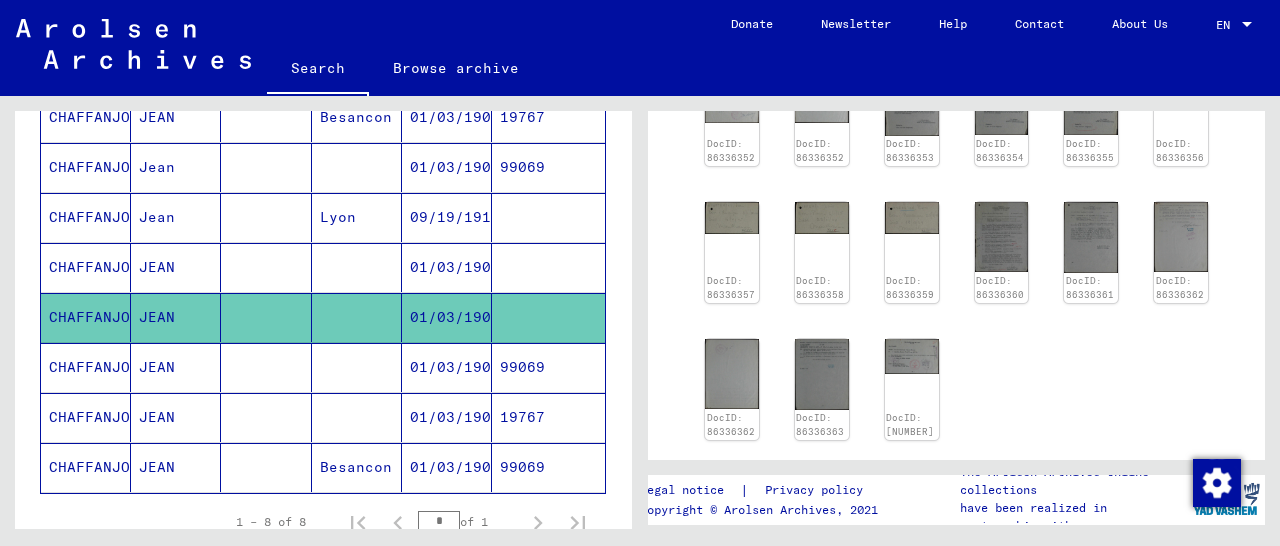 scroll, scrollTop: 276, scrollLeft: 0, axis: vertical 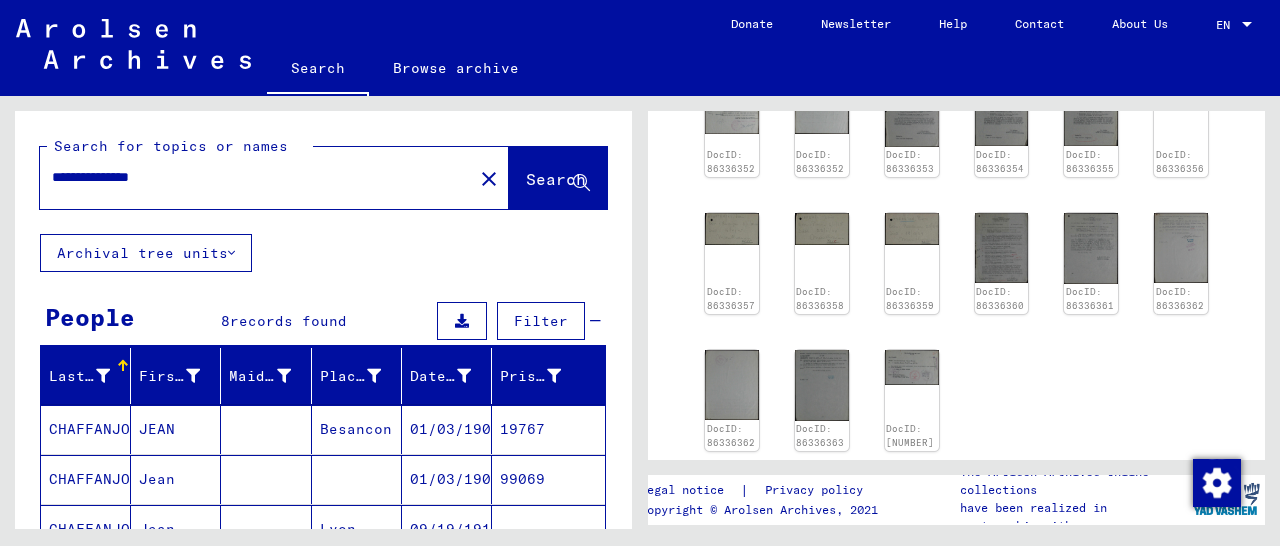 drag, startPoint x: 227, startPoint y: 179, endPoint x: 0, endPoint y: 185, distance: 227.07928 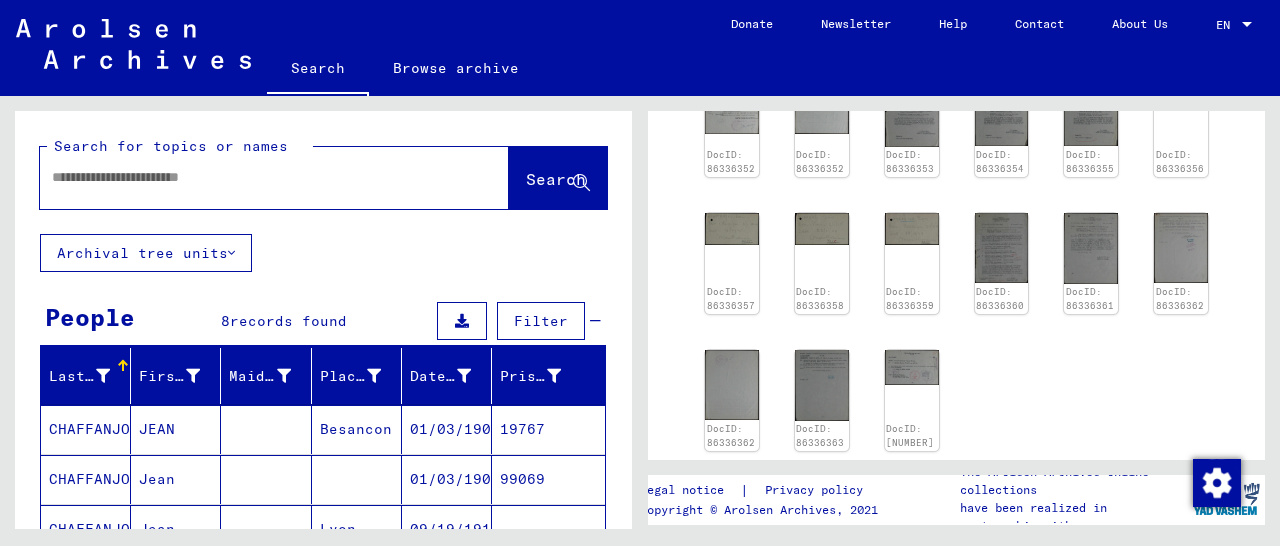 paste on "**********" 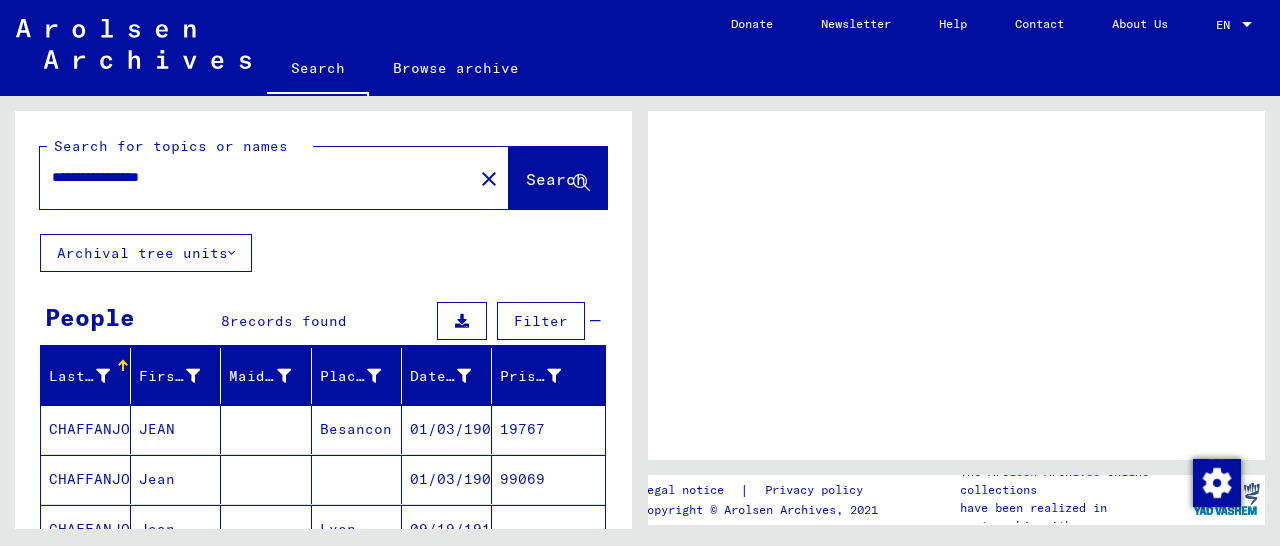 scroll, scrollTop: 0, scrollLeft: 0, axis: both 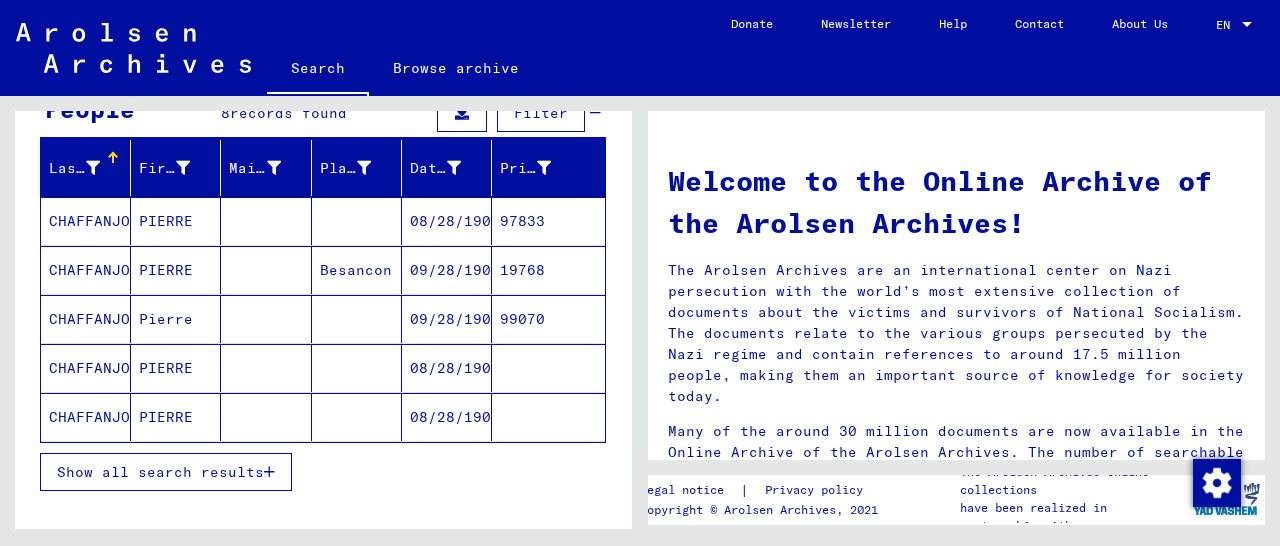 click on "97833" at bounding box center [548, 270] 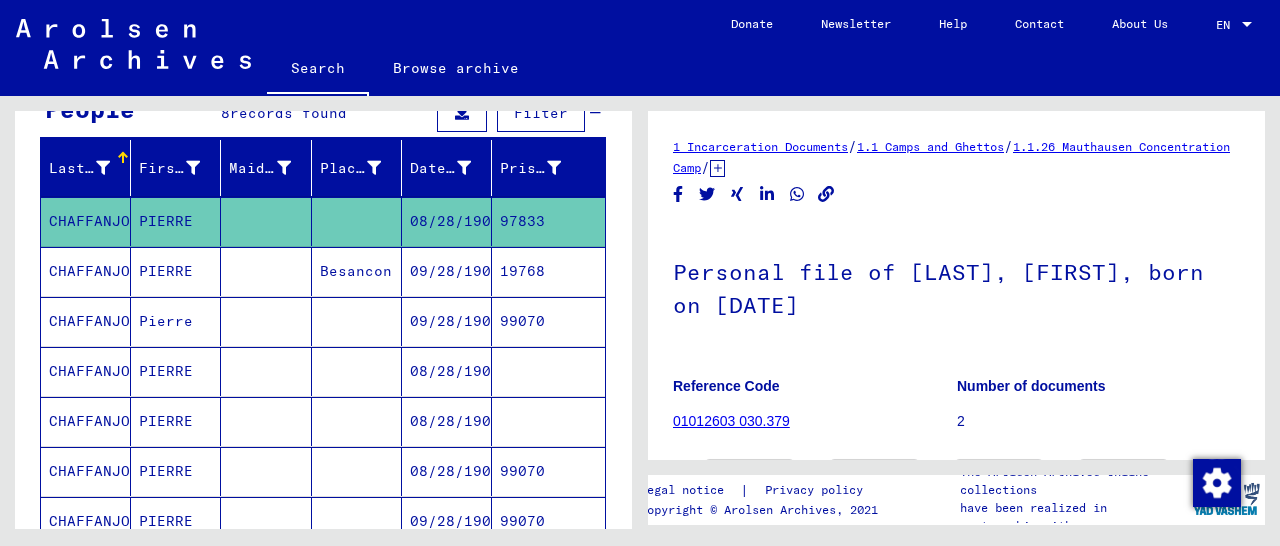 scroll, scrollTop: 206, scrollLeft: 0, axis: vertical 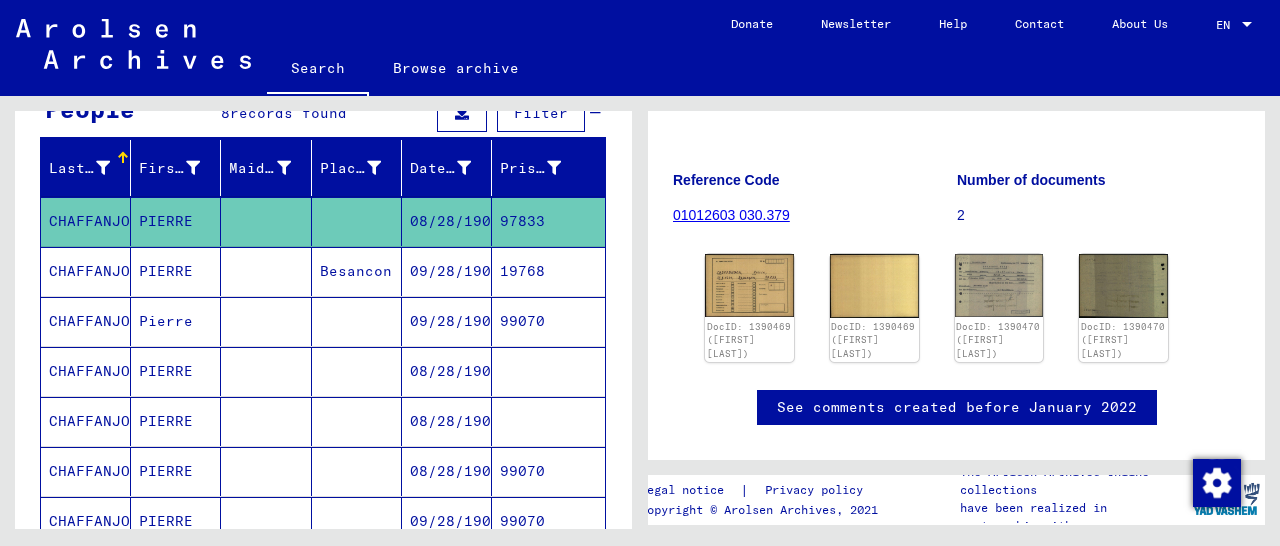 click on "19768" at bounding box center (548, 321) 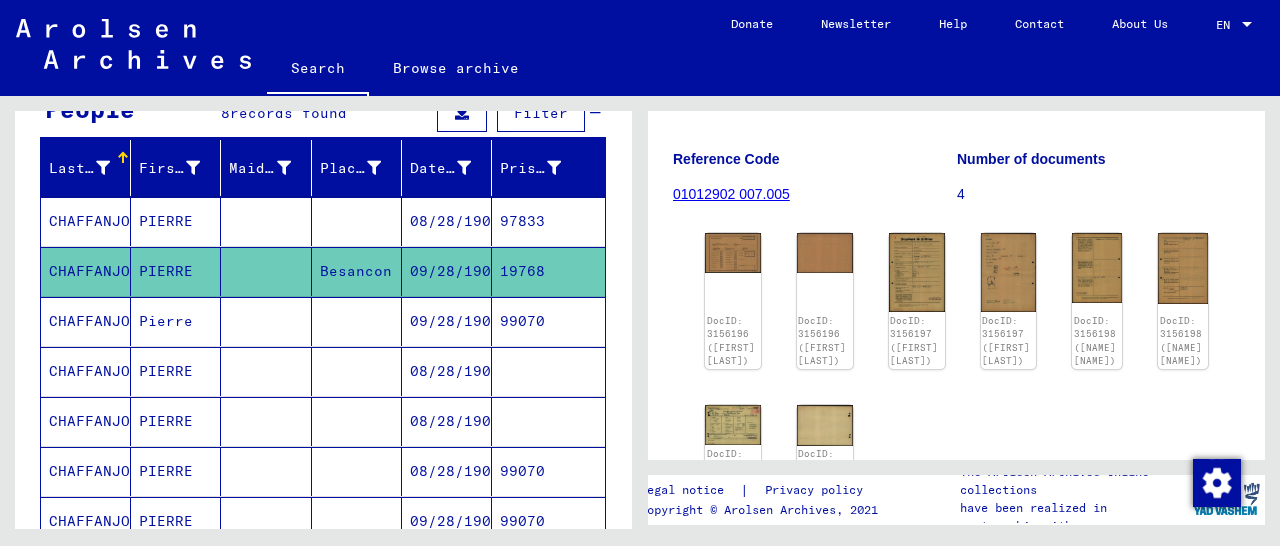 scroll, scrollTop: 312, scrollLeft: 0, axis: vertical 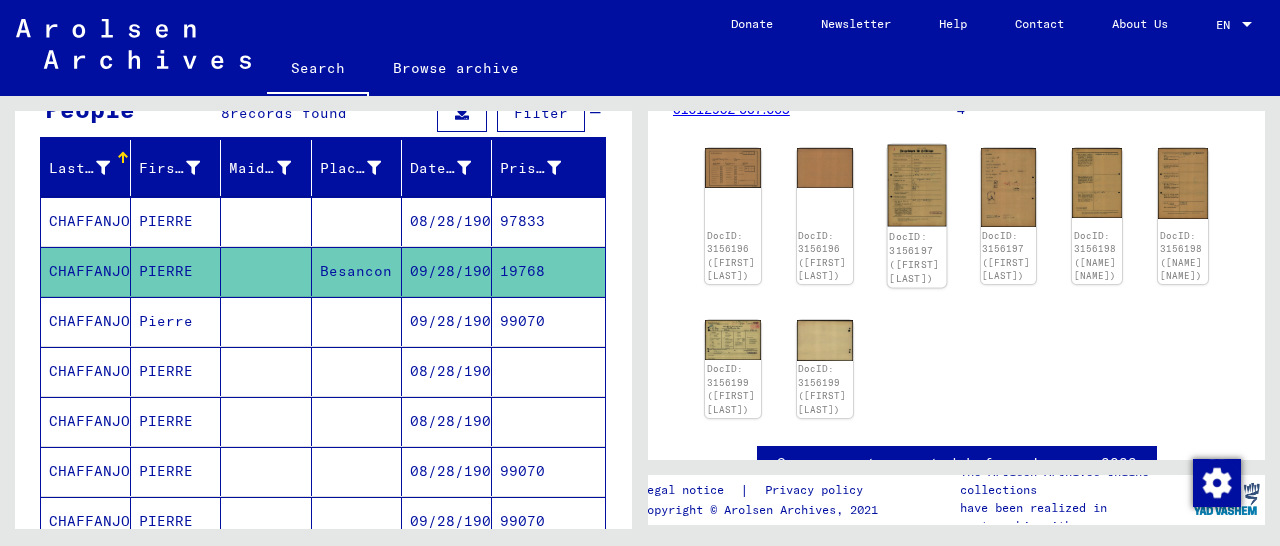 click 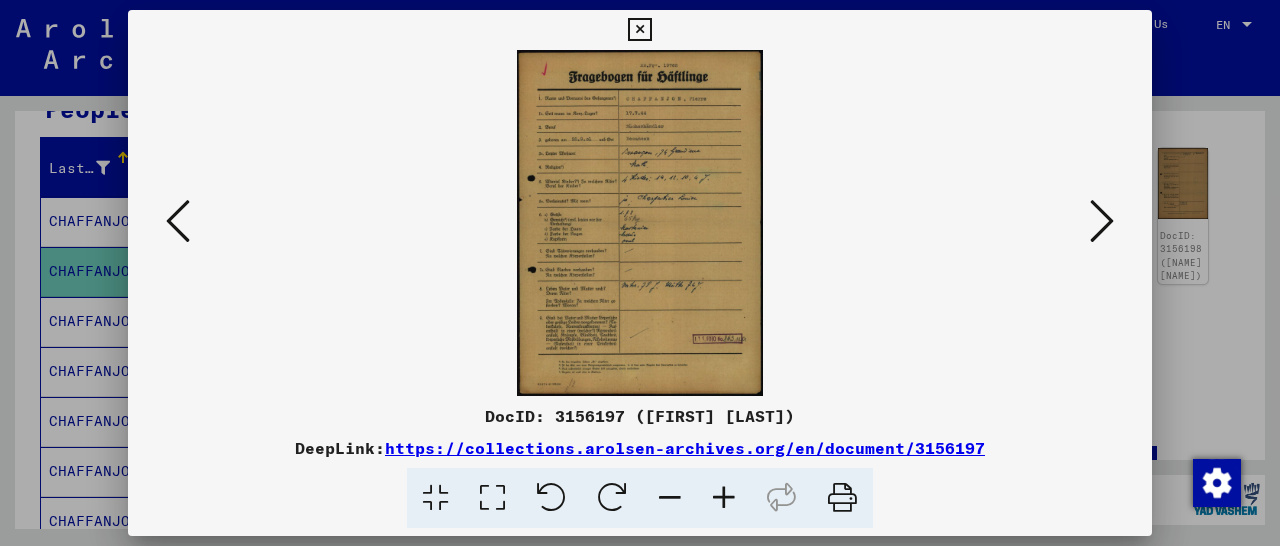 click at bounding box center [724, 498] 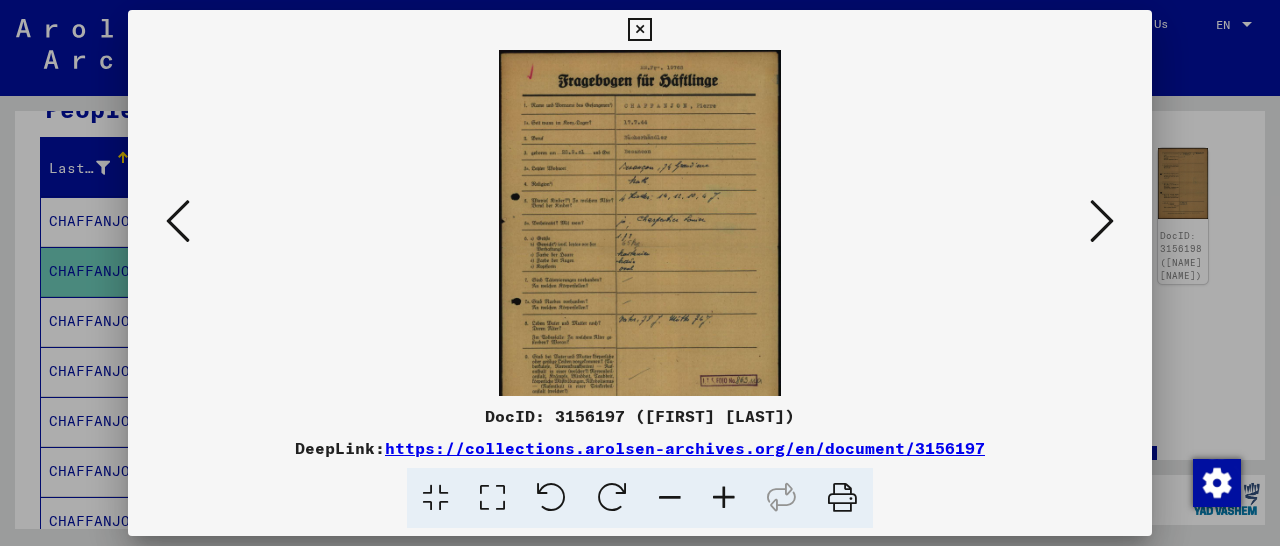 click at bounding box center (724, 498) 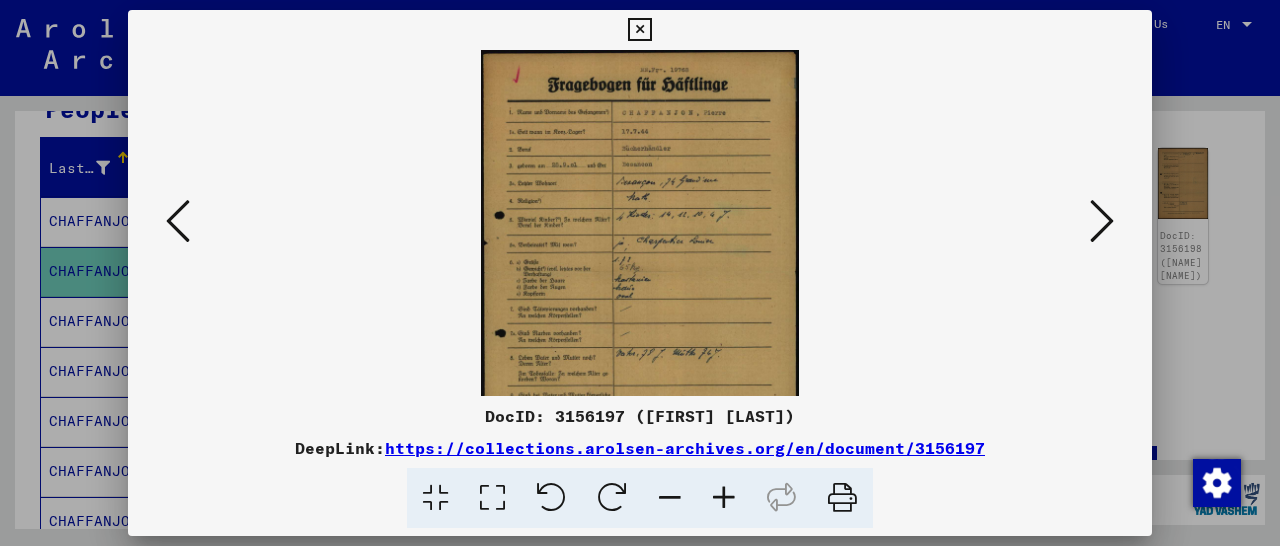 click at bounding box center (724, 498) 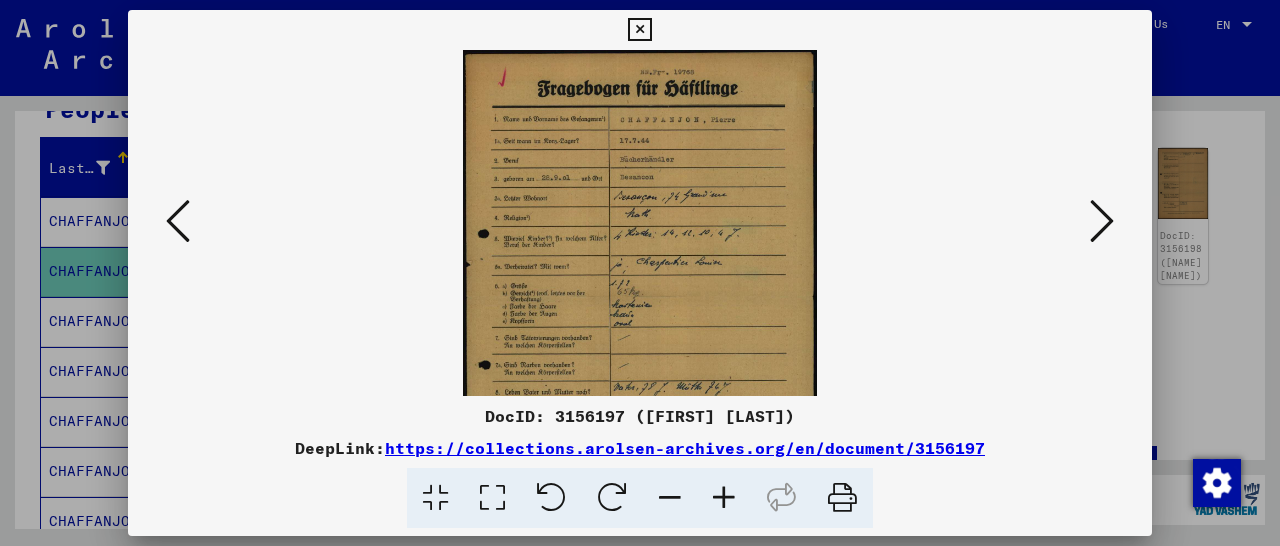 click at bounding box center (724, 498) 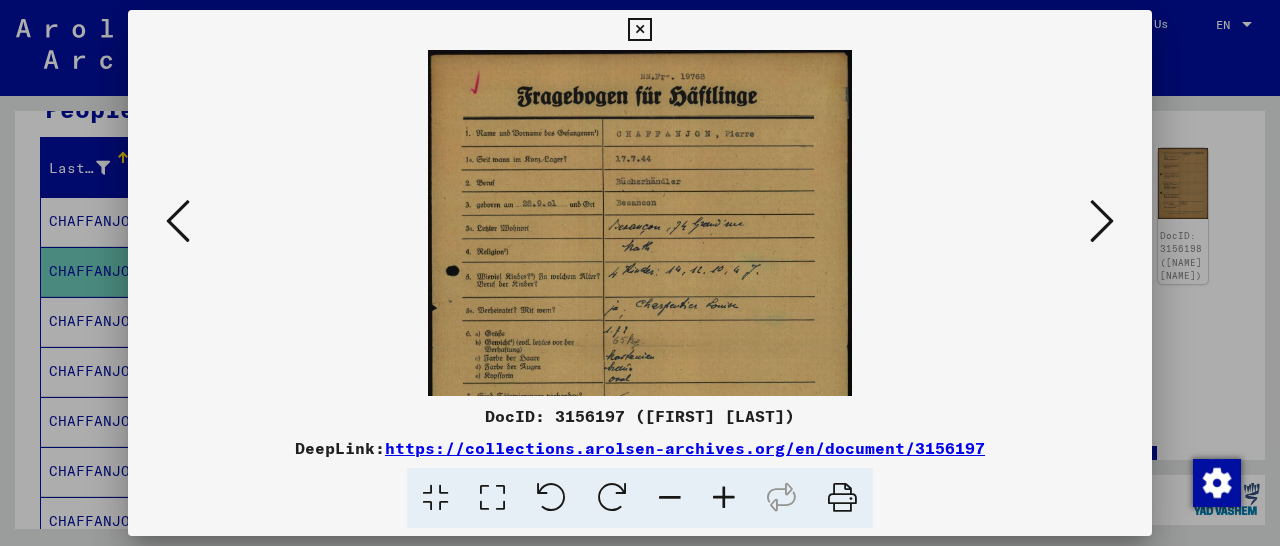 click at bounding box center (724, 498) 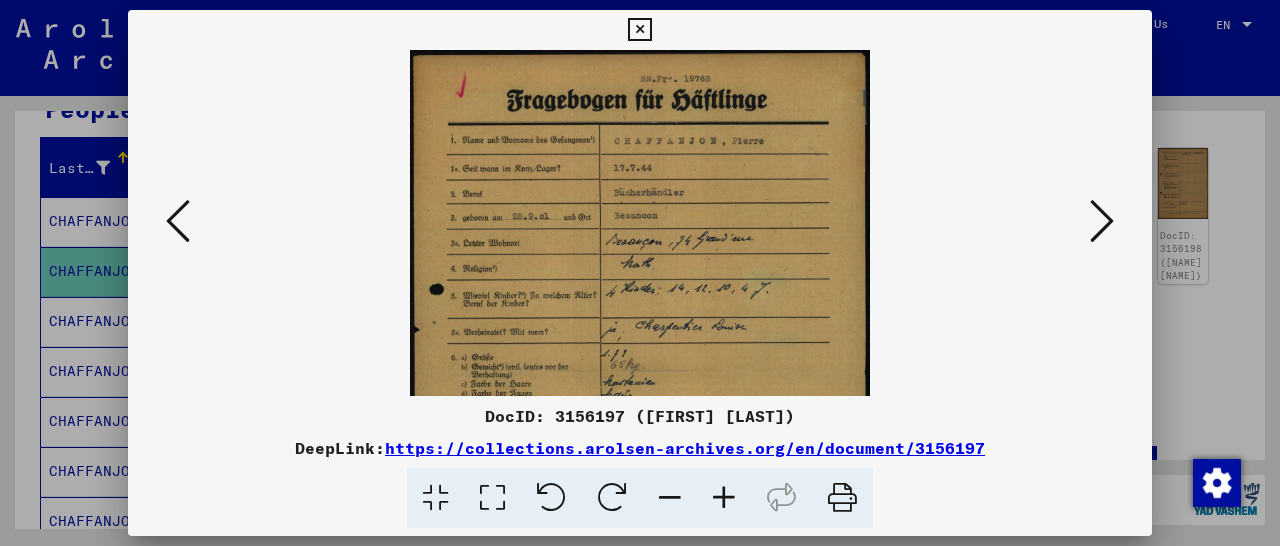 click at bounding box center [724, 498] 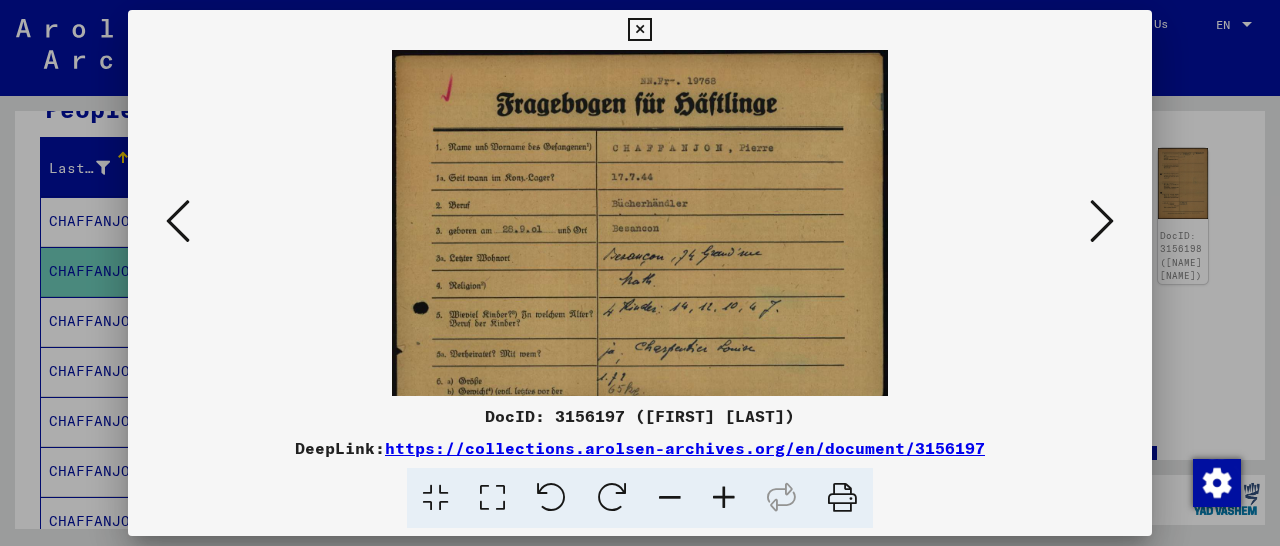 click at bounding box center [724, 498] 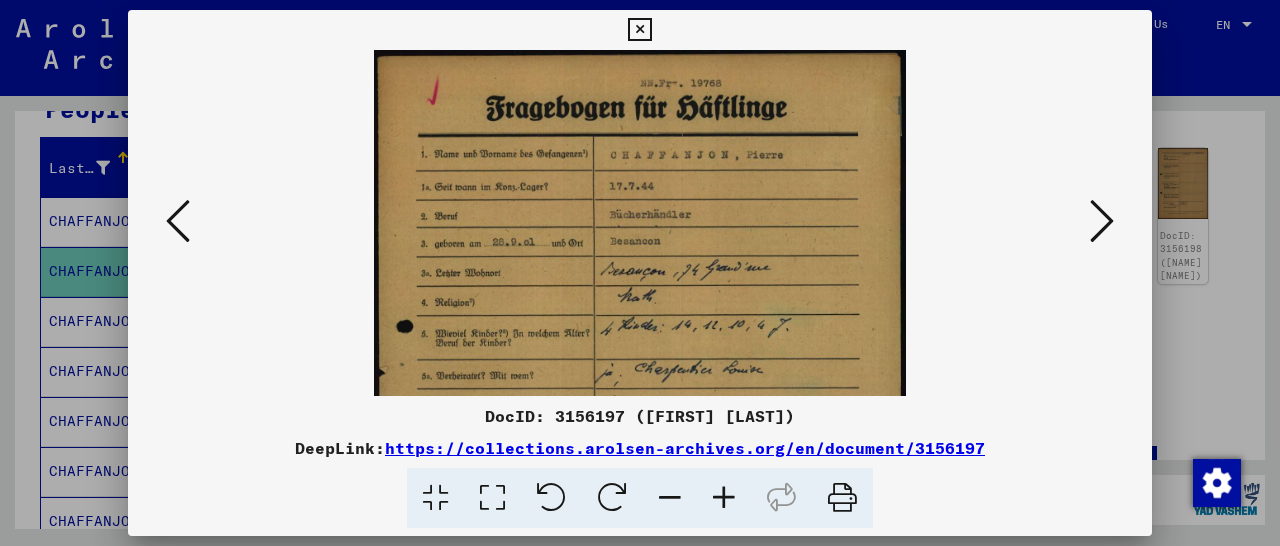 click at bounding box center (724, 498) 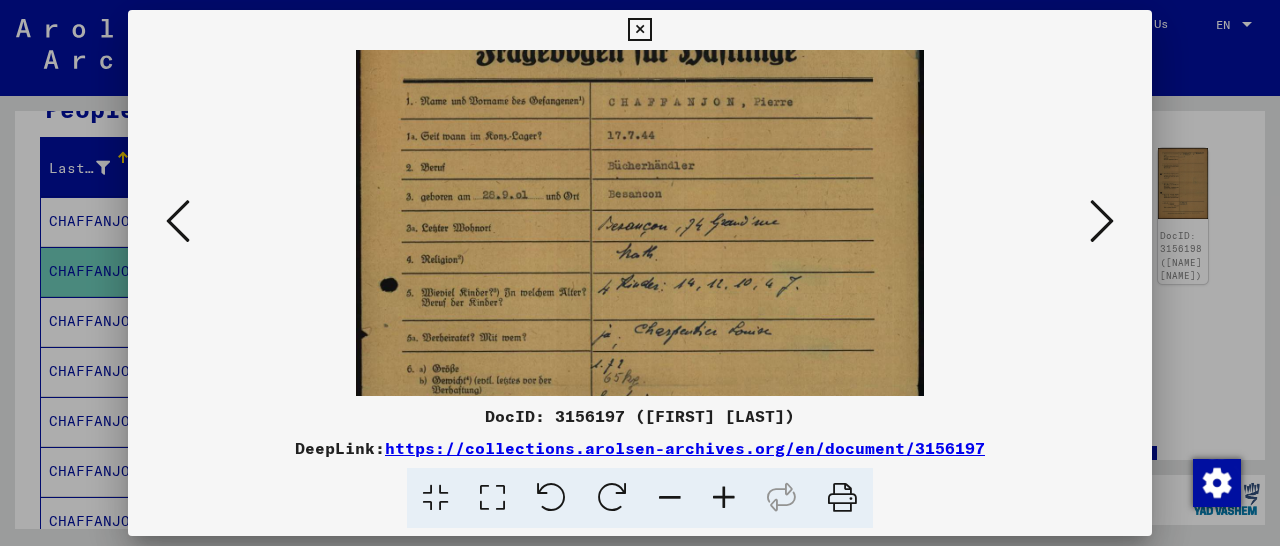 drag, startPoint x: 768, startPoint y: 207, endPoint x: 813, endPoint y: 113, distance: 104.21612 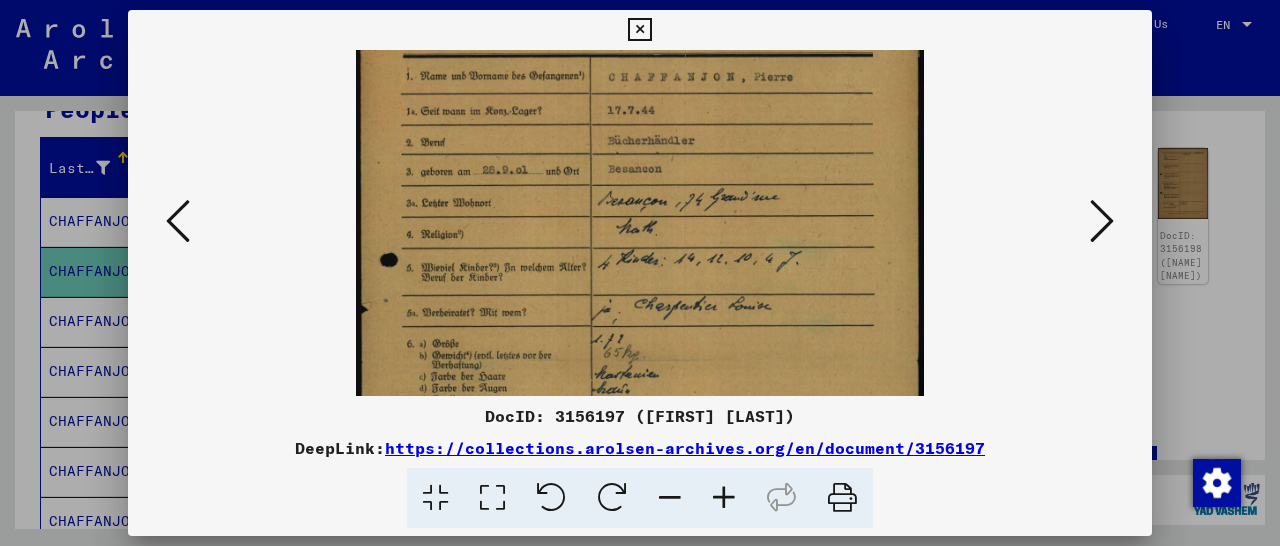 click at bounding box center [639, 30] 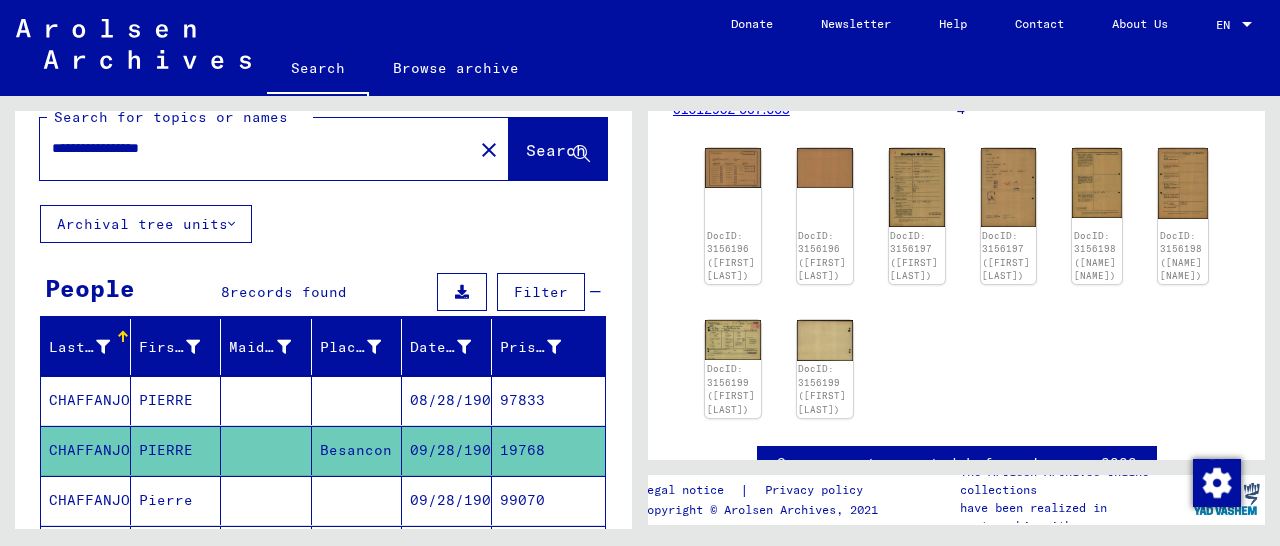 scroll, scrollTop: 0, scrollLeft: 0, axis: both 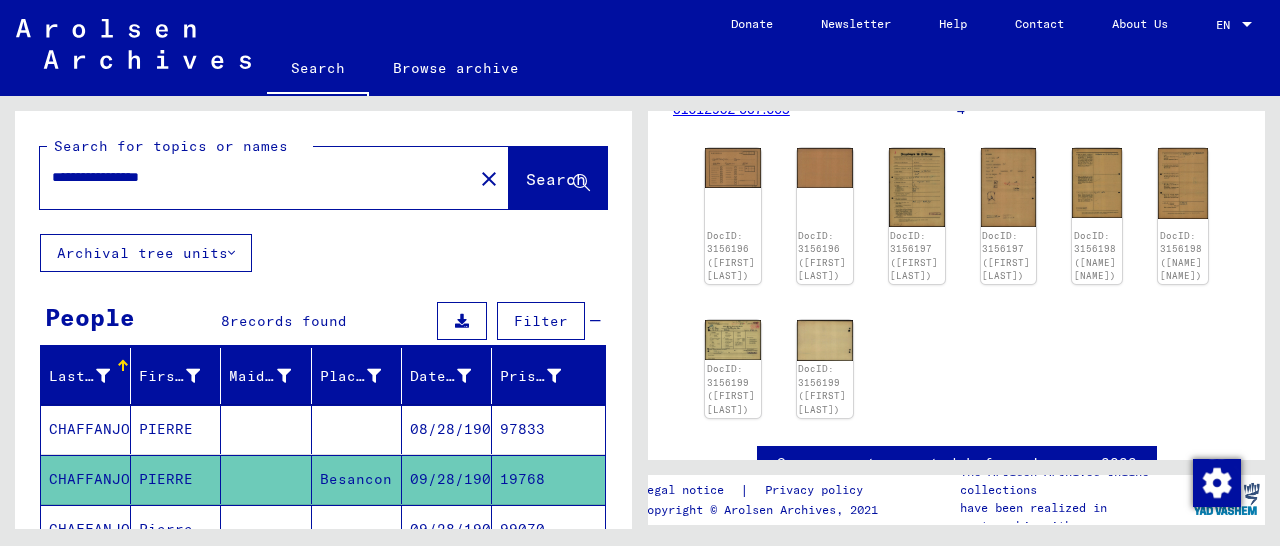 drag, startPoint x: 209, startPoint y: 175, endPoint x: 1, endPoint y: 200, distance: 209.49701 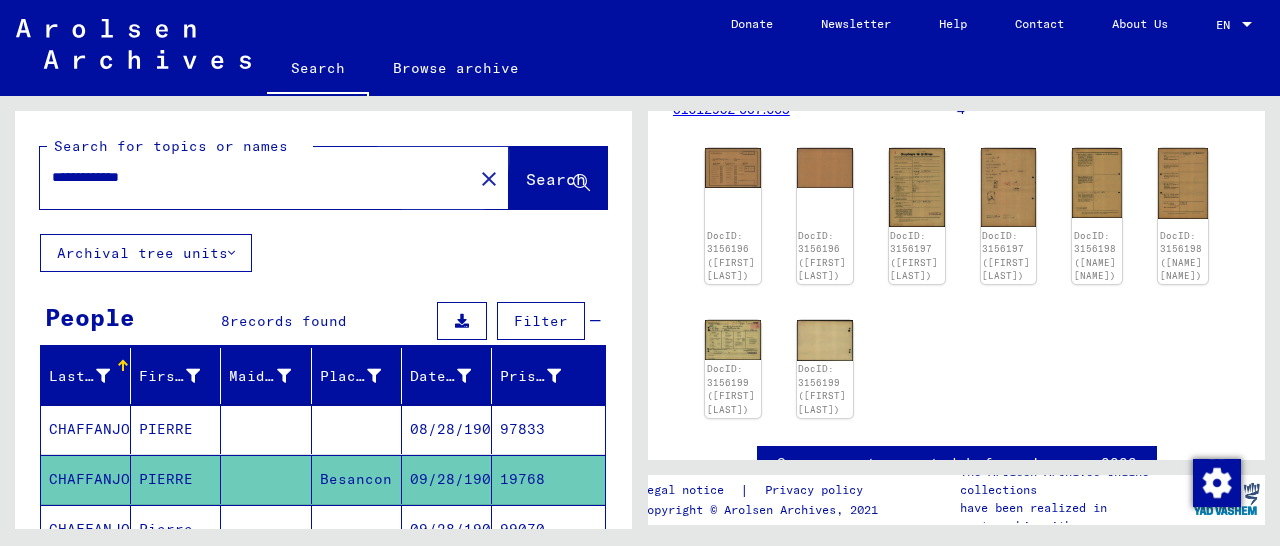 click on "Search" 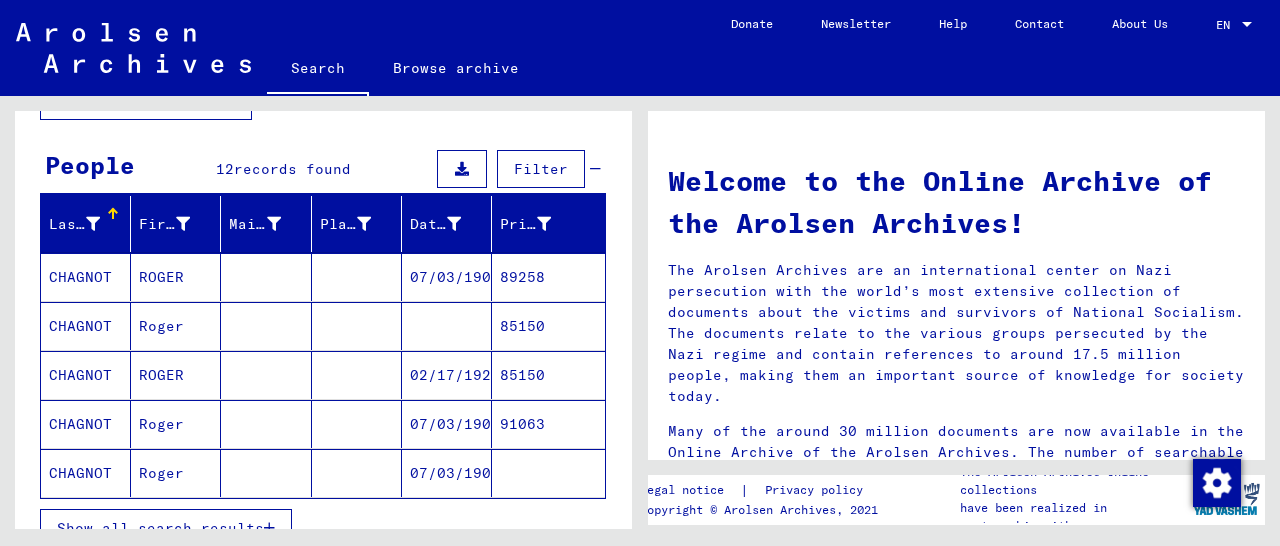 scroll, scrollTop: 208, scrollLeft: 0, axis: vertical 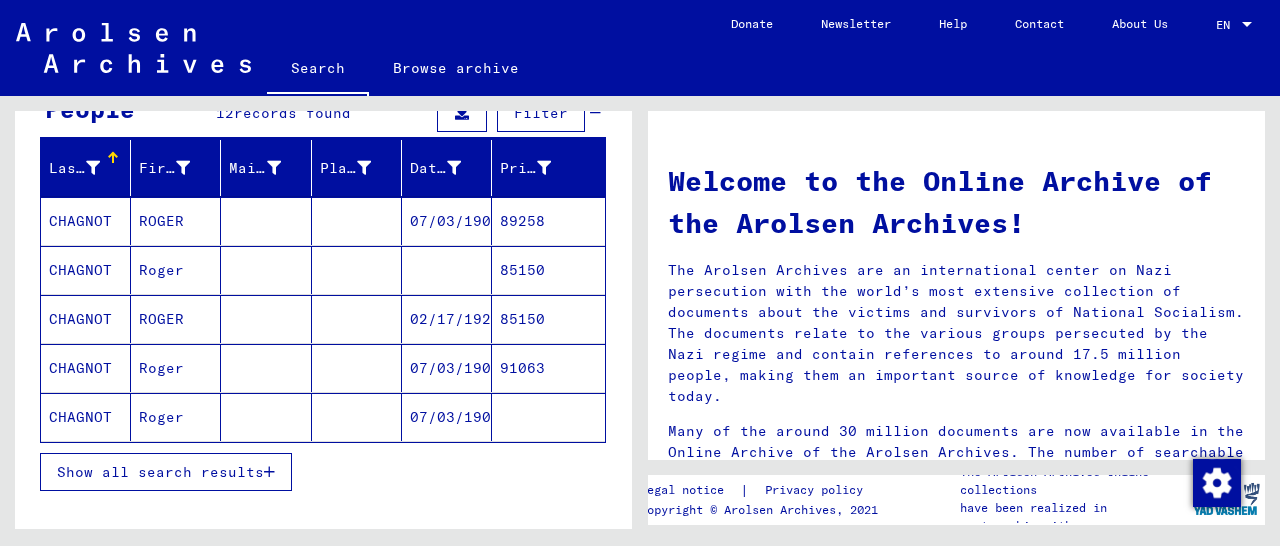 click on "85150" at bounding box center (548, 368) 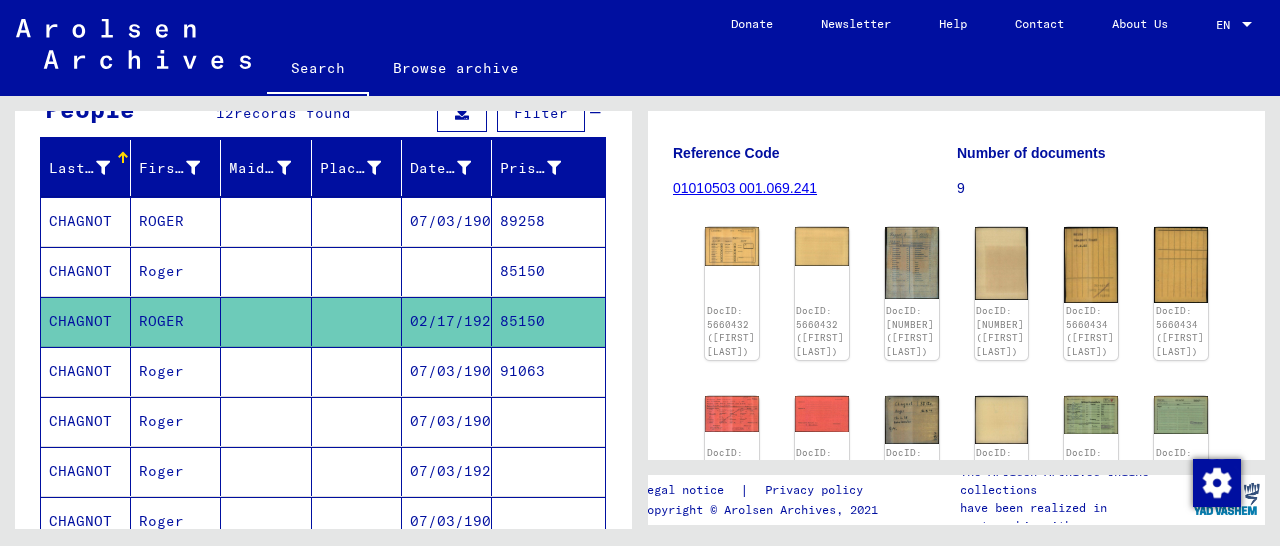 scroll, scrollTop: 312, scrollLeft: 0, axis: vertical 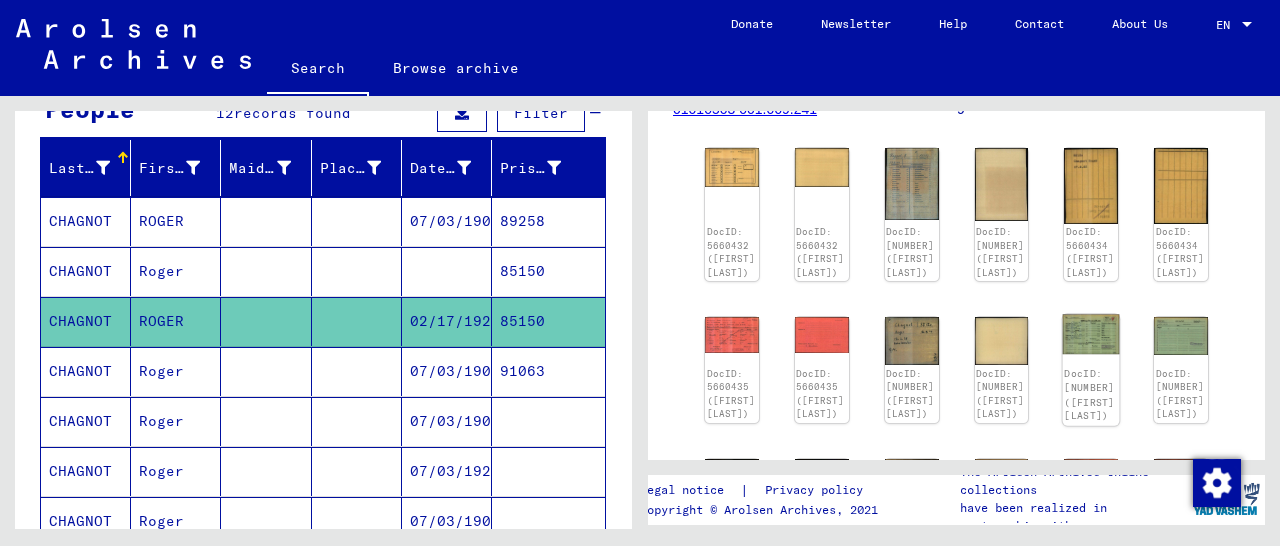 click 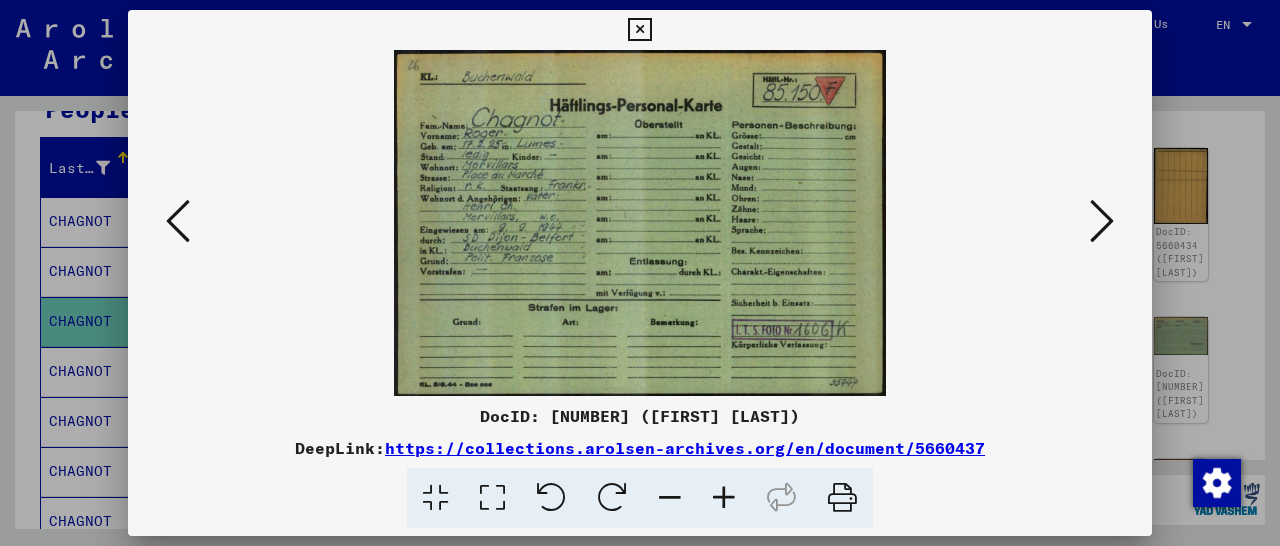click at bounding box center [639, 30] 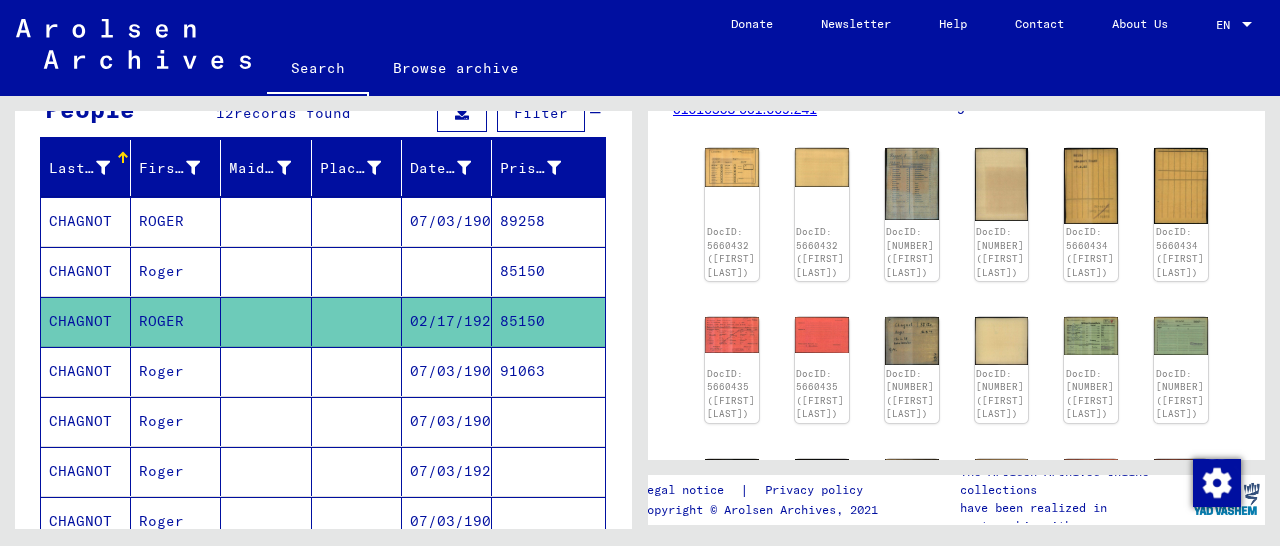 scroll, scrollTop: 0, scrollLeft: 0, axis: both 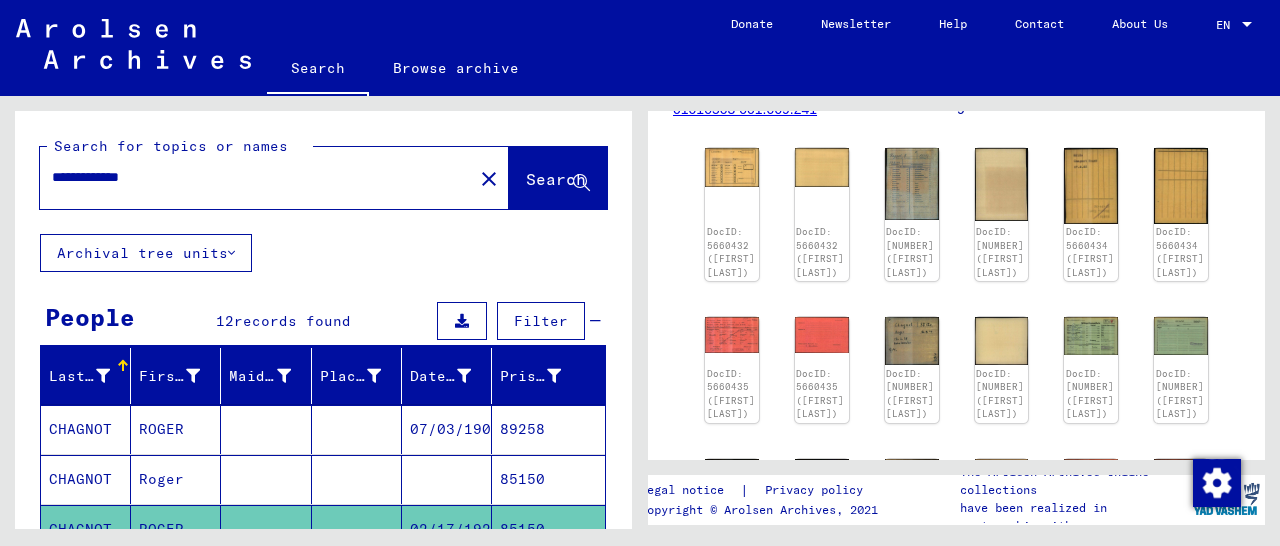drag, startPoint x: 171, startPoint y: 172, endPoint x: 13, endPoint y: 186, distance: 158.61903 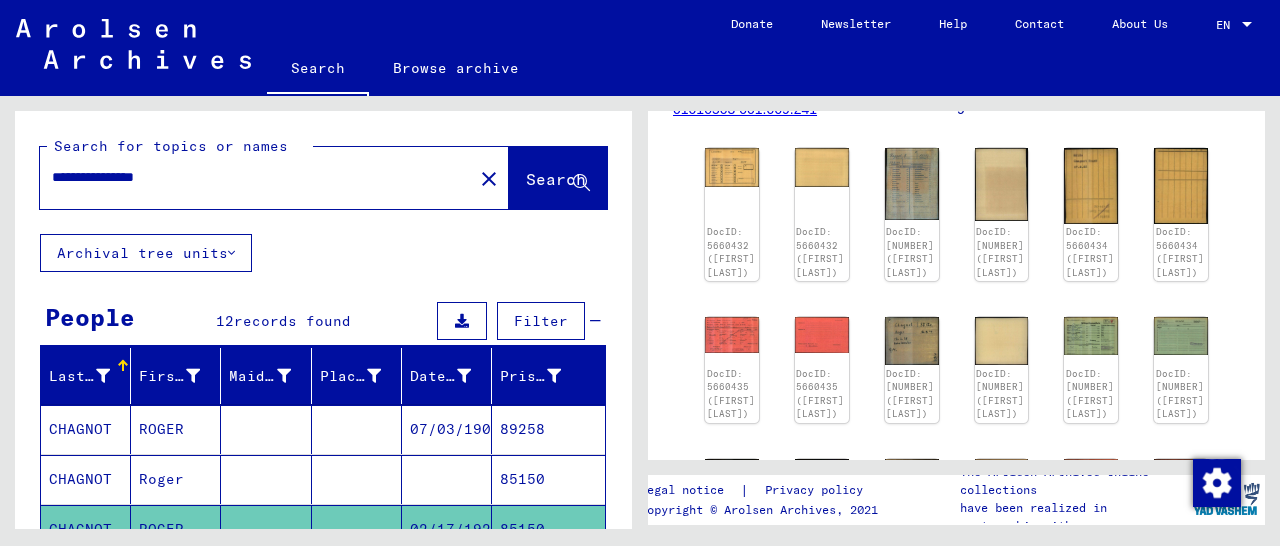 scroll, scrollTop: 0, scrollLeft: 0, axis: both 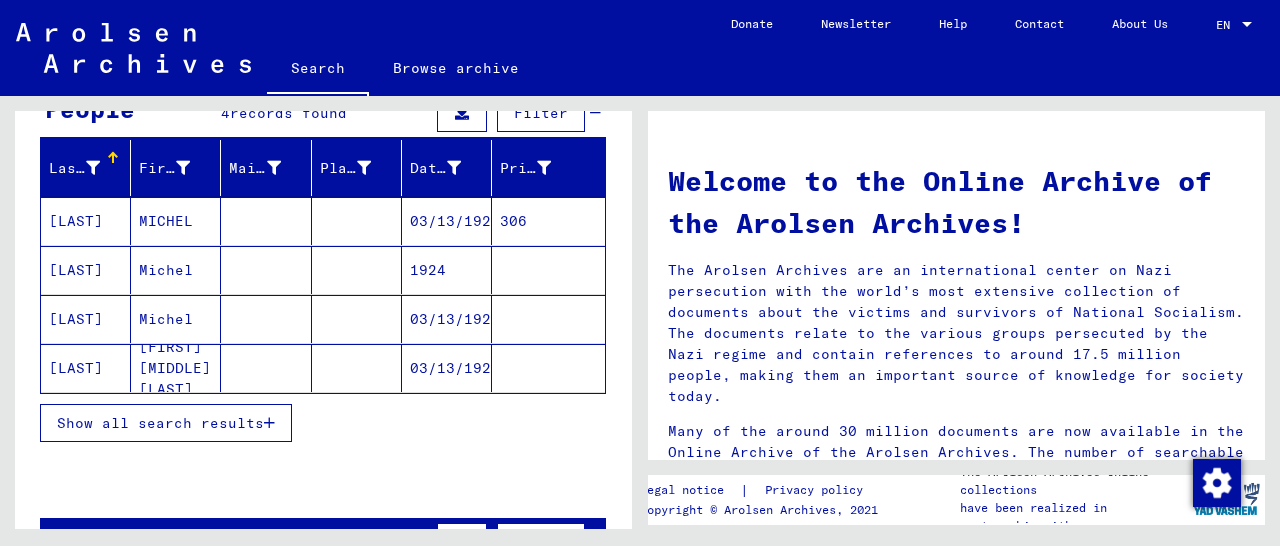 click on "306" at bounding box center (548, 270) 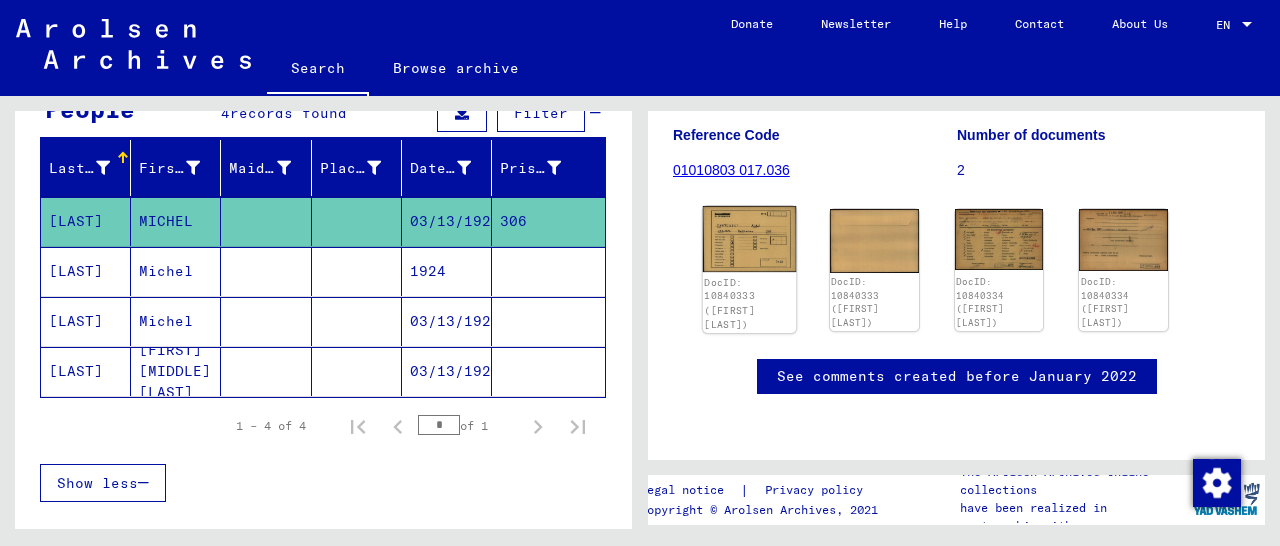 scroll, scrollTop: 312, scrollLeft: 0, axis: vertical 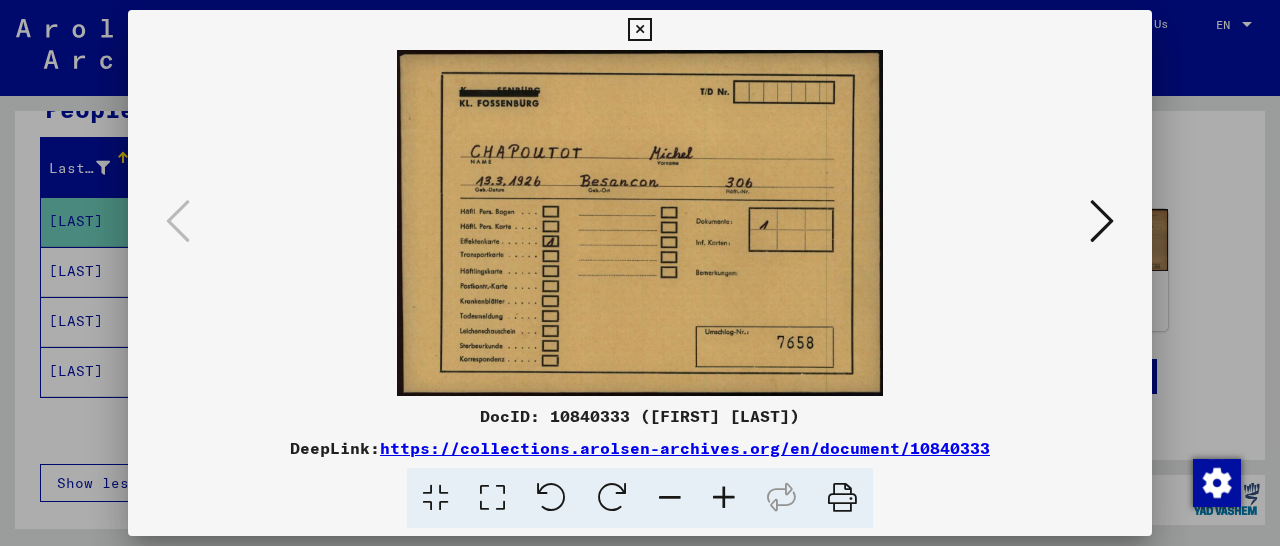 click at bounding box center [639, 30] 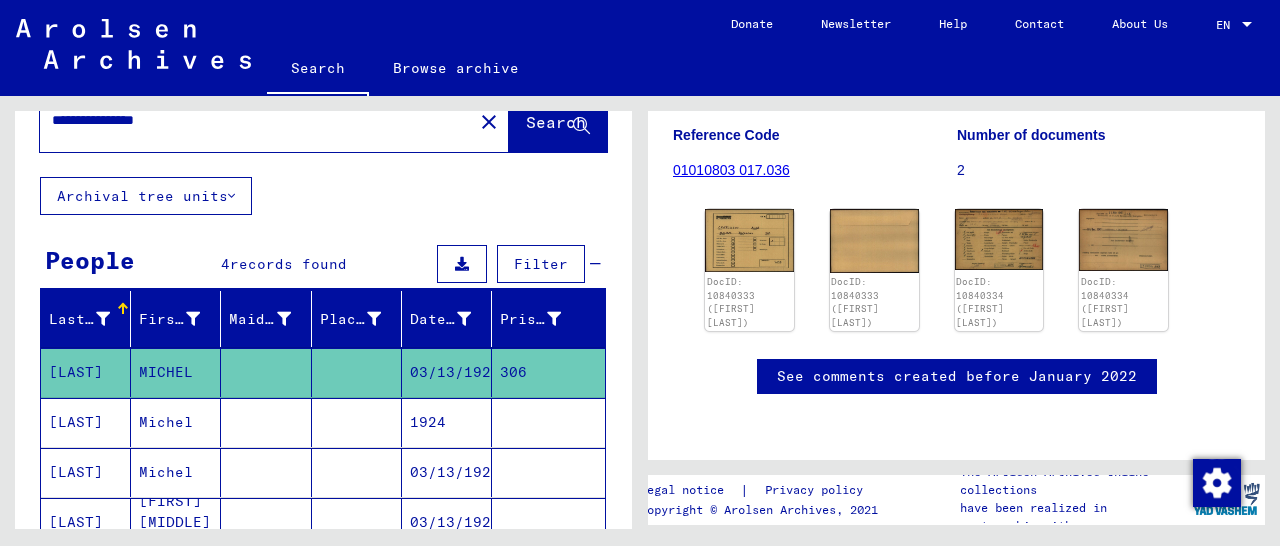 scroll, scrollTop: 0, scrollLeft: 0, axis: both 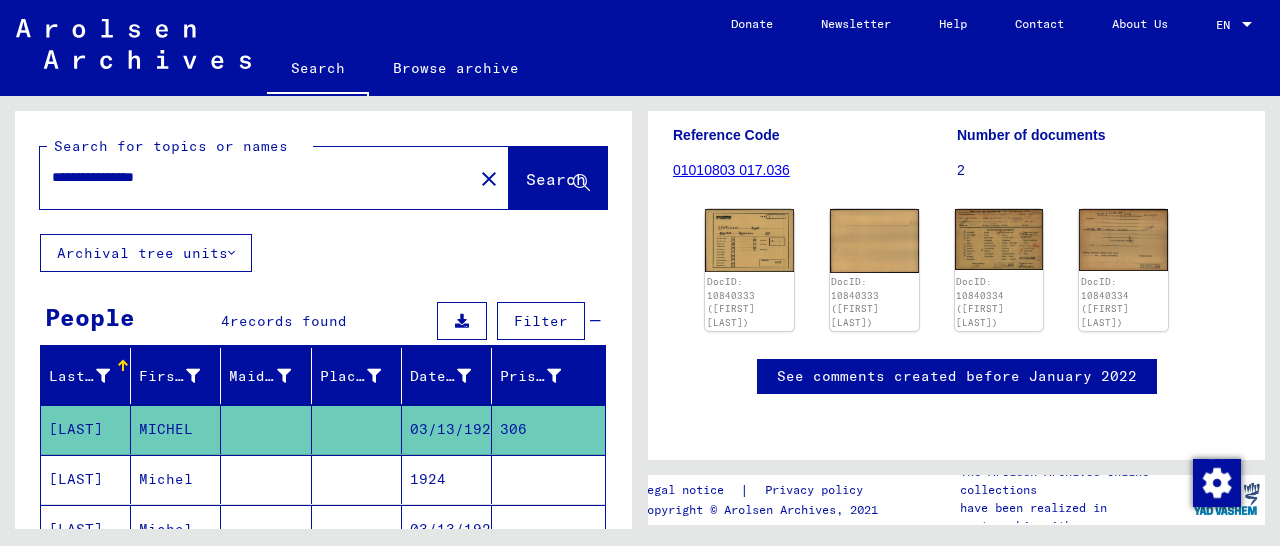 drag, startPoint x: 199, startPoint y: 179, endPoint x: 53, endPoint y: 185, distance: 146.12323 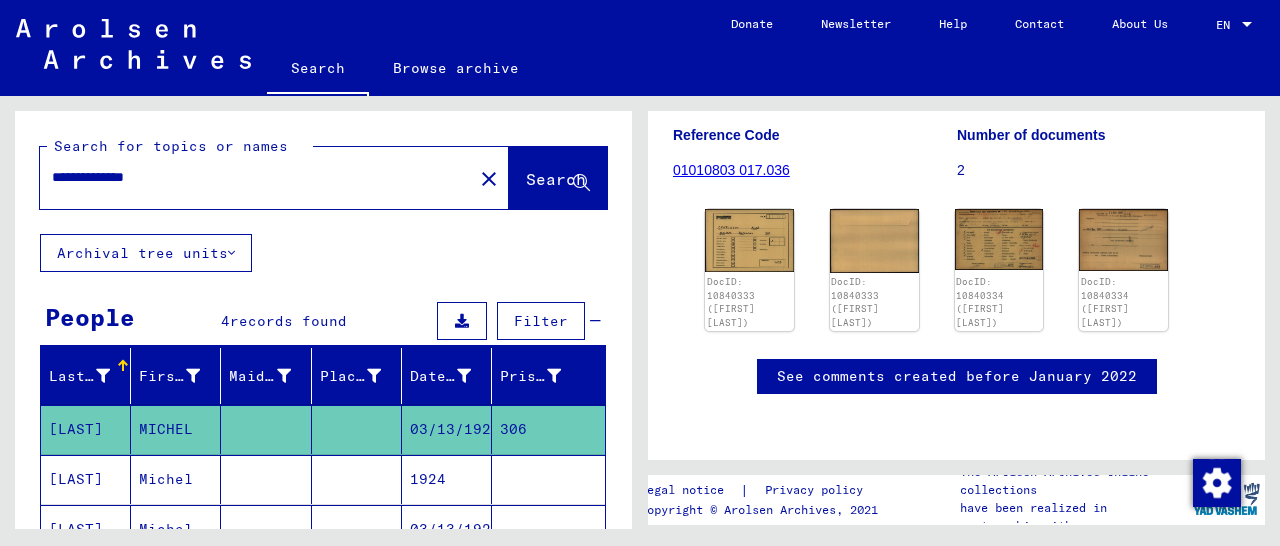 scroll, scrollTop: 0, scrollLeft: 0, axis: both 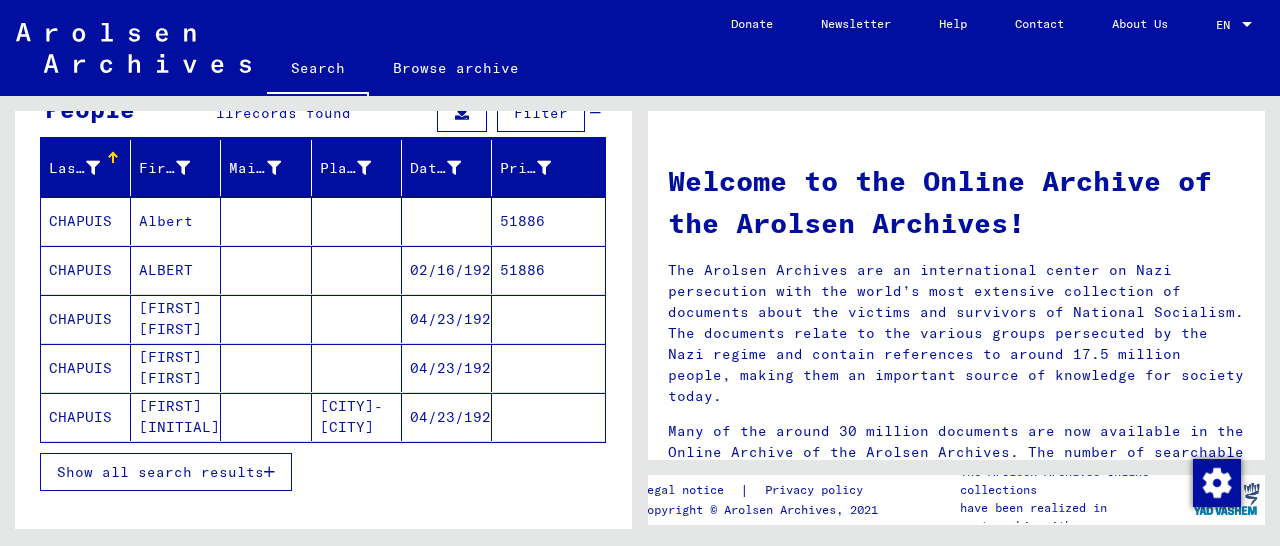 click on "51886" at bounding box center (548, 319) 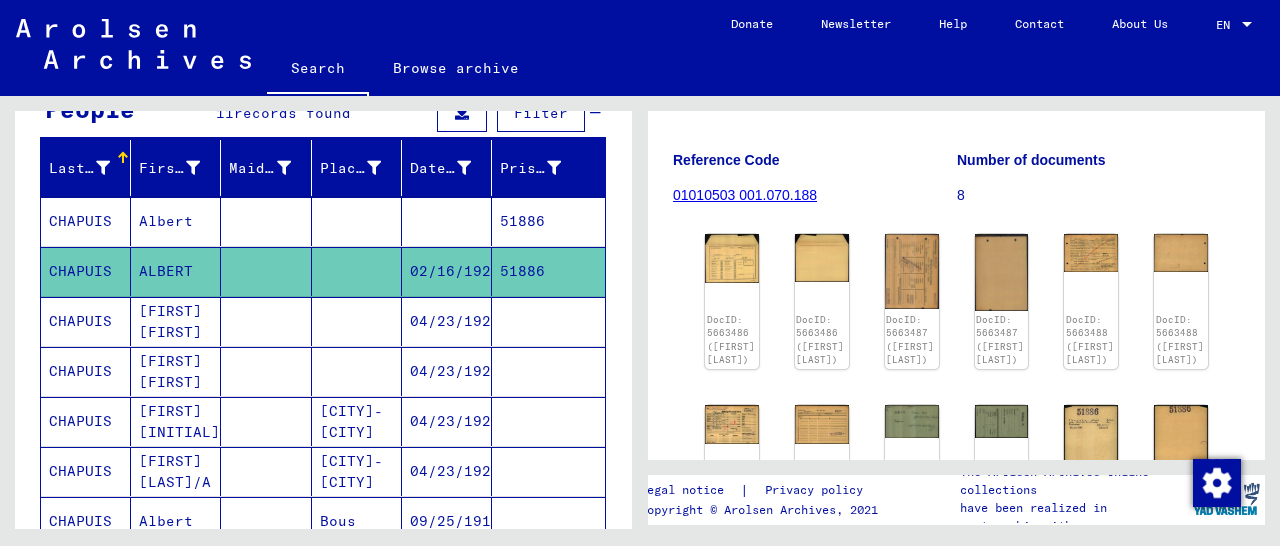 scroll, scrollTop: 312, scrollLeft: 0, axis: vertical 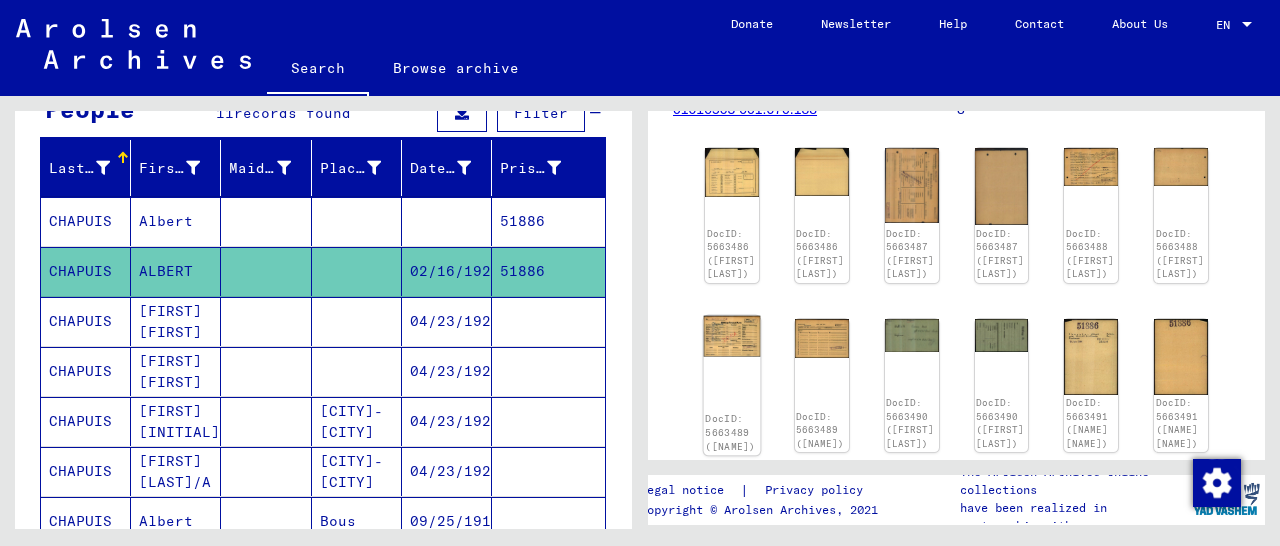 click 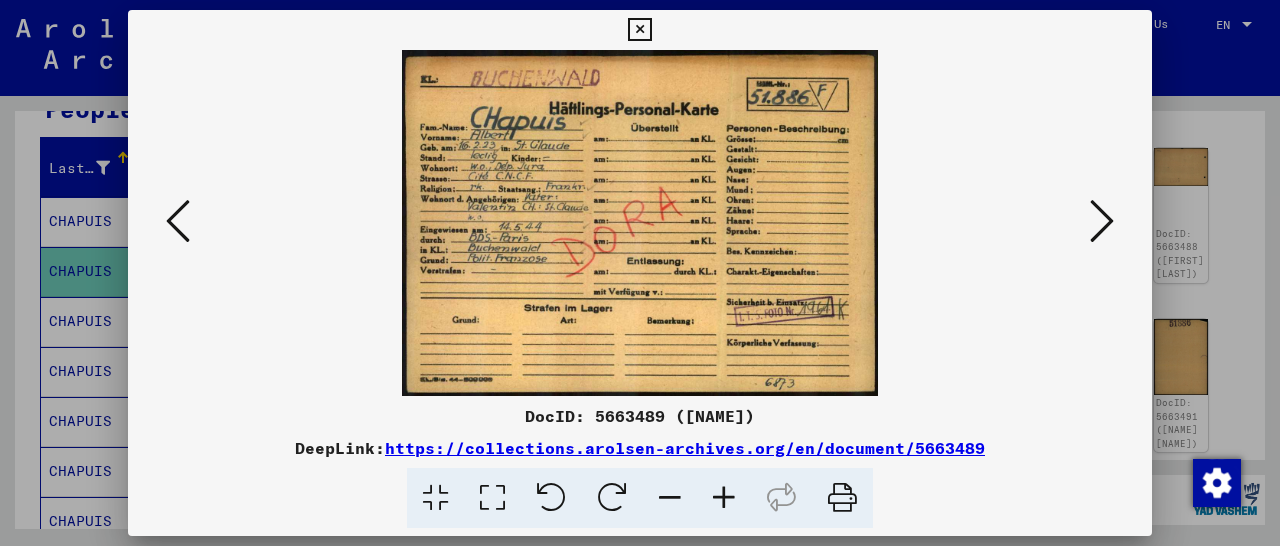 click at bounding box center [639, 30] 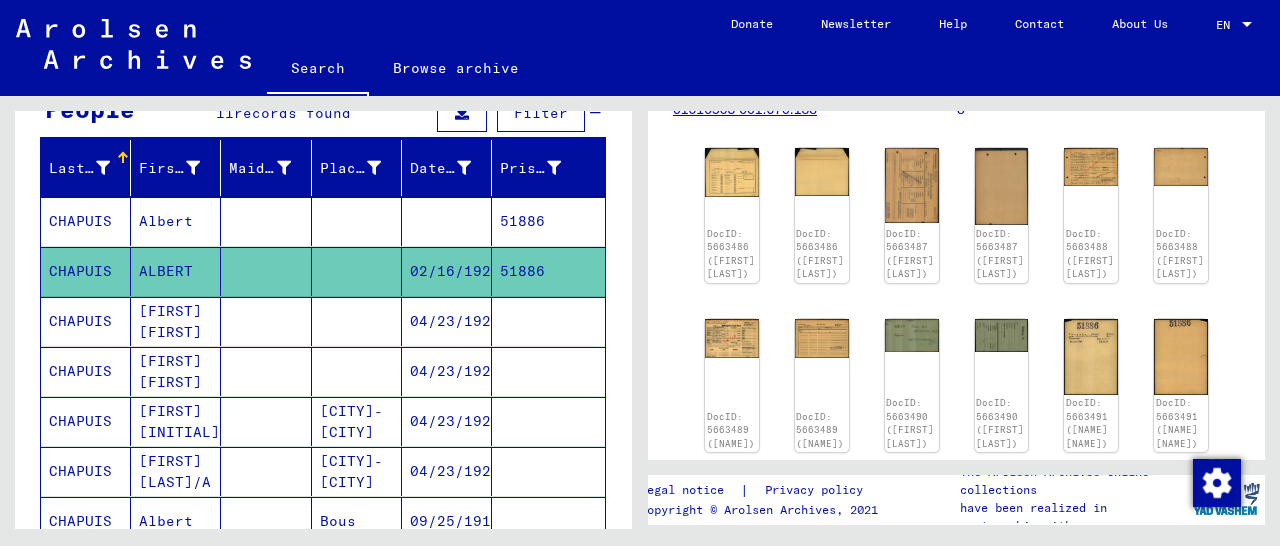 scroll, scrollTop: 0, scrollLeft: 0, axis: both 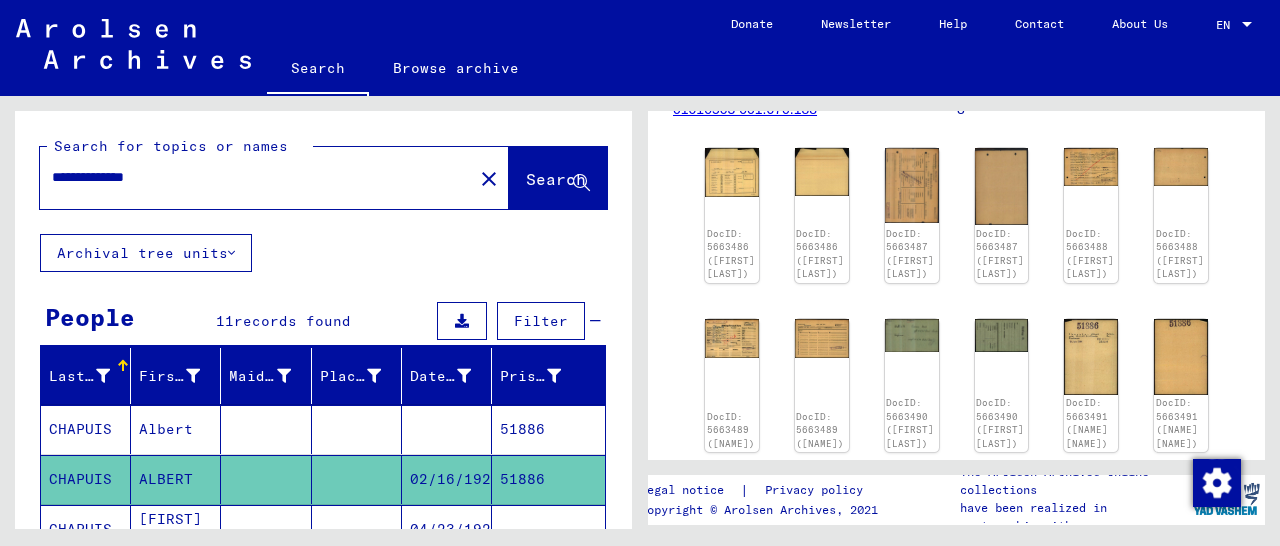 drag, startPoint x: 221, startPoint y: 181, endPoint x: 0, endPoint y: 195, distance: 221.443 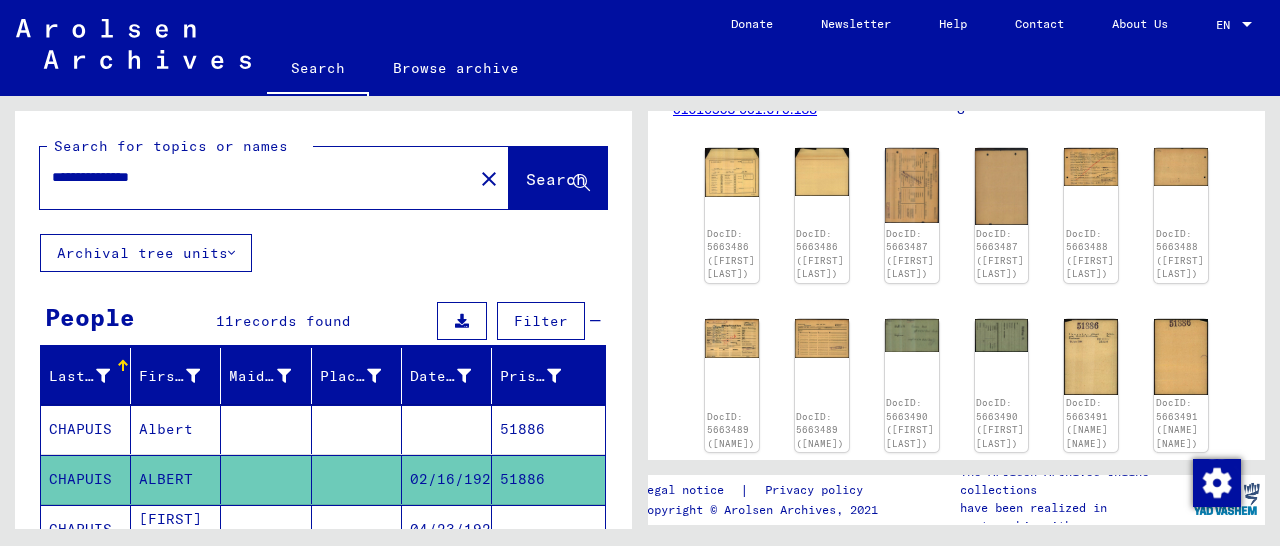 type on "**********" 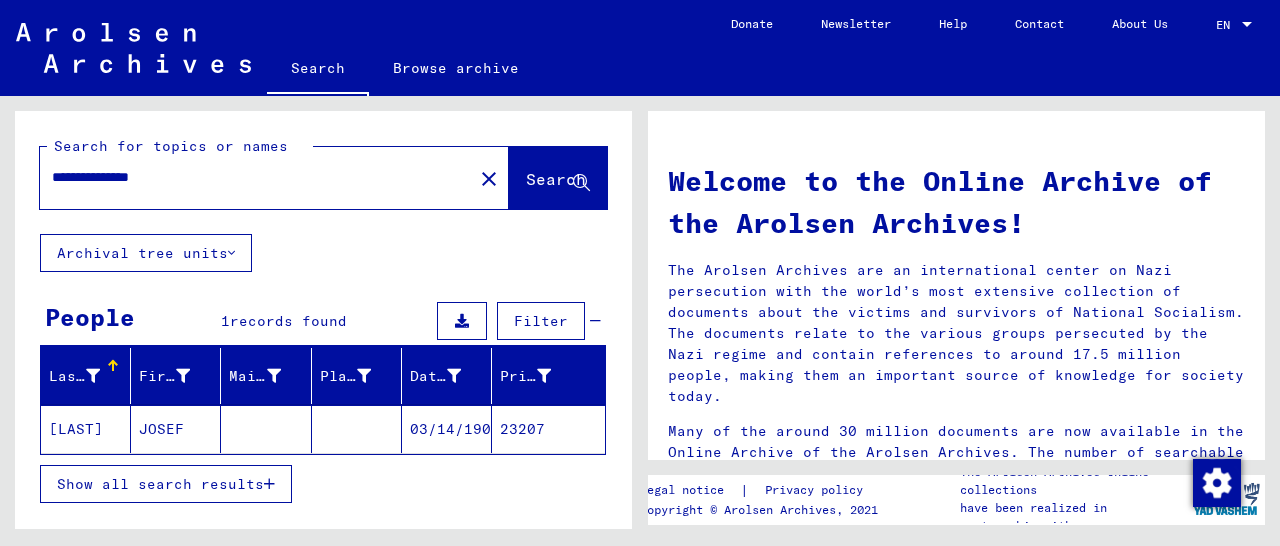 click on "23207" 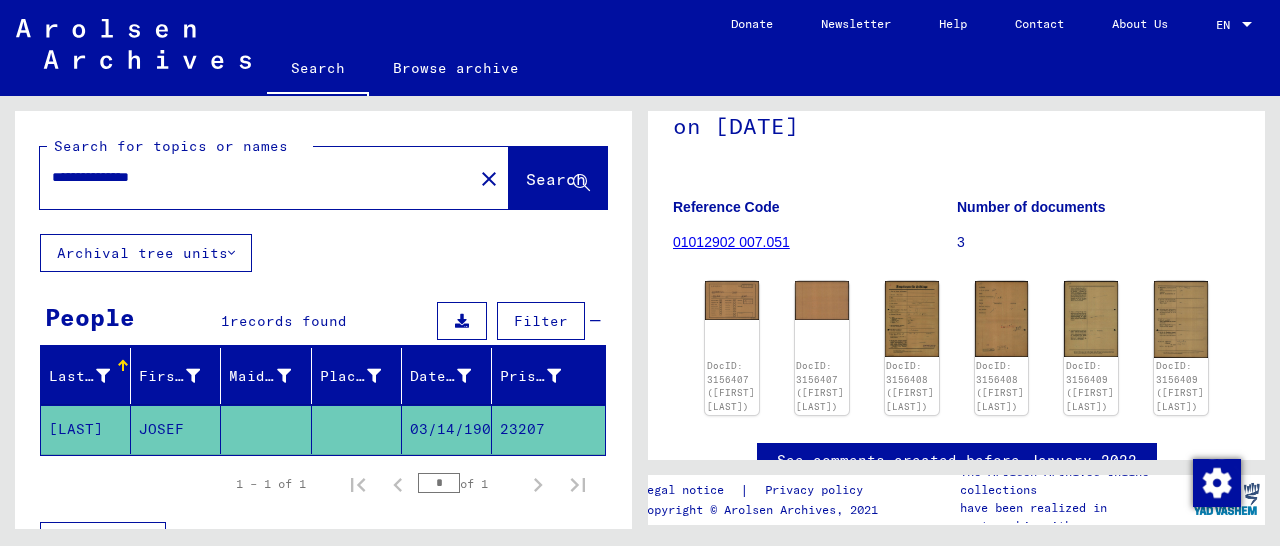 scroll, scrollTop: 258, scrollLeft: 0, axis: vertical 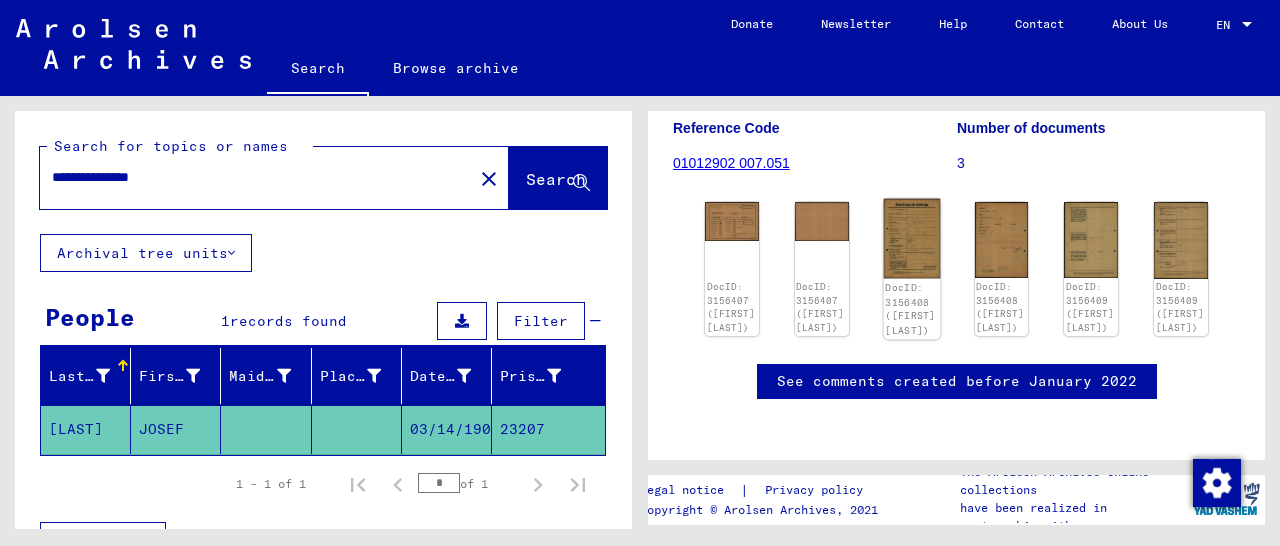 click 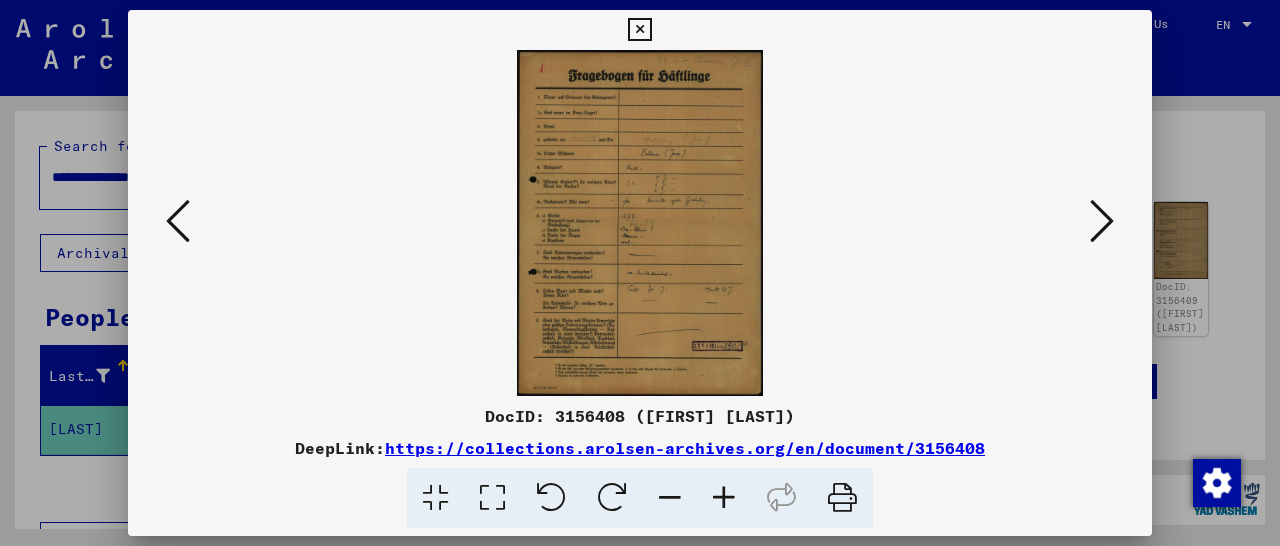 click at bounding box center [724, 498] 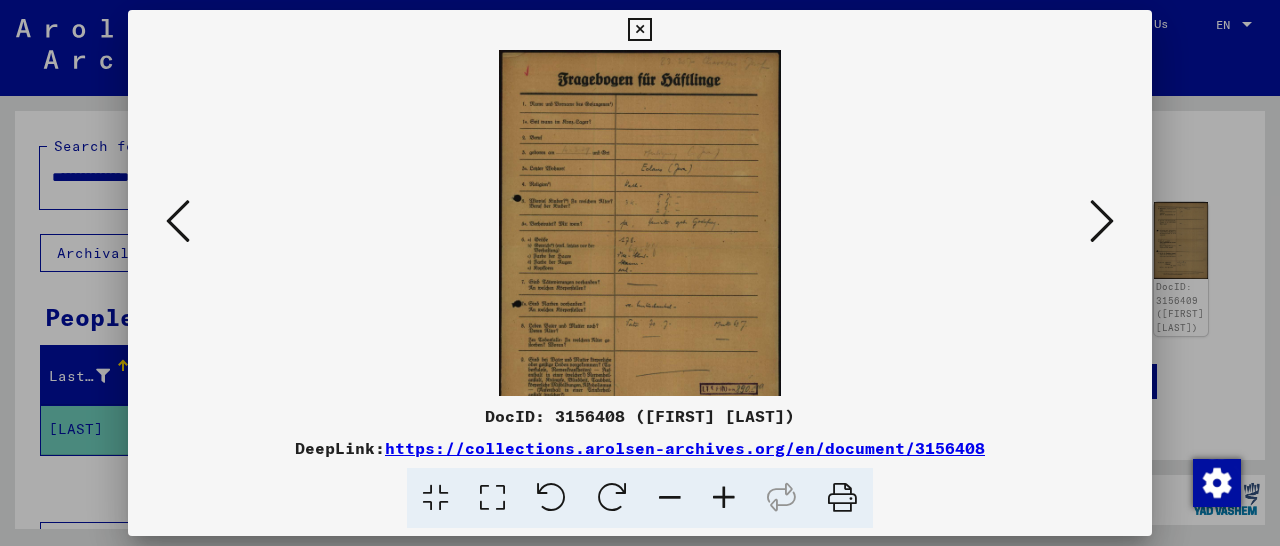 click at bounding box center [724, 498] 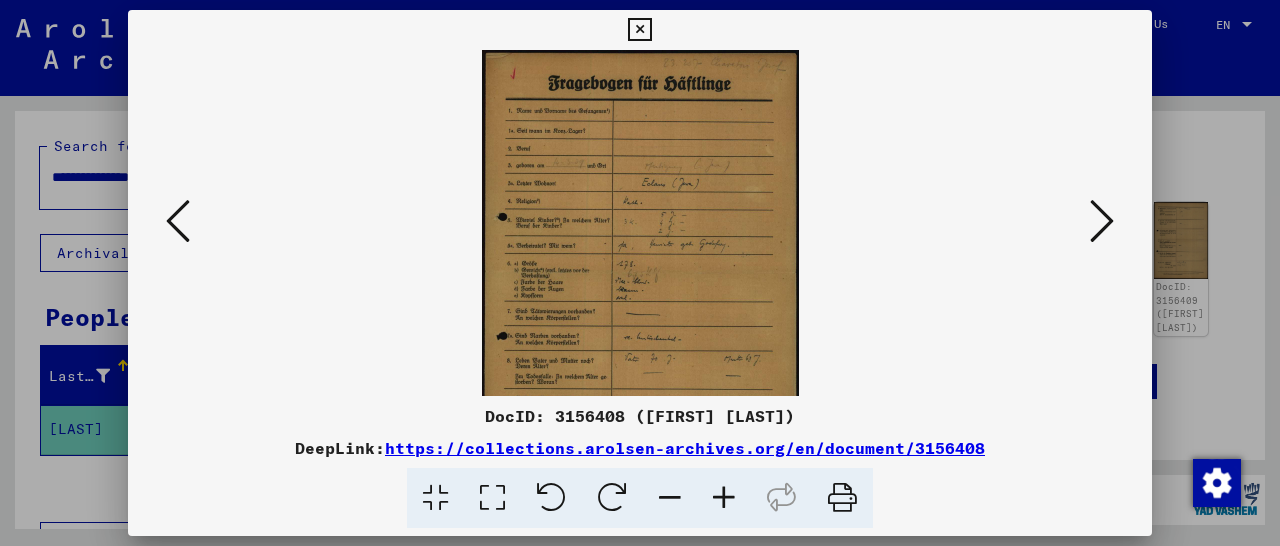 click at bounding box center [724, 498] 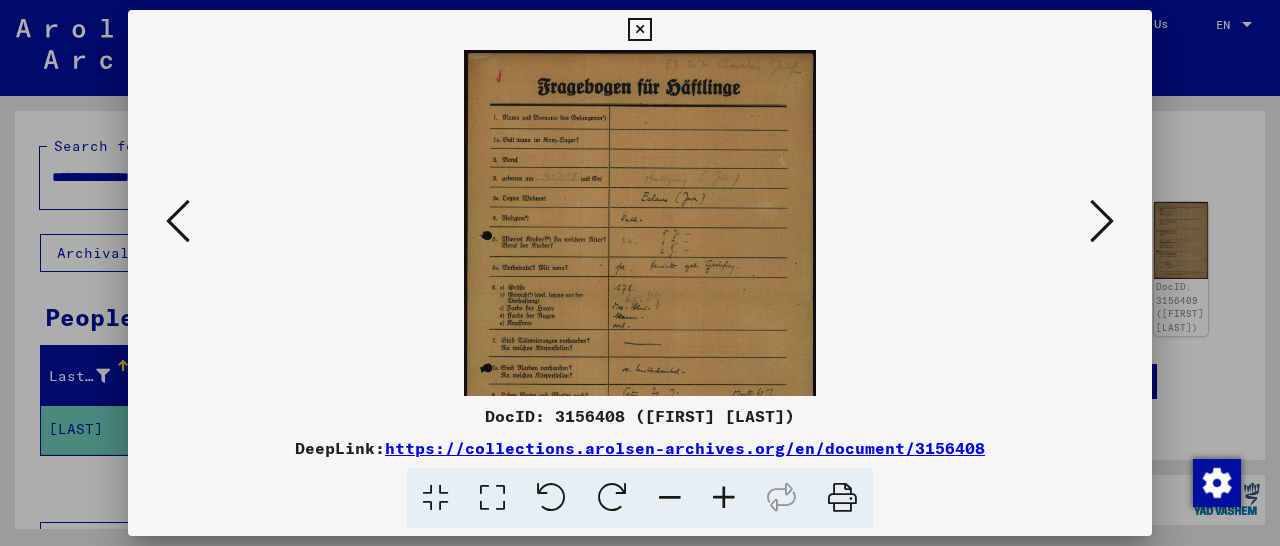 click at bounding box center (724, 498) 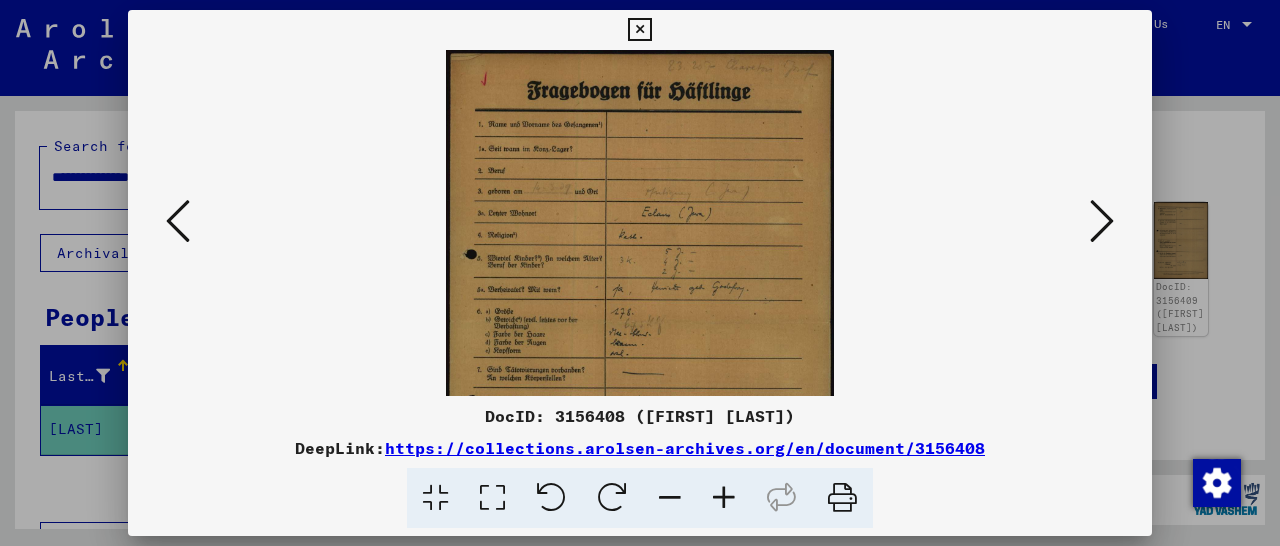 click at bounding box center (724, 498) 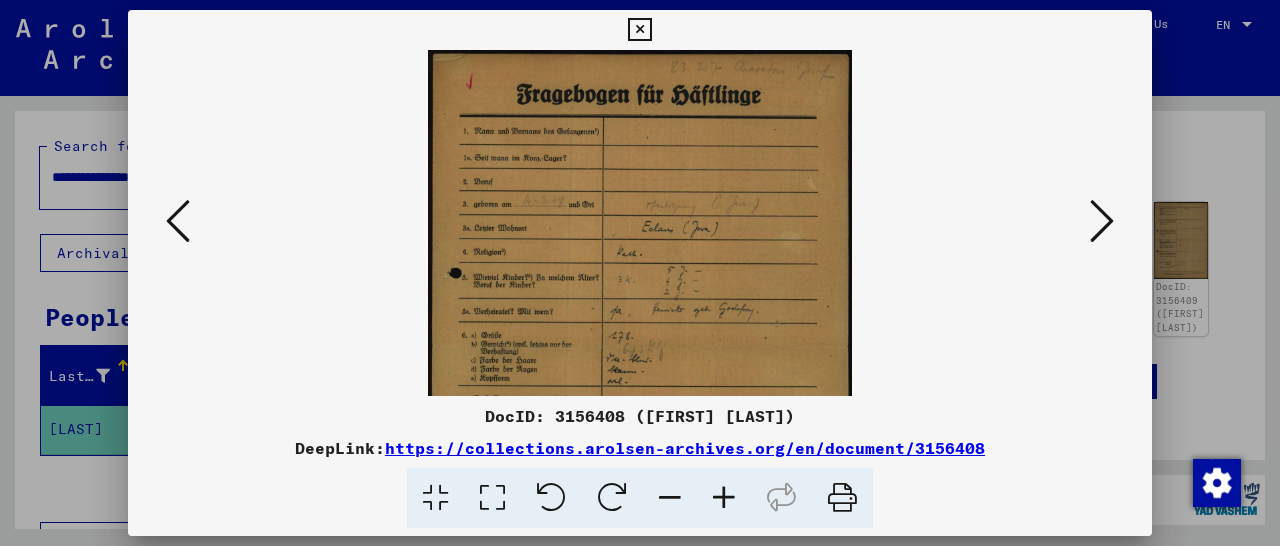click at bounding box center [724, 498] 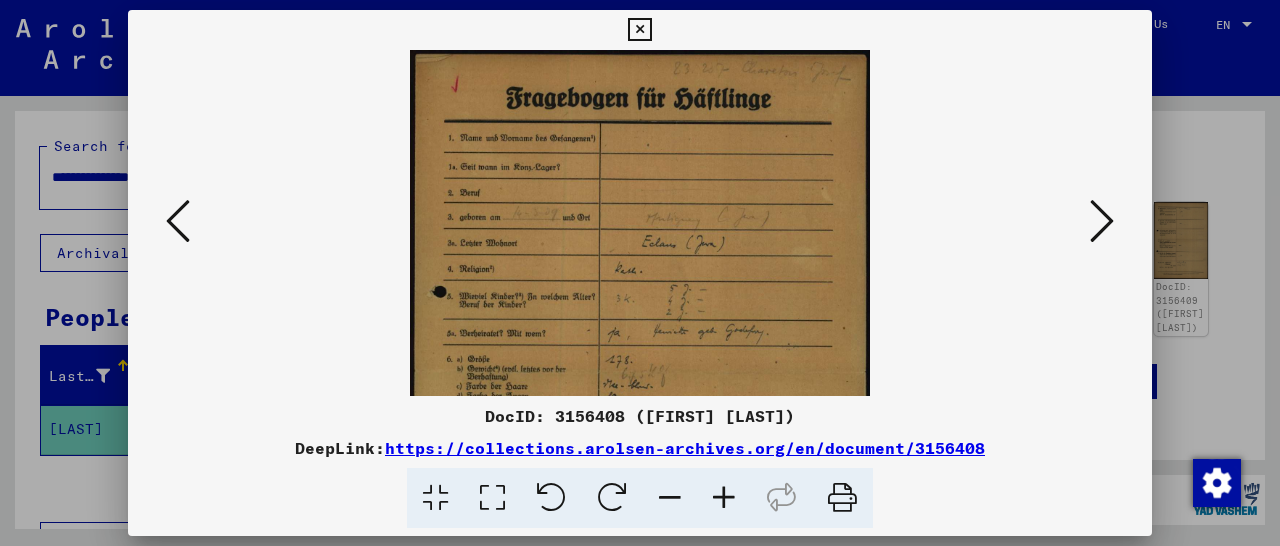 click at bounding box center [724, 498] 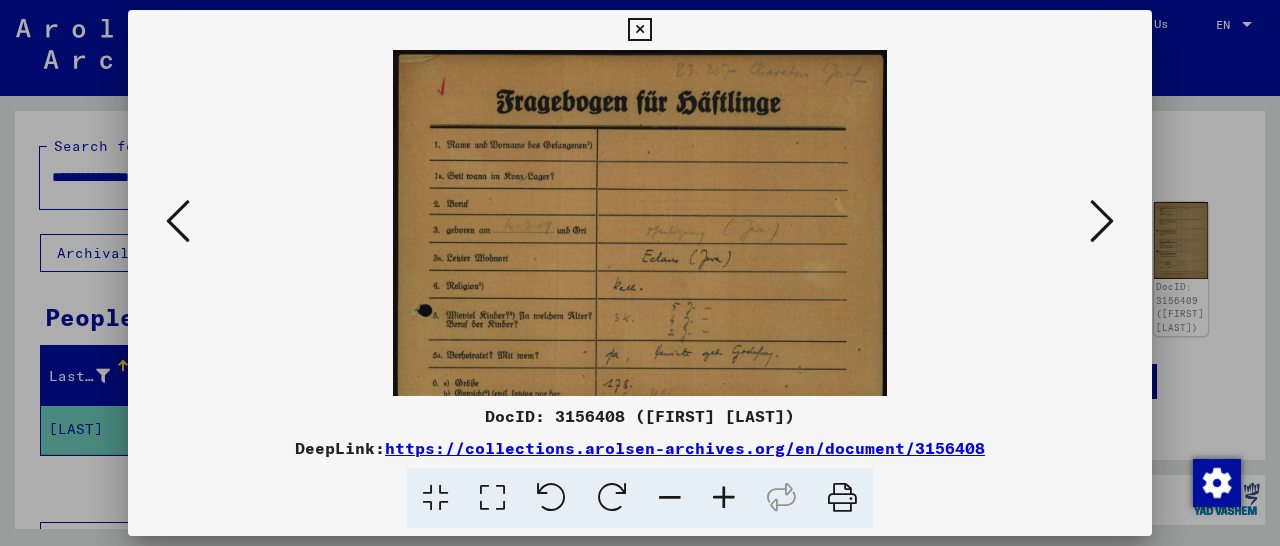 click at bounding box center (724, 498) 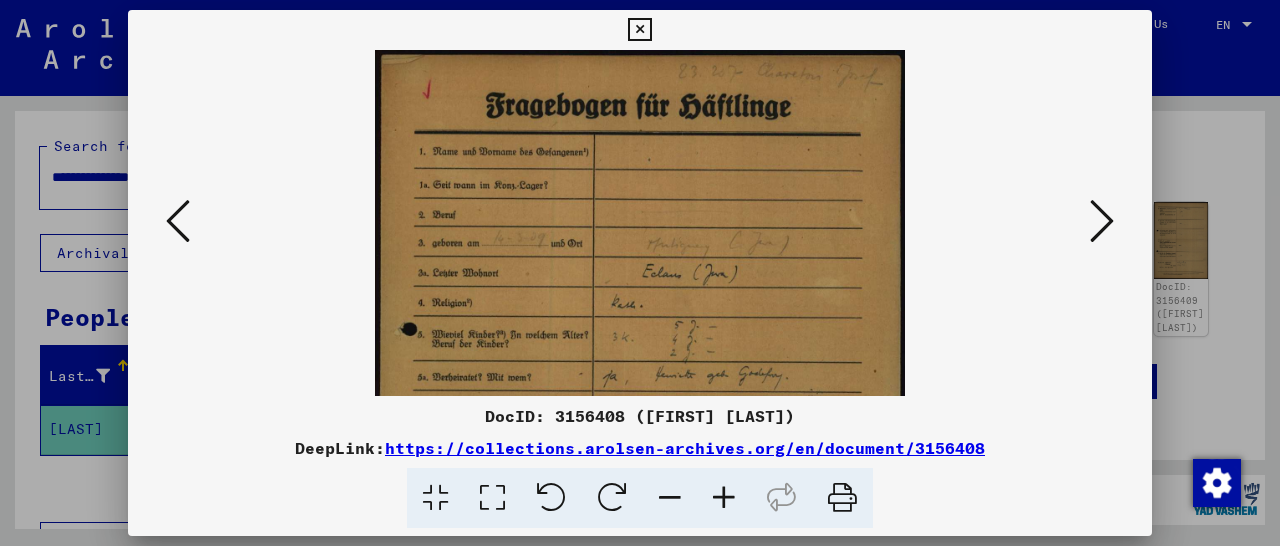click at bounding box center (724, 498) 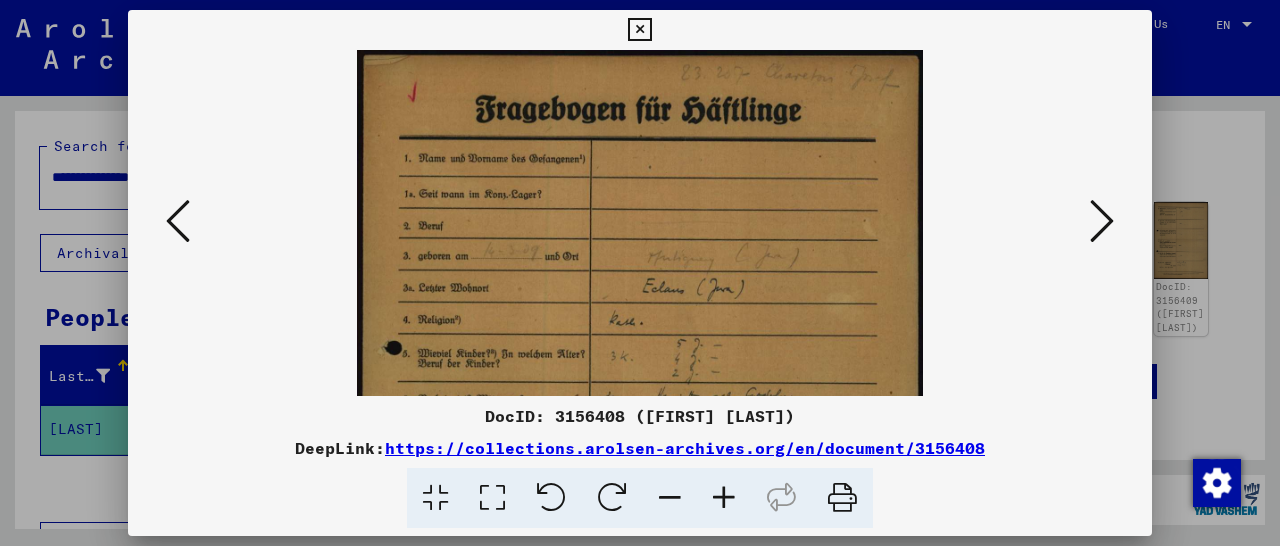 click at bounding box center [724, 498] 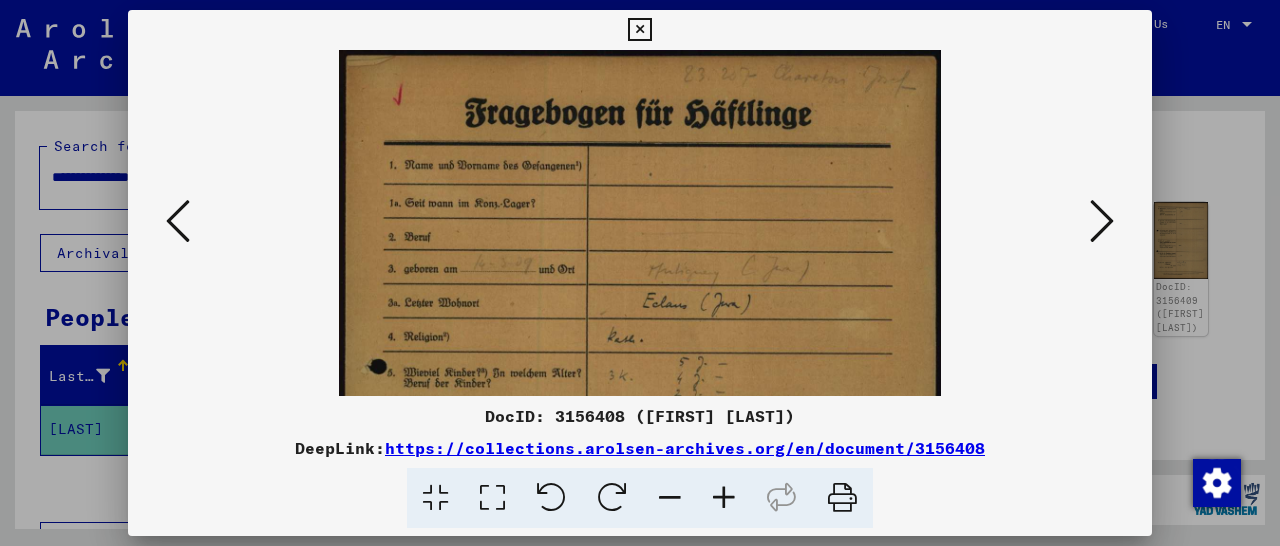 click at bounding box center (724, 498) 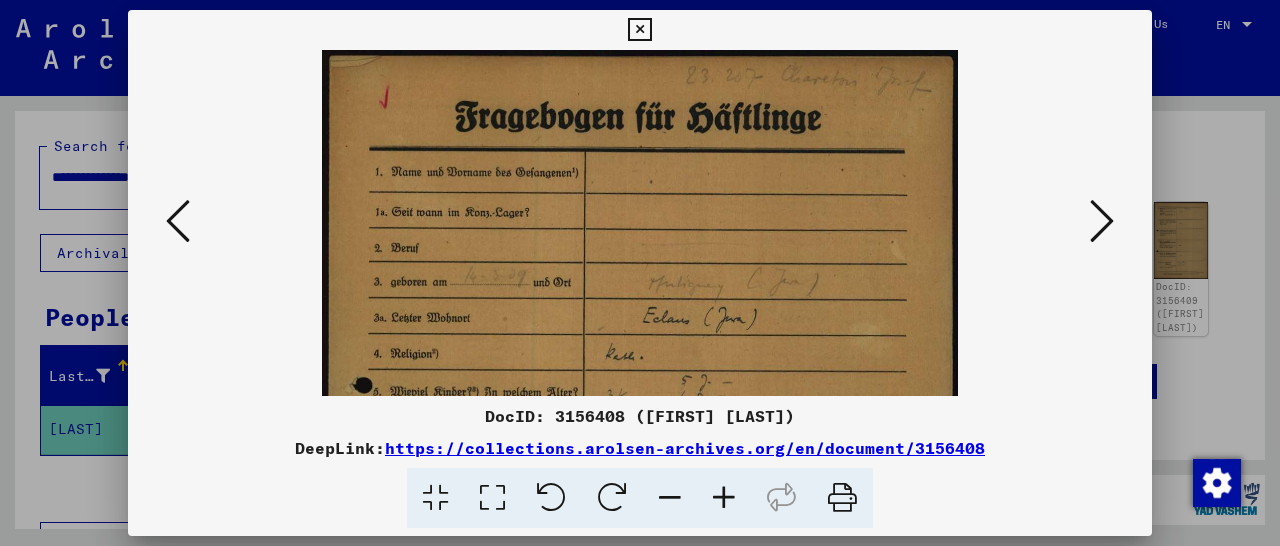 click at bounding box center [724, 498] 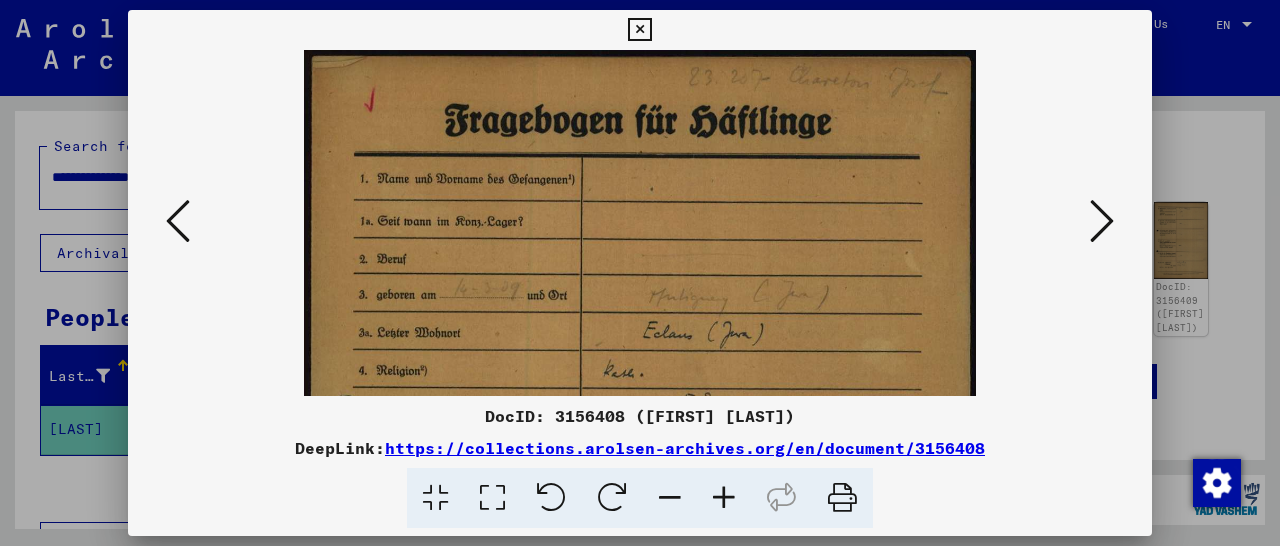 click at bounding box center [724, 498] 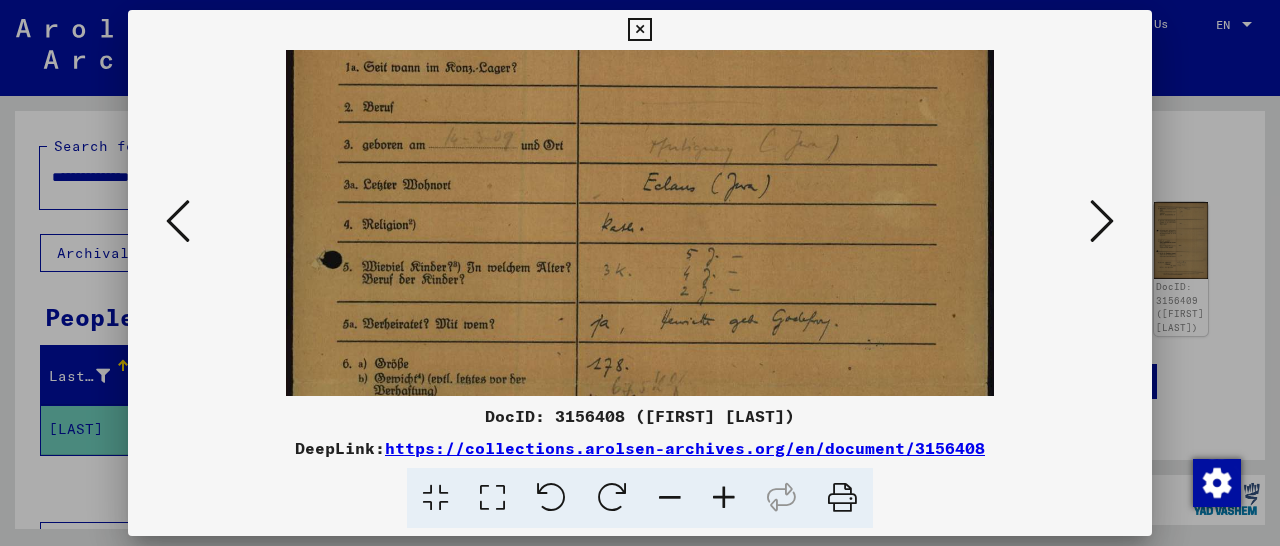 drag, startPoint x: 651, startPoint y: 288, endPoint x: 683, endPoint y: 164, distance: 128.06248 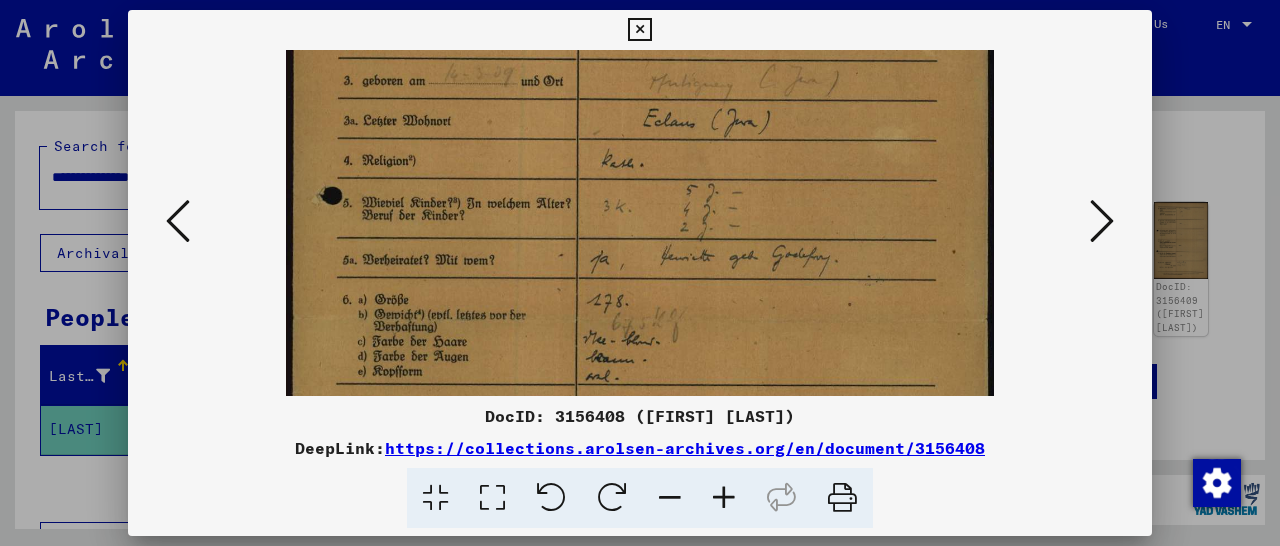 drag, startPoint x: 1140, startPoint y: 29, endPoint x: 1125, endPoint y: 27, distance: 15.132746 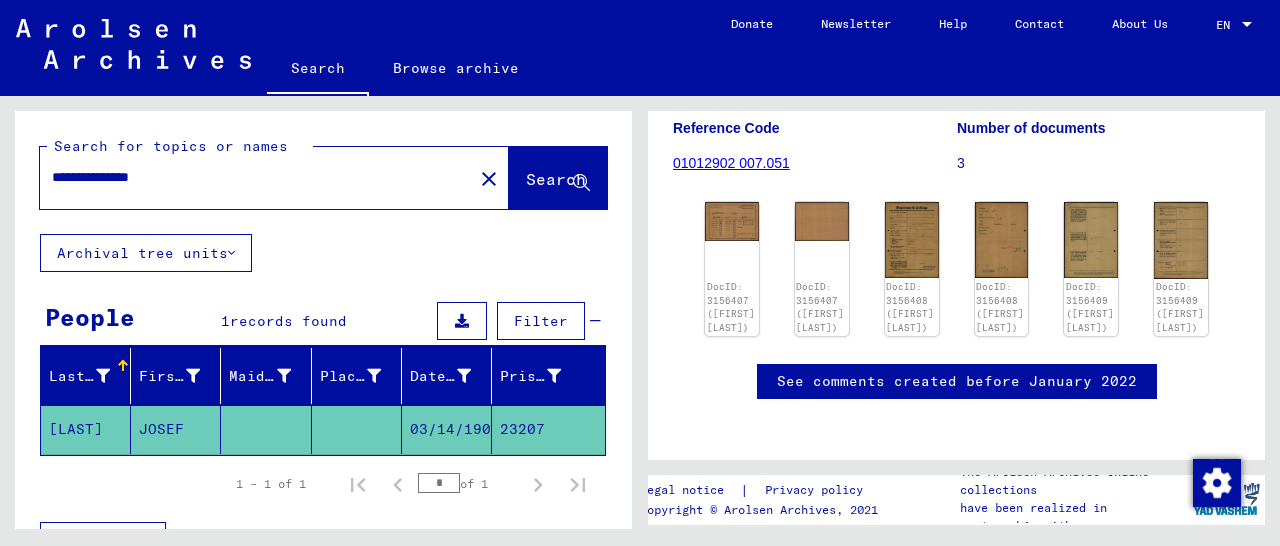 drag, startPoint x: 221, startPoint y: 182, endPoint x: 1, endPoint y: 199, distance: 220.65584 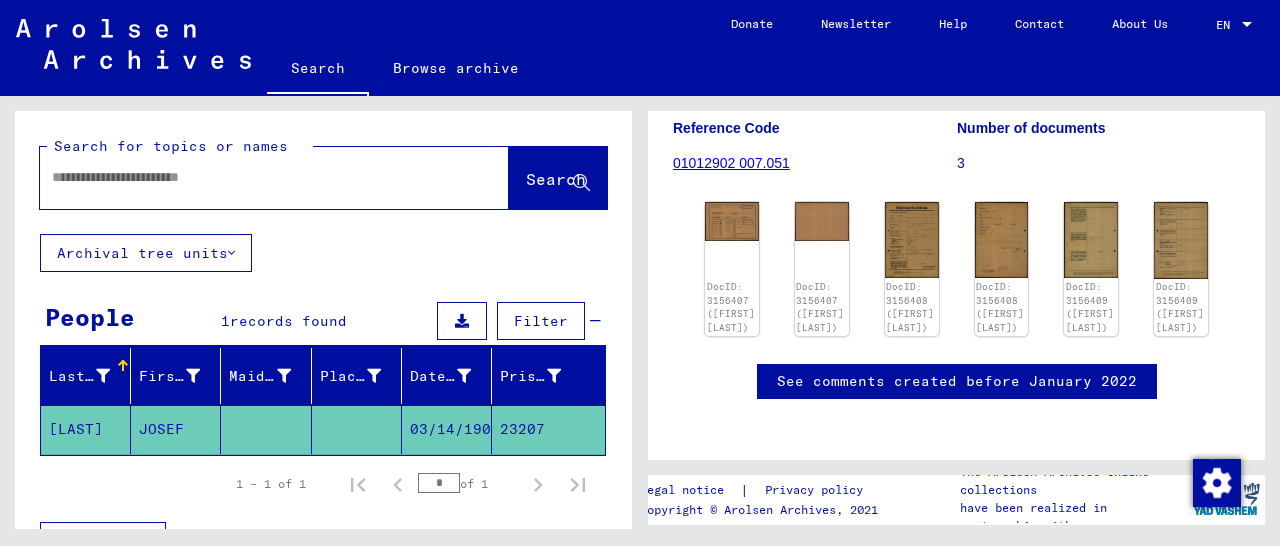 paste on "**********" 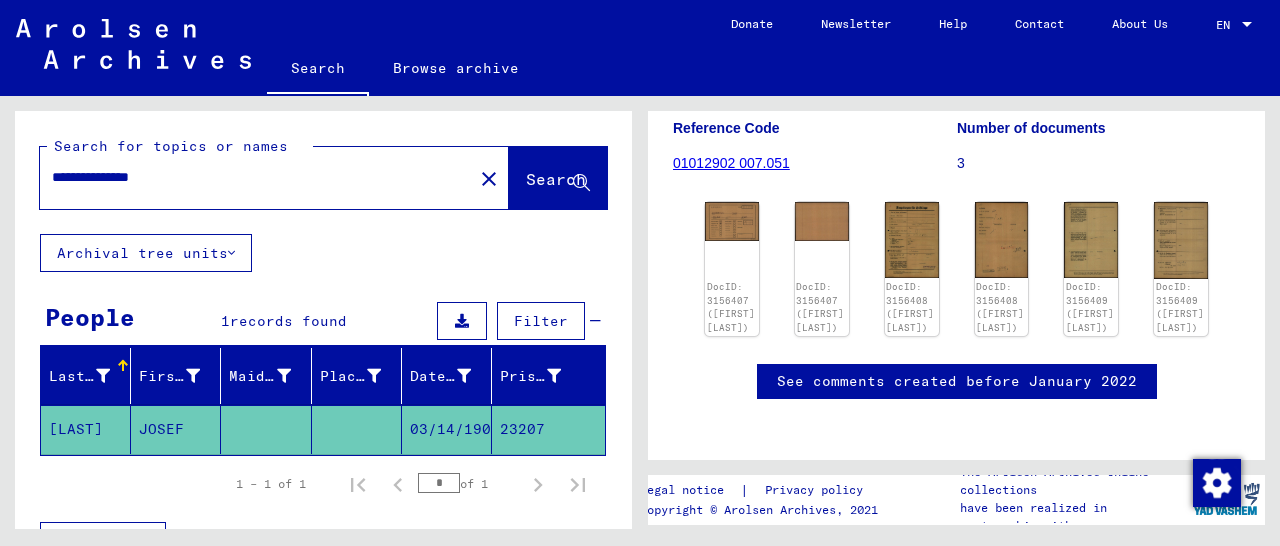 type on "**********" 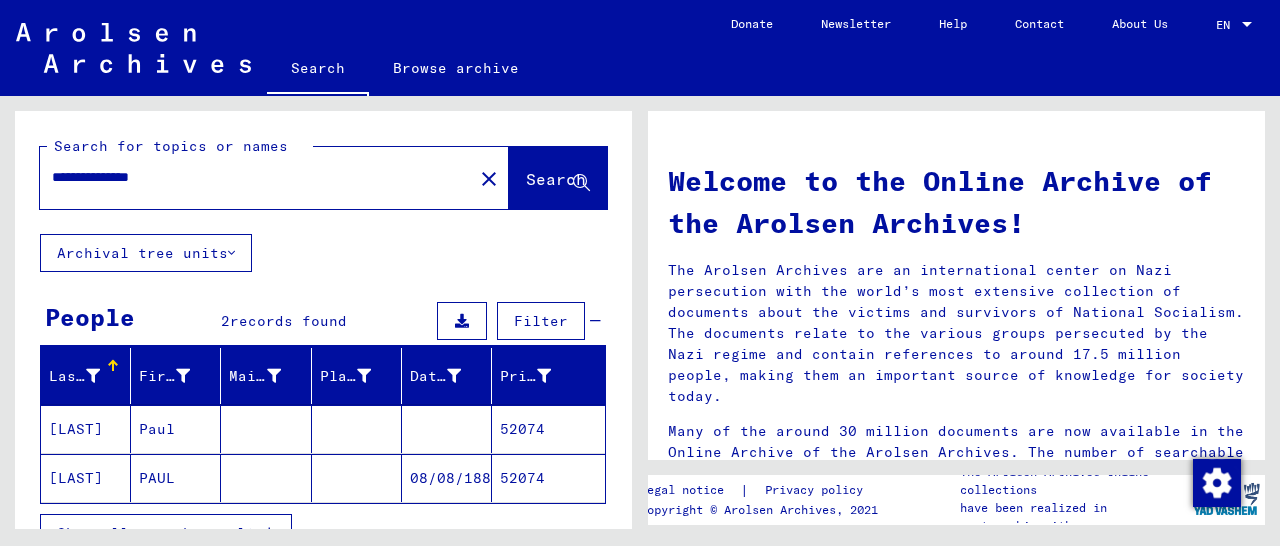 click on "52074" 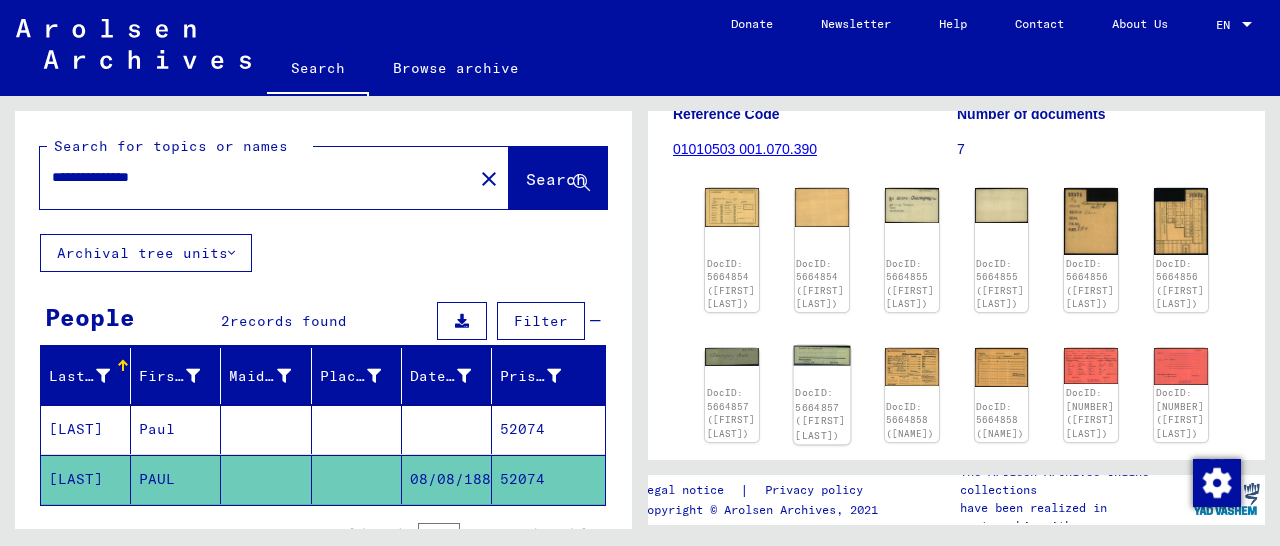 scroll, scrollTop: 312, scrollLeft: 0, axis: vertical 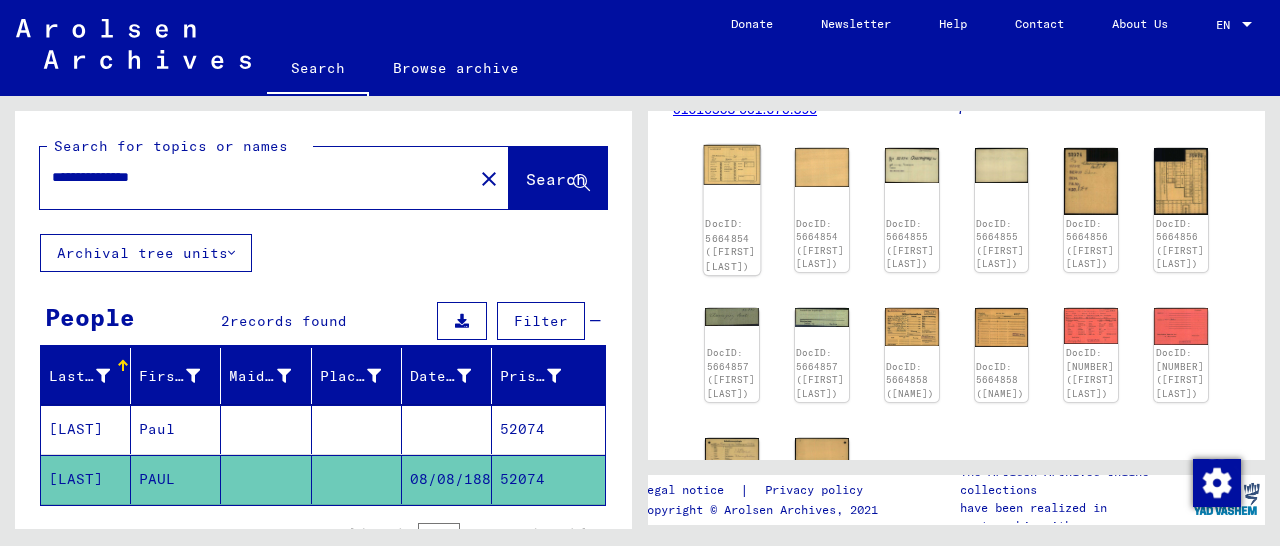 click 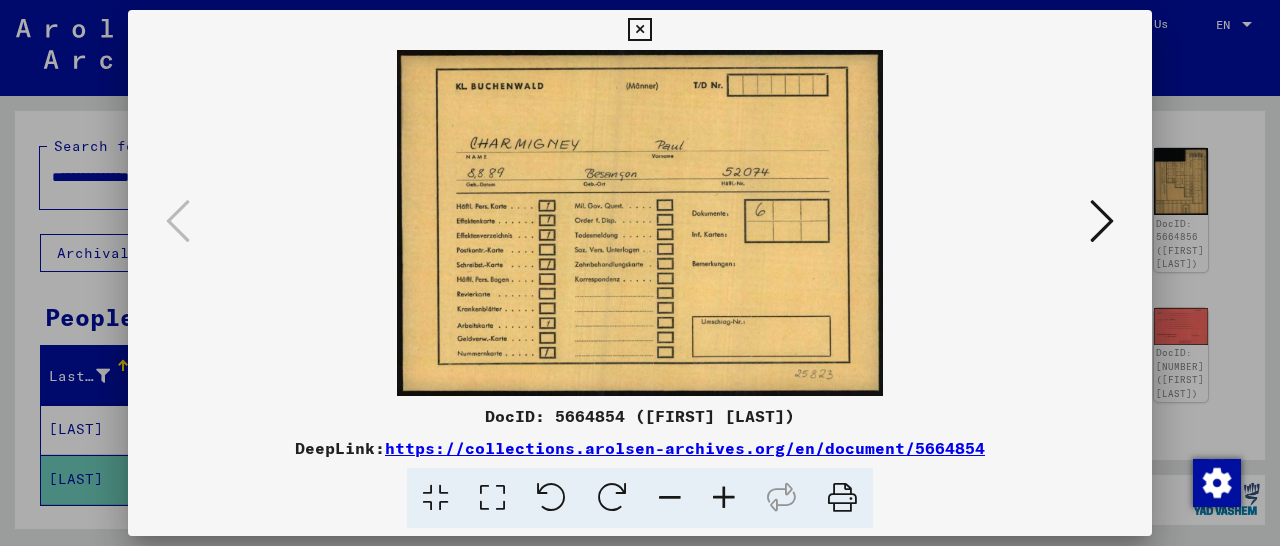 click at bounding box center [1102, 221] 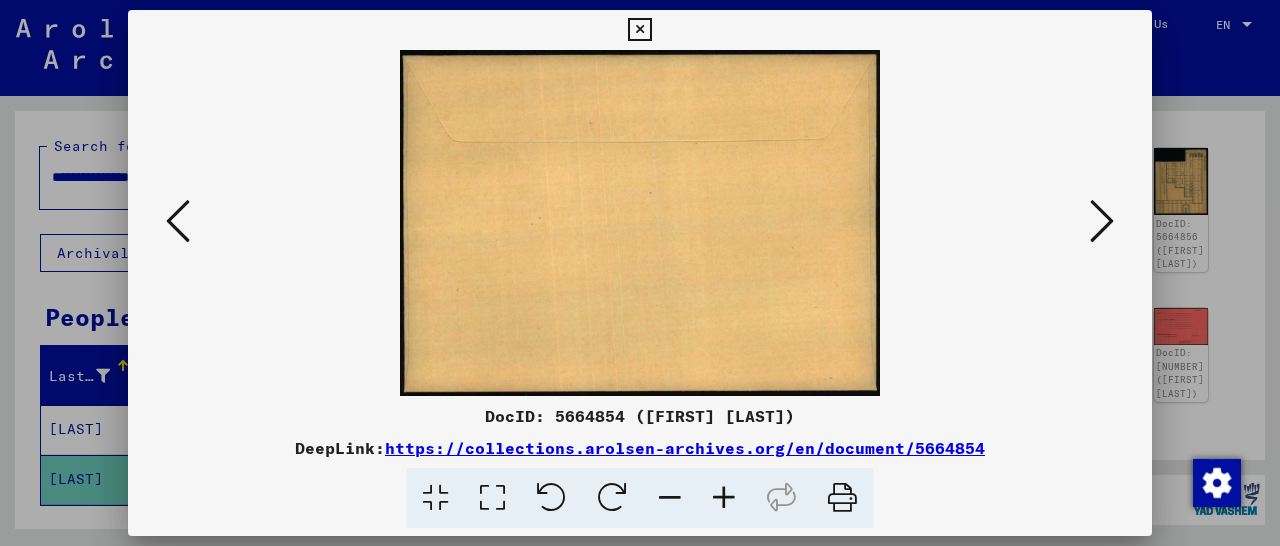 click at bounding box center (1102, 221) 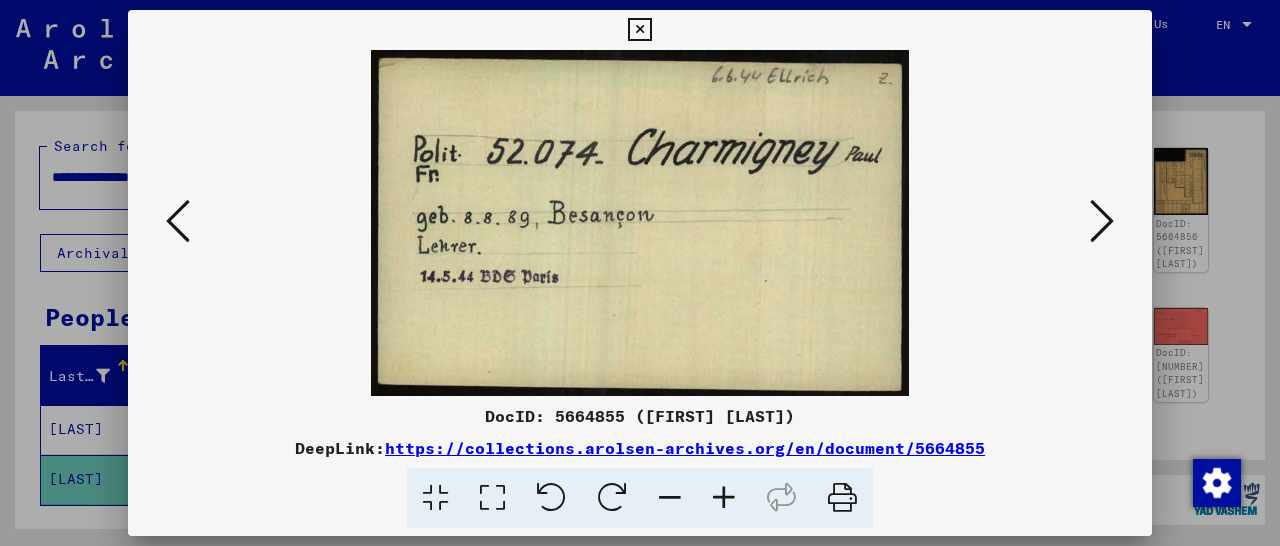 click at bounding box center [1102, 221] 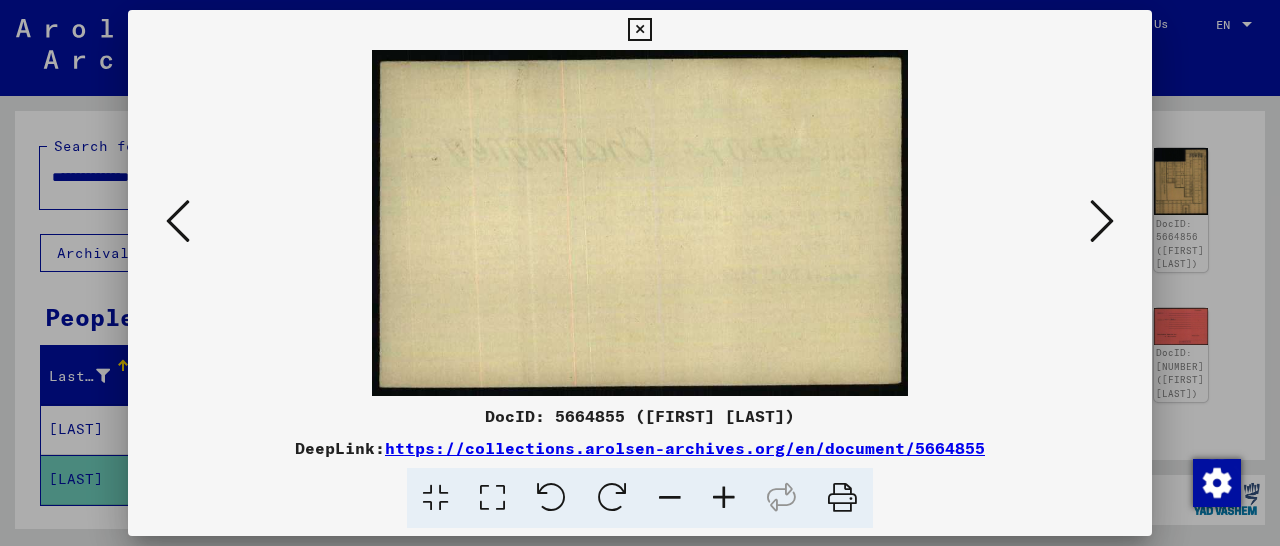 click at bounding box center (1102, 221) 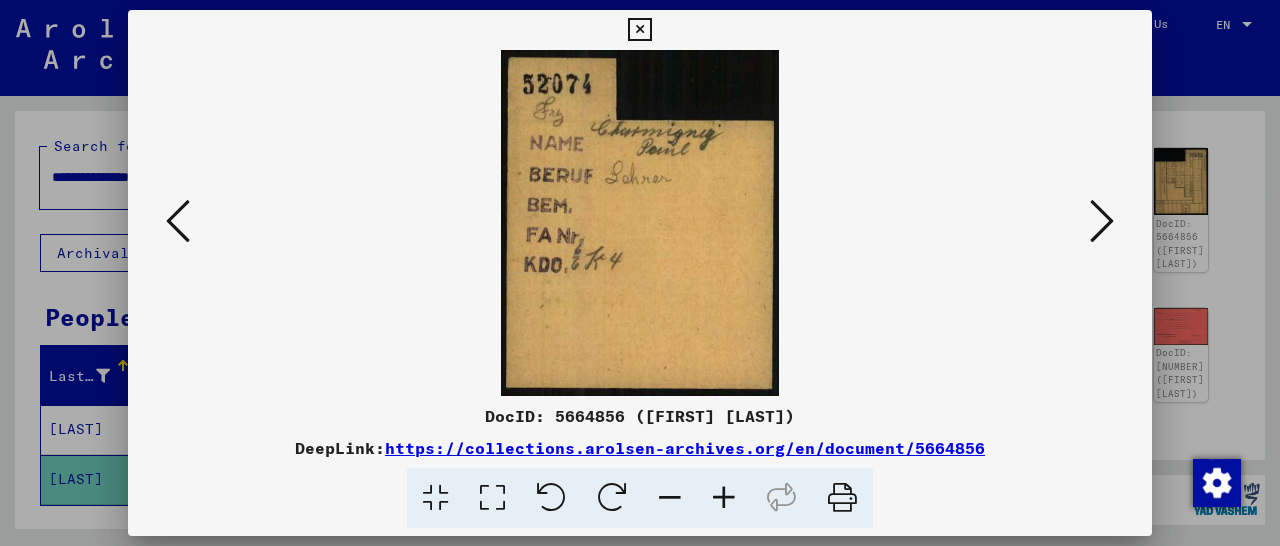 click at bounding box center (1102, 221) 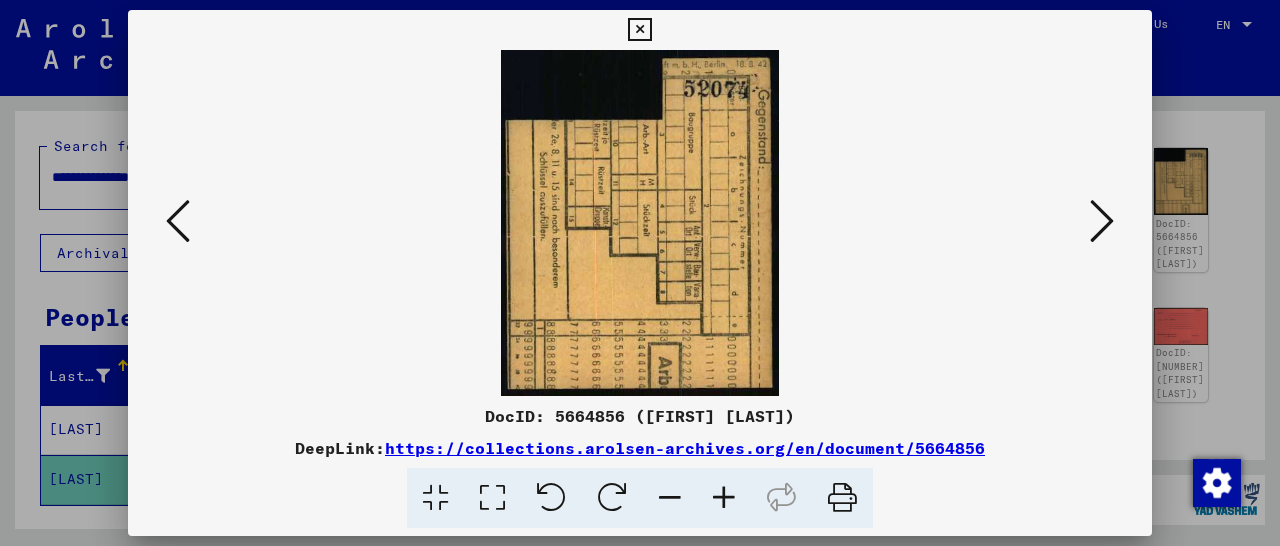 click at bounding box center [1102, 221] 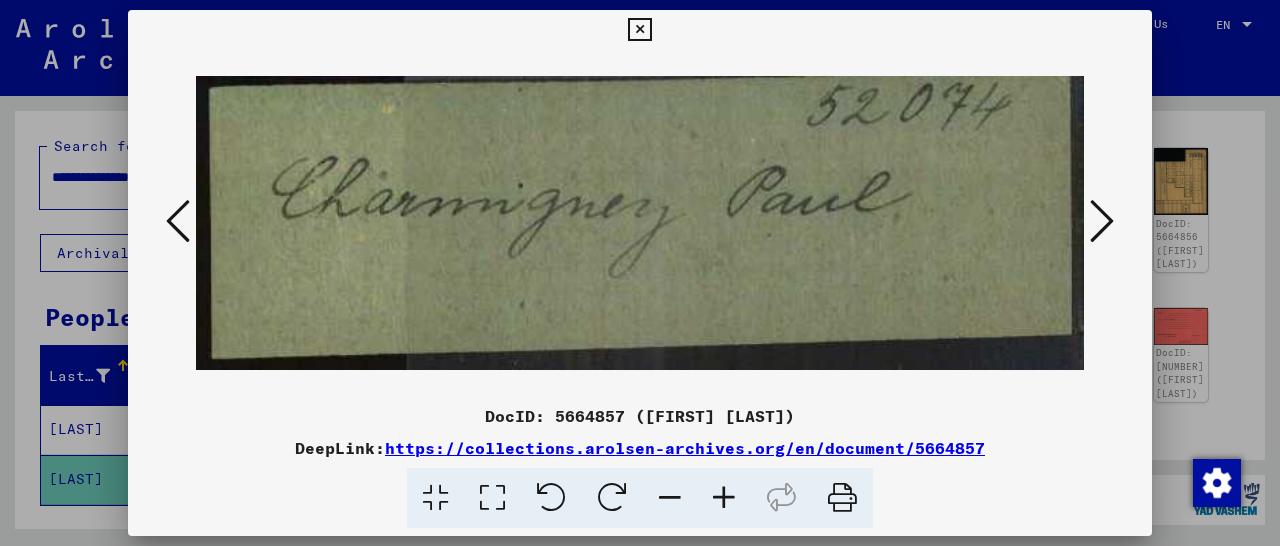 click at bounding box center (1102, 221) 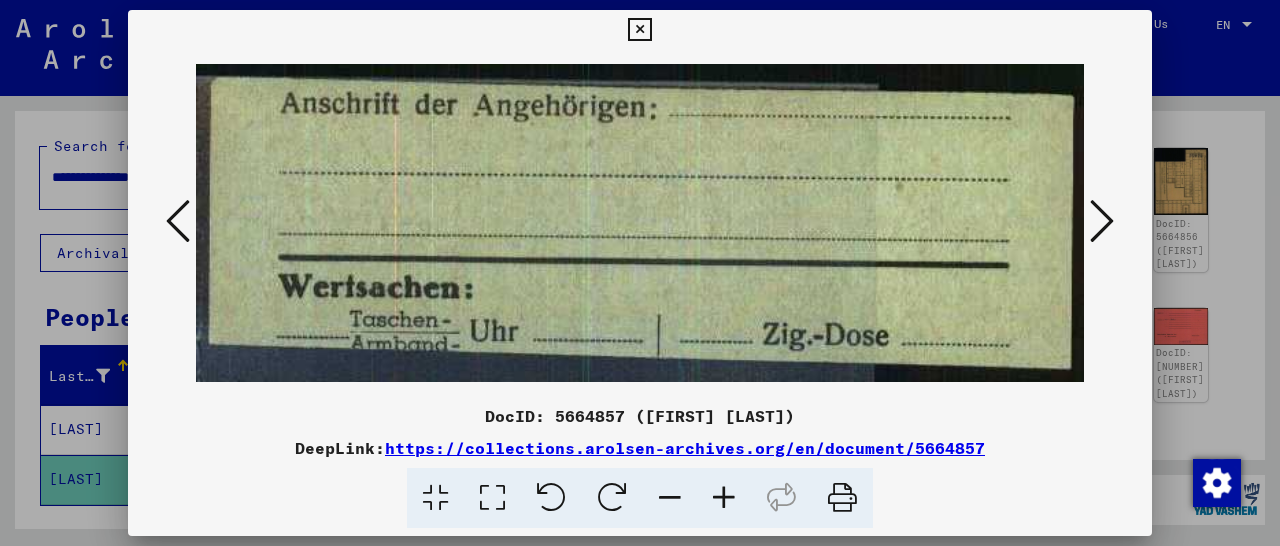 click at bounding box center (1102, 221) 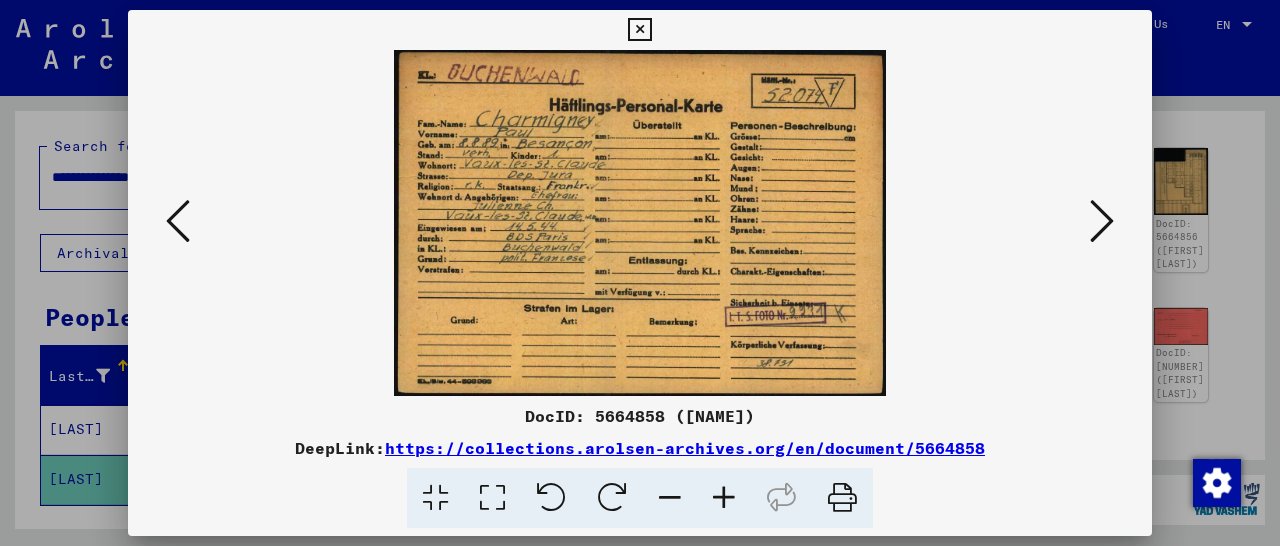 click at bounding box center (1102, 221) 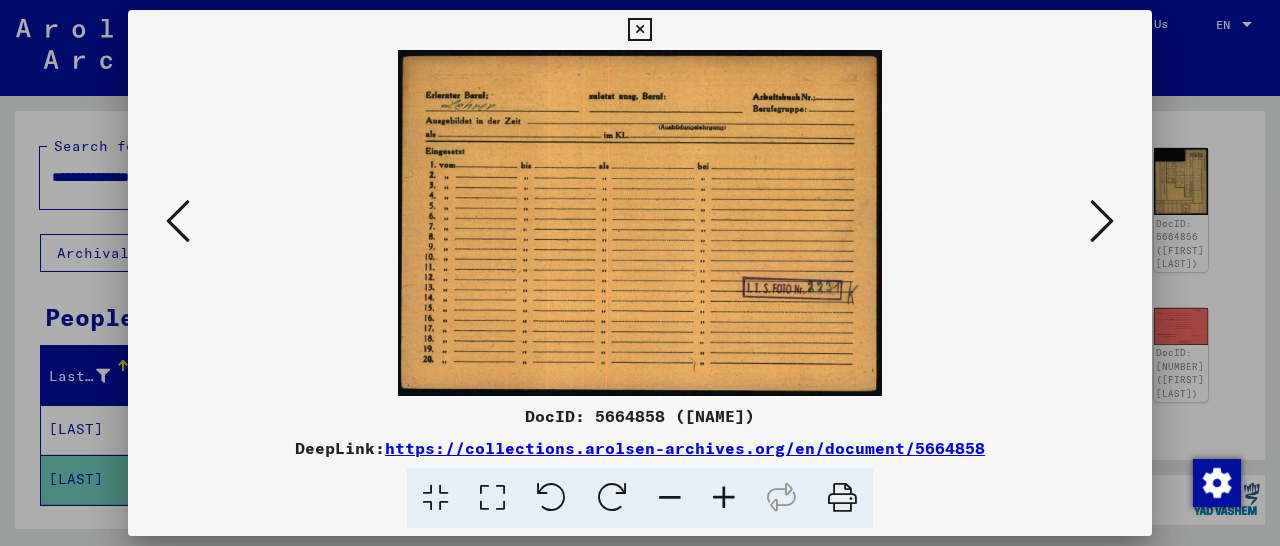 click at bounding box center (1102, 221) 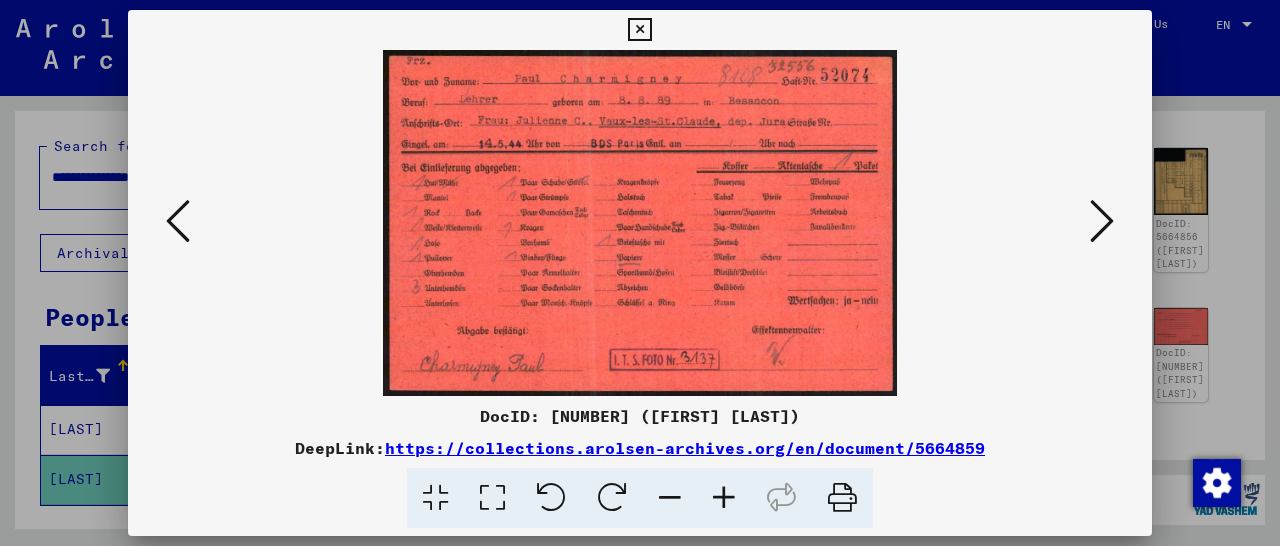 click at bounding box center [1102, 221] 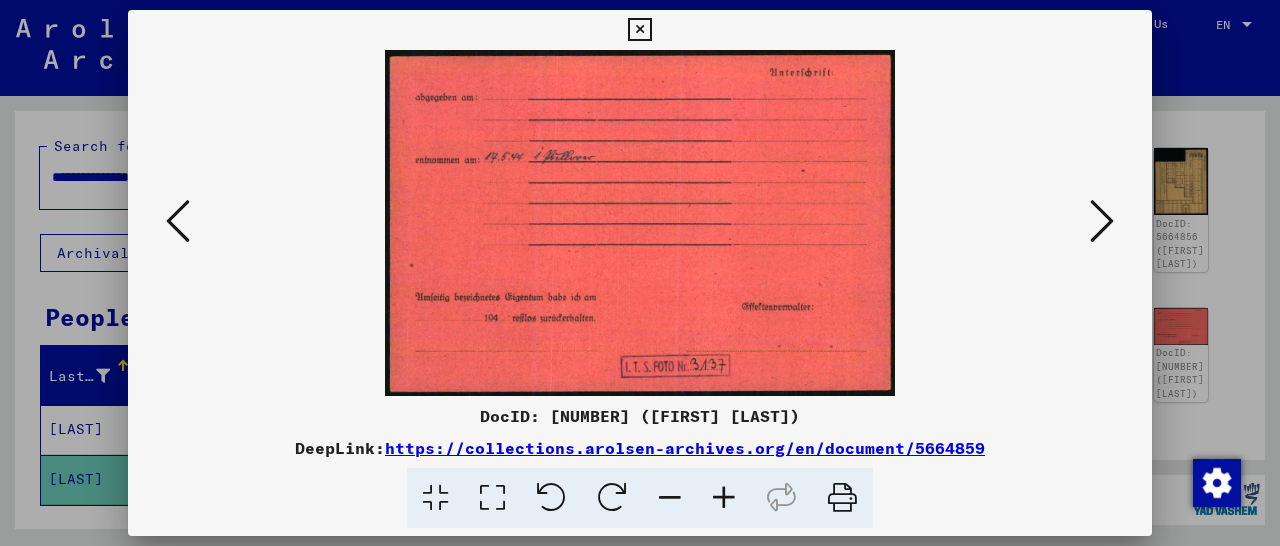 click at bounding box center [1102, 221] 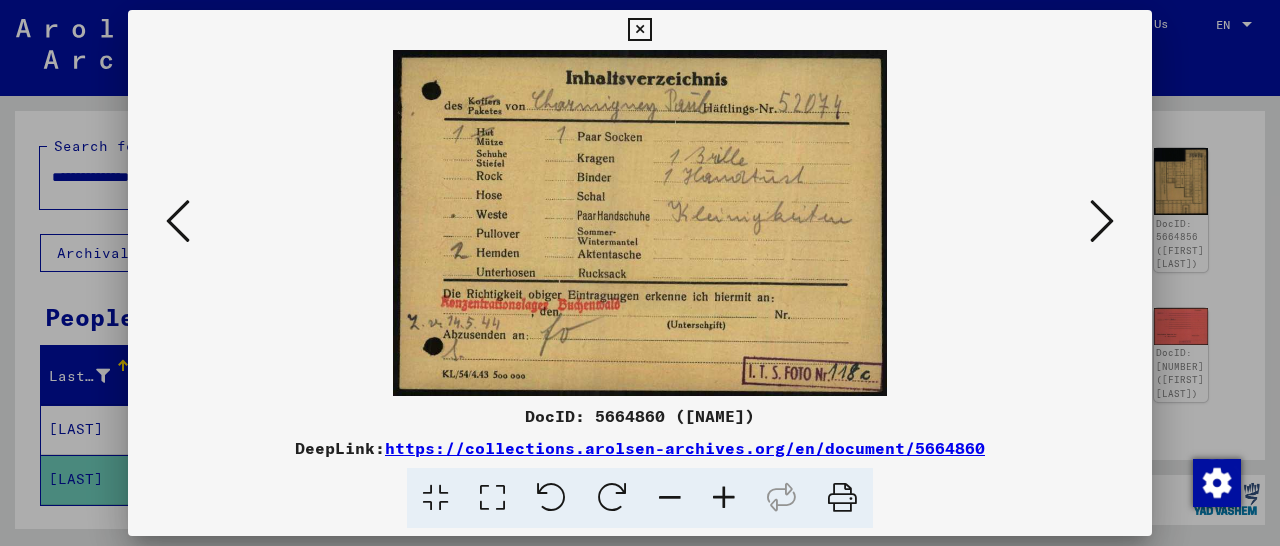 click at bounding box center [1102, 221] 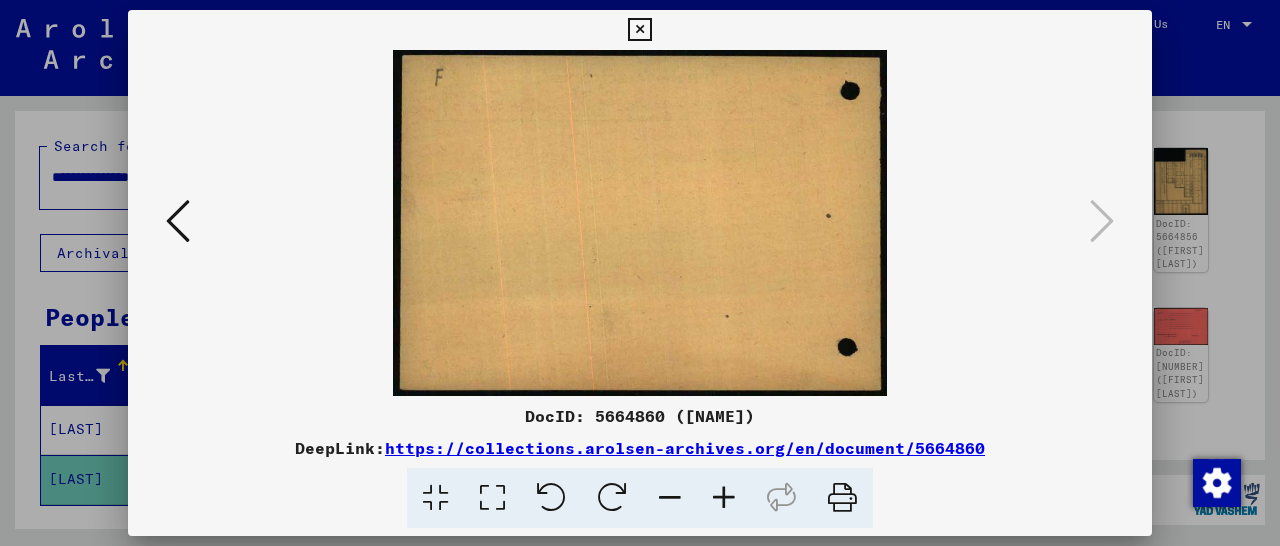 click at bounding box center (639, 30) 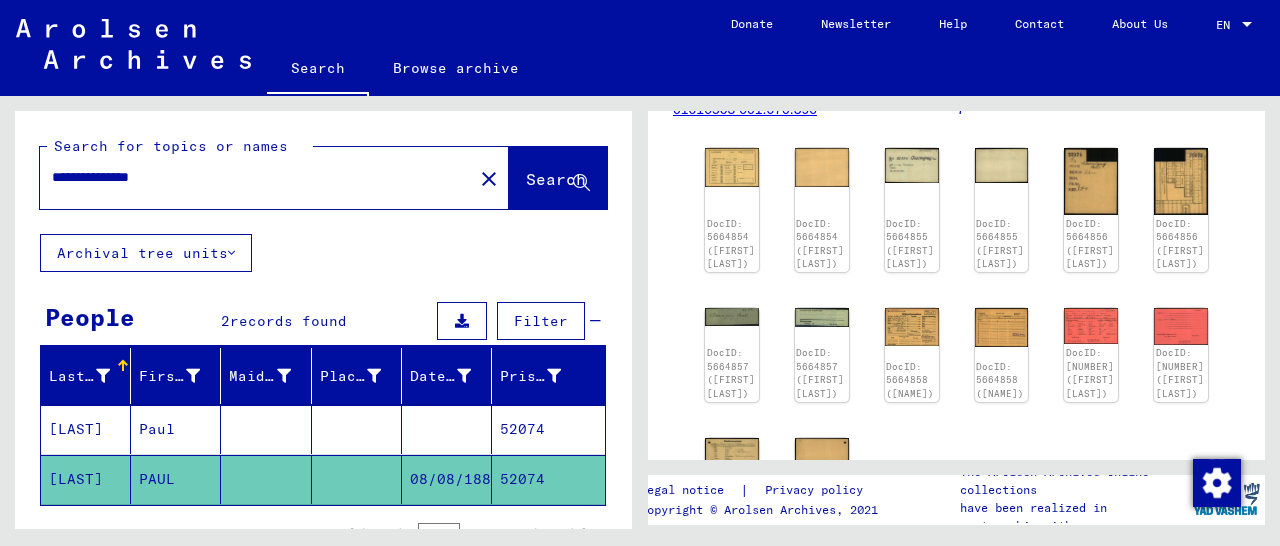 click on "52074" at bounding box center (548, 479) 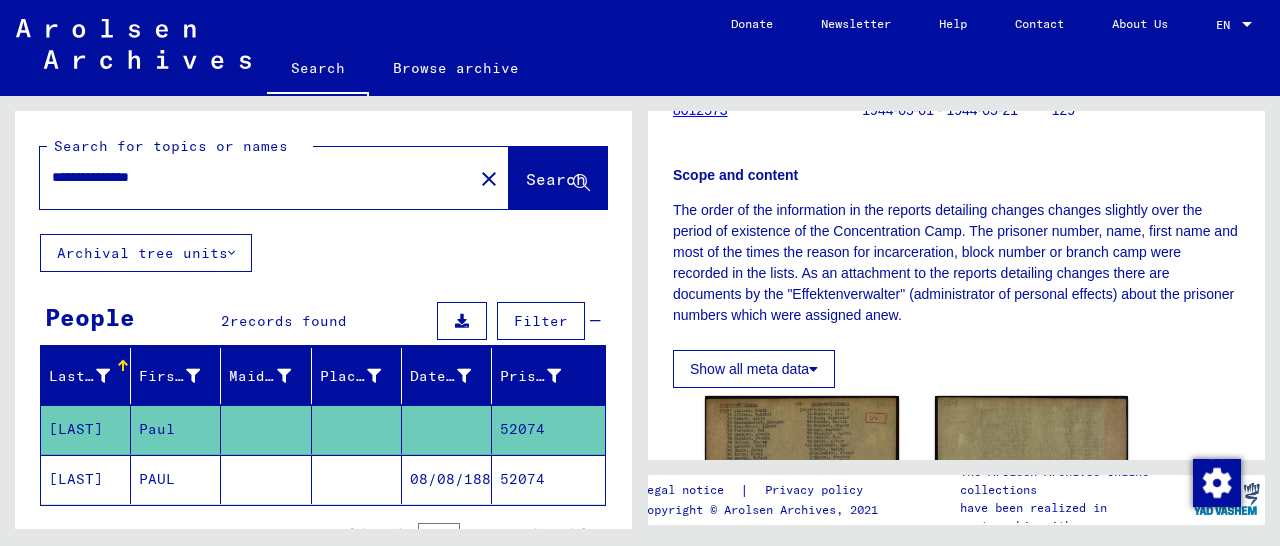 scroll, scrollTop: 312, scrollLeft: 0, axis: vertical 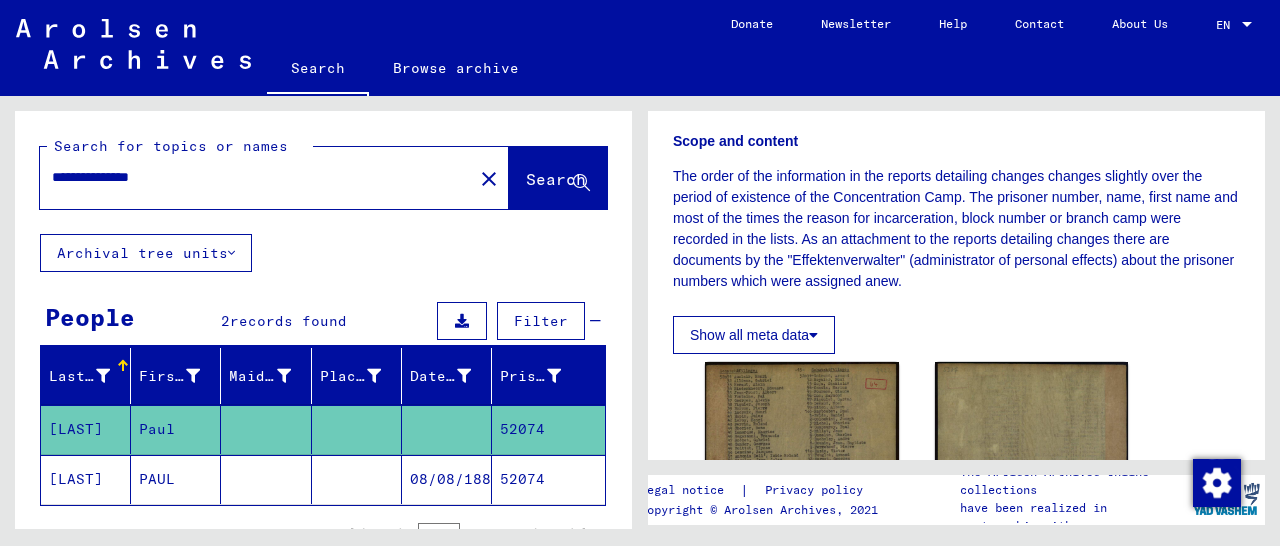 drag, startPoint x: 192, startPoint y: 180, endPoint x: 0, endPoint y: 185, distance: 192.0651 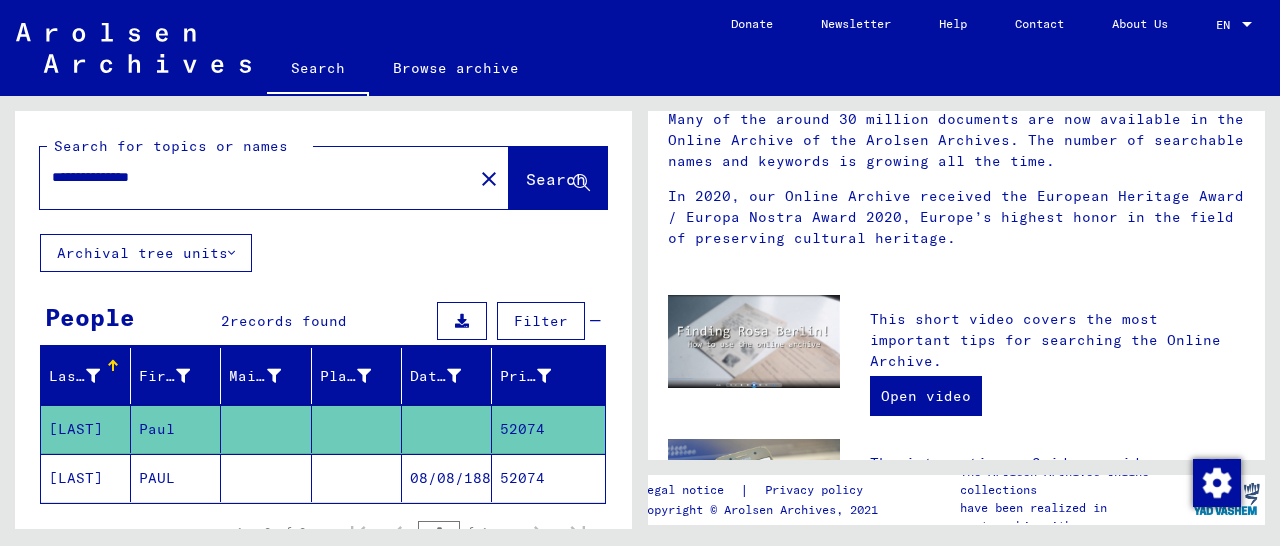 scroll, scrollTop: 0, scrollLeft: 0, axis: both 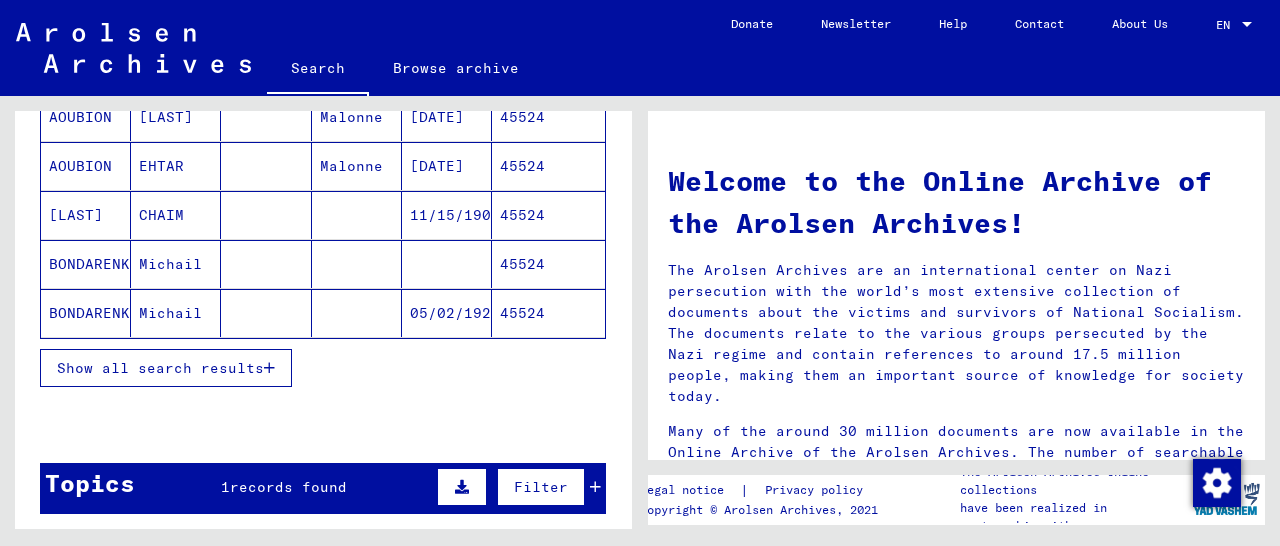 click at bounding box center [269, 368] 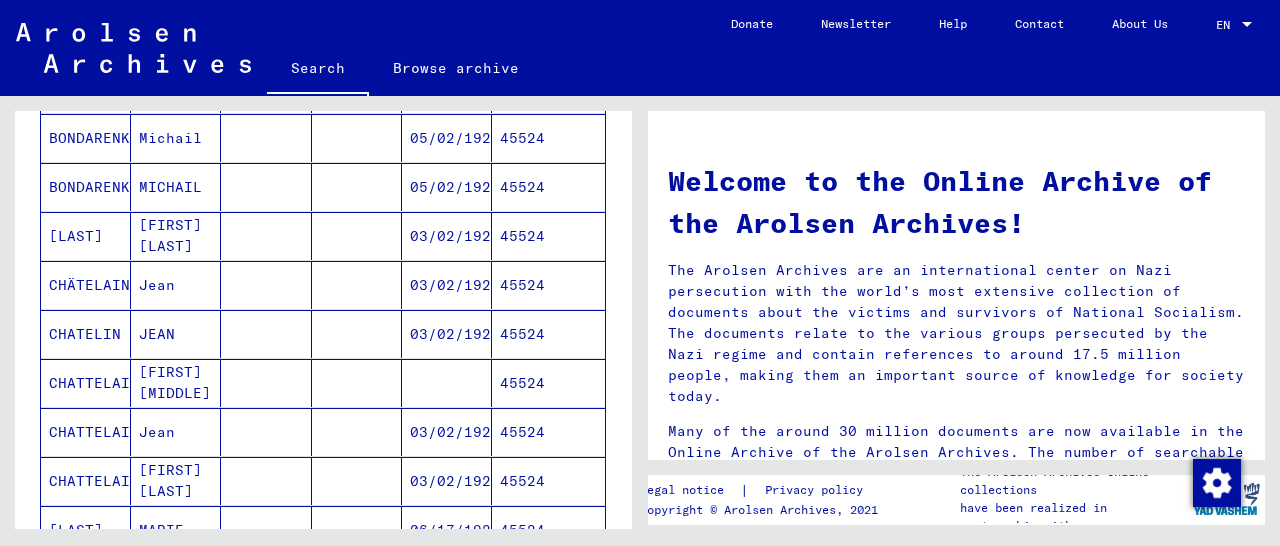 scroll, scrollTop: 520, scrollLeft: 0, axis: vertical 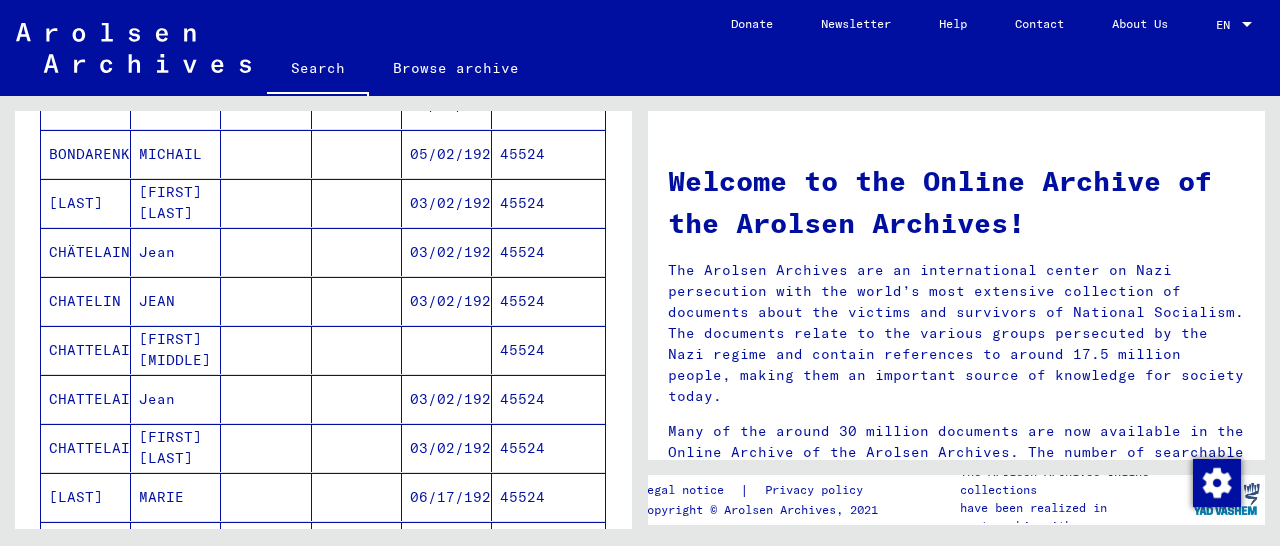 click on "45524" at bounding box center [548, 252] 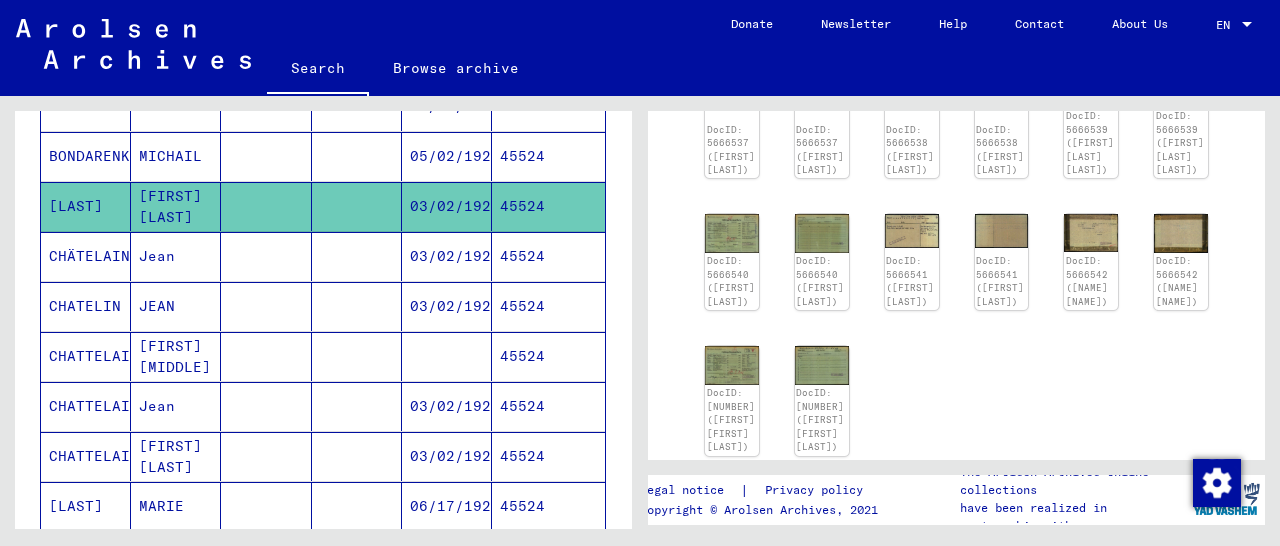 scroll, scrollTop: 624, scrollLeft: 0, axis: vertical 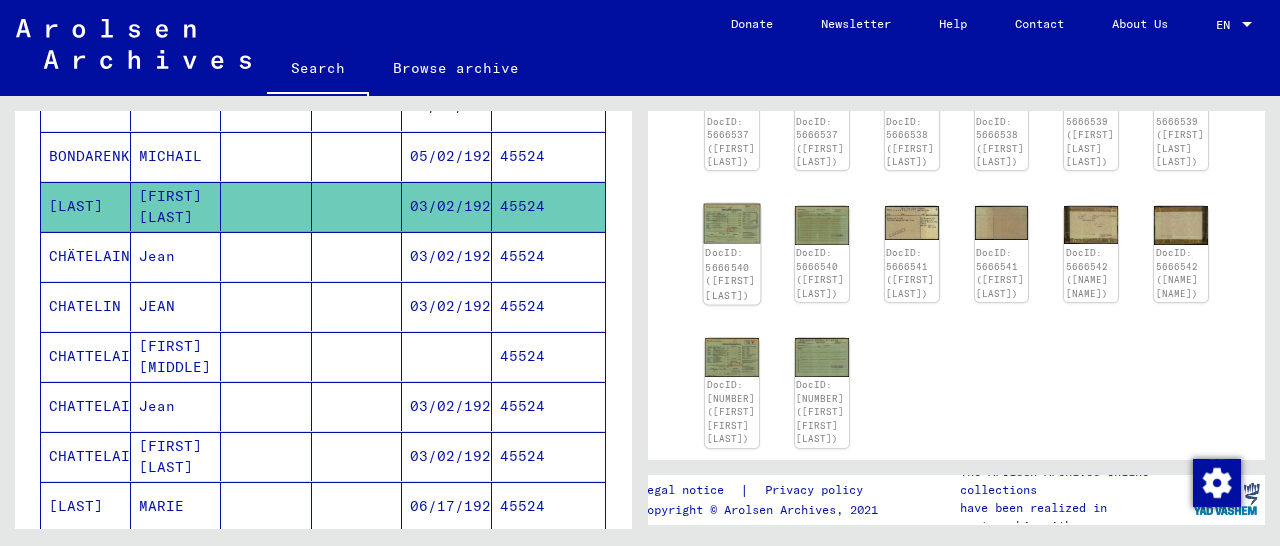 click 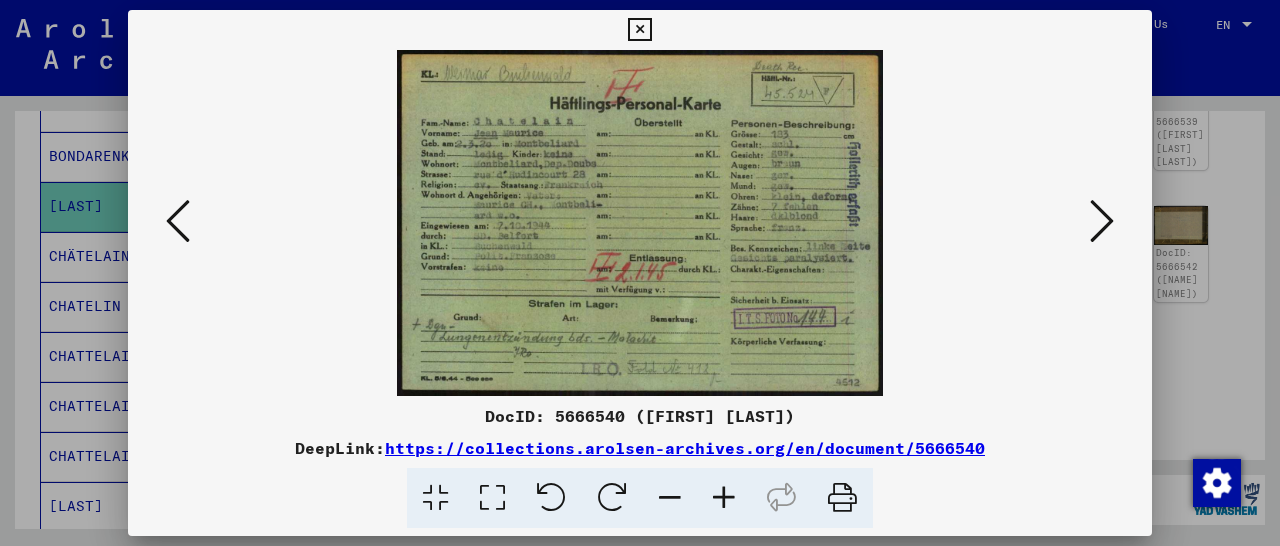 click at bounding box center (639, 30) 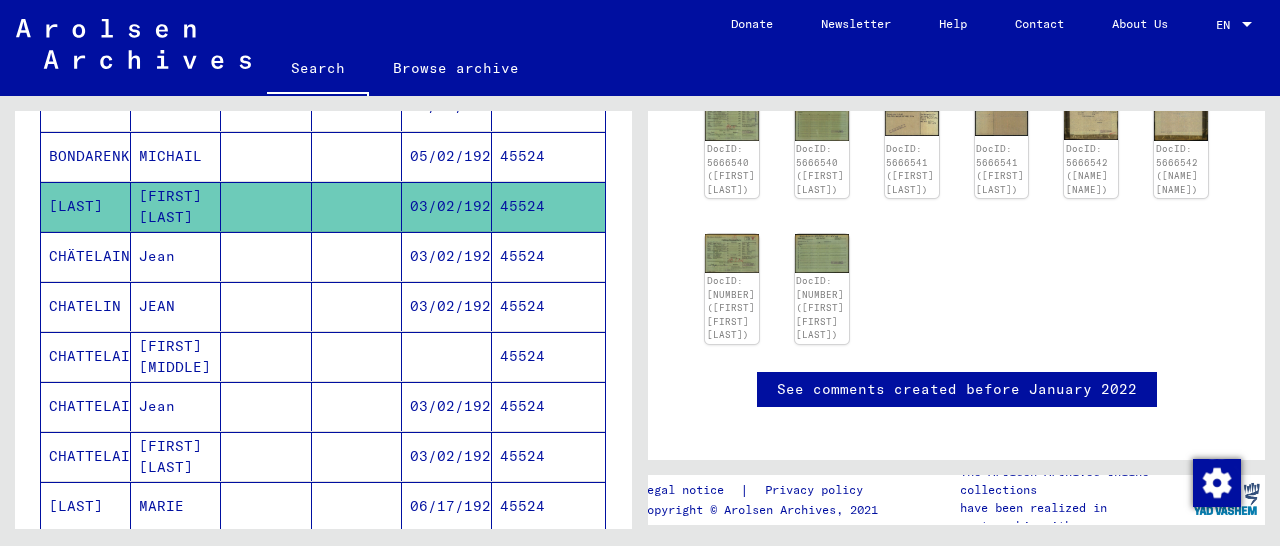 scroll, scrollTop: 624, scrollLeft: 0, axis: vertical 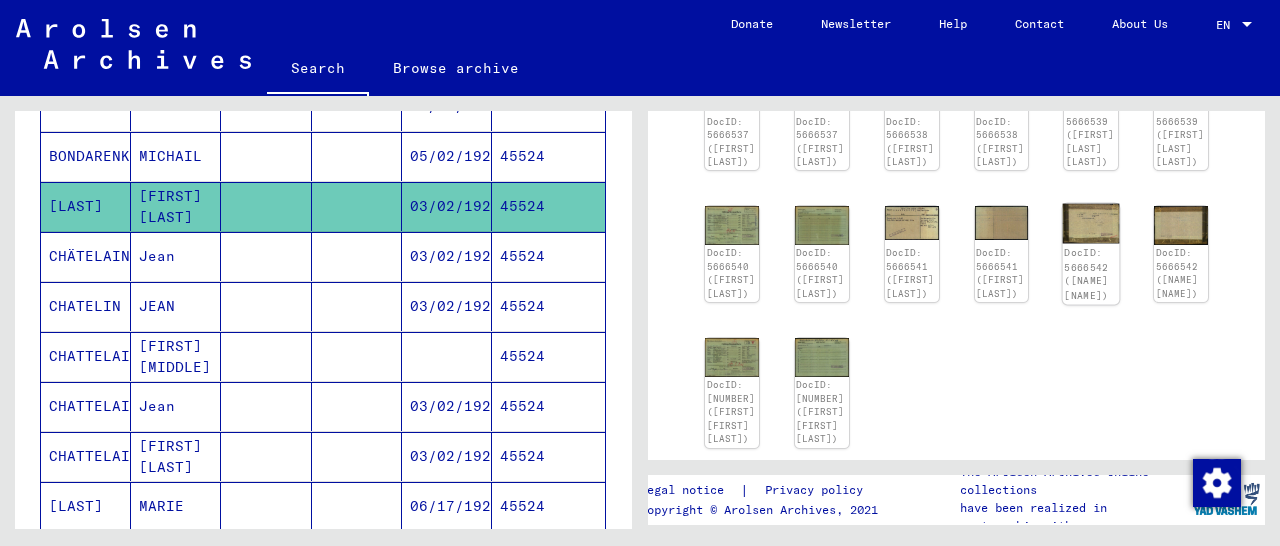 click 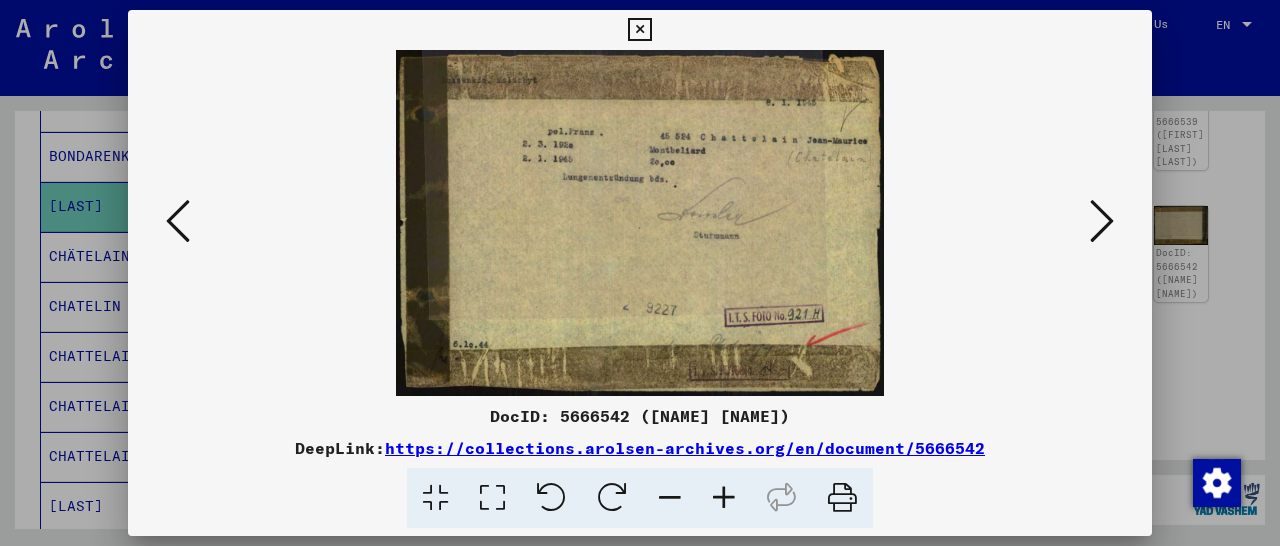 click at bounding box center [639, 30] 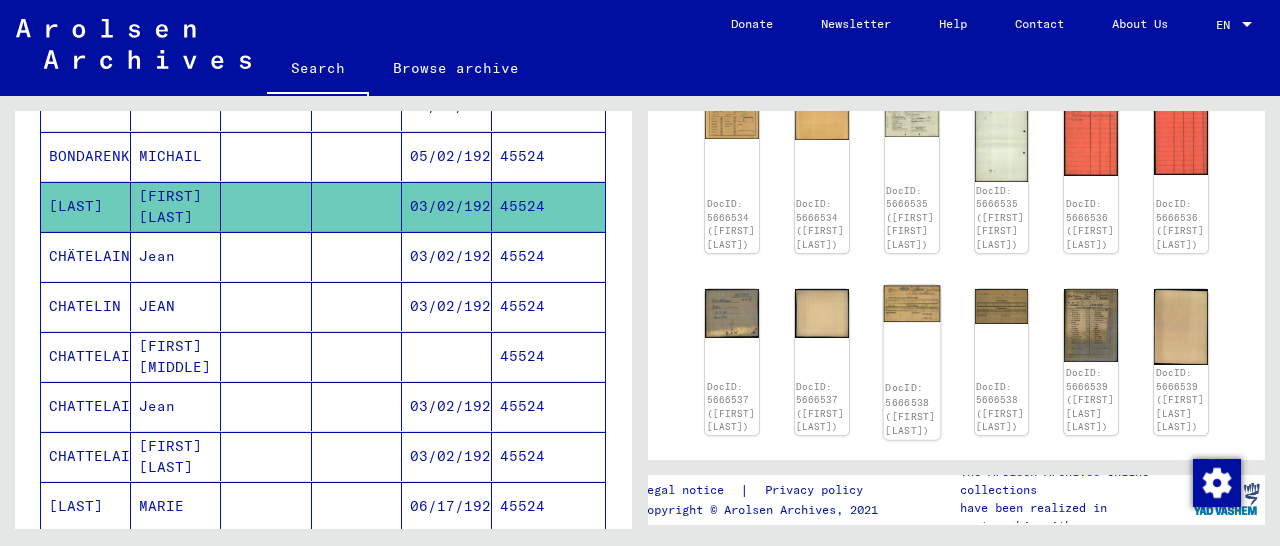 scroll, scrollTop: 312, scrollLeft: 0, axis: vertical 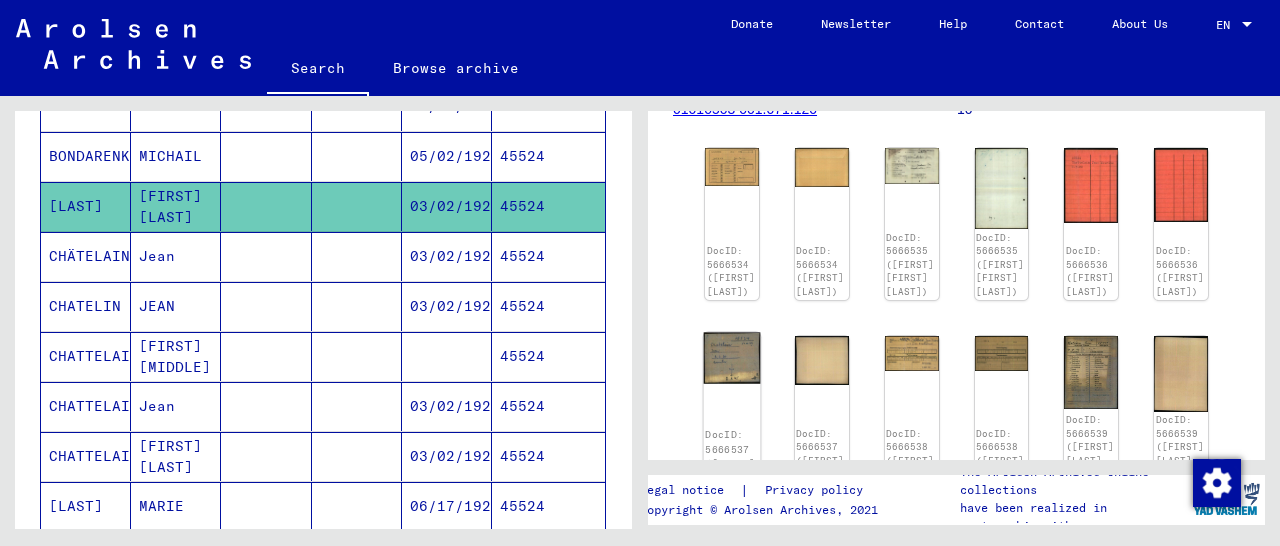 click 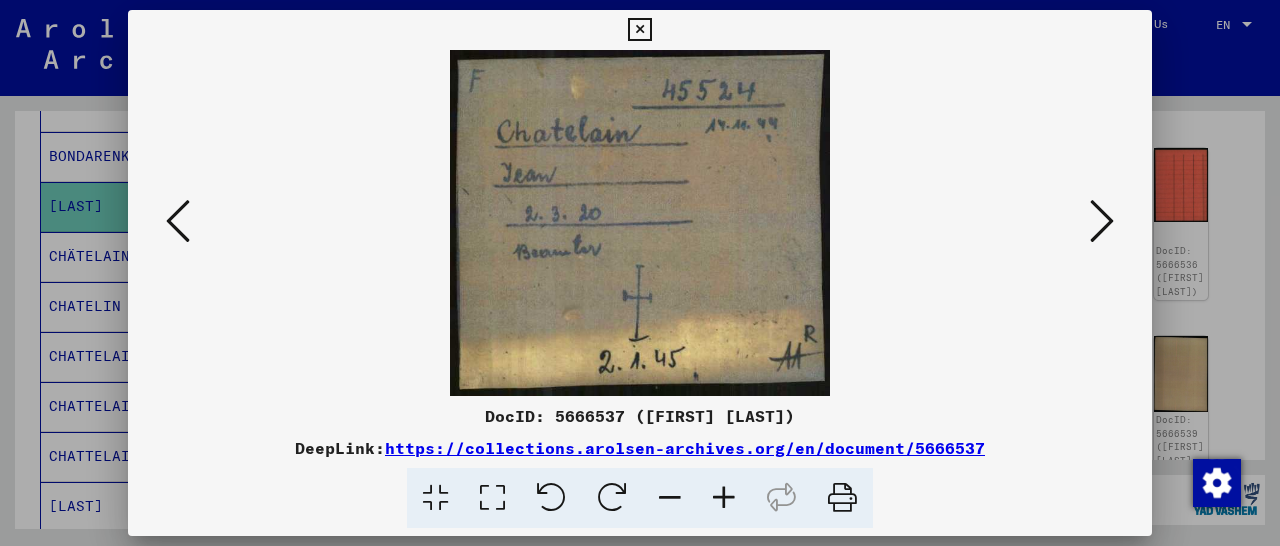 click at bounding box center (639, 30) 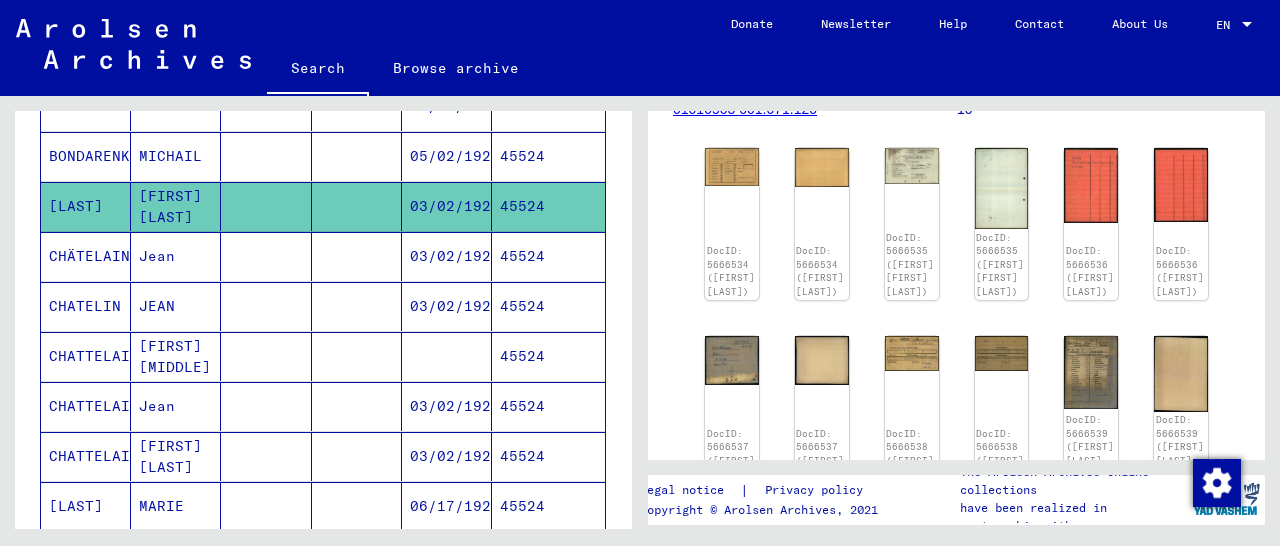 scroll, scrollTop: 0, scrollLeft: 0, axis: both 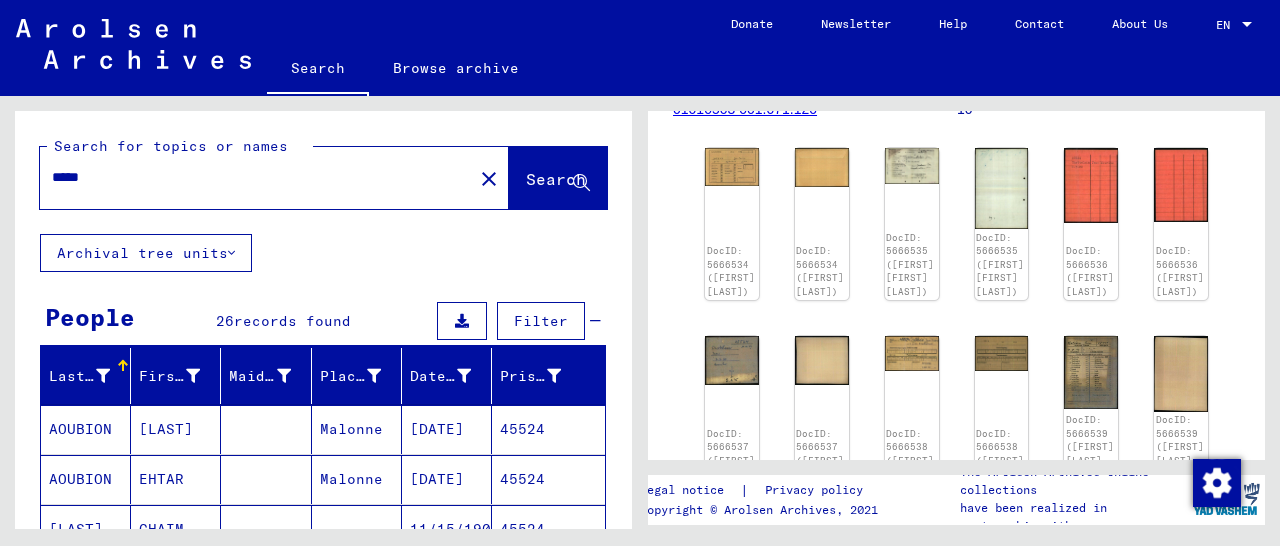 drag, startPoint x: 148, startPoint y: 180, endPoint x: 47, endPoint y: 173, distance: 101.24229 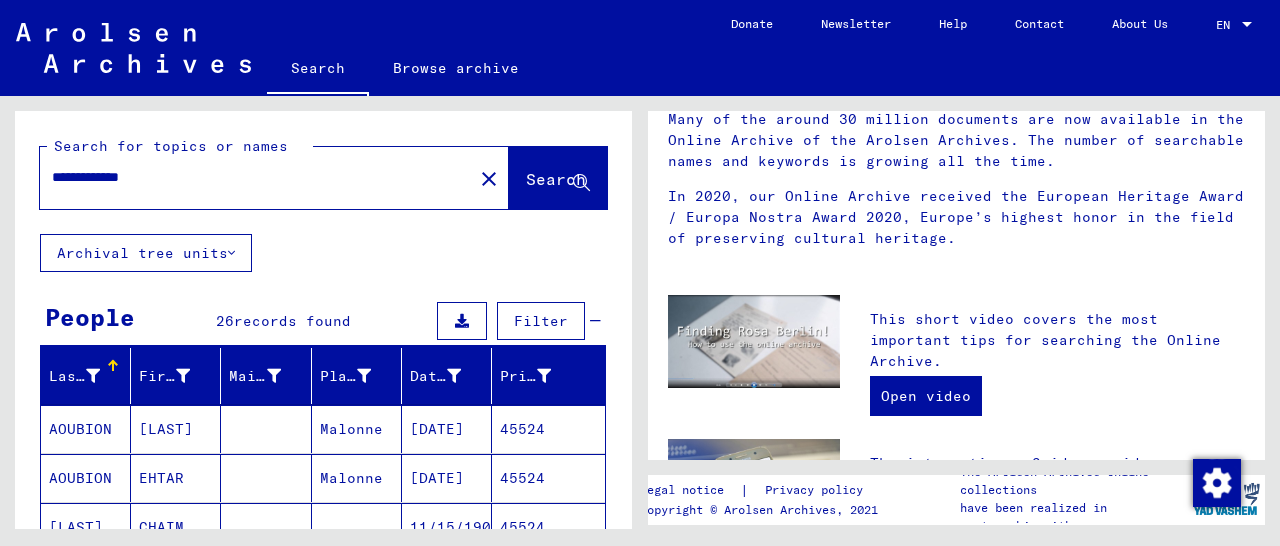 scroll, scrollTop: 0, scrollLeft: 0, axis: both 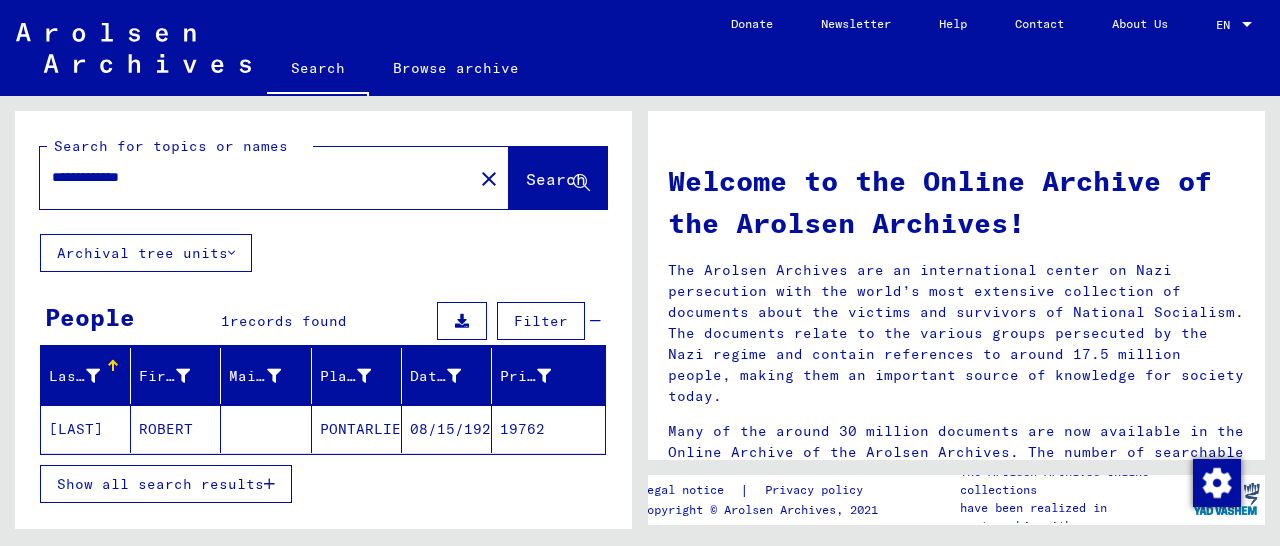 click on "19762" 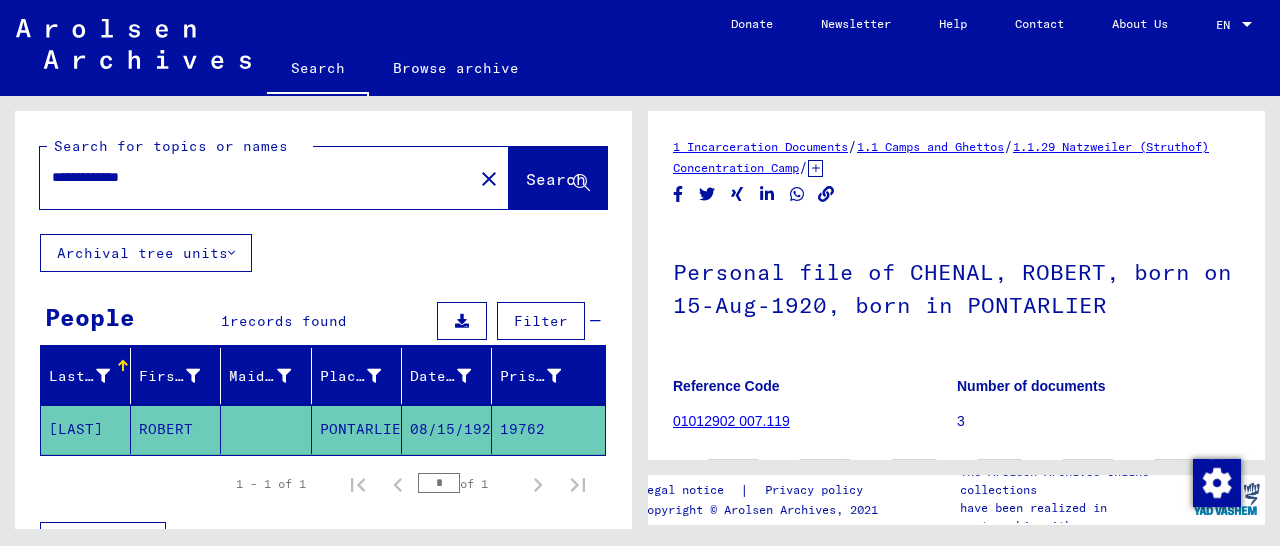 scroll, scrollTop: 290, scrollLeft: 0, axis: vertical 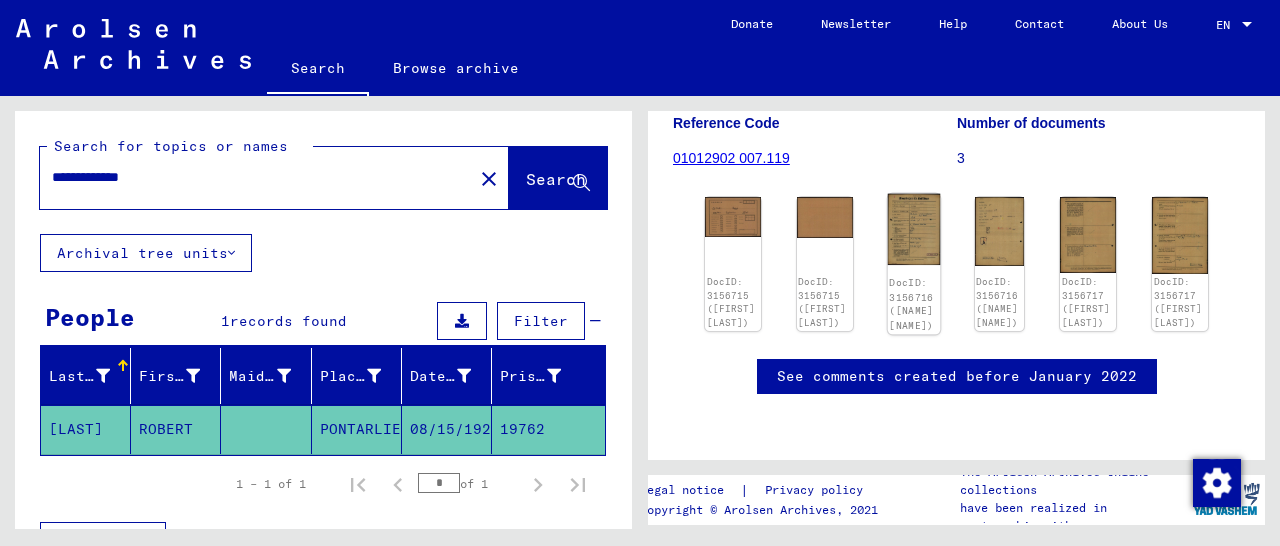 click 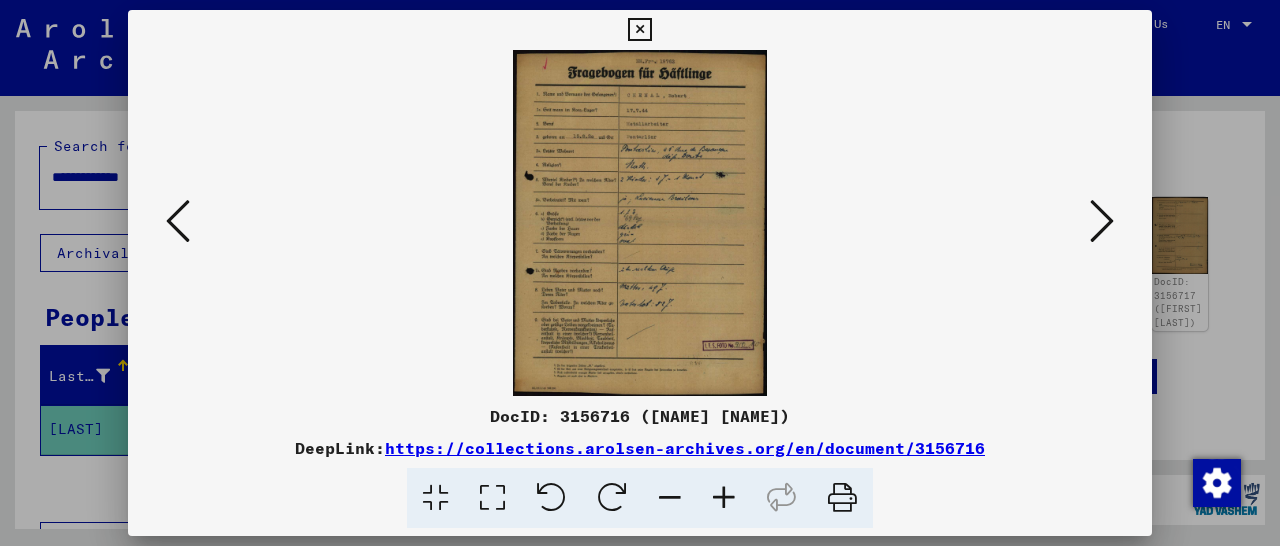 click at bounding box center (1102, 221) 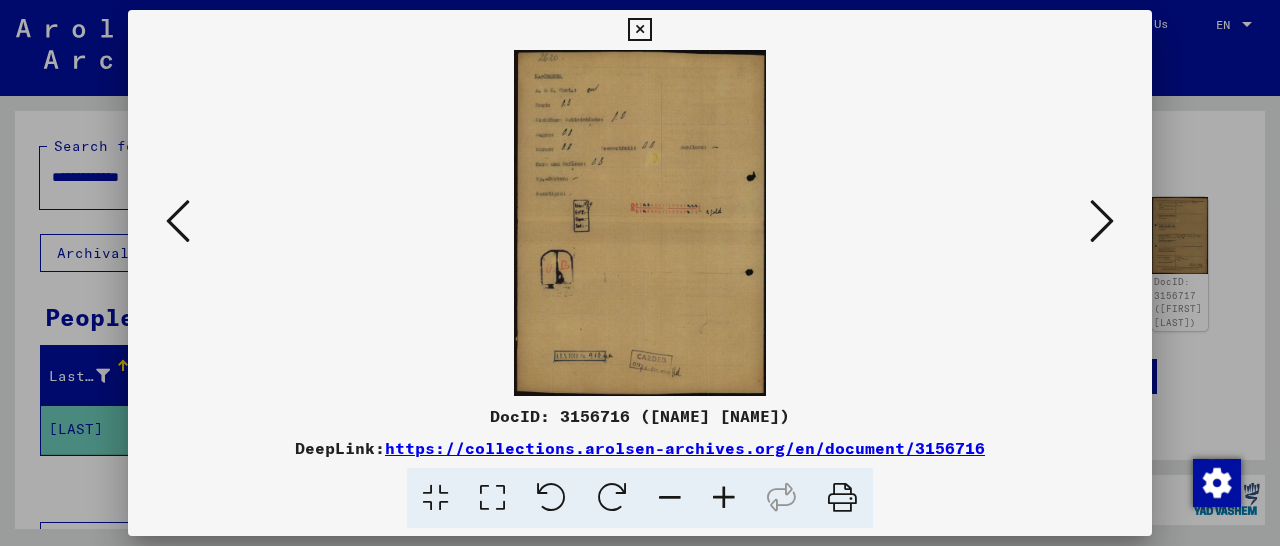 click at bounding box center [1102, 221] 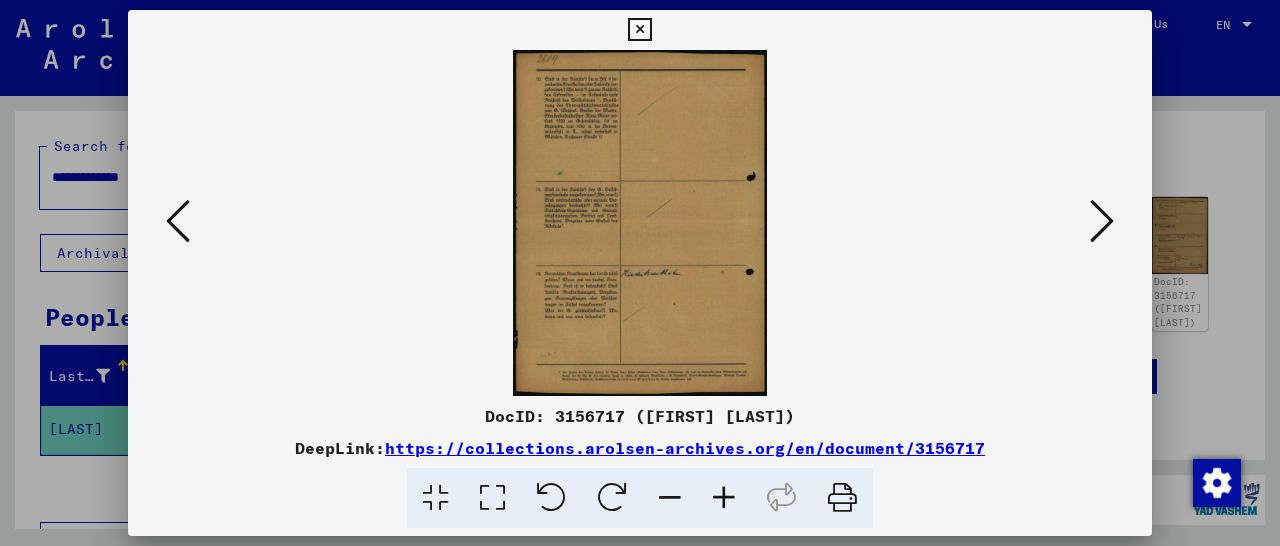 click at bounding box center (1102, 221) 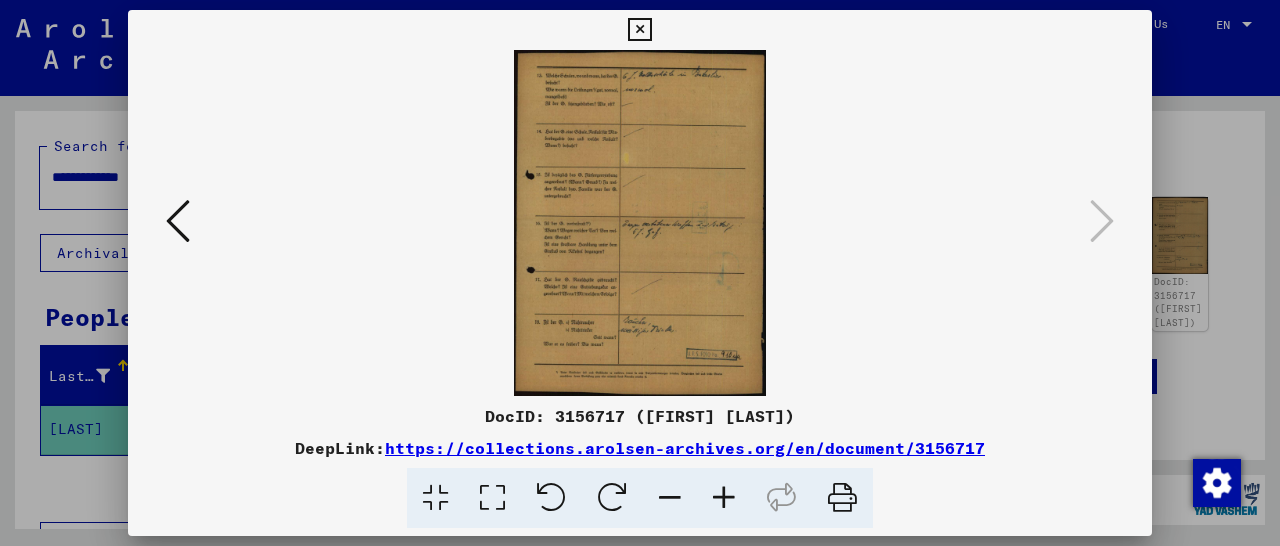 drag, startPoint x: 1141, startPoint y: 33, endPoint x: 1131, endPoint y: 35, distance: 10.198039 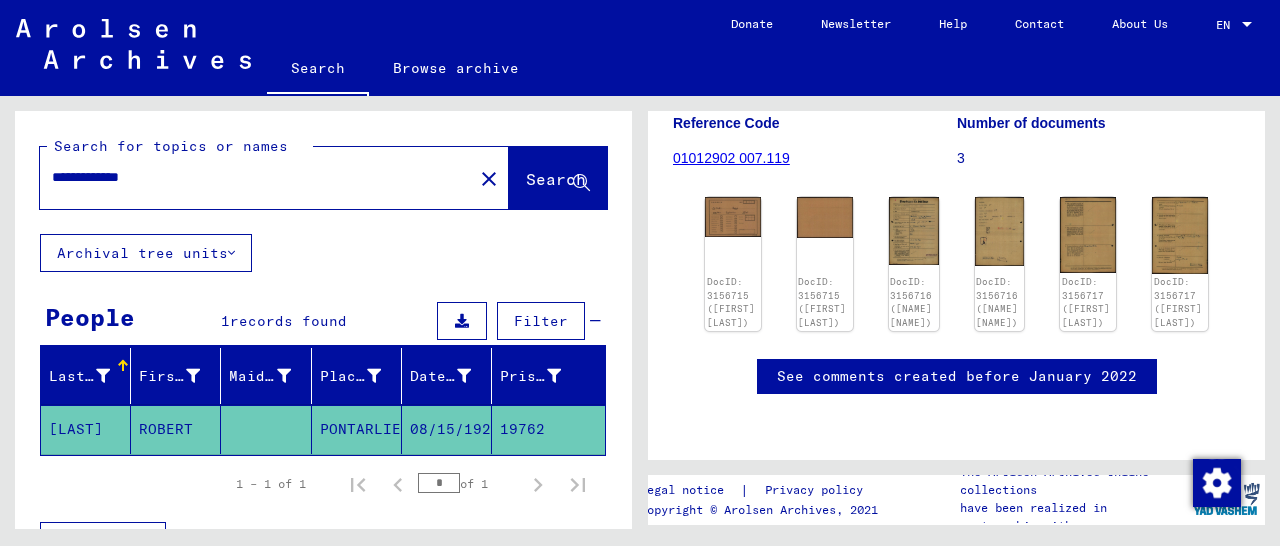 drag, startPoint x: 117, startPoint y: 171, endPoint x: 0, endPoint y: 182, distance: 117.51595 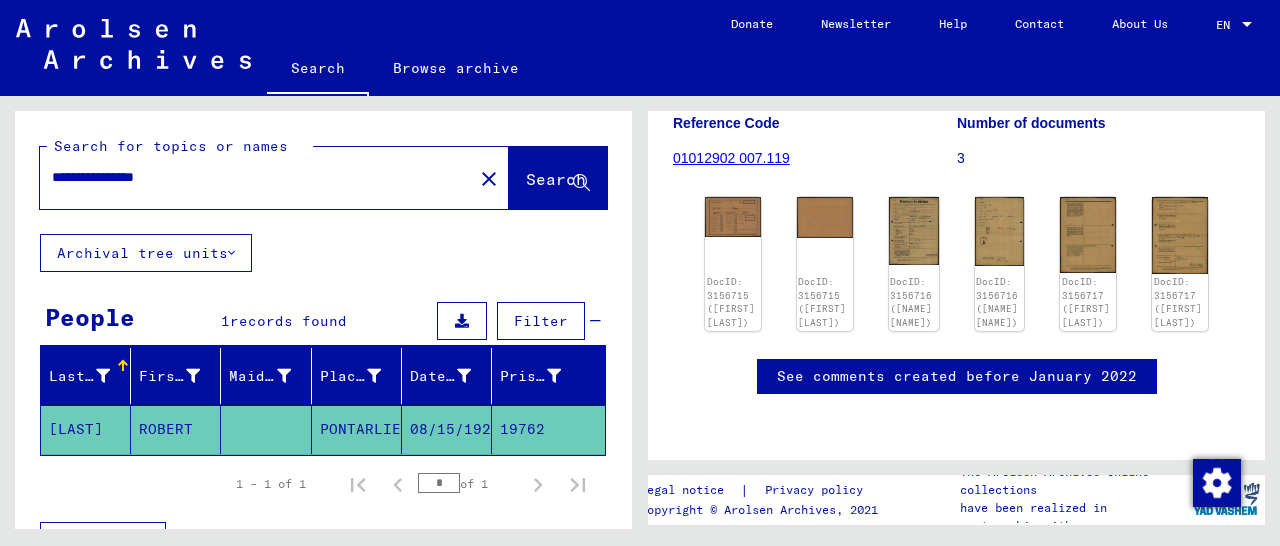click on "Search" 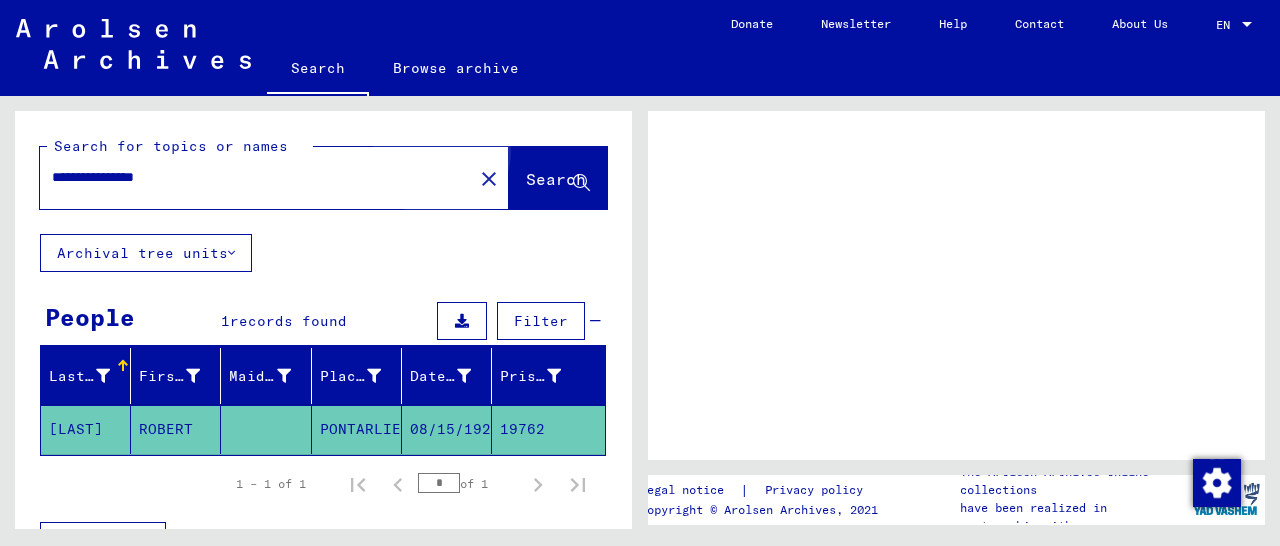 scroll, scrollTop: 0, scrollLeft: 0, axis: both 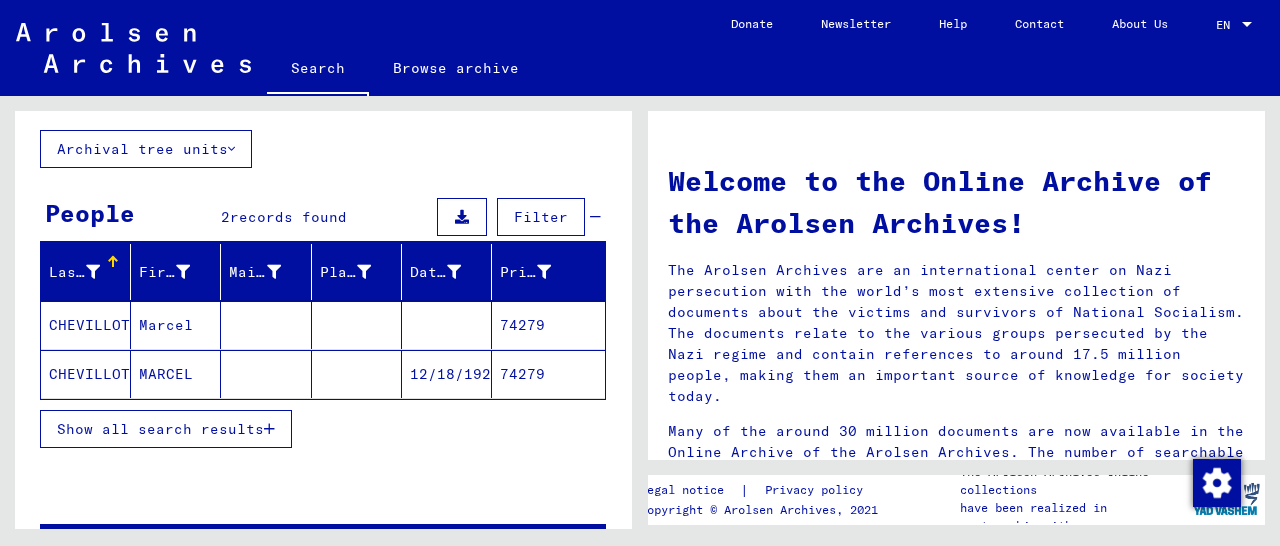 click on "74279" 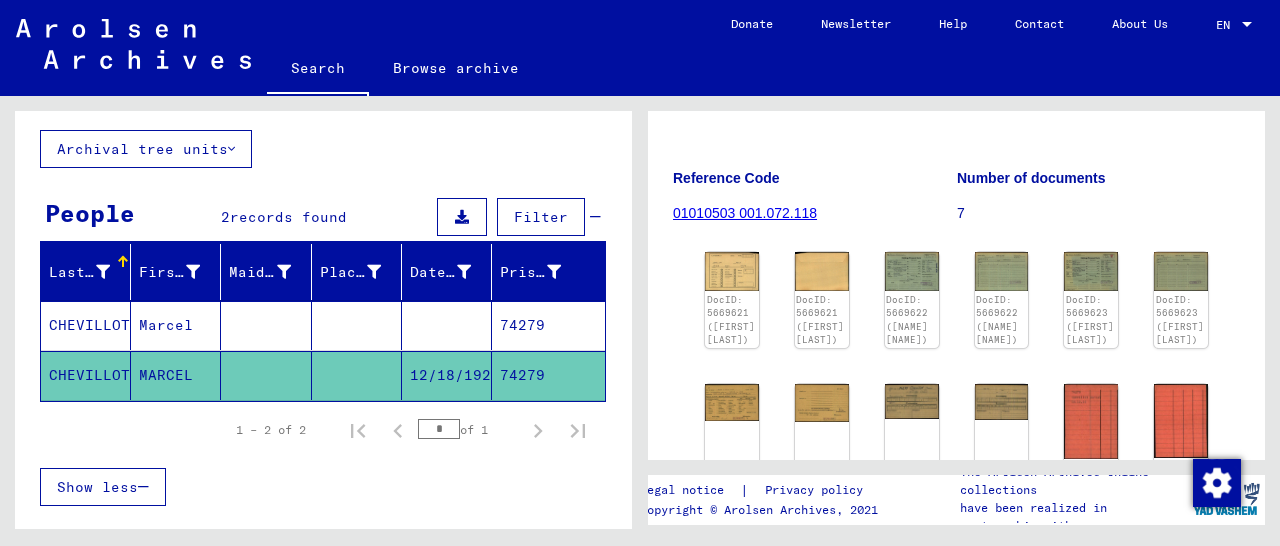scroll, scrollTop: 312, scrollLeft: 0, axis: vertical 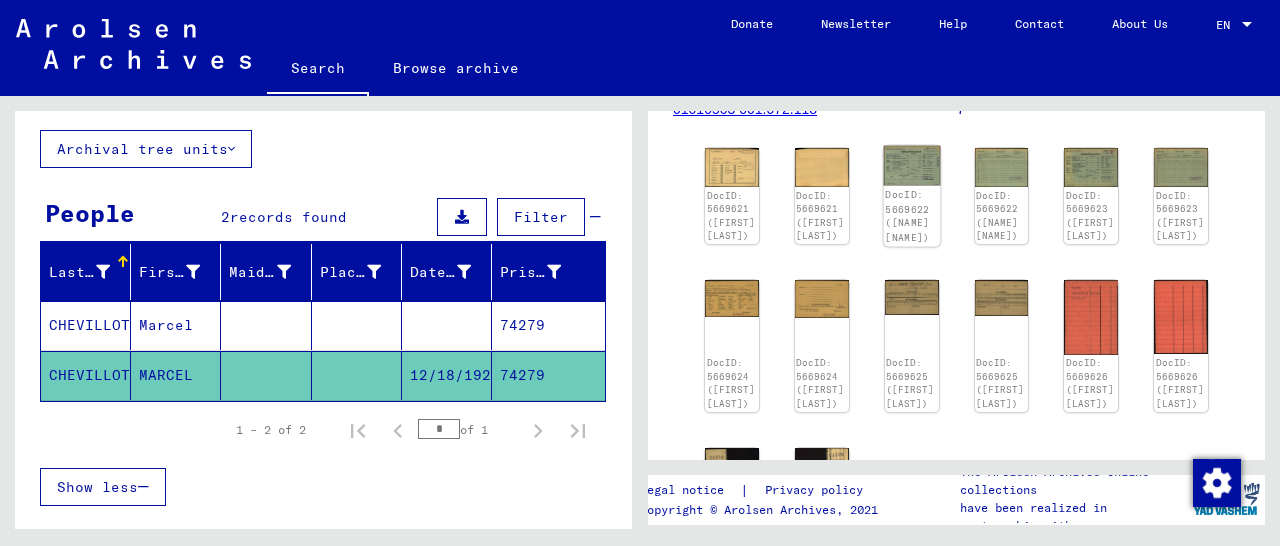 click 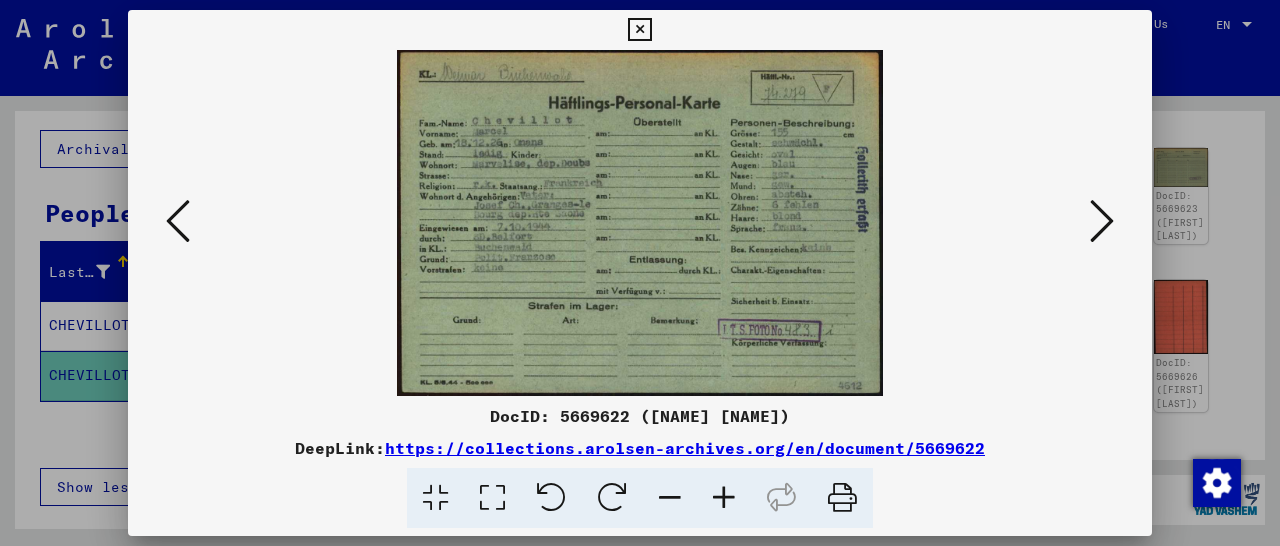 click at bounding box center [639, 30] 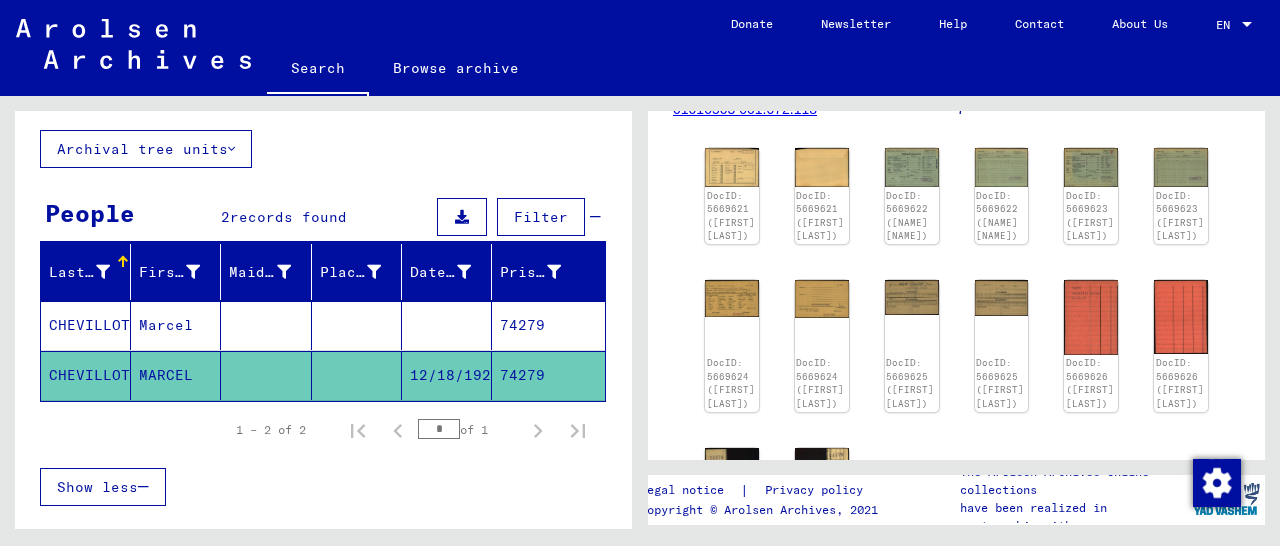 scroll, scrollTop: 0, scrollLeft: 0, axis: both 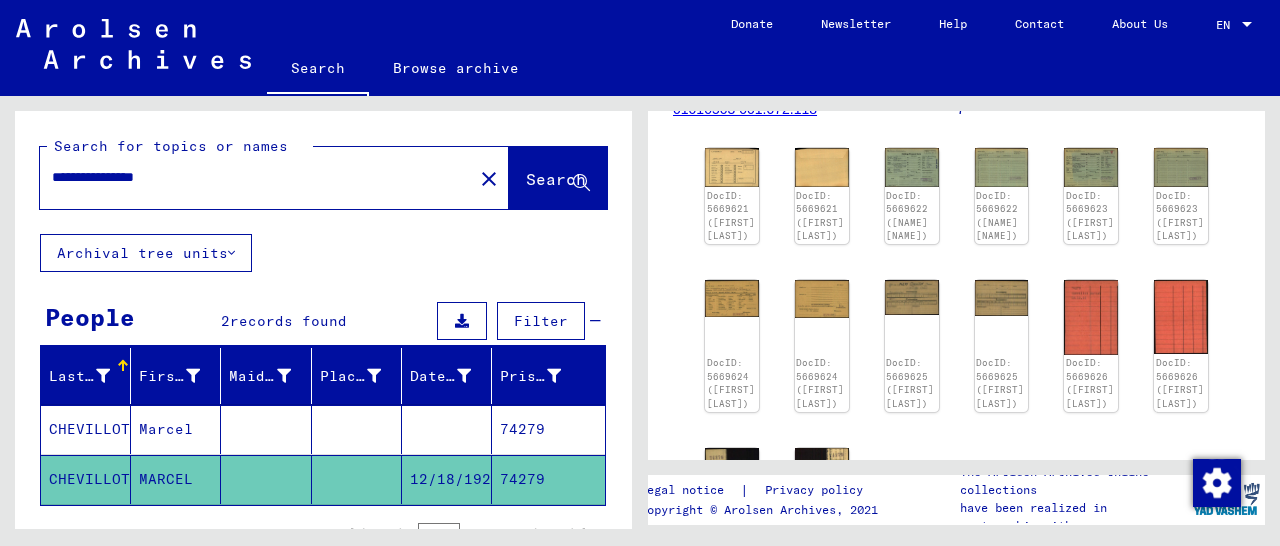 drag, startPoint x: 224, startPoint y: 173, endPoint x: 1, endPoint y: 172, distance: 223.00224 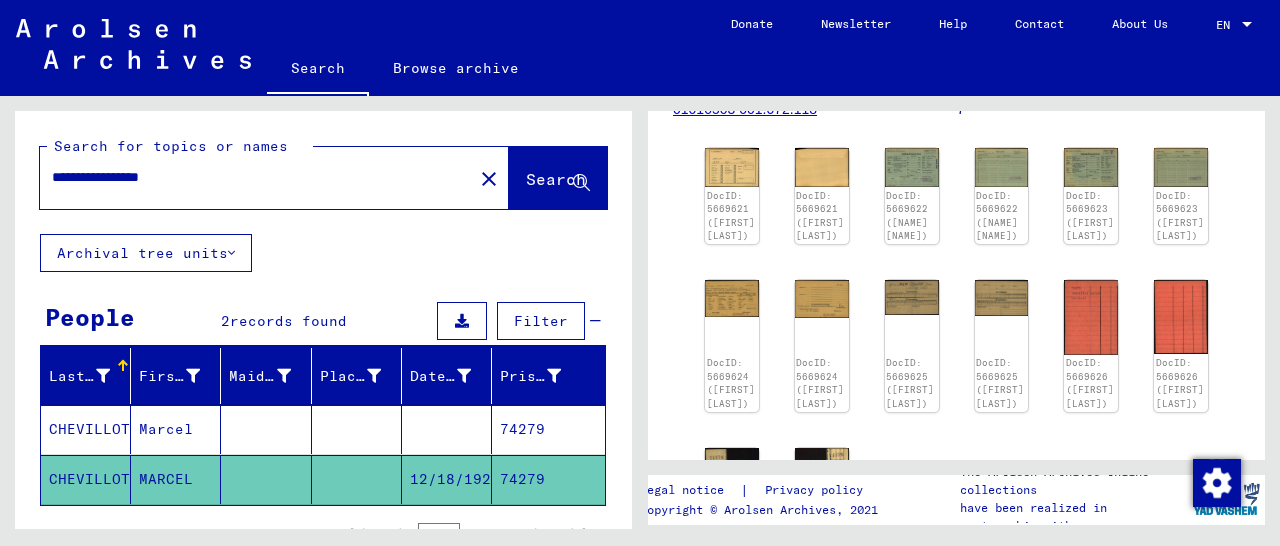 click on "Search" 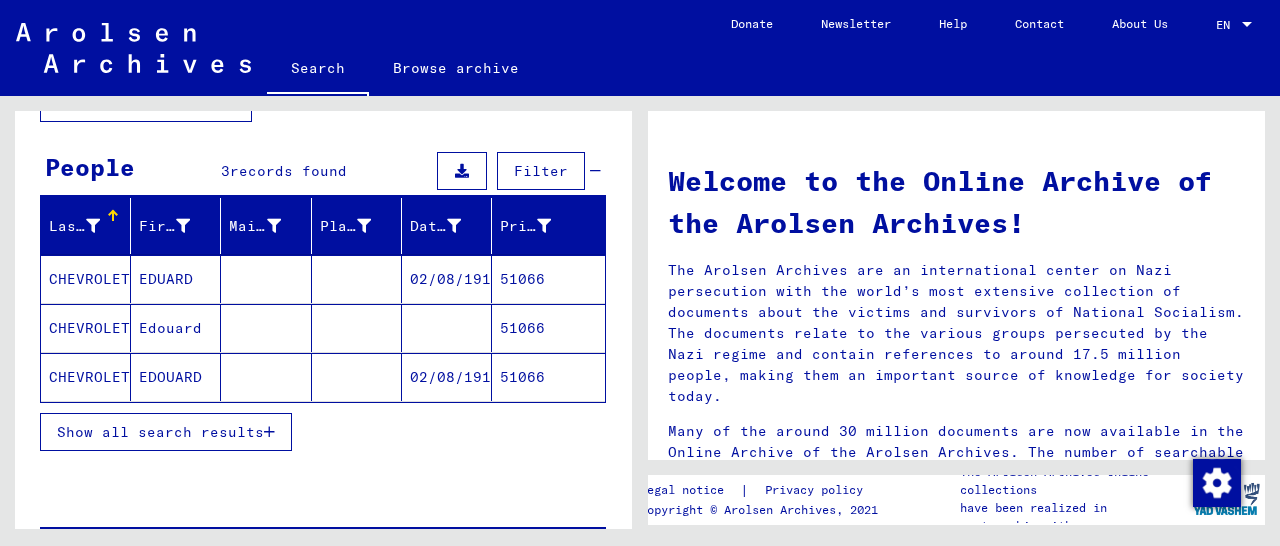 scroll, scrollTop: 208, scrollLeft: 0, axis: vertical 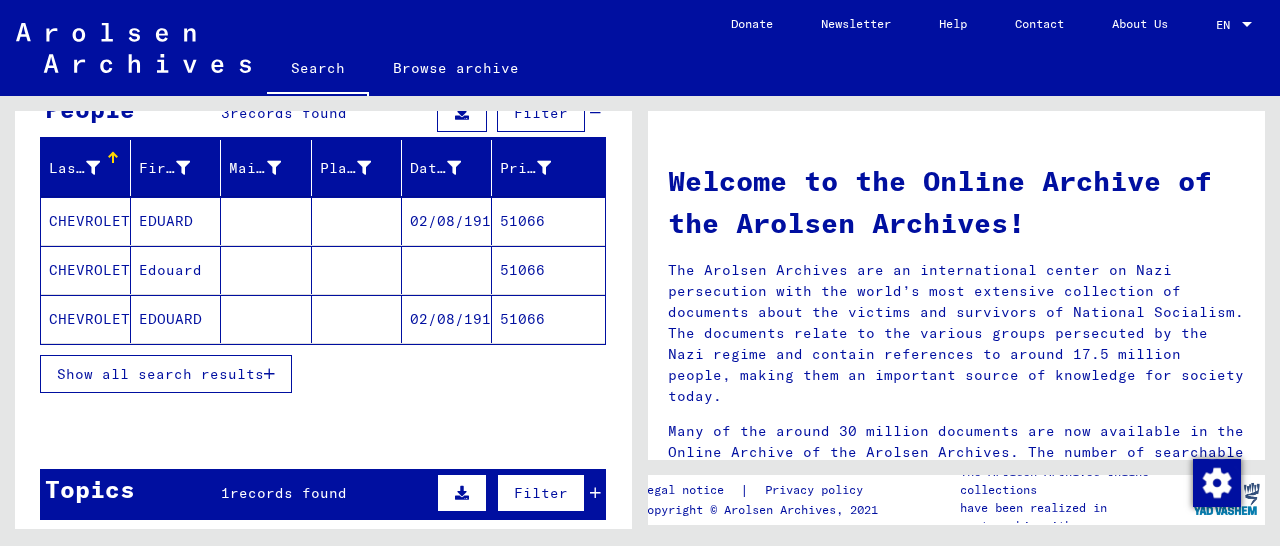 click on "51066" 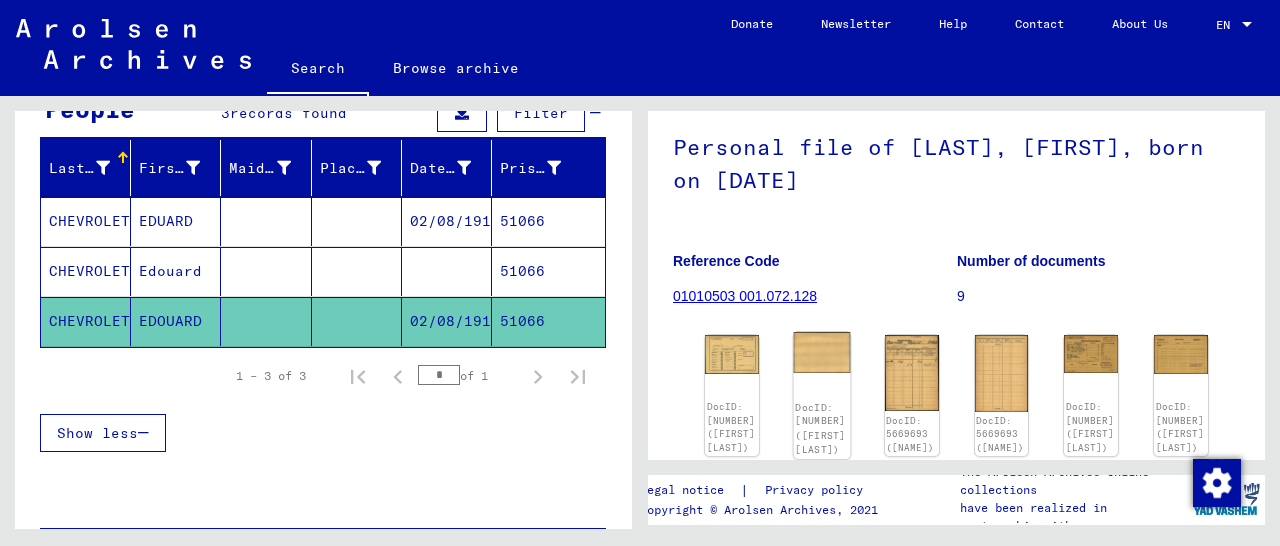 scroll, scrollTop: 312, scrollLeft: 0, axis: vertical 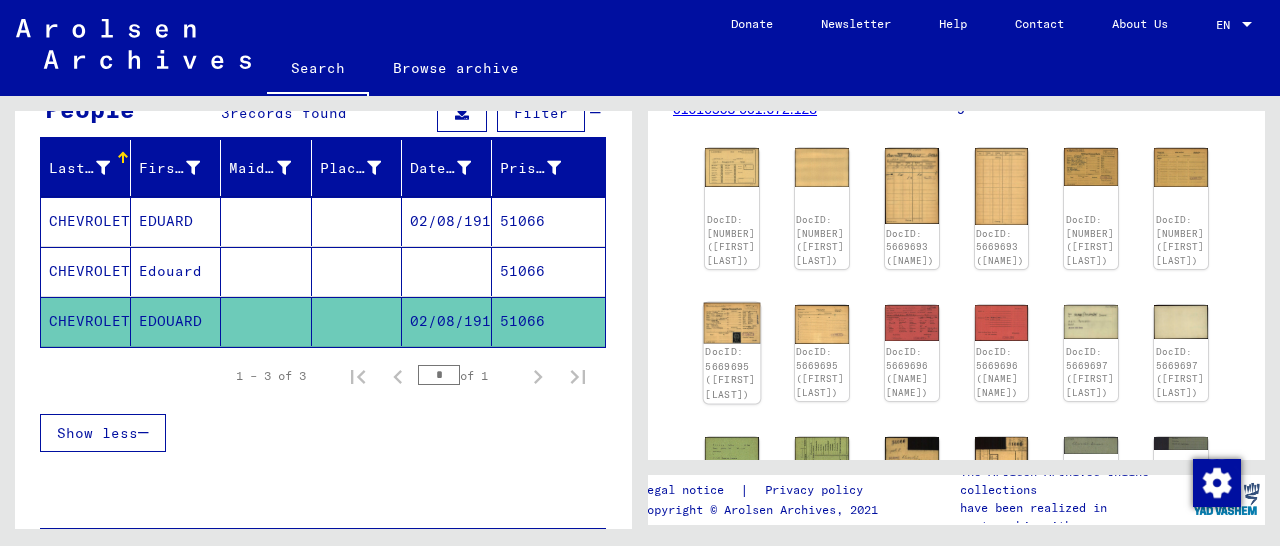 click 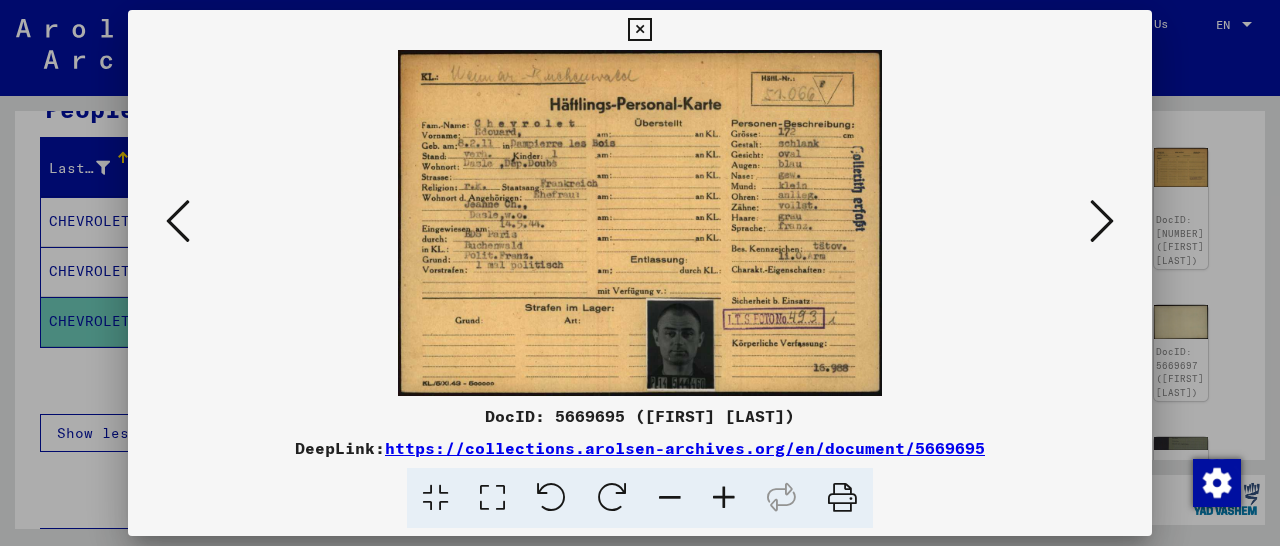 click at bounding box center (639, 30) 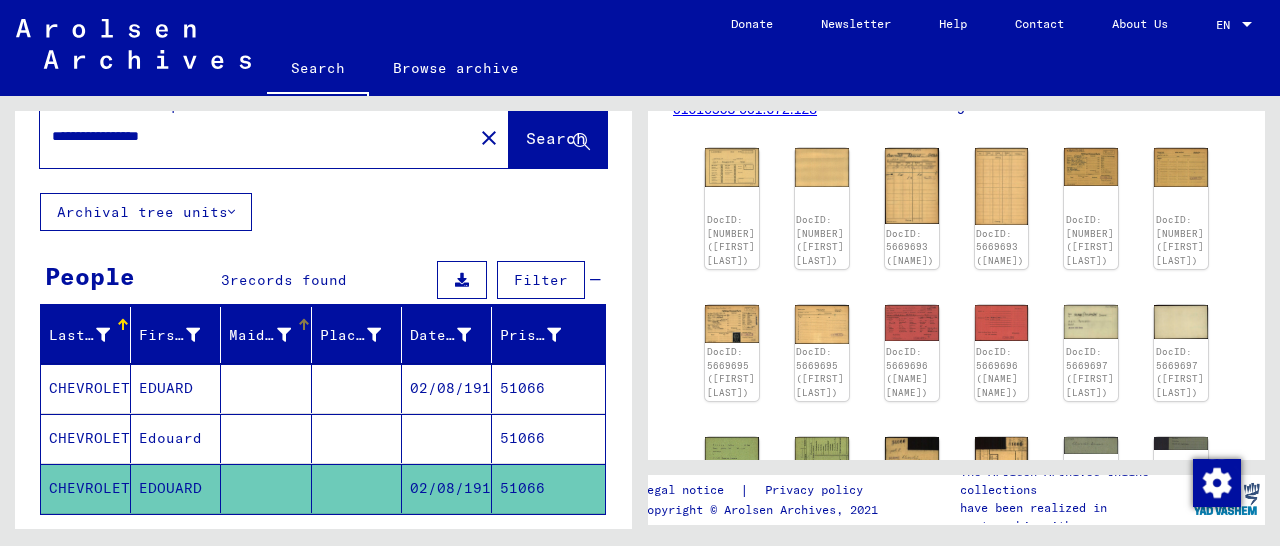 scroll, scrollTop: 0, scrollLeft: 0, axis: both 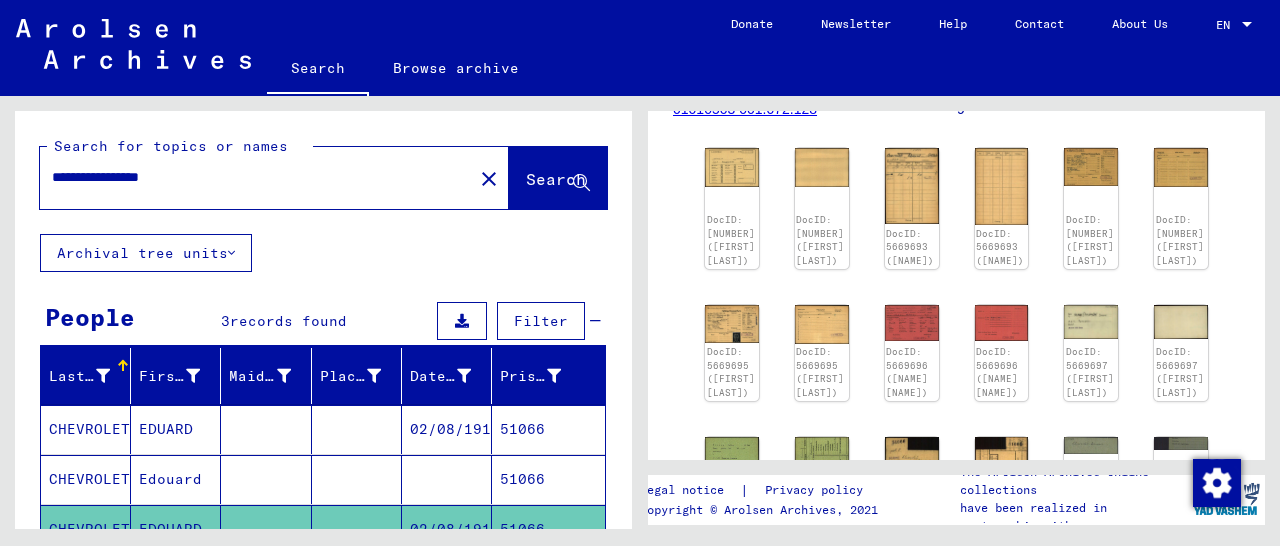 drag, startPoint x: 223, startPoint y: 171, endPoint x: 0, endPoint y: 185, distance: 223.43903 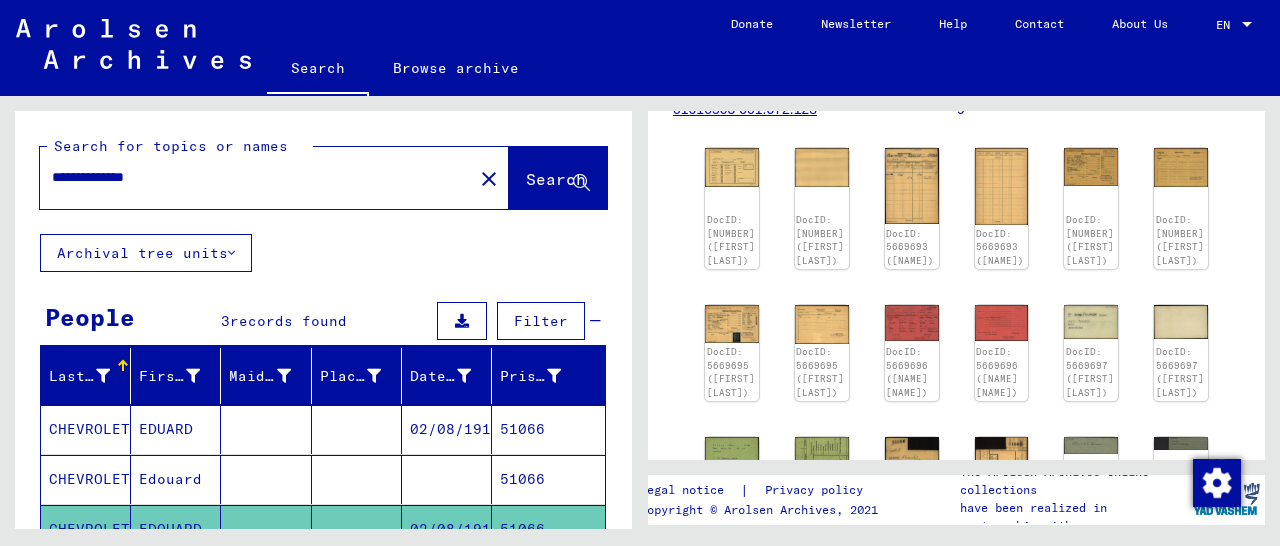 click on "Search" 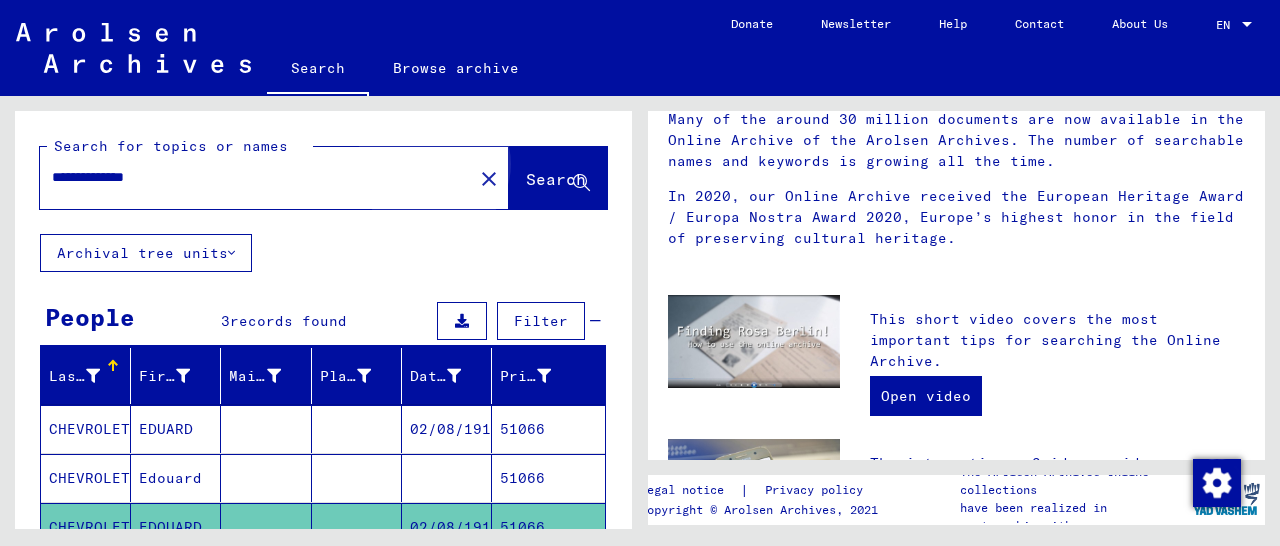 scroll, scrollTop: 0, scrollLeft: 0, axis: both 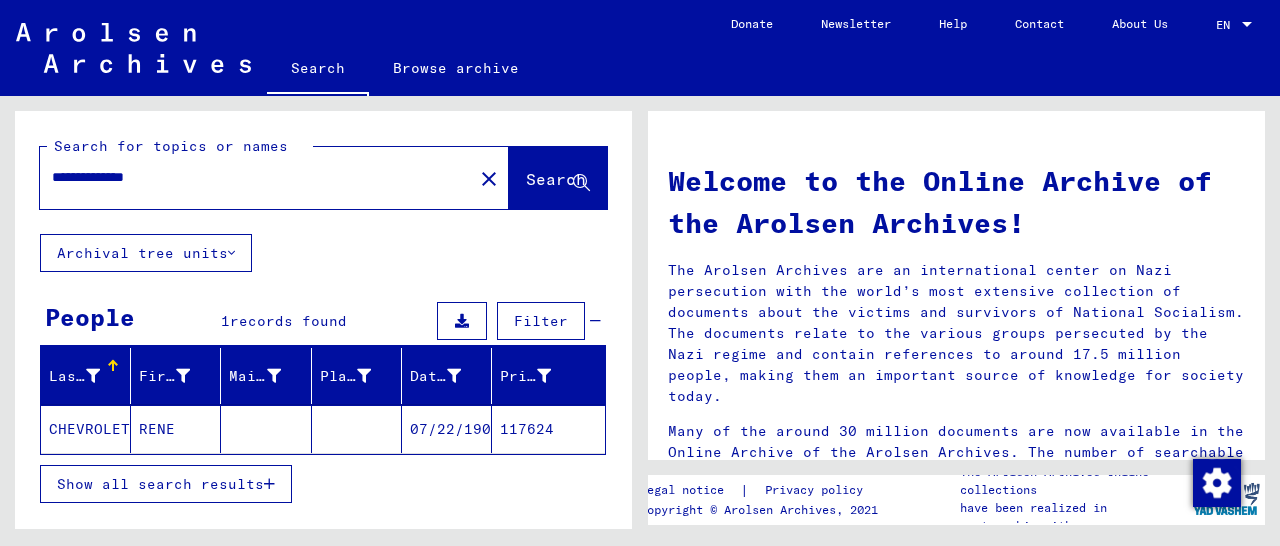 click on "117624" 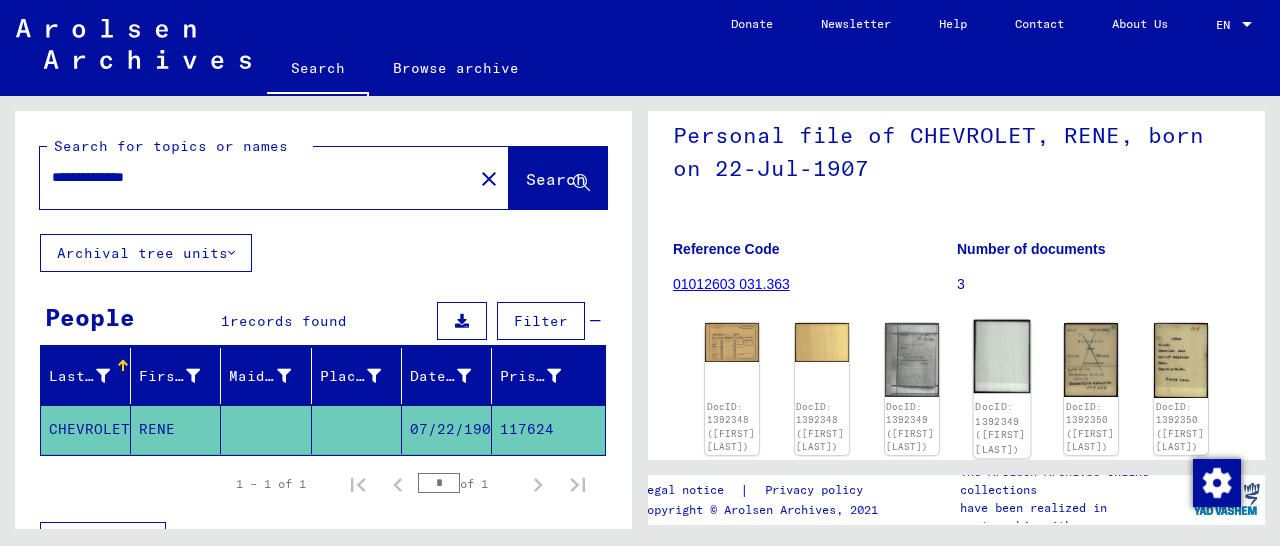 scroll, scrollTop: 301, scrollLeft: 0, axis: vertical 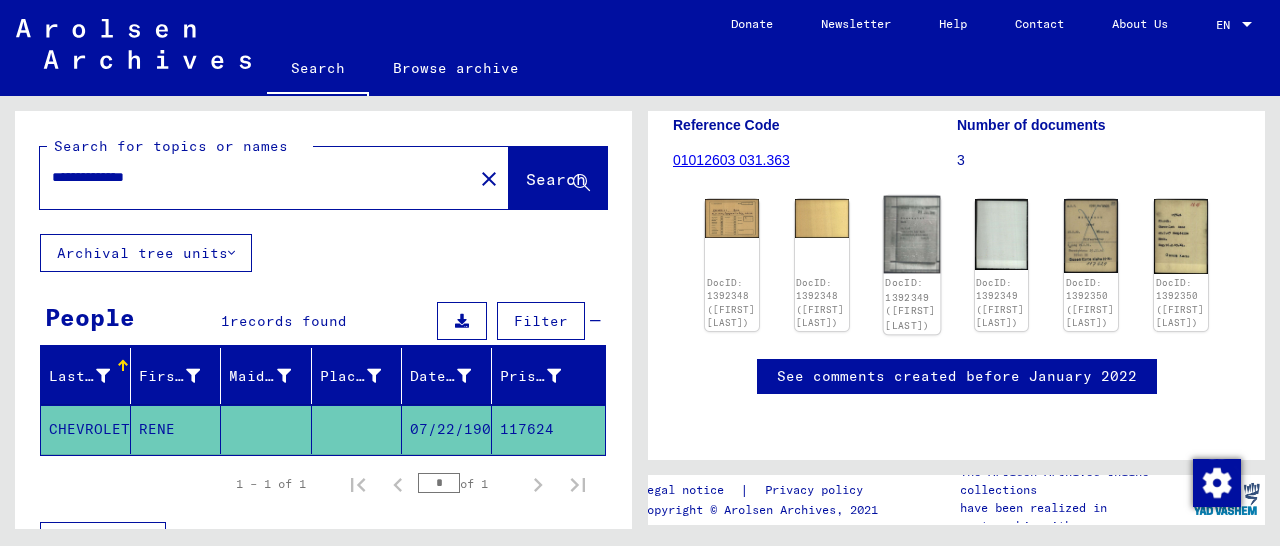 click 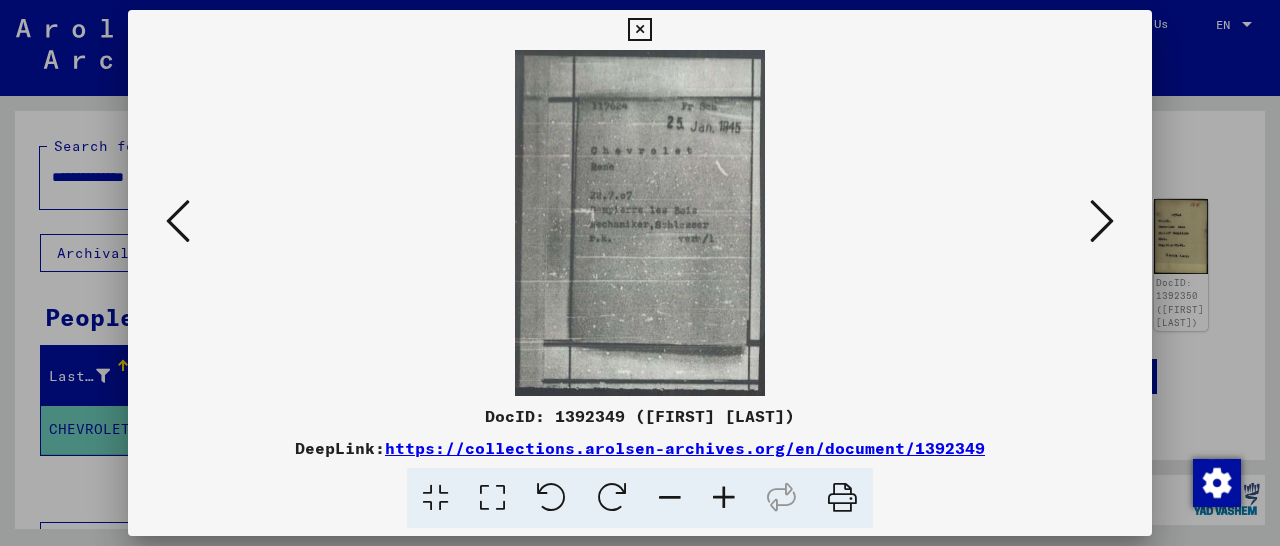 click at bounding box center [724, 498] 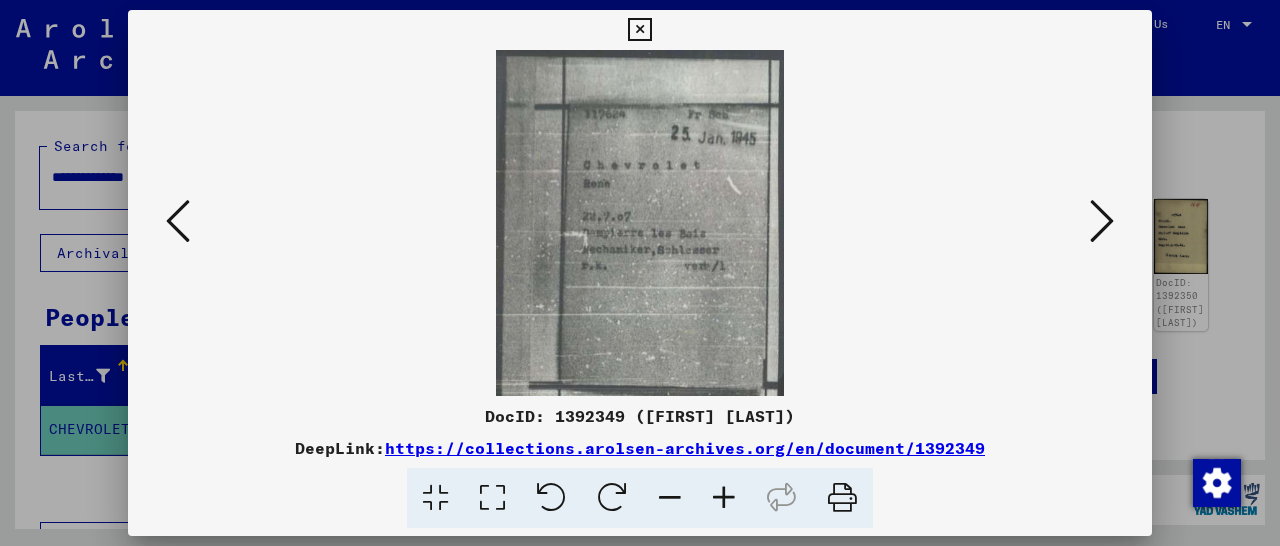 click at bounding box center (724, 498) 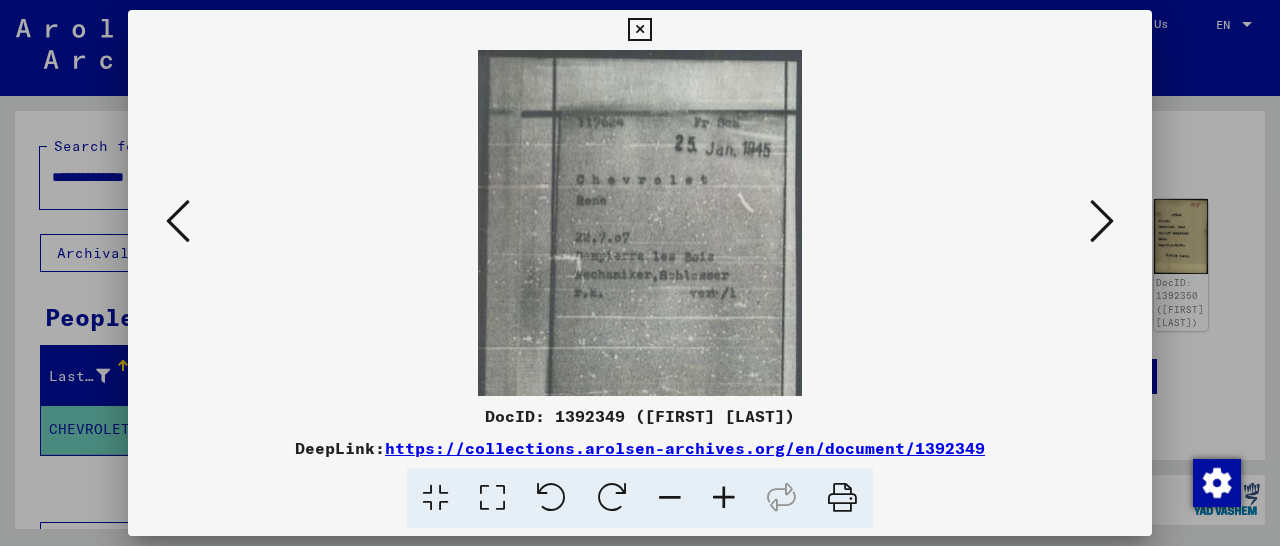 click at bounding box center (724, 498) 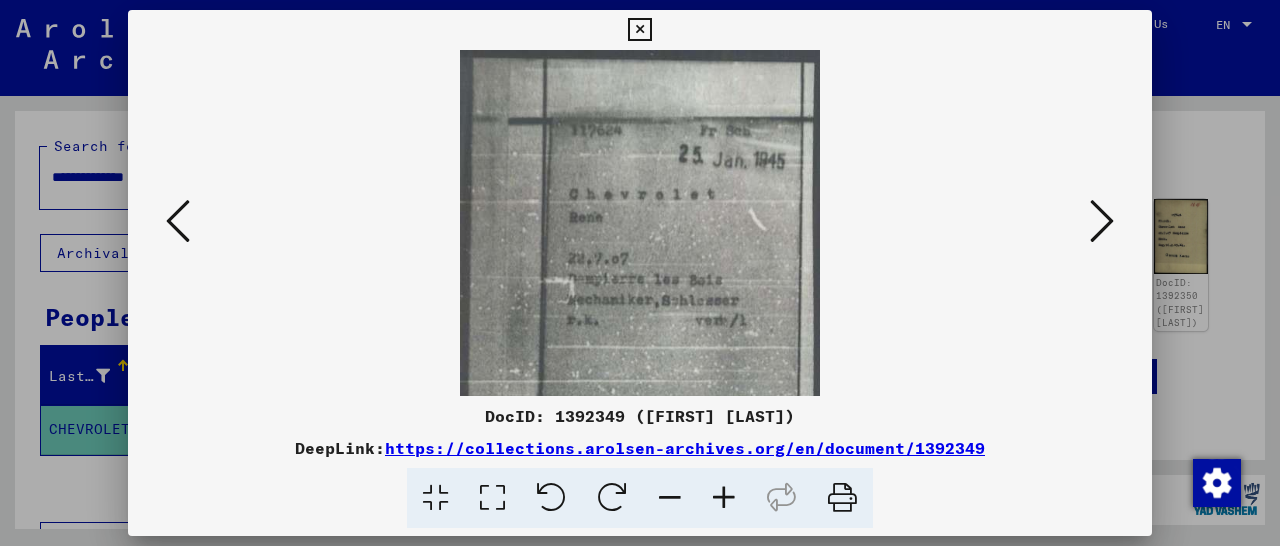 click at bounding box center [724, 498] 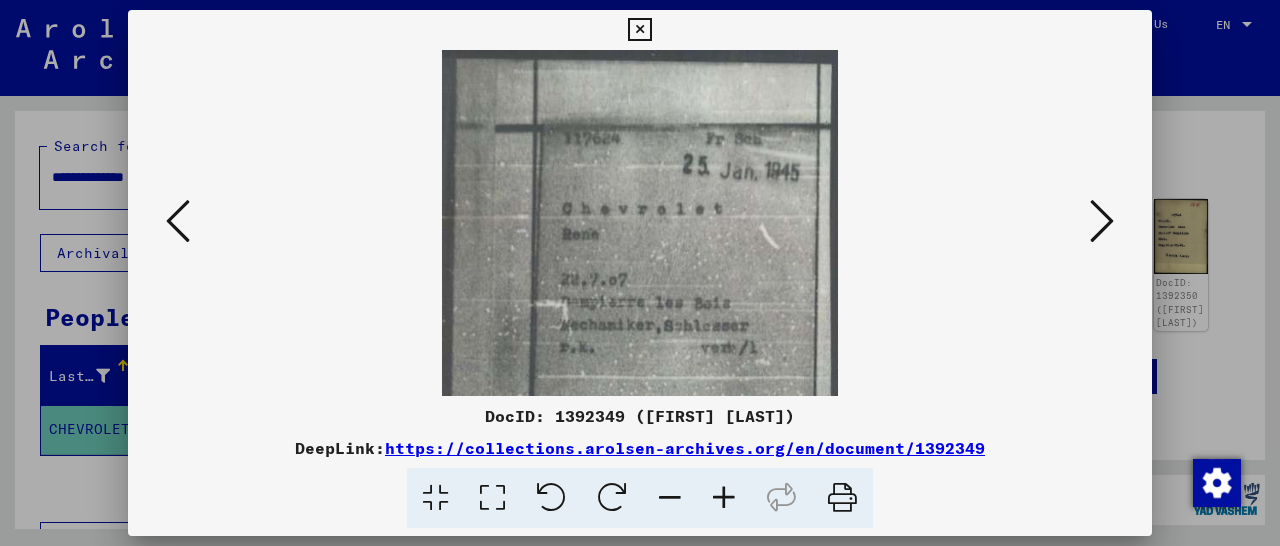 click at bounding box center [639, 30] 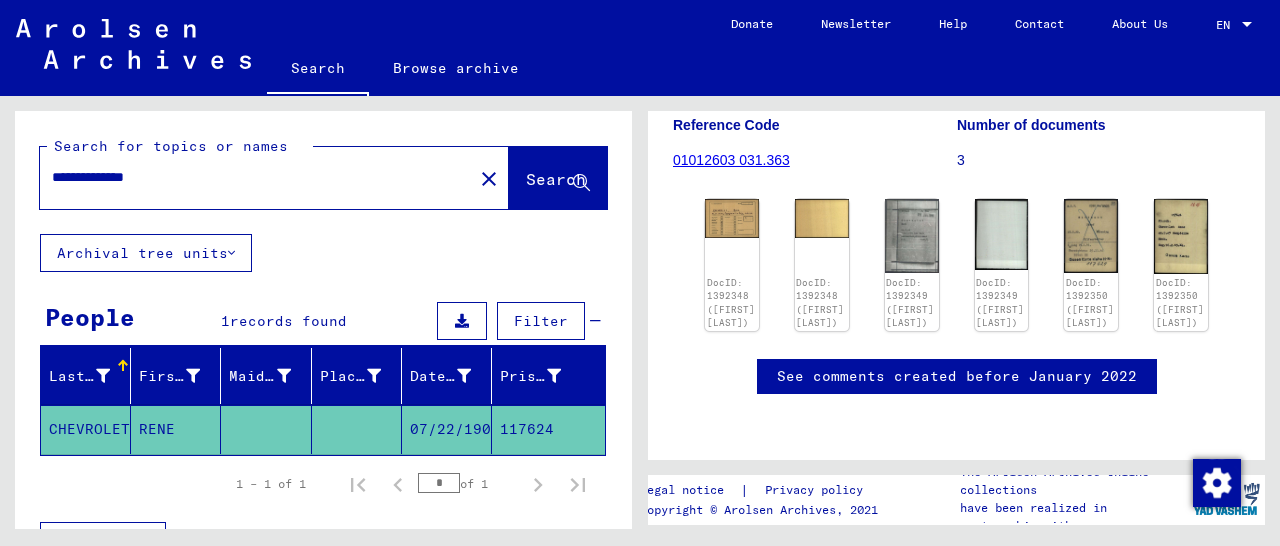 drag, startPoint x: 194, startPoint y: 169, endPoint x: 0, endPoint y: 175, distance: 194.09276 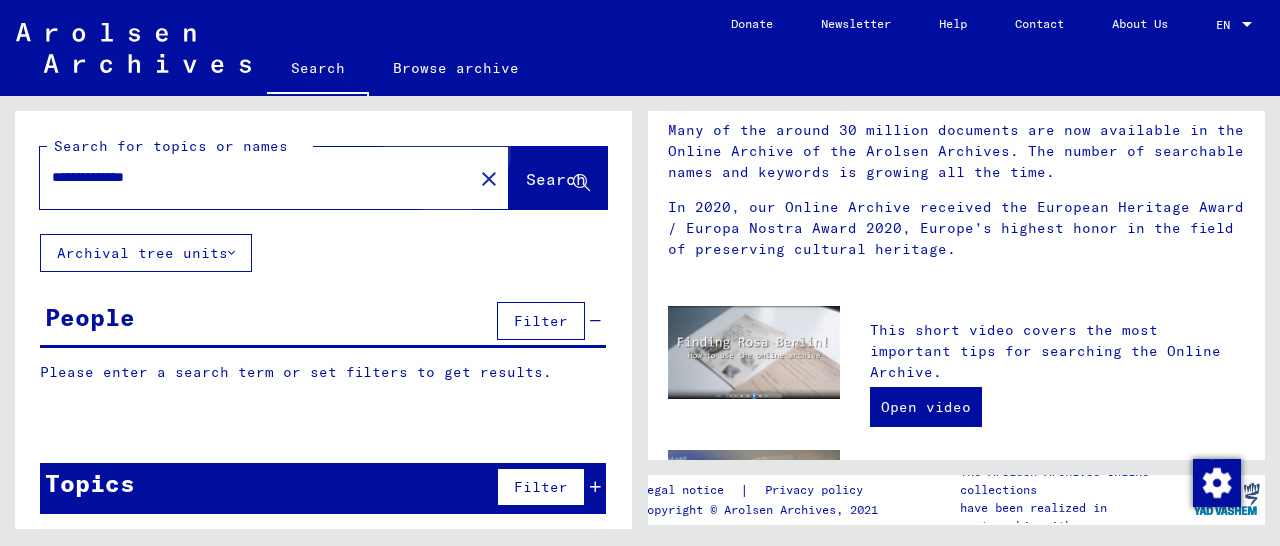 scroll, scrollTop: 0, scrollLeft: 0, axis: both 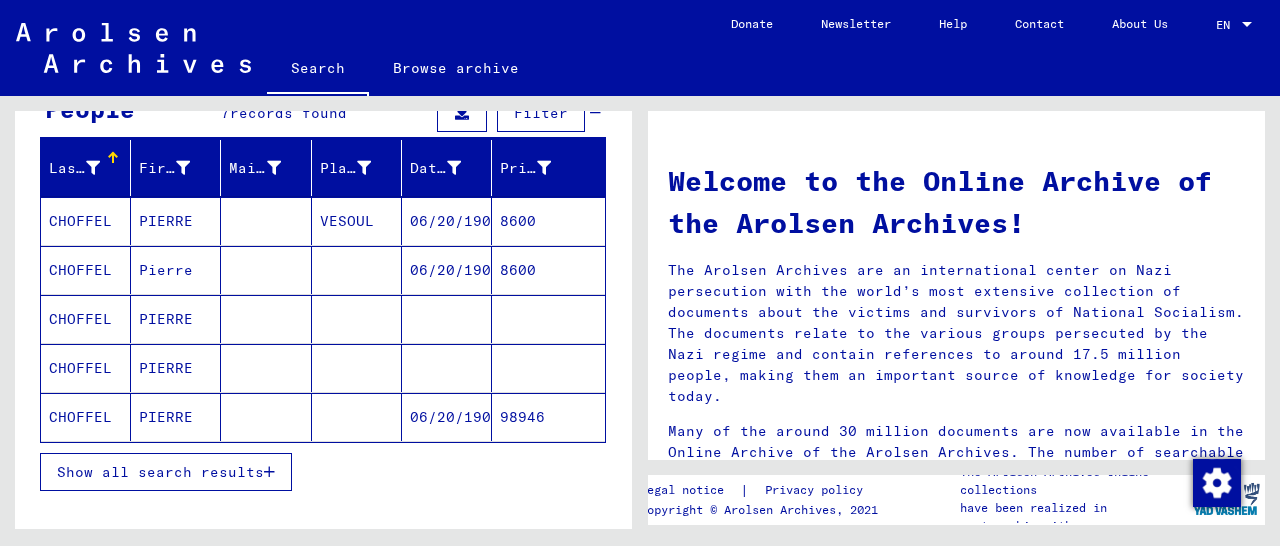 click on "98946" 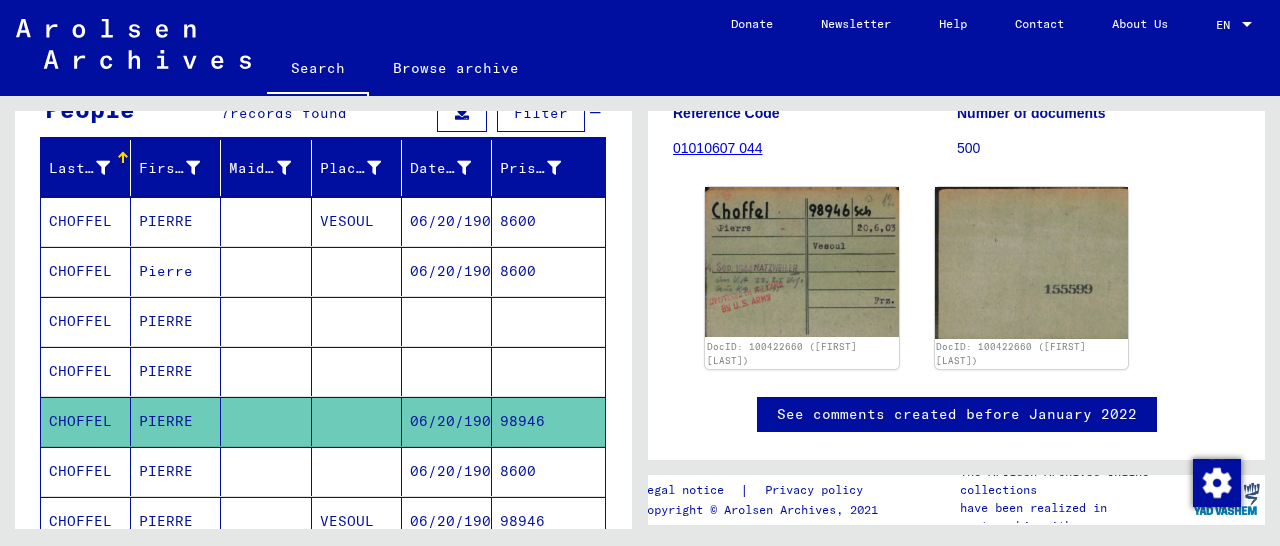 scroll, scrollTop: 305, scrollLeft: 0, axis: vertical 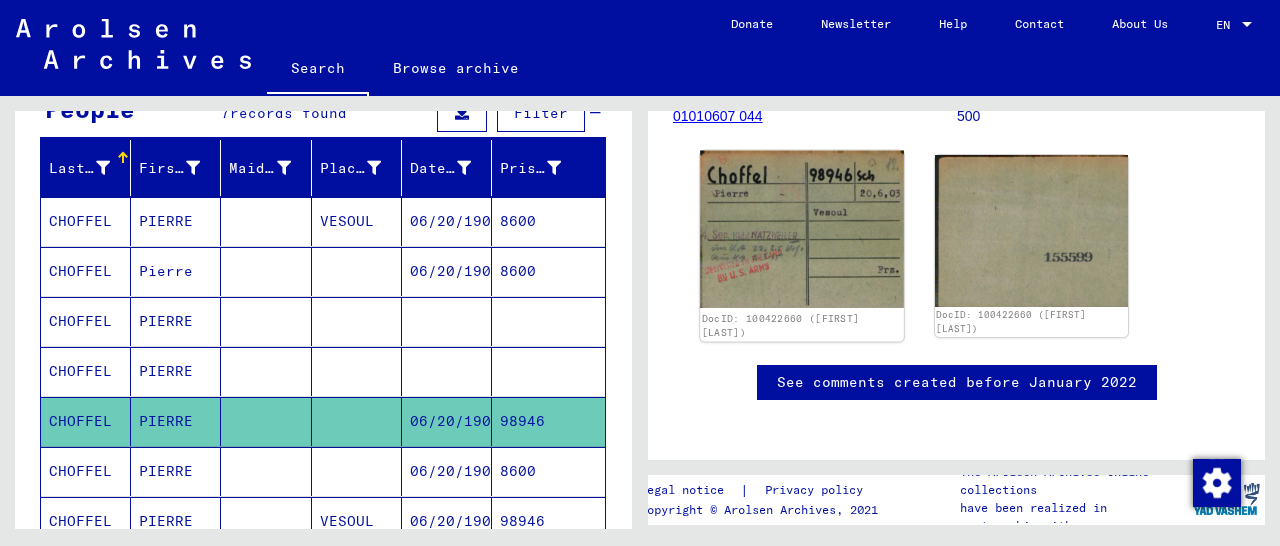 click 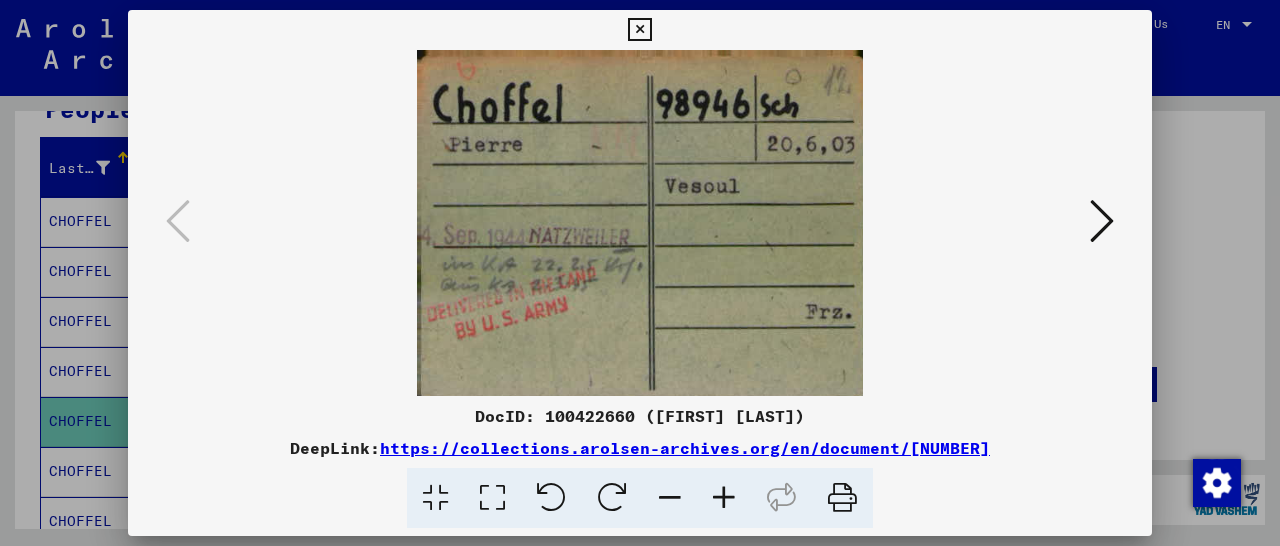 click at bounding box center [724, 498] 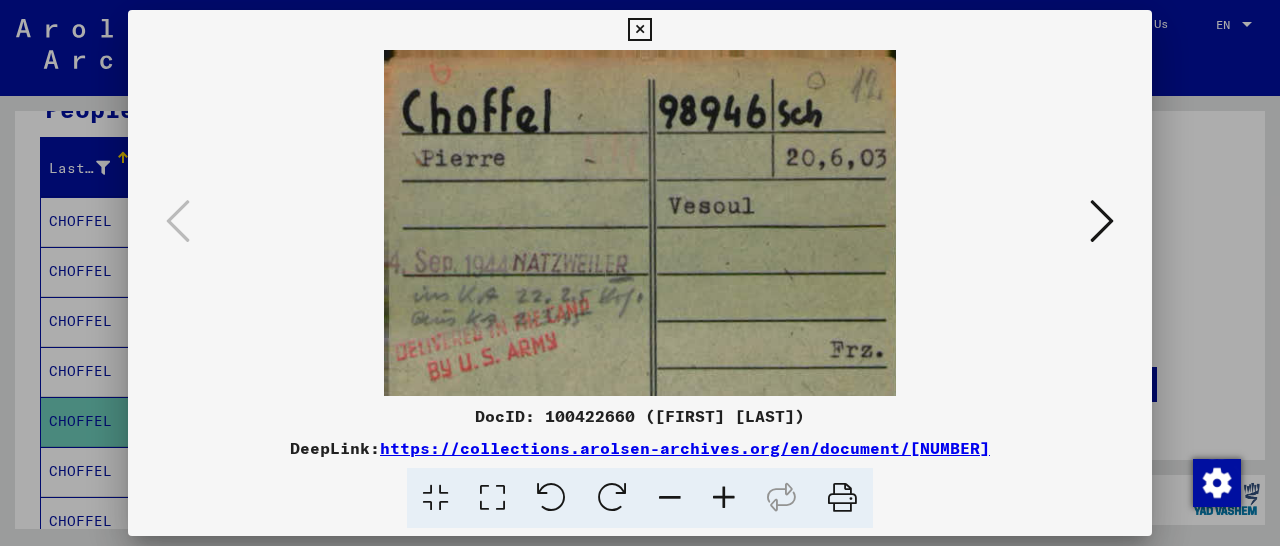 click at bounding box center [724, 498] 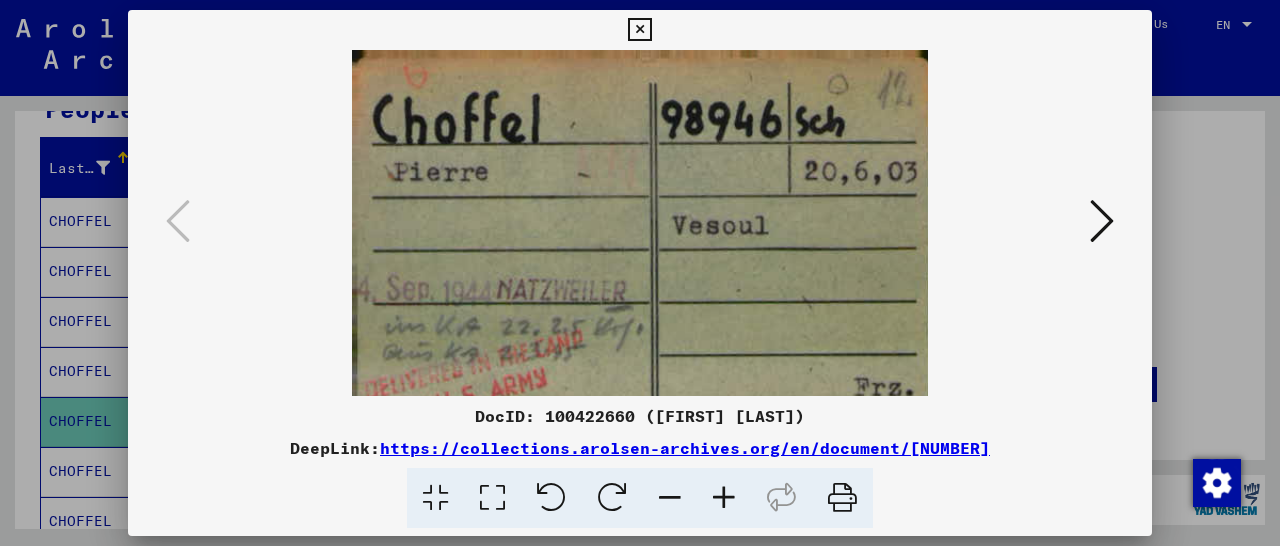 click at bounding box center (724, 498) 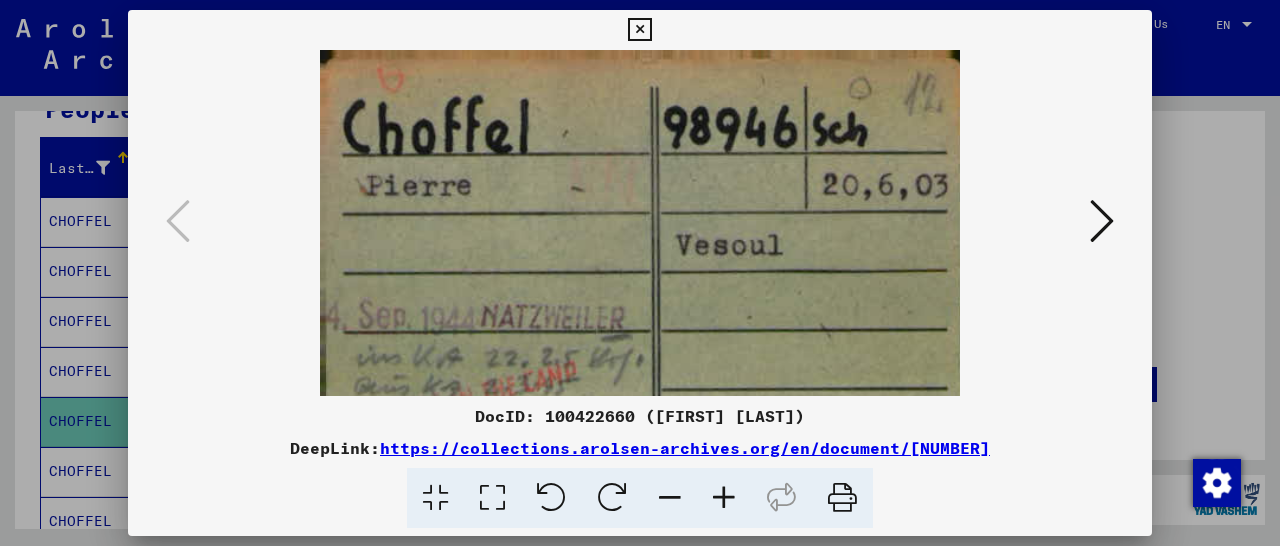 click at bounding box center [724, 498] 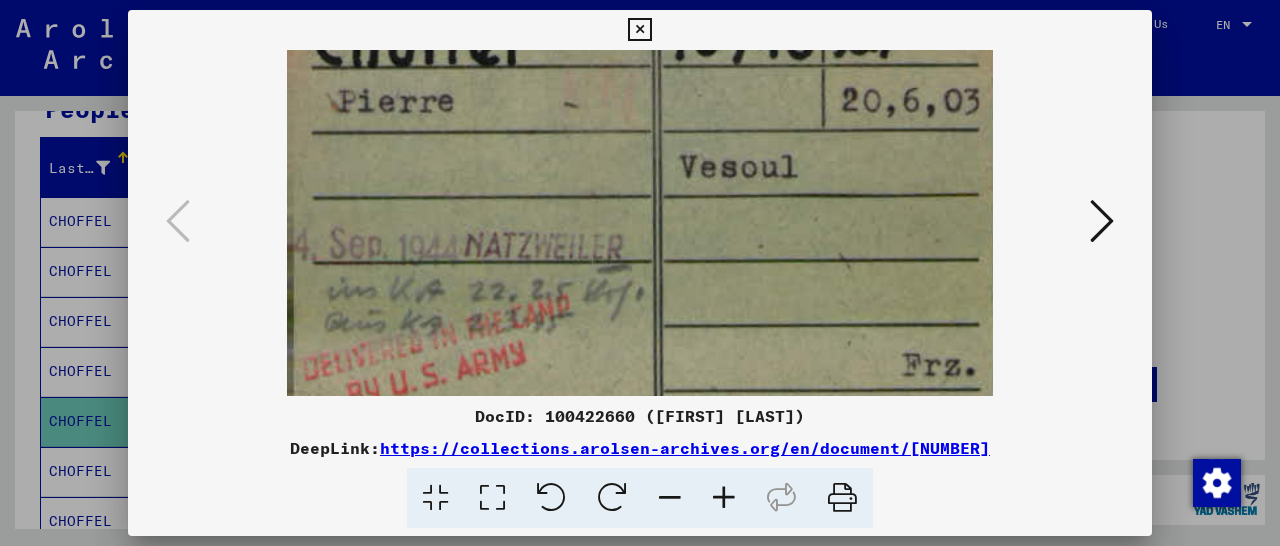 scroll, scrollTop: 97, scrollLeft: 0, axis: vertical 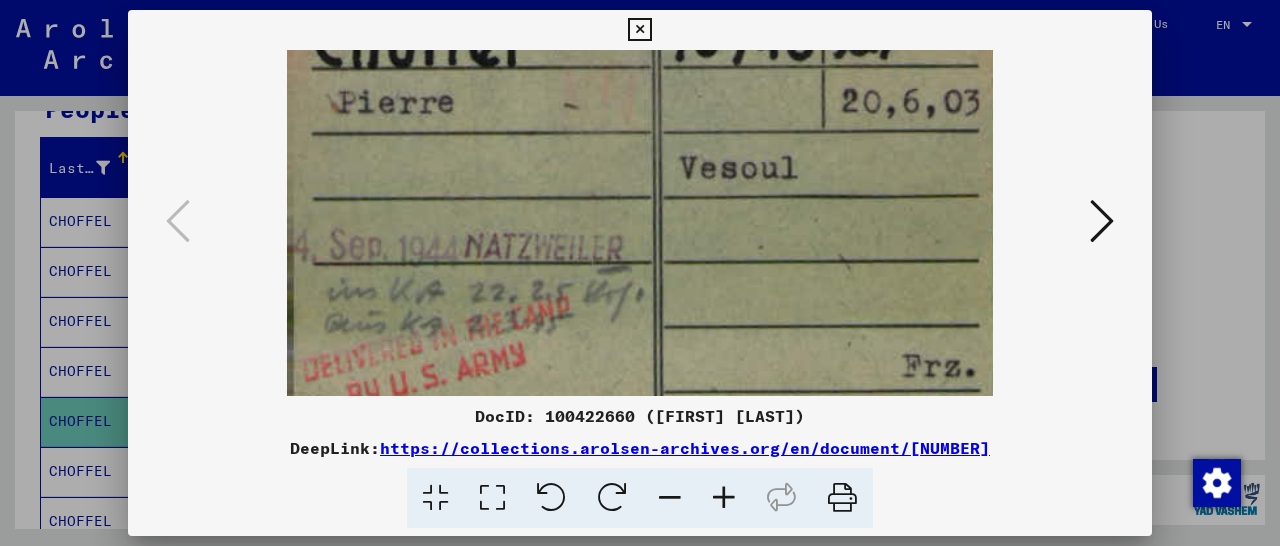 drag, startPoint x: 655, startPoint y: 306, endPoint x: 676, endPoint y: 218, distance: 90.47099 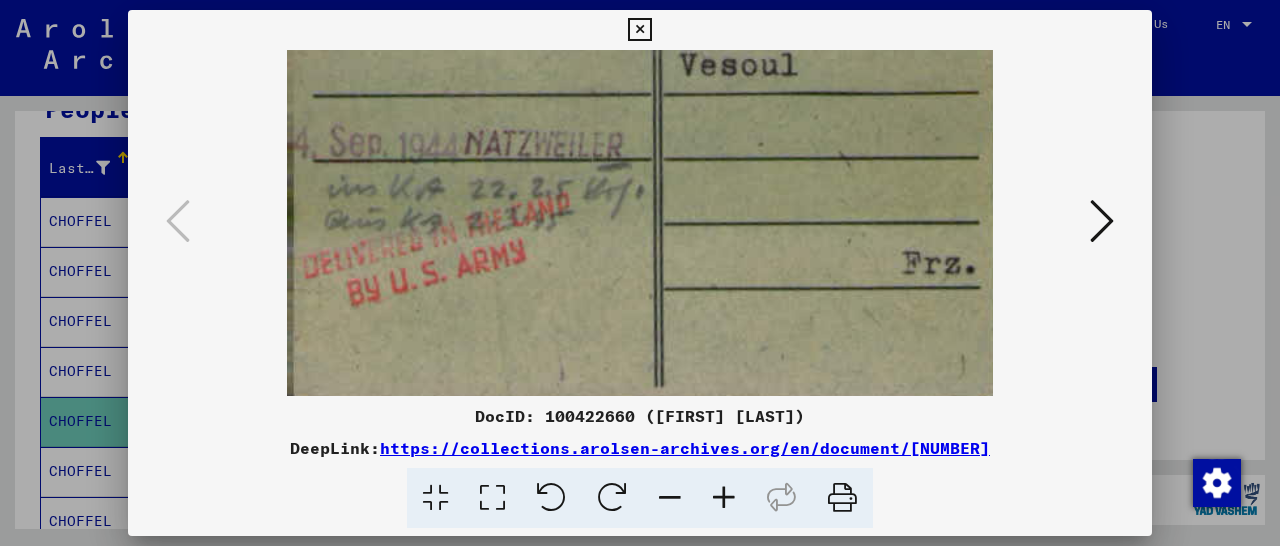 drag, startPoint x: 599, startPoint y: 359, endPoint x: 643, endPoint y: 189, distance: 175.60182 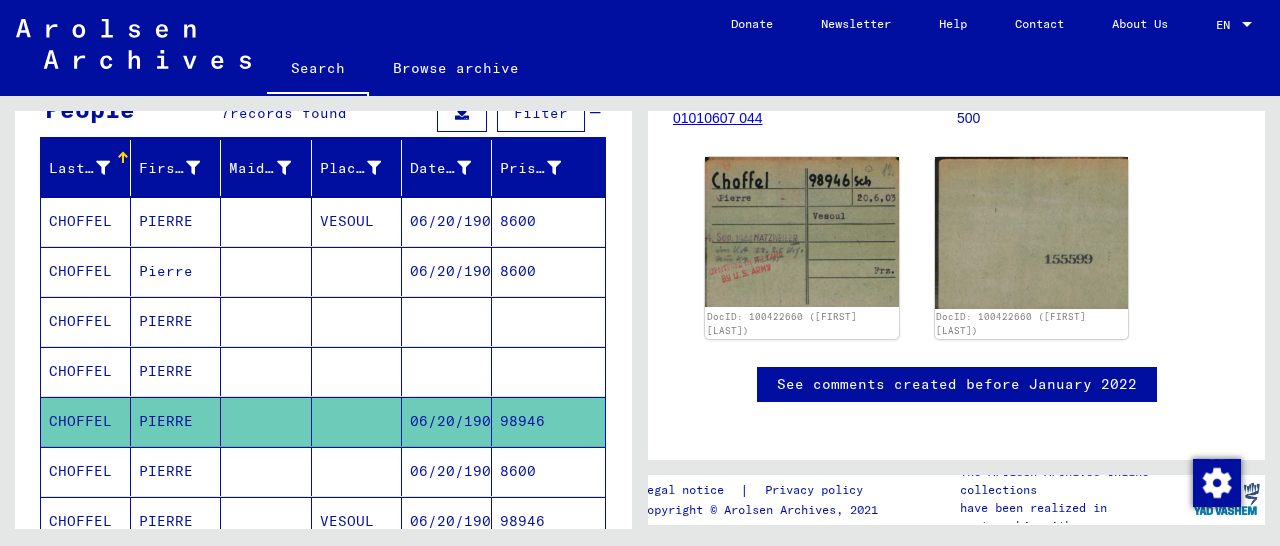 scroll, scrollTop: 312, scrollLeft: 0, axis: vertical 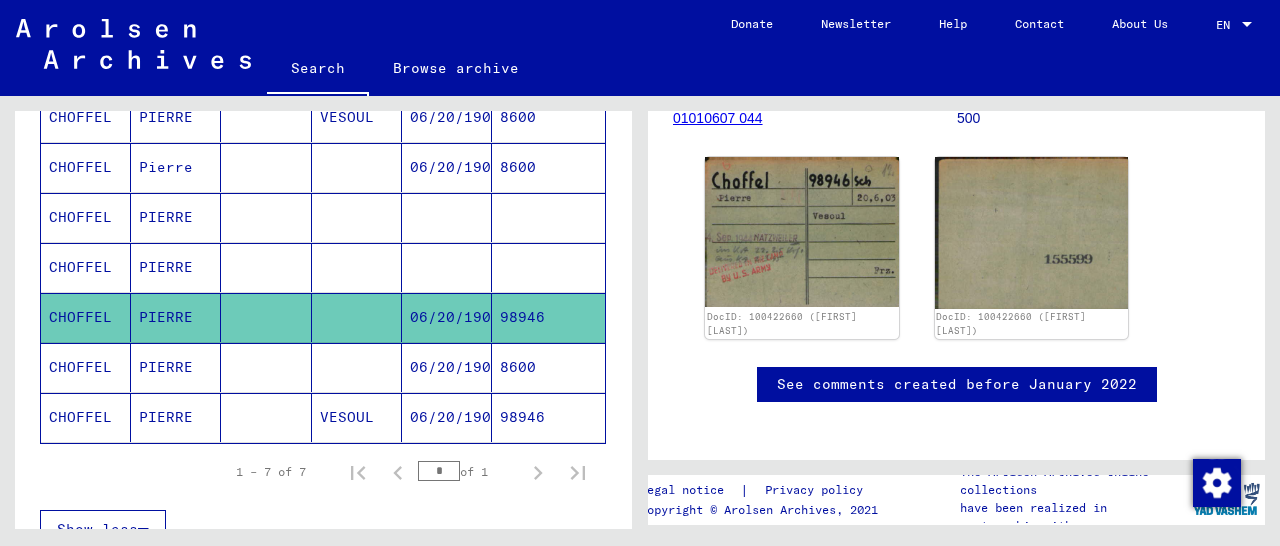 click on "98946" 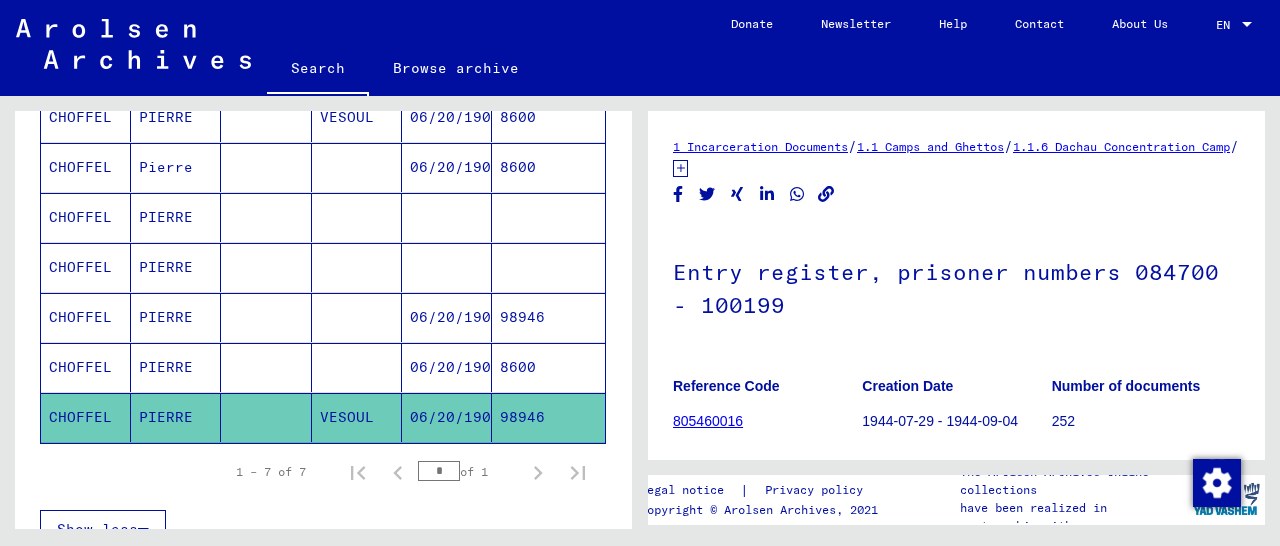 scroll, scrollTop: 312, scrollLeft: 0, axis: vertical 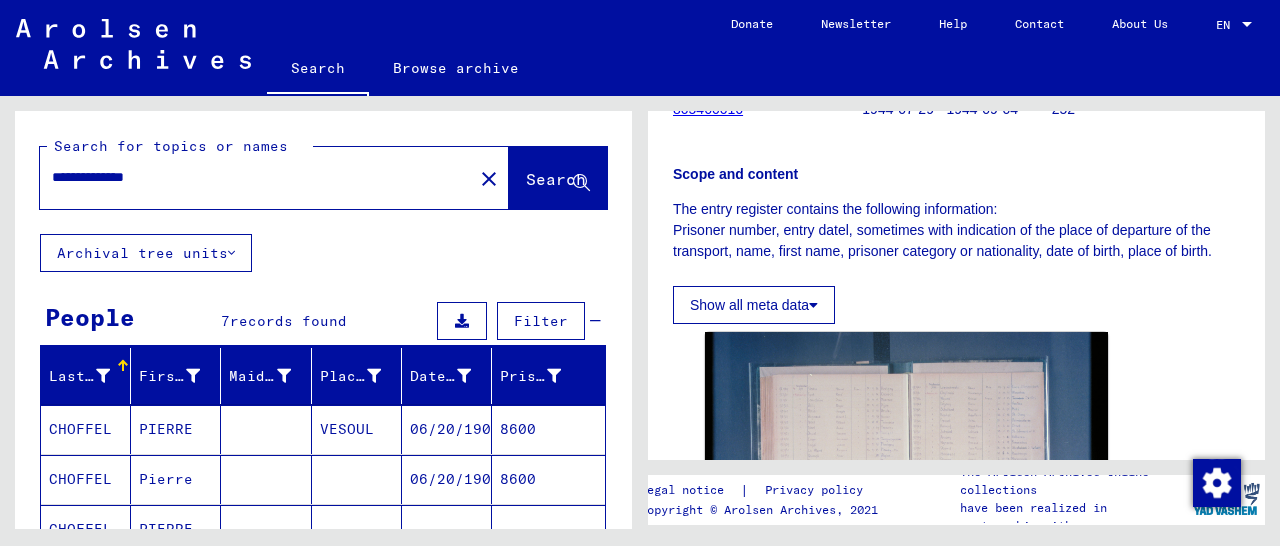 click on "**********" 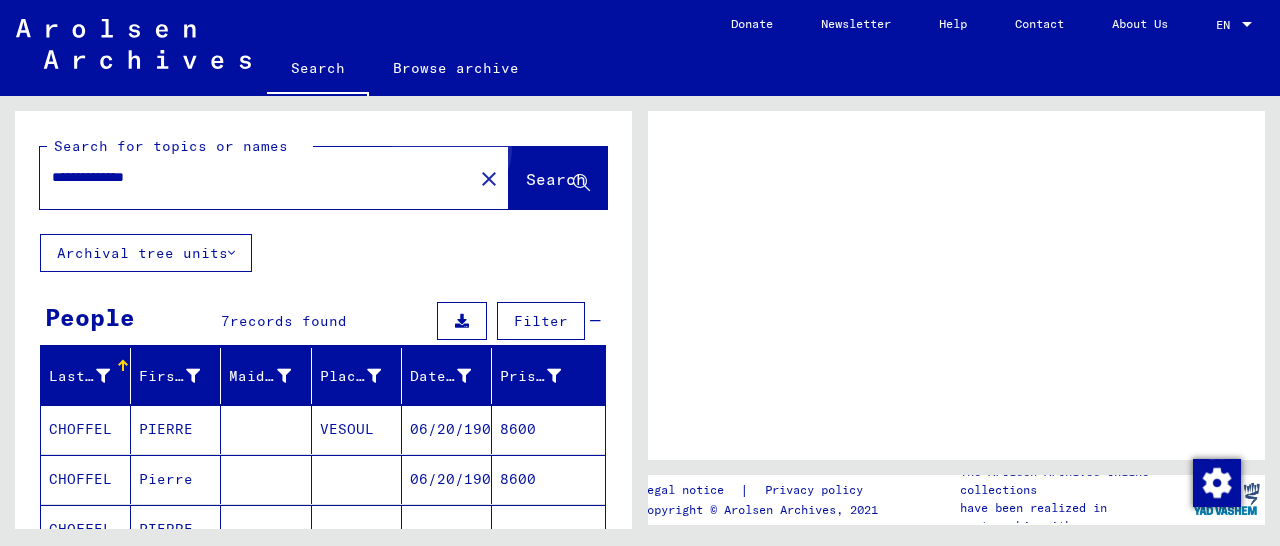 scroll, scrollTop: 0, scrollLeft: 0, axis: both 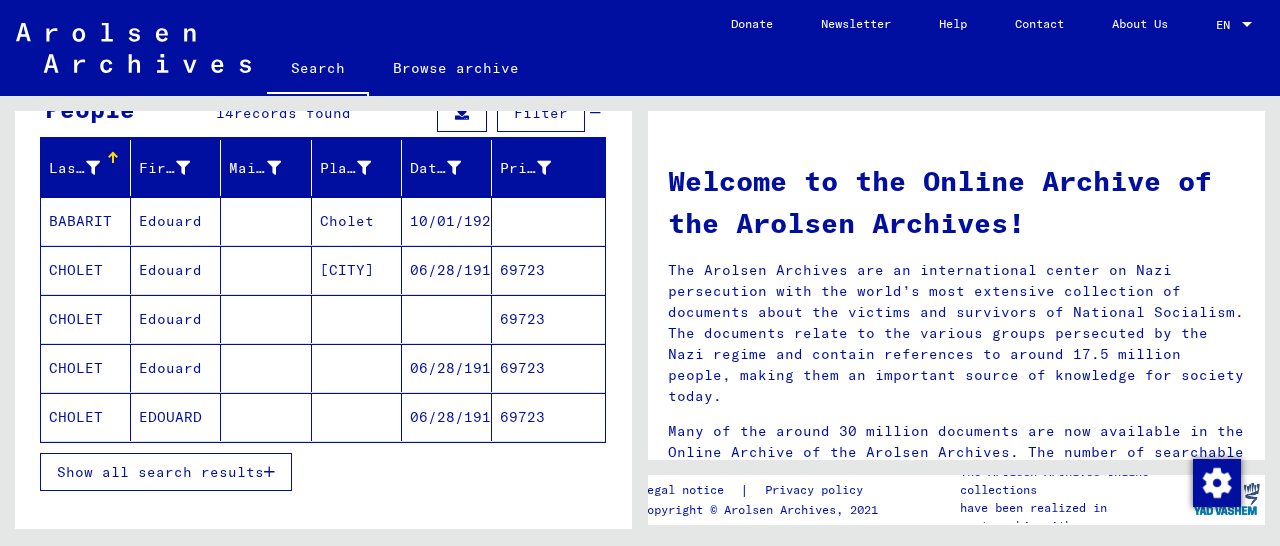 click on "69723" at bounding box center (548, 319) 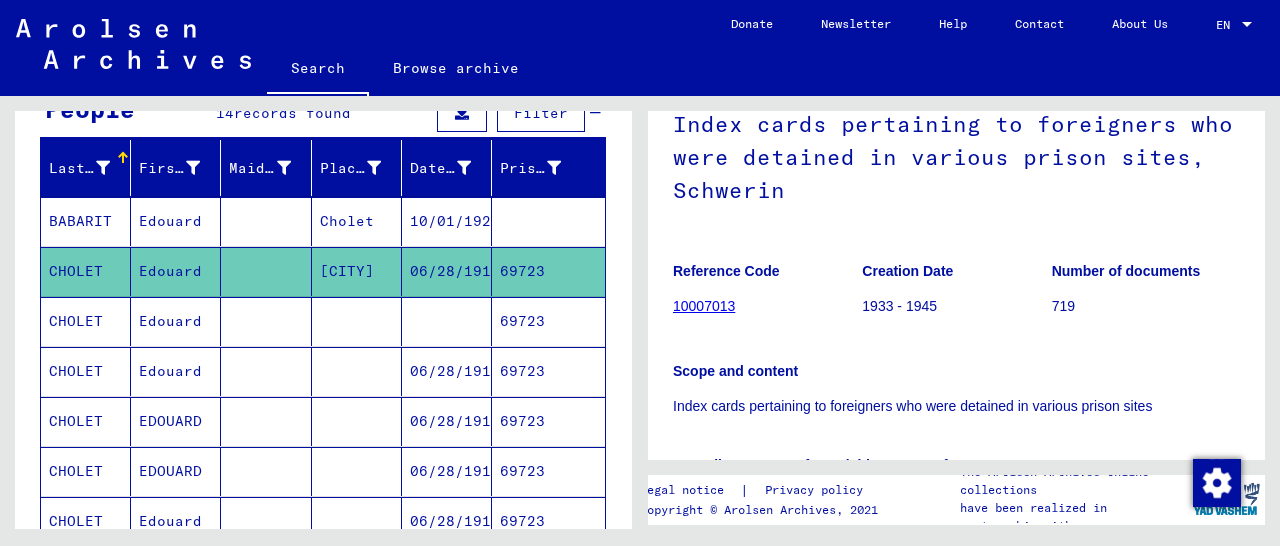 scroll, scrollTop: 312, scrollLeft: 0, axis: vertical 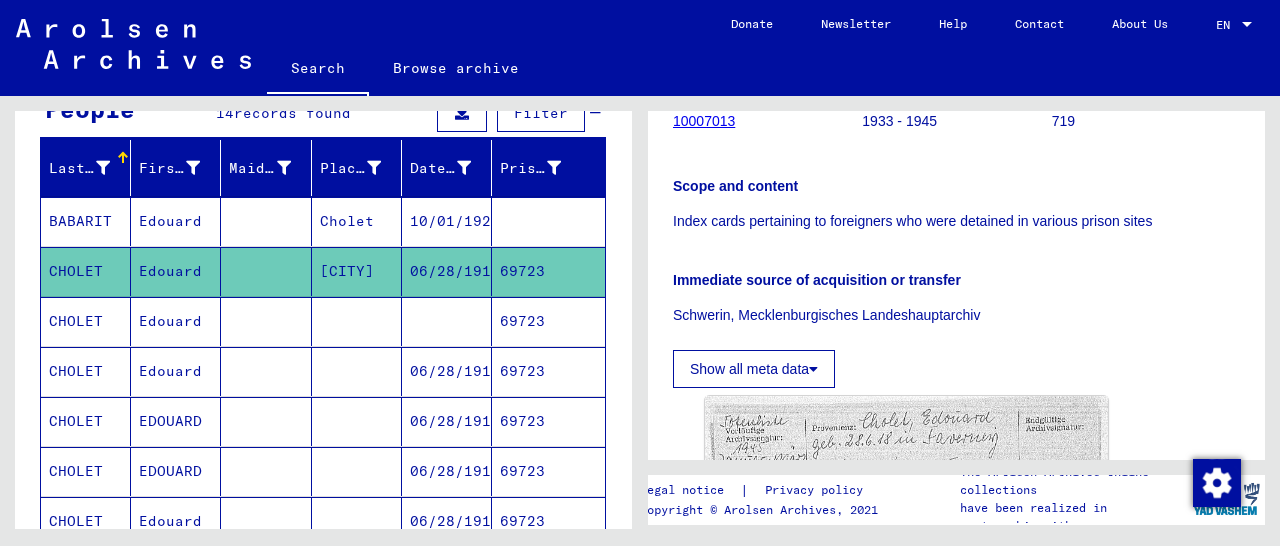 click on "69723" at bounding box center (548, 421) 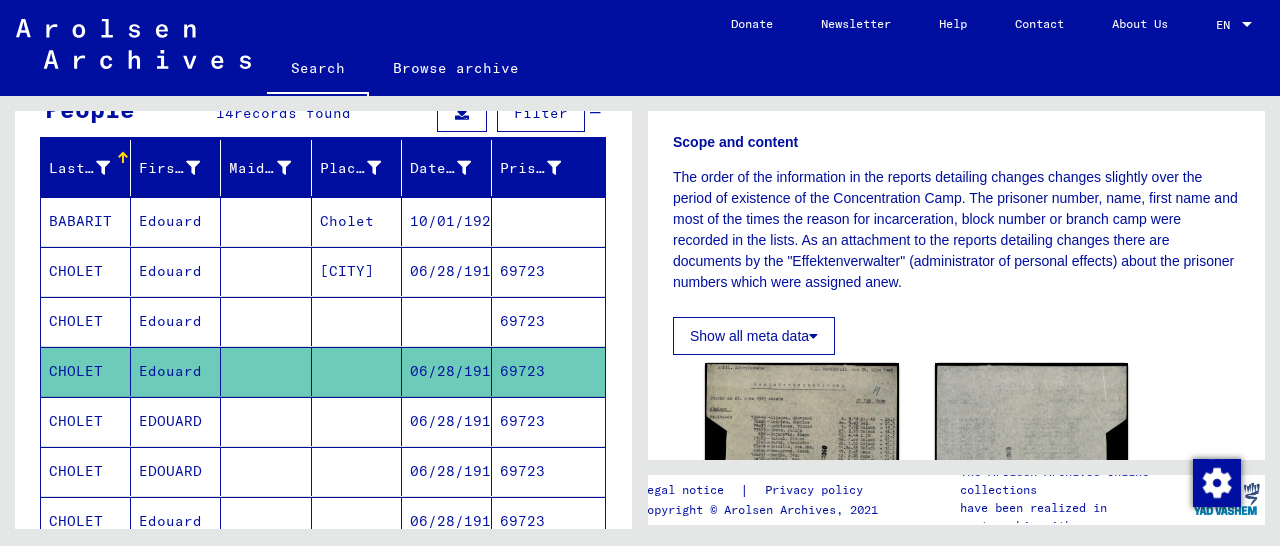 scroll, scrollTop: 312, scrollLeft: 0, axis: vertical 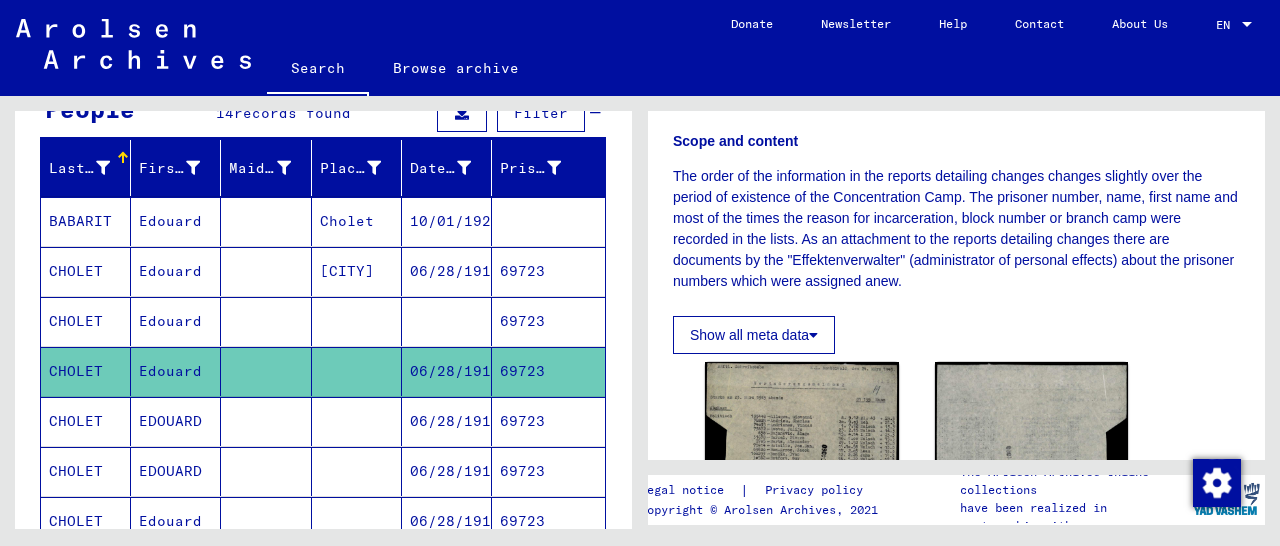 click on "69723" at bounding box center (548, 471) 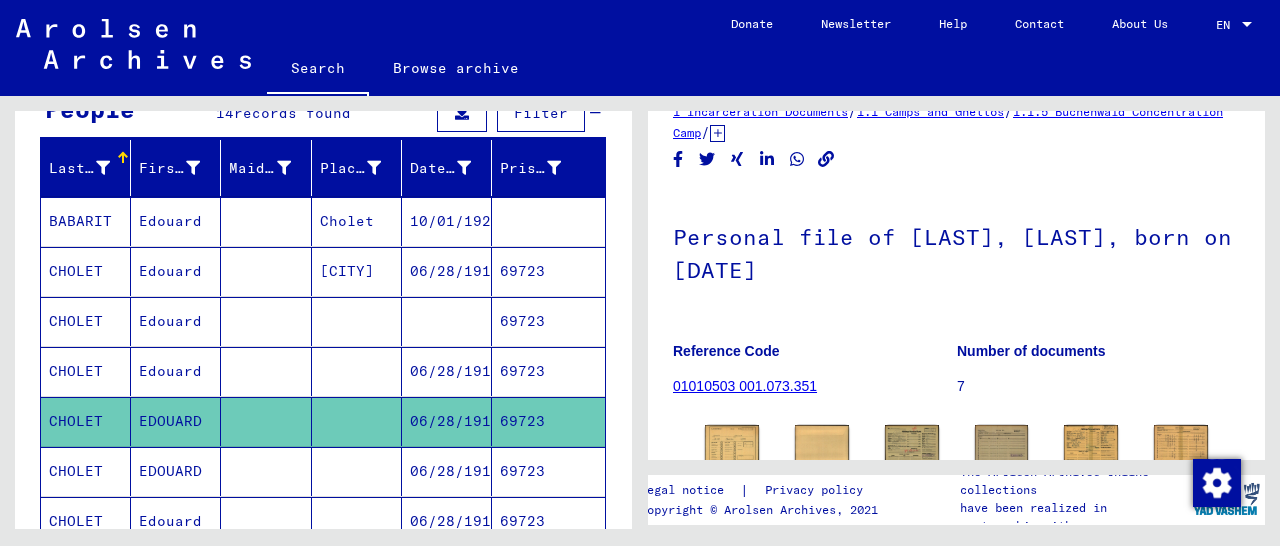 scroll, scrollTop: 208, scrollLeft: 0, axis: vertical 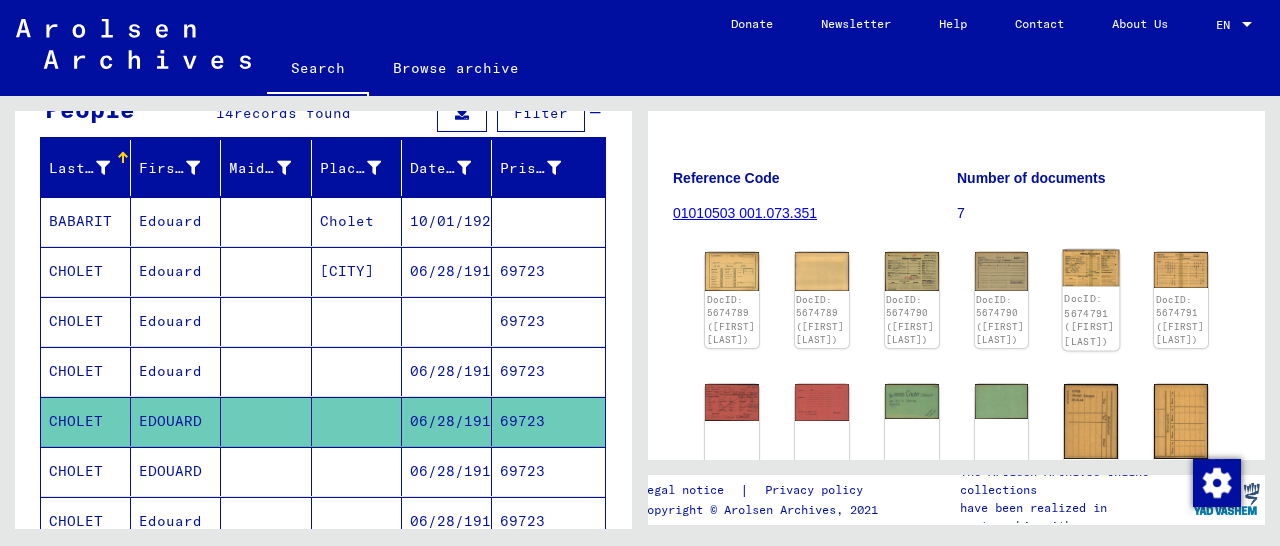 click 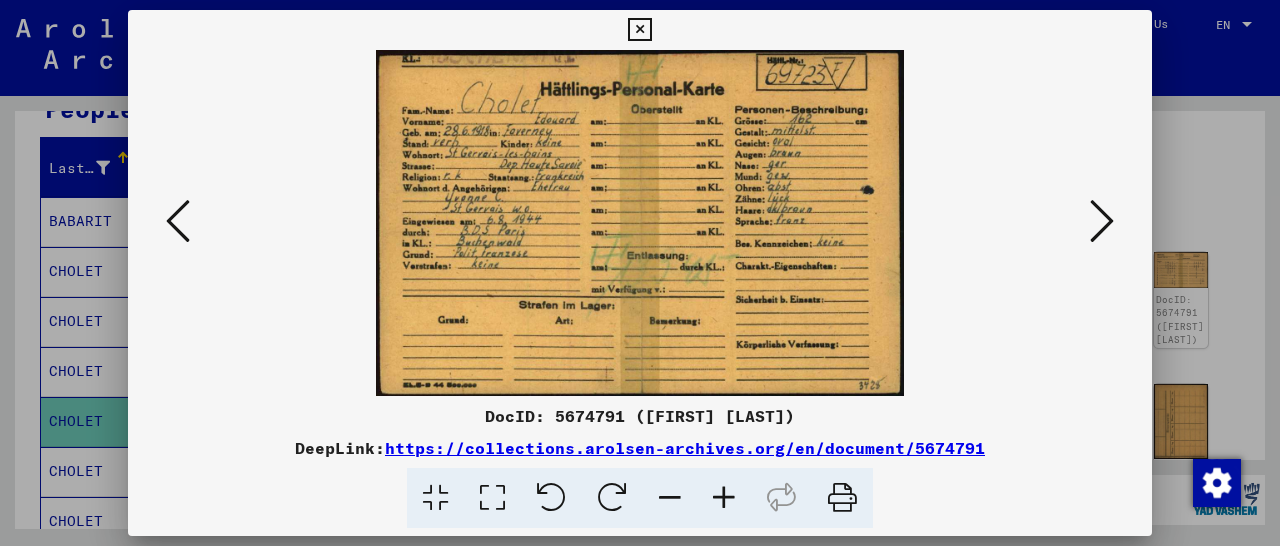 click at bounding box center (639, 30) 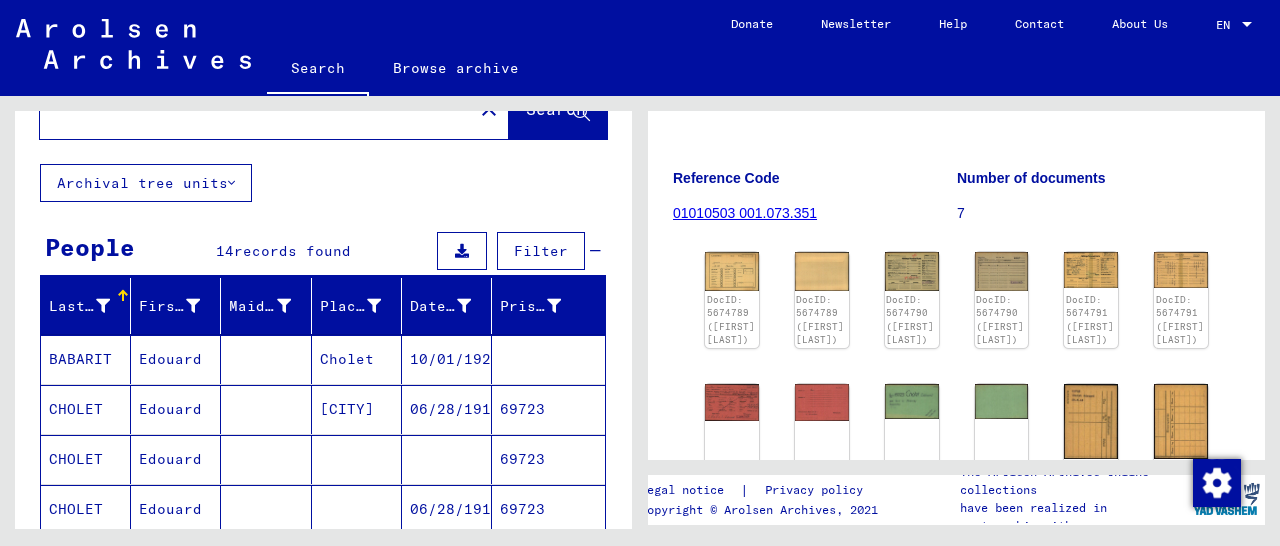 scroll, scrollTop: 0, scrollLeft: 0, axis: both 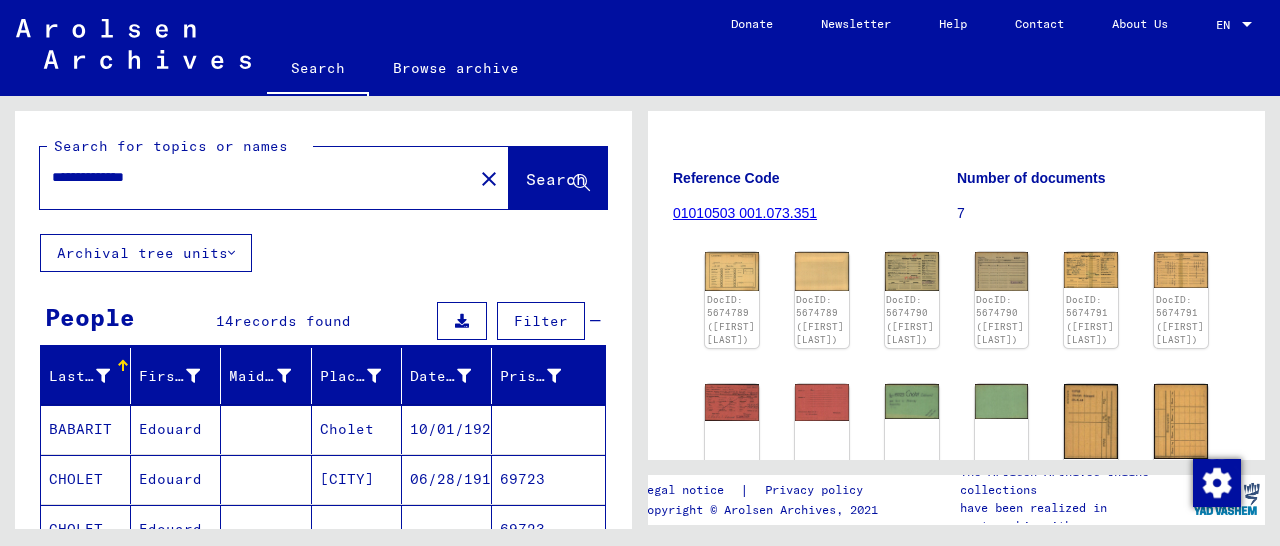 drag, startPoint x: 179, startPoint y: 176, endPoint x: 11, endPoint y: 177, distance: 168.00298 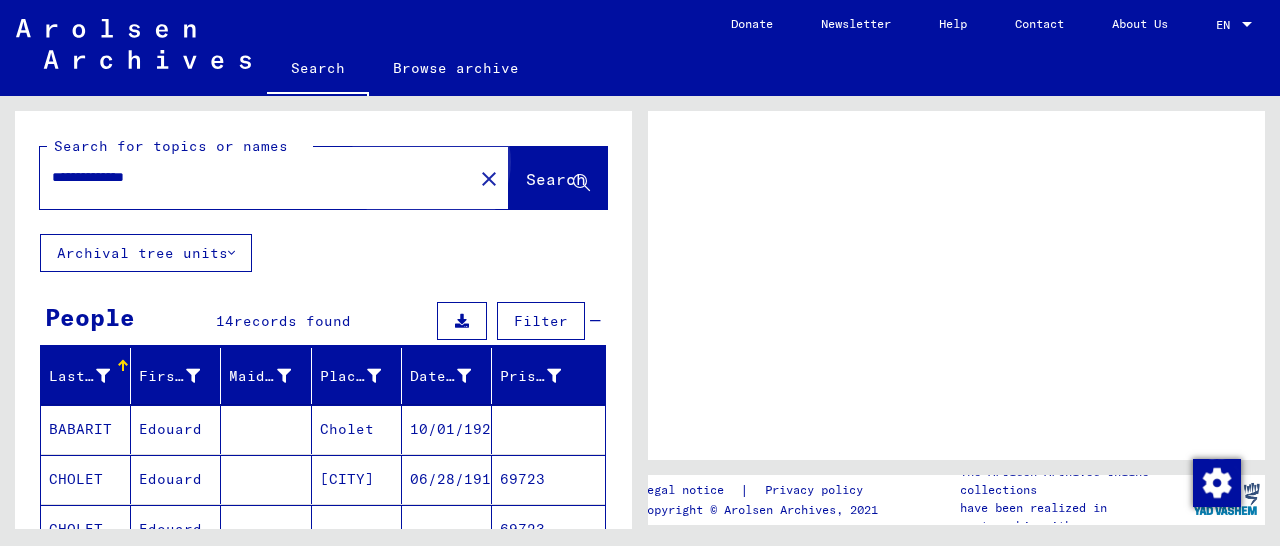 scroll, scrollTop: 0, scrollLeft: 0, axis: both 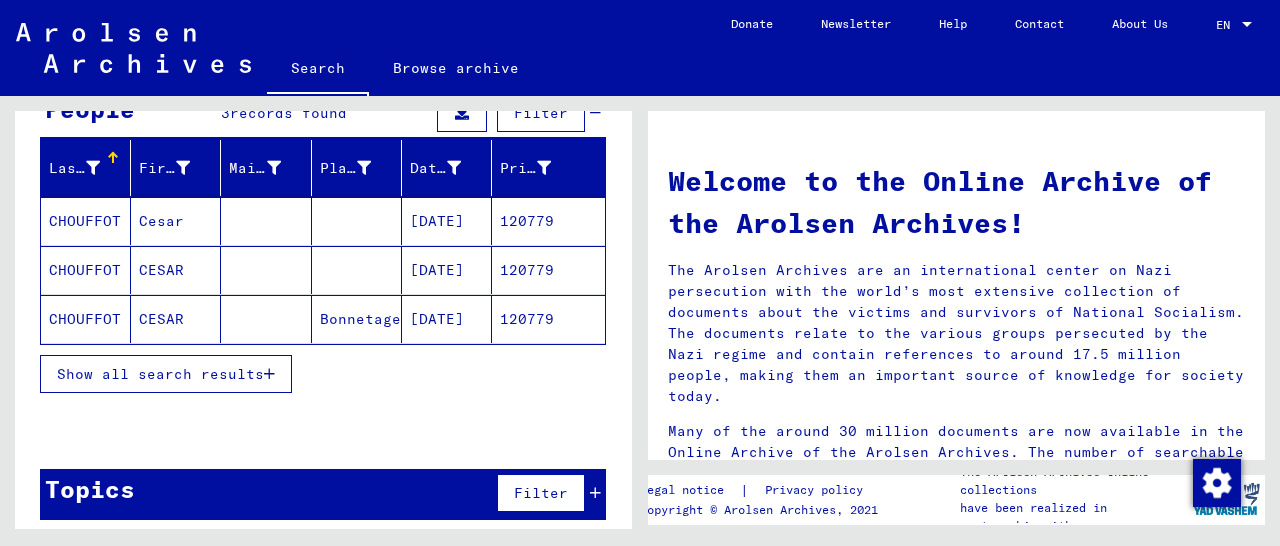 click on "120779" at bounding box center (548, 270) 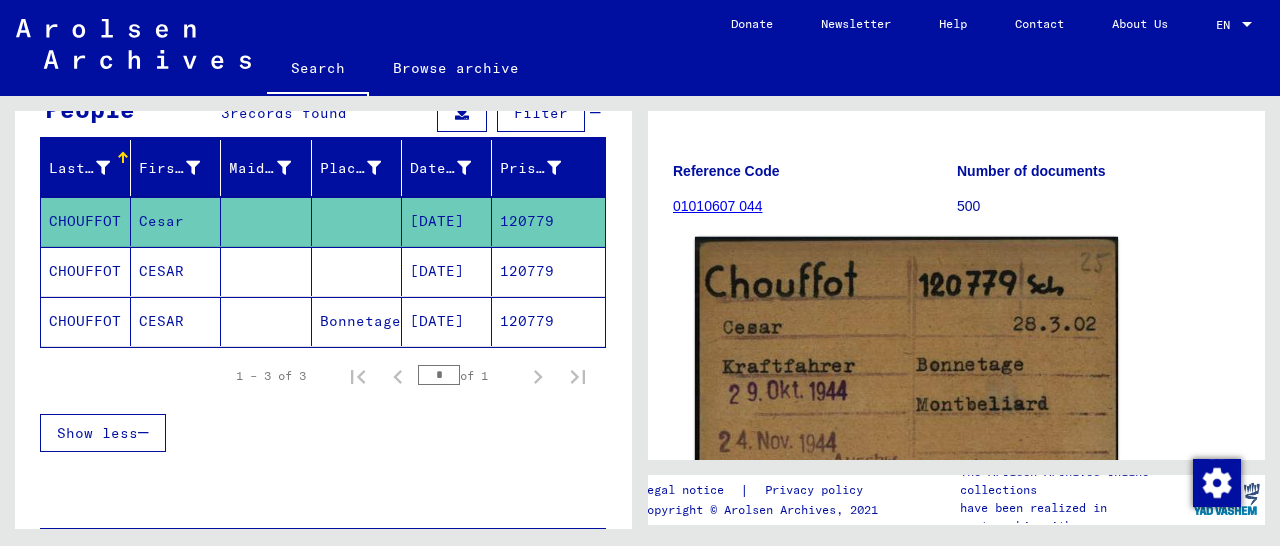 scroll, scrollTop: 312, scrollLeft: 0, axis: vertical 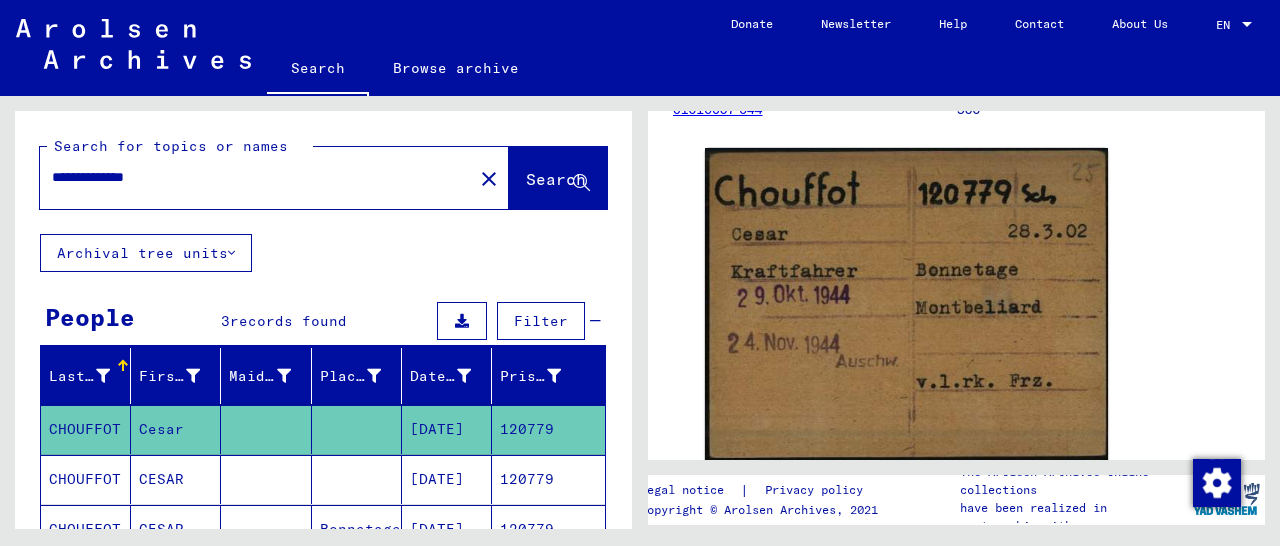 drag, startPoint x: 215, startPoint y: 183, endPoint x: 46, endPoint y: 185, distance: 169.01184 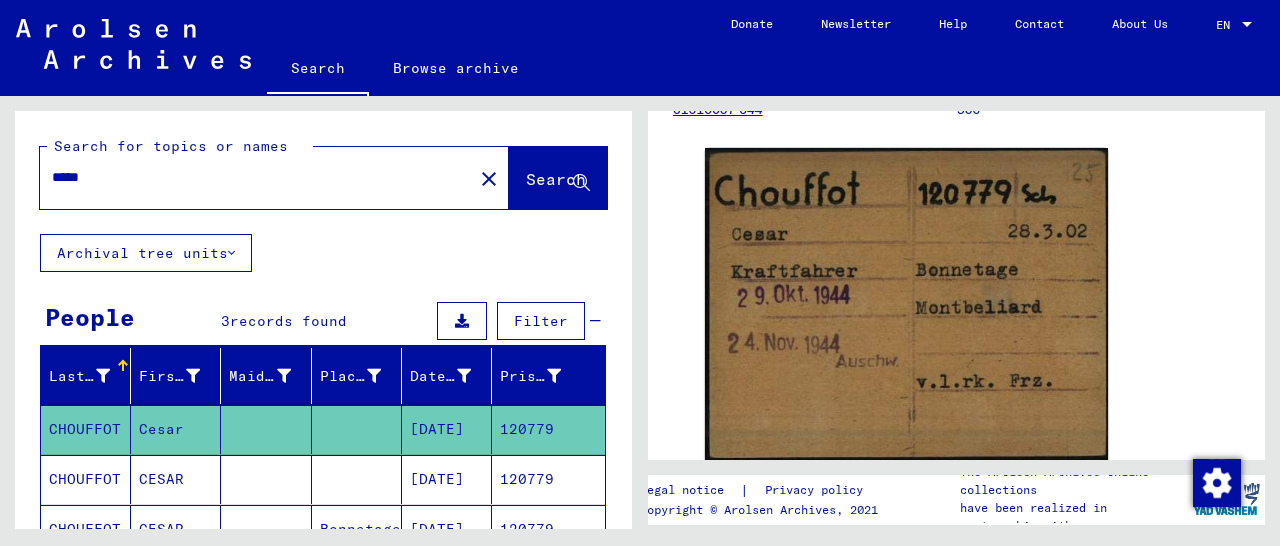 click on "Search" 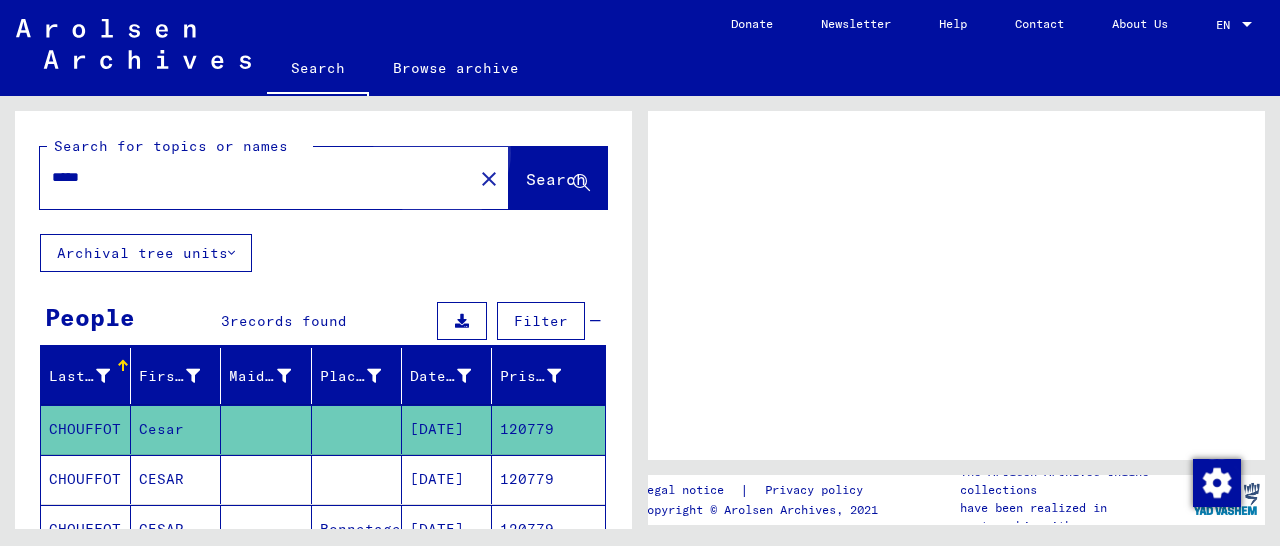 scroll, scrollTop: 0, scrollLeft: 0, axis: both 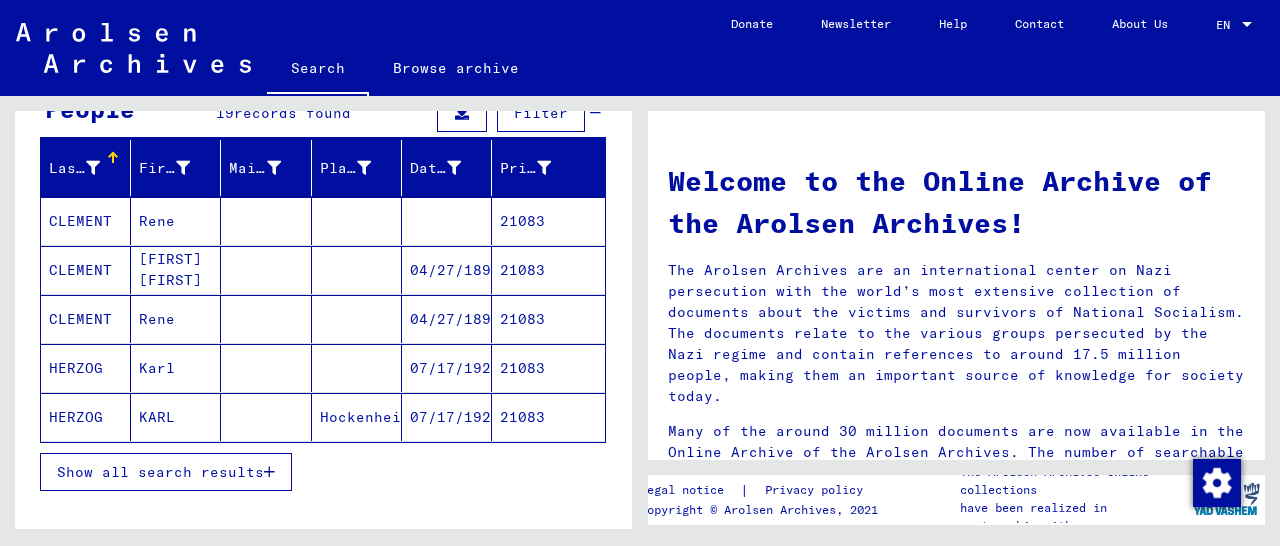 click on "21083" at bounding box center (548, 319) 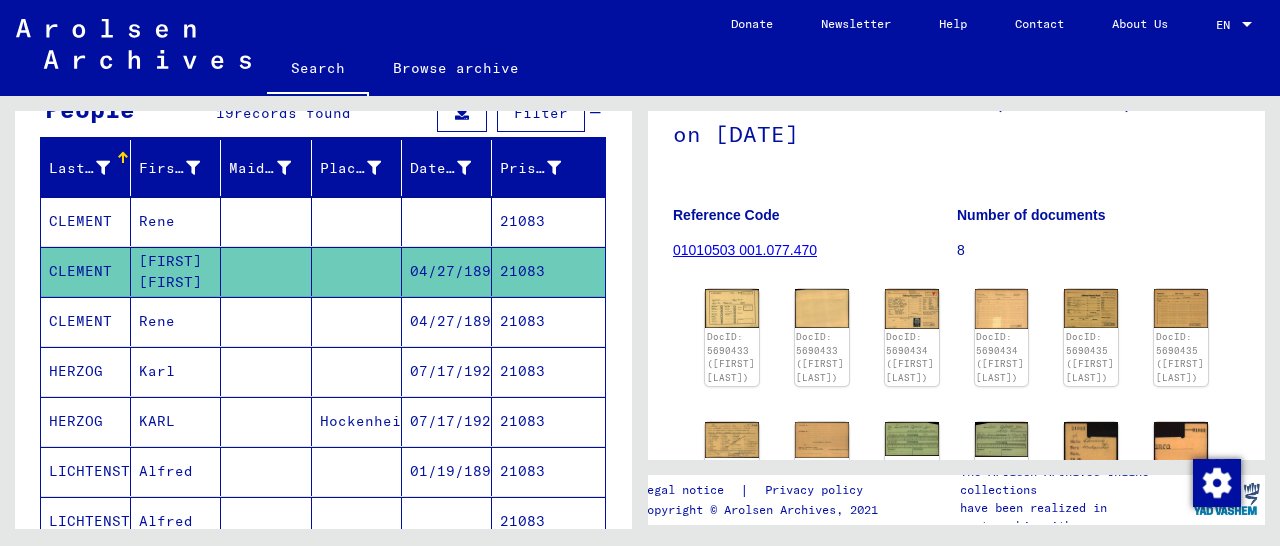 scroll, scrollTop: 312, scrollLeft: 0, axis: vertical 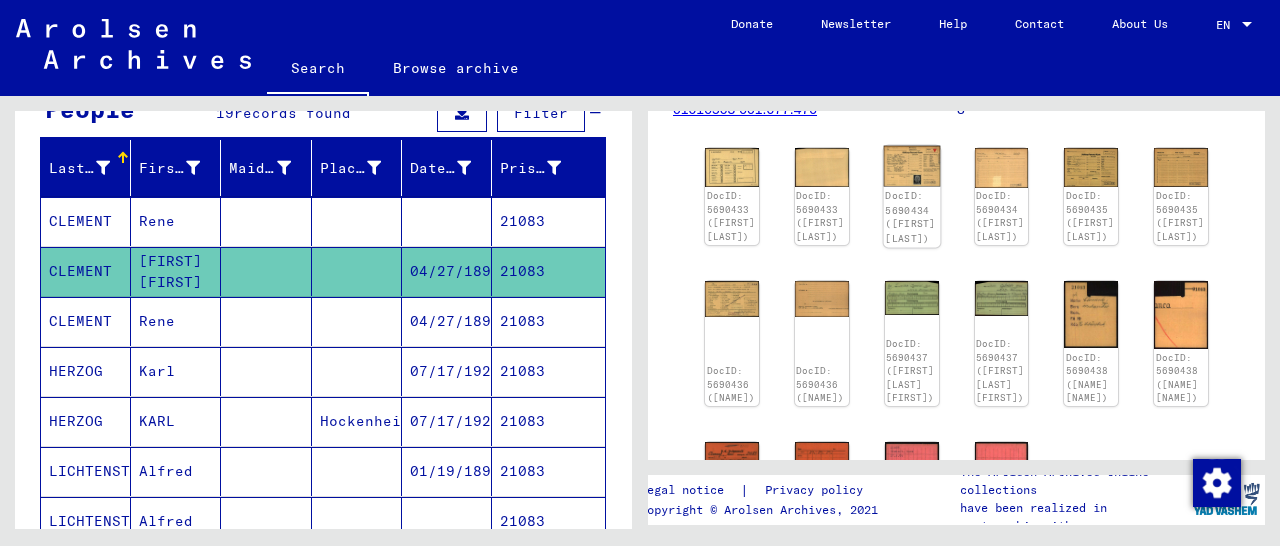 click on "DocID: 5690434 ([FIRST] [LAST])" 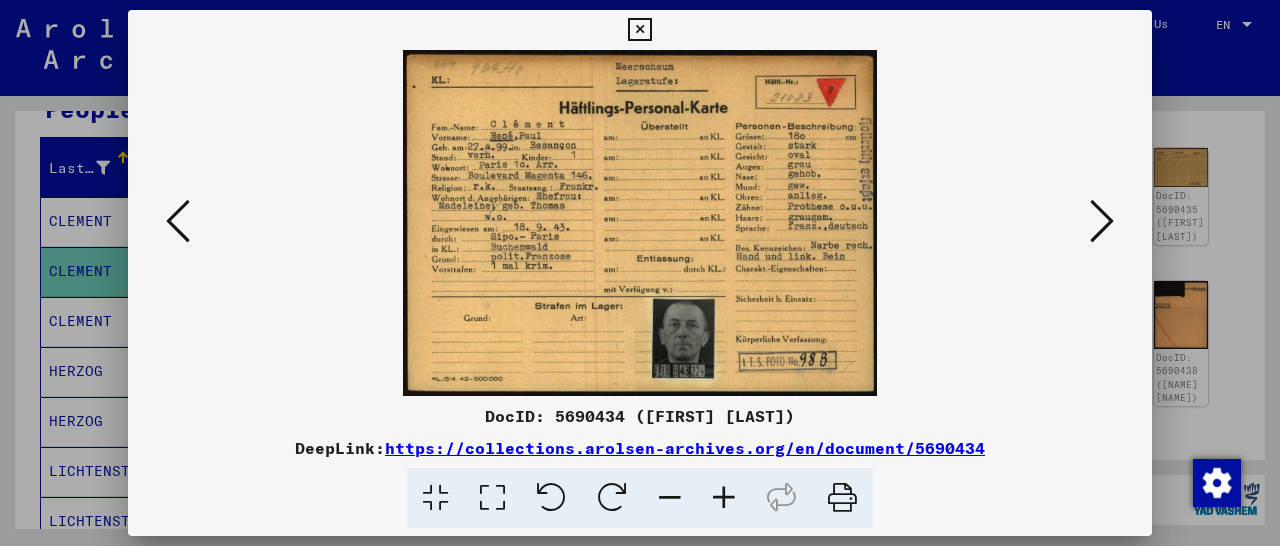 click at bounding box center [639, 30] 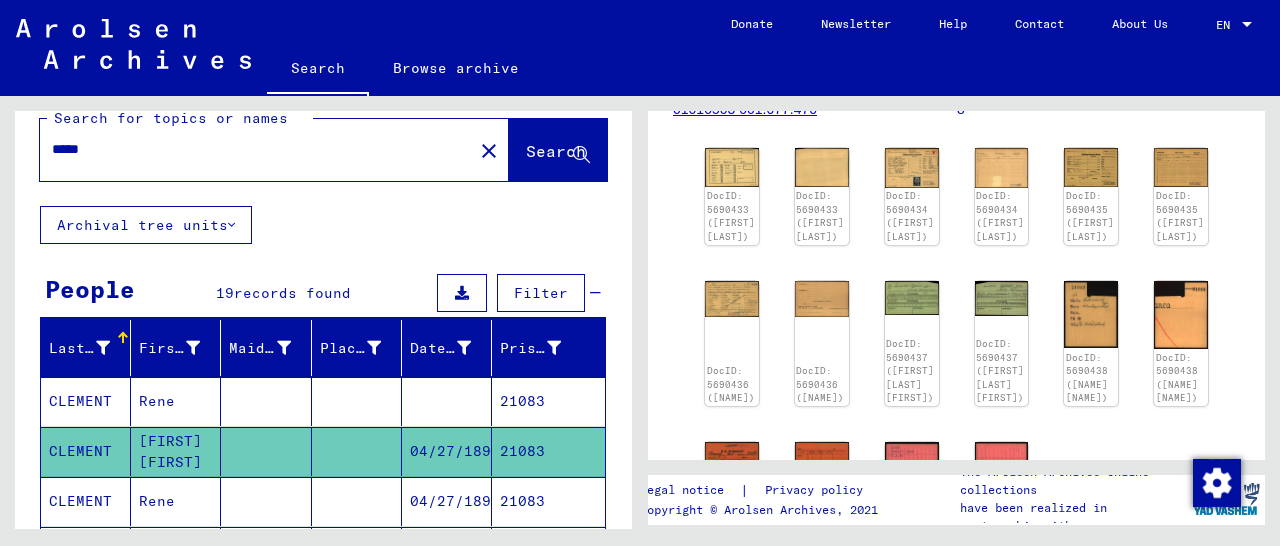 scroll, scrollTop: 0, scrollLeft: 0, axis: both 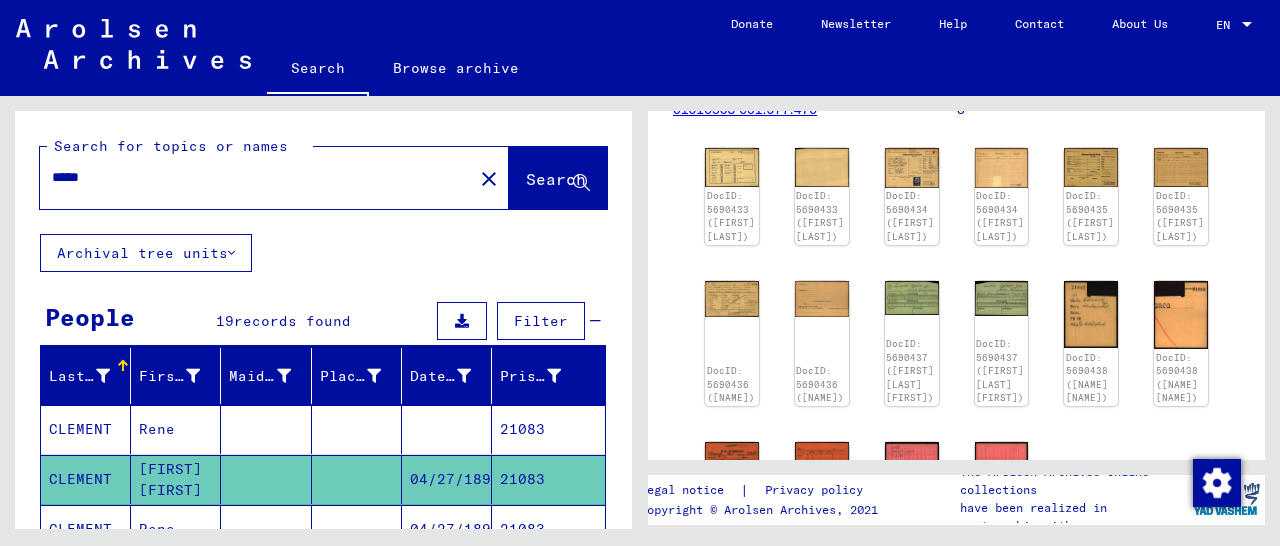 drag, startPoint x: 111, startPoint y: 173, endPoint x: 4, endPoint y: 191, distance: 108.503456 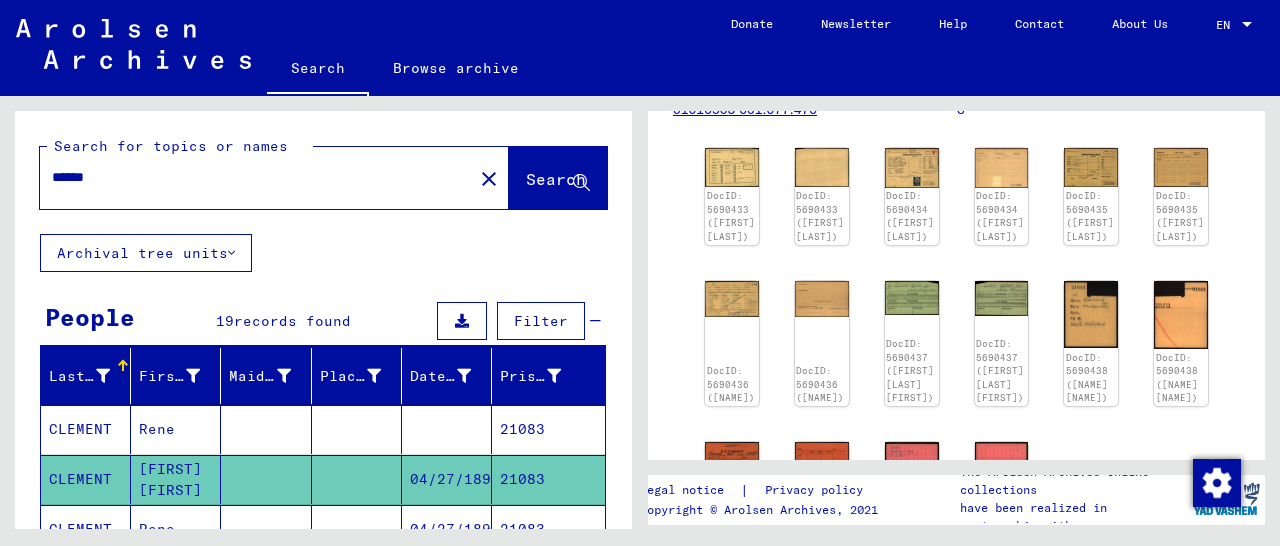 click on "Search" 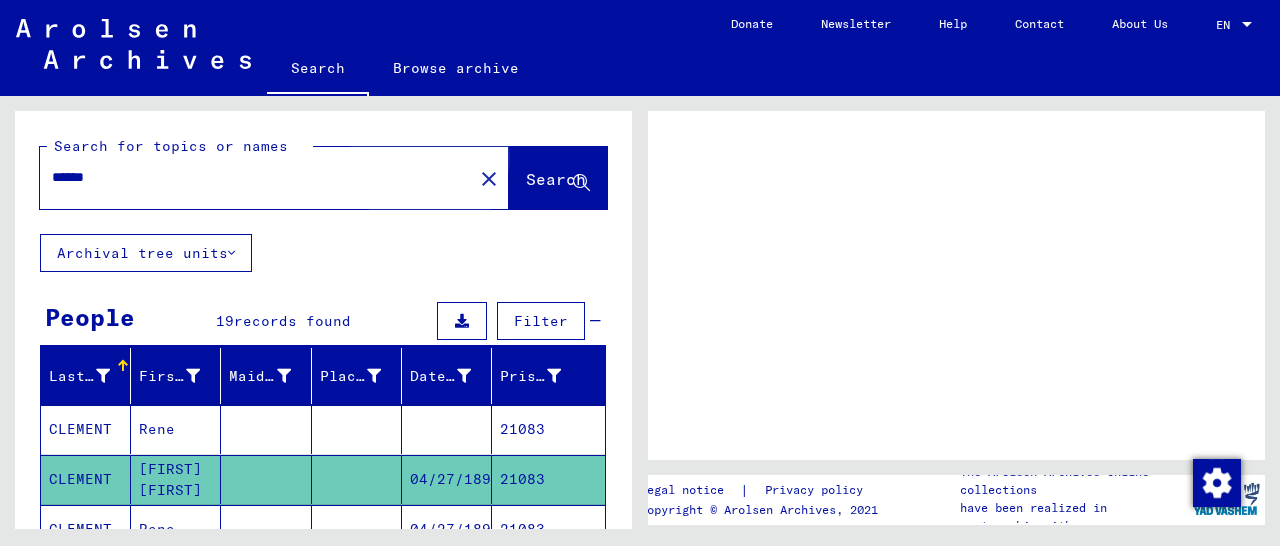 scroll, scrollTop: 0, scrollLeft: 0, axis: both 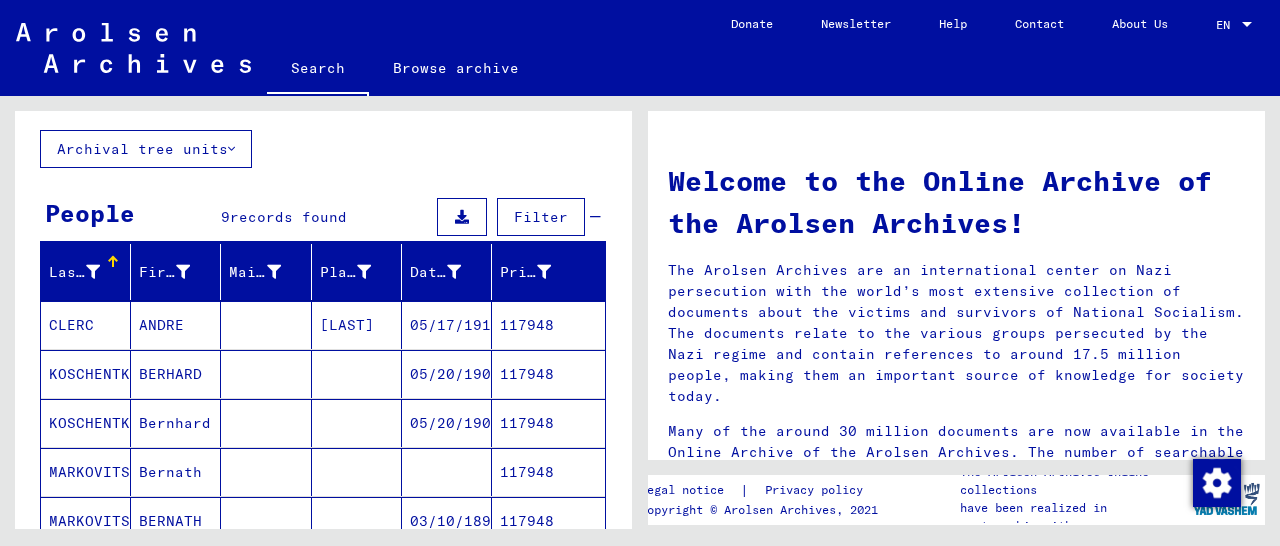 click on "117948" at bounding box center [548, 374] 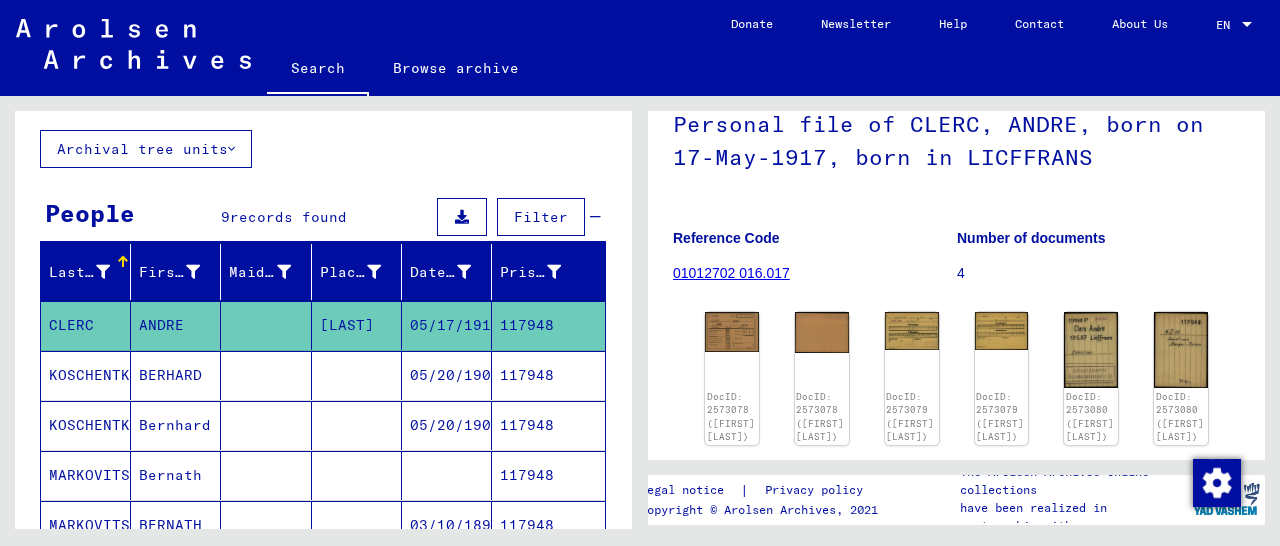 scroll, scrollTop: 312, scrollLeft: 0, axis: vertical 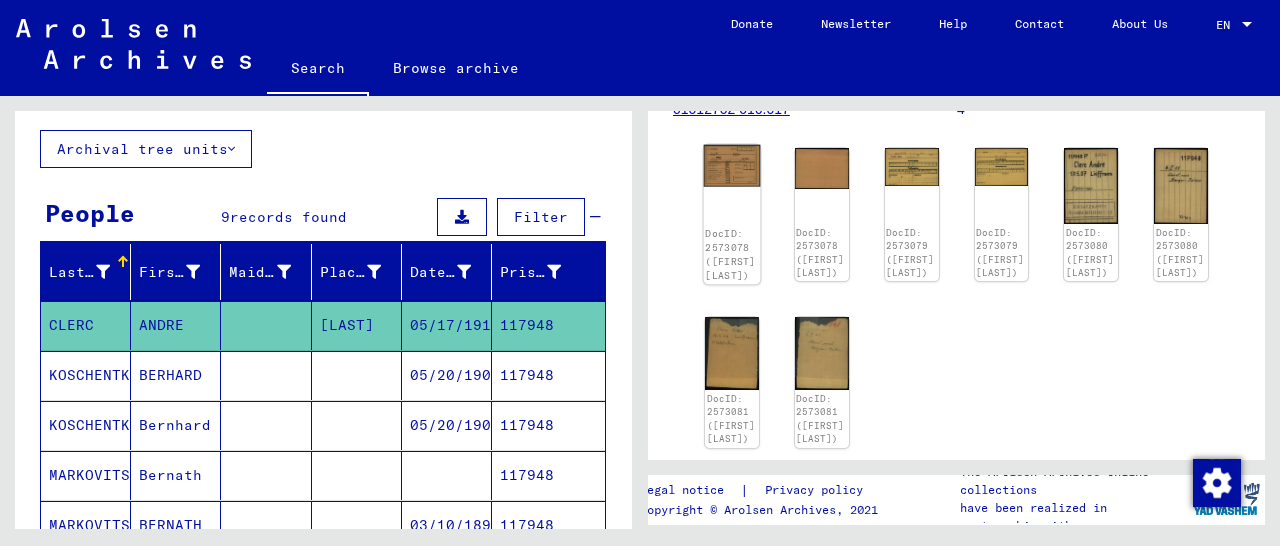 click 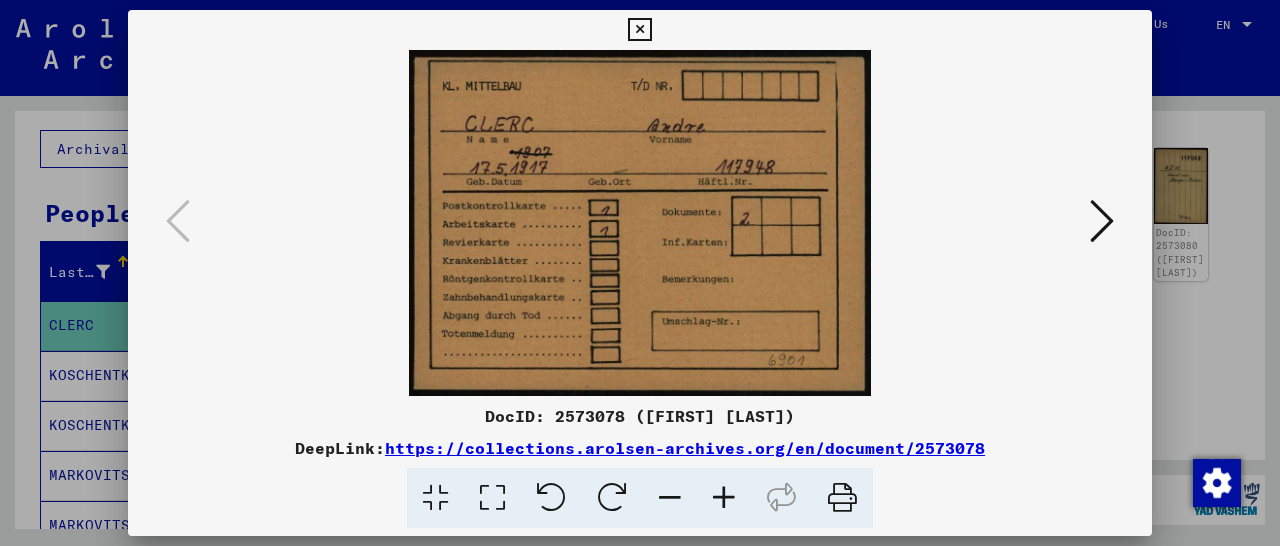 click at bounding box center [1102, 221] 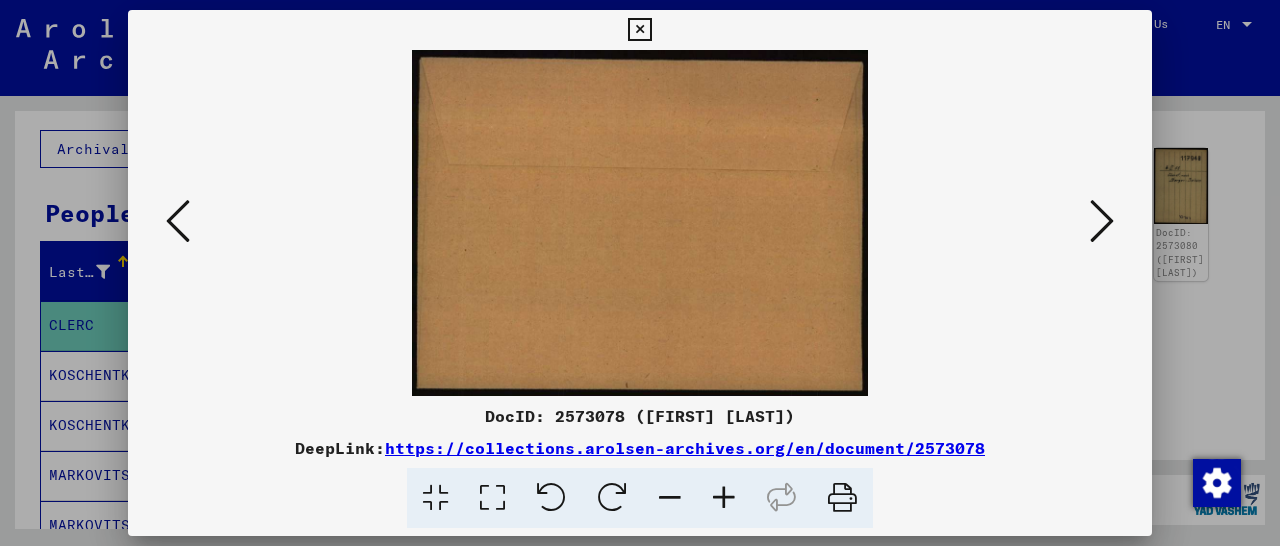 click at bounding box center (1102, 221) 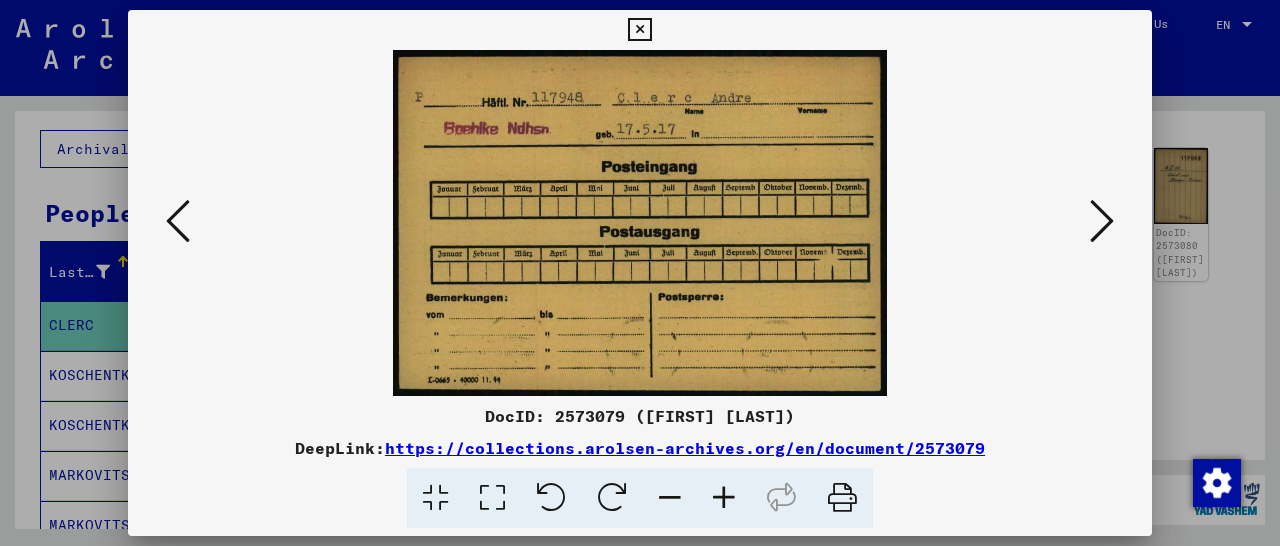 click at bounding box center [1102, 221] 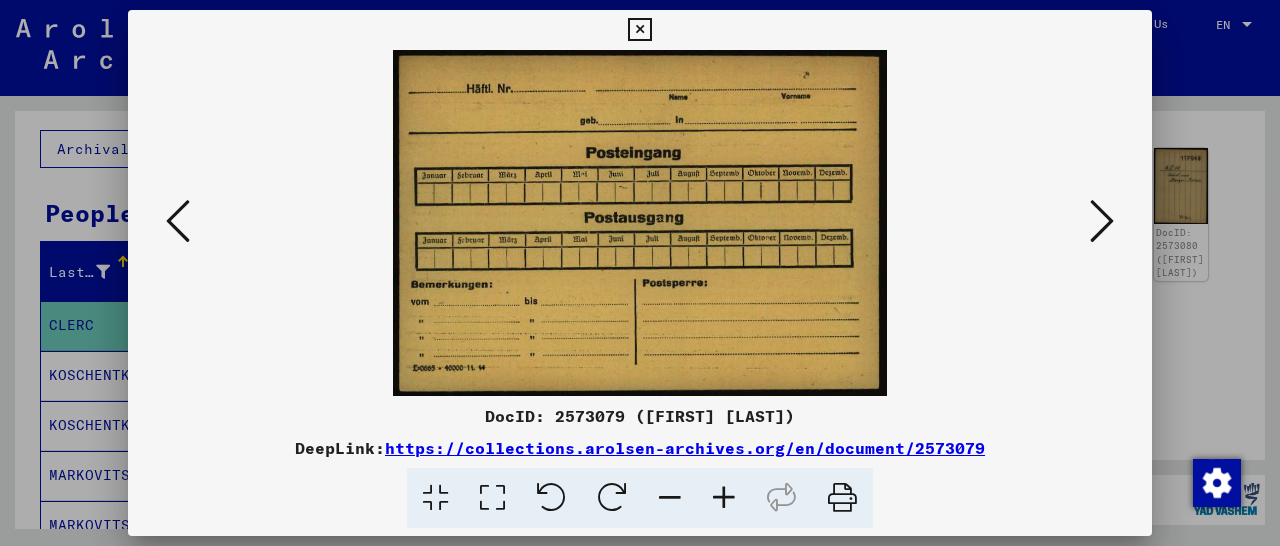 click at bounding box center (1102, 221) 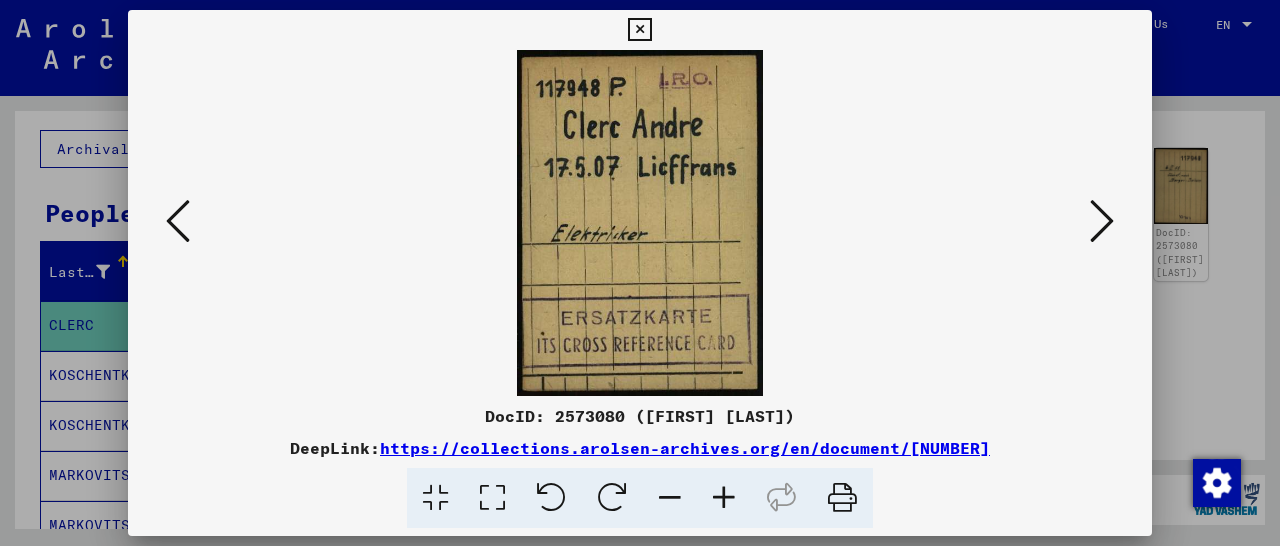 click at bounding box center (1102, 221) 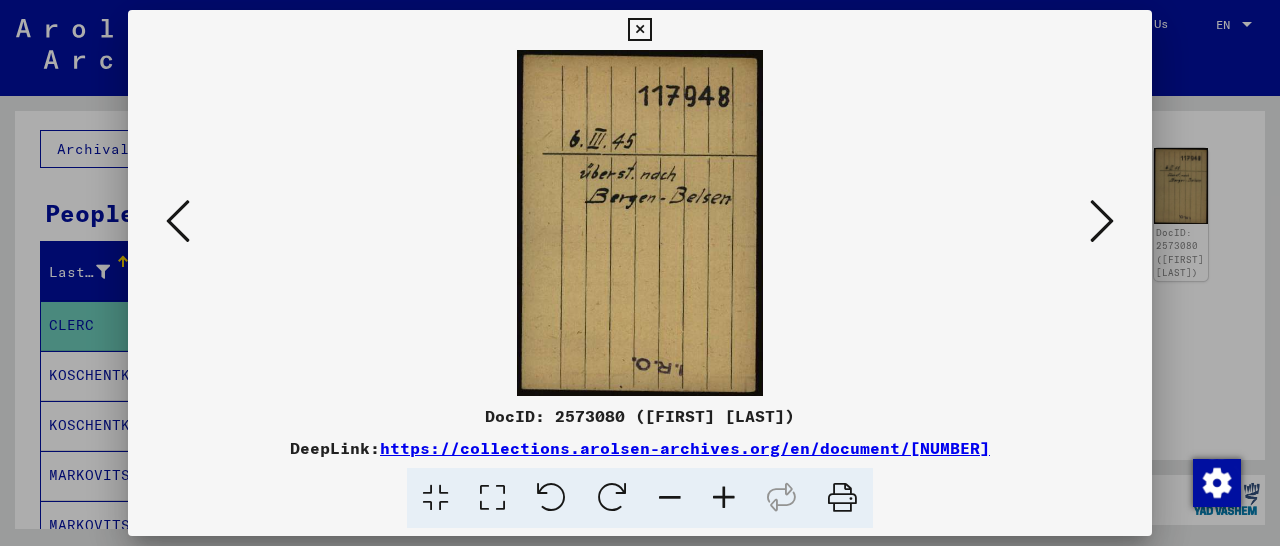 click at bounding box center (1102, 221) 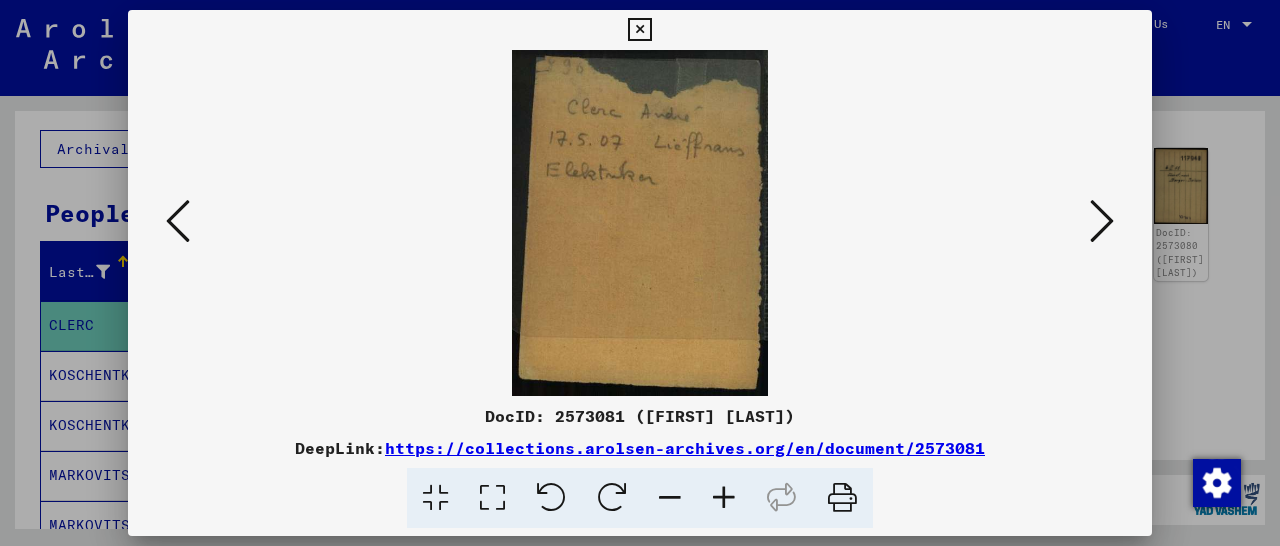 click at bounding box center (1102, 221) 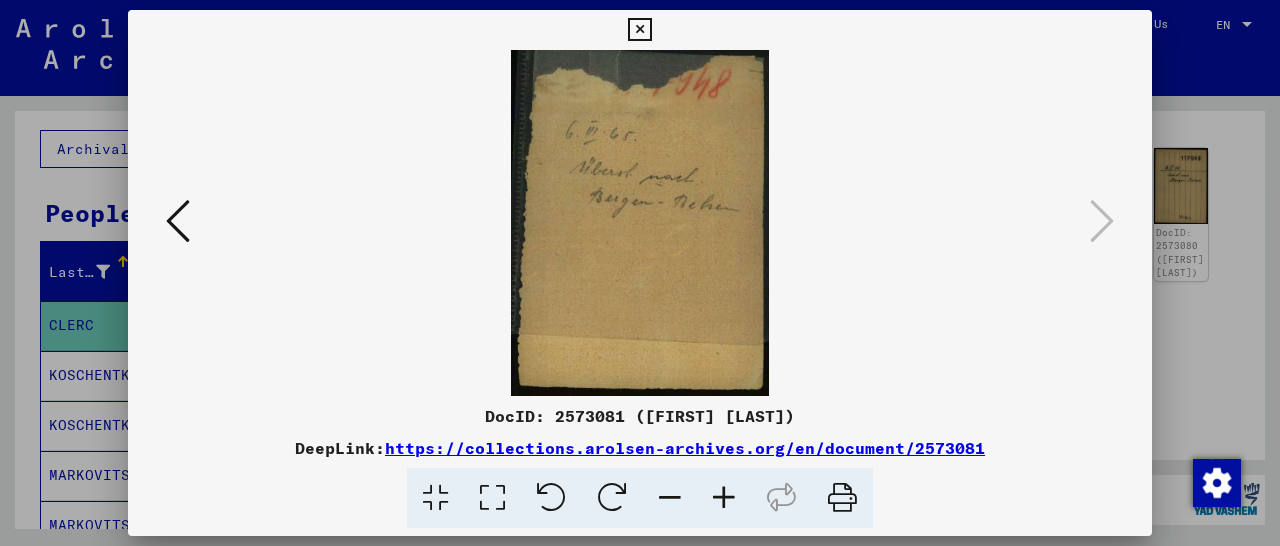 click at bounding box center (639, 30) 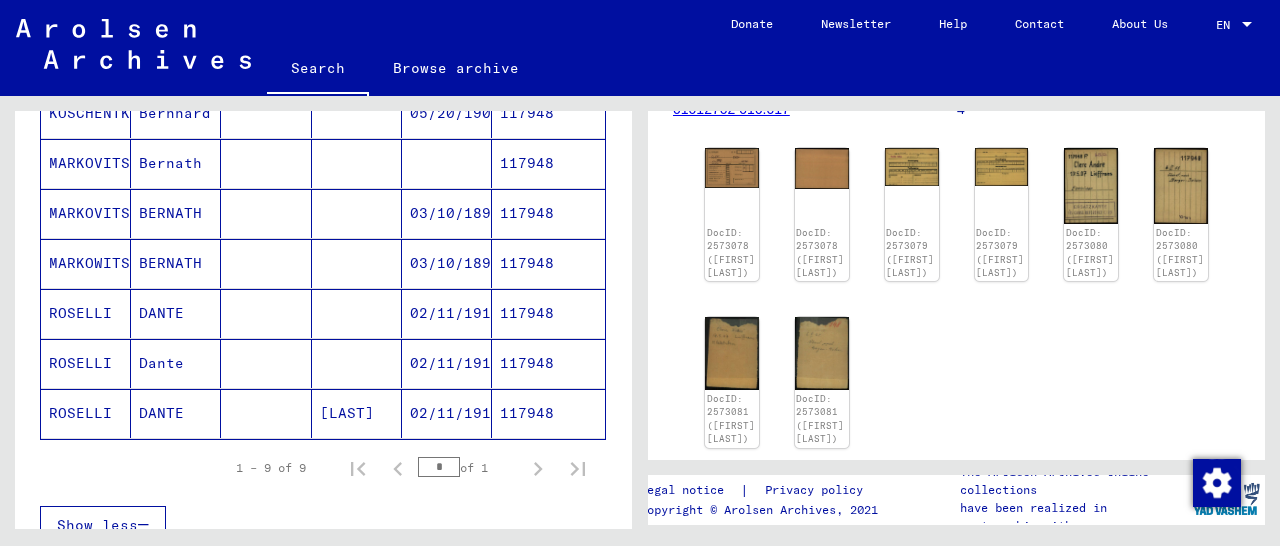 scroll, scrollTop: 208, scrollLeft: 0, axis: vertical 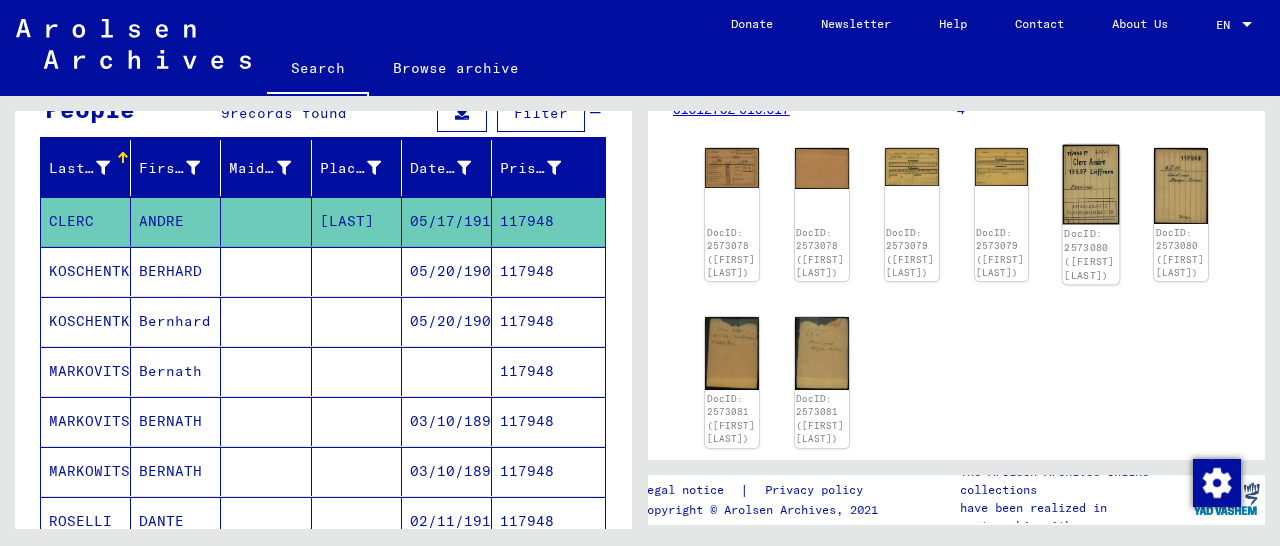 click 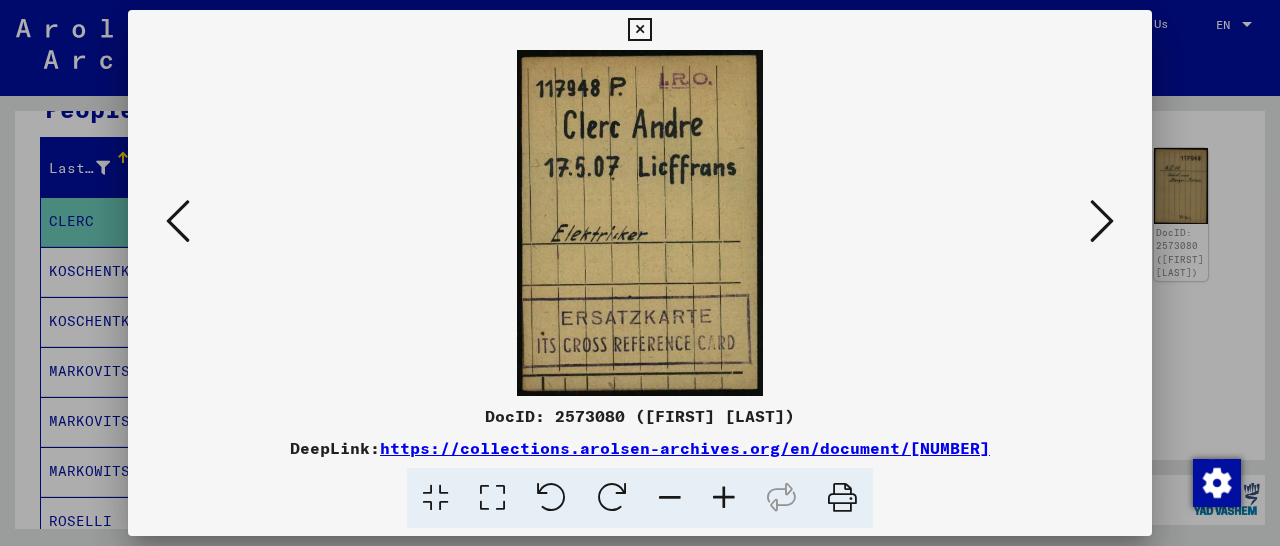 click at bounding box center [639, 30] 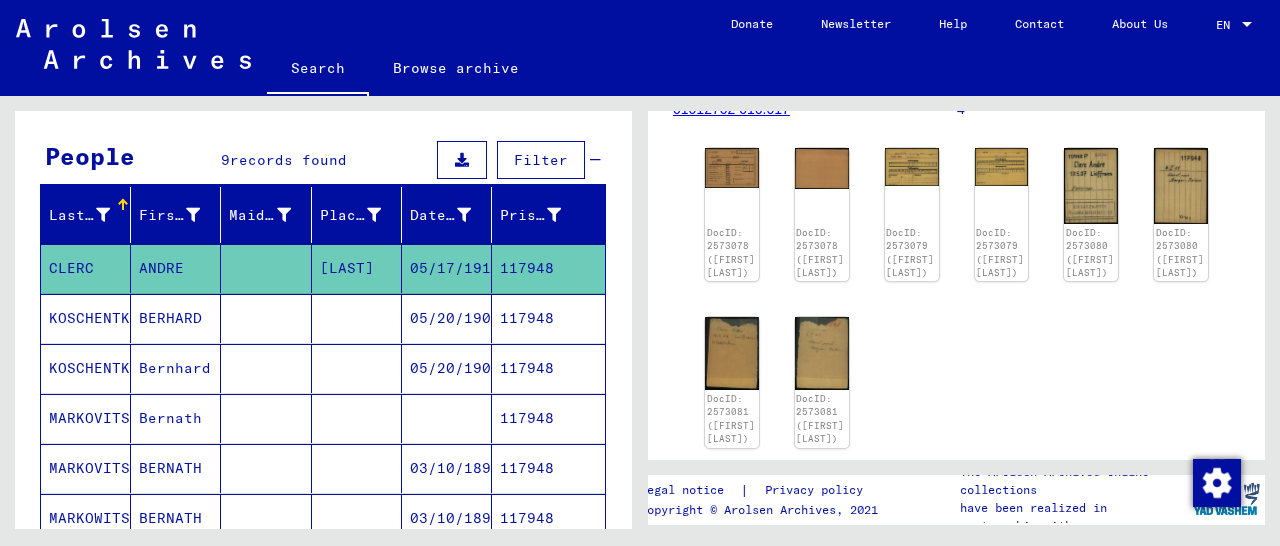scroll, scrollTop: 0, scrollLeft: 0, axis: both 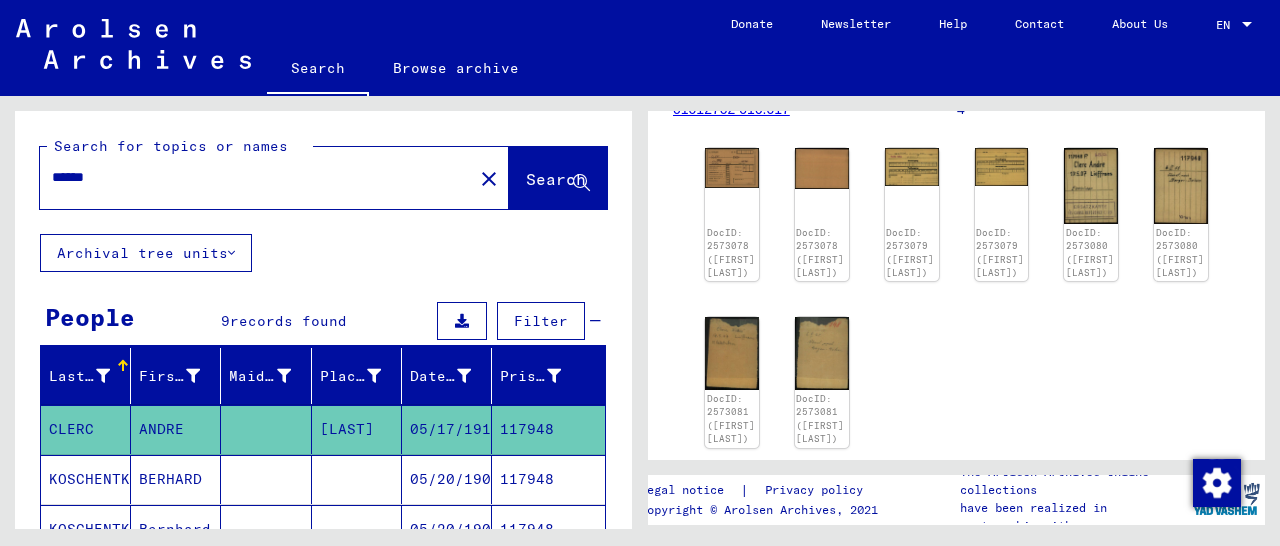 drag, startPoint x: 145, startPoint y: 177, endPoint x: 33, endPoint y: 192, distance: 113 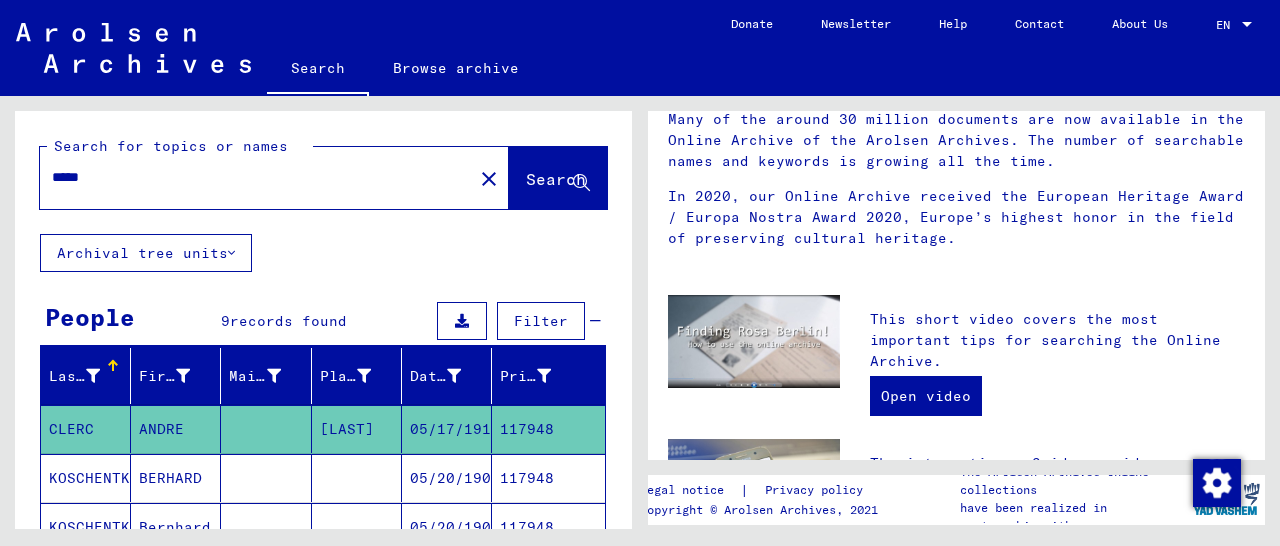 scroll, scrollTop: 0, scrollLeft: 0, axis: both 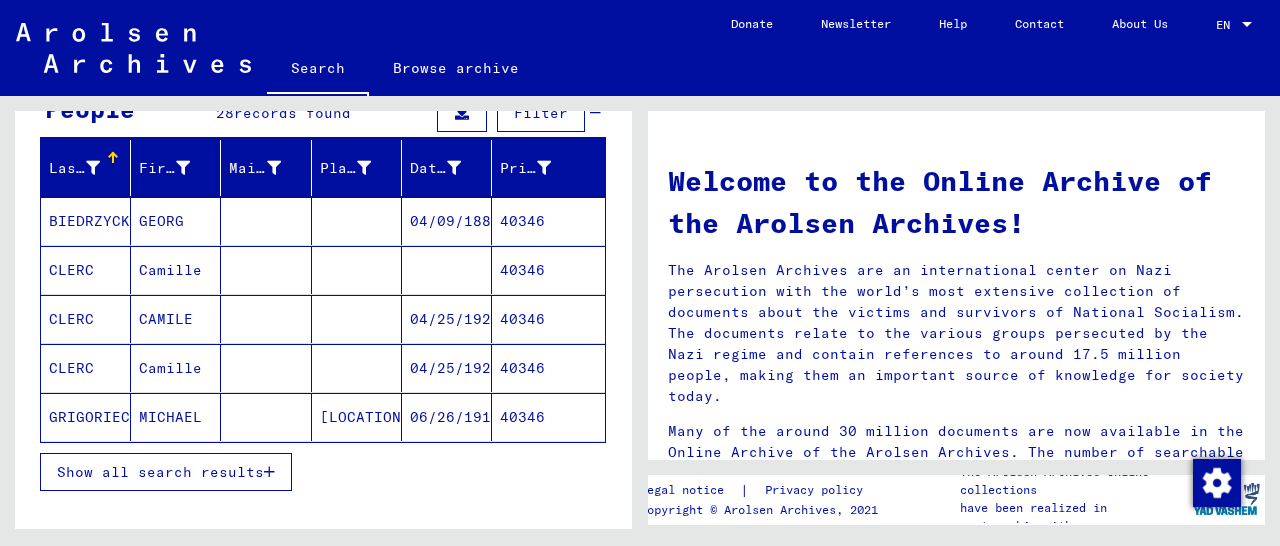 click on "40346" at bounding box center (548, 368) 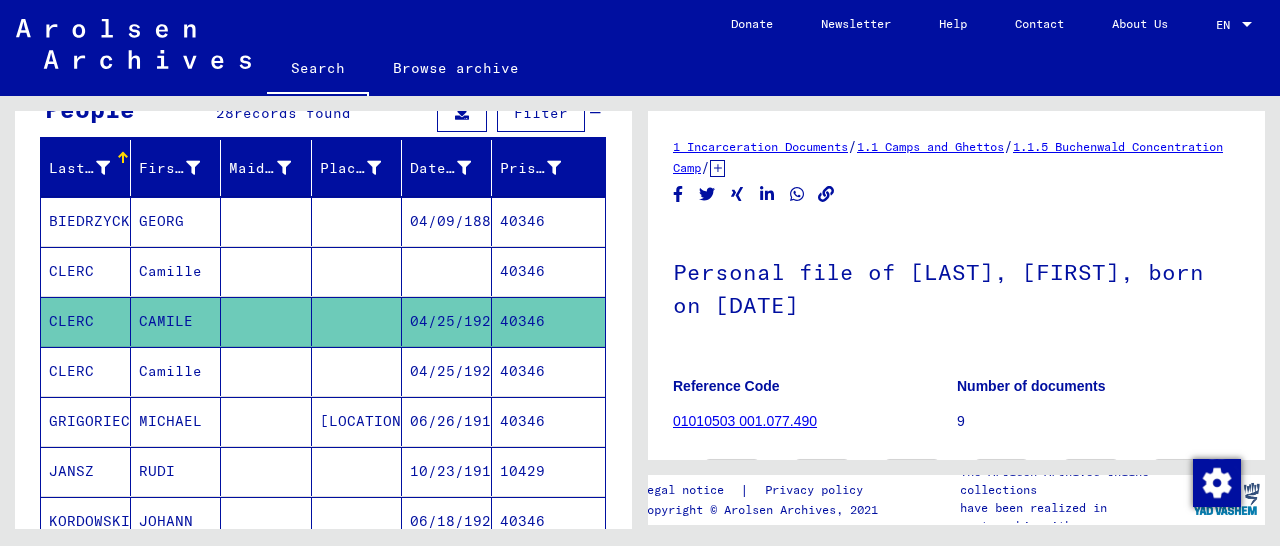 scroll, scrollTop: 312, scrollLeft: 0, axis: vertical 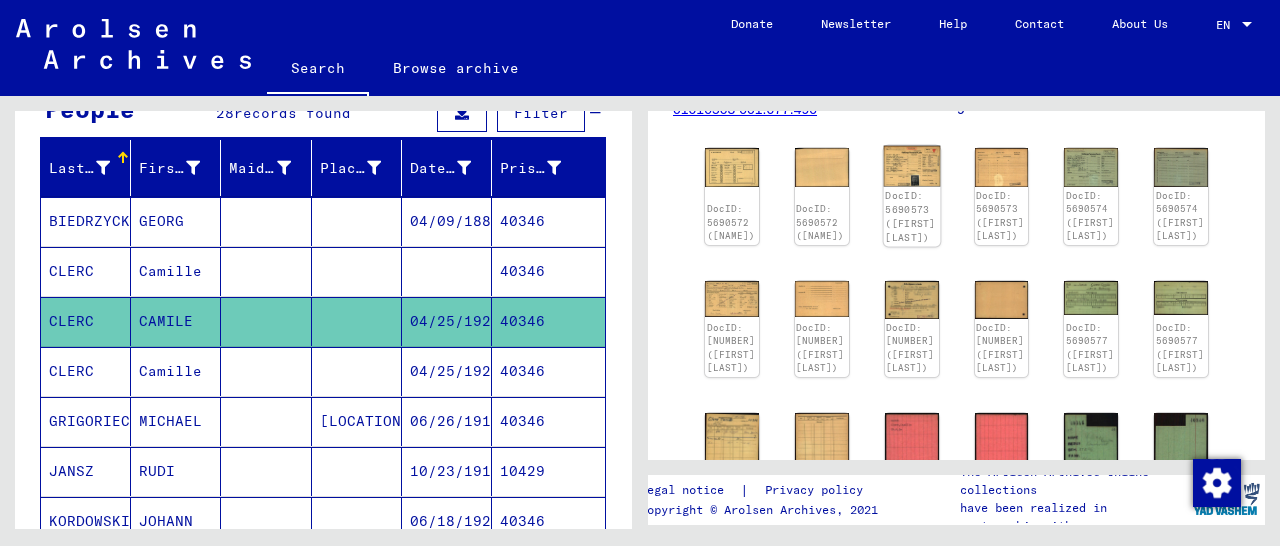 click 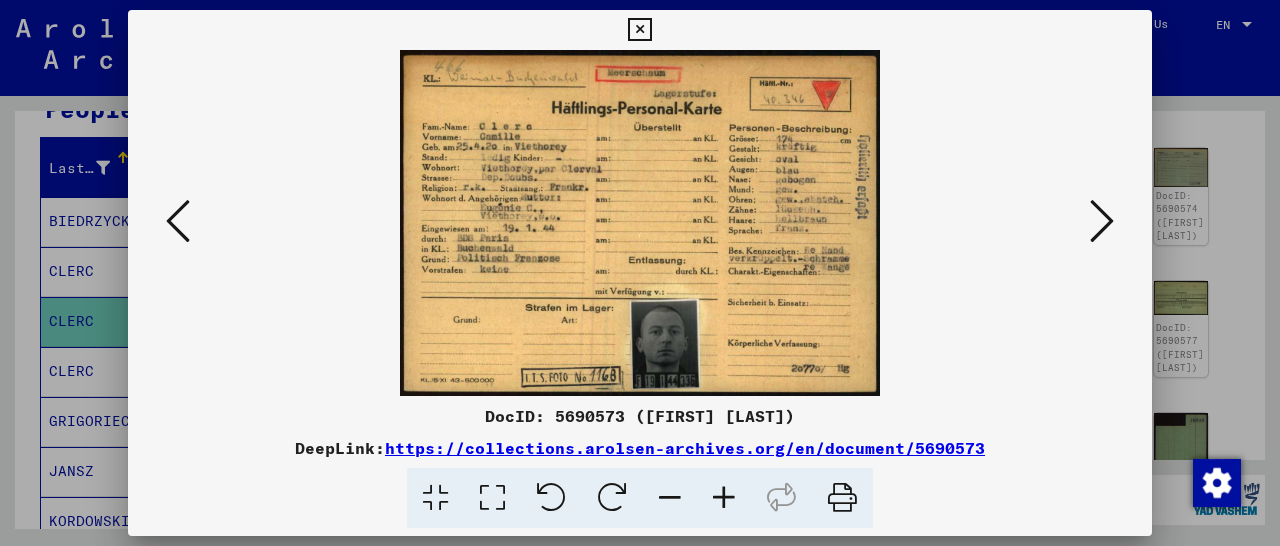 click at bounding box center [639, 30] 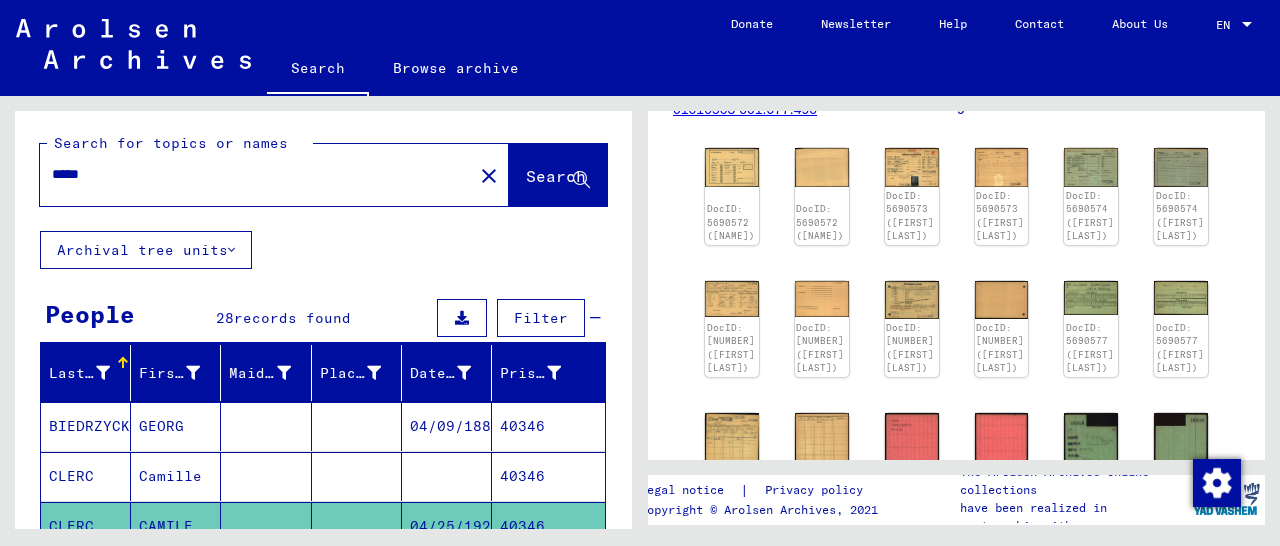 scroll, scrollTop: 0, scrollLeft: 0, axis: both 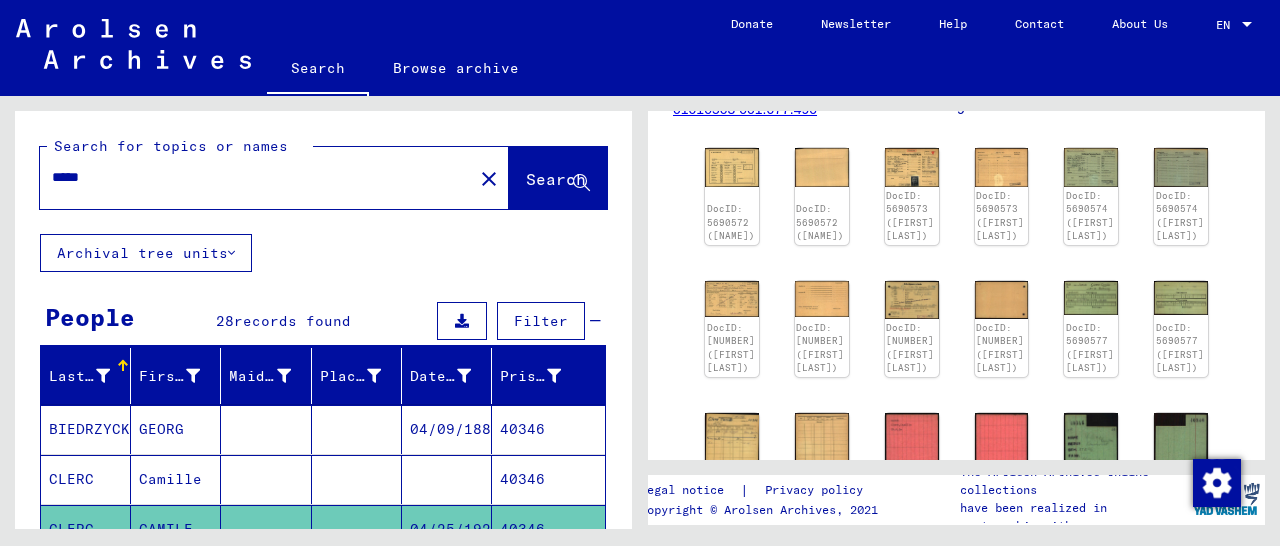 drag, startPoint x: 163, startPoint y: 171, endPoint x: 0, endPoint y: 169, distance: 163.01227 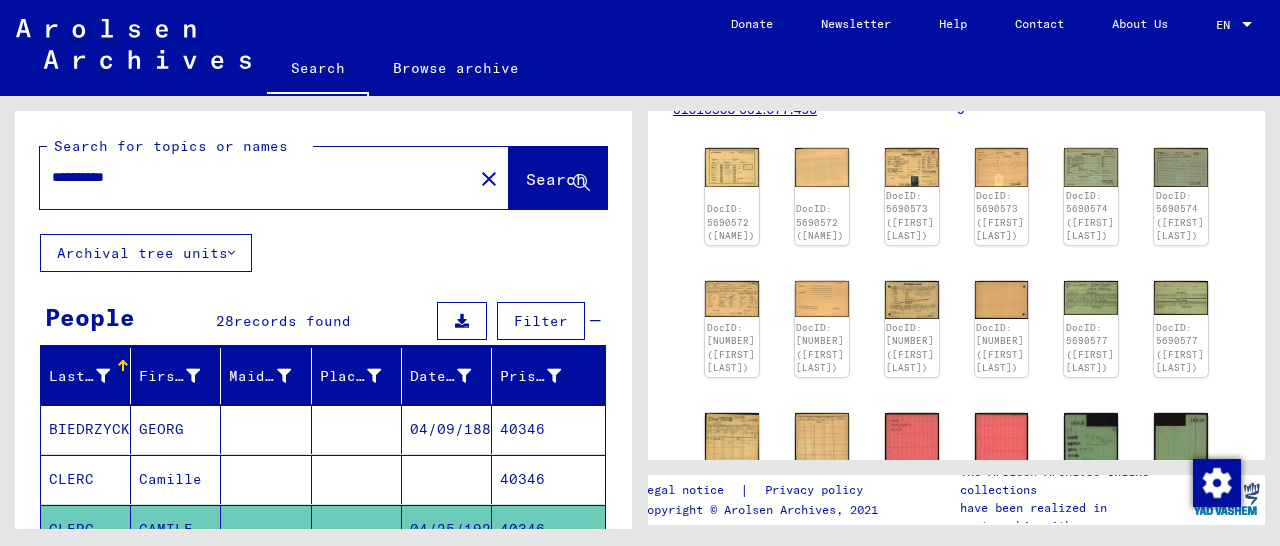 click on "Search" 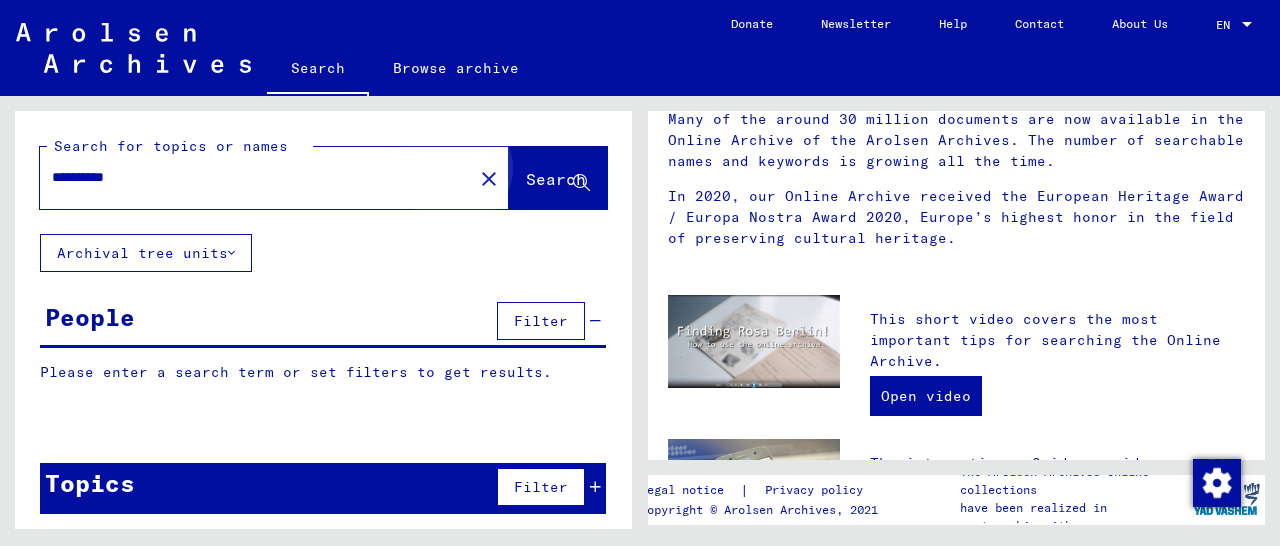 scroll, scrollTop: 0, scrollLeft: 0, axis: both 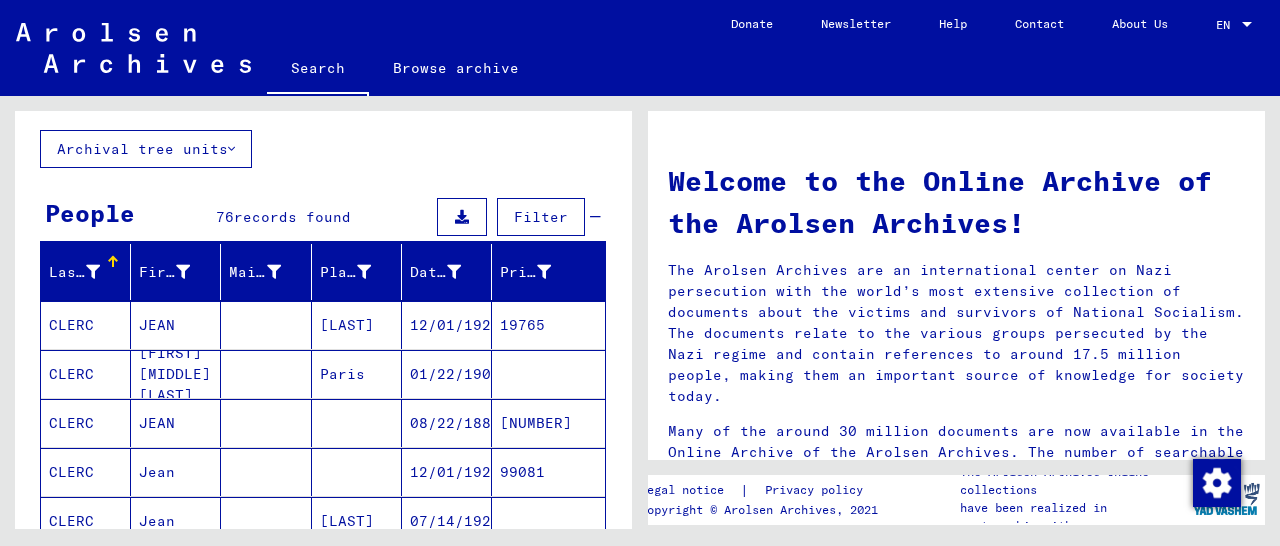 click on "19765" at bounding box center [548, 374] 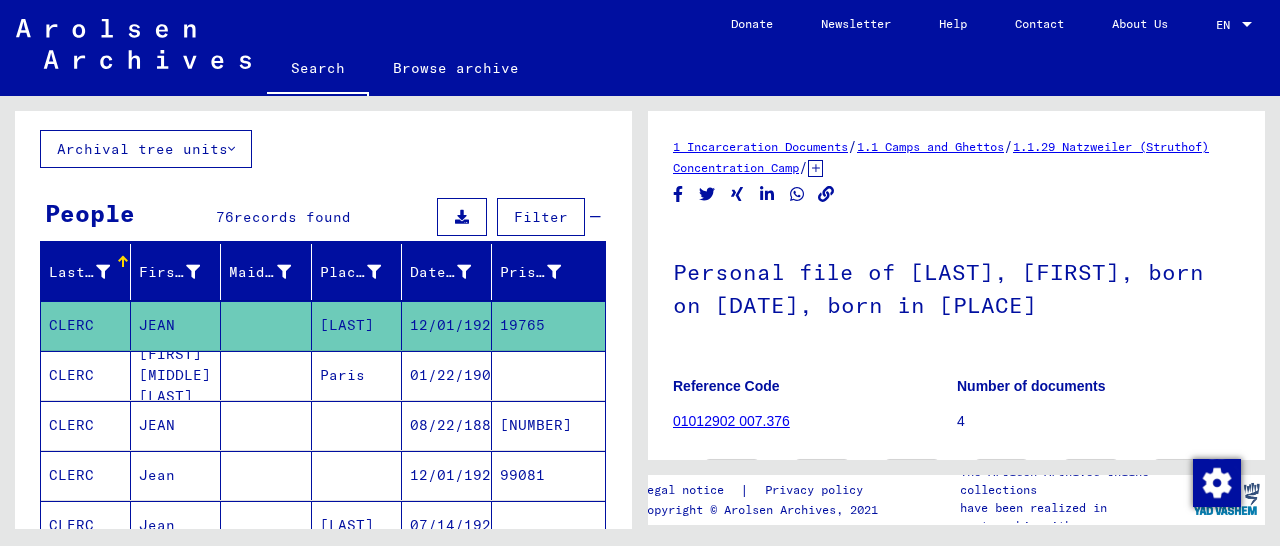 scroll, scrollTop: 312, scrollLeft: 0, axis: vertical 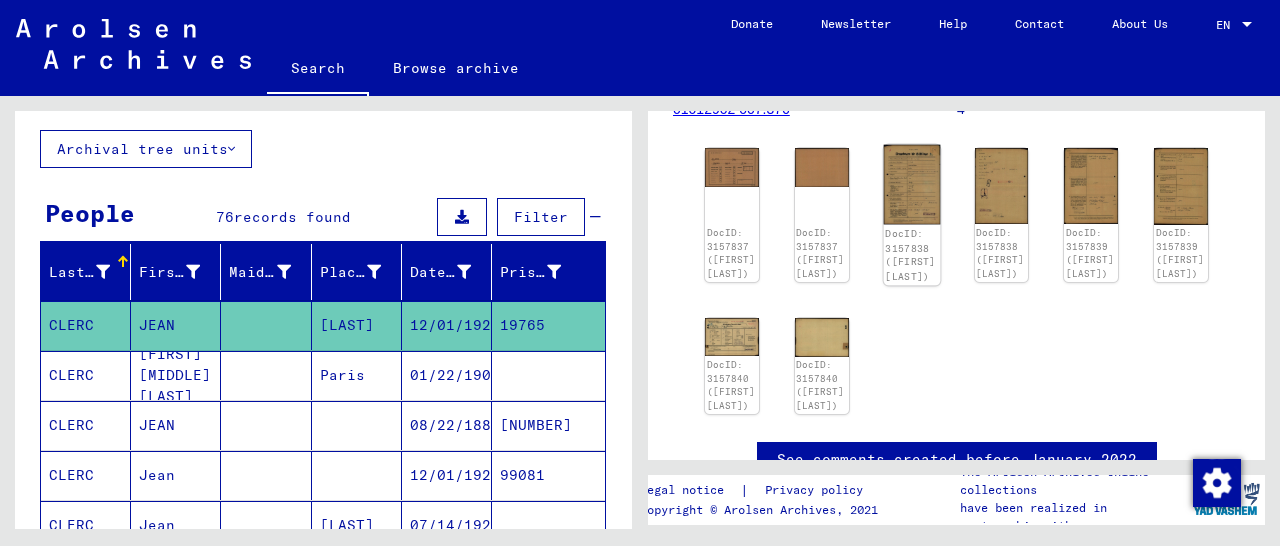 click 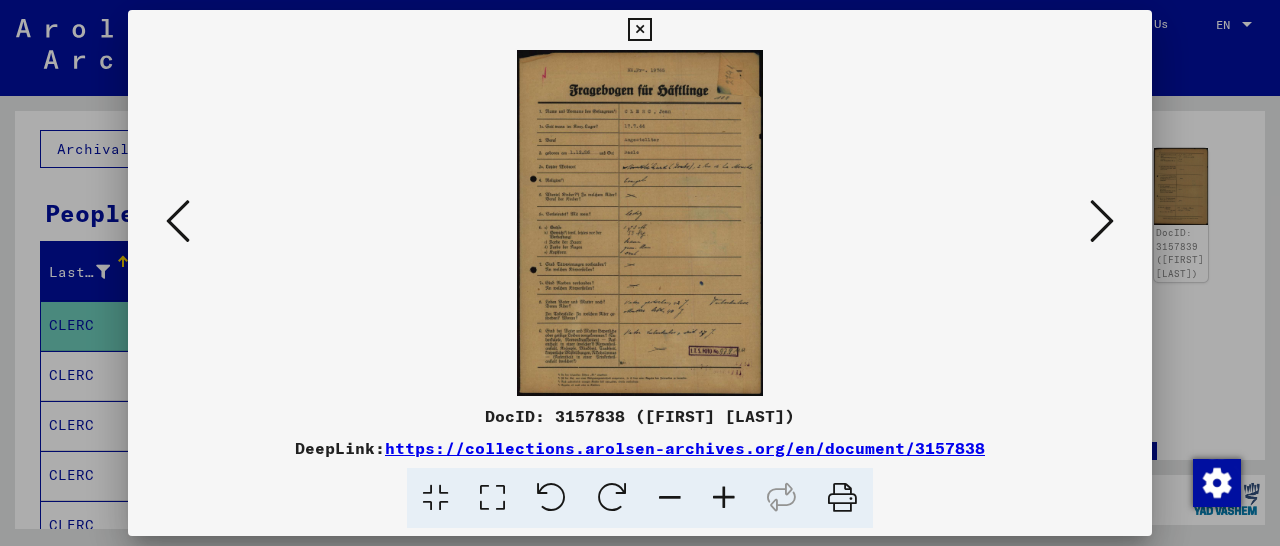 click at bounding box center [724, 498] 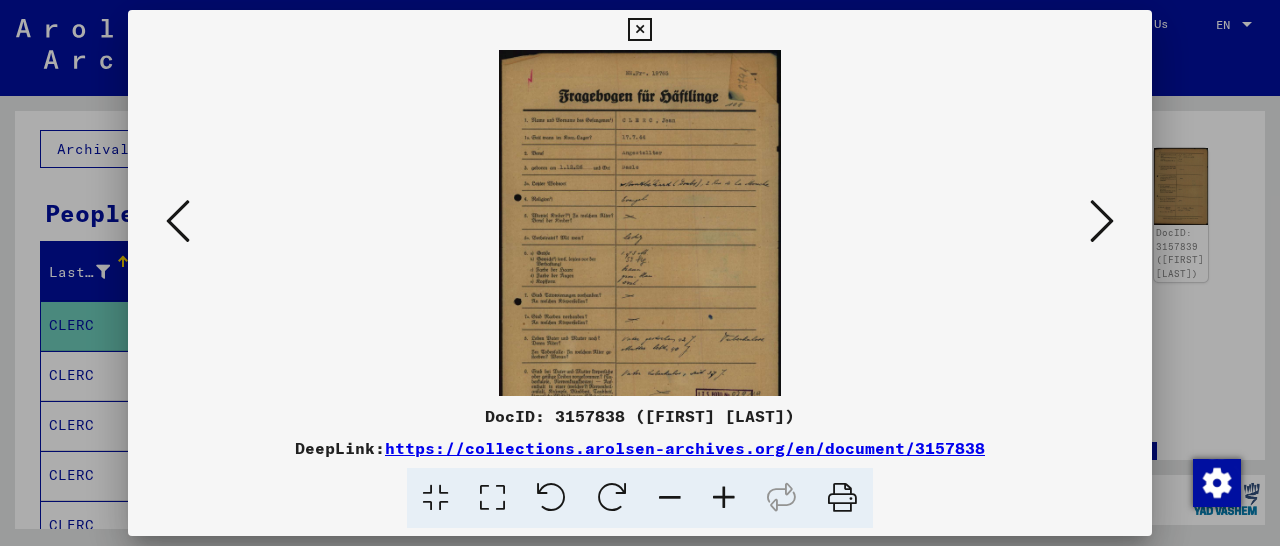 click at bounding box center (724, 498) 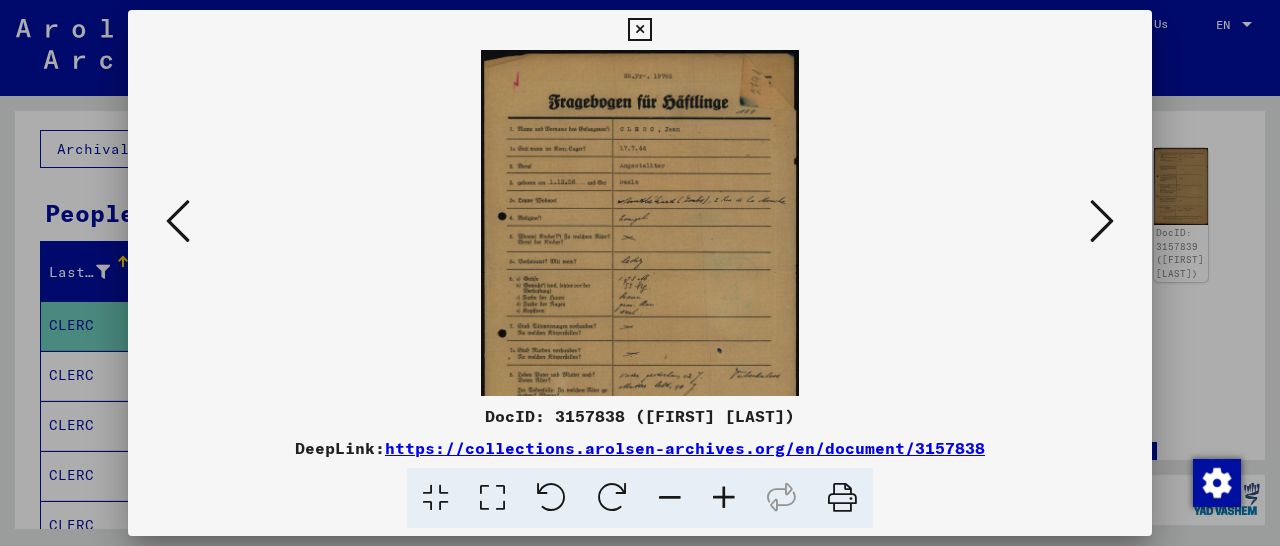 click at bounding box center (724, 498) 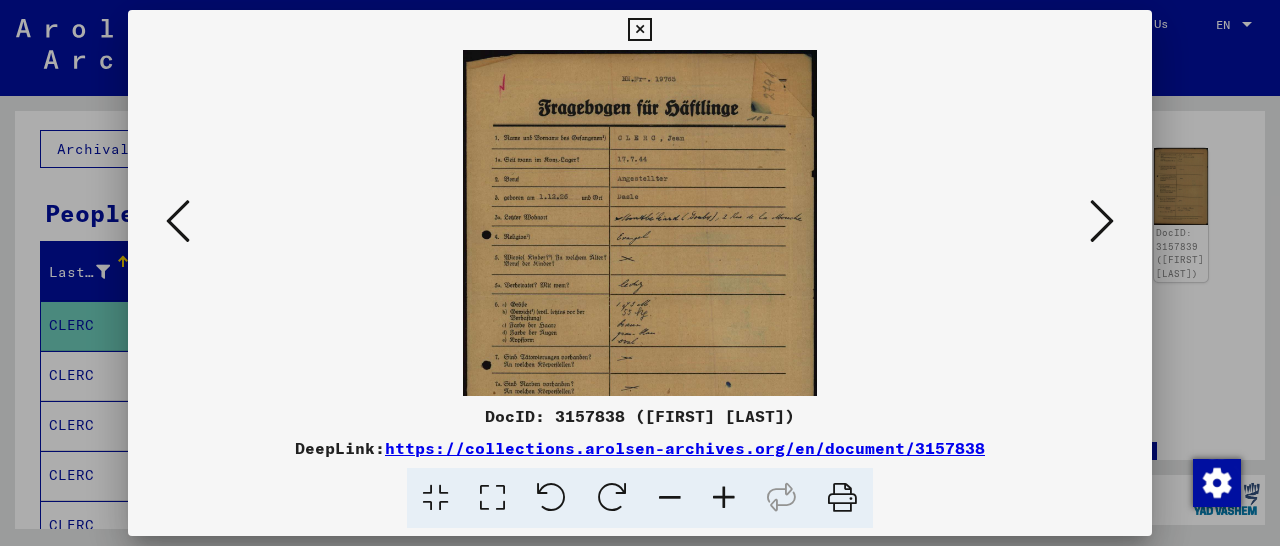 click at bounding box center (724, 498) 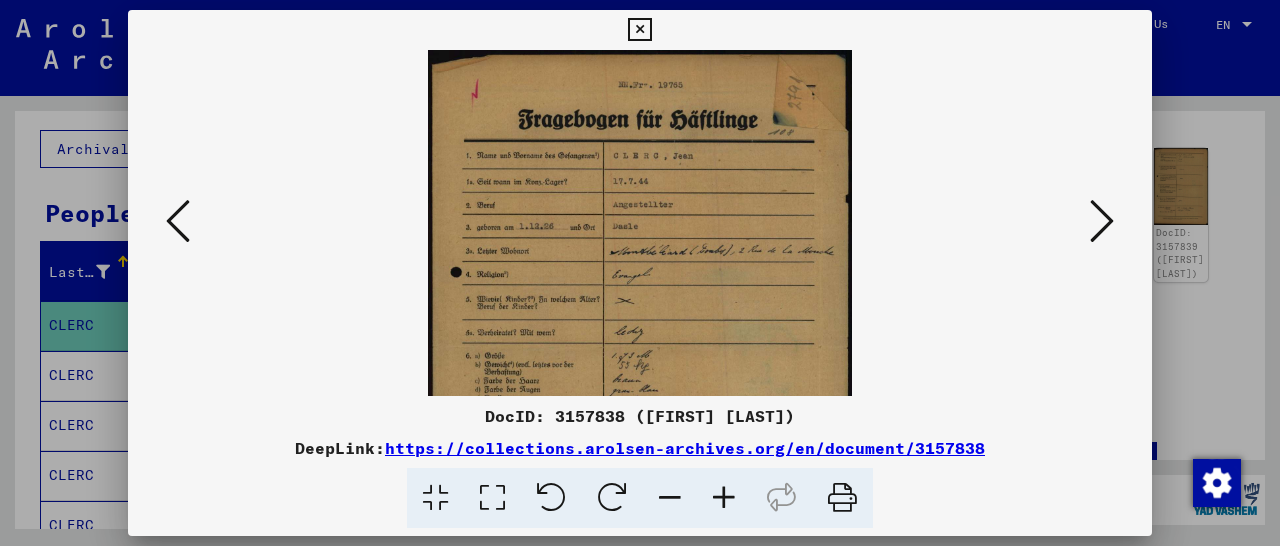 click at bounding box center (724, 498) 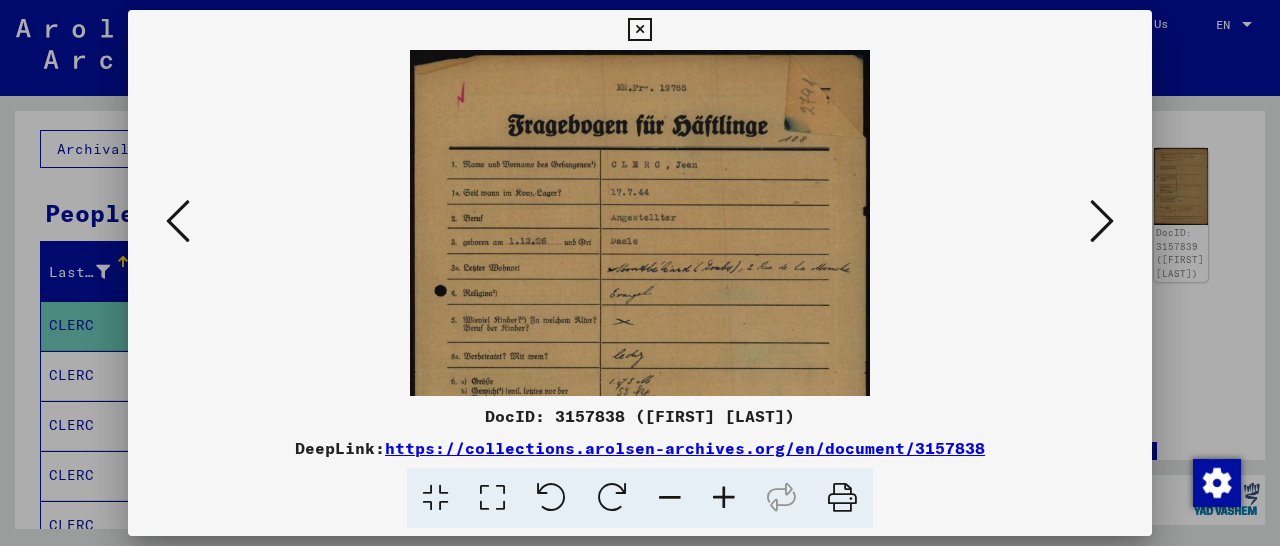 click at bounding box center [724, 498] 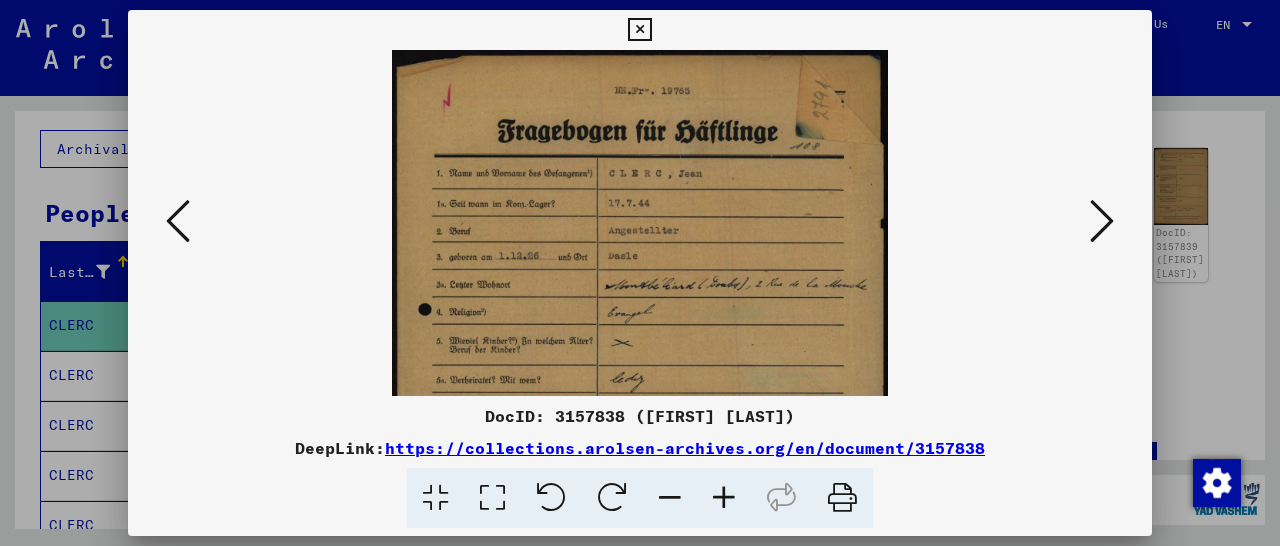 click at bounding box center [724, 498] 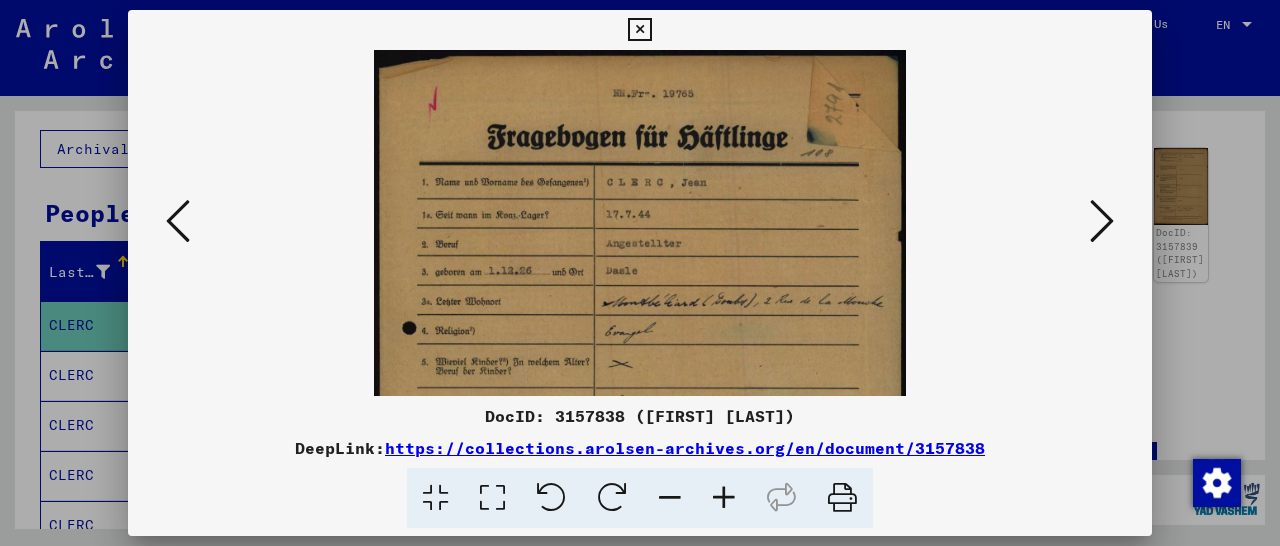click at bounding box center (724, 498) 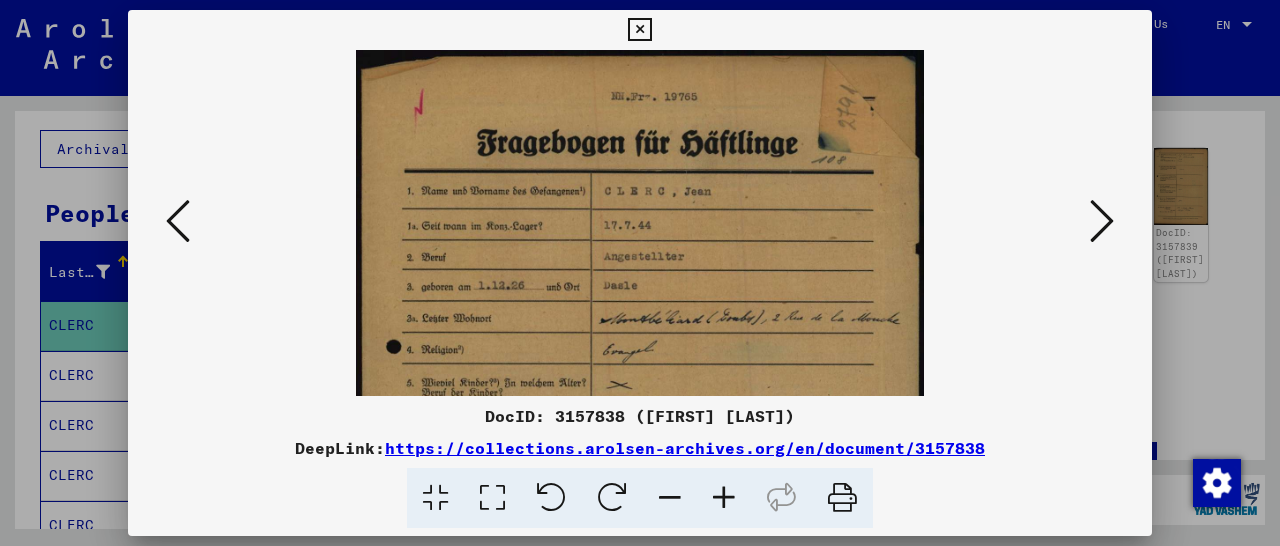 click at bounding box center (724, 498) 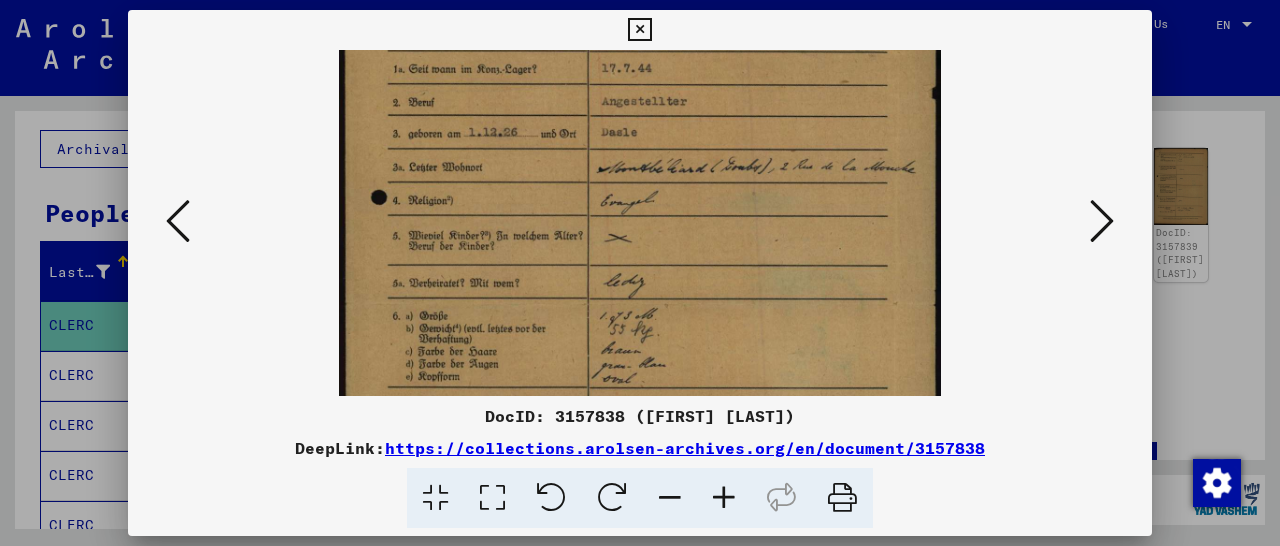 scroll, scrollTop: 176, scrollLeft: 0, axis: vertical 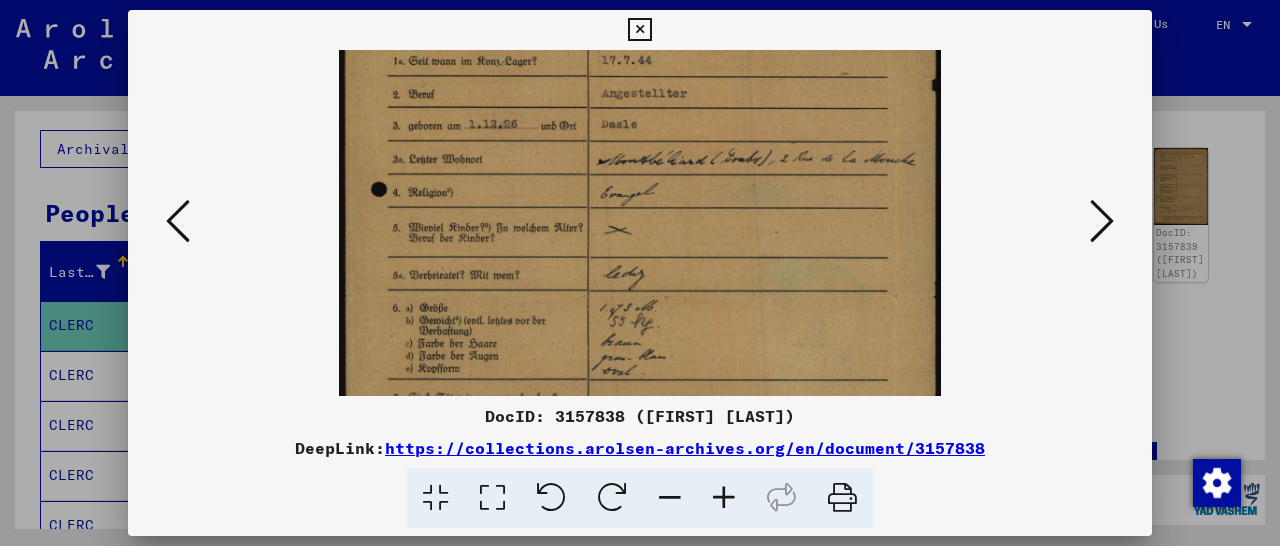 drag, startPoint x: 696, startPoint y: 339, endPoint x: 719, endPoint y: 163, distance: 177.49648 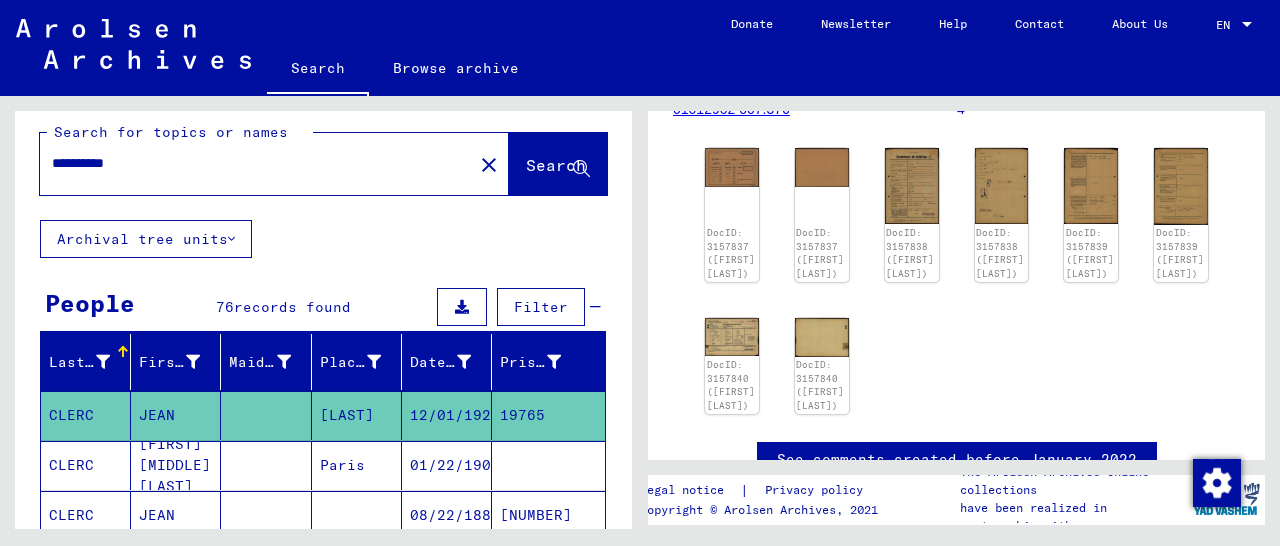 scroll, scrollTop: 0, scrollLeft: 0, axis: both 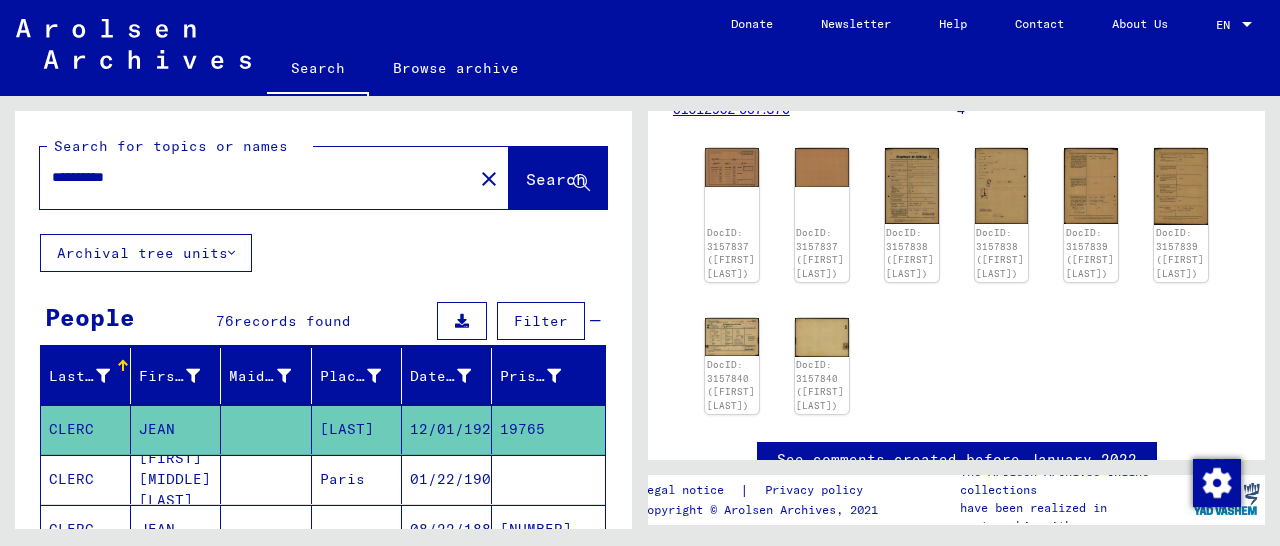 drag, startPoint x: 154, startPoint y: 179, endPoint x: 2, endPoint y: 175, distance: 152.05263 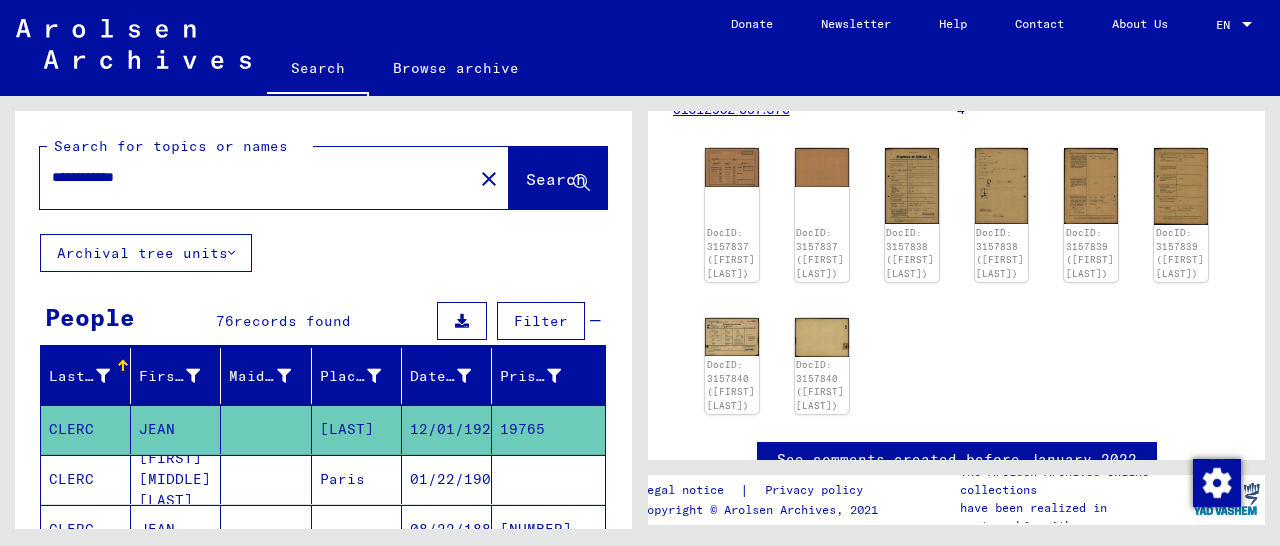 click on "Search" 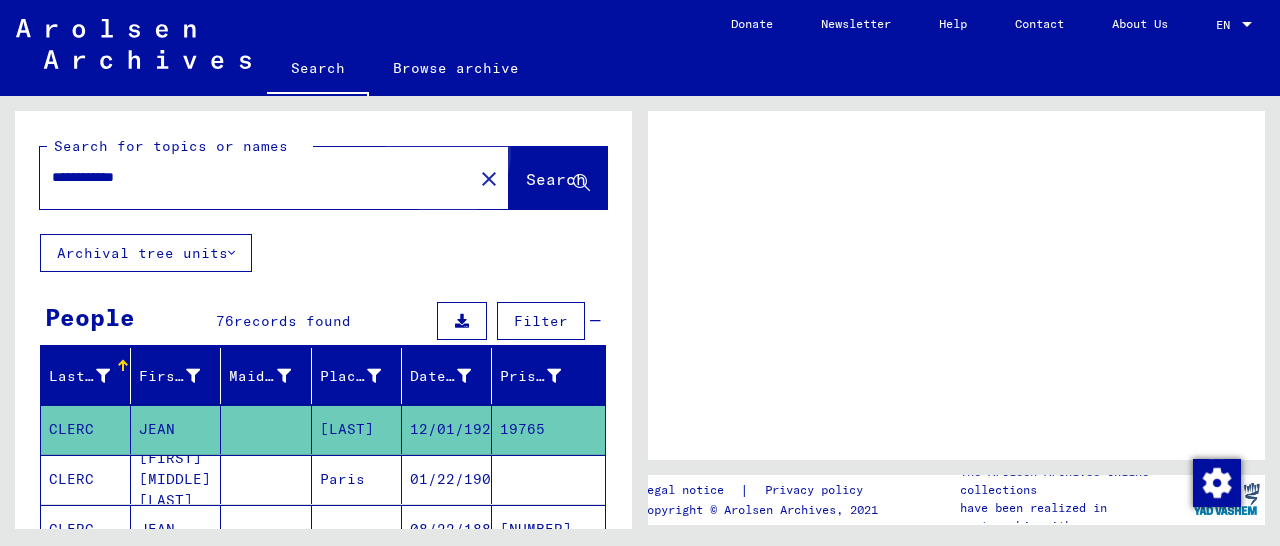 scroll, scrollTop: 0, scrollLeft: 0, axis: both 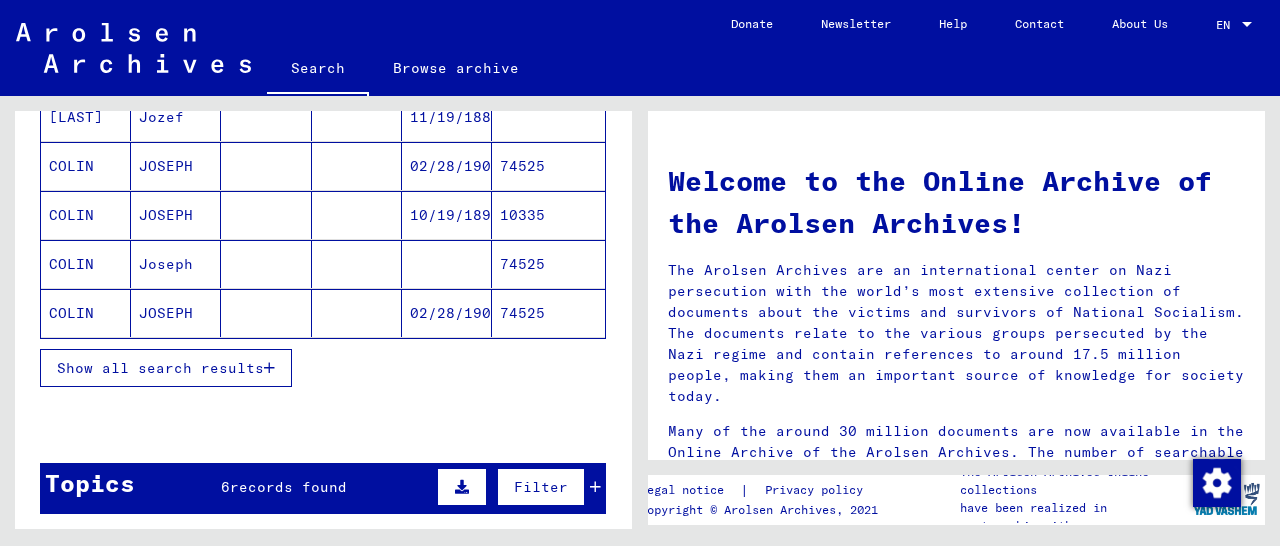 click on "74525" 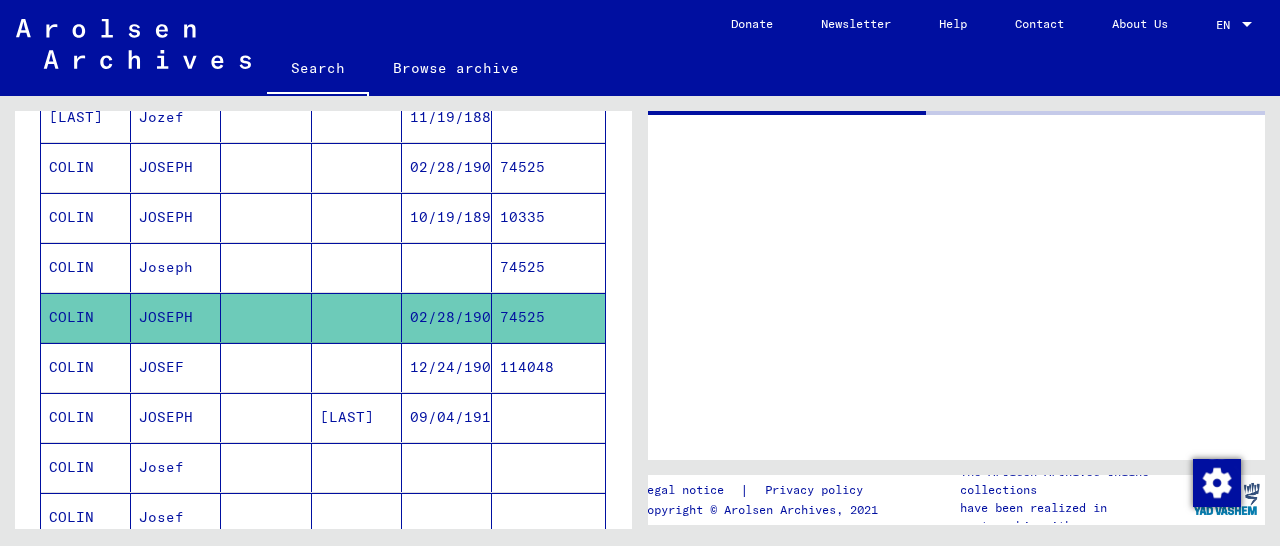 scroll, scrollTop: 312, scrollLeft: 0, axis: vertical 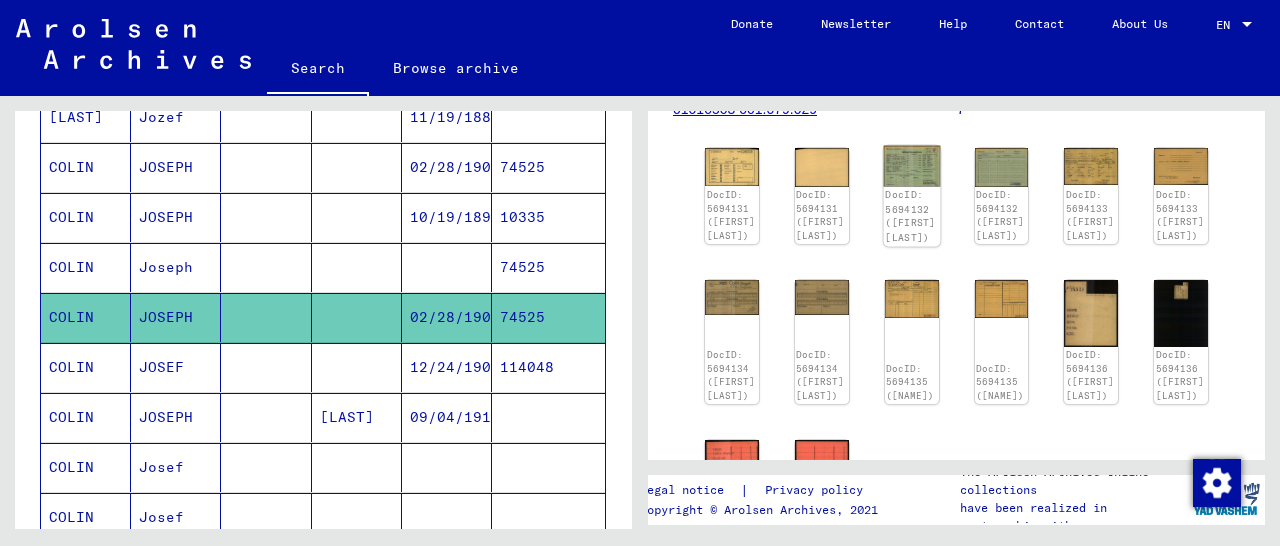 click 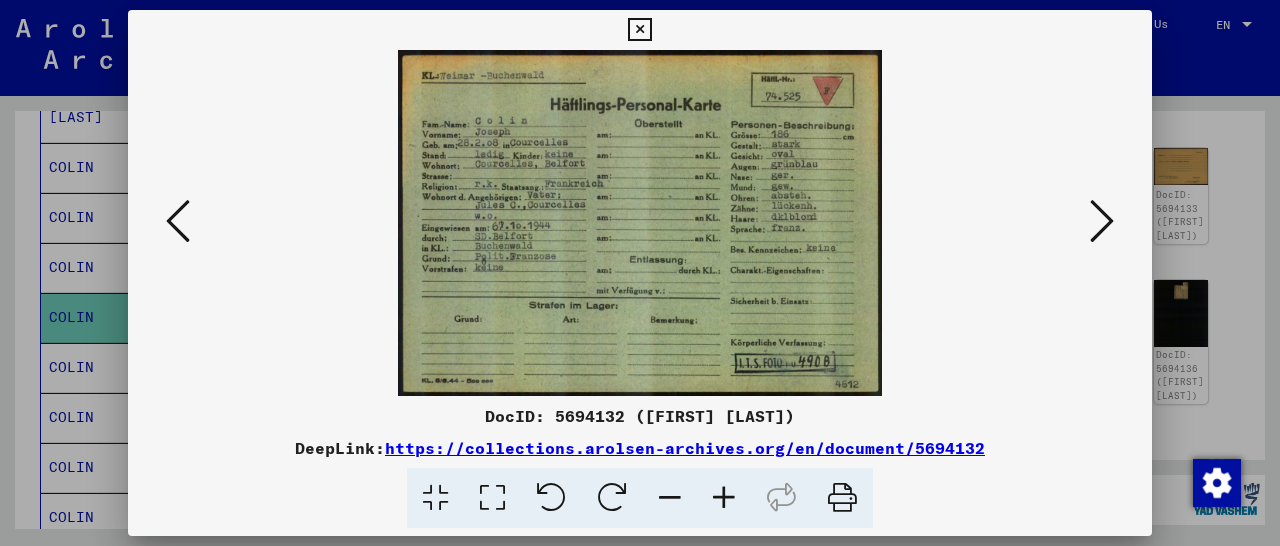 click at bounding box center [639, 30] 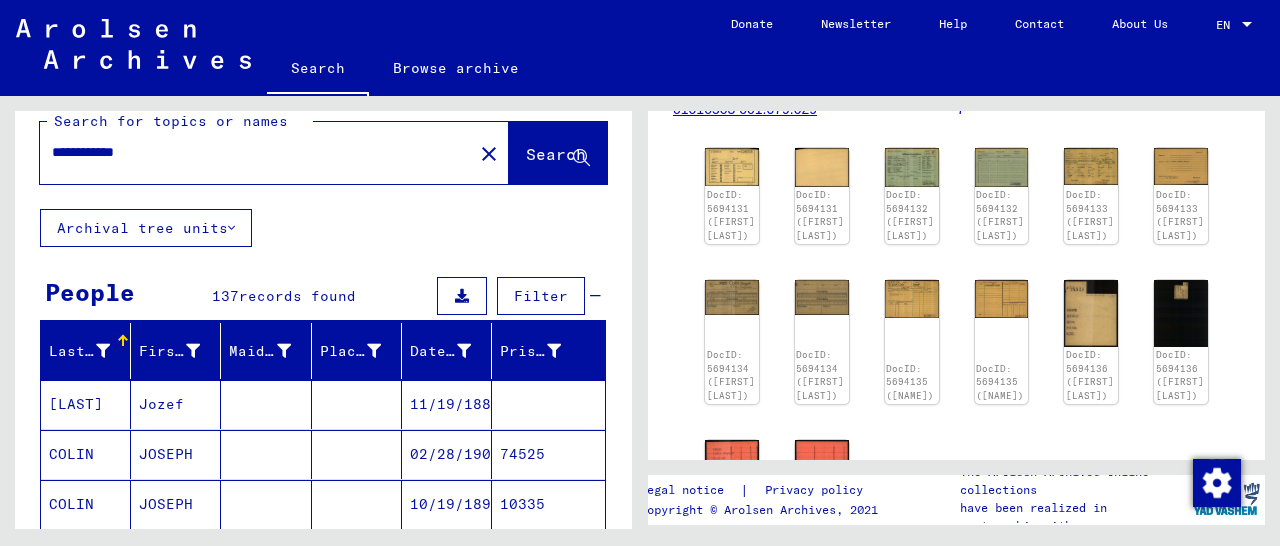 scroll, scrollTop: 0, scrollLeft: 0, axis: both 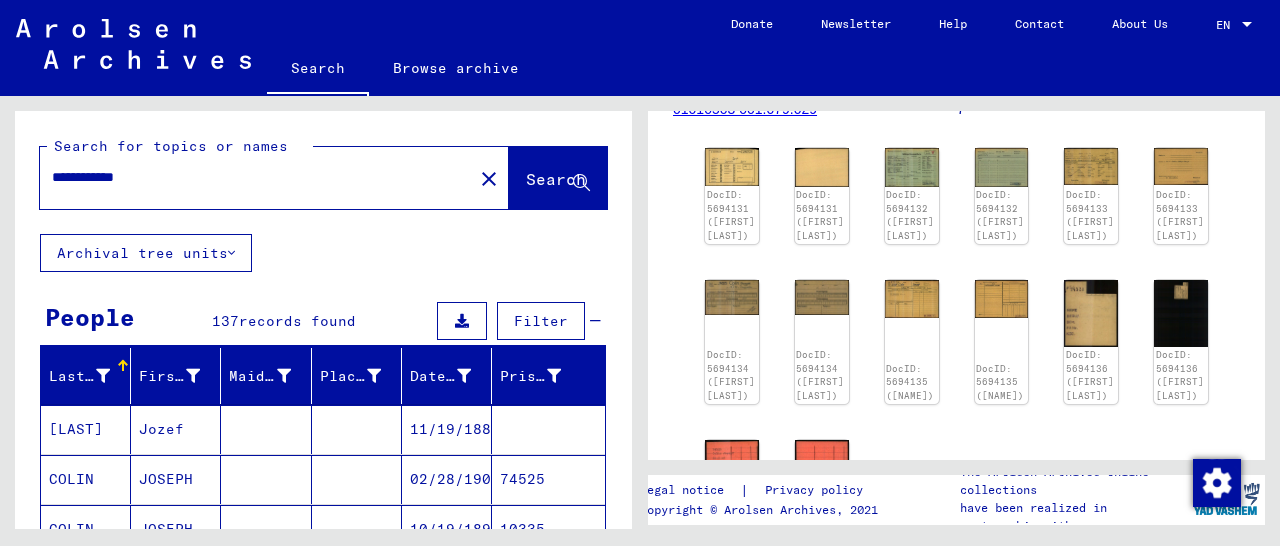 drag, startPoint x: 173, startPoint y: 174, endPoint x: 0, endPoint y: 186, distance: 173.41568 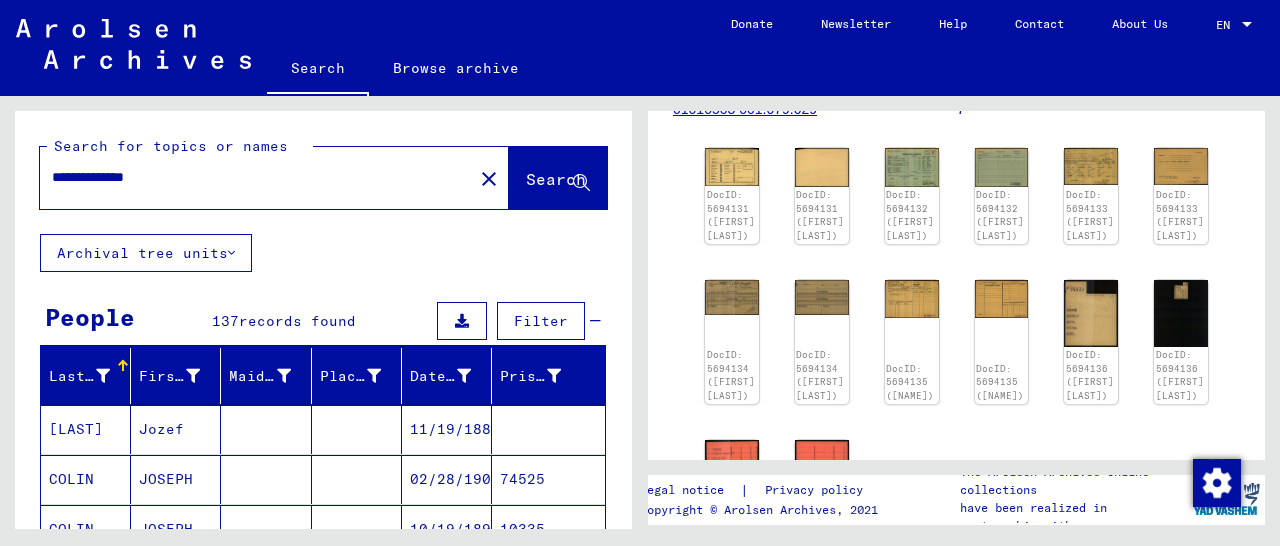 type on "**********" 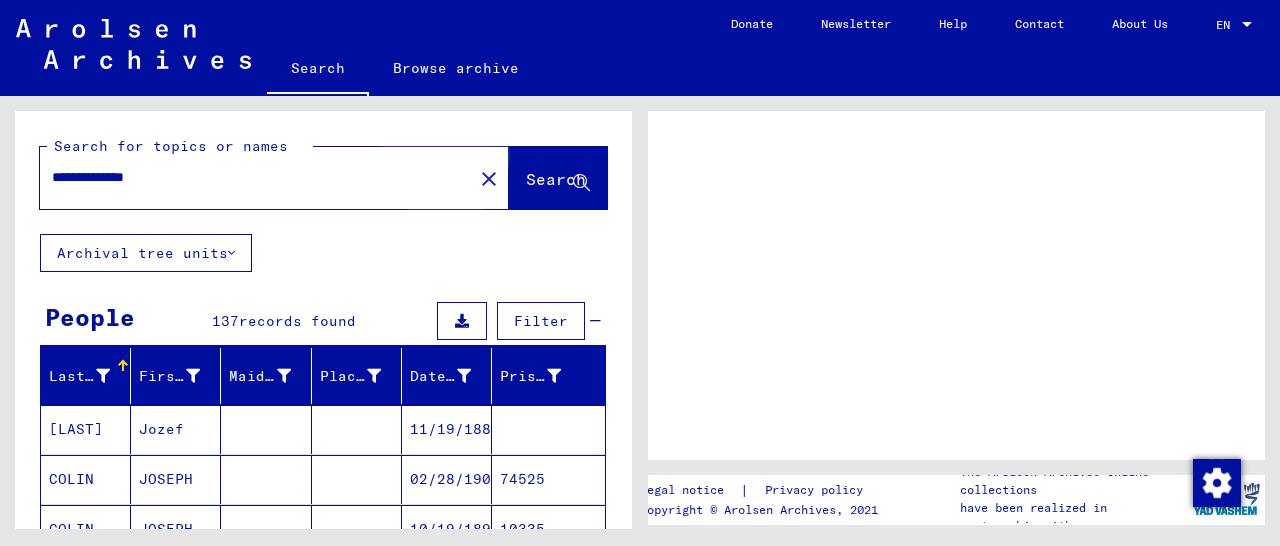 scroll, scrollTop: 0, scrollLeft: 0, axis: both 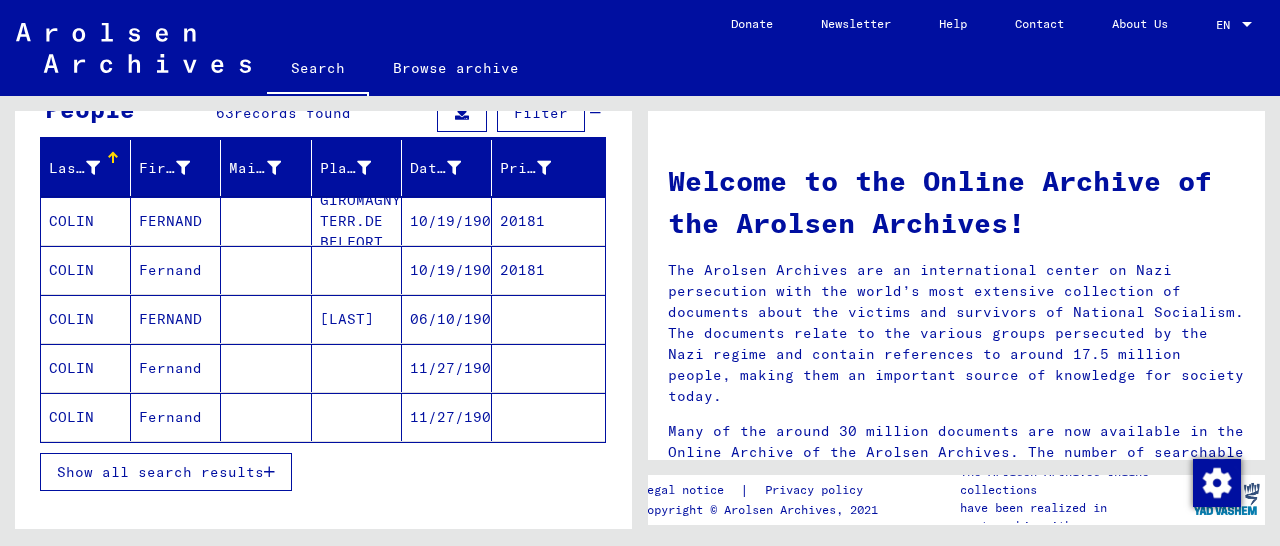 click on "20181" at bounding box center (548, 270) 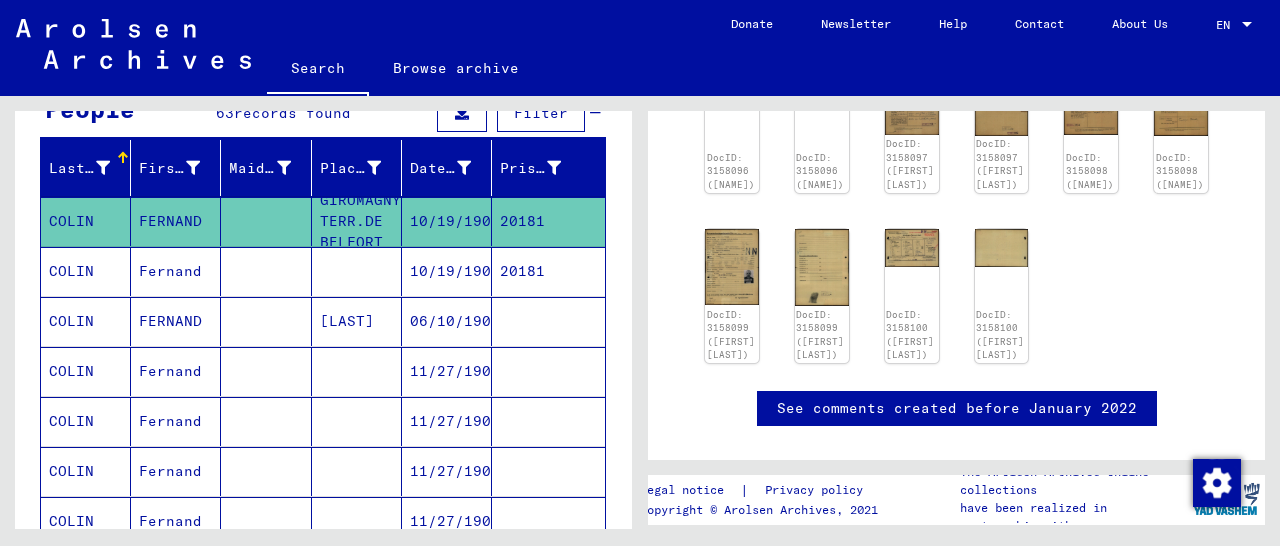 scroll, scrollTop: 416, scrollLeft: 0, axis: vertical 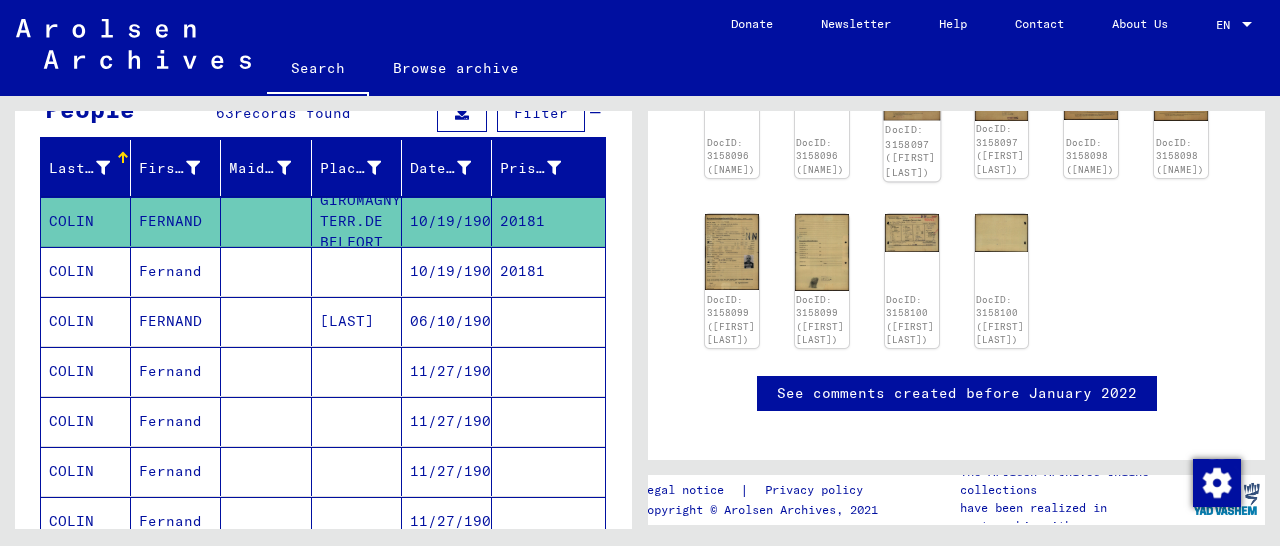click 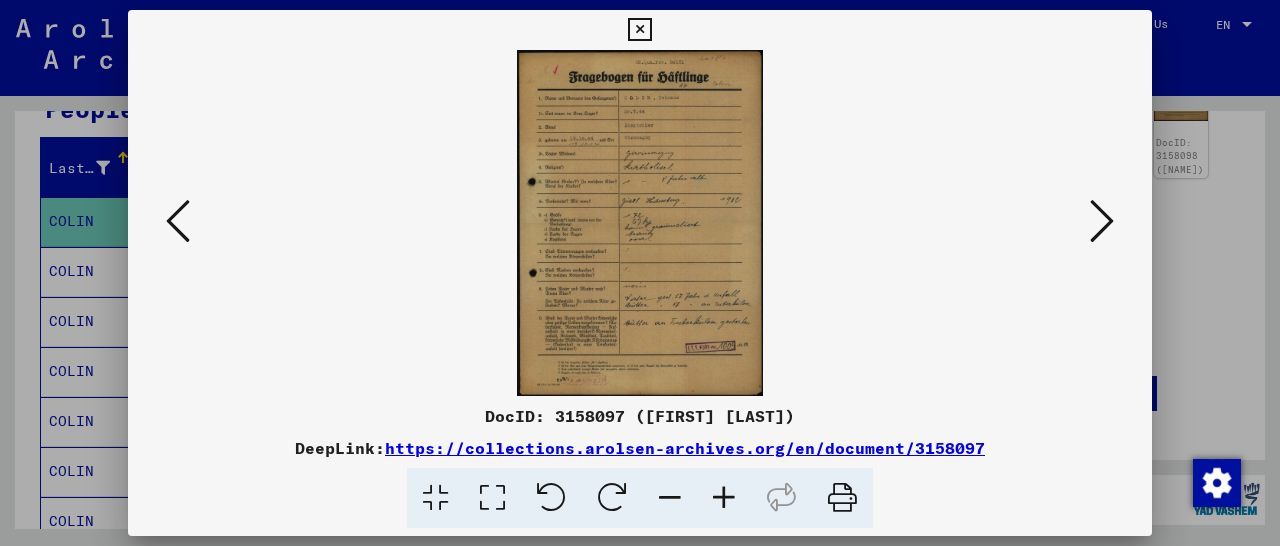click at bounding box center [724, 498] 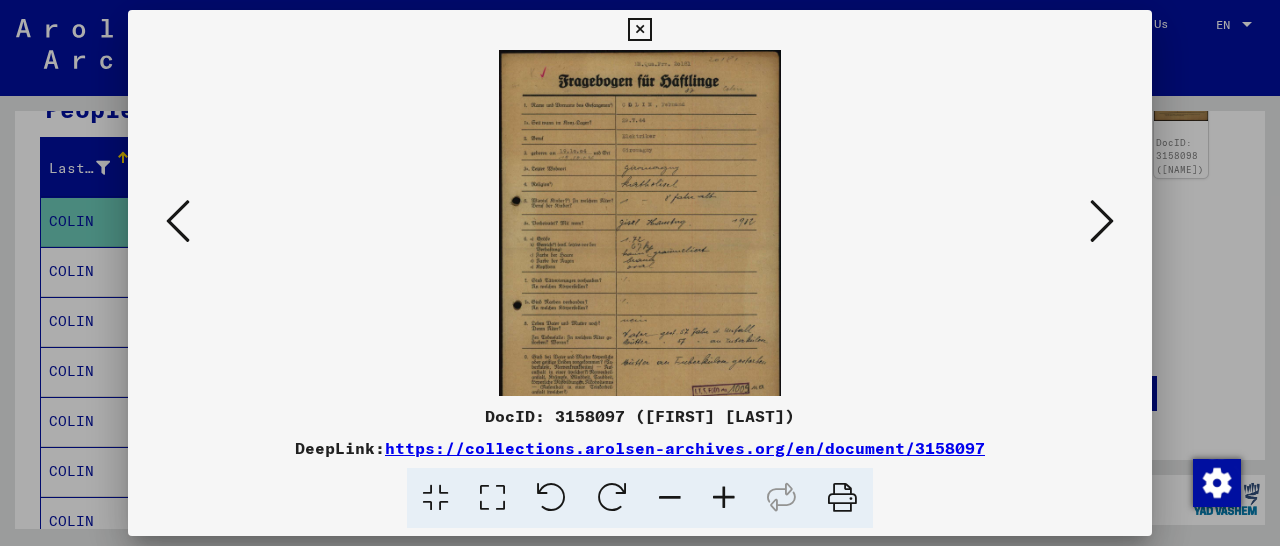 click at bounding box center [724, 498] 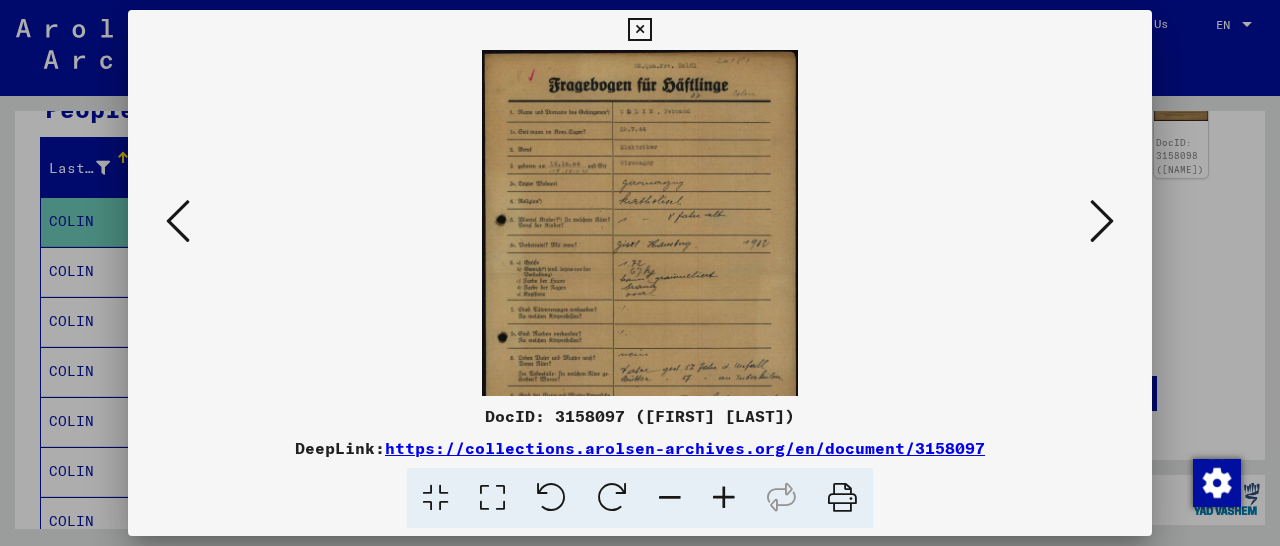 click at bounding box center (724, 498) 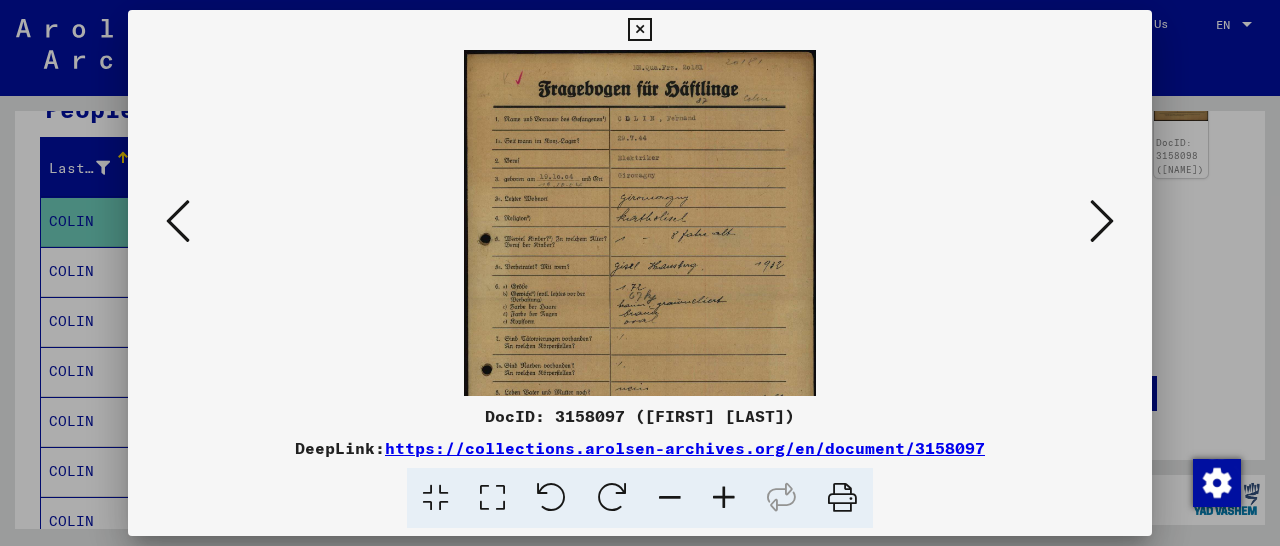 click at bounding box center [724, 498] 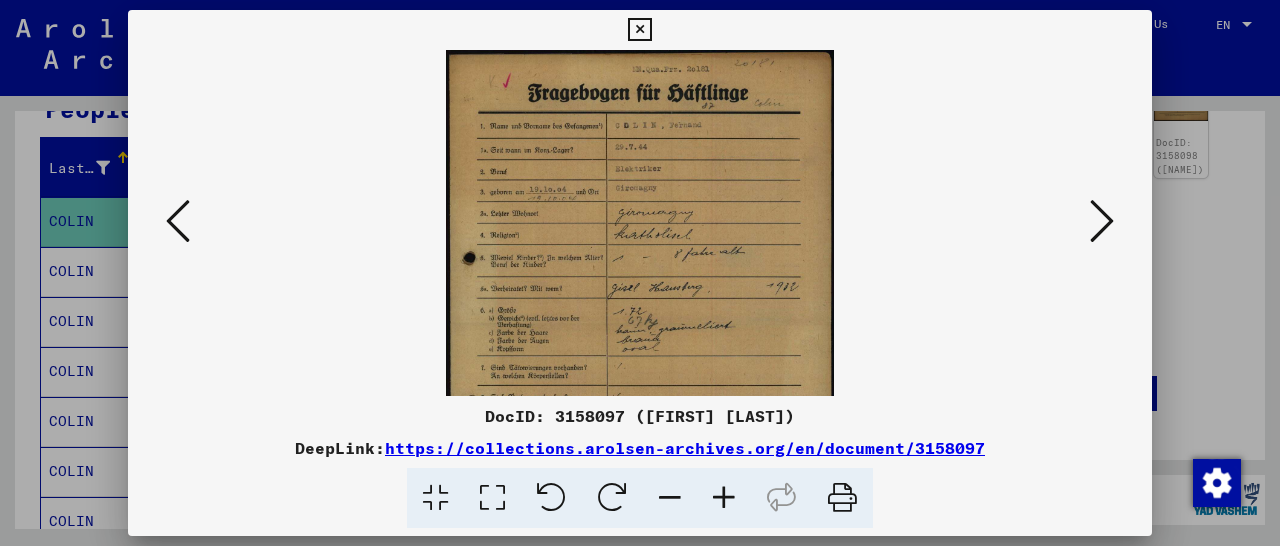 click at bounding box center [724, 498] 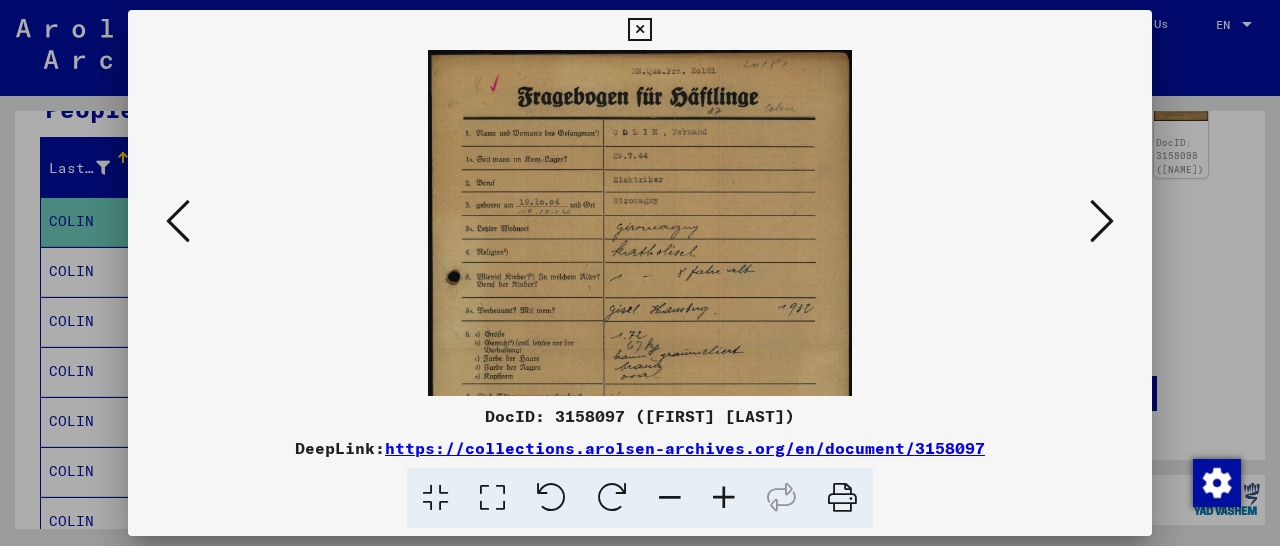 click at bounding box center (724, 498) 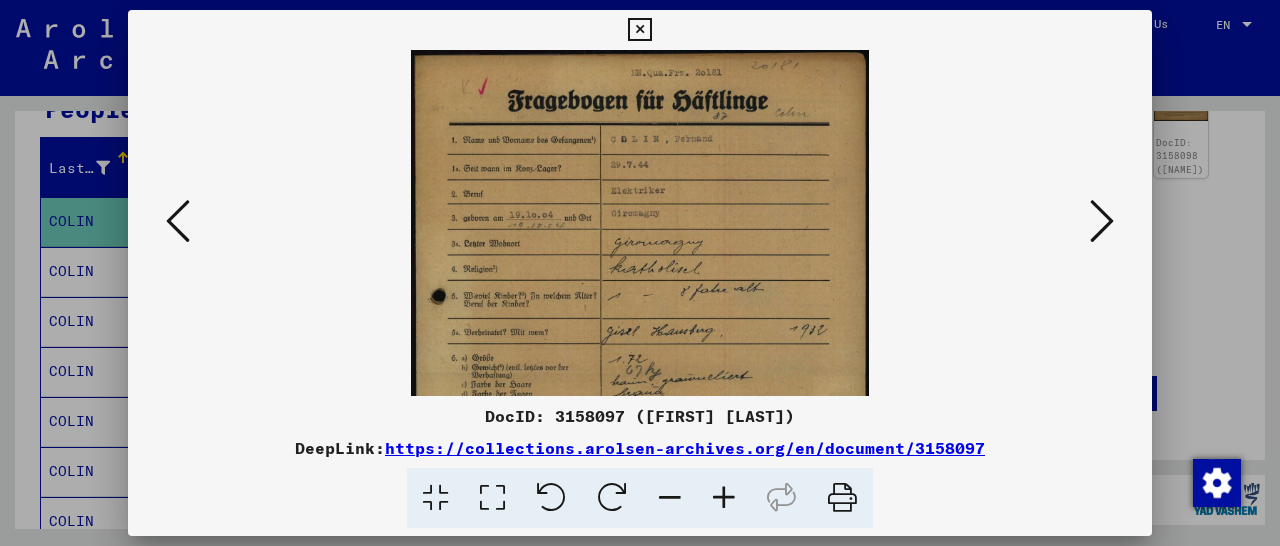 click at bounding box center [724, 498] 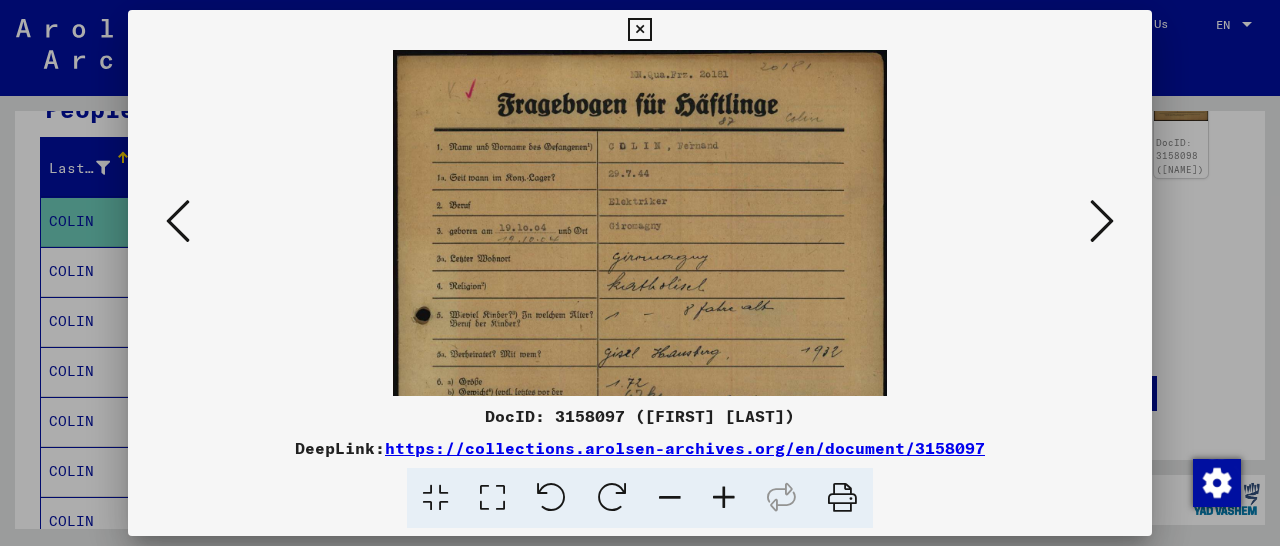 click at bounding box center [724, 498] 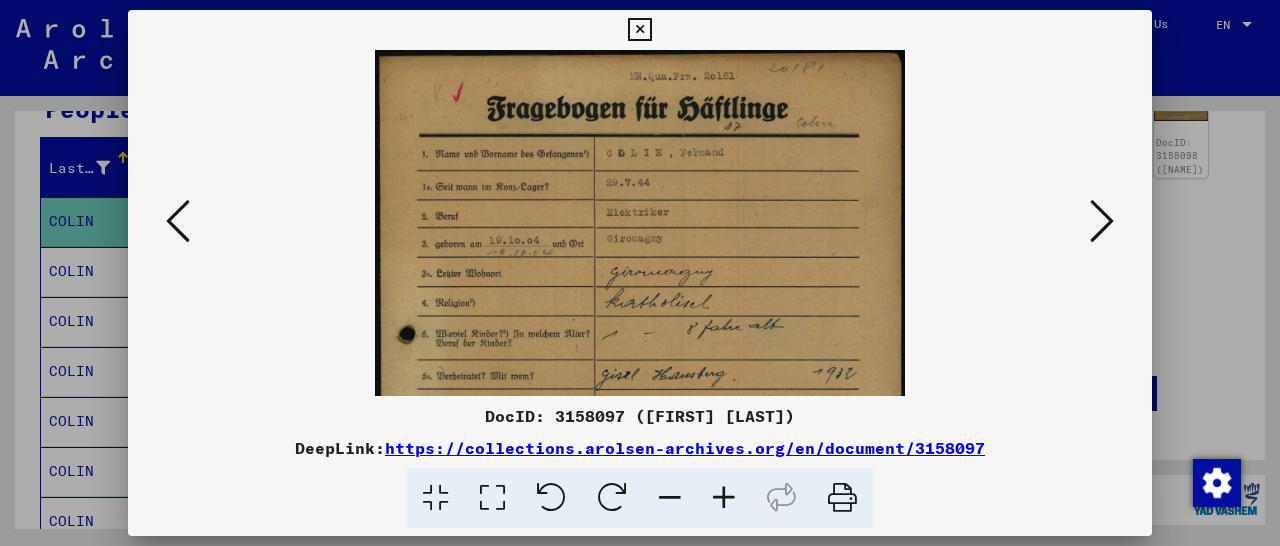click at bounding box center (724, 498) 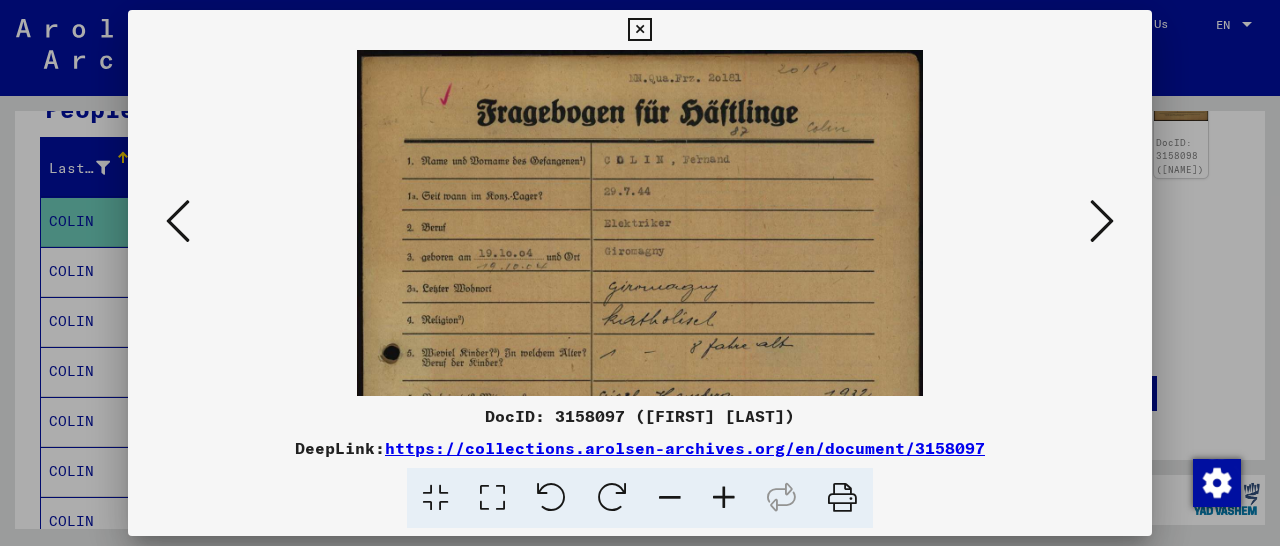 drag, startPoint x: 1141, startPoint y: 28, endPoint x: 901, endPoint y: 170, distance: 278.86197 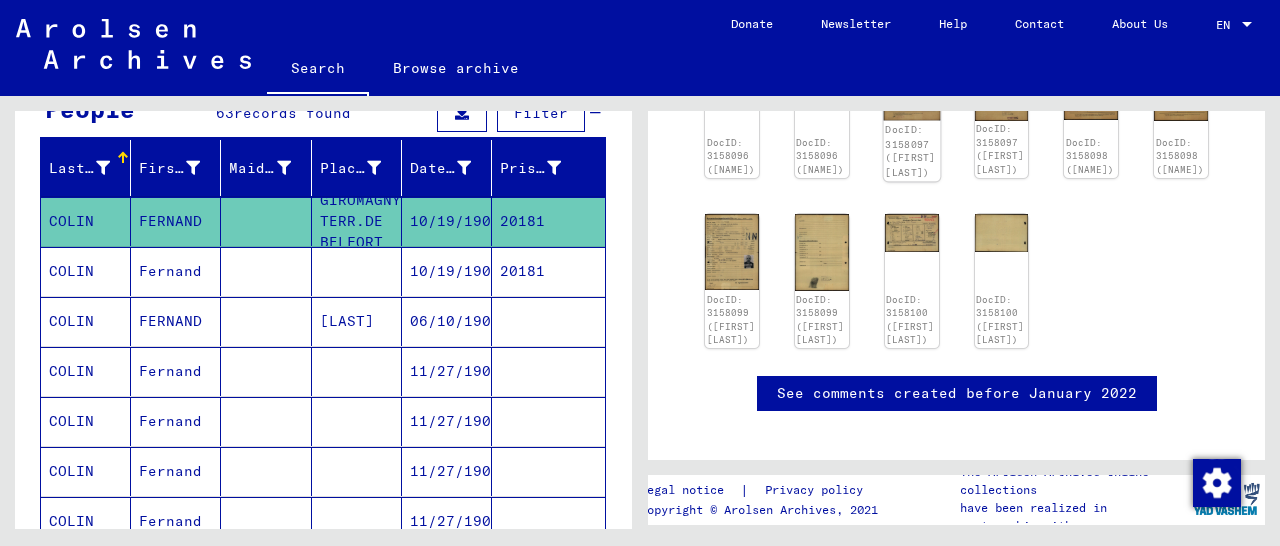 click 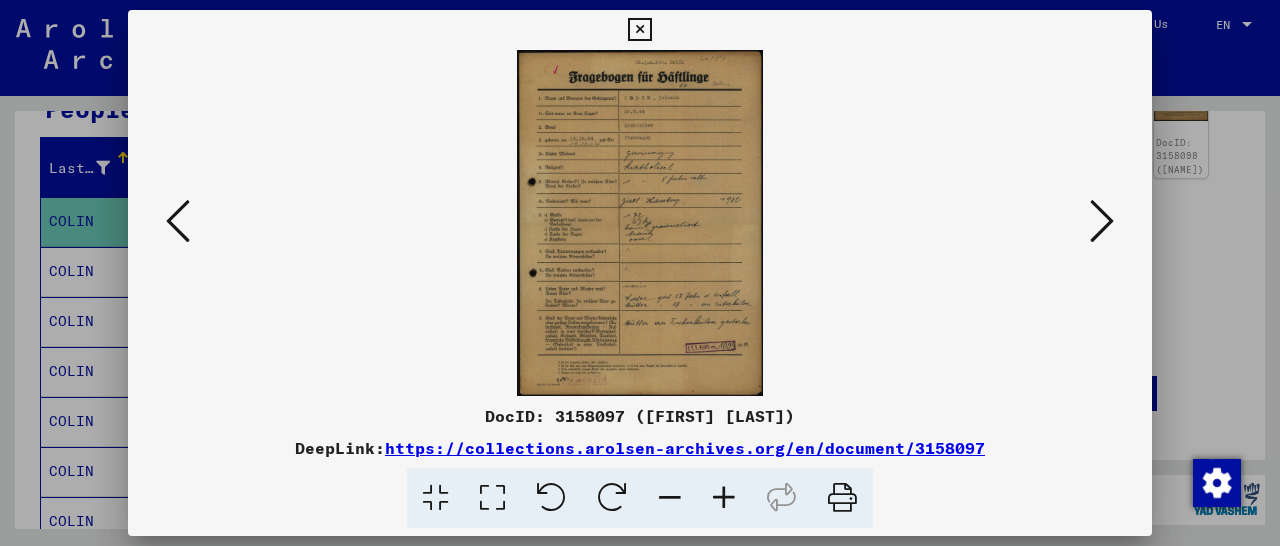 click at bounding box center (724, 498) 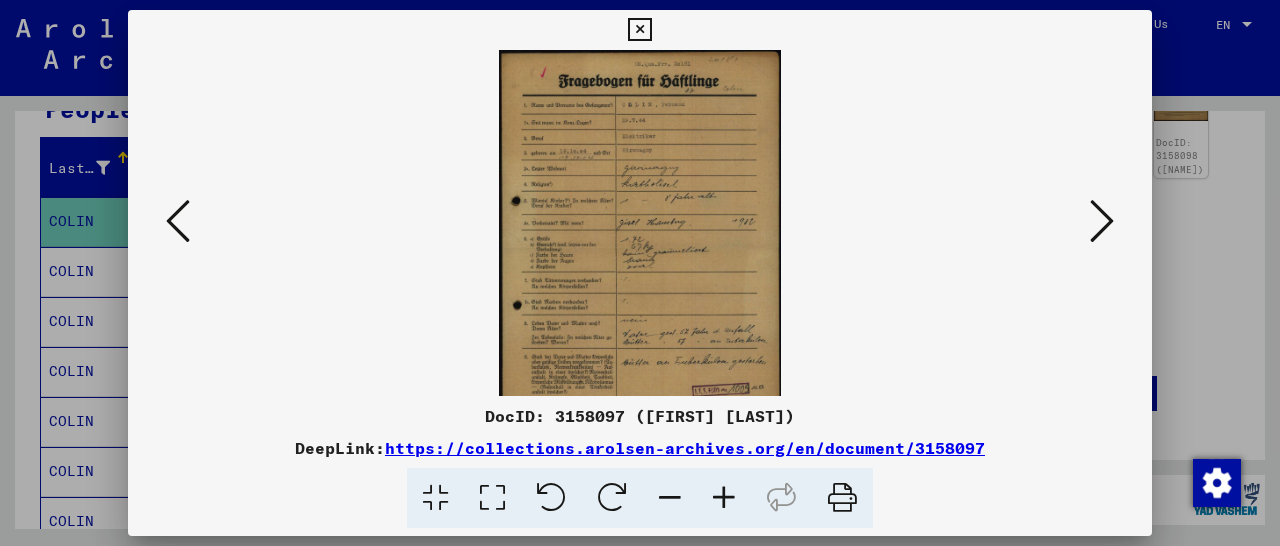 click at bounding box center (724, 498) 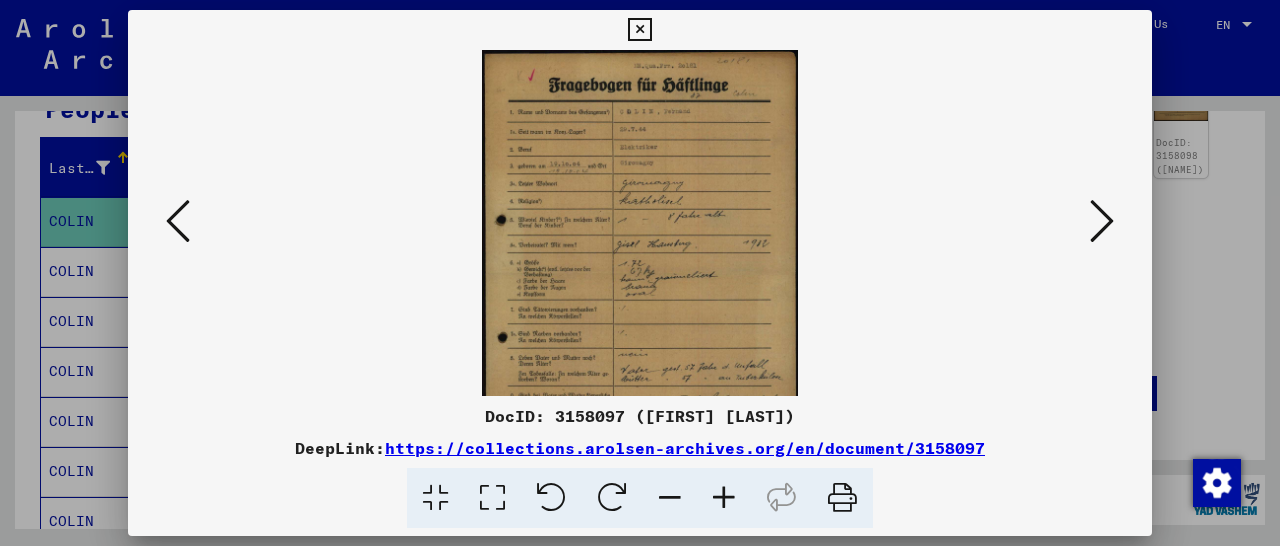 click at bounding box center (724, 498) 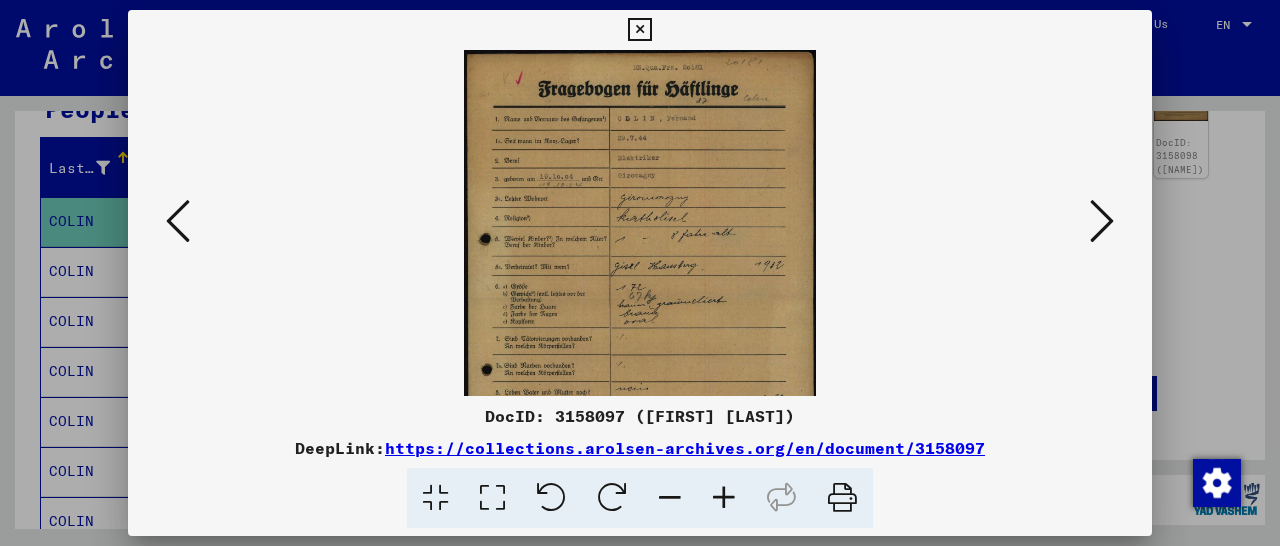 click at bounding box center (640, 498) 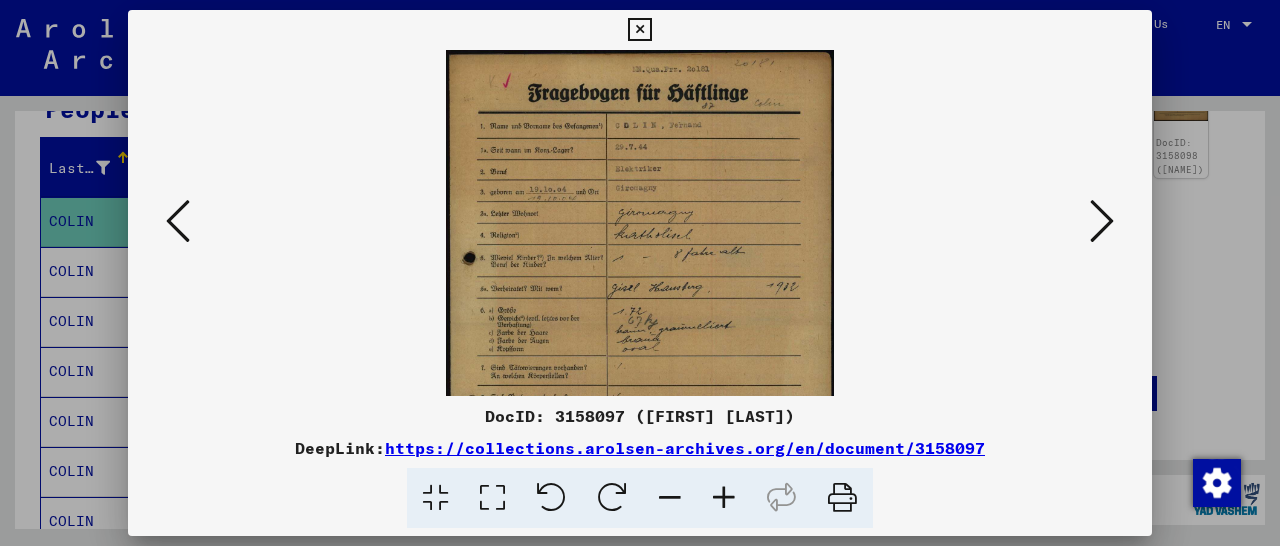 click at bounding box center (724, 498) 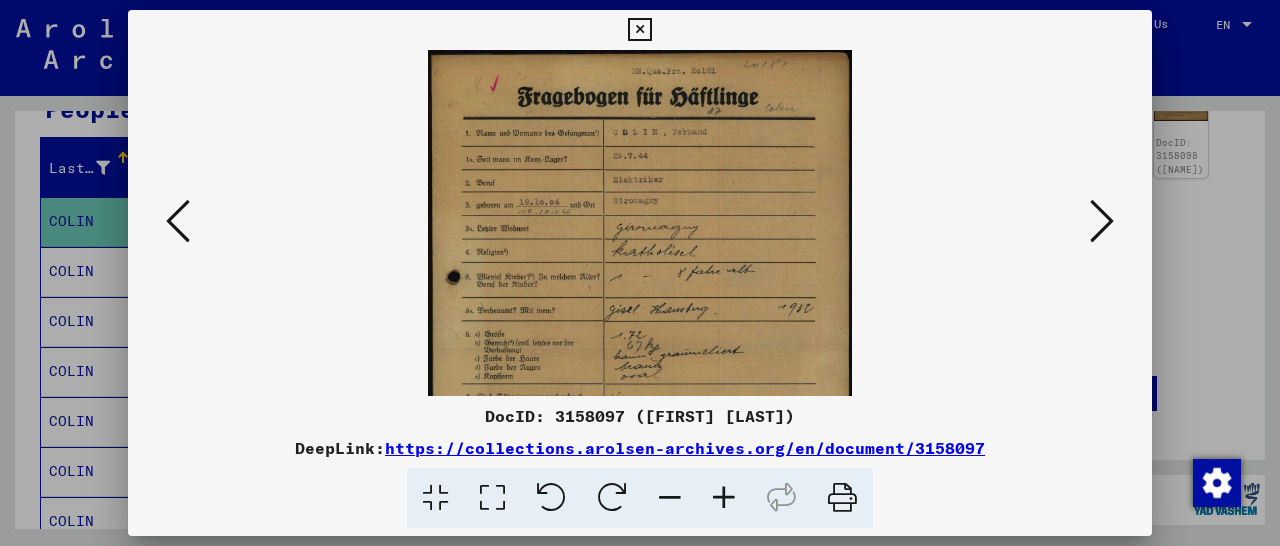 click at bounding box center [724, 498] 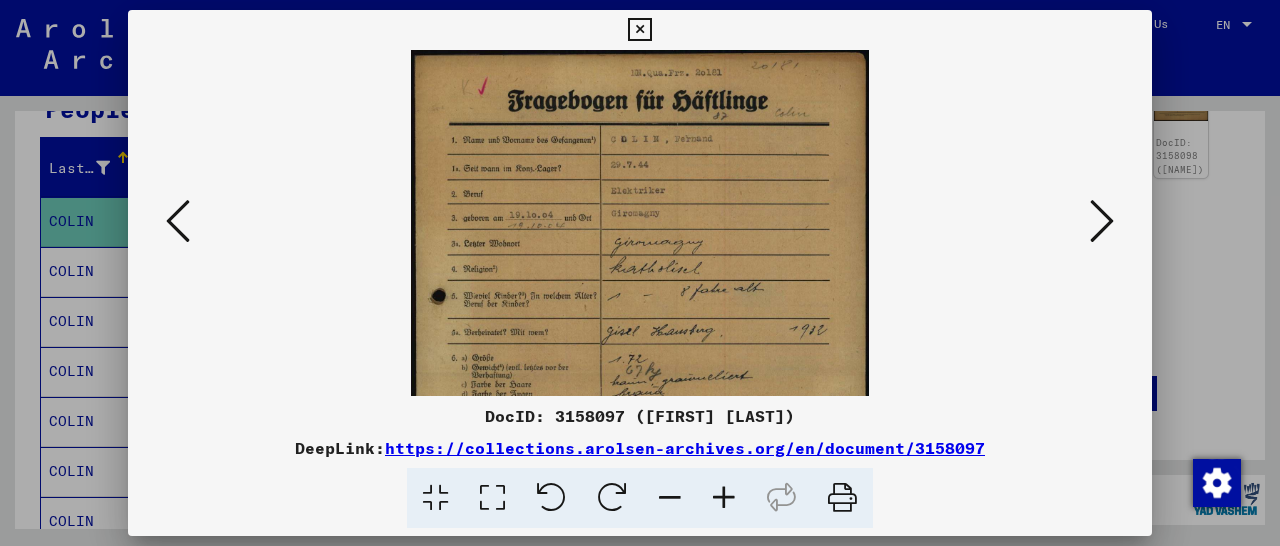 click at bounding box center [724, 498] 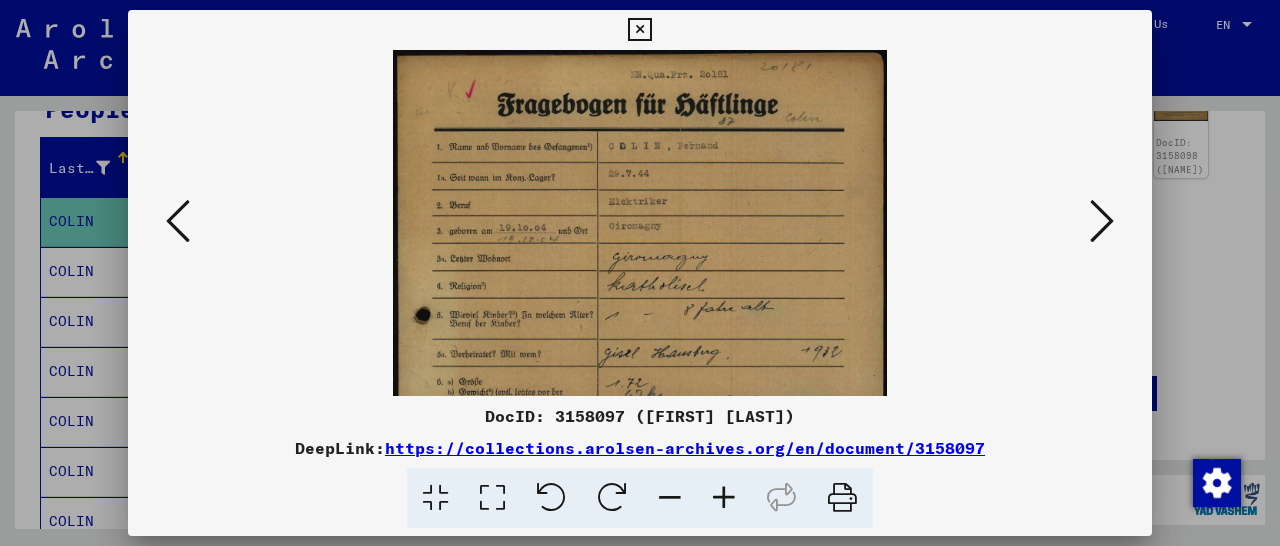 click at bounding box center (724, 498) 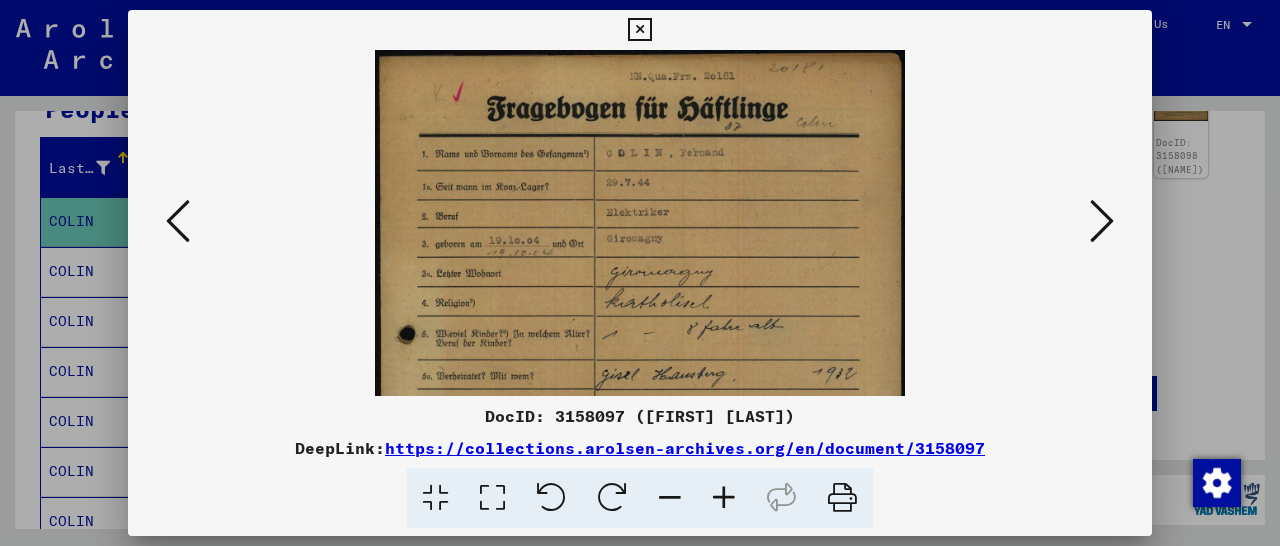 click at bounding box center (724, 498) 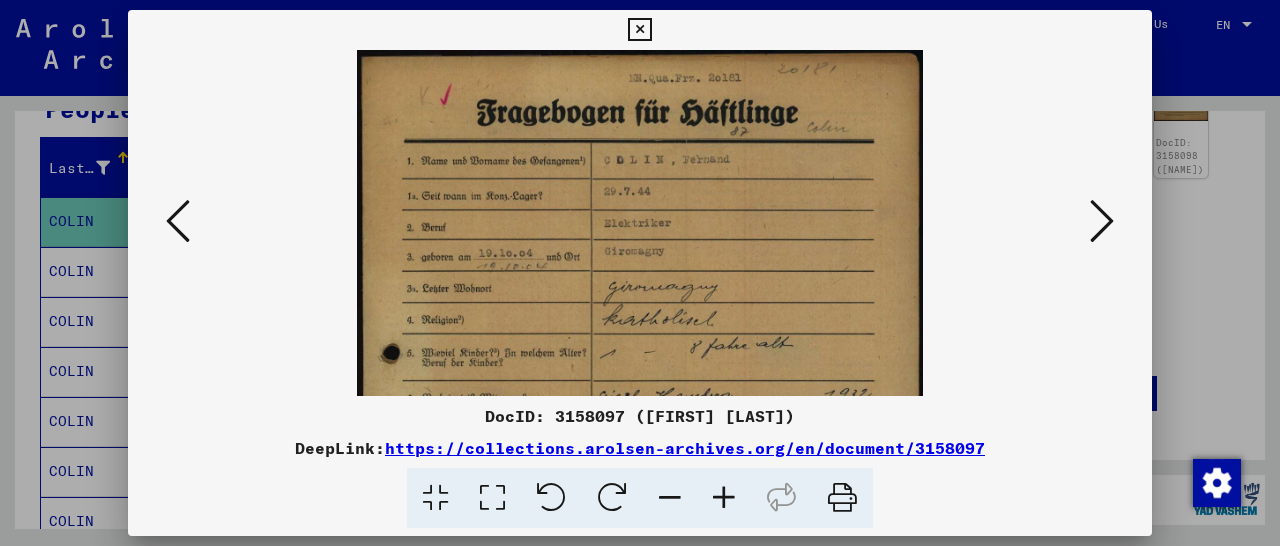 click at bounding box center [724, 498] 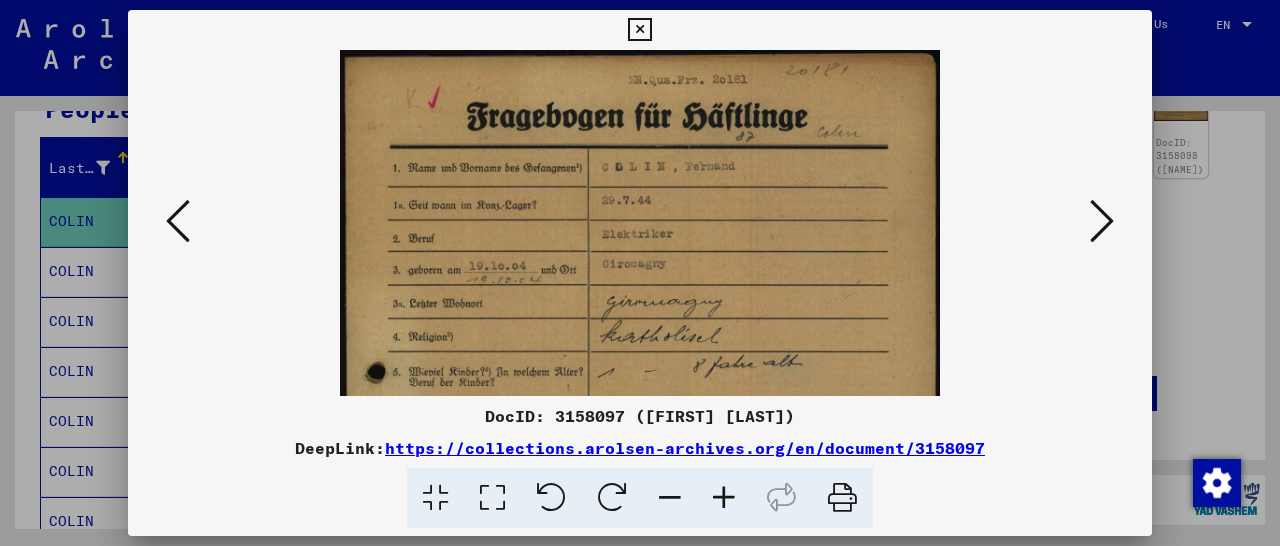 click at bounding box center [724, 498] 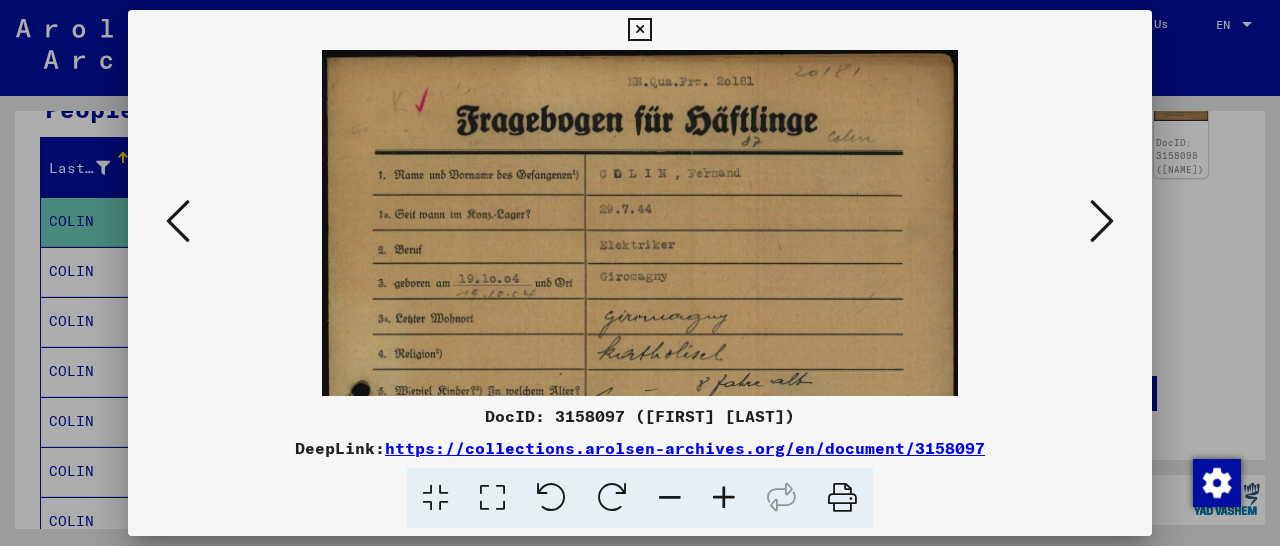 drag, startPoint x: 1139, startPoint y: 32, endPoint x: 987, endPoint y: 87, distance: 161.64467 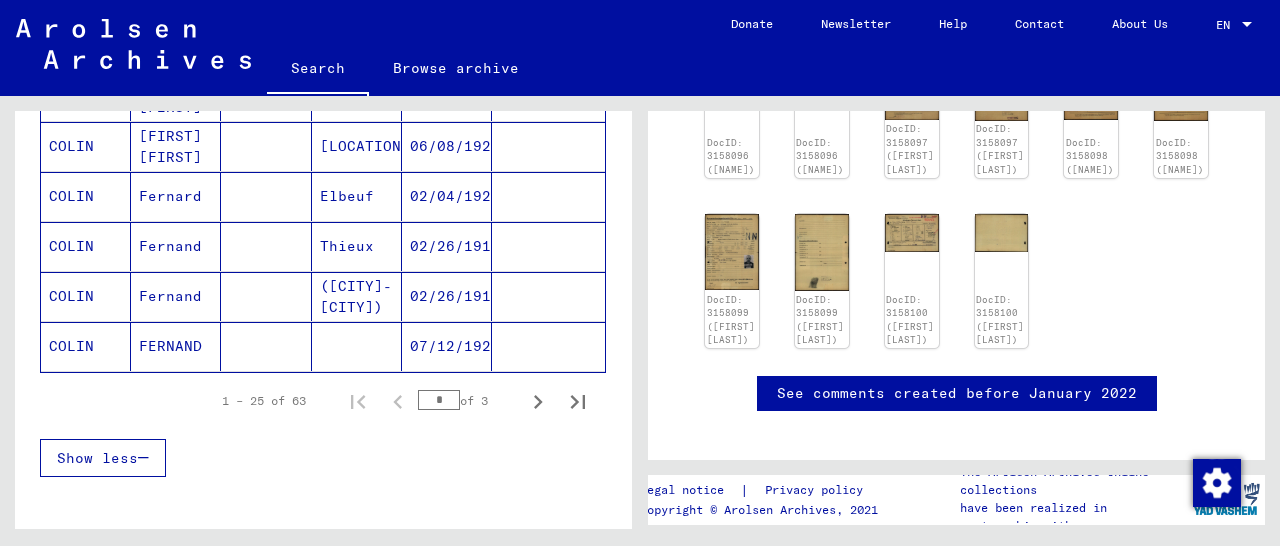 scroll, scrollTop: 1352, scrollLeft: 0, axis: vertical 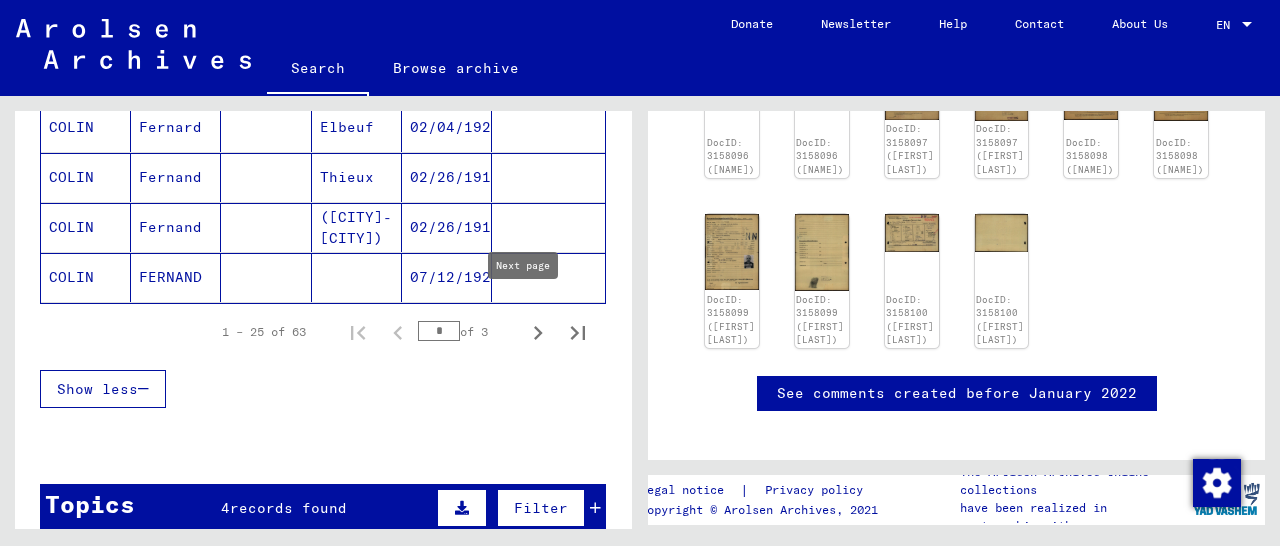 click 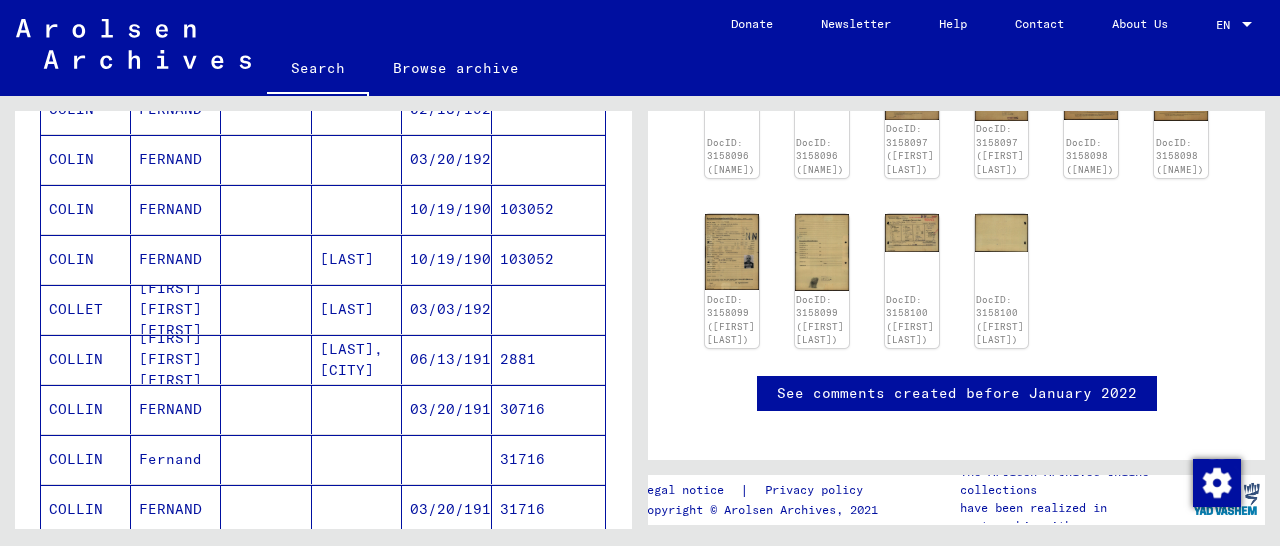 scroll, scrollTop: 624, scrollLeft: 0, axis: vertical 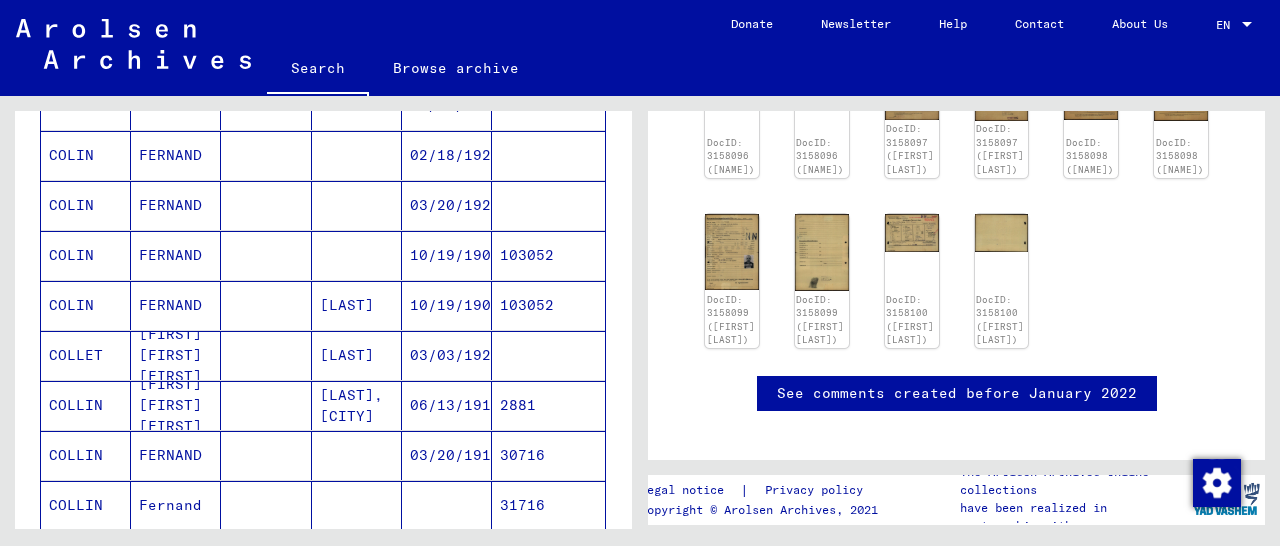 click on "103052" at bounding box center [548, 355] 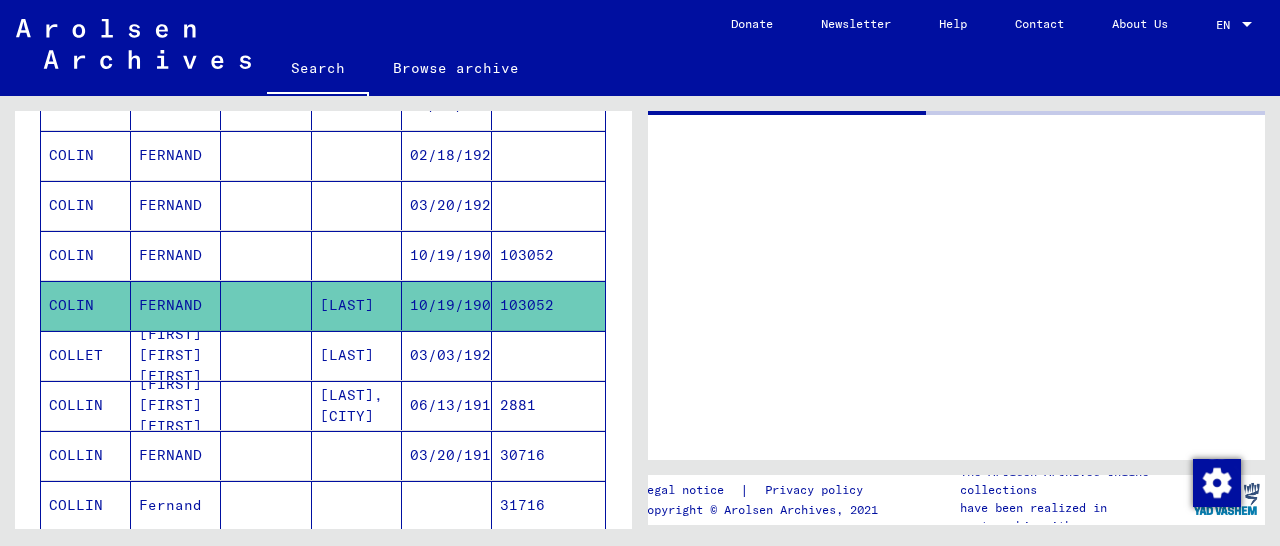 scroll, scrollTop: 0, scrollLeft: 0, axis: both 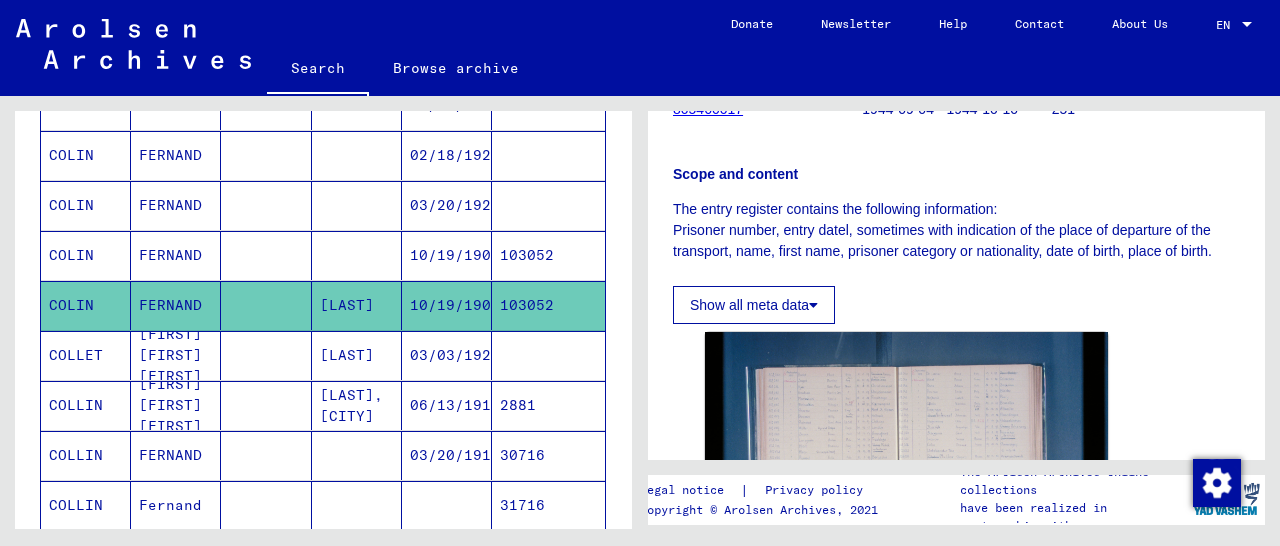 click on "103052" at bounding box center [548, 305] 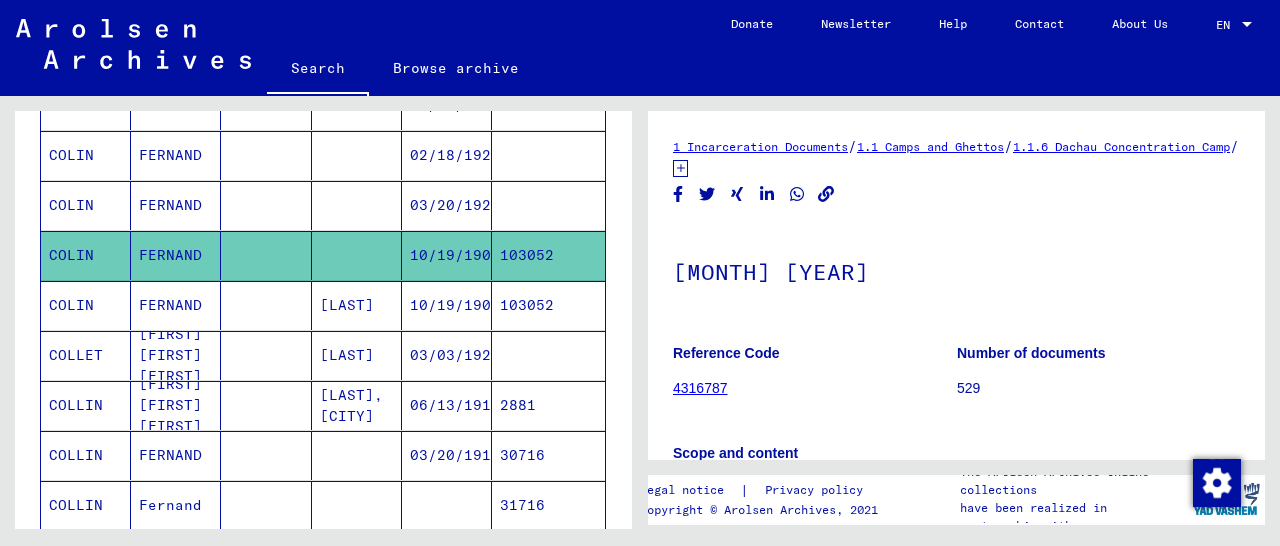 scroll, scrollTop: 312, scrollLeft: 0, axis: vertical 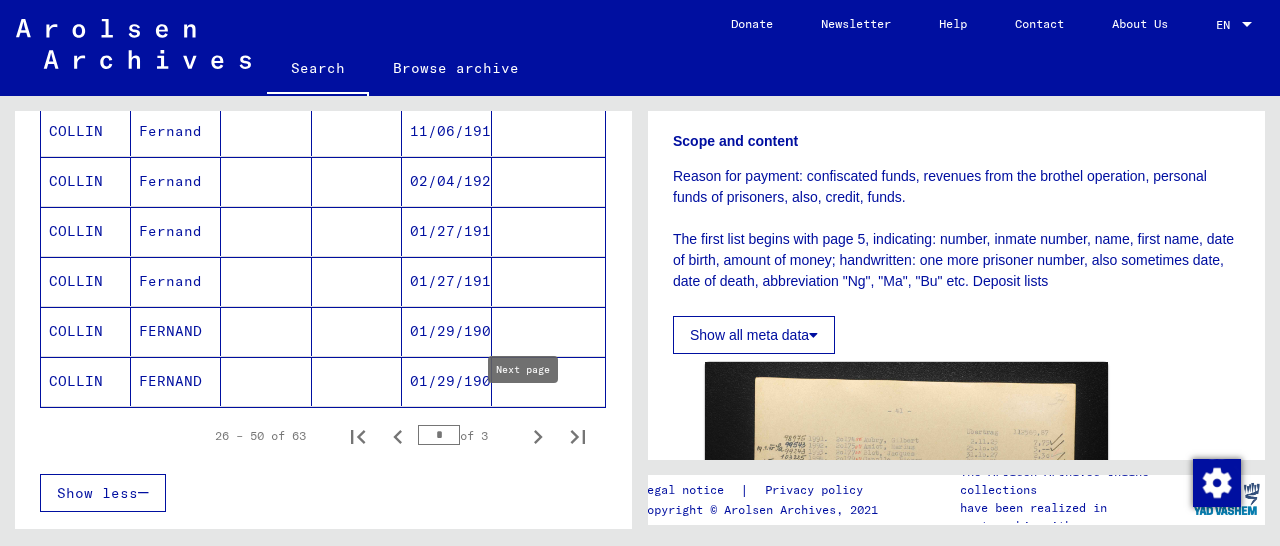 click 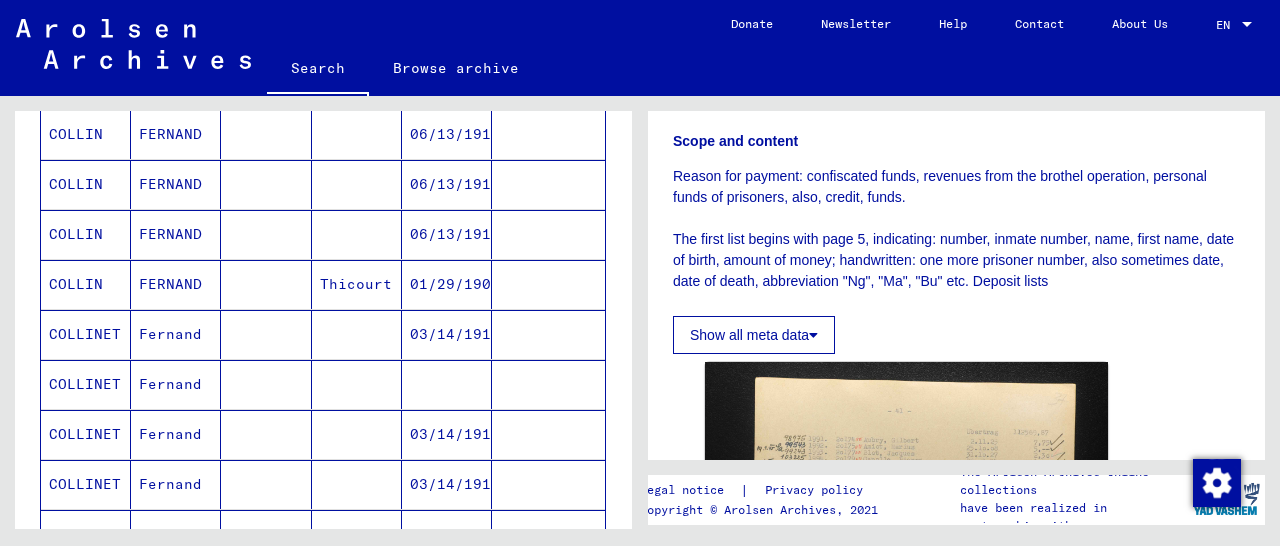 scroll, scrollTop: 416, scrollLeft: 0, axis: vertical 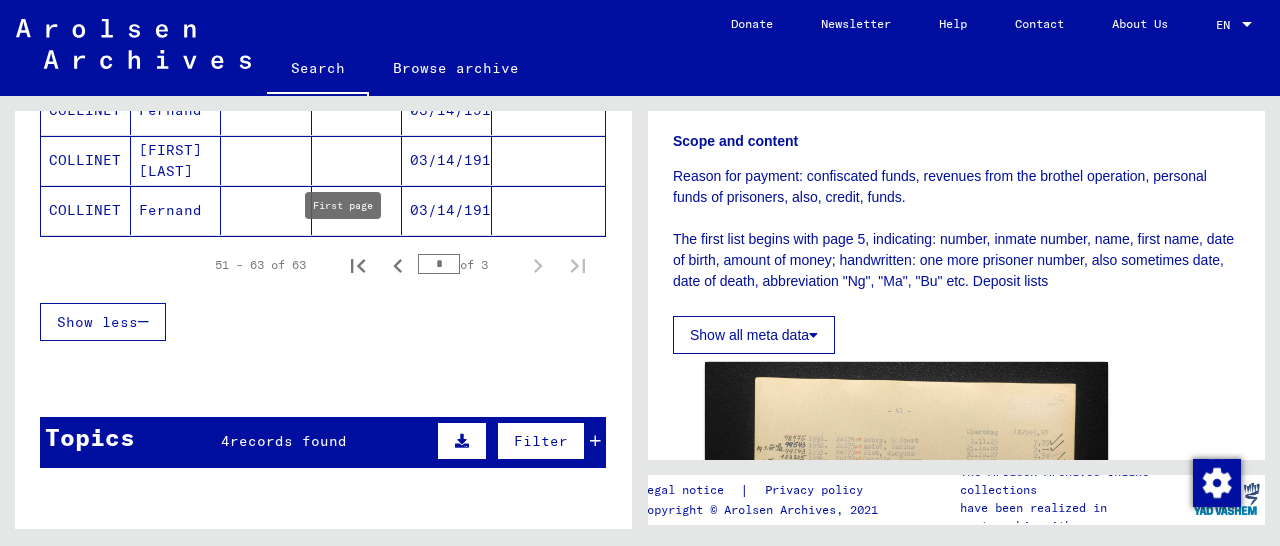 click 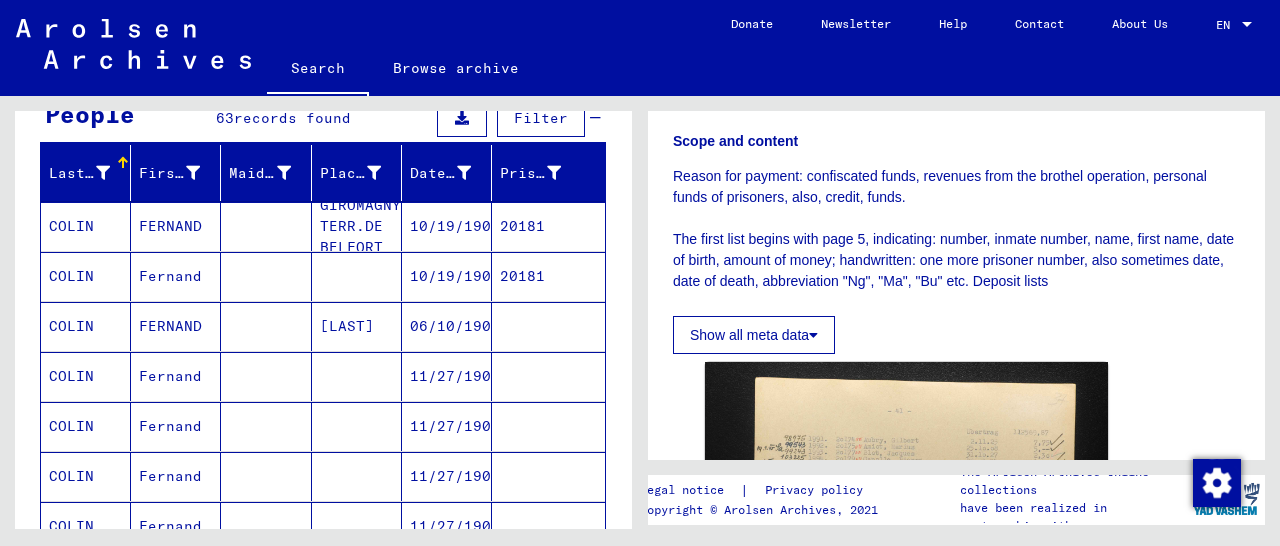 scroll, scrollTop: 312, scrollLeft: 0, axis: vertical 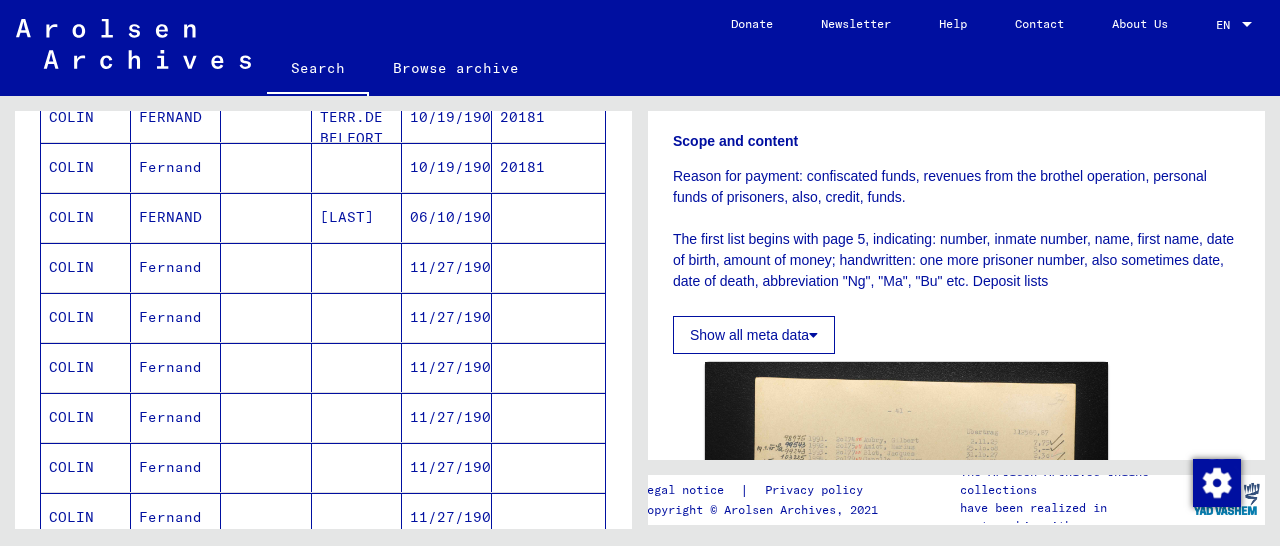 click on "20181" at bounding box center (548, 167) 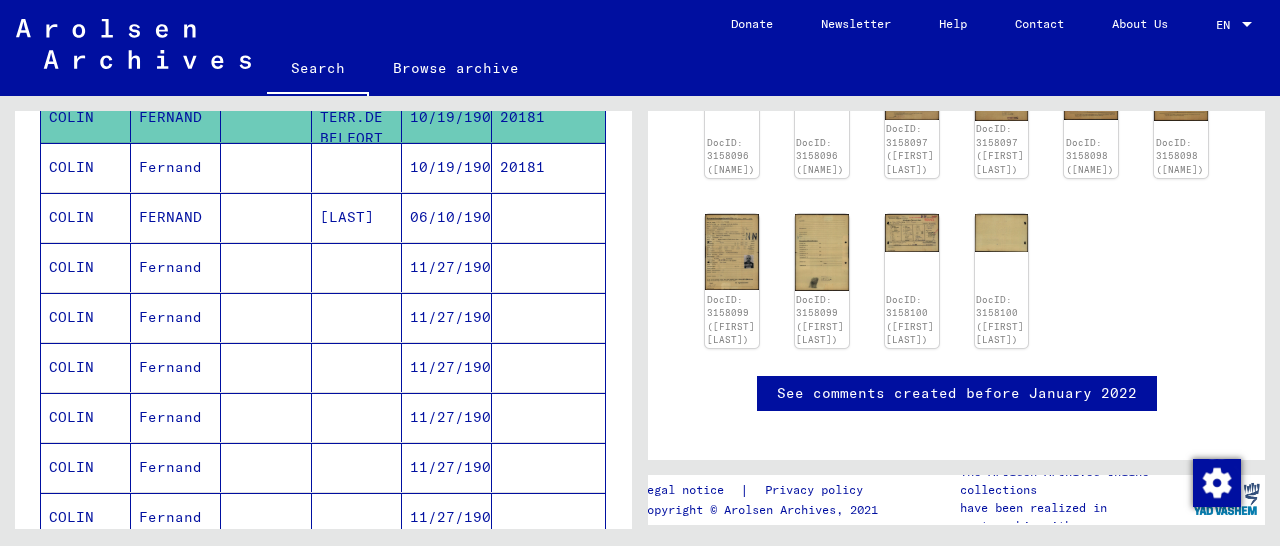scroll, scrollTop: 312, scrollLeft: 0, axis: vertical 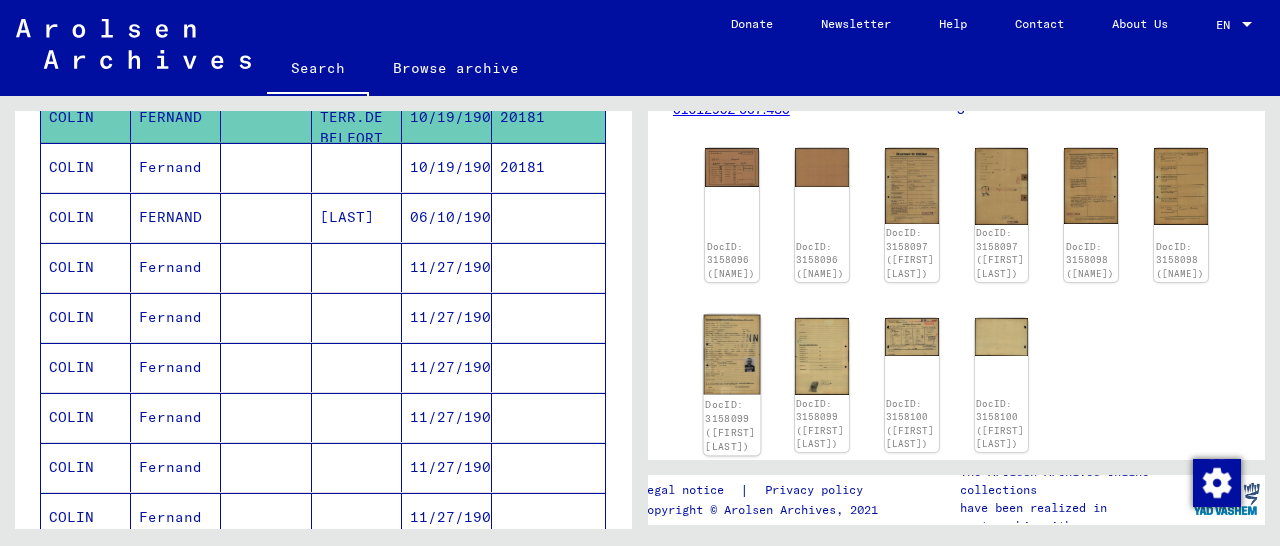 click 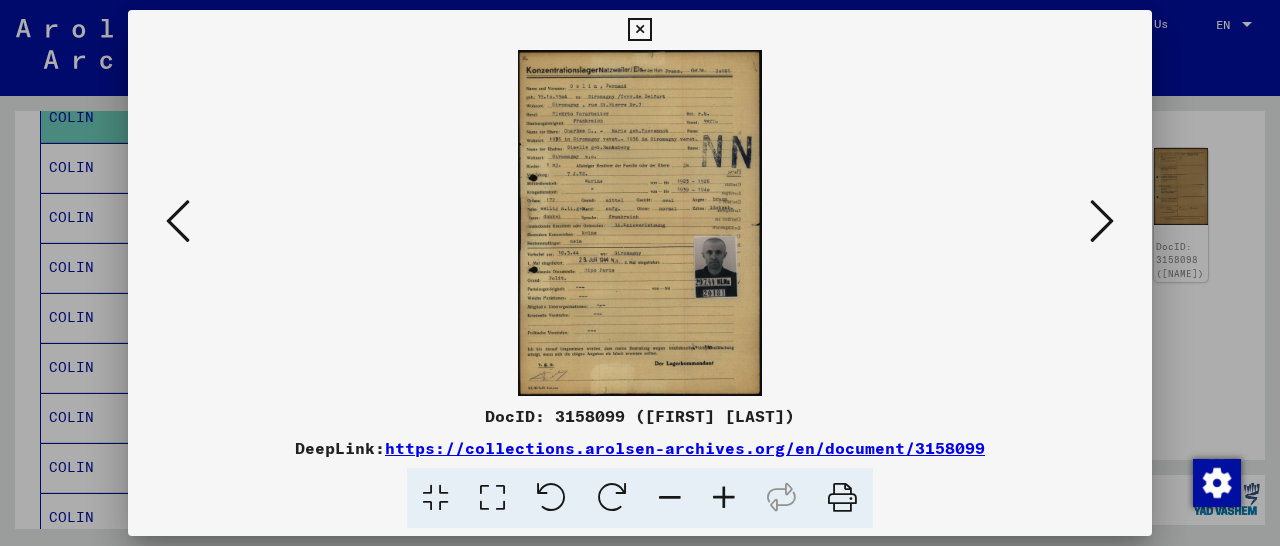 click at bounding box center (724, 498) 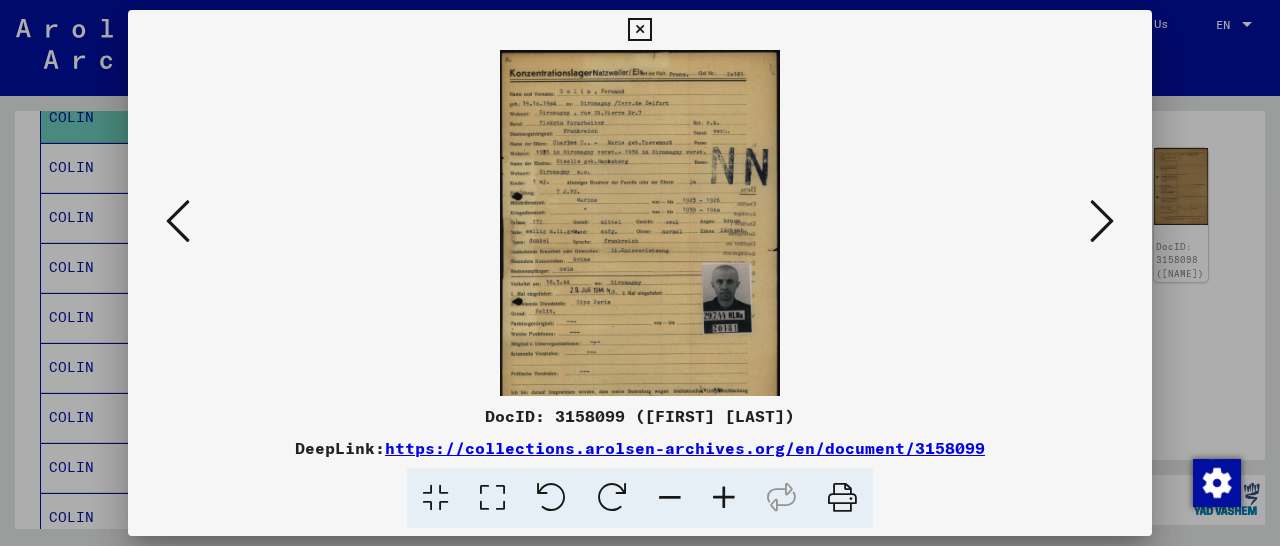 click at bounding box center [724, 498] 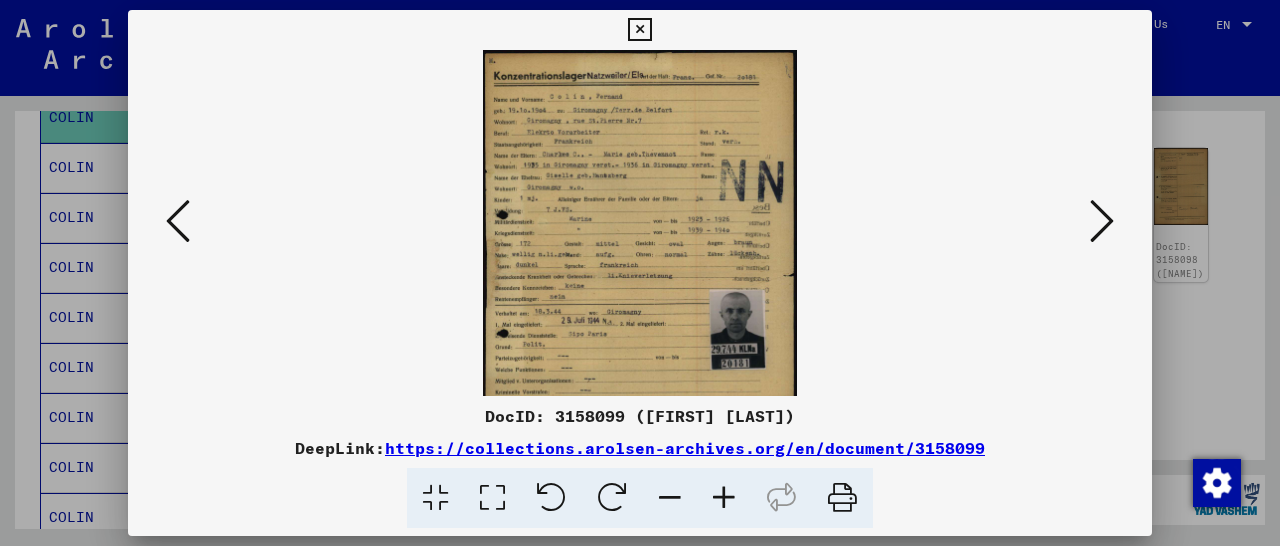 click at bounding box center [724, 498] 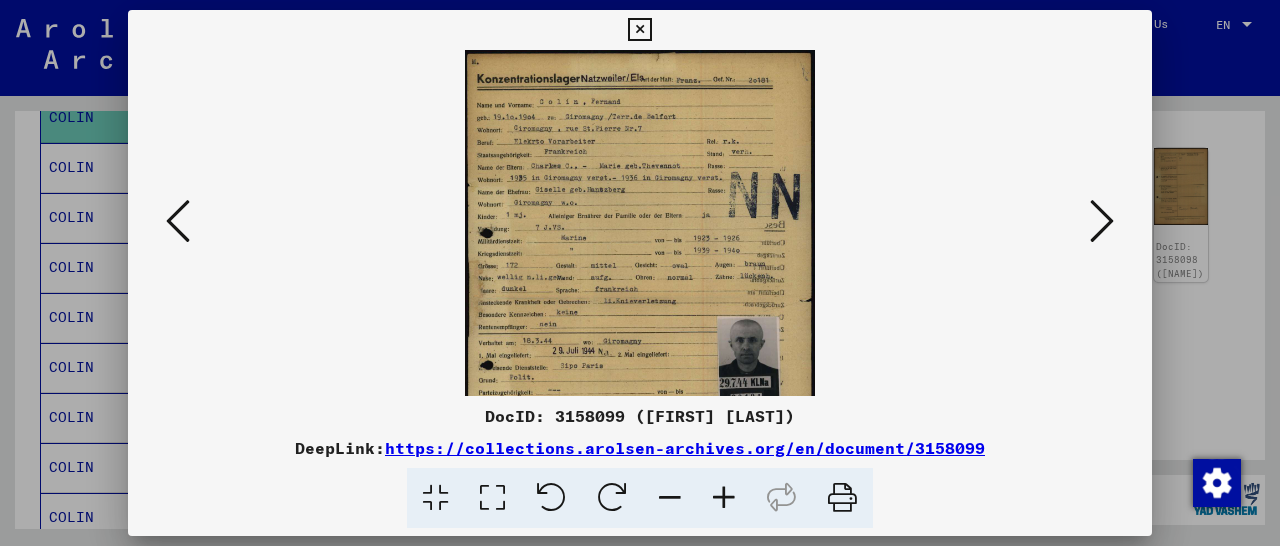 click at bounding box center [724, 498] 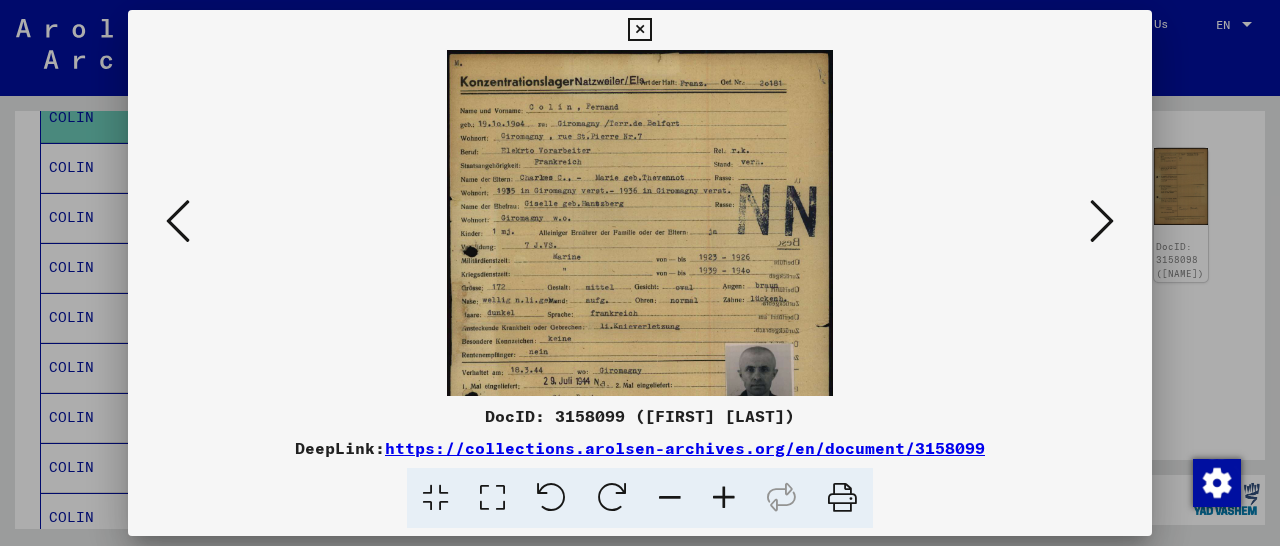 click at bounding box center (724, 498) 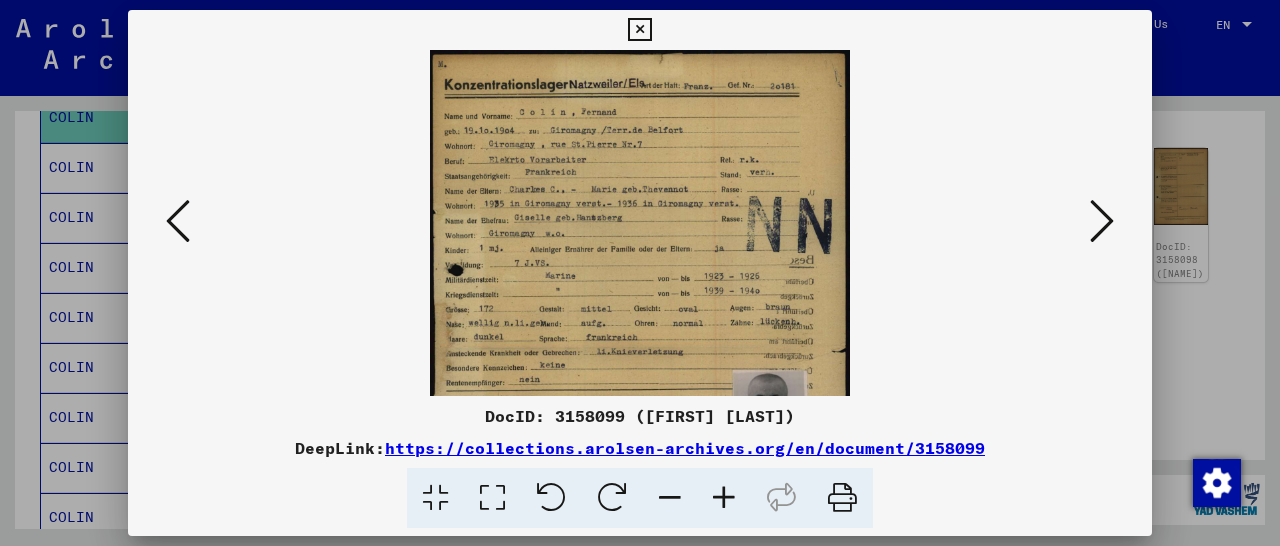 click at bounding box center [724, 498] 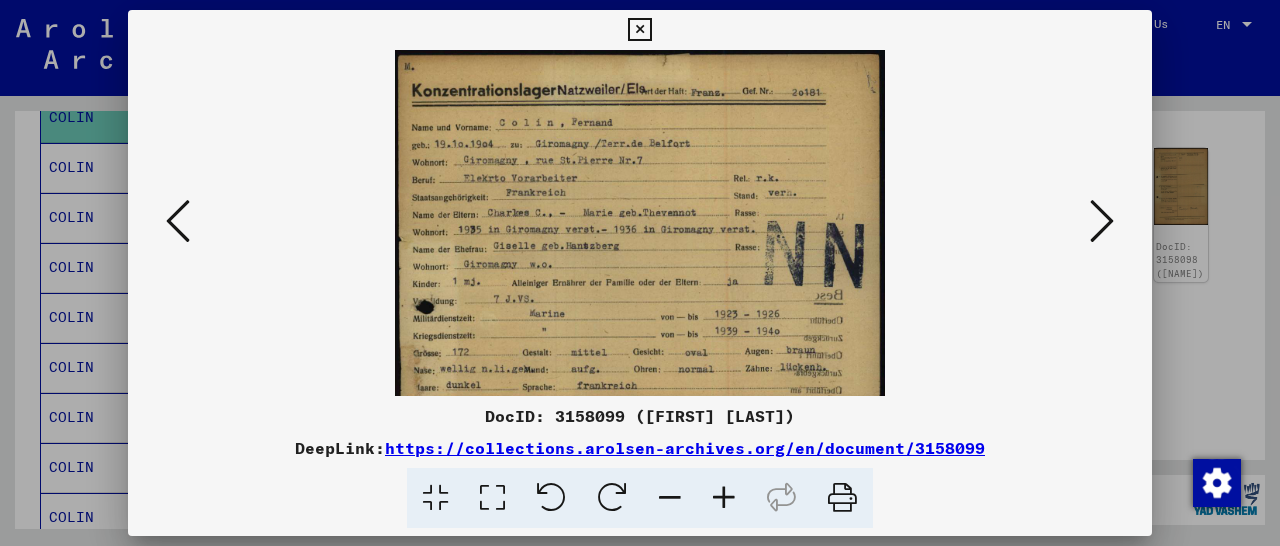 click at bounding box center [724, 498] 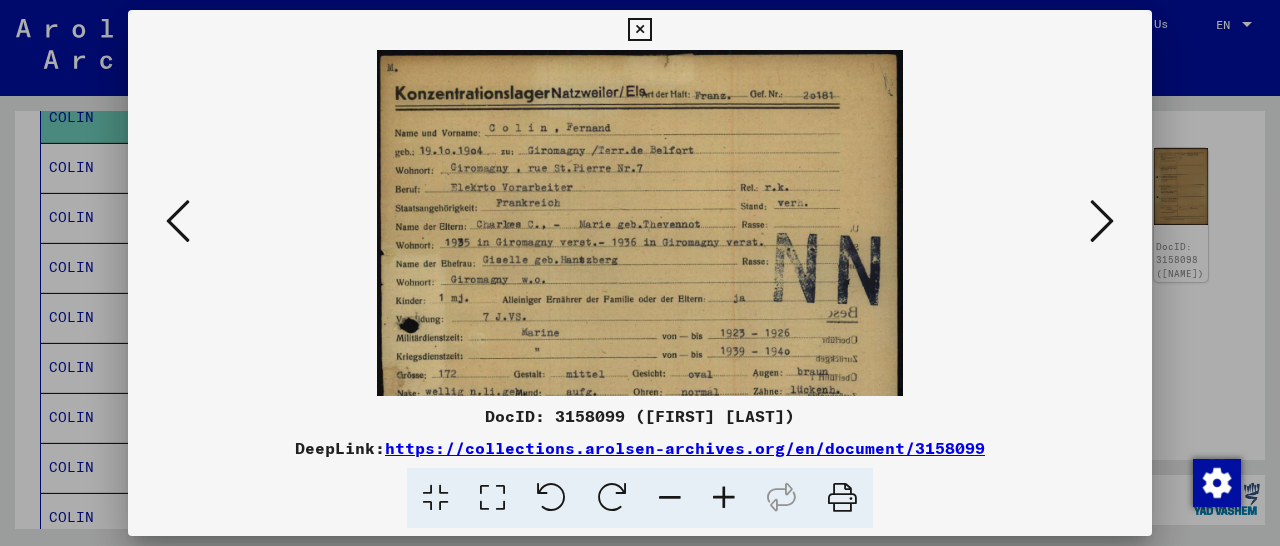 click at bounding box center (724, 498) 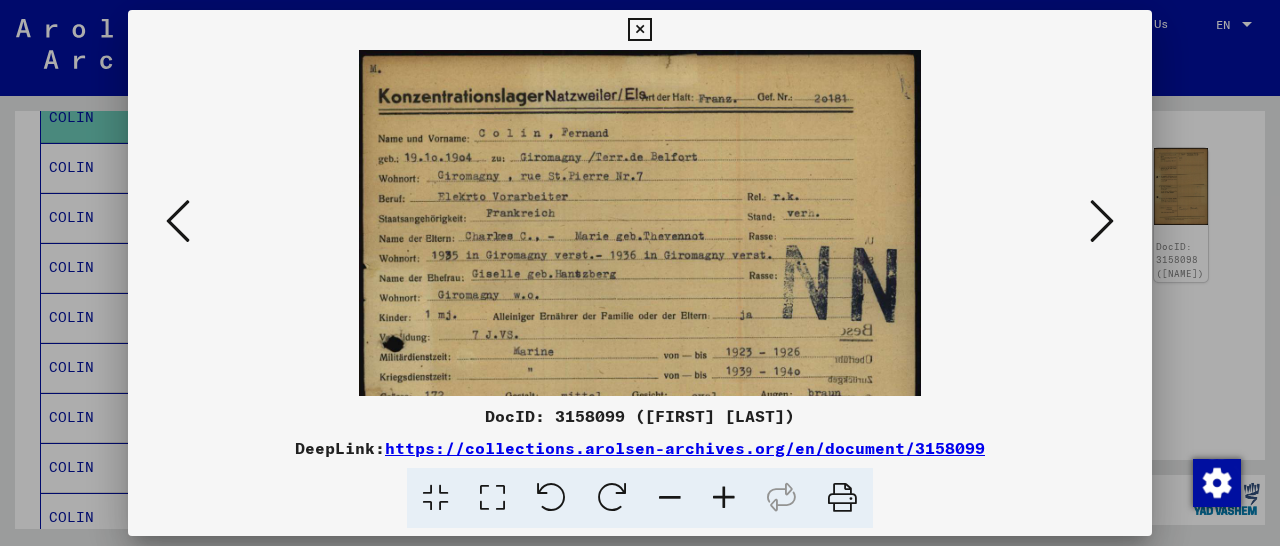 click at bounding box center (724, 498) 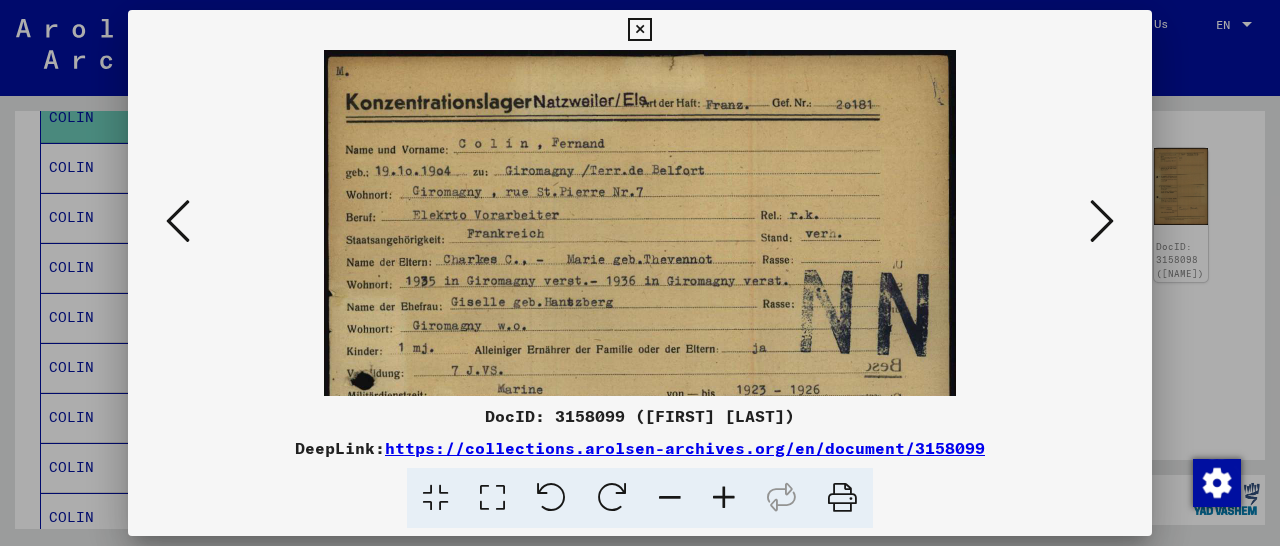 click at bounding box center [724, 498] 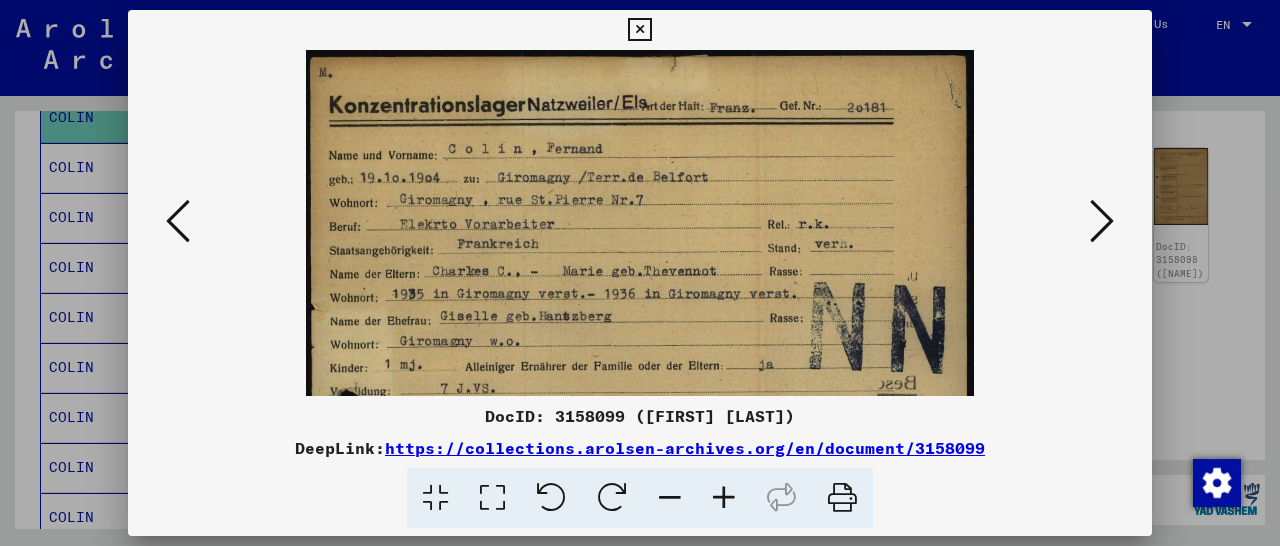 click at bounding box center (724, 498) 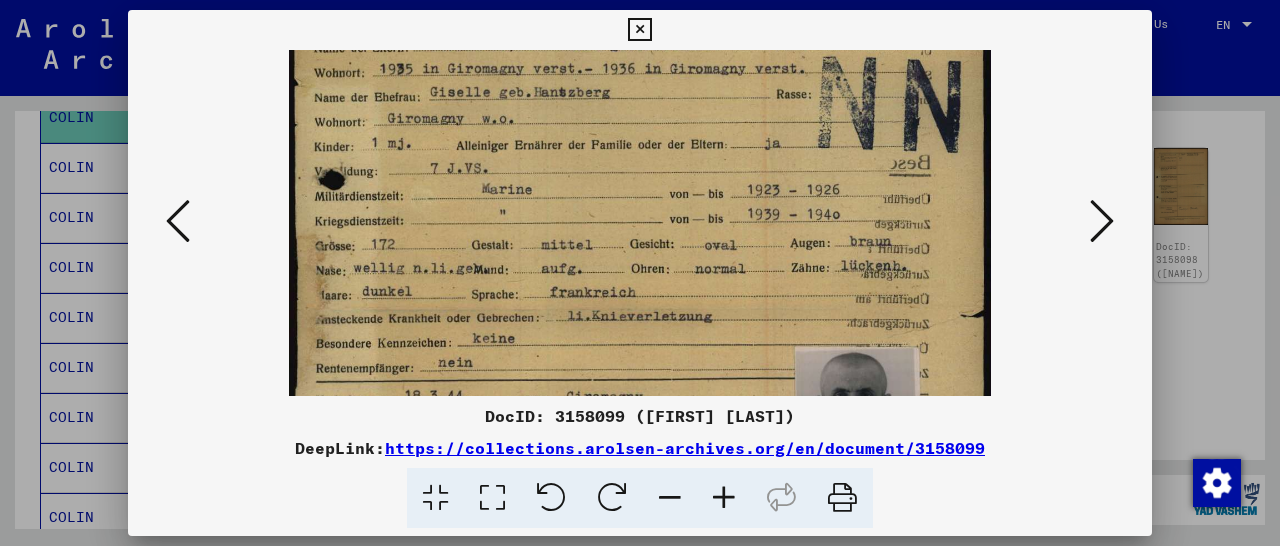 drag, startPoint x: 689, startPoint y: 312, endPoint x: 747, endPoint y: 73, distance: 245.93698 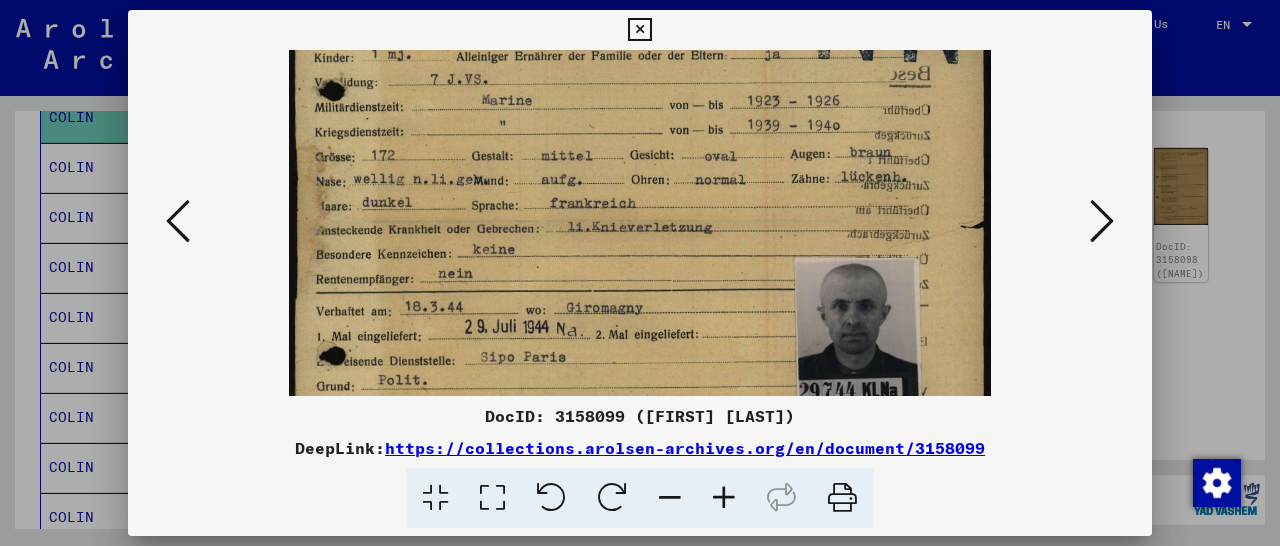 scroll, scrollTop: 342, scrollLeft: 0, axis: vertical 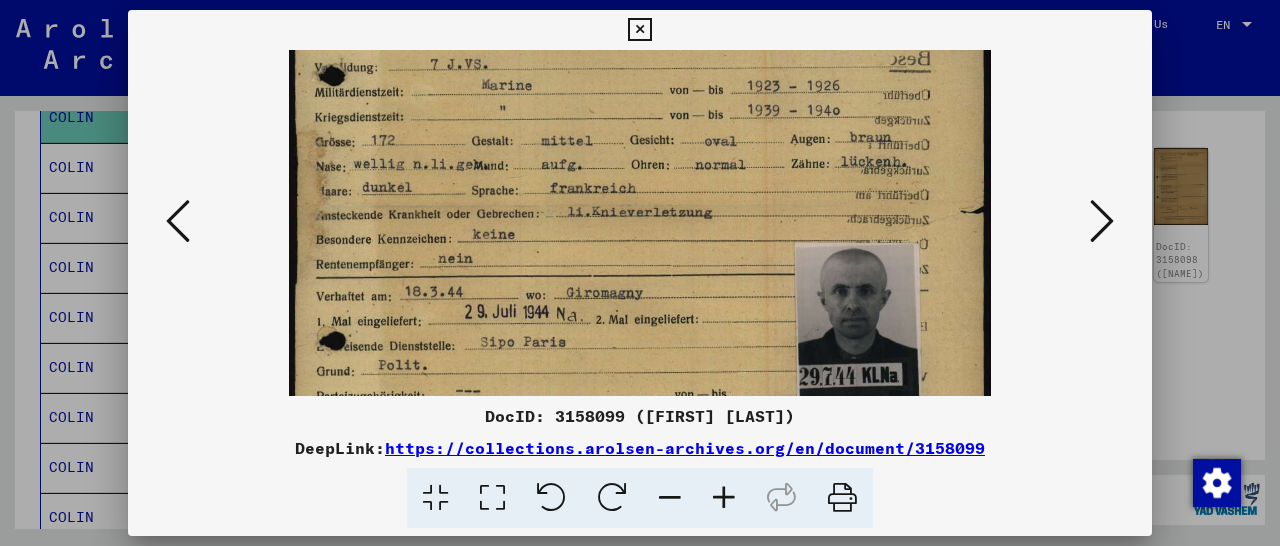 drag, startPoint x: 547, startPoint y: 288, endPoint x: 573, endPoint y: 186, distance: 105.26158 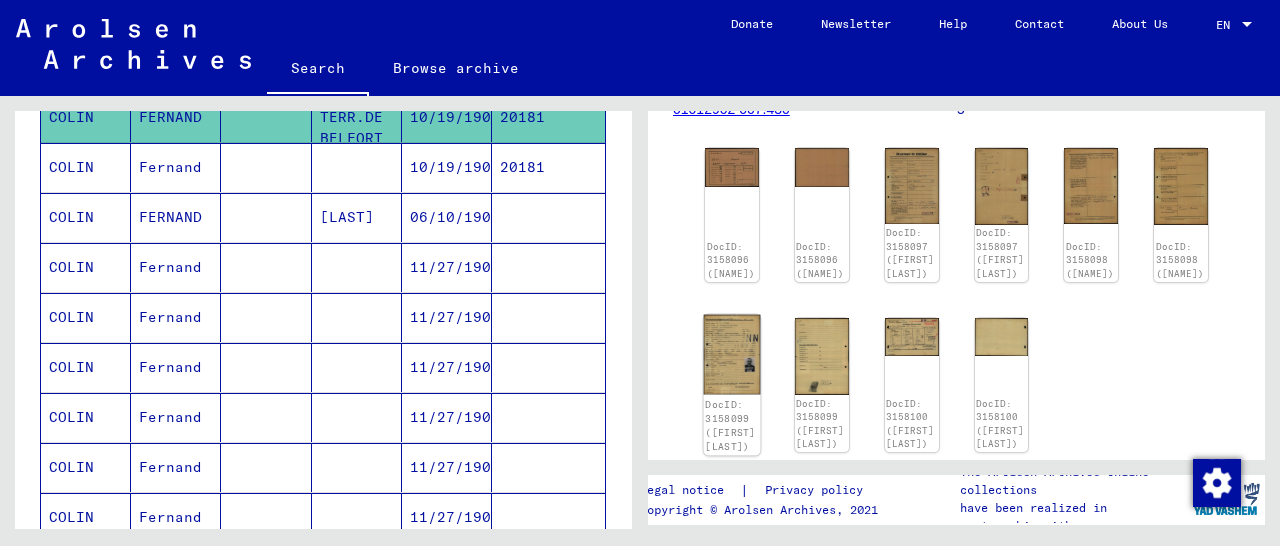 click 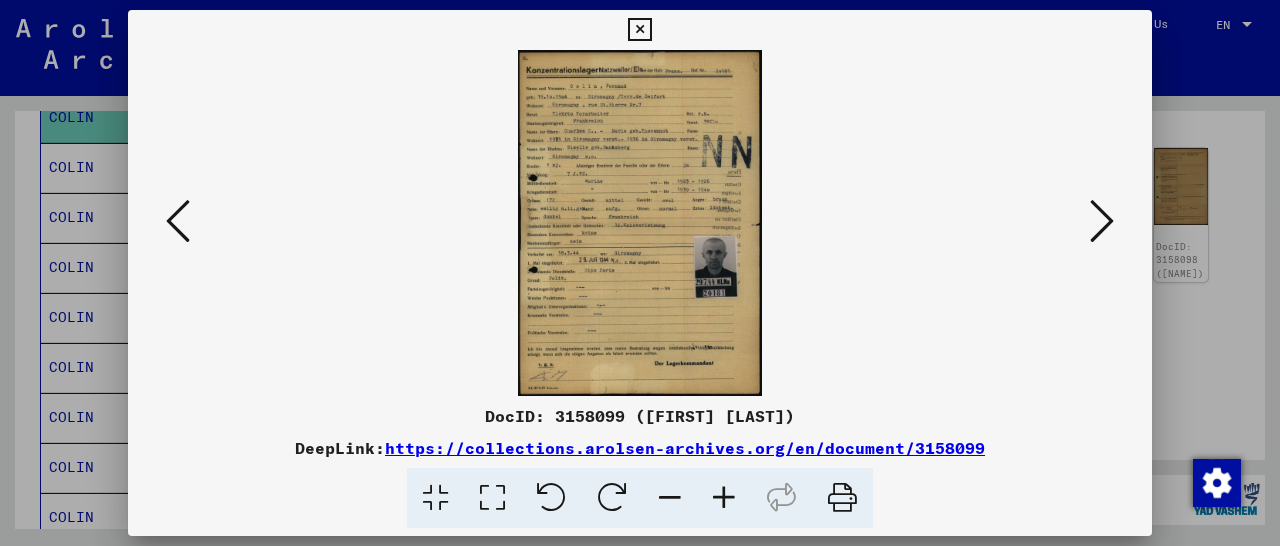 click at bounding box center (724, 498) 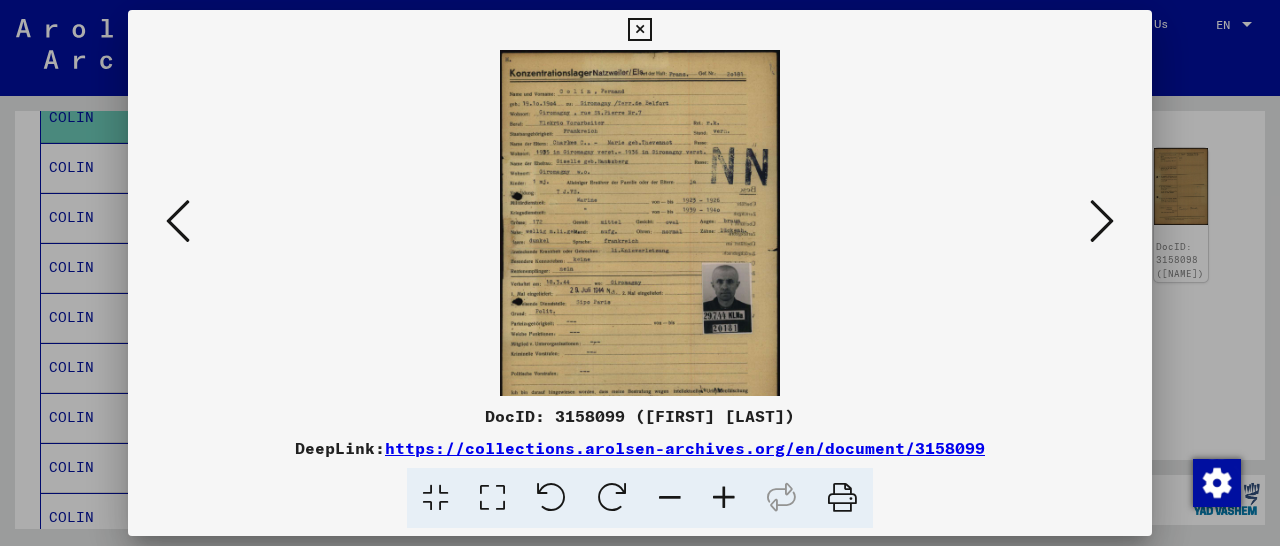 click at bounding box center [724, 498] 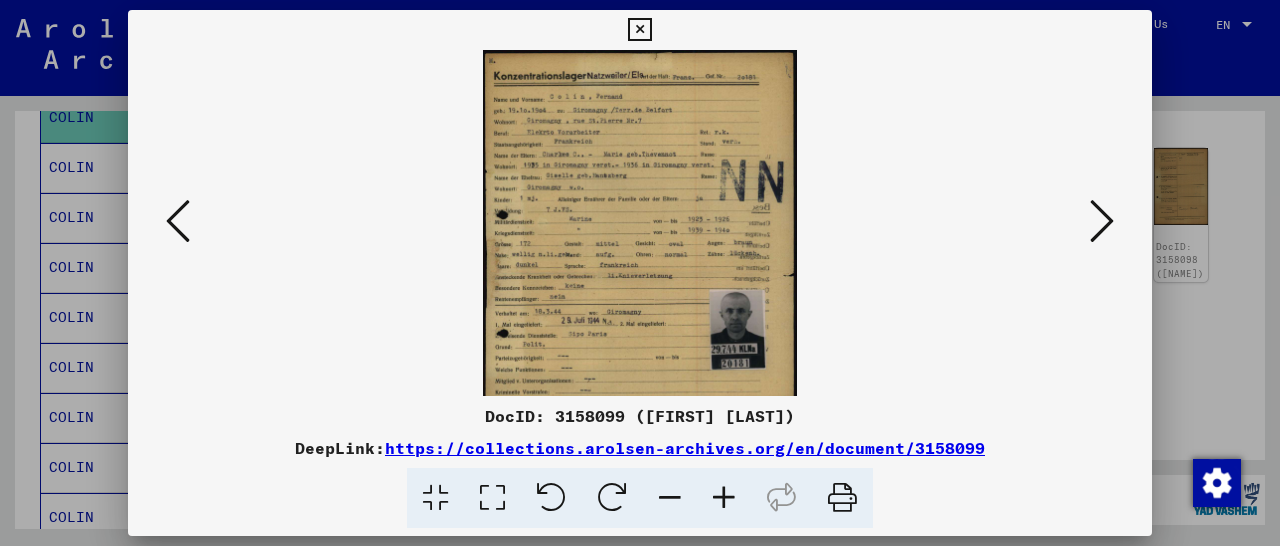 click at bounding box center (724, 498) 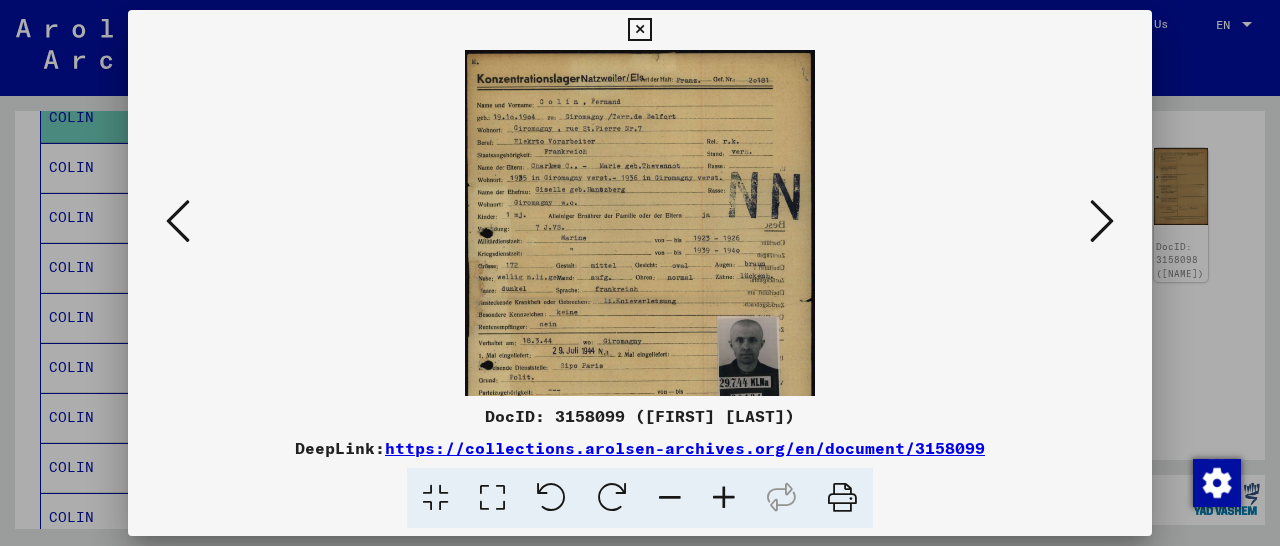 click at bounding box center (724, 498) 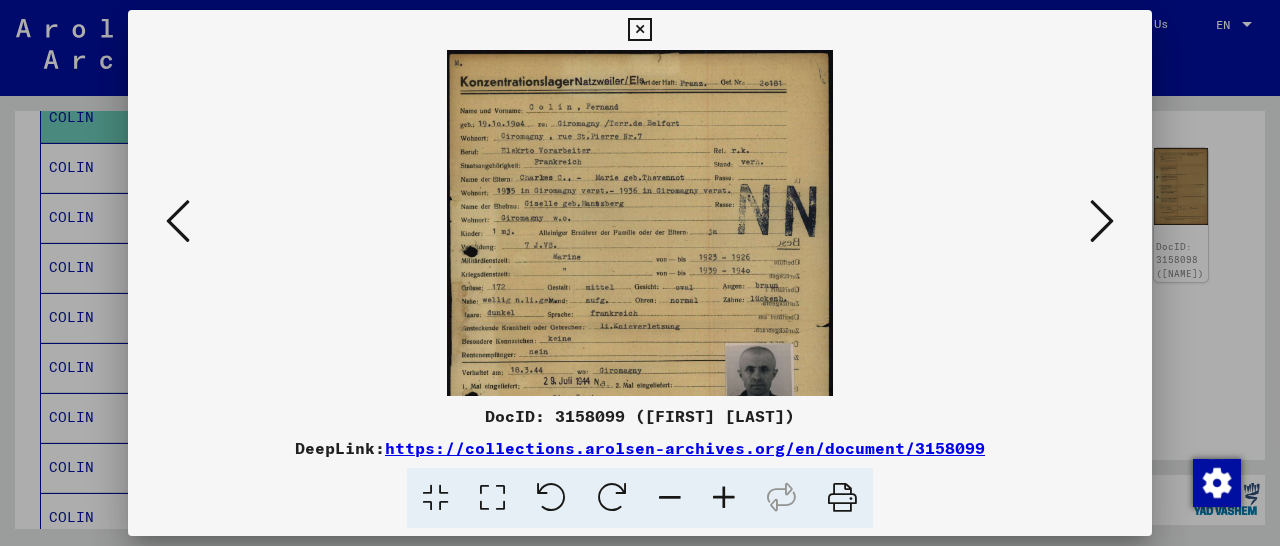 click at bounding box center [724, 498] 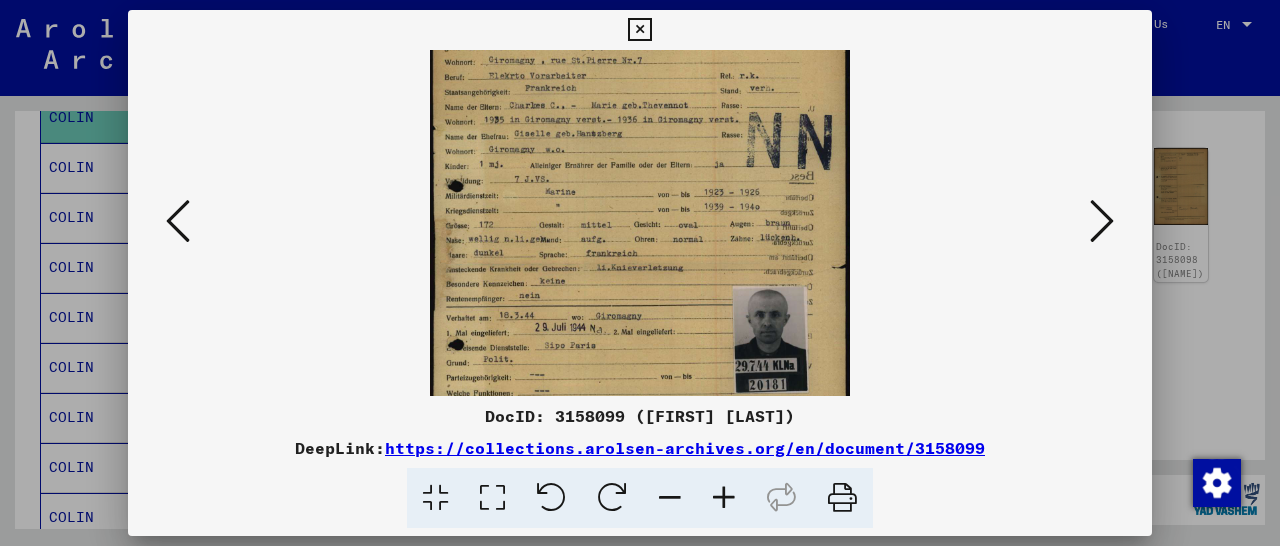 scroll, scrollTop: 100, scrollLeft: 0, axis: vertical 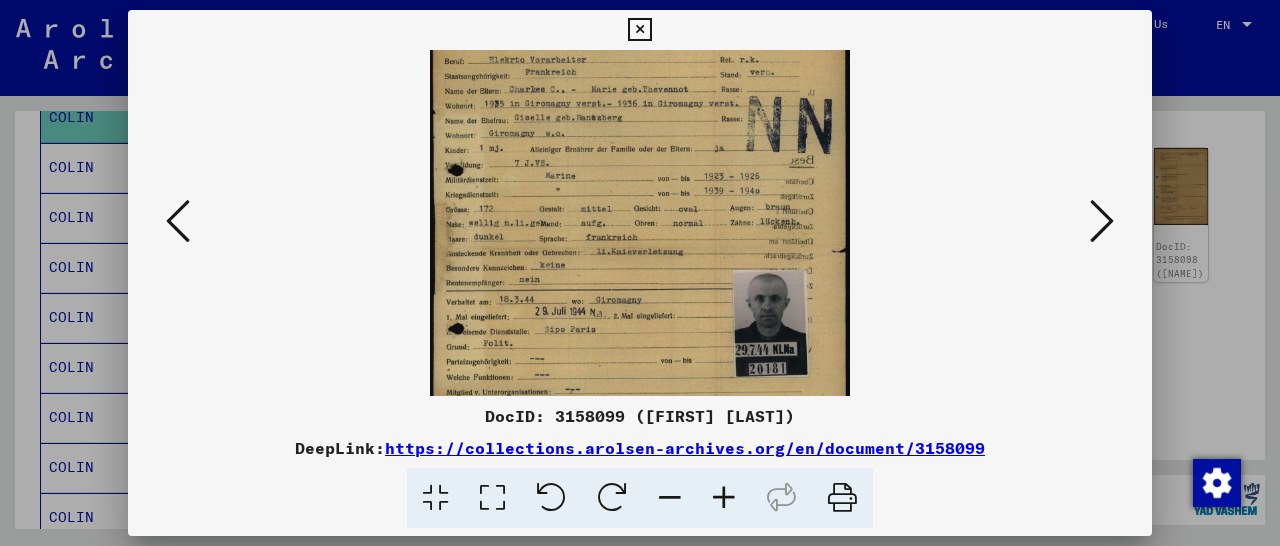 drag, startPoint x: 674, startPoint y: 333, endPoint x: 664, endPoint y: 233, distance: 100.49876 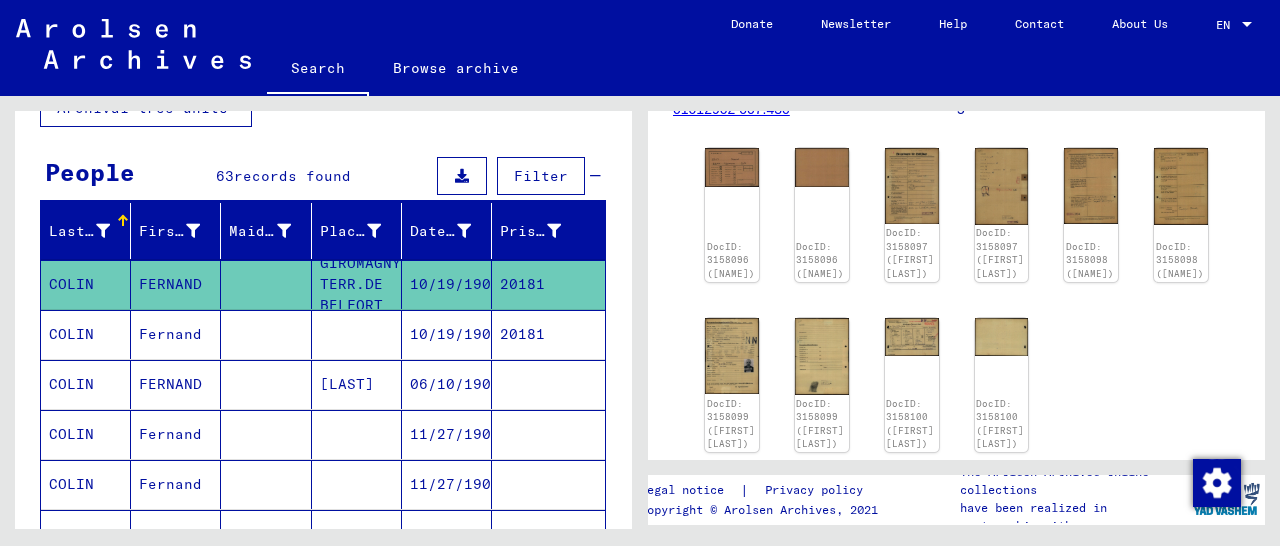 scroll, scrollTop: 0, scrollLeft: 0, axis: both 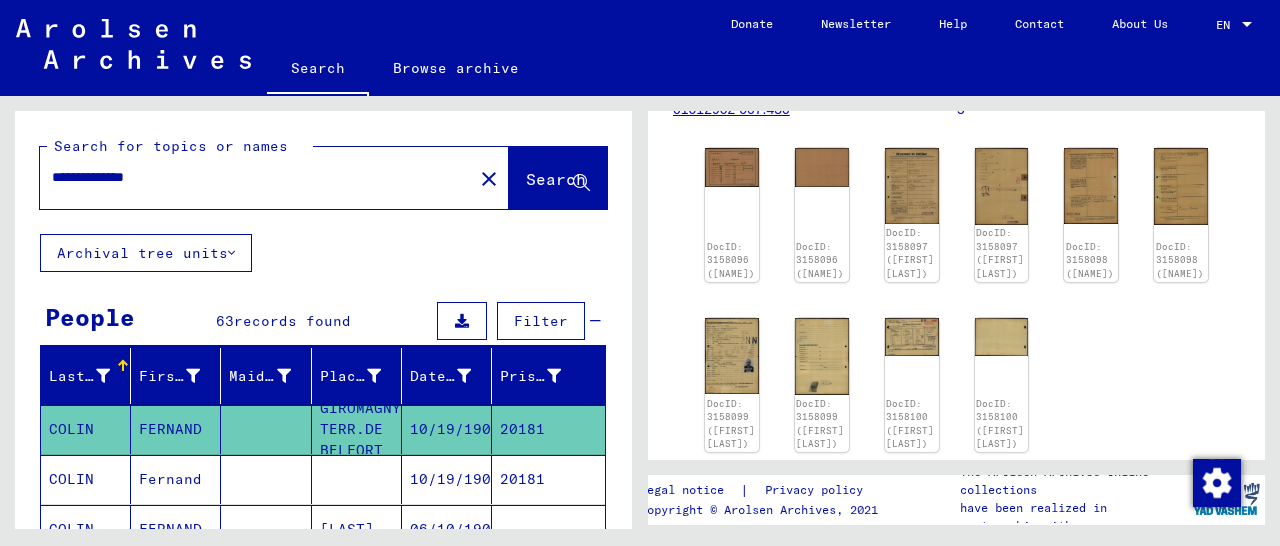 drag, startPoint x: 214, startPoint y: 175, endPoint x: 11, endPoint y: 185, distance: 203.24615 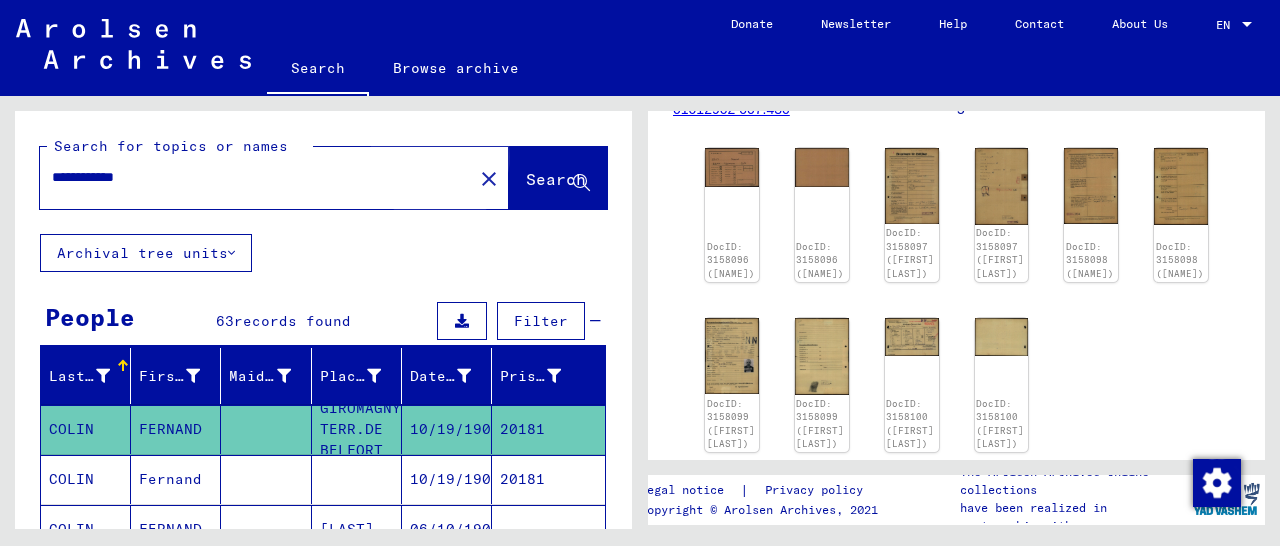 click on "Search" 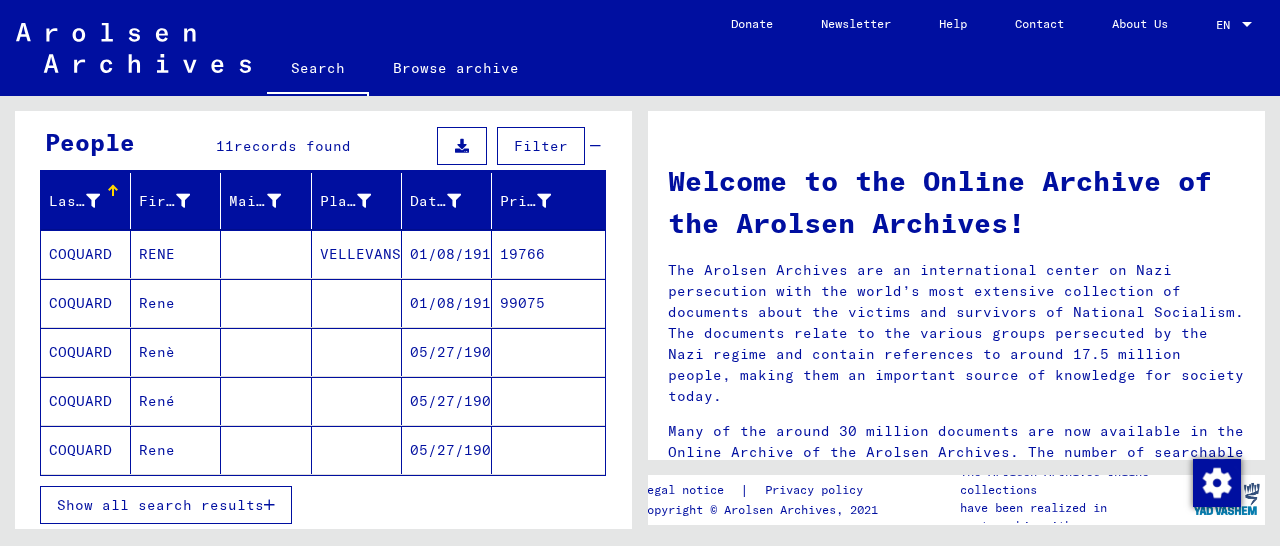 scroll, scrollTop: 208, scrollLeft: 0, axis: vertical 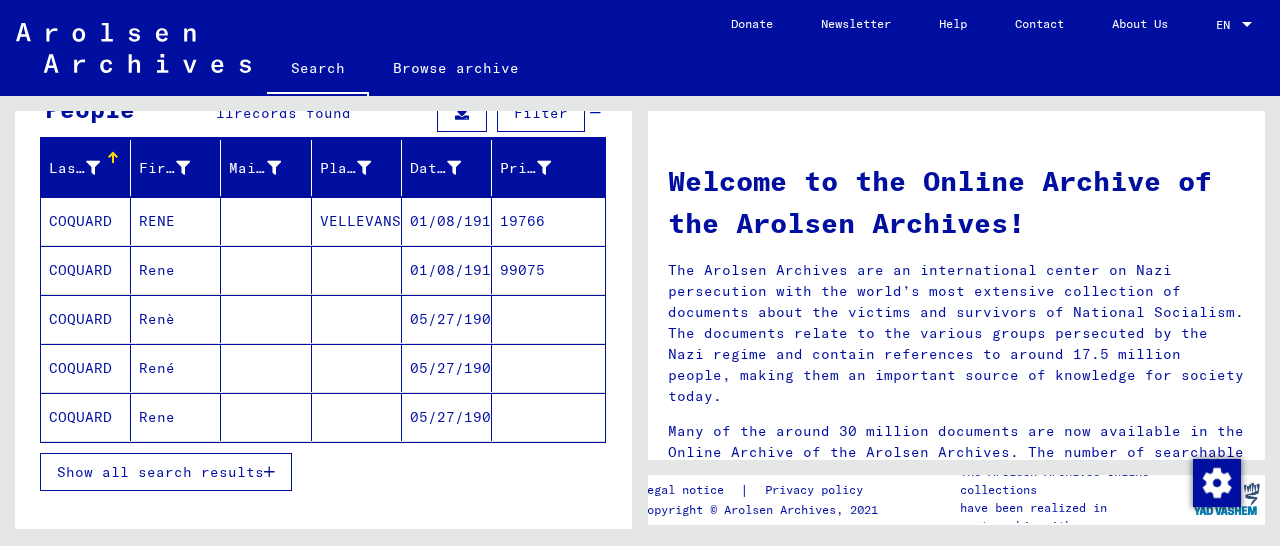 click on "19766" at bounding box center (548, 270) 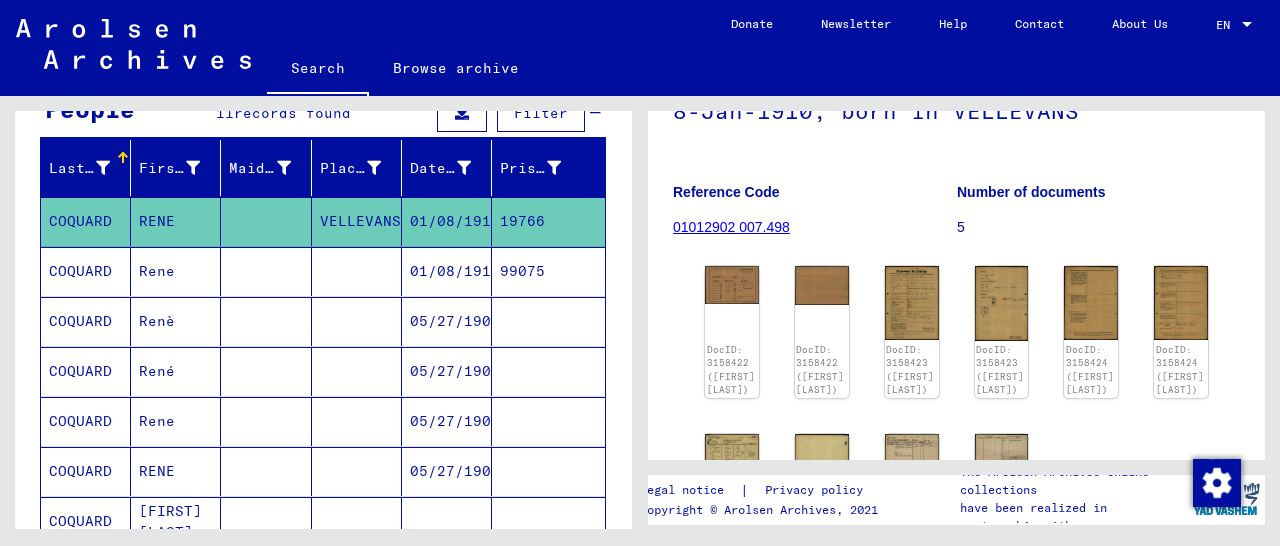 scroll, scrollTop: 312, scrollLeft: 0, axis: vertical 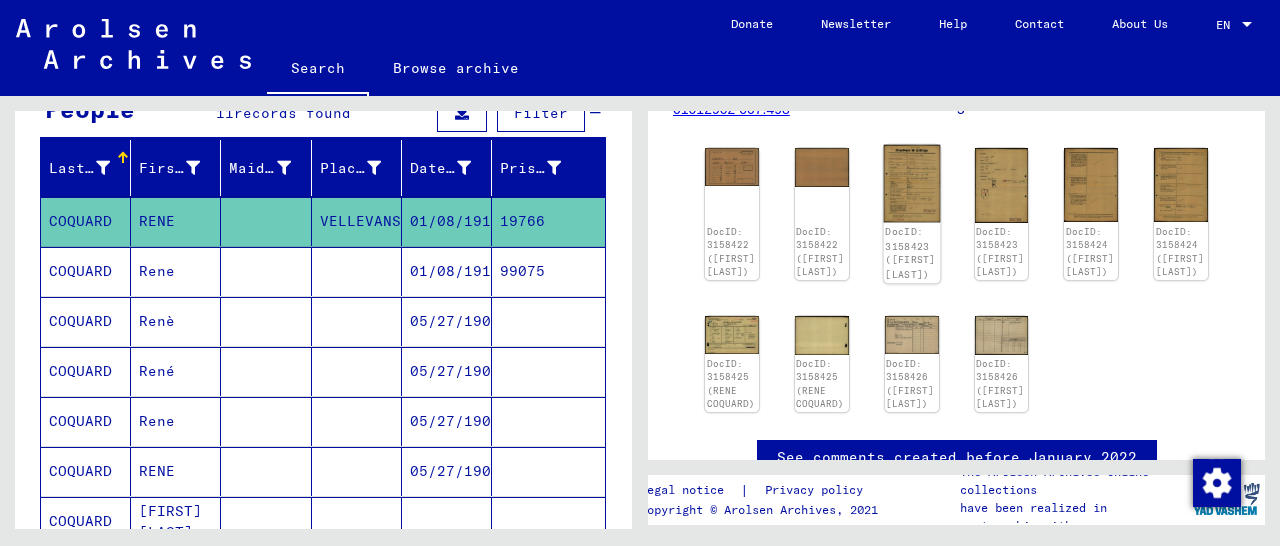click 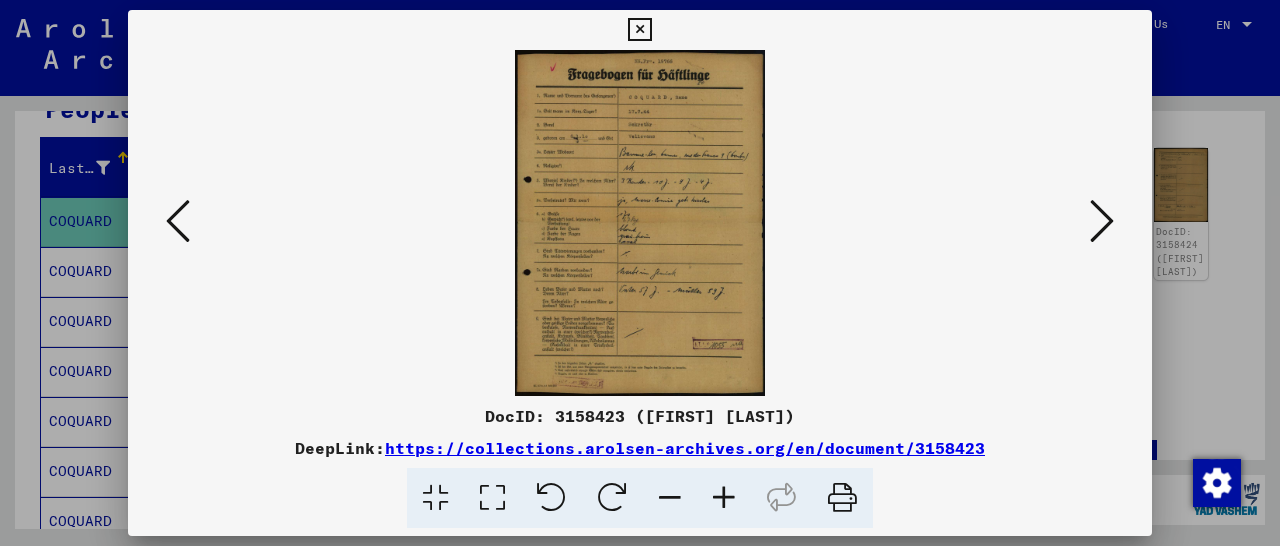 click at bounding box center [724, 498] 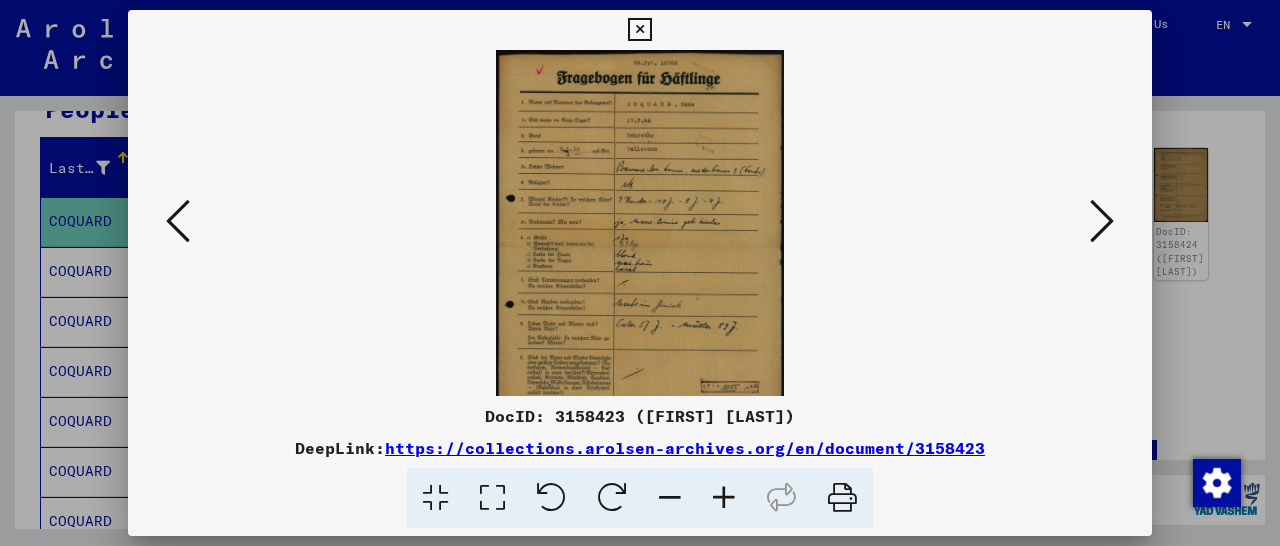 click at bounding box center (724, 498) 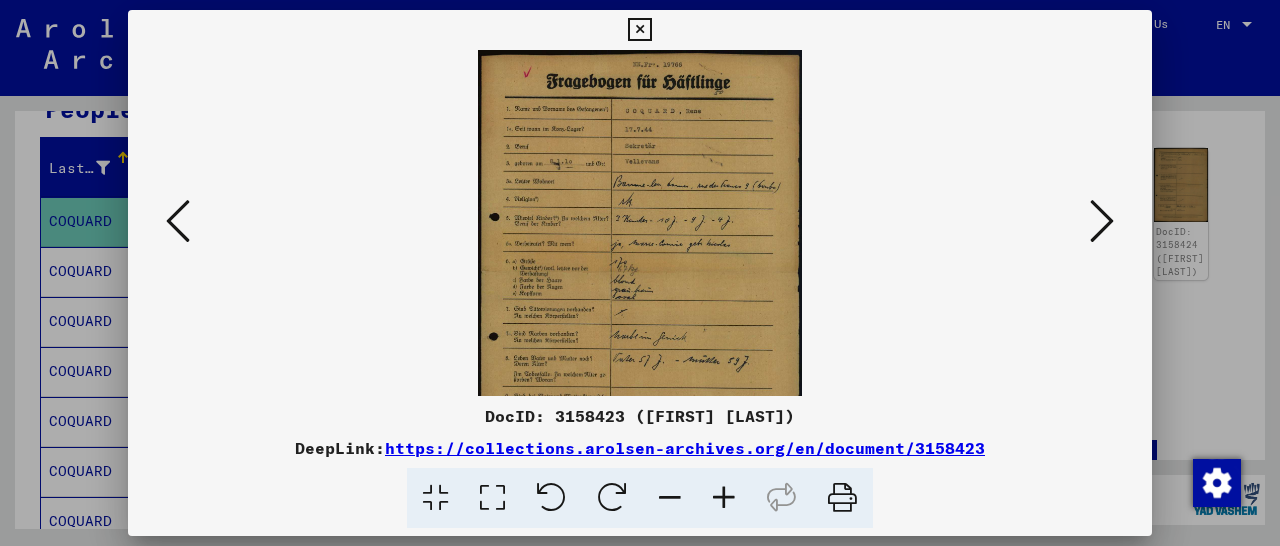 click at bounding box center [724, 498] 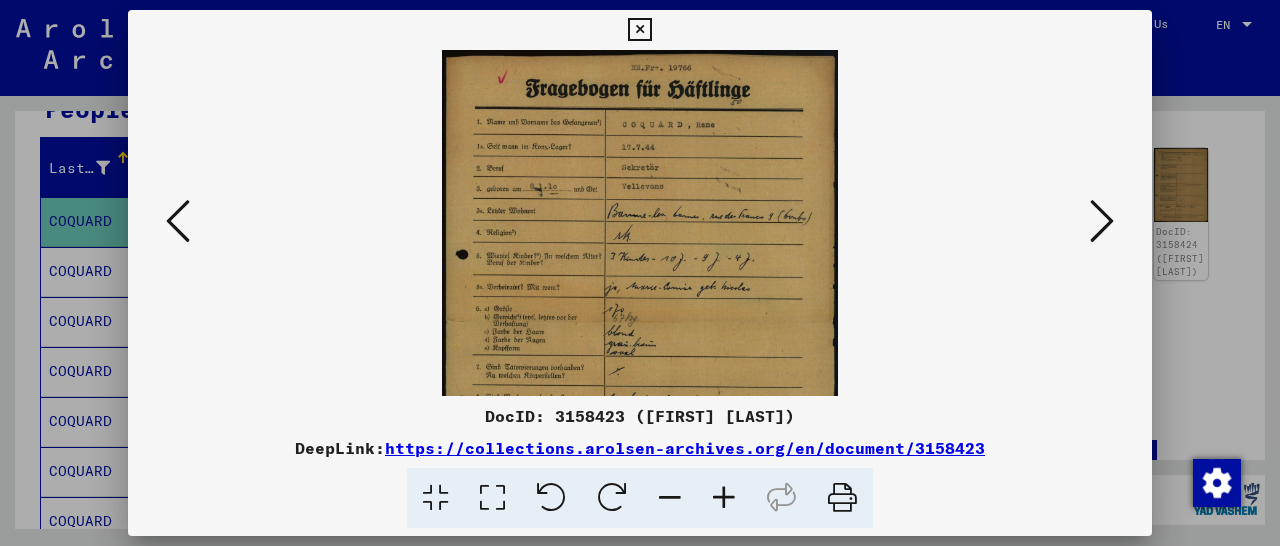 click at bounding box center [724, 498] 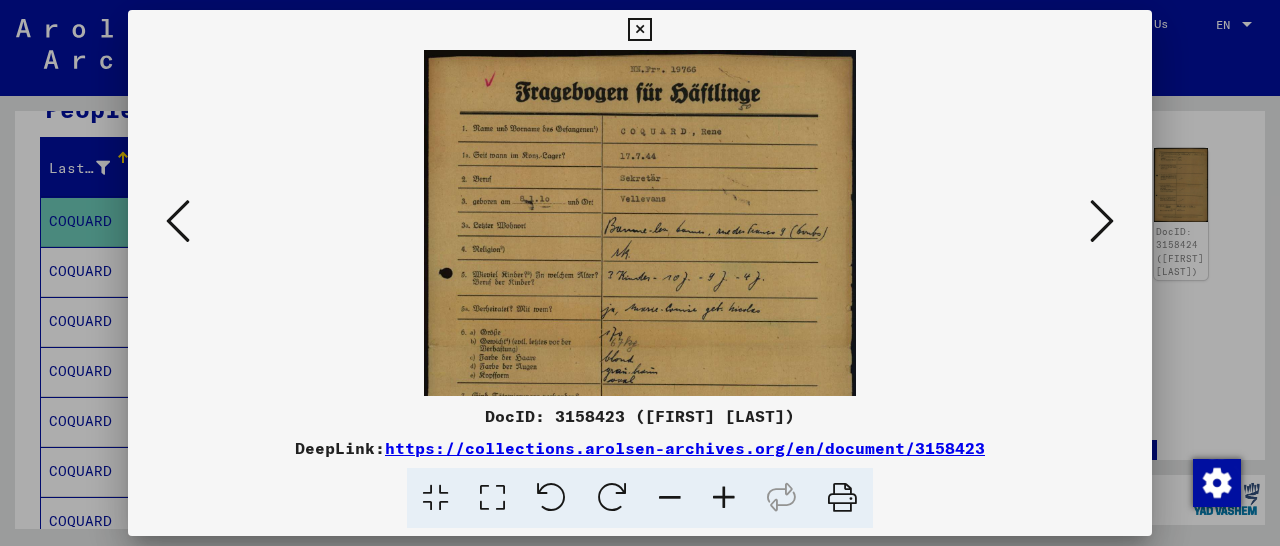 click at bounding box center [724, 498] 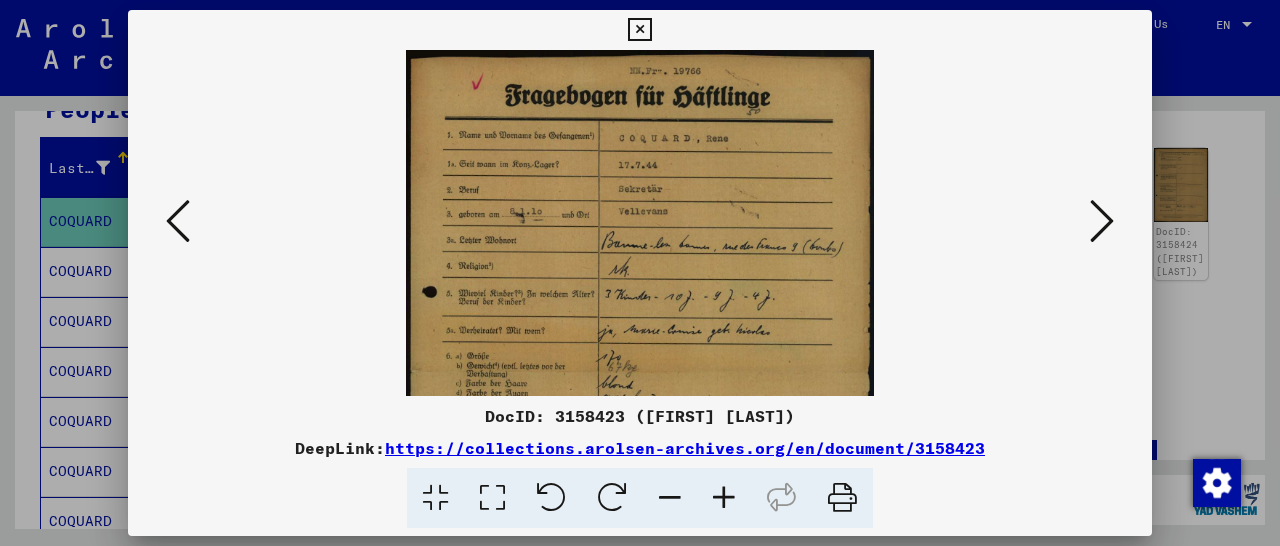 click at bounding box center (724, 498) 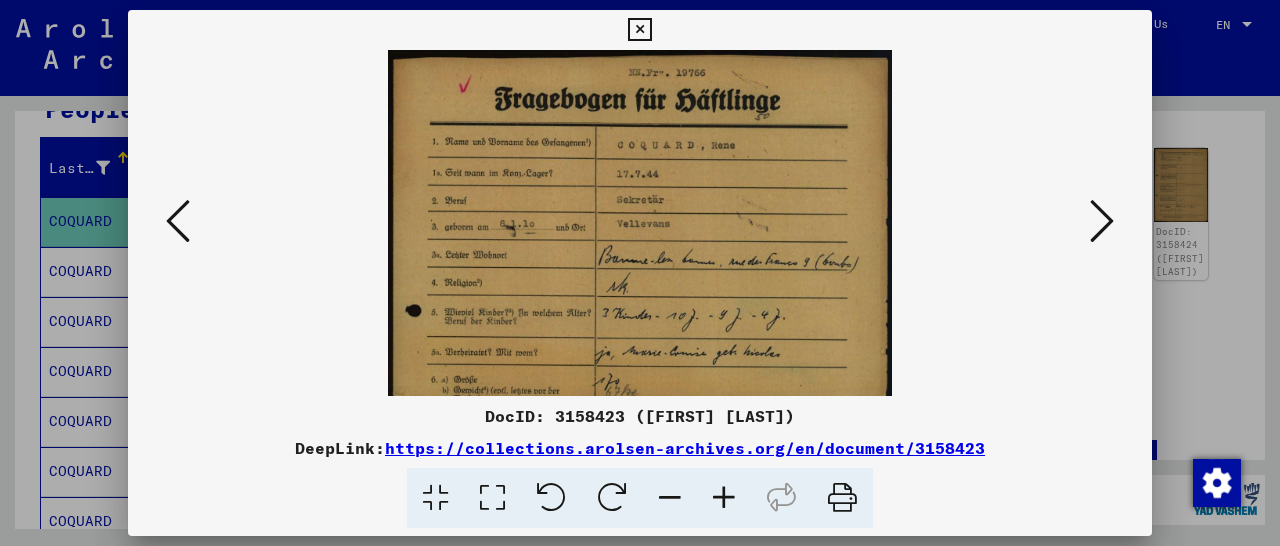 click at bounding box center (724, 498) 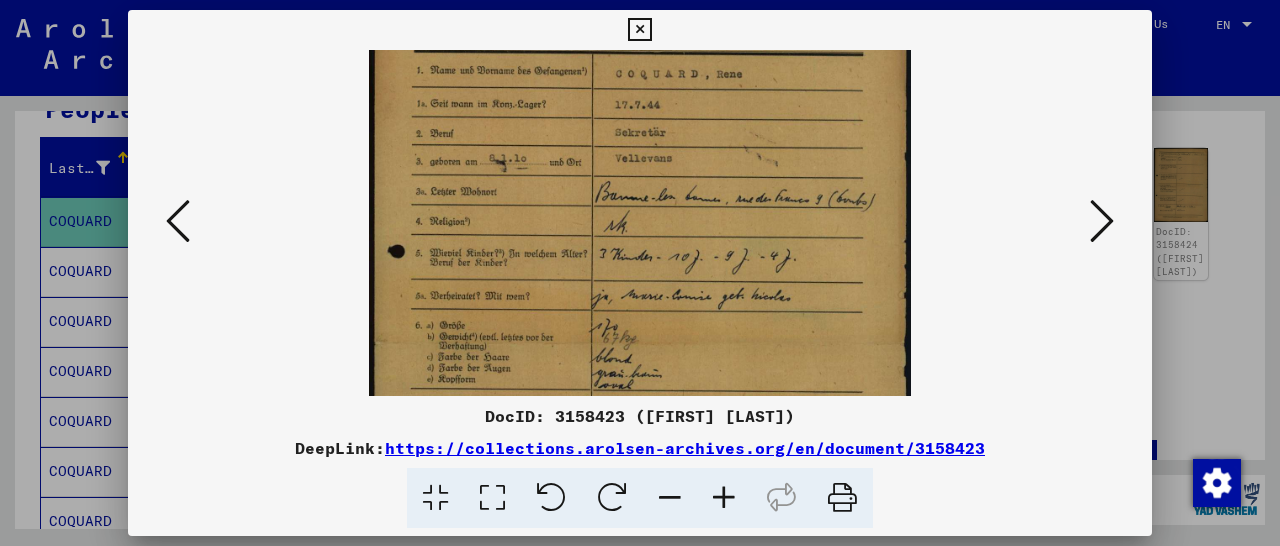 drag, startPoint x: 721, startPoint y: 347, endPoint x: 733, endPoint y: 251, distance: 96.74709 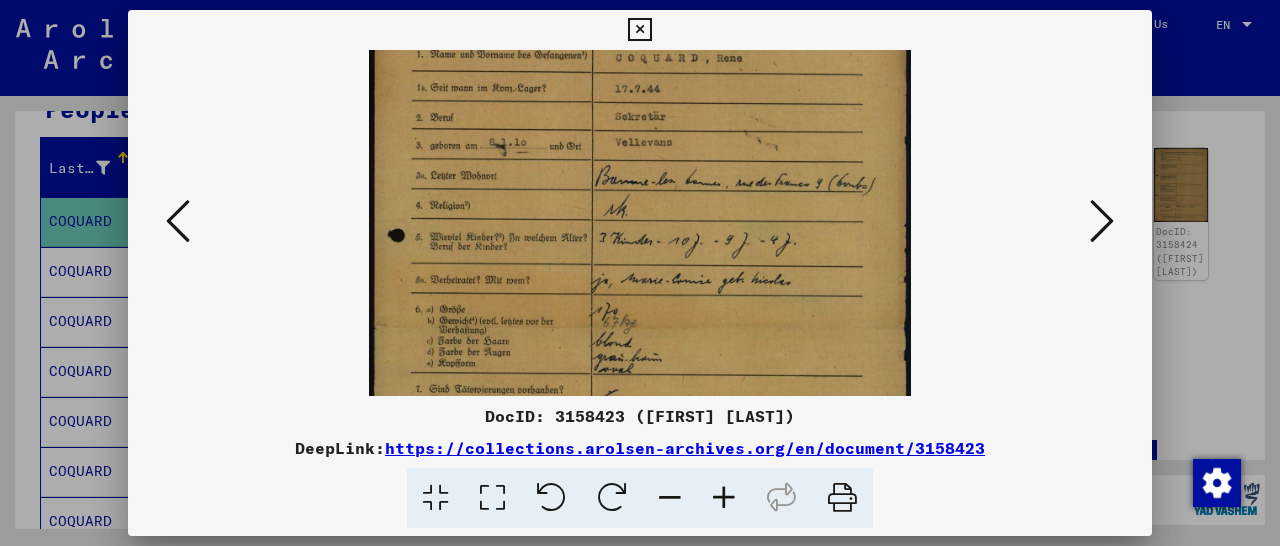 click at bounding box center [639, 30] 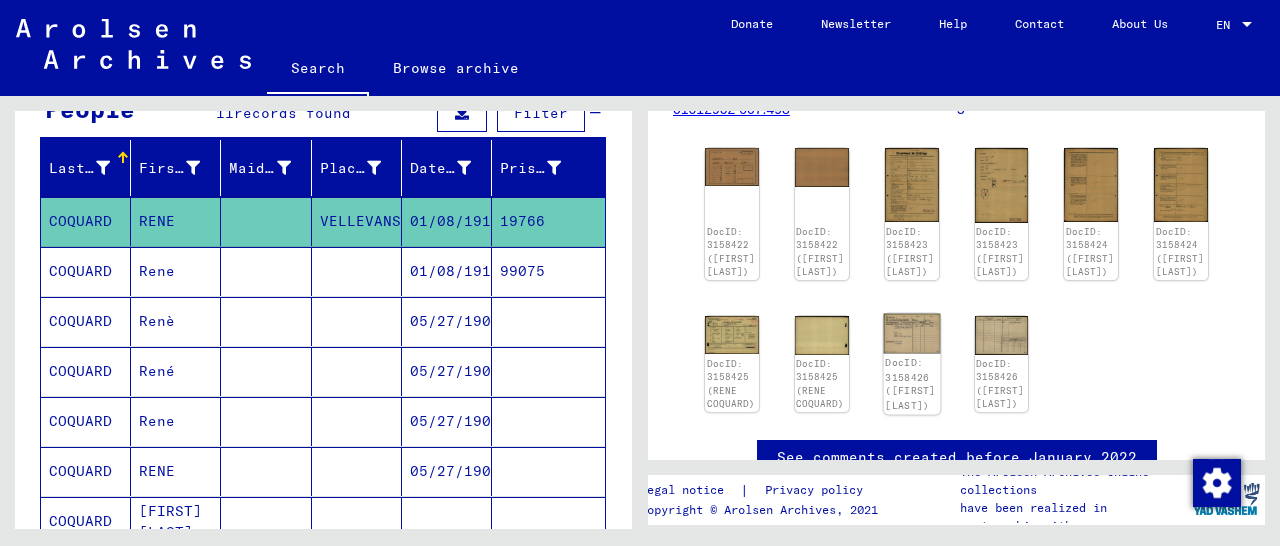 click 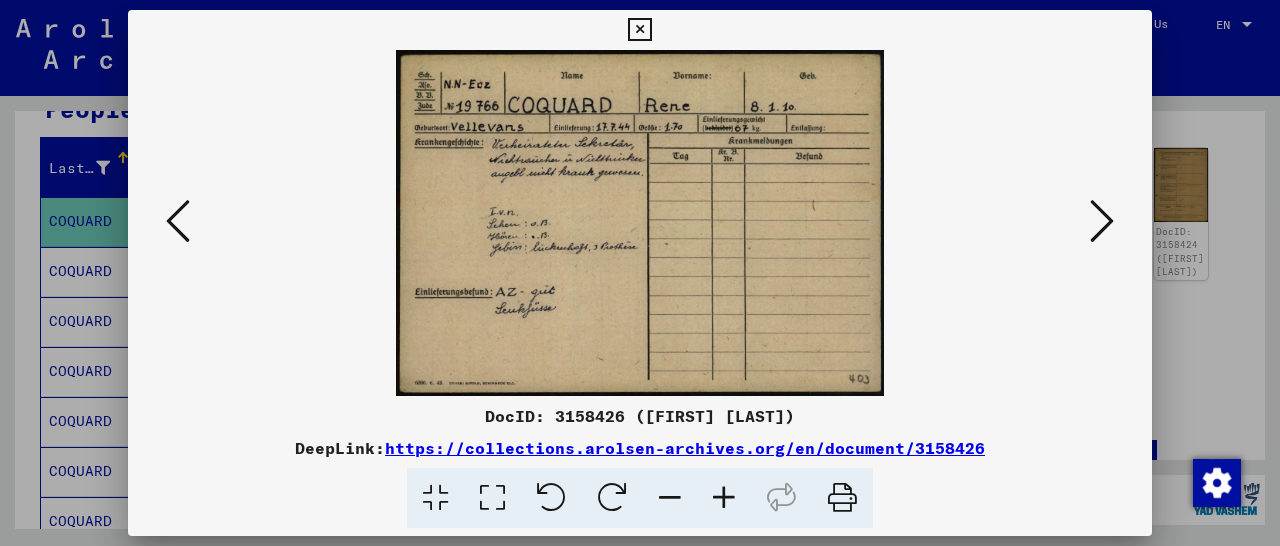 click at bounding box center (639, 30) 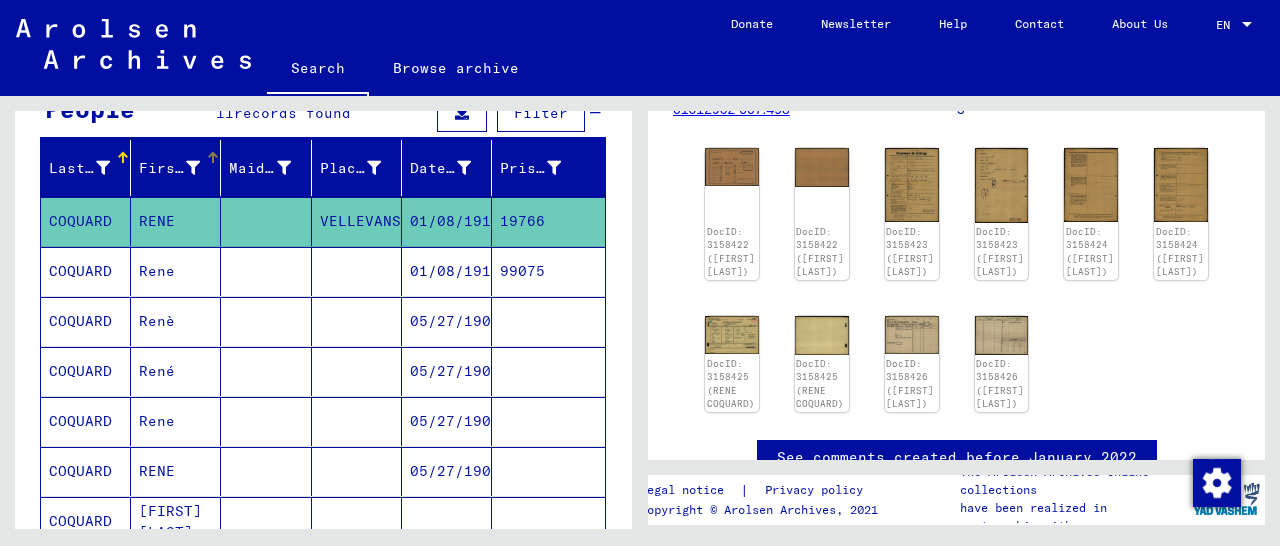 scroll, scrollTop: 0, scrollLeft: 0, axis: both 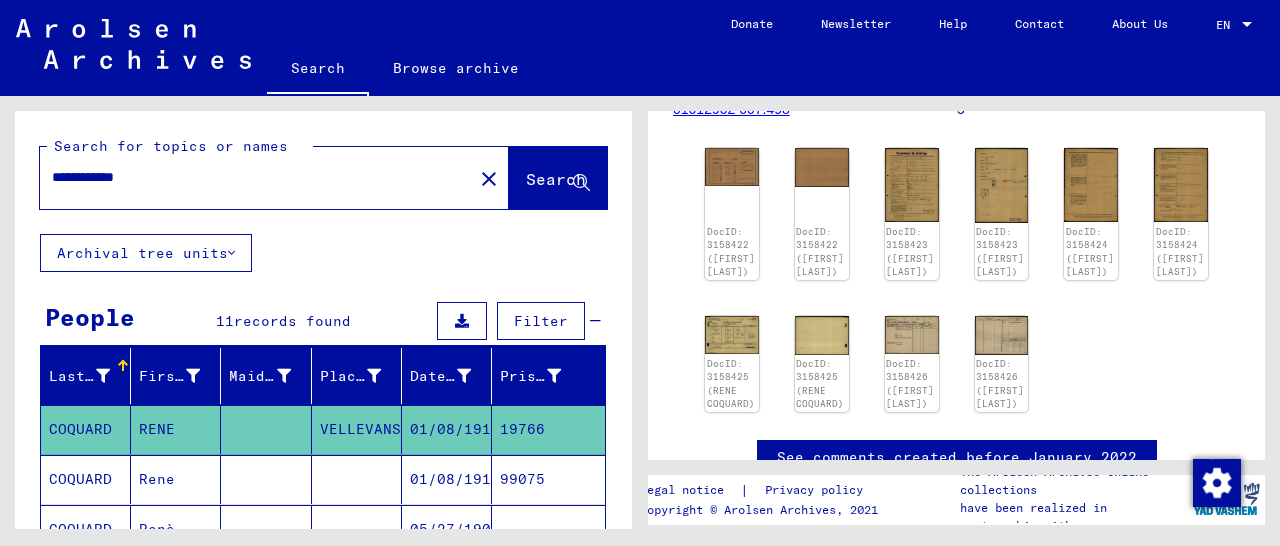 drag, startPoint x: 169, startPoint y: 181, endPoint x: 37, endPoint y: 177, distance: 132.0606 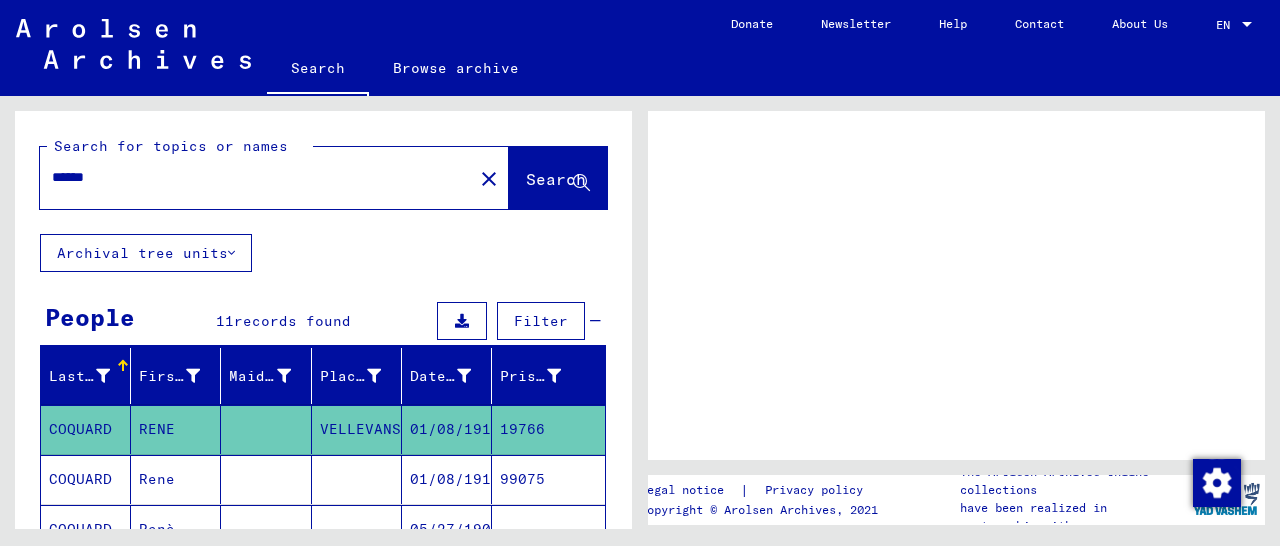 scroll, scrollTop: 0, scrollLeft: 0, axis: both 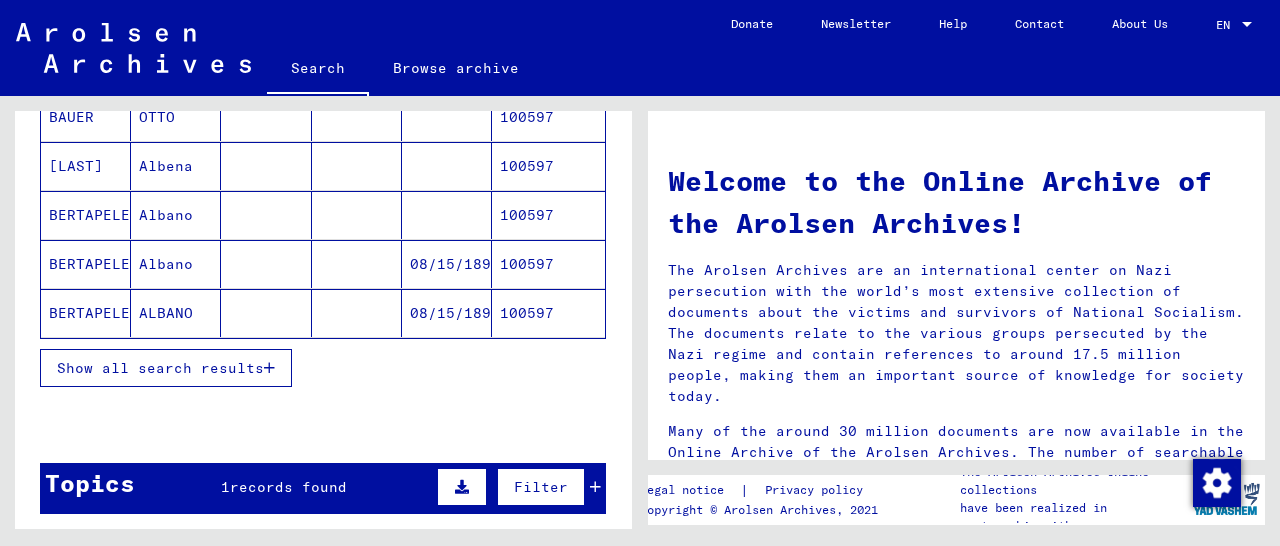 click on "Show all search results" at bounding box center [166, 368] 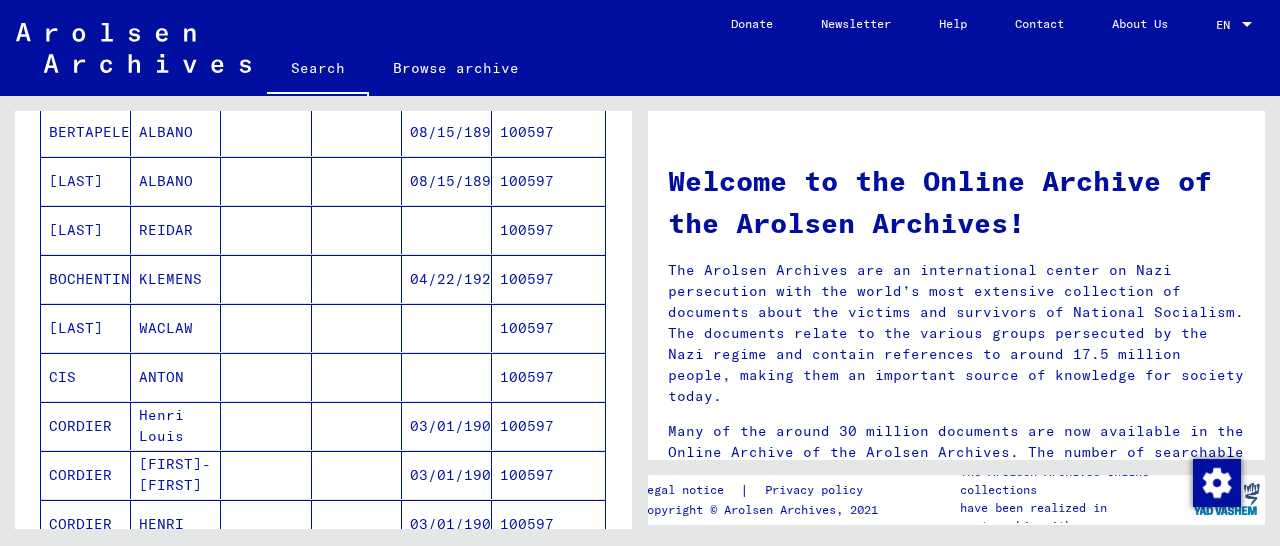 scroll, scrollTop: 624, scrollLeft: 0, axis: vertical 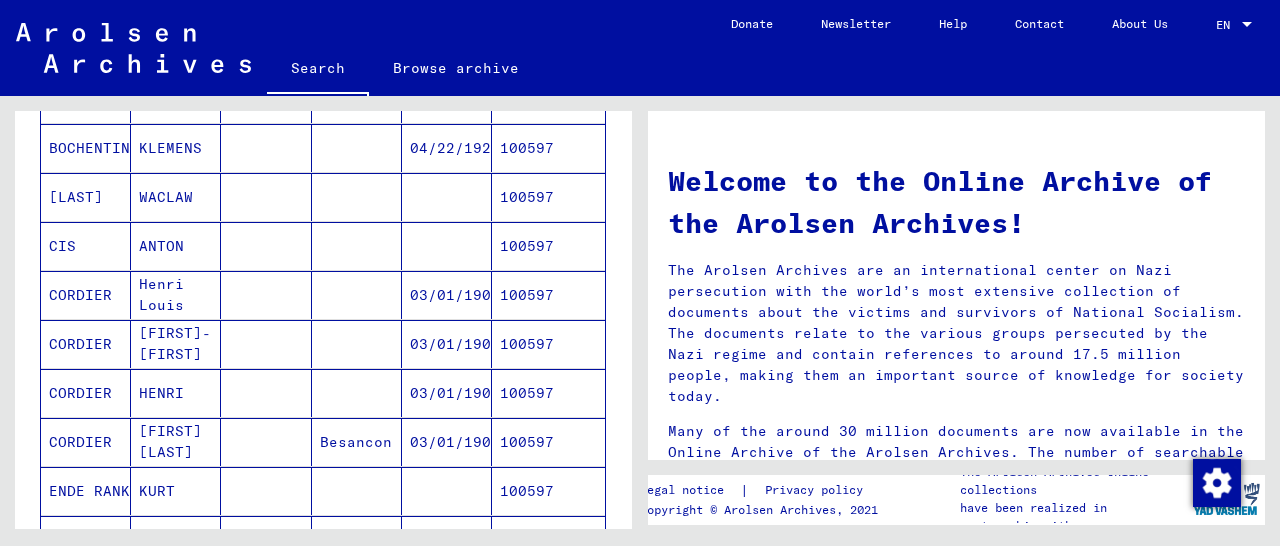 click on "100597" at bounding box center [548, 344] 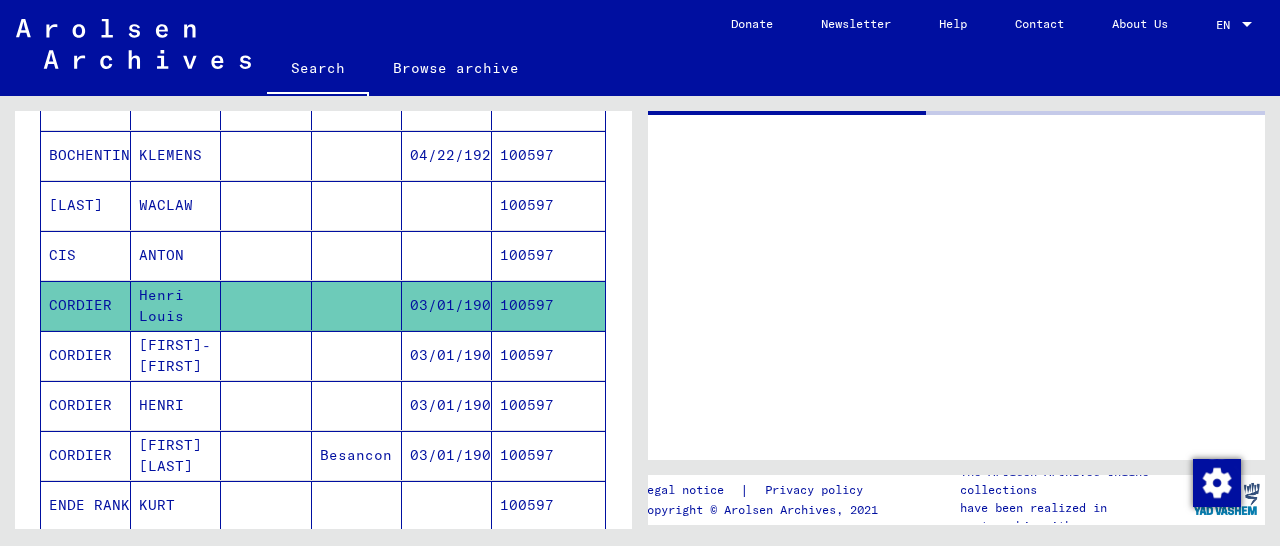 scroll, scrollTop: 628, scrollLeft: 0, axis: vertical 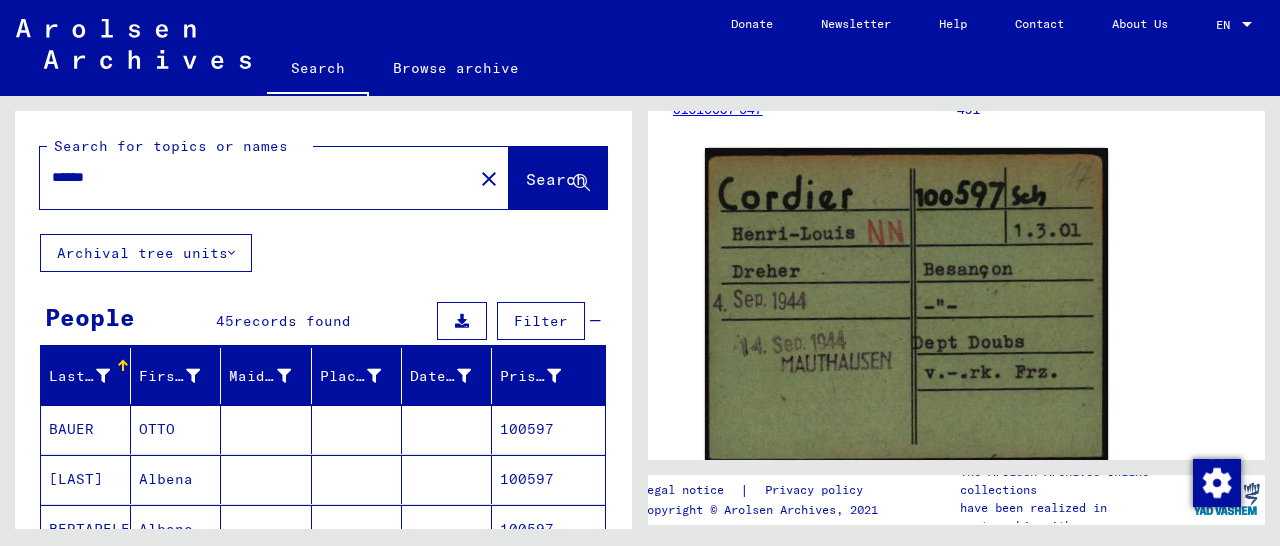 drag, startPoint x: 161, startPoint y: 179, endPoint x: 1, endPoint y: 181, distance: 160.0125 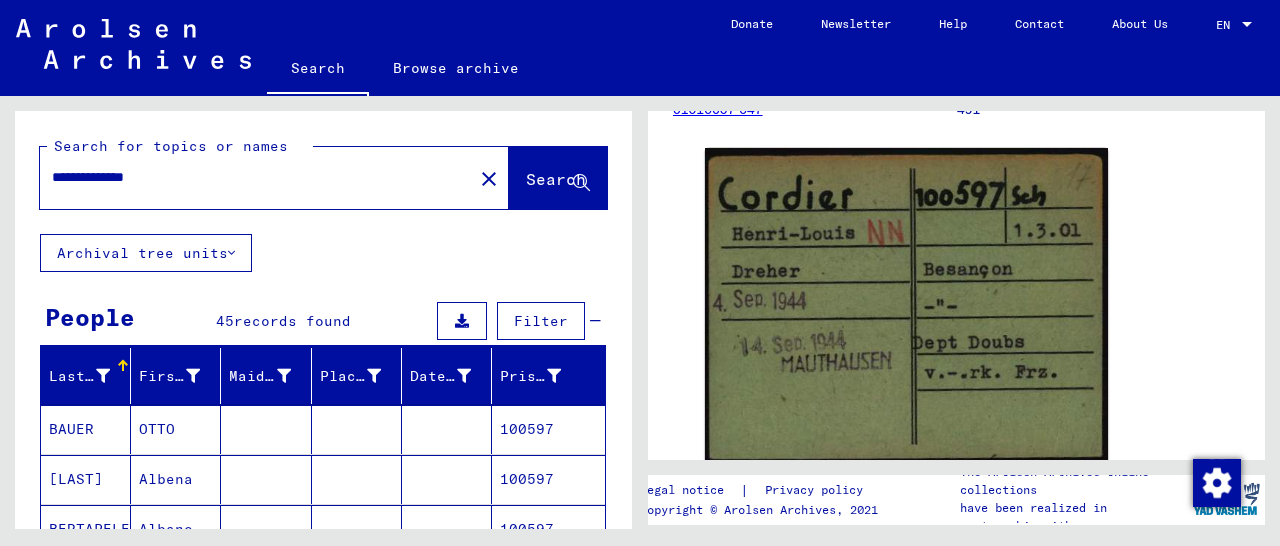 scroll, scrollTop: 0, scrollLeft: 0, axis: both 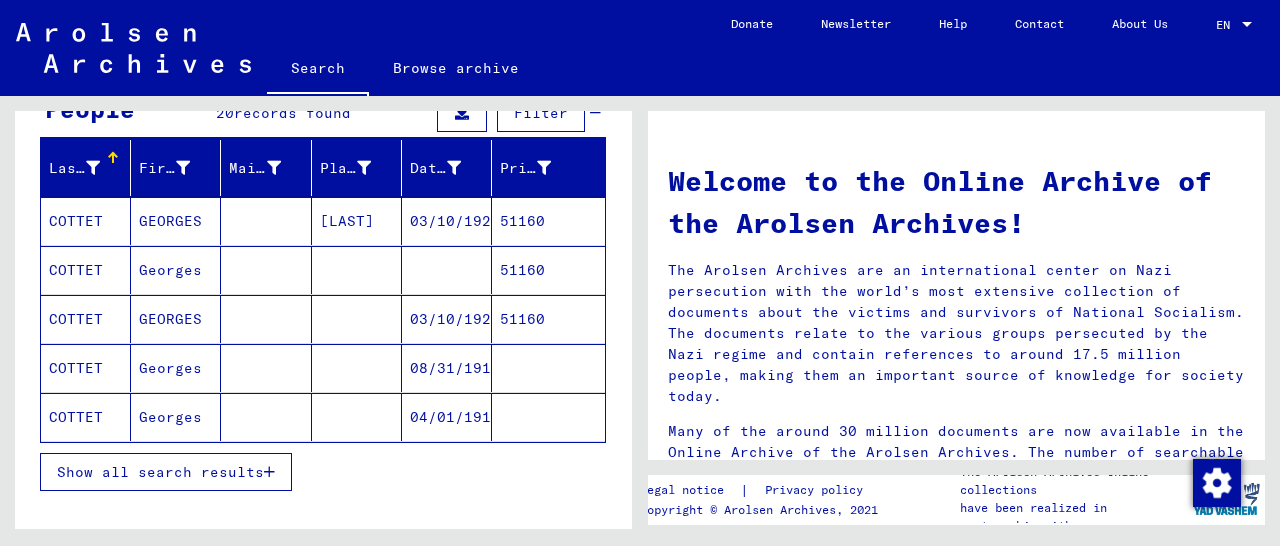 click on "51160" at bounding box center (548, 270) 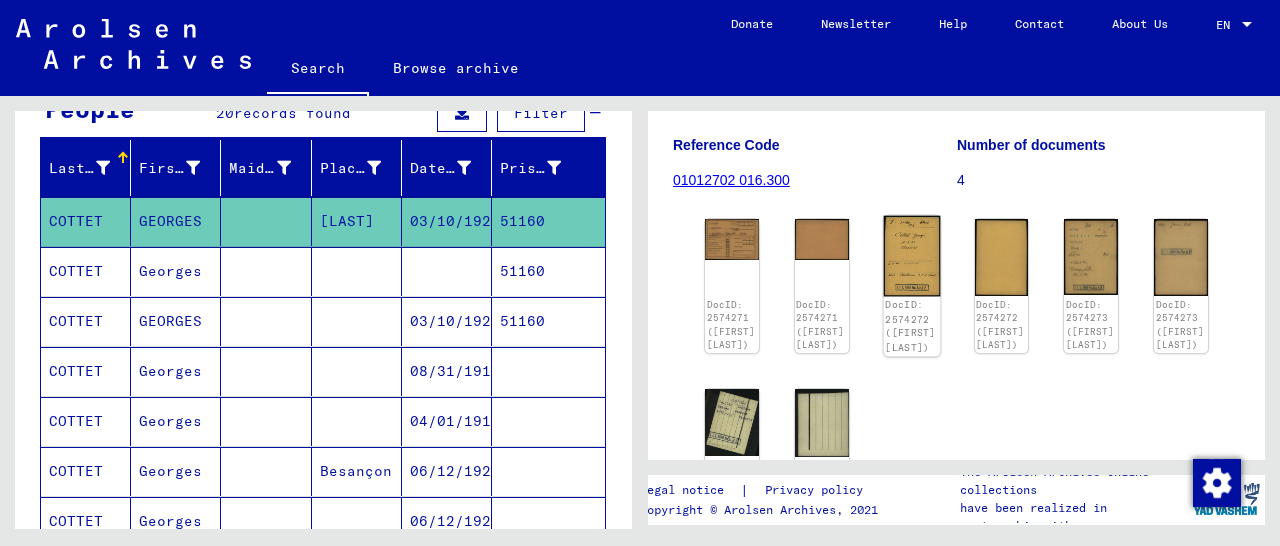 scroll, scrollTop: 312, scrollLeft: 0, axis: vertical 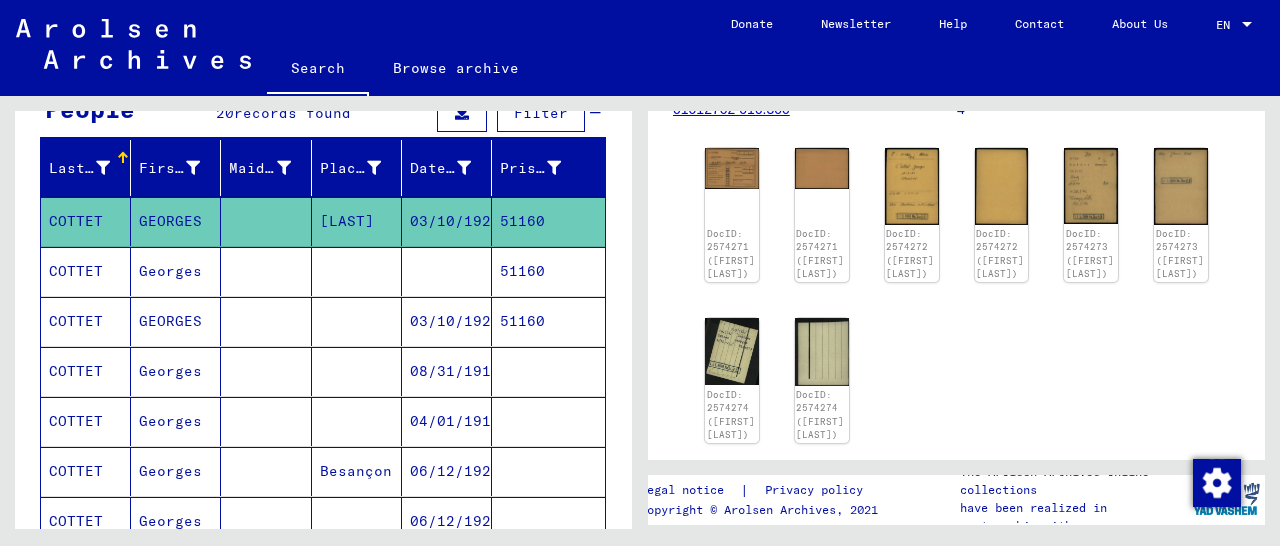 click on "51160" at bounding box center (548, 371) 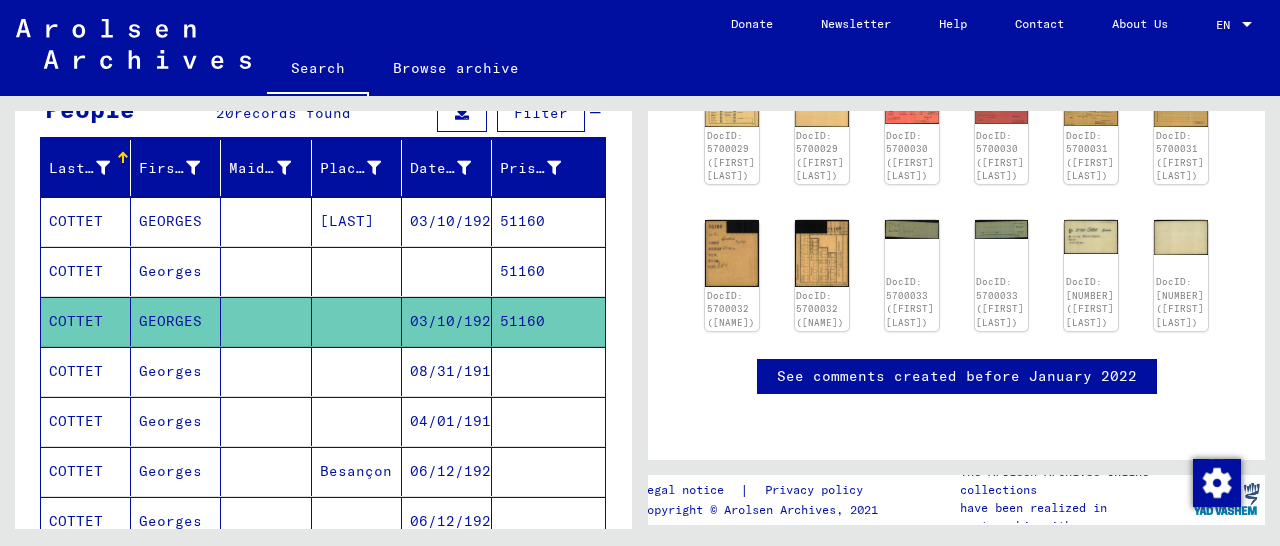 scroll, scrollTop: 206, scrollLeft: 0, axis: vertical 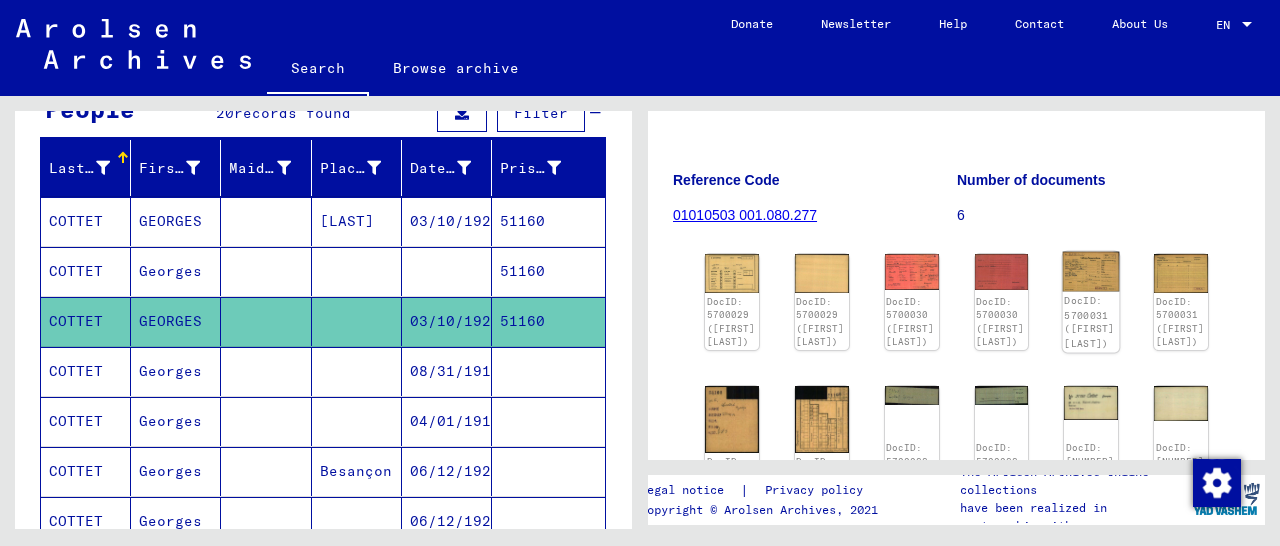 click 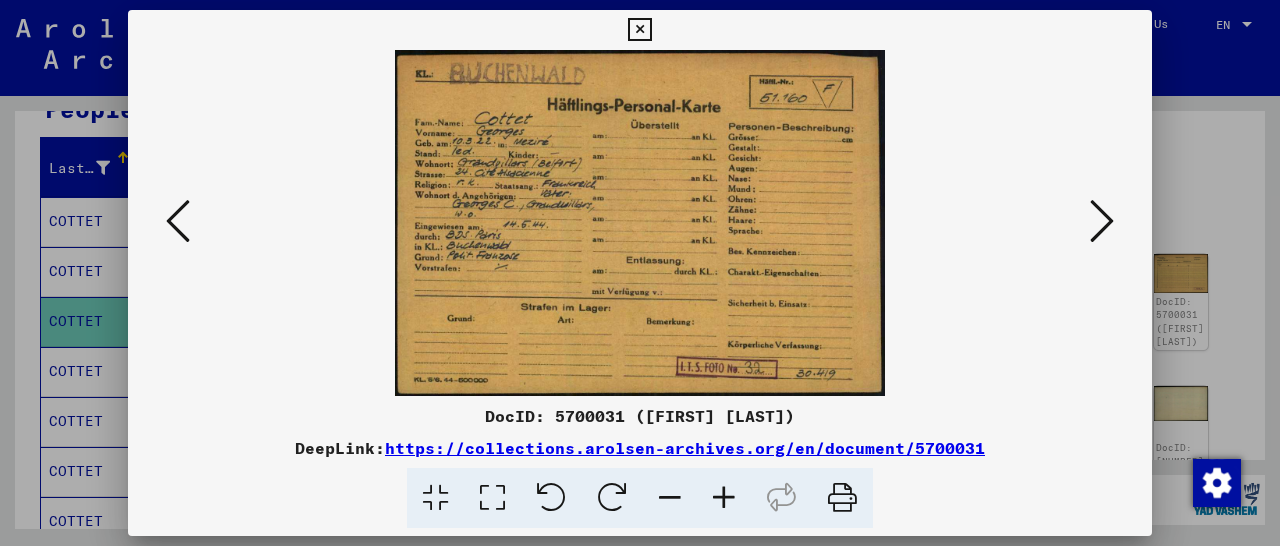 click at bounding box center [639, 30] 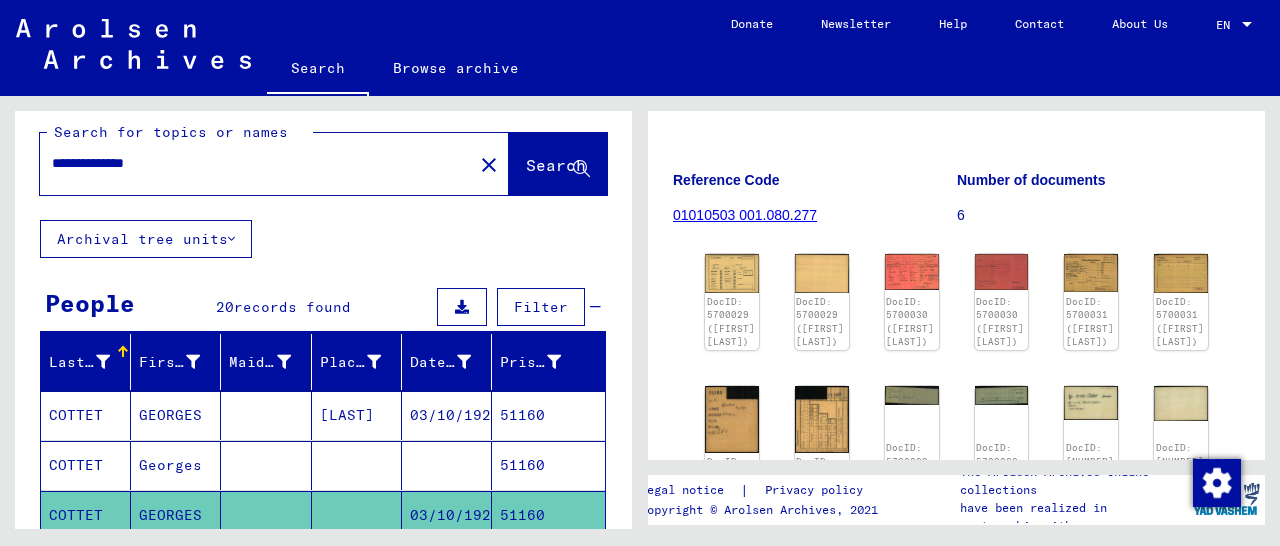 scroll, scrollTop: 0, scrollLeft: 0, axis: both 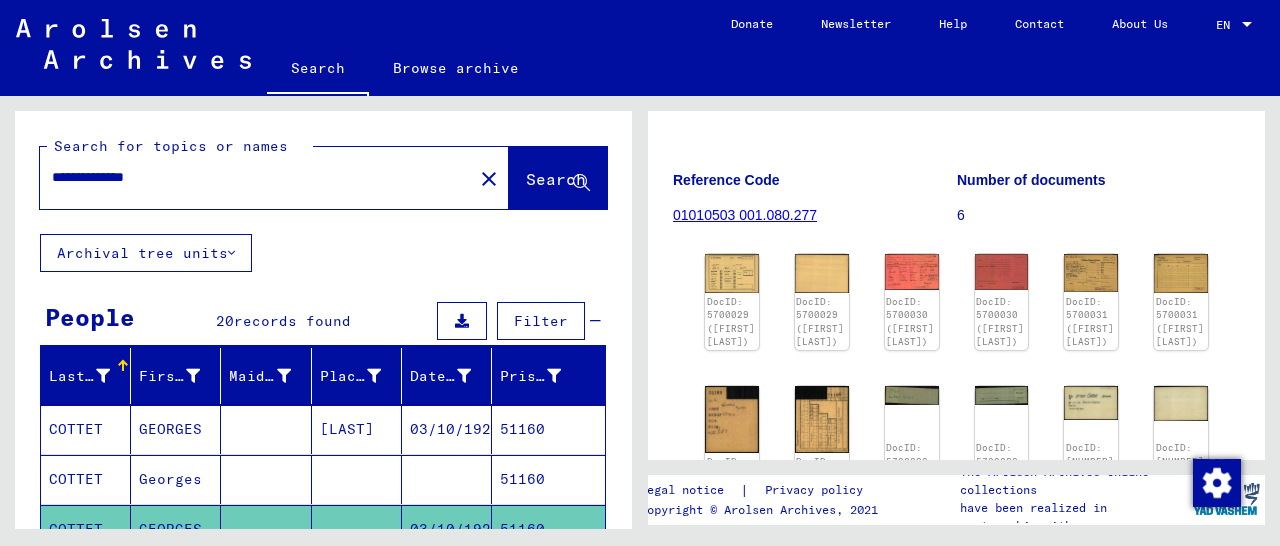 drag, startPoint x: 183, startPoint y: 177, endPoint x: 8, endPoint y: 167, distance: 175.28548 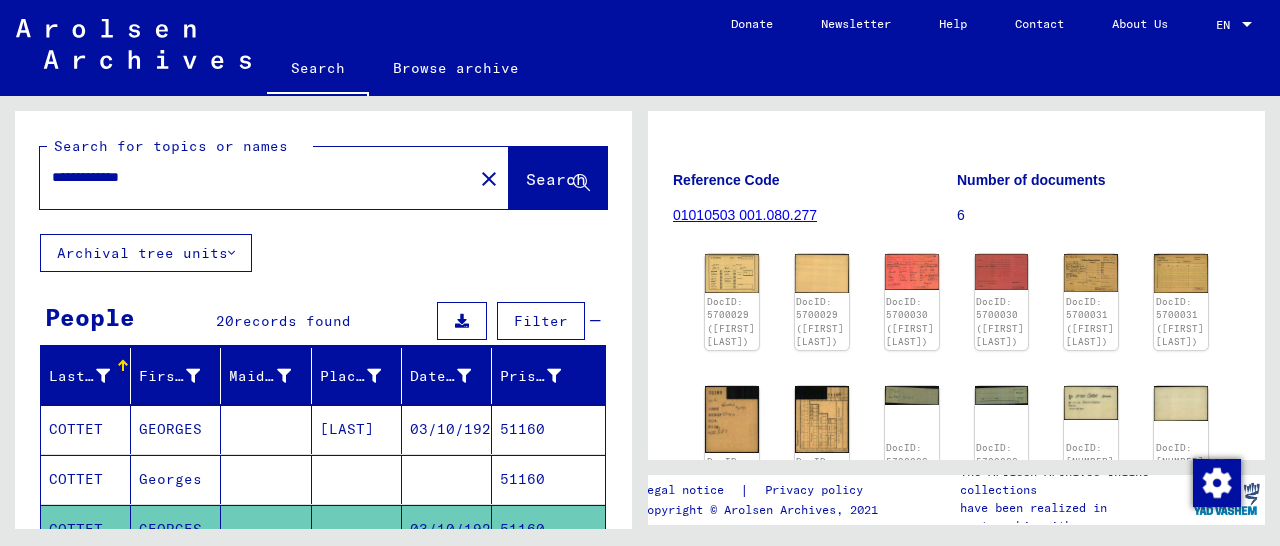 scroll, scrollTop: 0, scrollLeft: 0, axis: both 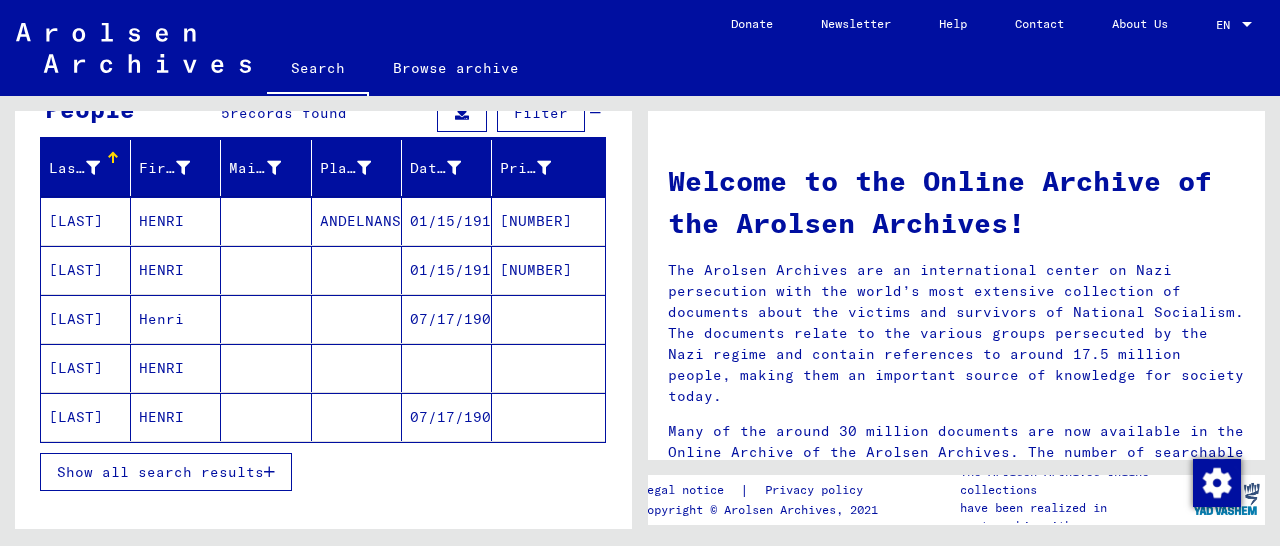 click on "[NUMBER]" at bounding box center [548, 270] 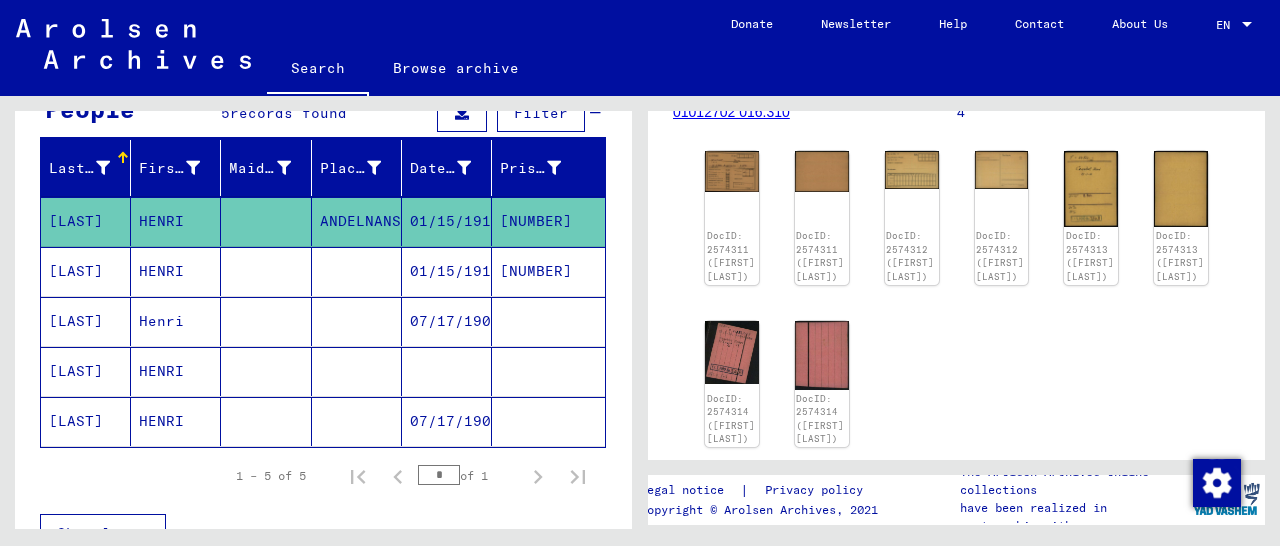 scroll, scrollTop: 312, scrollLeft: 0, axis: vertical 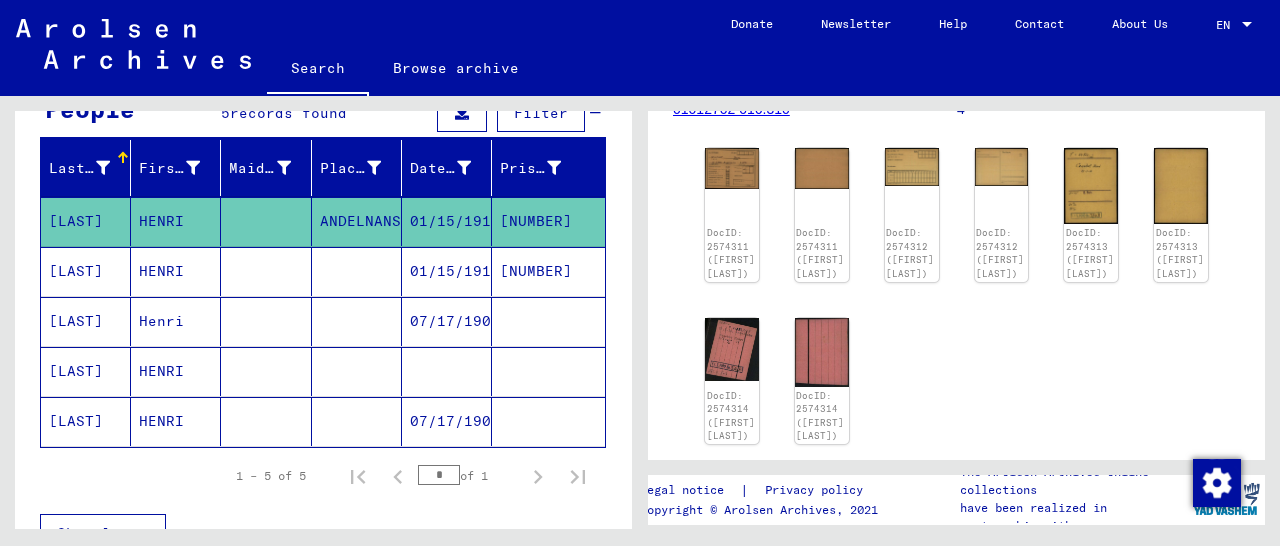 click on "[NUMBER]" at bounding box center (548, 321) 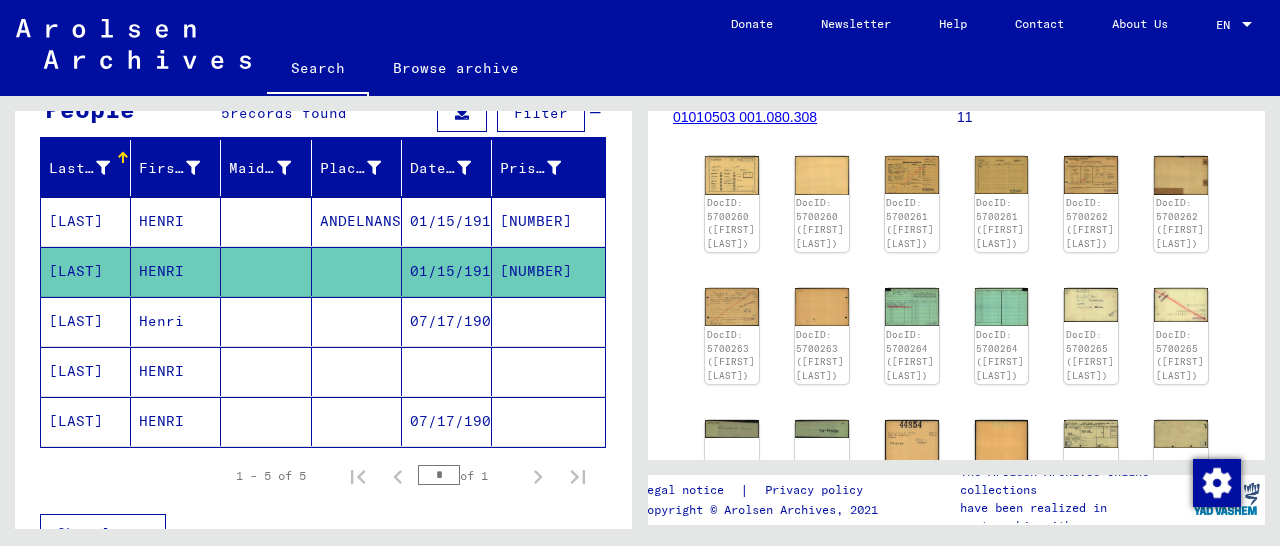 scroll, scrollTop: 312, scrollLeft: 0, axis: vertical 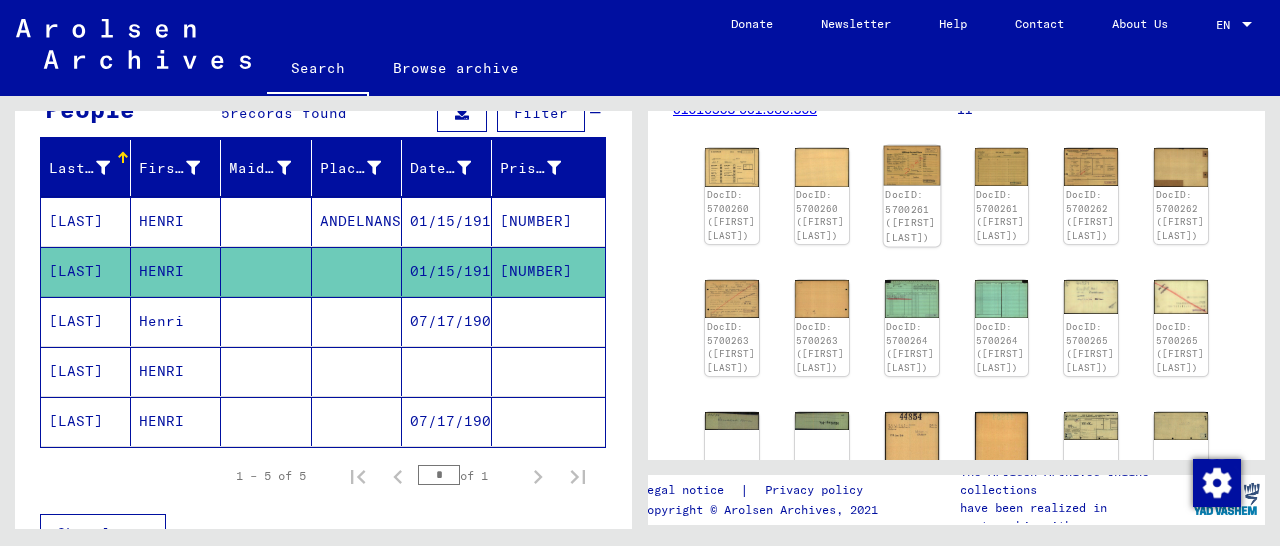 click 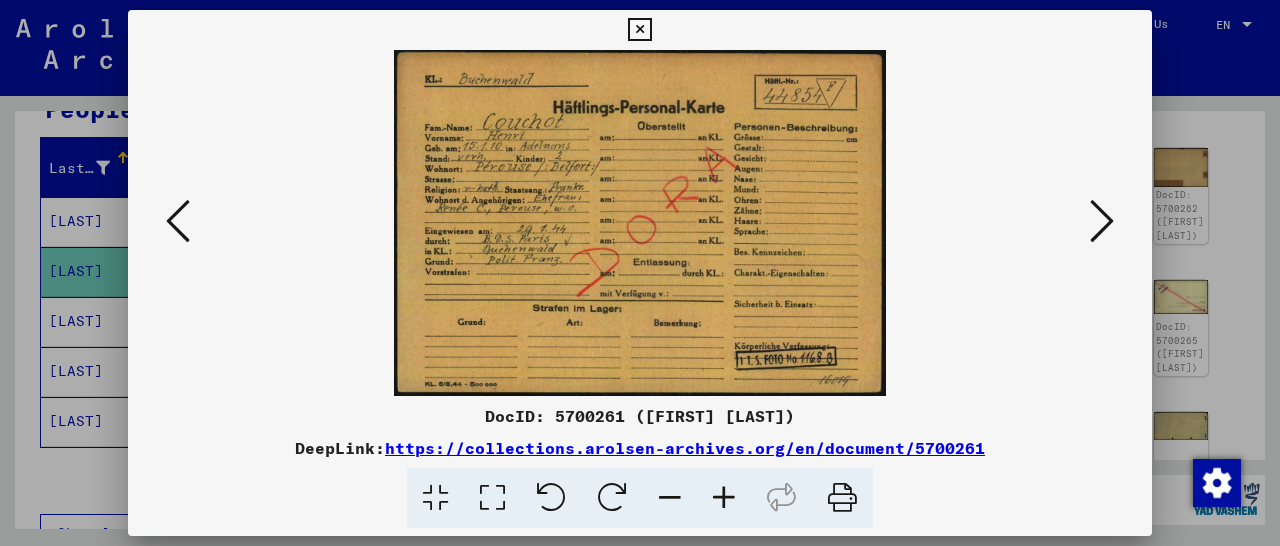 drag, startPoint x: 1139, startPoint y: 33, endPoint x: 1129, endPoint y: 37, distance: 10.770329 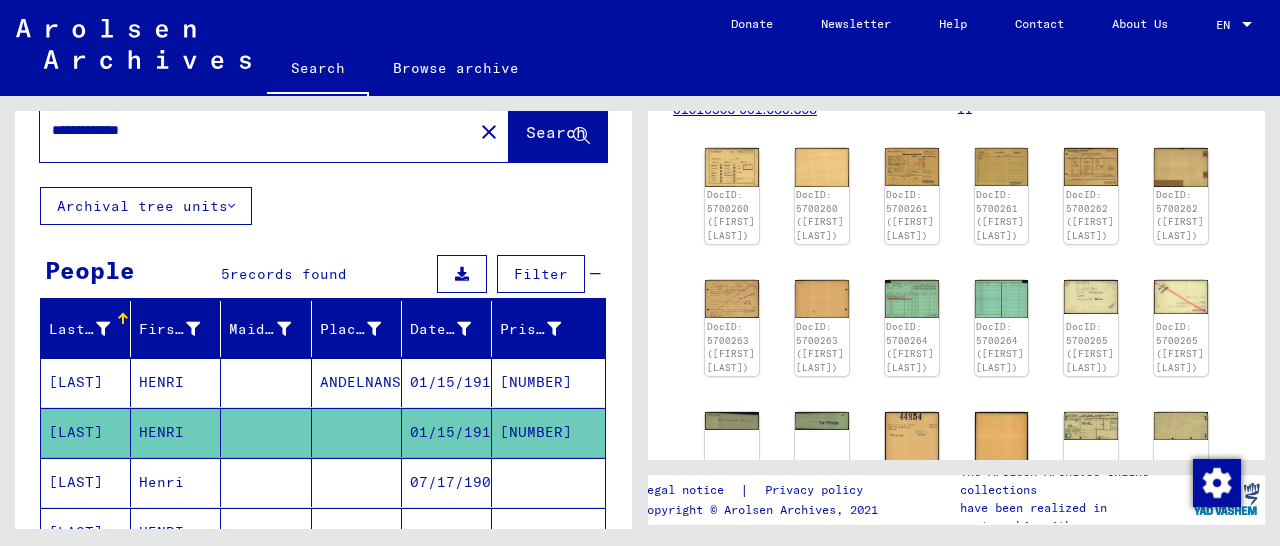 scroll, scrollTop: 0, scrollLeft: 0, axis: both 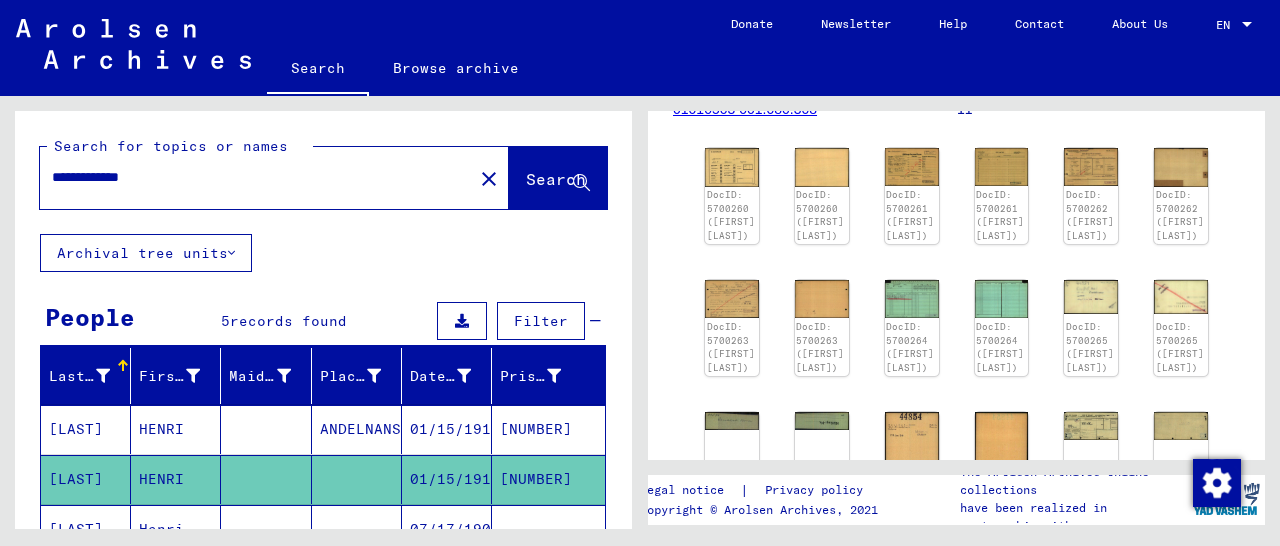 drag, startPoint x: 182, startPoint y: 181, endPoint x: 0, endPoint y: 175, distance: 182.09888 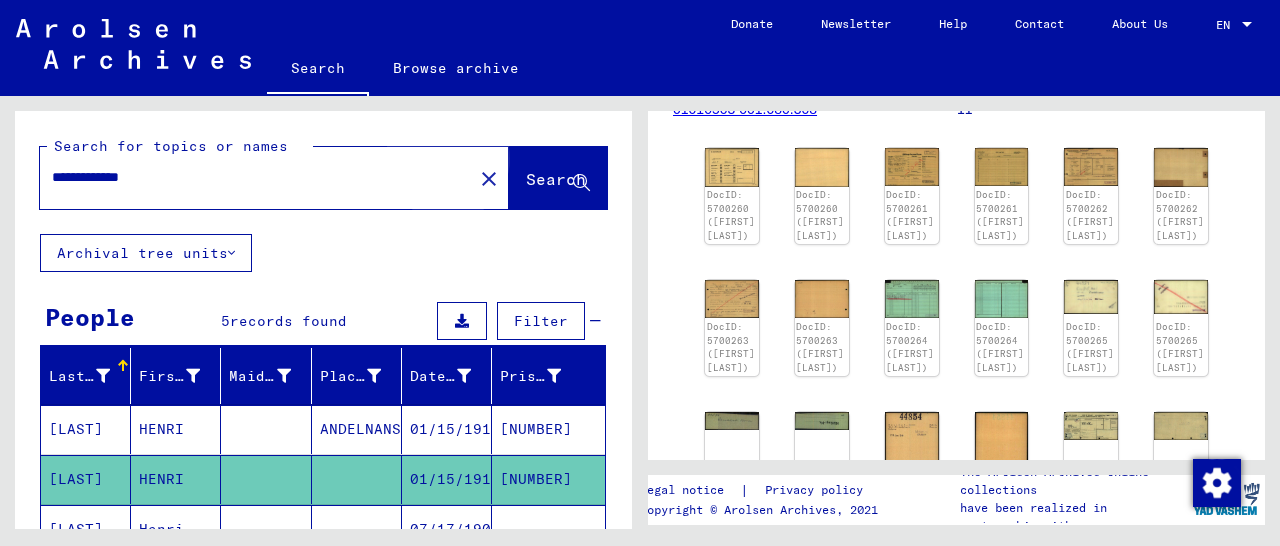 click on "Search" 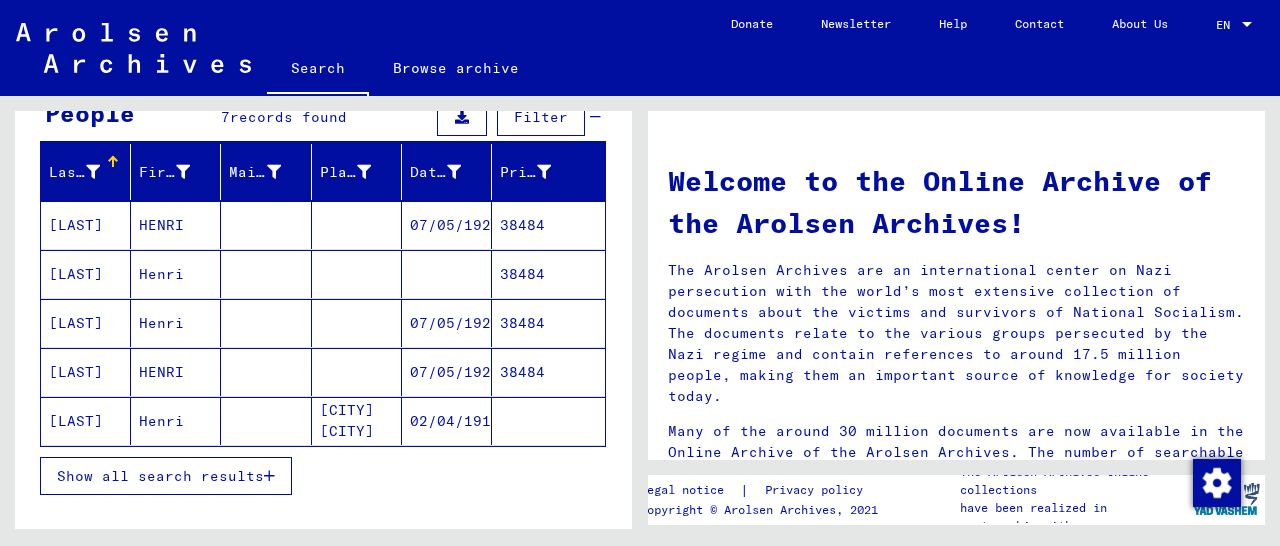 scroll, scrollTop: 208, scrollLeft: 0, axis: vertical 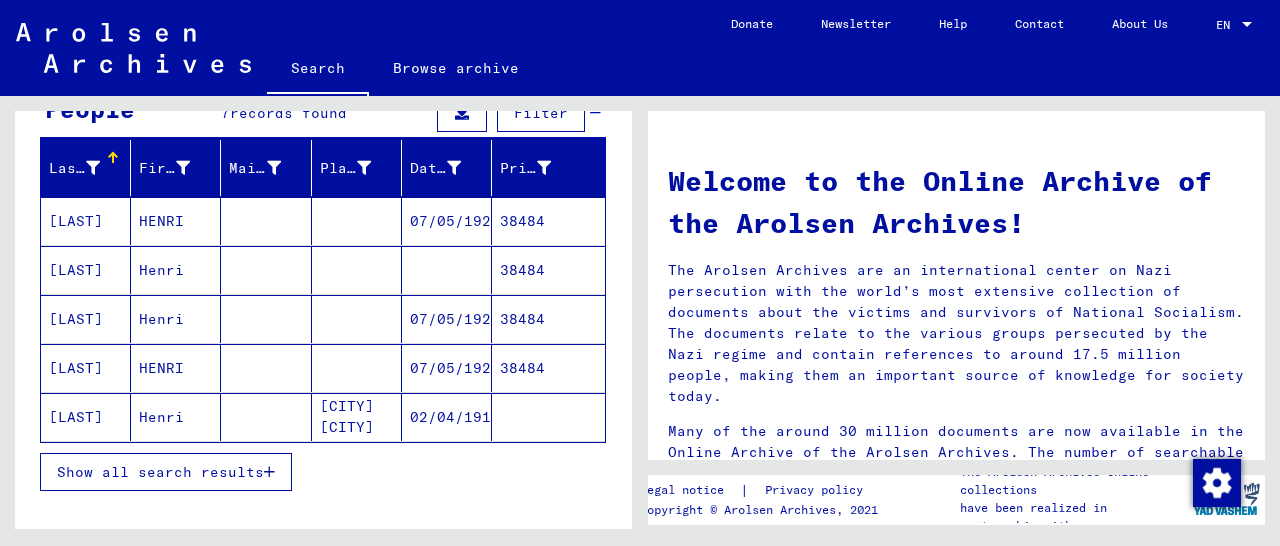 click on "38484" at bounding box center [548, 417] 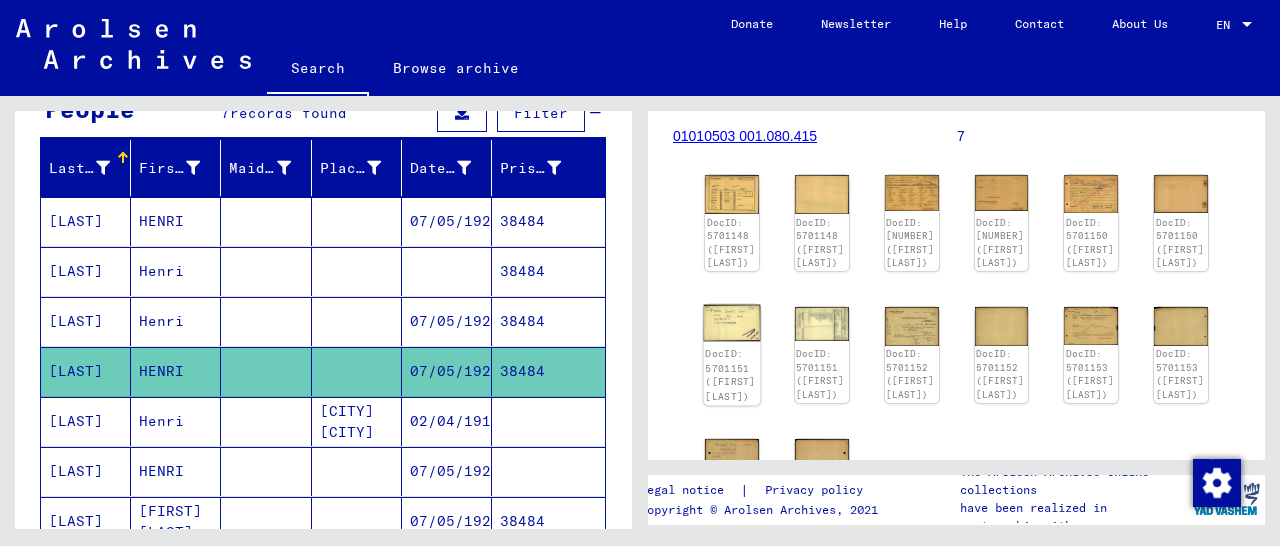 scroll, scrollTop: 312, scrollLeft: 0, axis: vertical 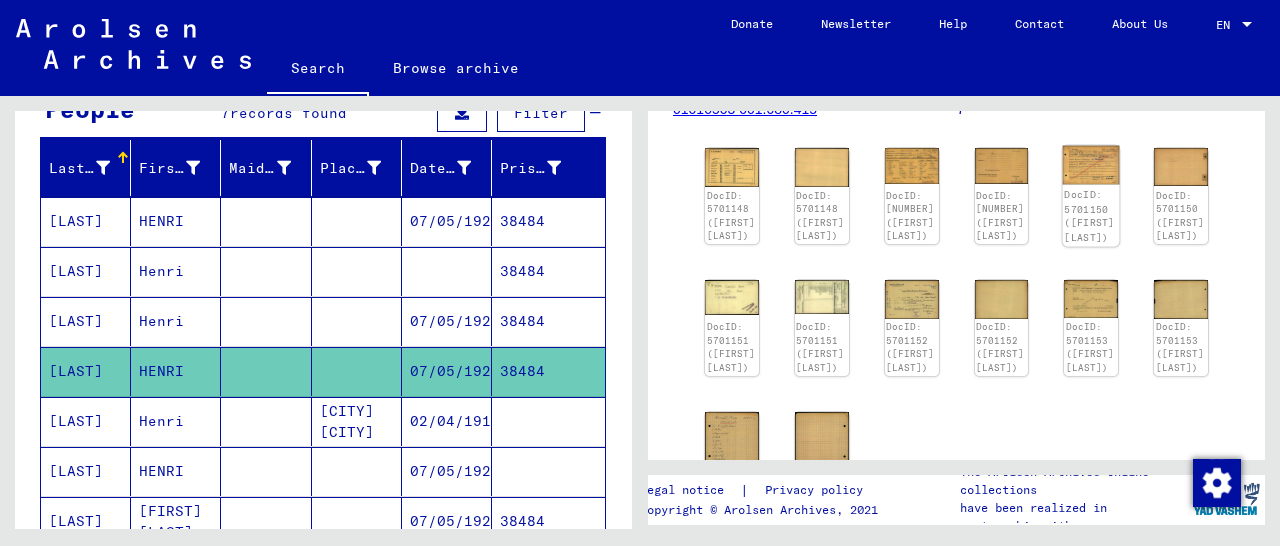 click 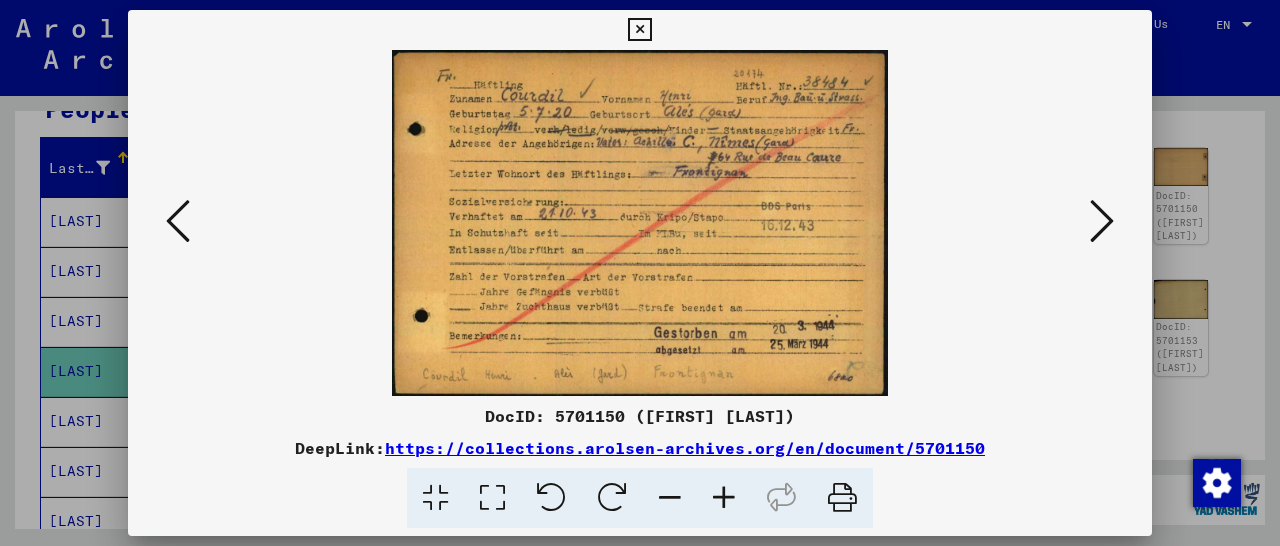 click at bounding box center (724, 498) 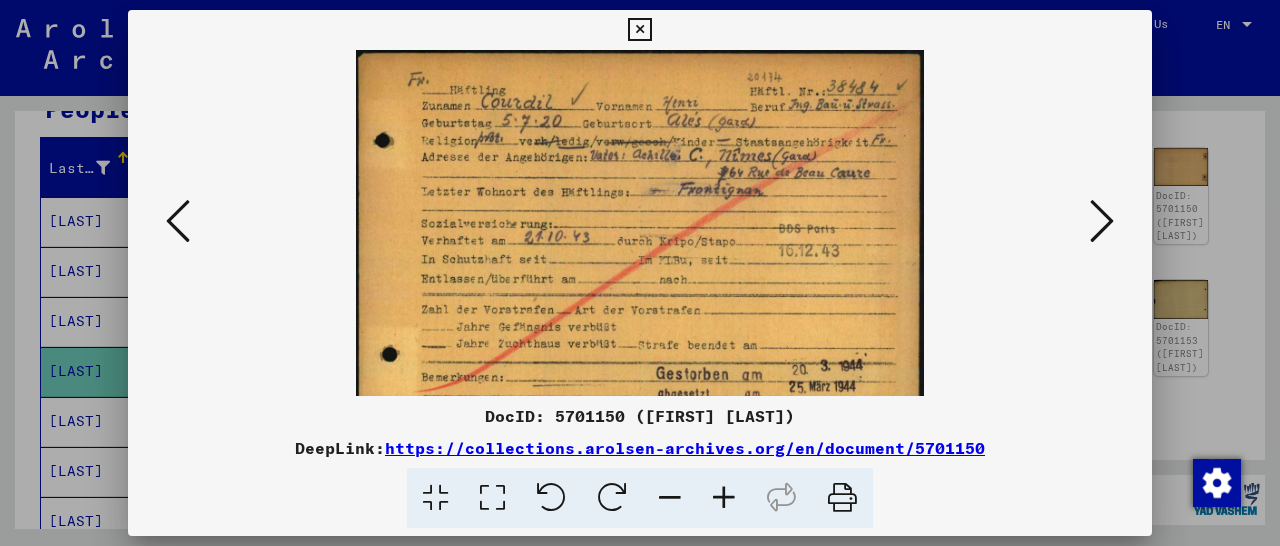 click at bounding box center [724, 498] 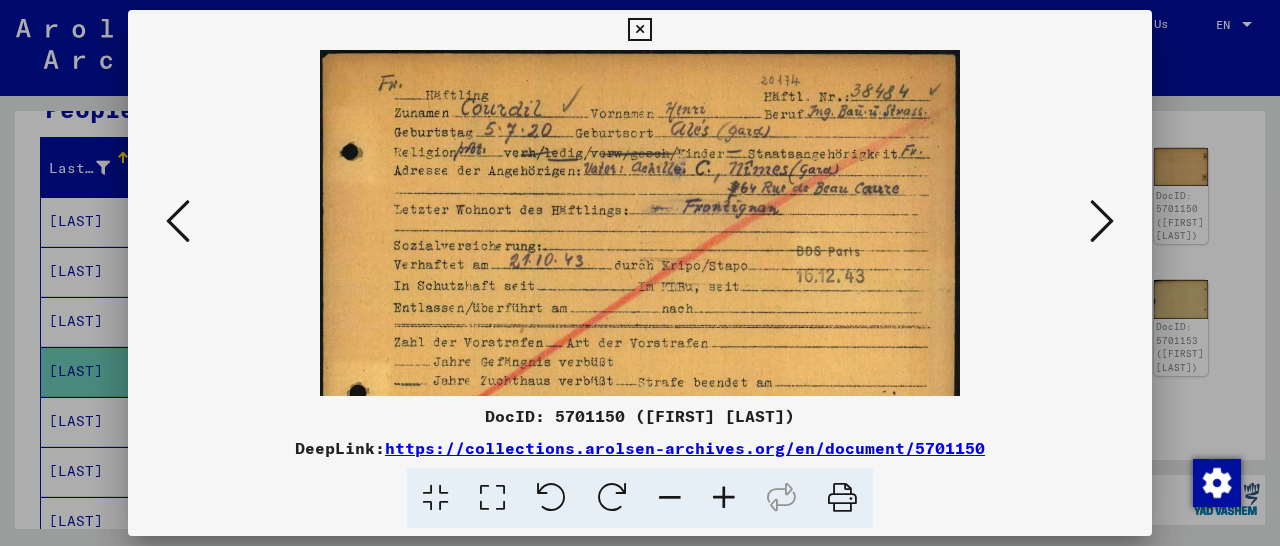 click at bounding box center (724, 498) 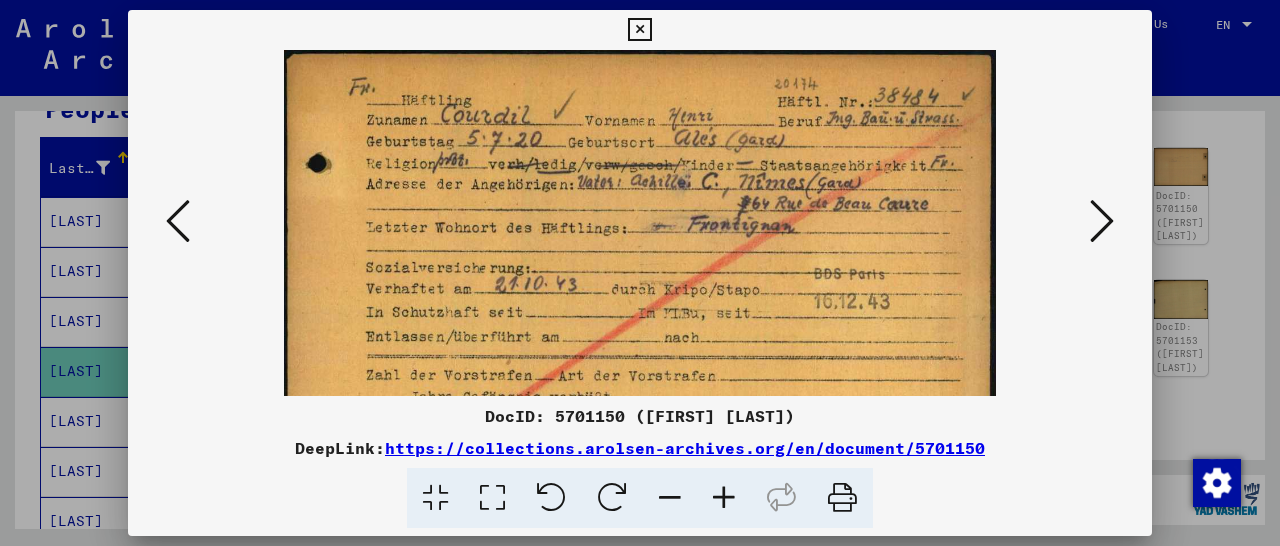 click at bounding box center (724, 498) 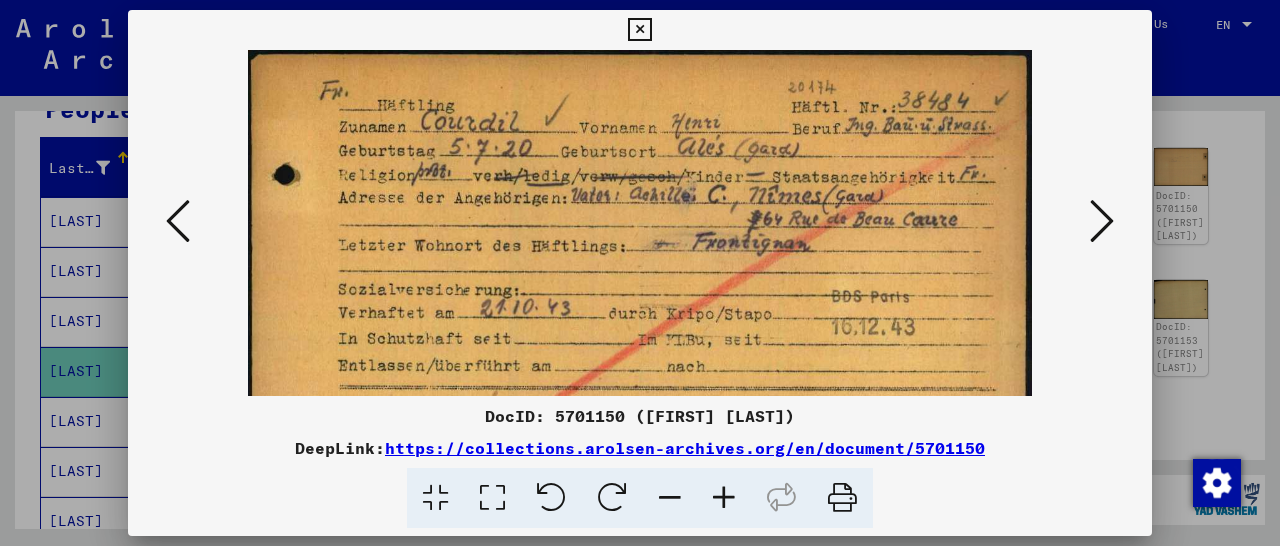 click at bounding box center [724, 498] 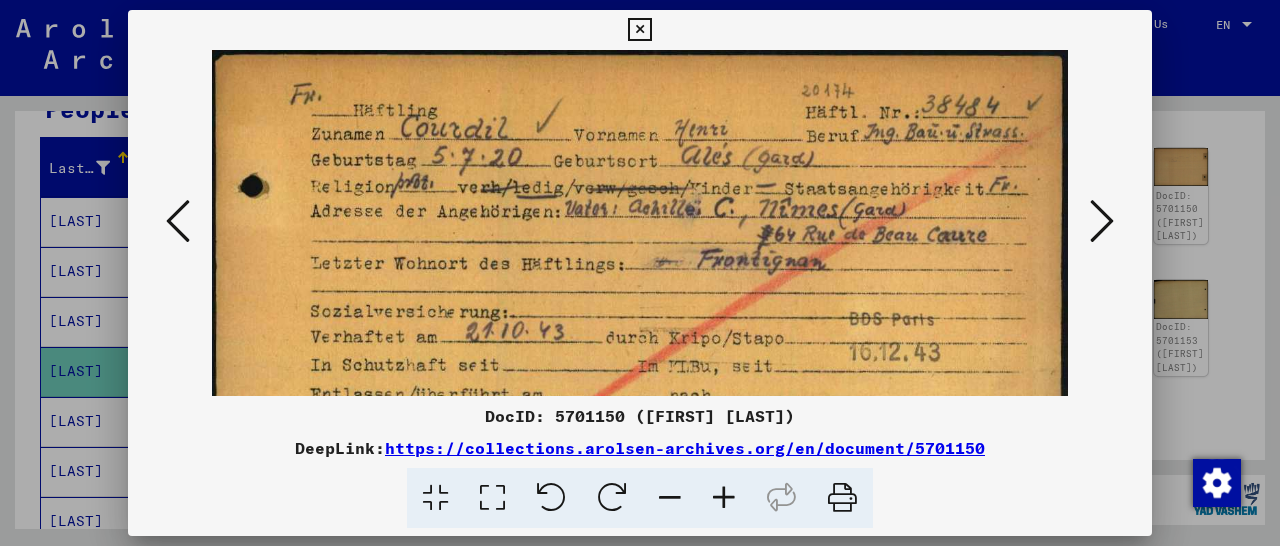click at bounding box center (724, 498) 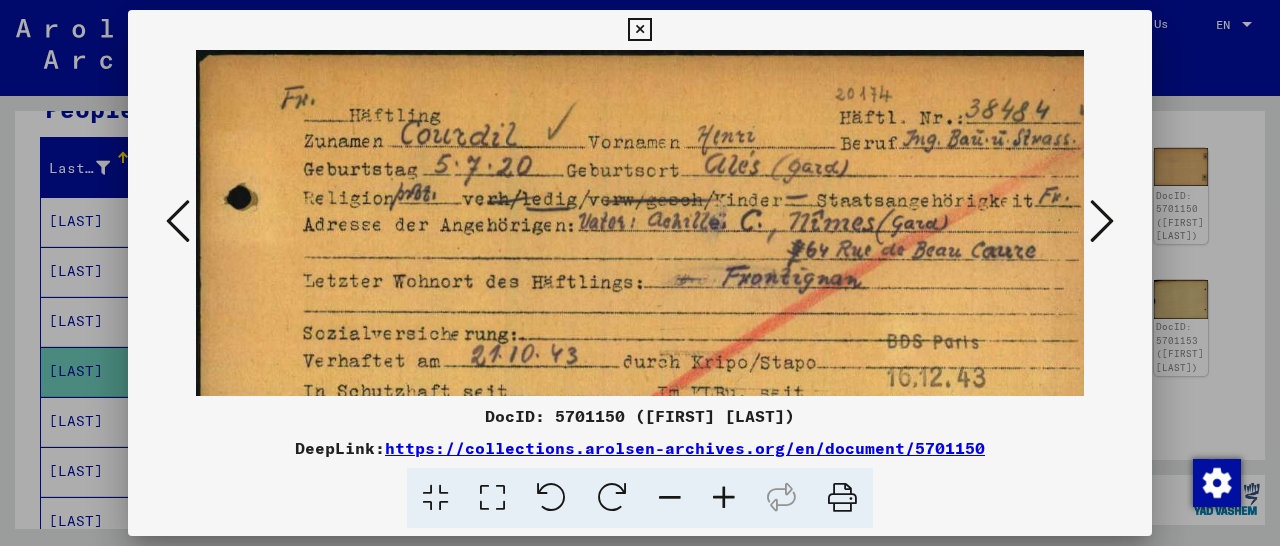 click at bounding box center (724, 498) 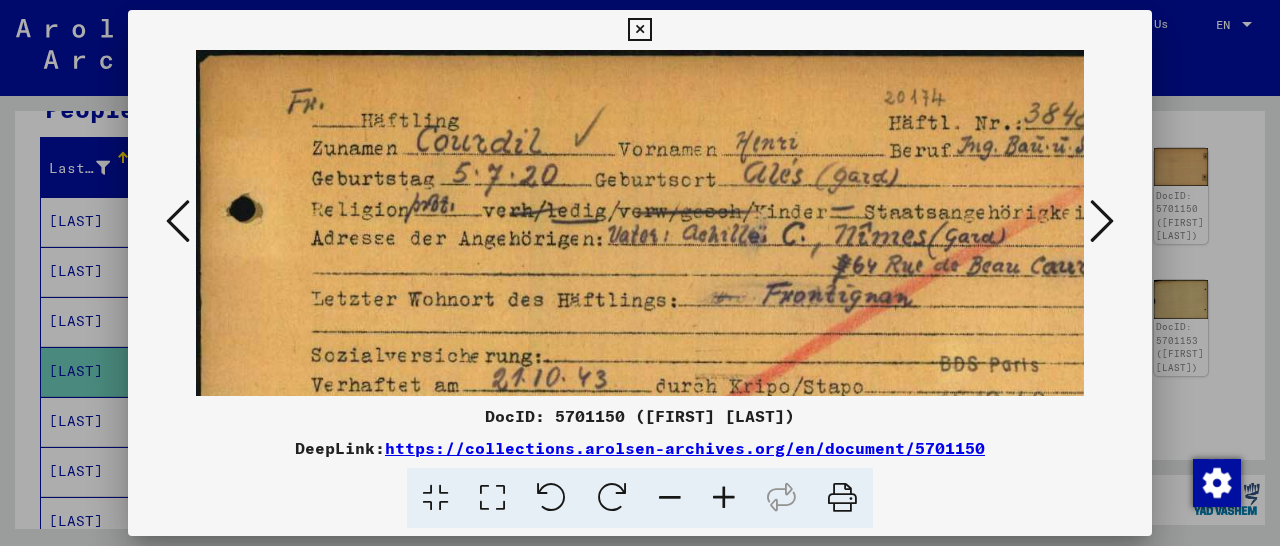 click at bounding box center [724, 498] 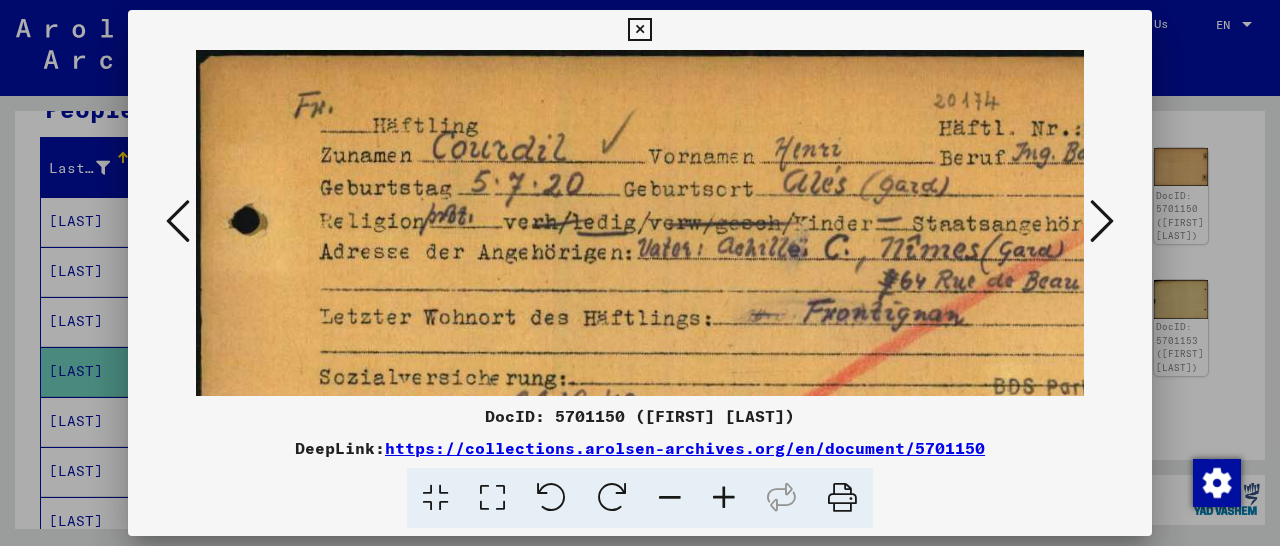 click at bounding box center (724, 498) 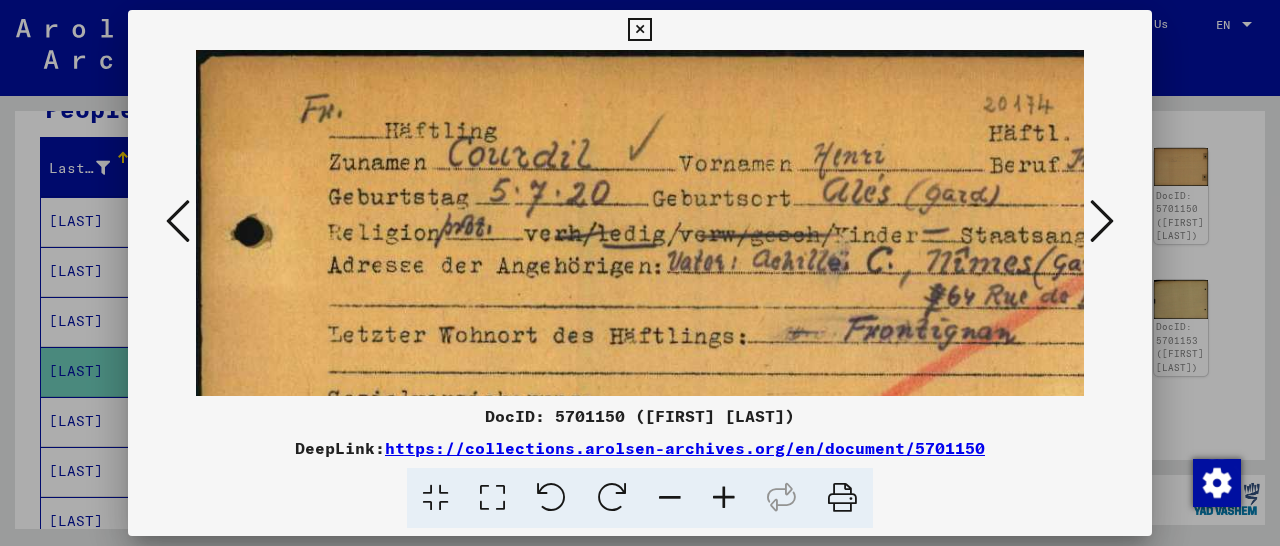 click at bounding box center [724, 498] 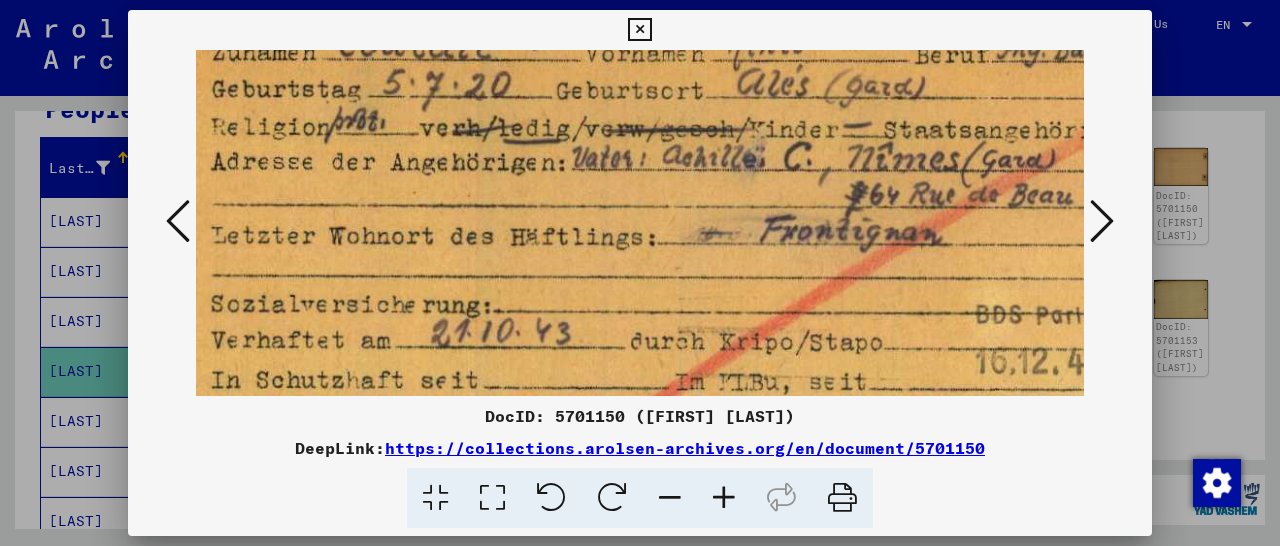 scroll, scrollTop: 118, scrollLeft: 125, axis: both 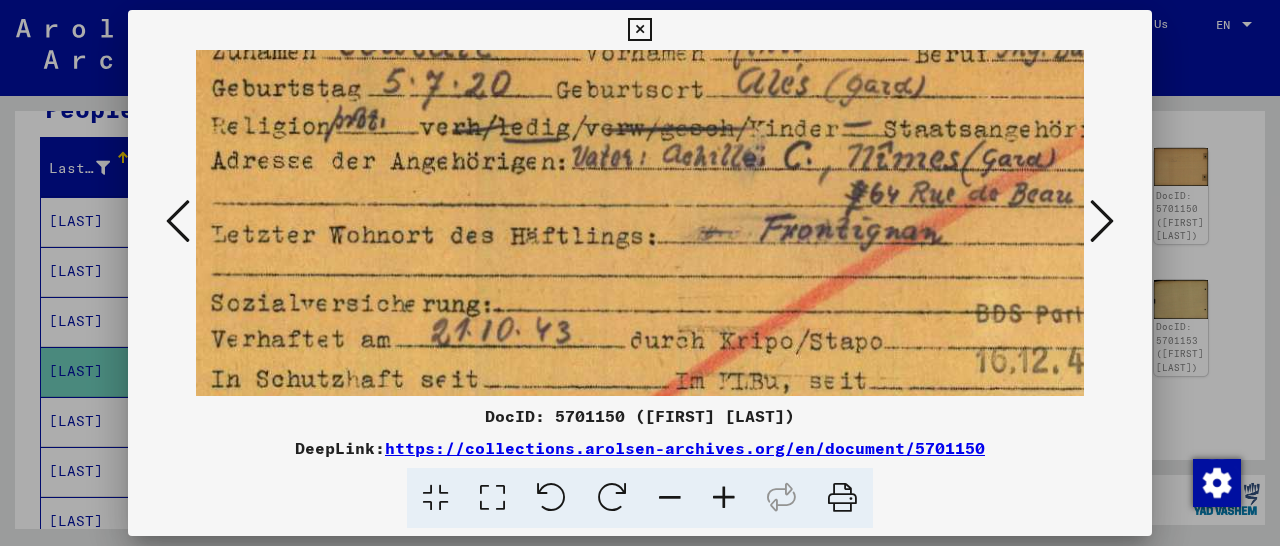 drag, startPoint x: 677, startPoint y: 318, endPoint x: 573, endPoint y: 211, distance: 149.21461 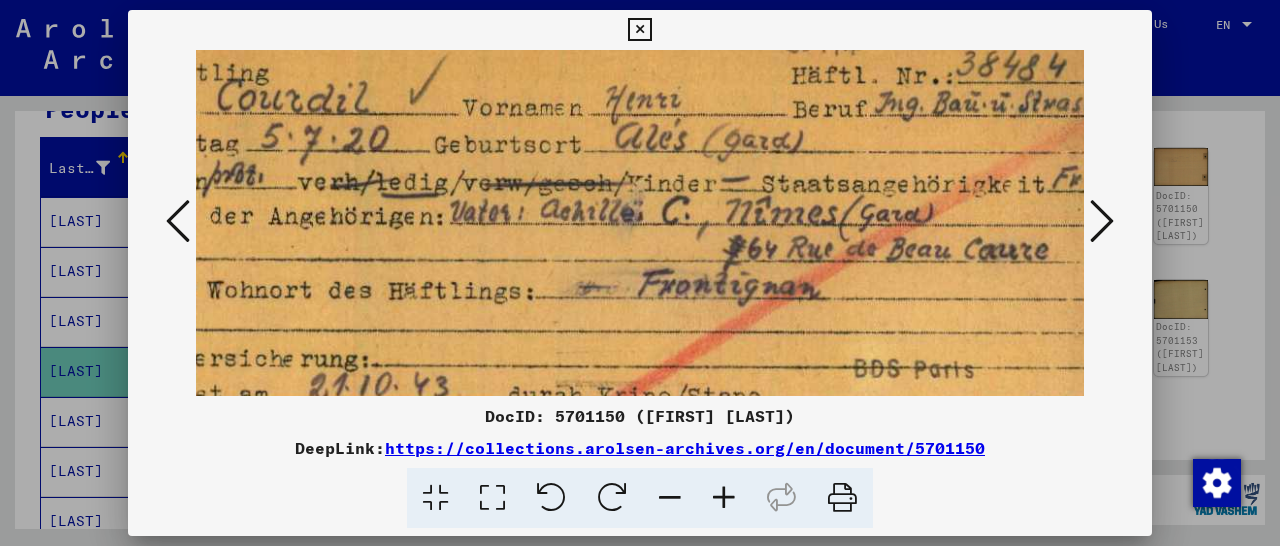 scroll, scrollTop: 41, scrollLeft: 262, axis: both 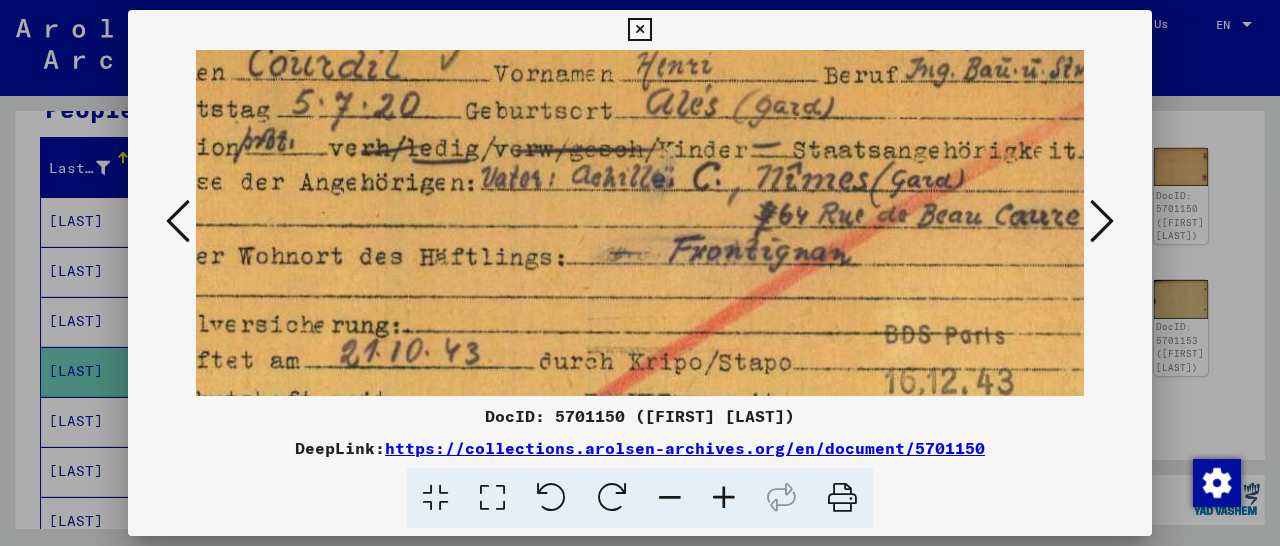 drag, startPoint x: 634, startPoint y: 346, endPoint x: 546, endPoint y: 363, distance: 89.62701 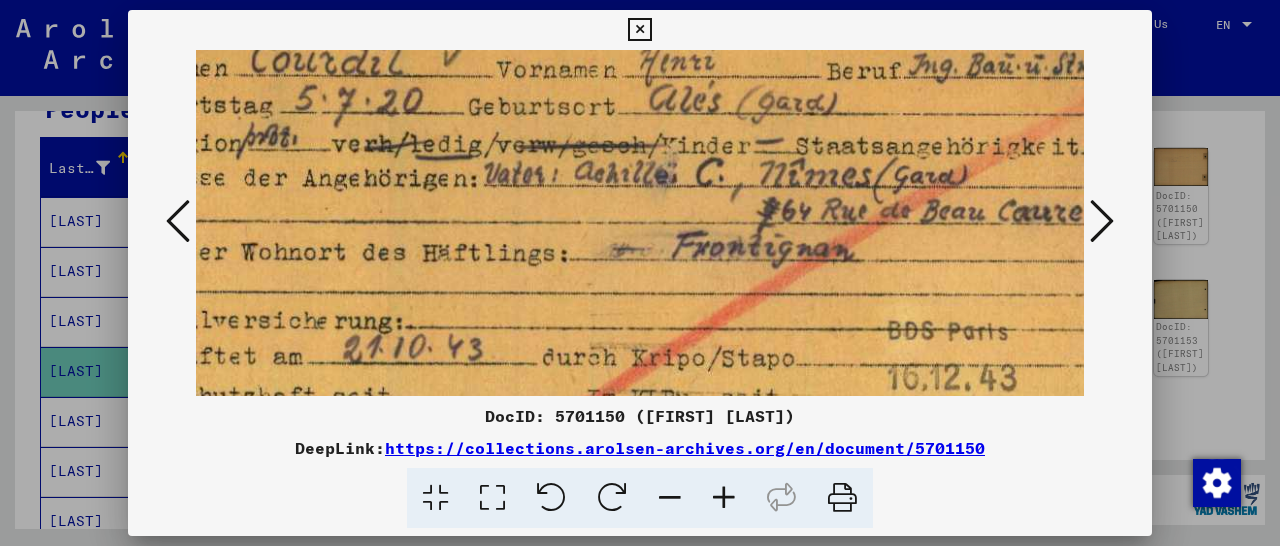 click at bounding box center (639, 30) 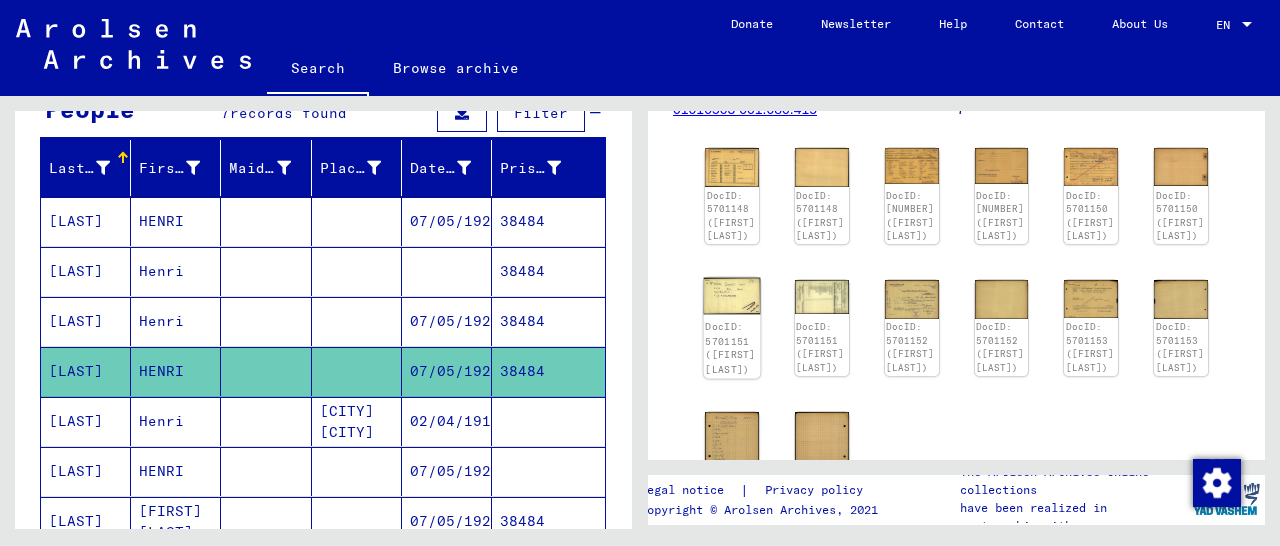 click 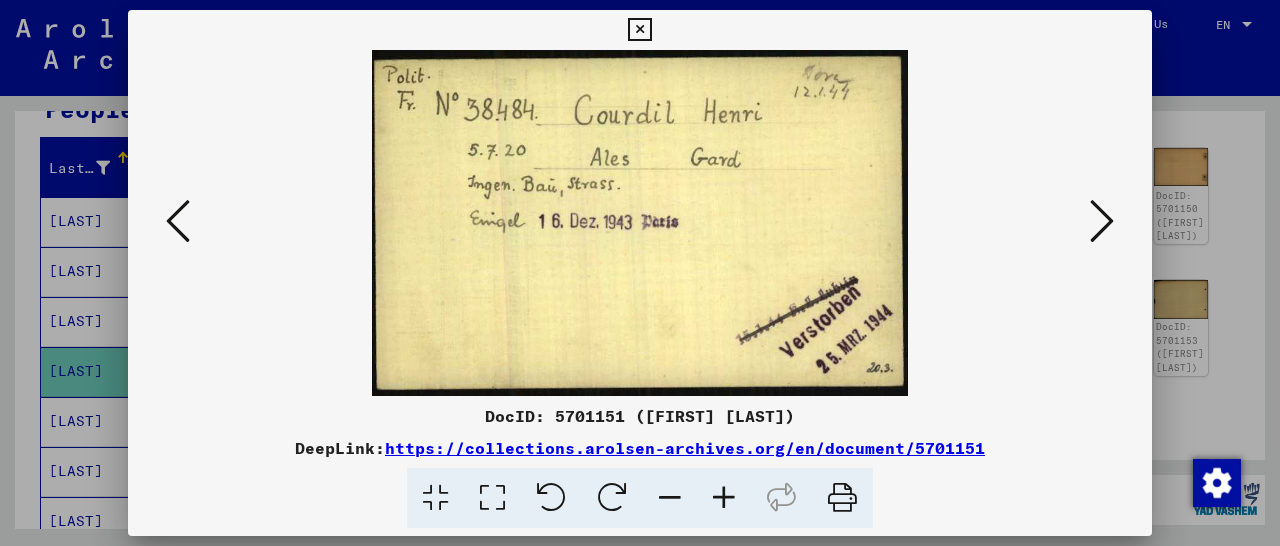 click at bounding box center [639, 30] 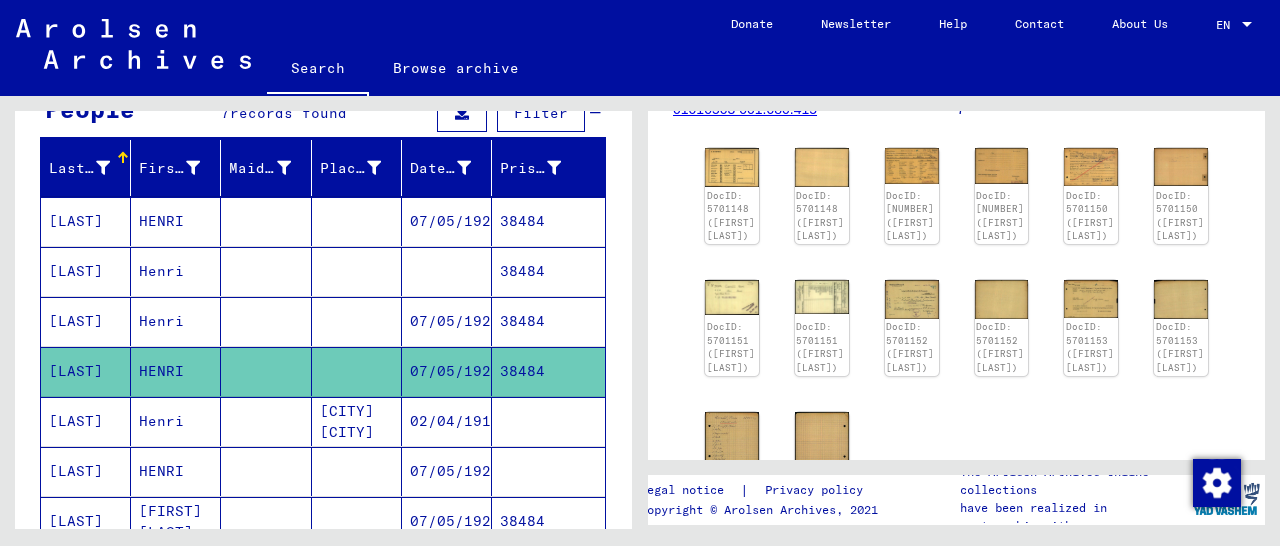 click on "38484" at bounding box center (548, 371) 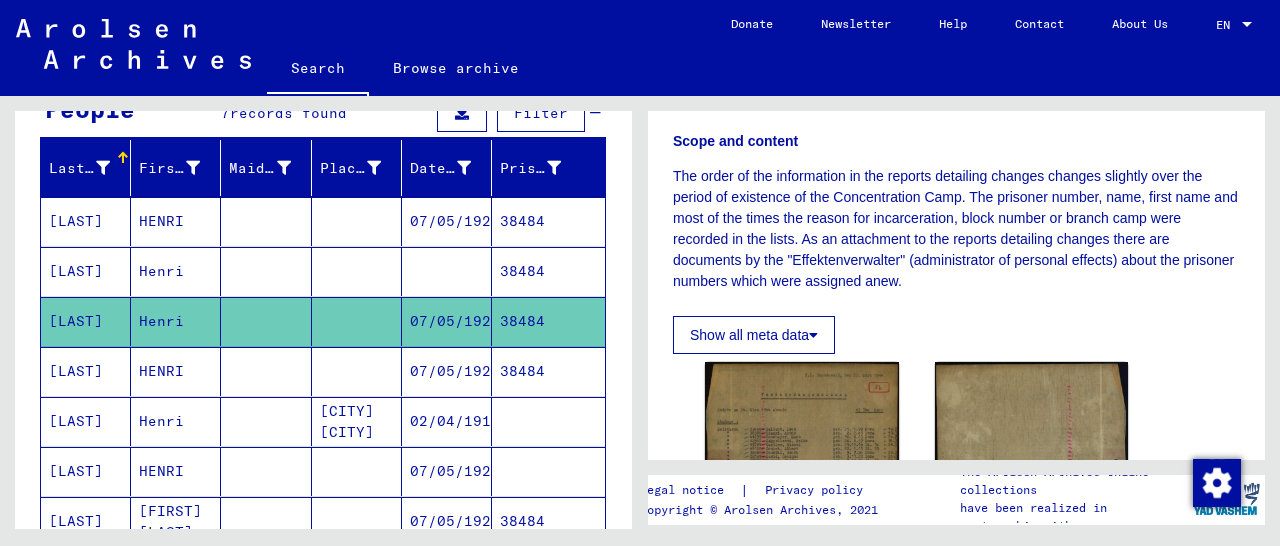 scroll, scrollTop: 208, scrollLeft: 0, axis: vertical 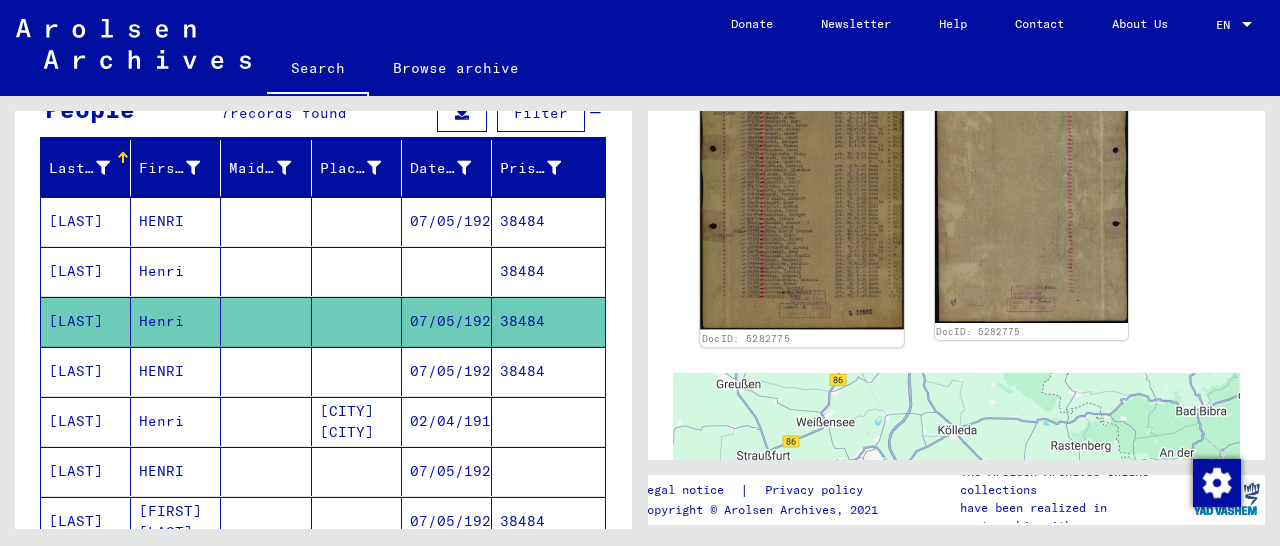 click 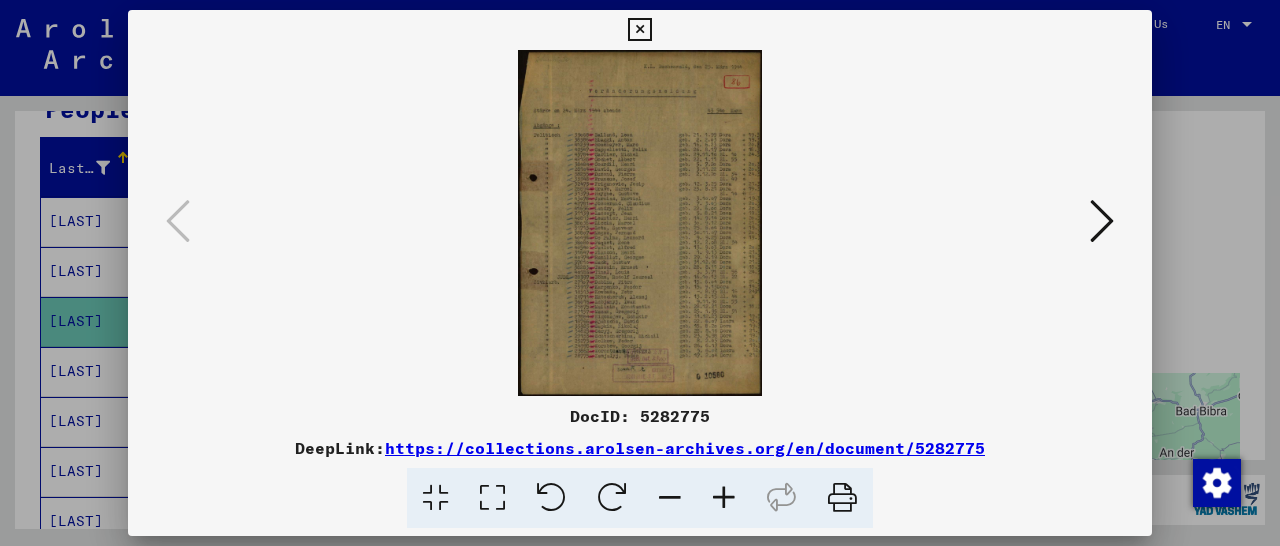 scroll, scrollTop: 624, scrollLeft: 0, axis: vertical 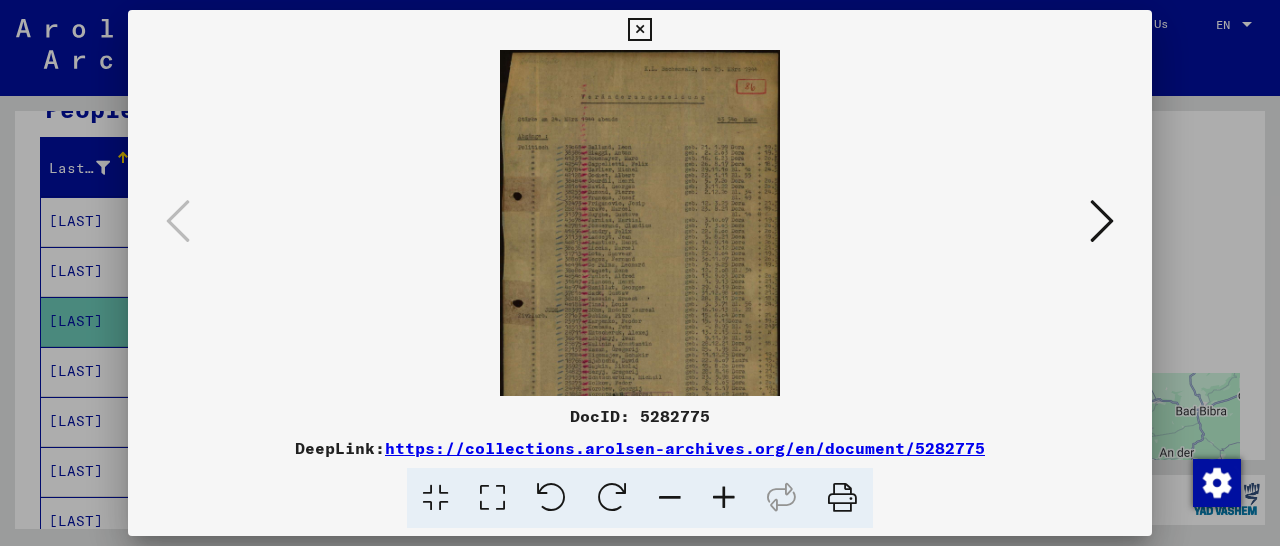 click at bounding box center (724, 498) 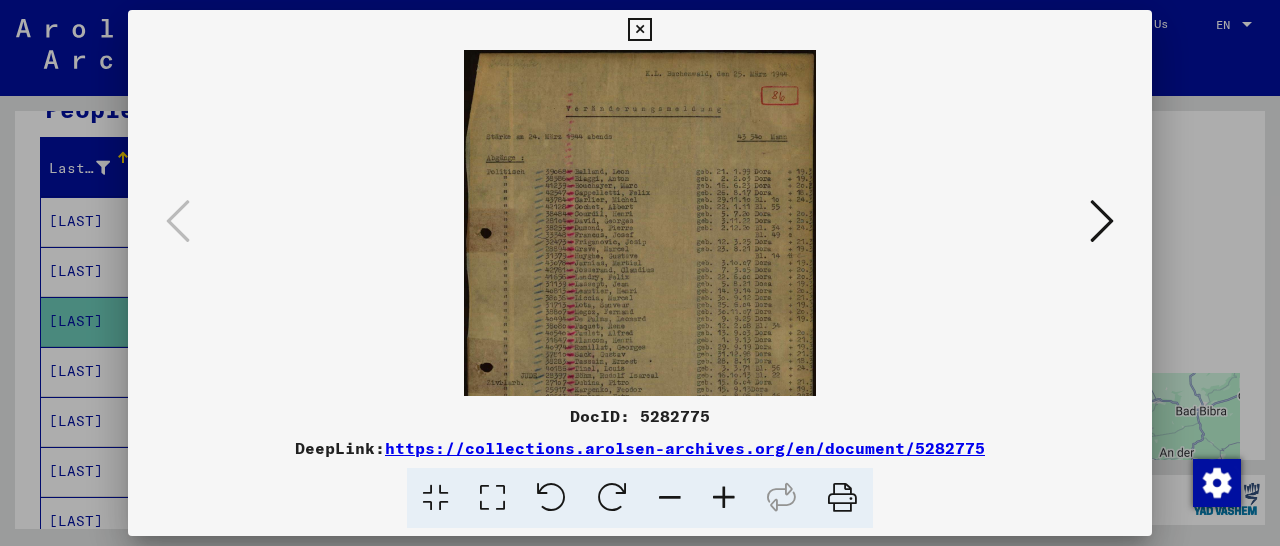 click at bounding box center [724, 498] 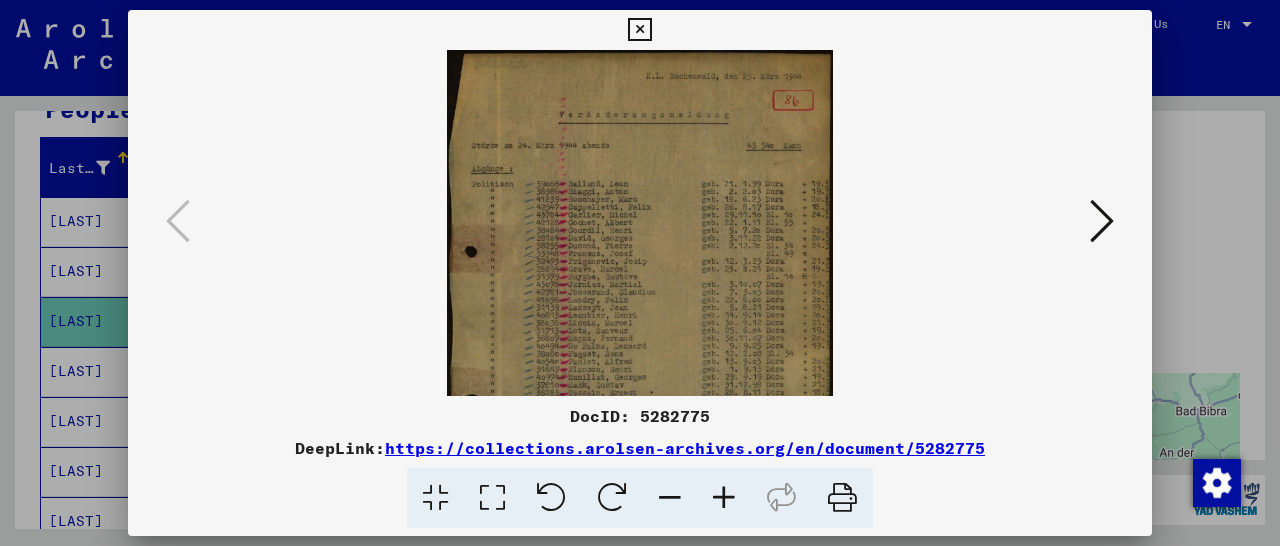 click at bounding box center (724, 498) 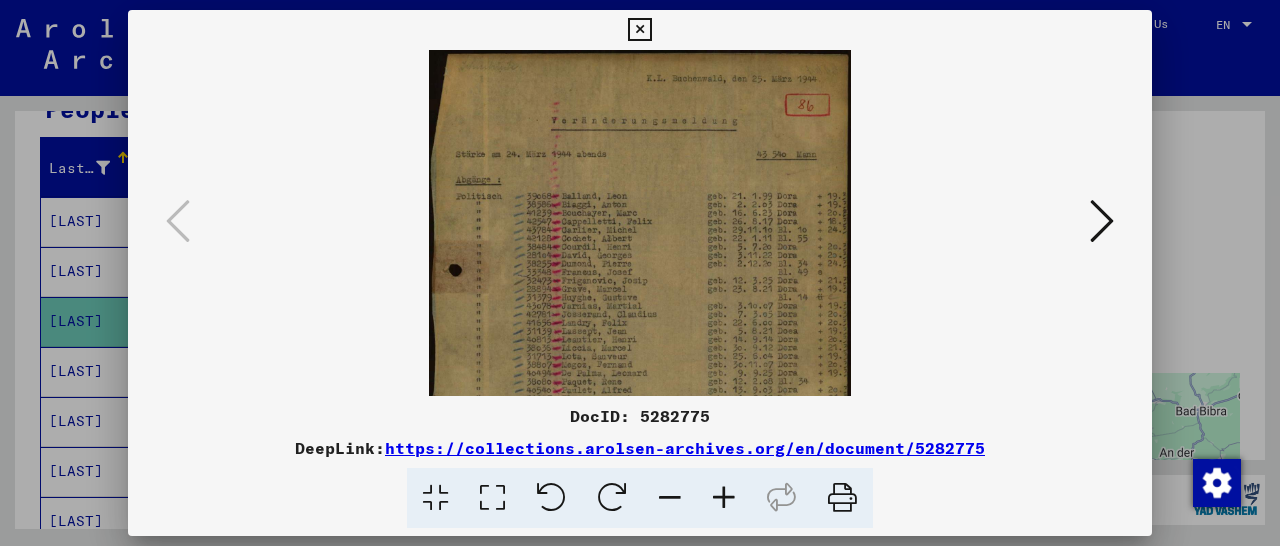 click at bounding box center [724, 498] 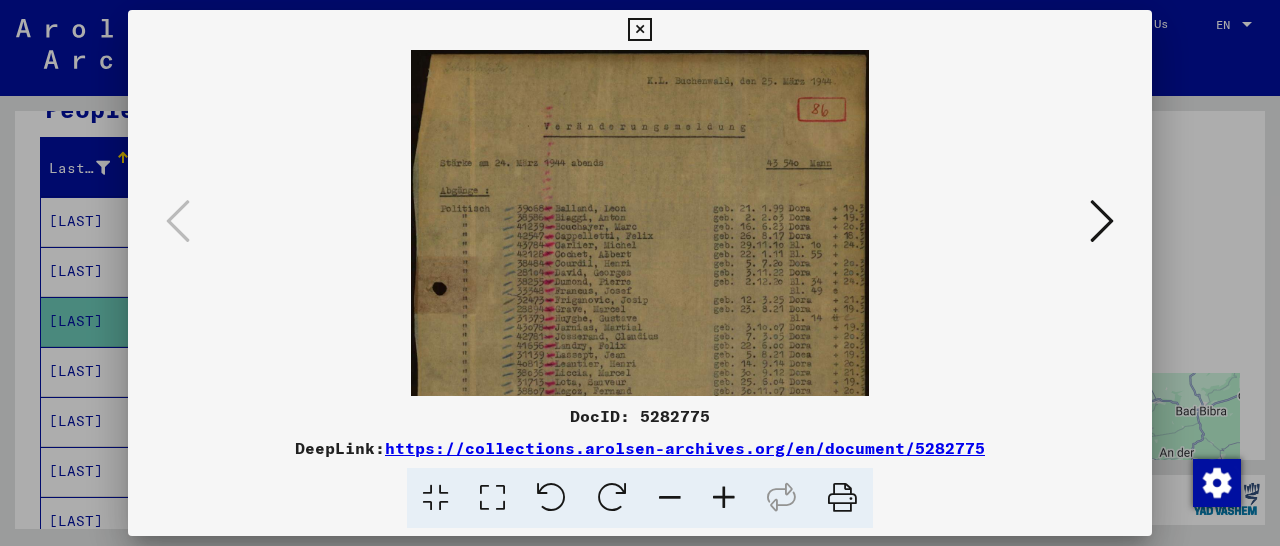 click at bounding box center [724, 498] 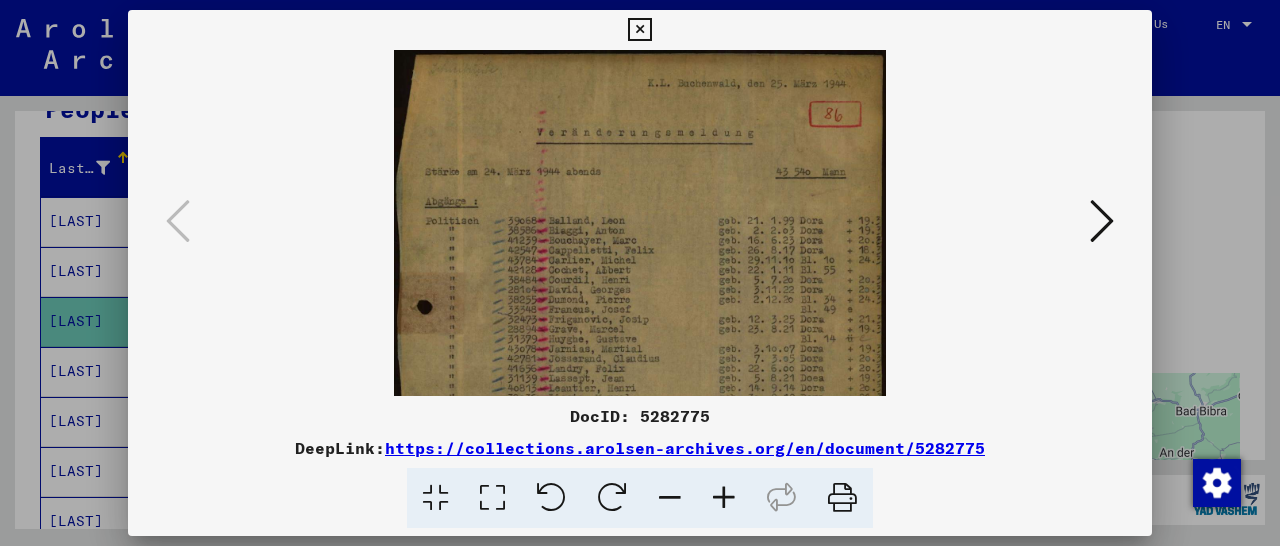 click at bounding box center [724, 498] 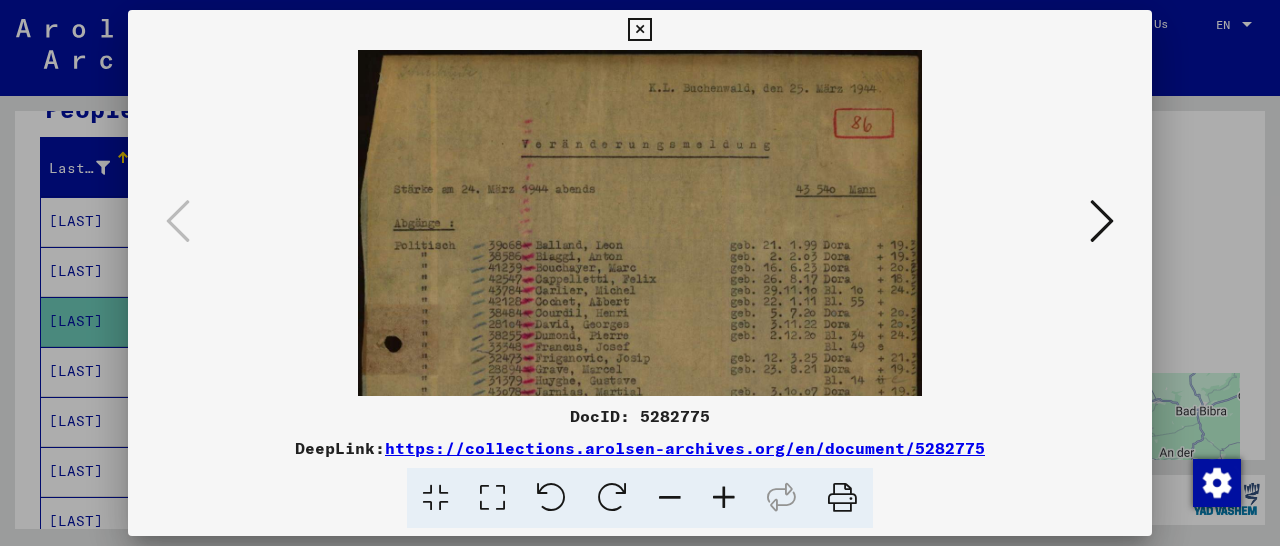 click at bounding box center [724, 498] 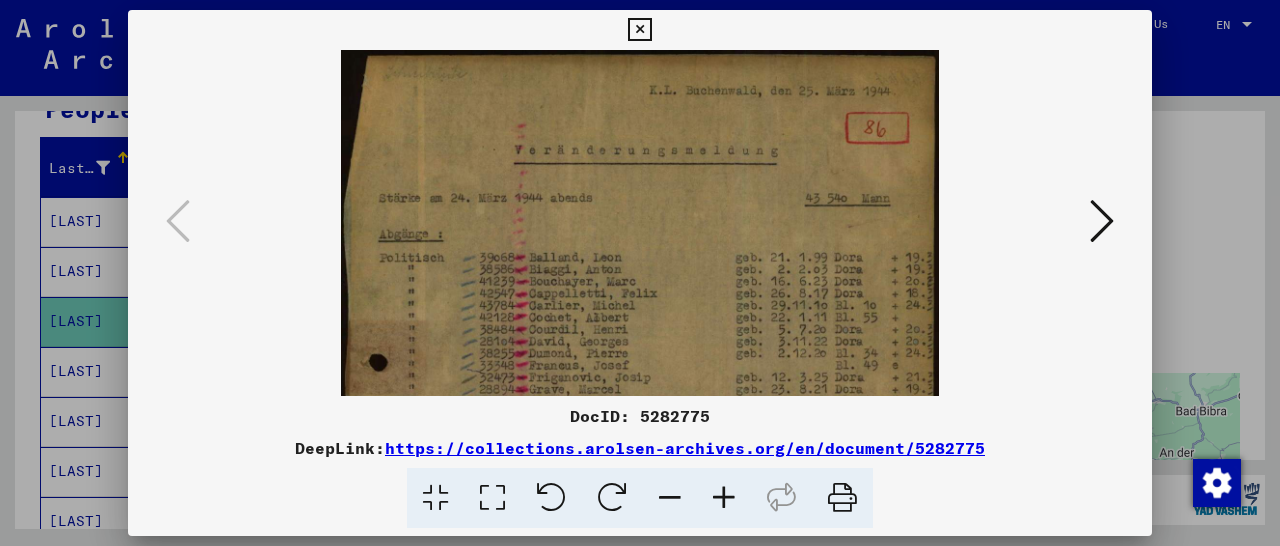 click at bounding box center (724, 498) 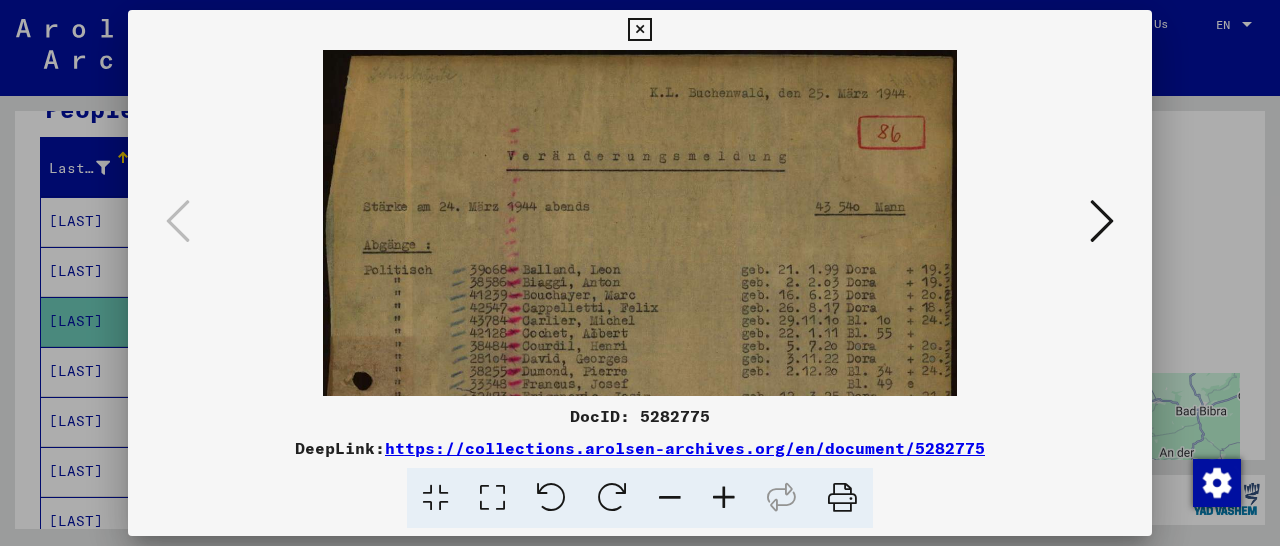 click at bounding box center [724, 498] 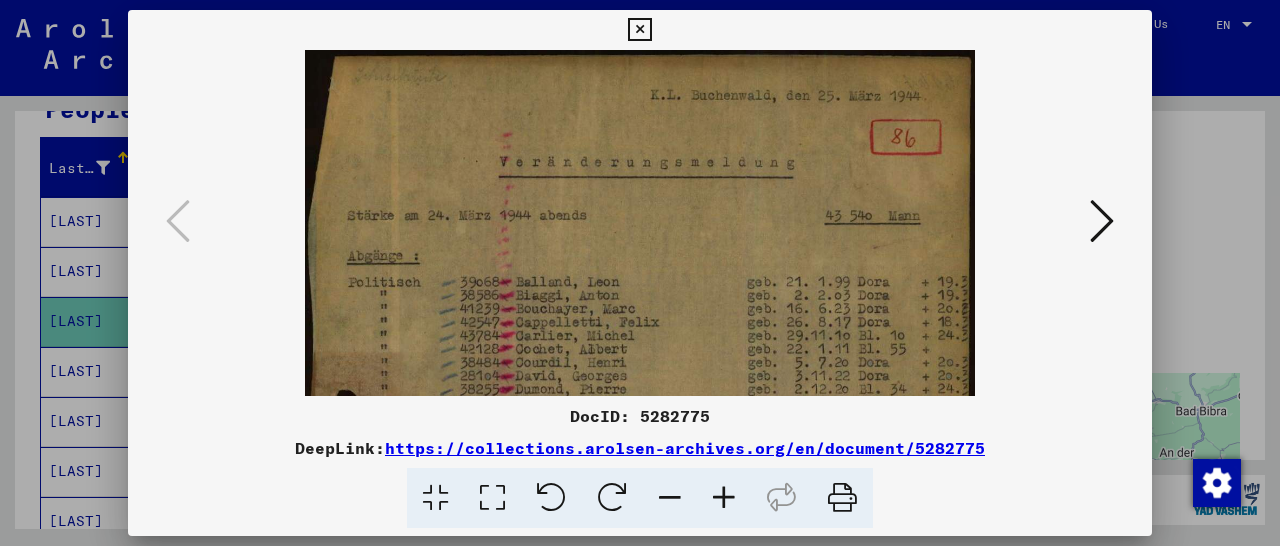 click at bounding box center [724, 498] 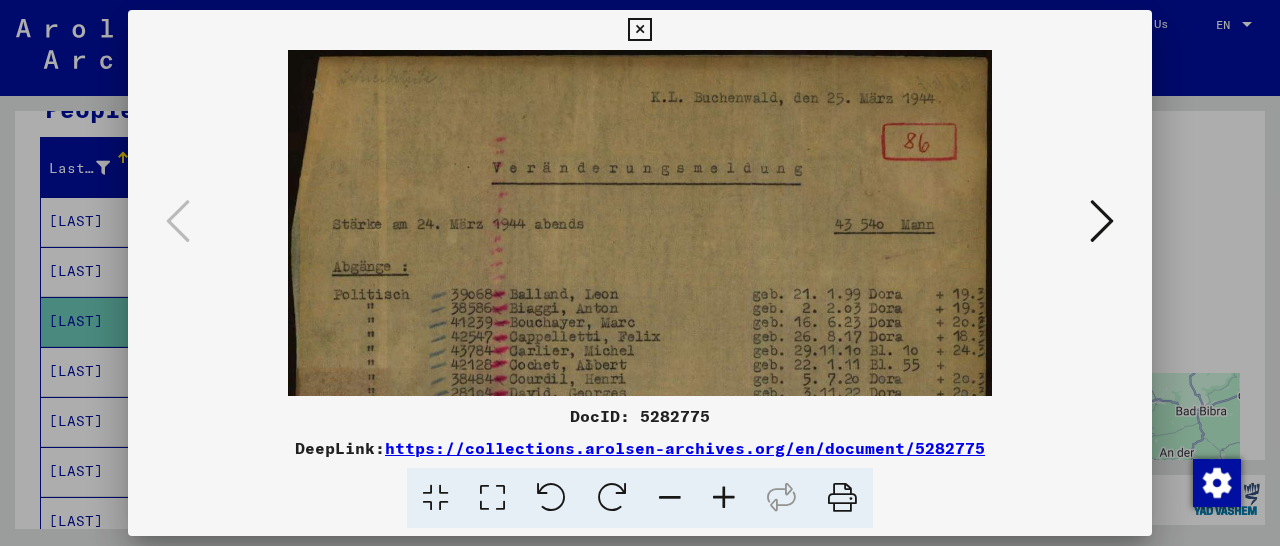 click at bounding box center (724, 498) 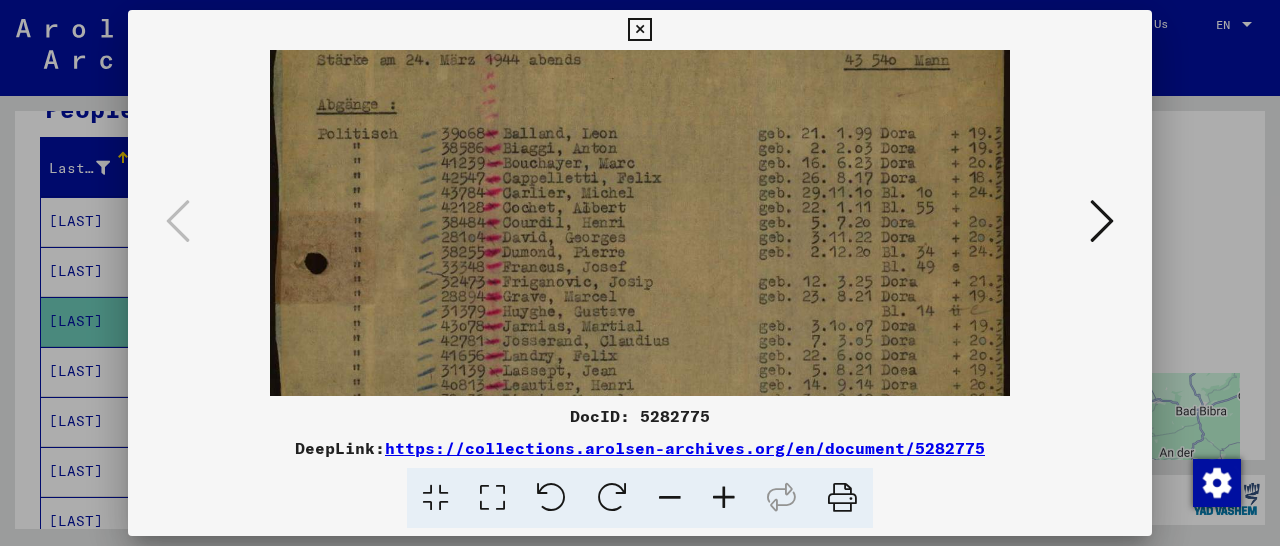 scroll, scrollTop: 194, scrollLeft: 0, axis: vertical 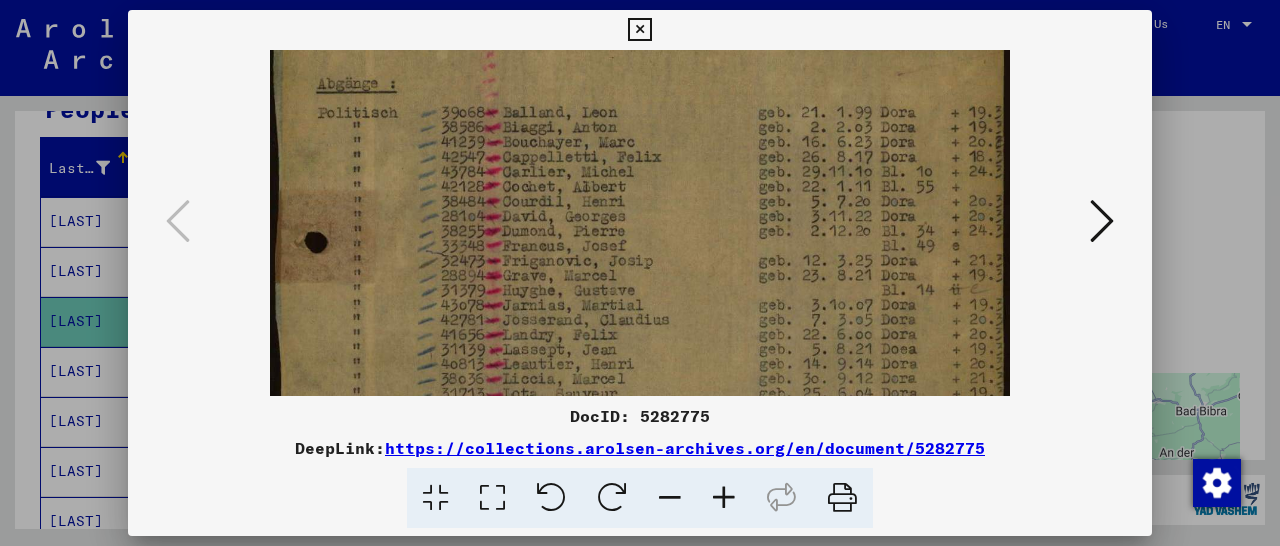 drag, startPoint x: 693, startPoint y: 356, endPoint x: 675, endPoint y: 162, distance: 194.83327 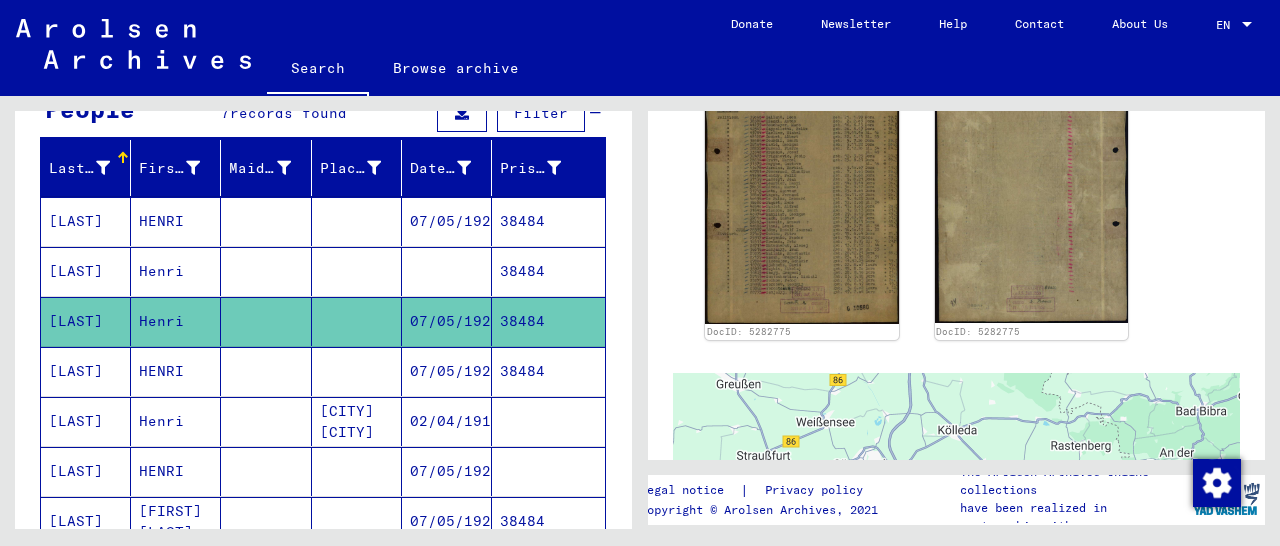click on "38484" at bounding box center [548, 271] 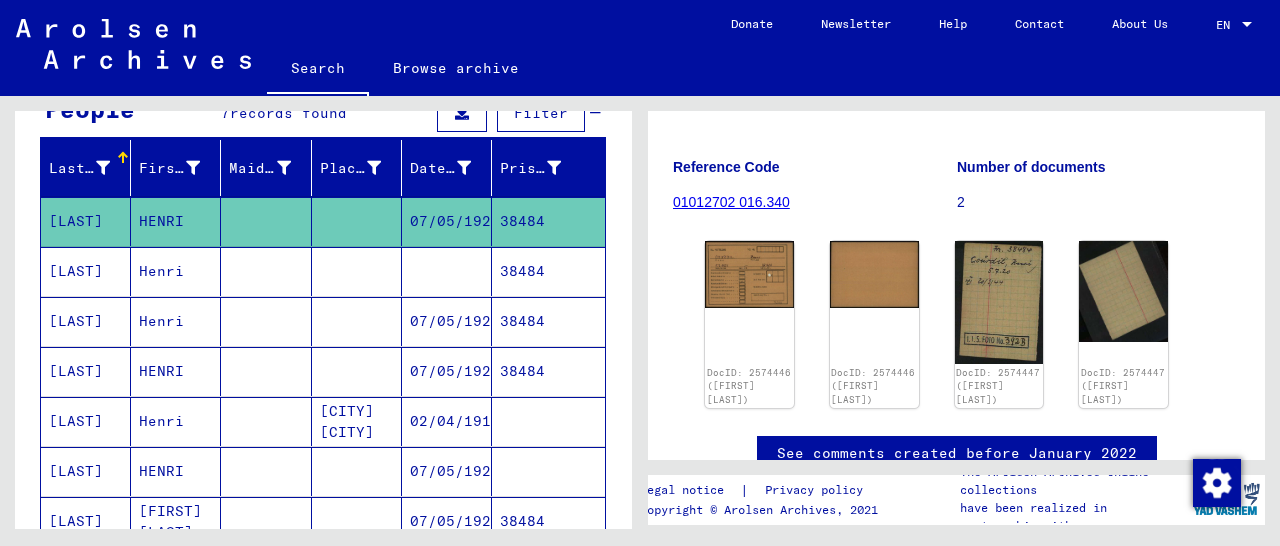 scroll, scrollTop: 270, scrollLeft: 0, axis: vertical 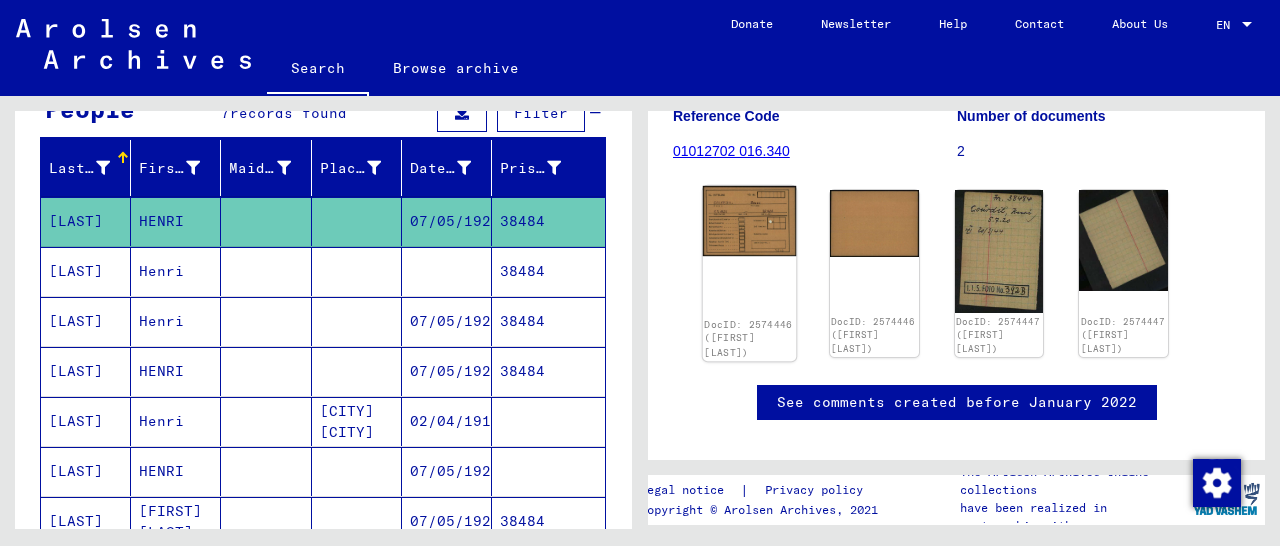 click 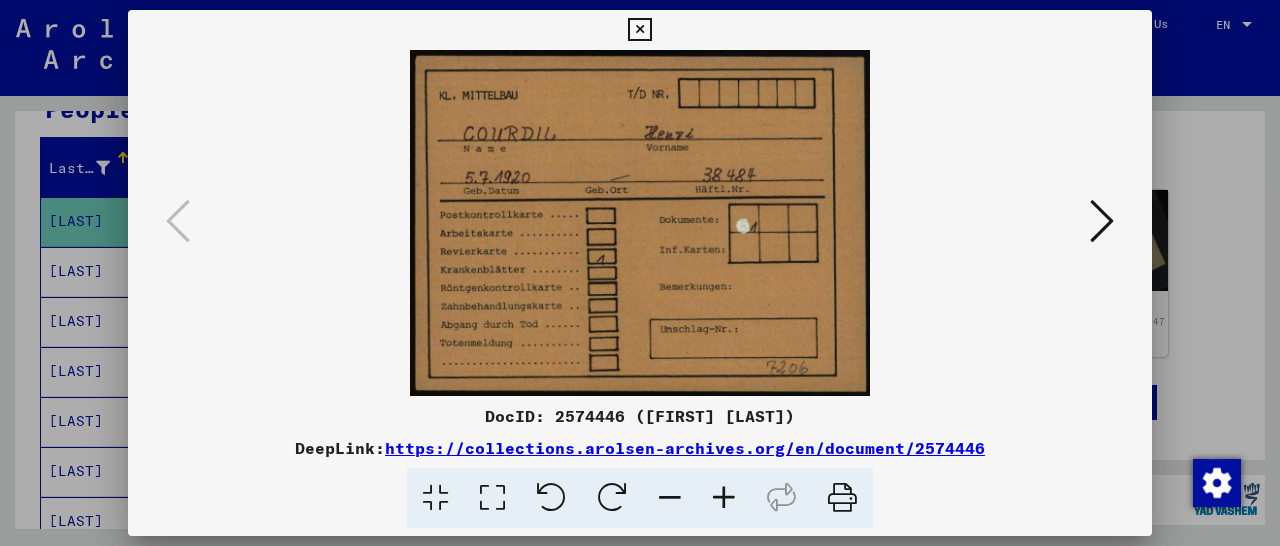 click at bounding box center (1102, 221) 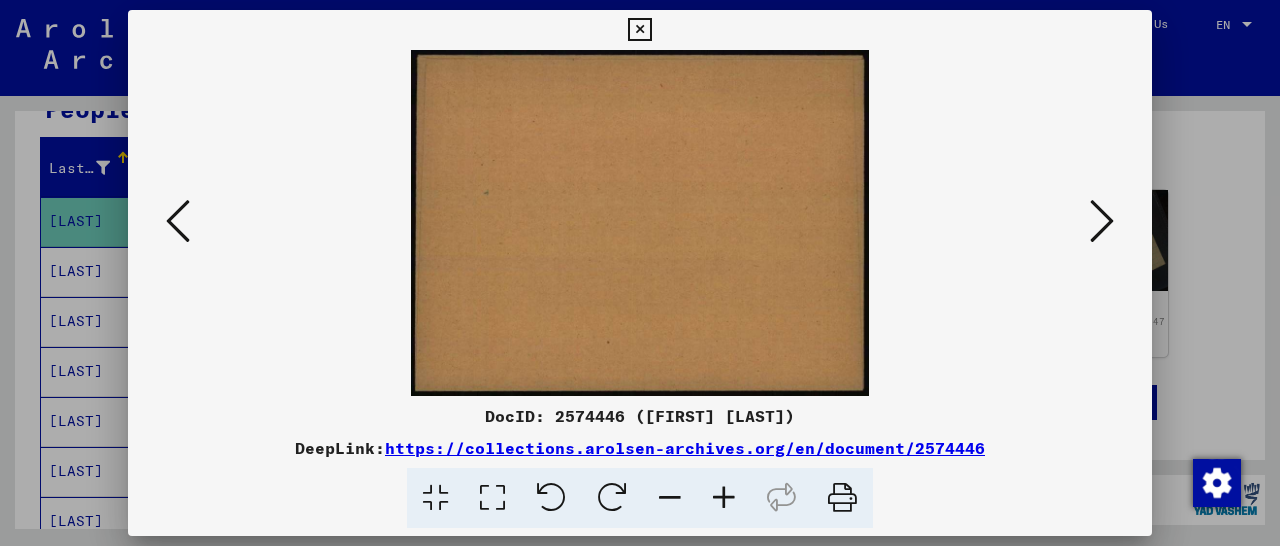 click at bounding box center (1102, 221) 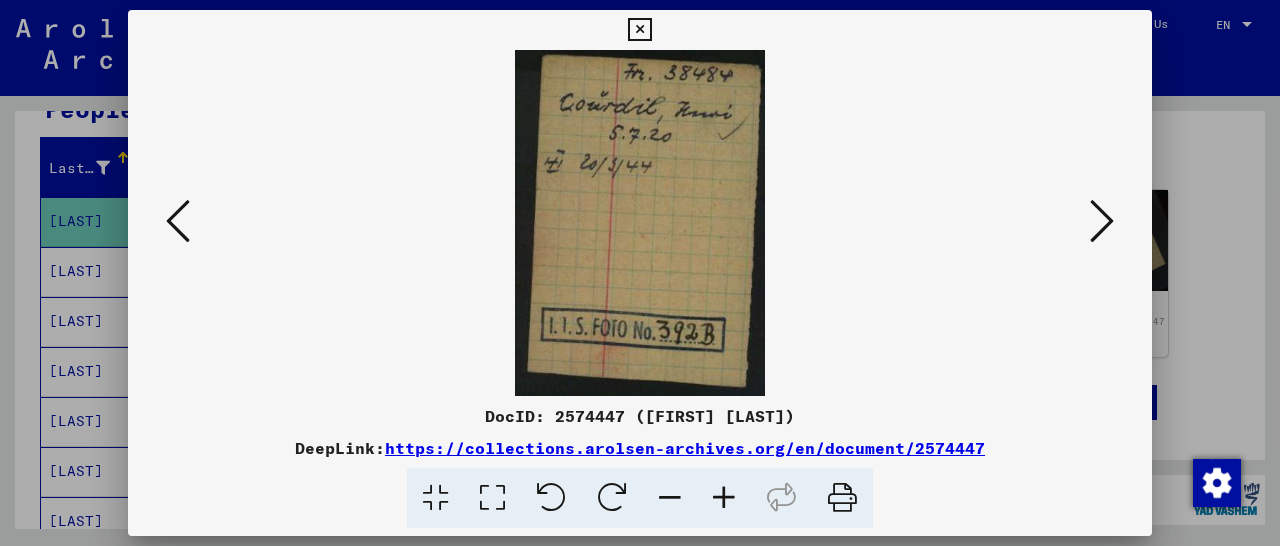 click at bounding box center [1102, 221] 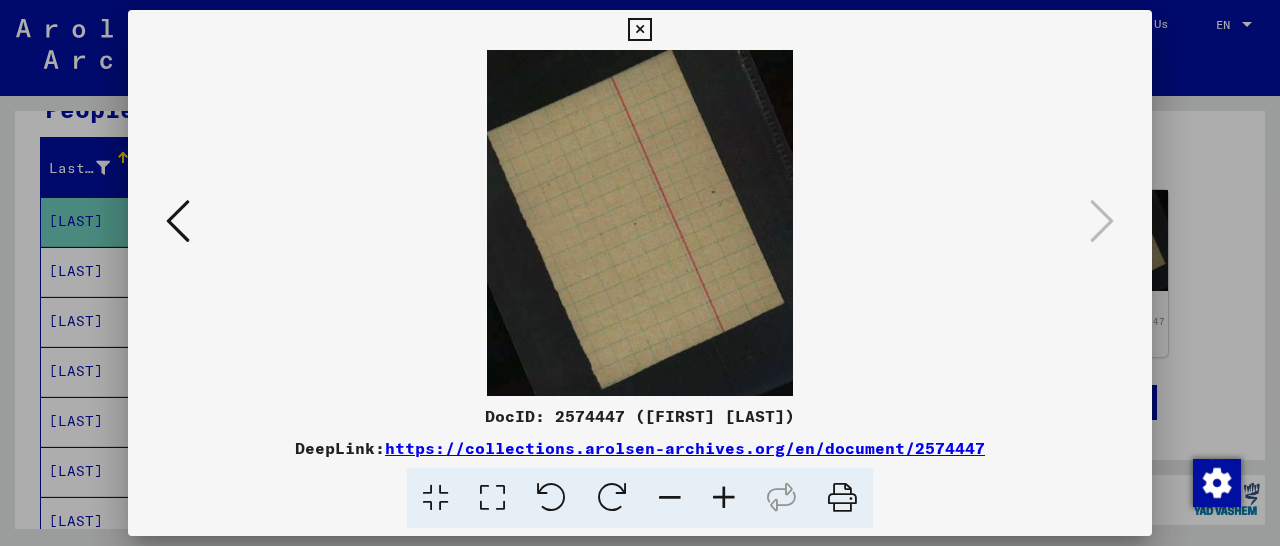 click at bounding box center [178, 221] 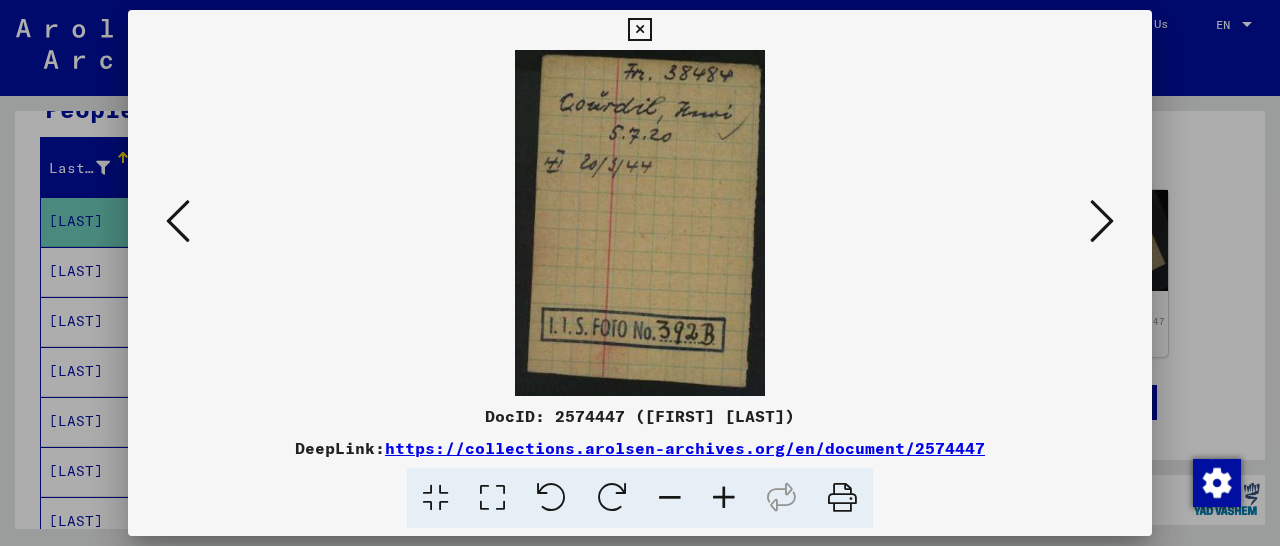 click at bounding box center (178, 221) 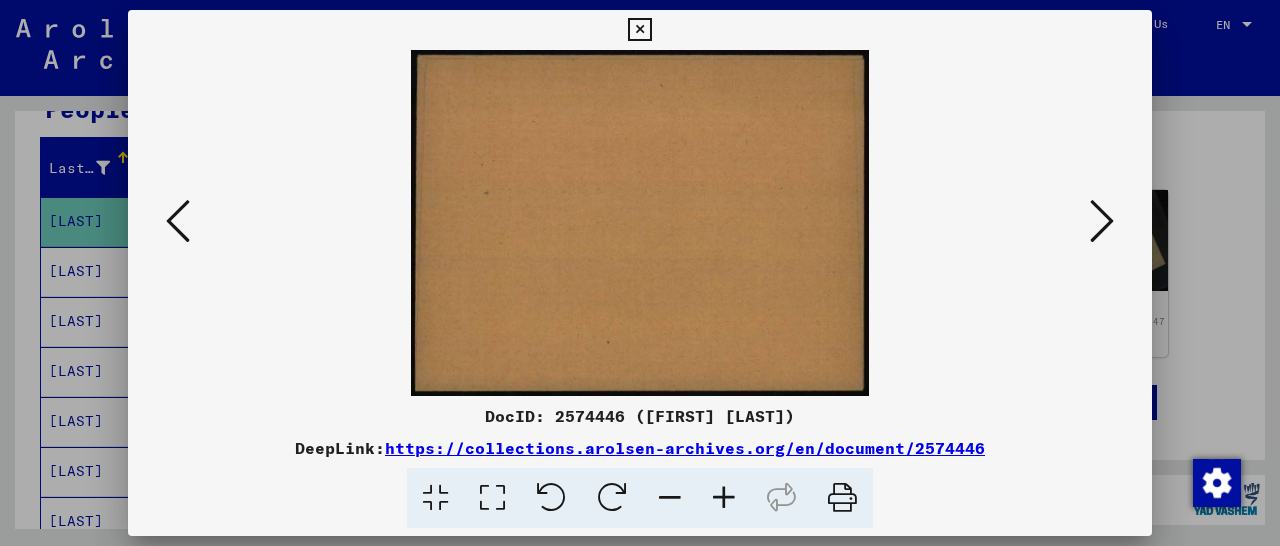 click at bounding box center [178, 221] 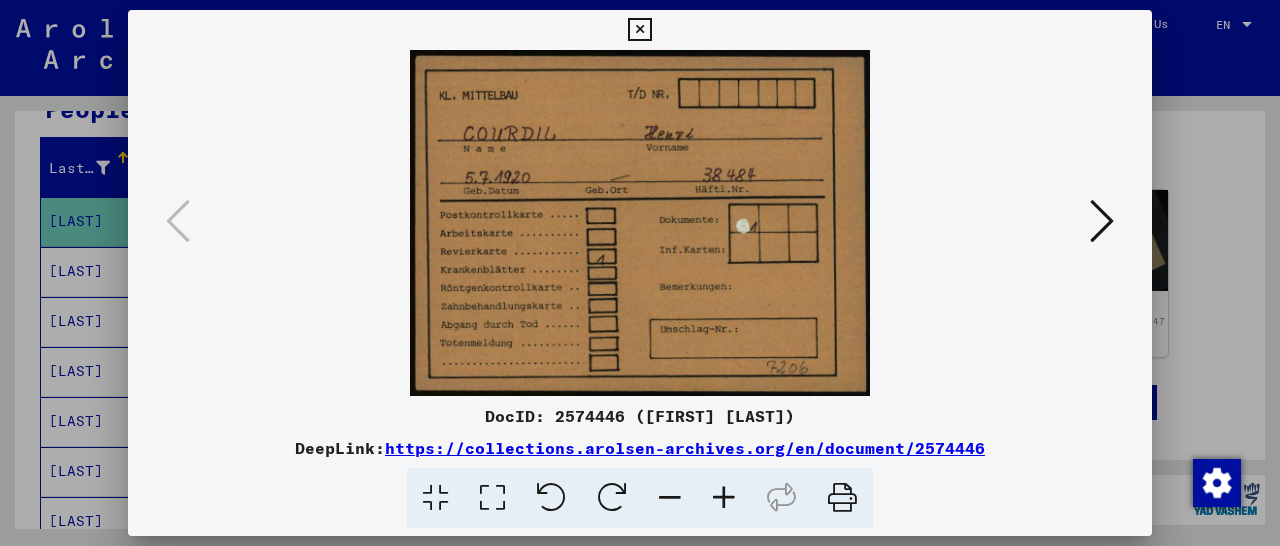 click at bounding box center [639, 30] 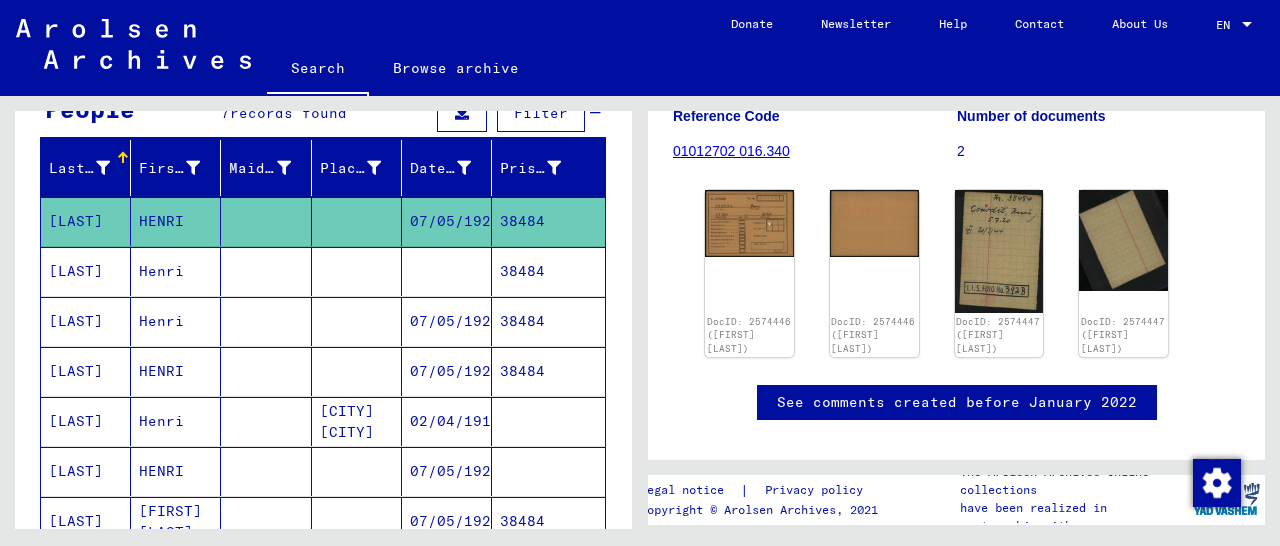 click on "38484" at bounding box center [548, 421] 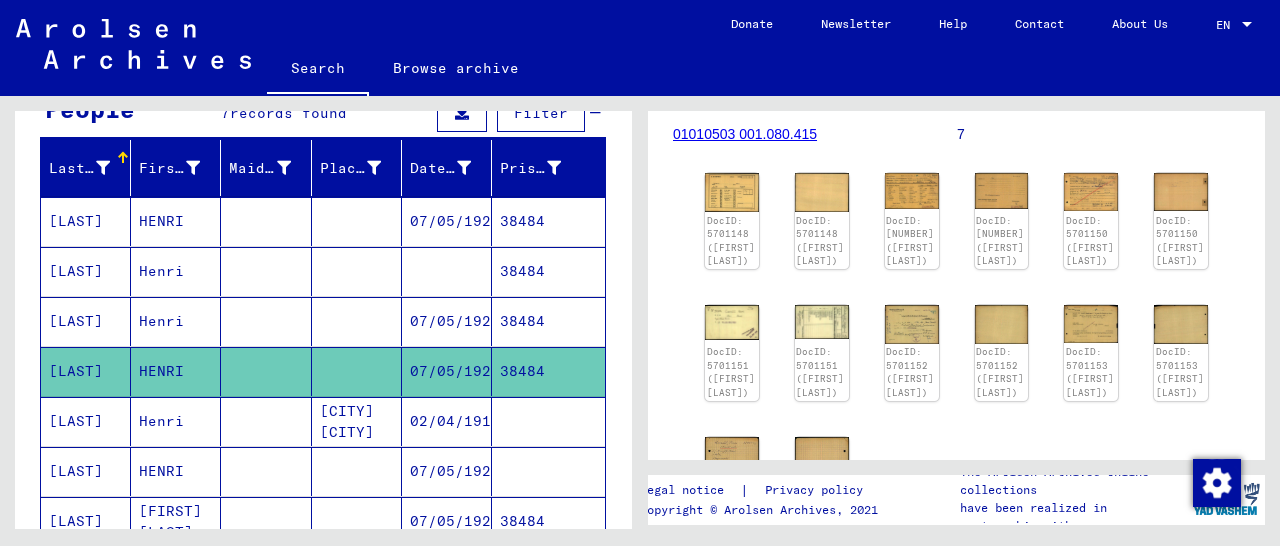 scroll, scrollTop: 208, scrollLeft: 0, axis: vertical 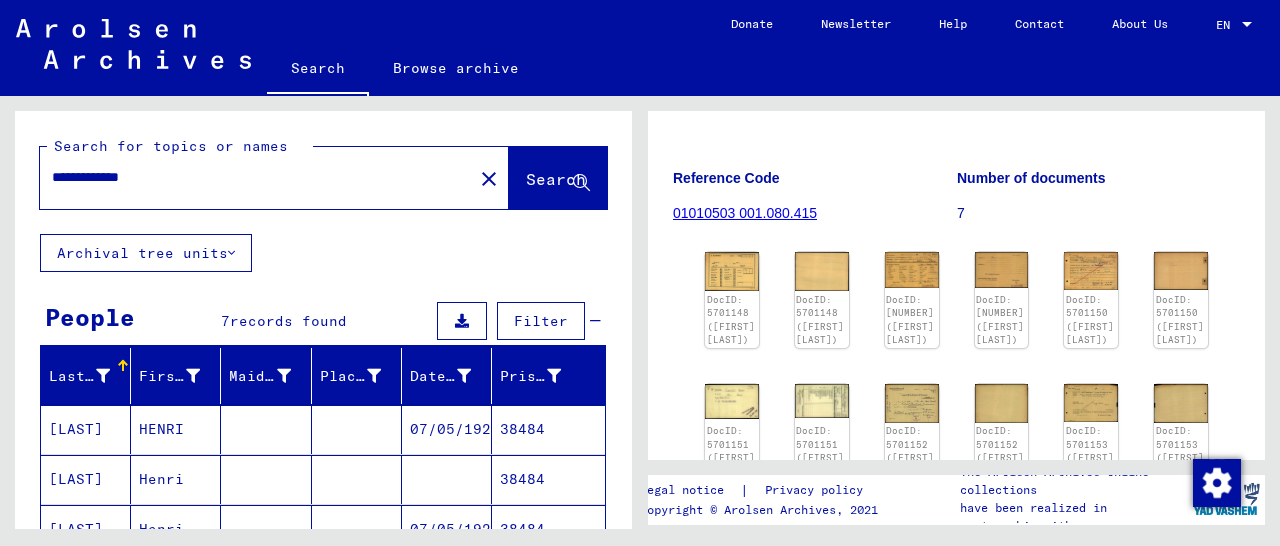 drag, startPoint x: 184, startPoint y: 181, endPoint x: 1, endPoint y: 176, distance: 183.0683 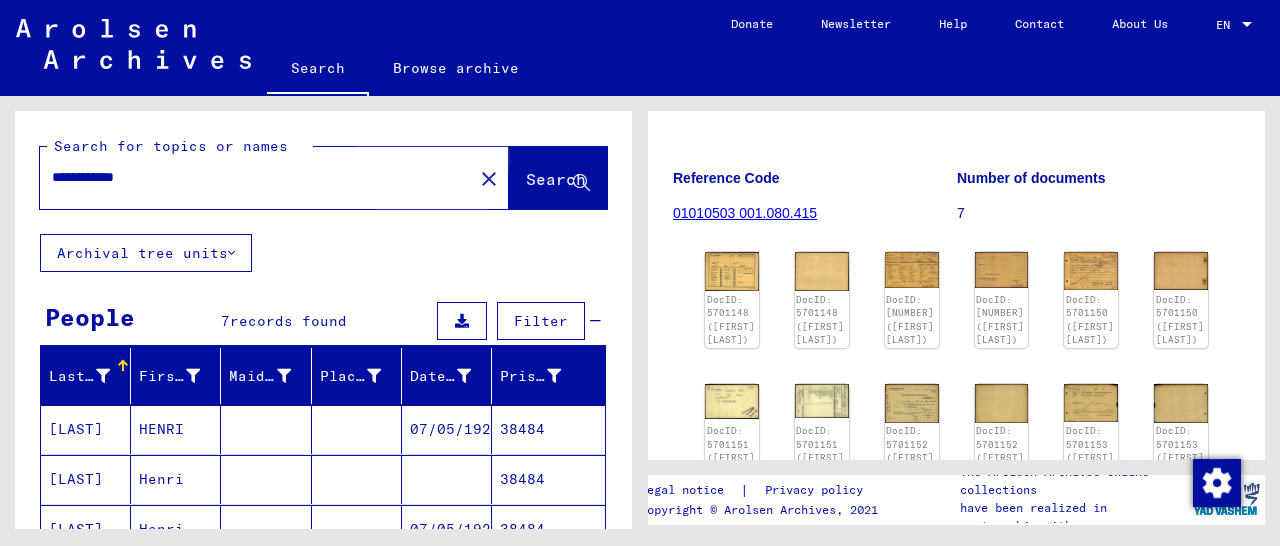 drag, startPoint x: 499, startPoint y: 181, endPoint x: 497, endPoint y: 204, distance: 23.086792 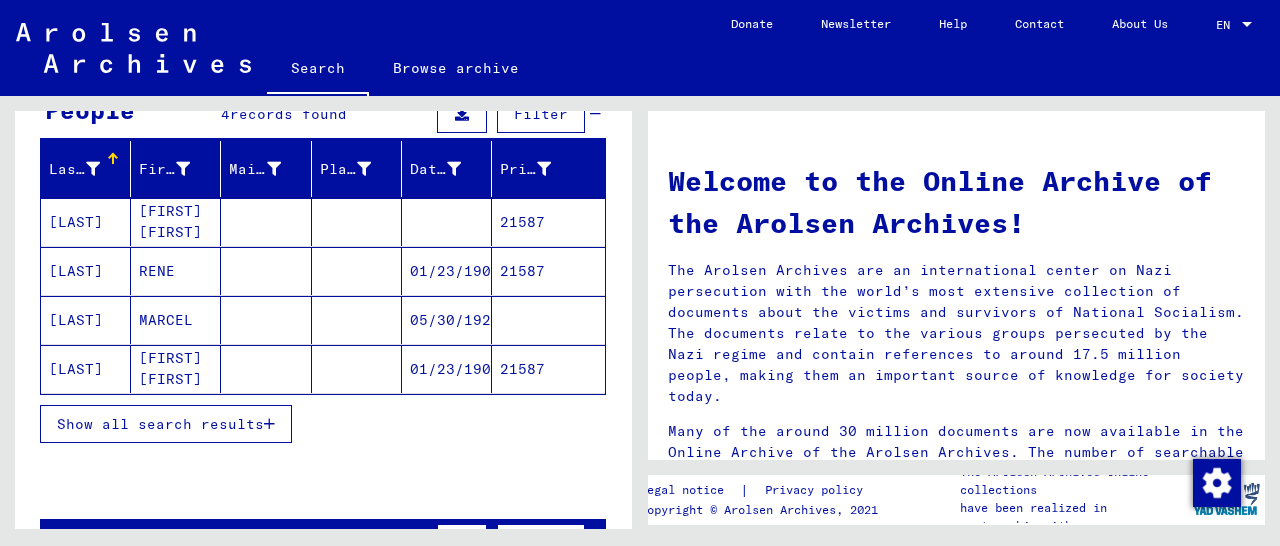 scroll, scrollTop: 208, scrollLeft: 0, axis: vertical 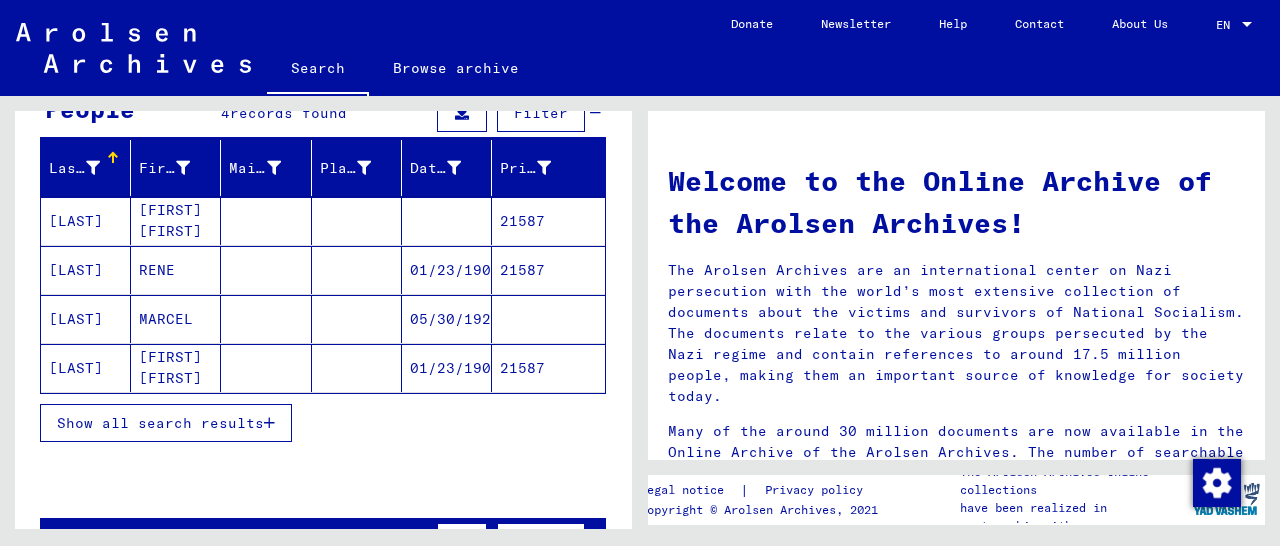 click on "21587" at bounding box center (548, 319) 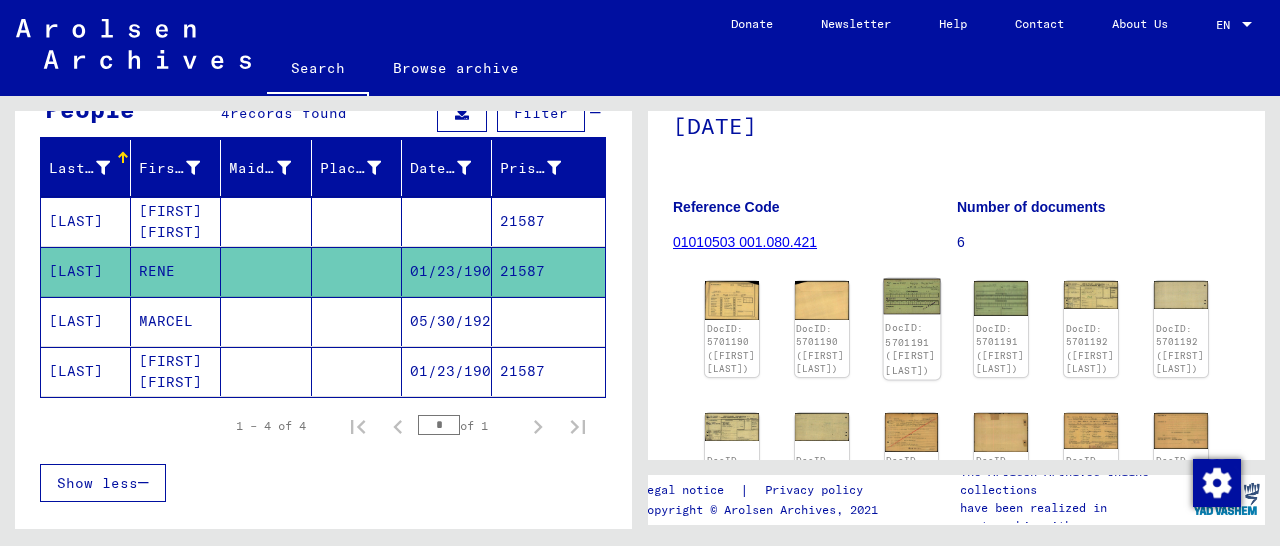 scroll, scrollTop: 283, scrollLeft: 0, axis: vertical 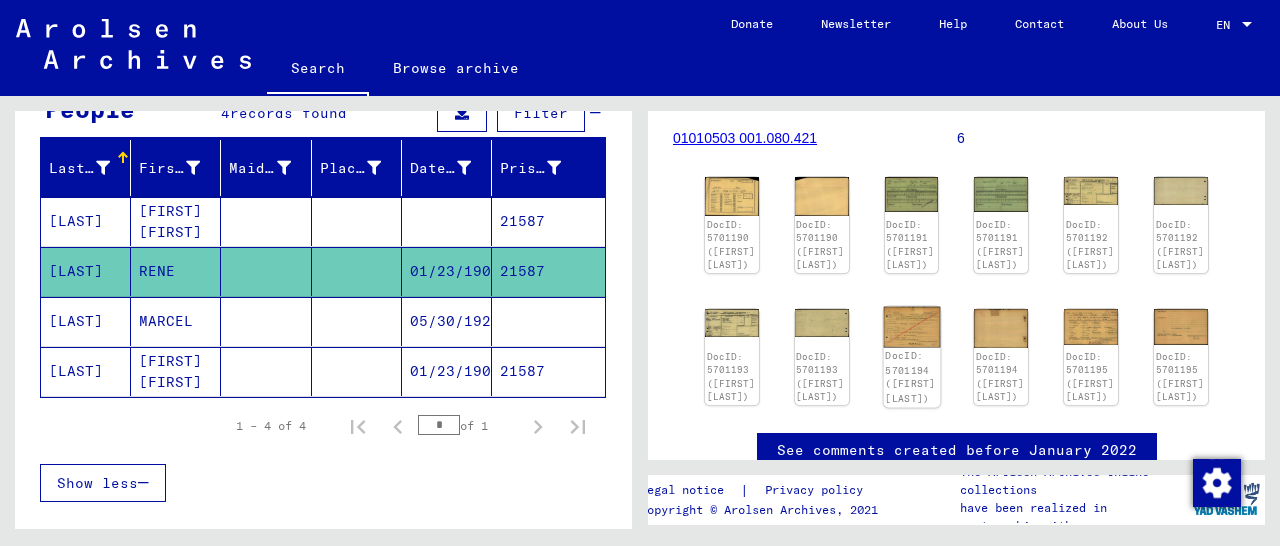 click 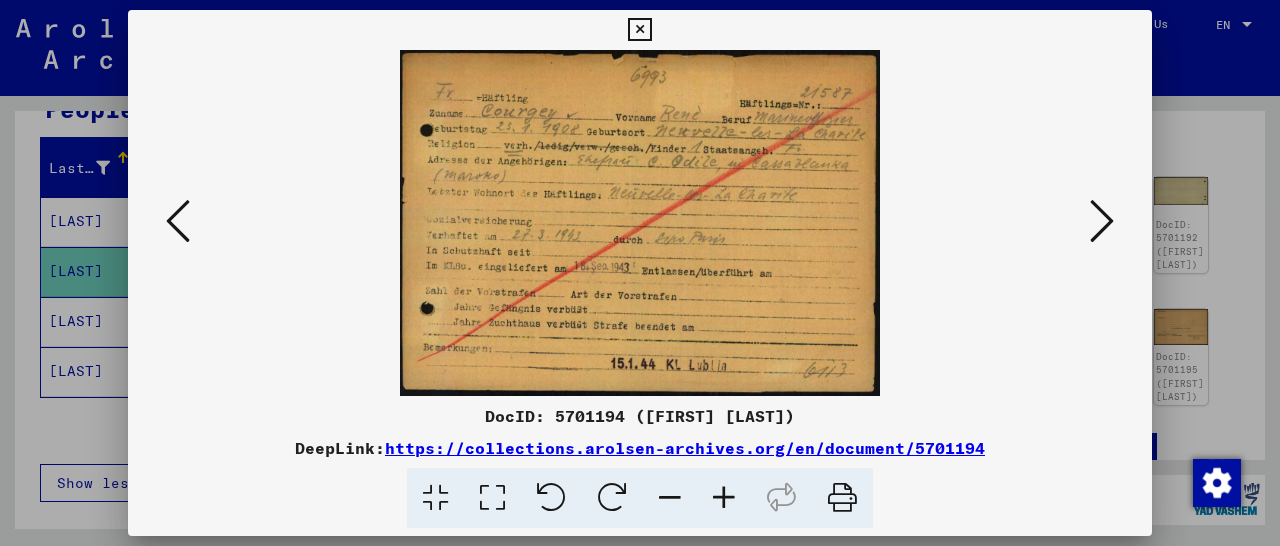 click at bounding box center (724, 498) 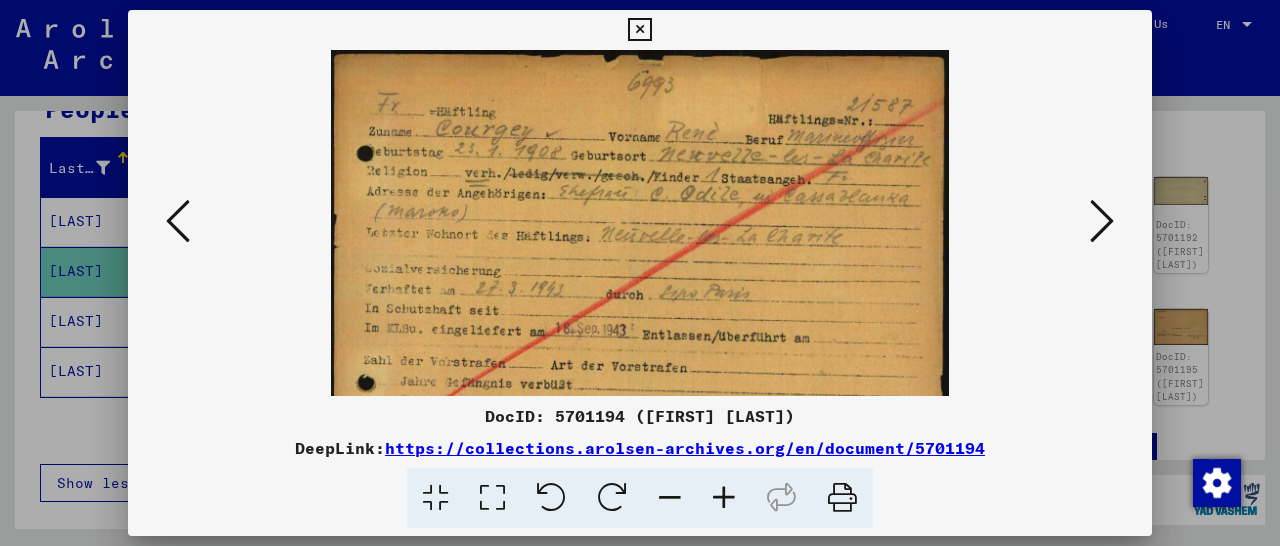 click at bounding box center [724, 498] 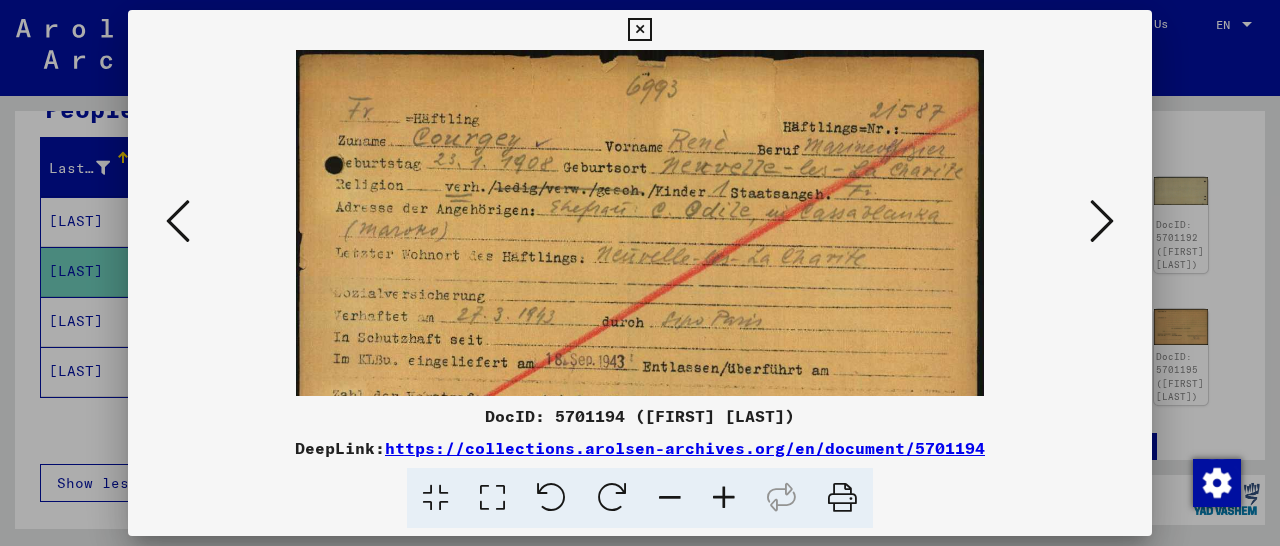 click at bounding box center (724, 498) 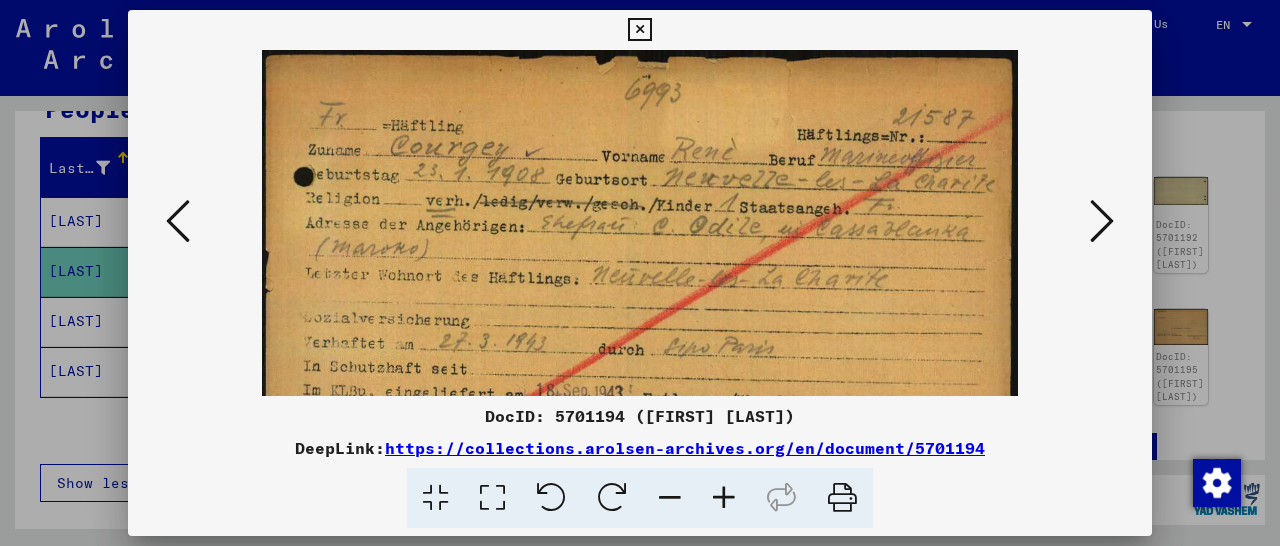 click at bounding box center [724, 498] 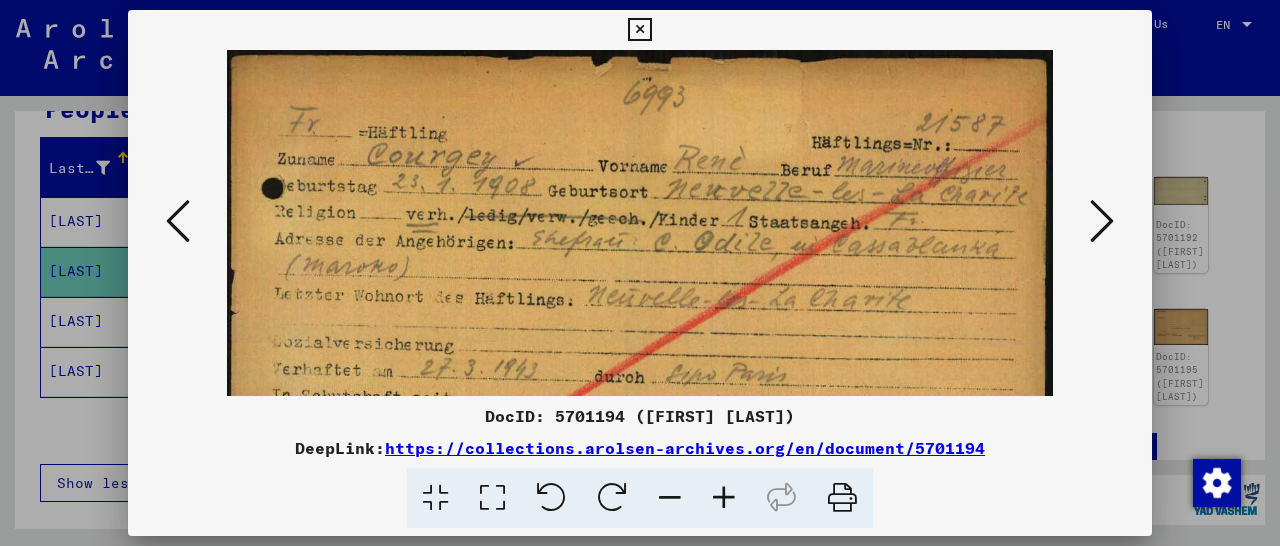 click at bounding box center (724, 498) 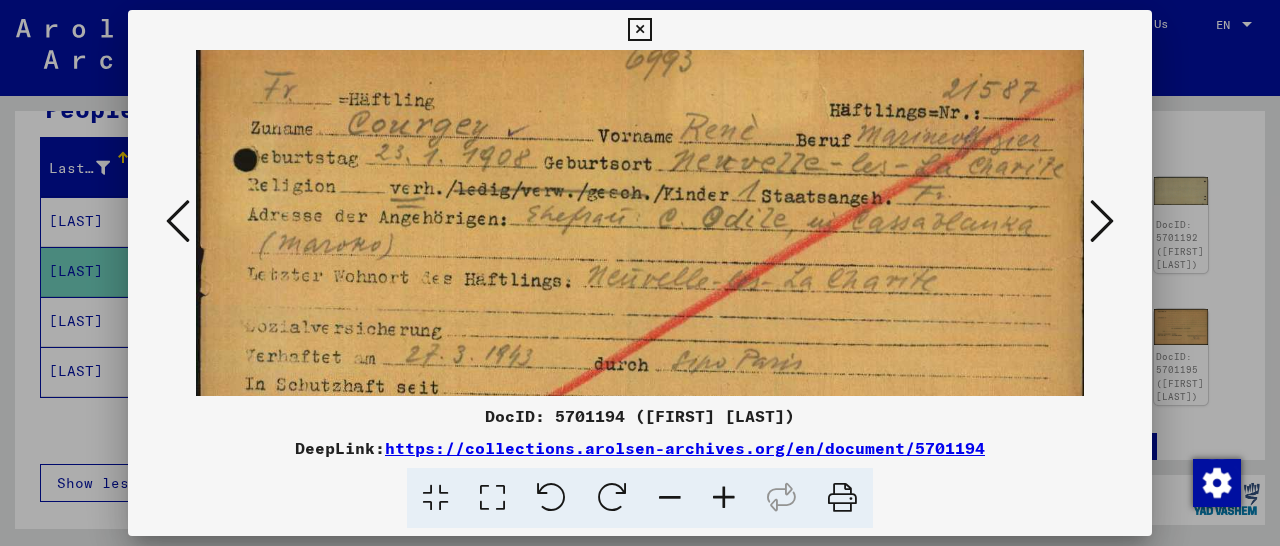scroll, scrollTop: 47, scrollLeft: 0, axis: vertical 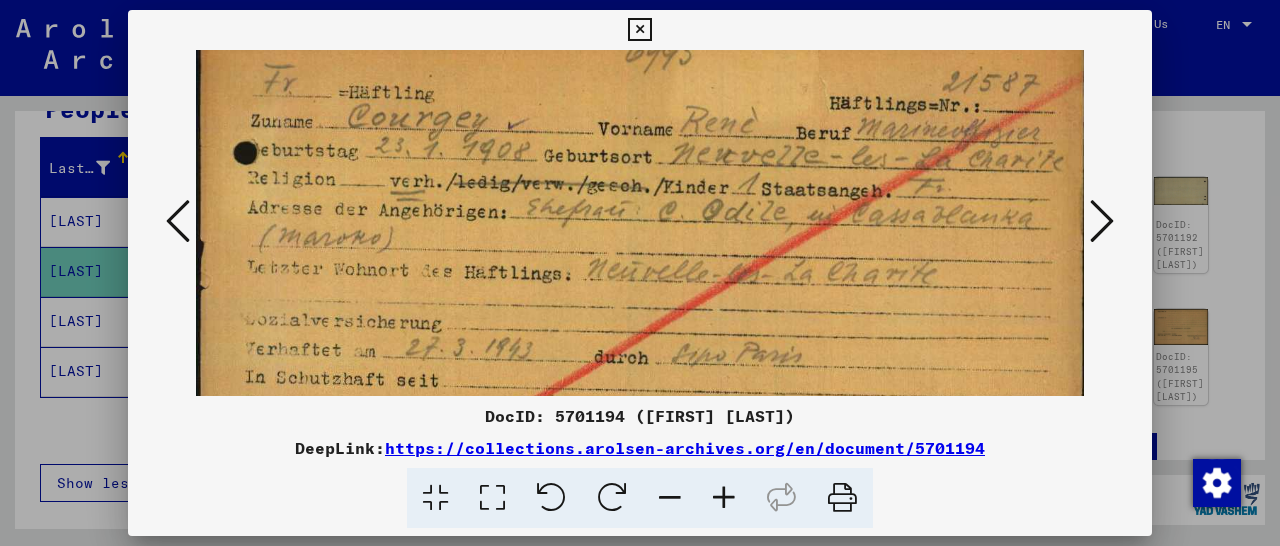 drag, startPoint x: 657, startPoint y: 317, endPoint x: 649, endPoint y: 270, distance: 47.67599 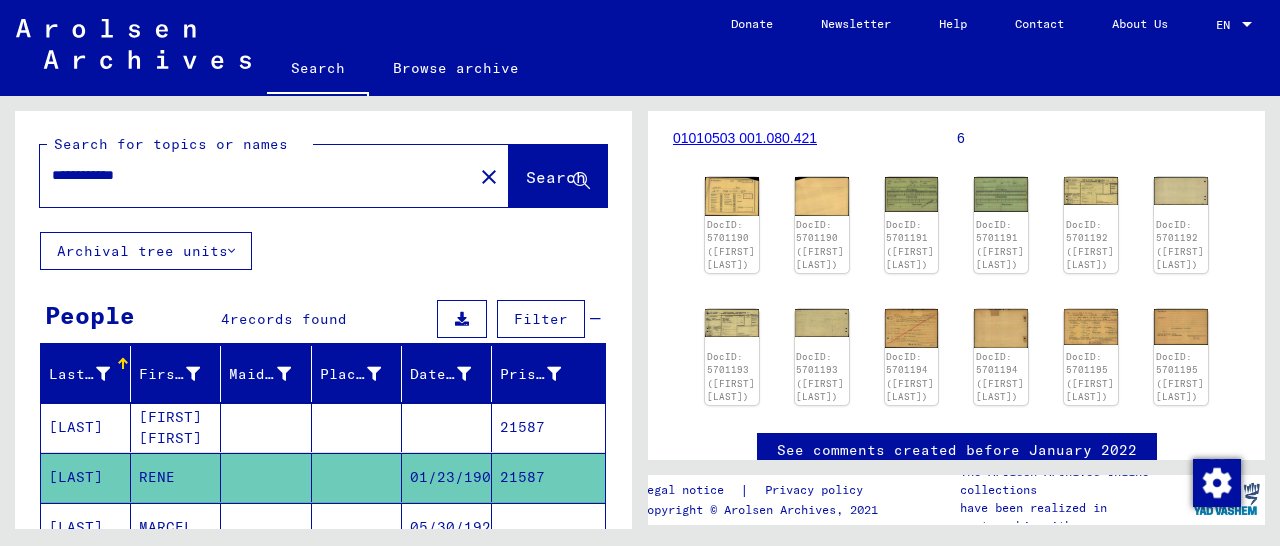 scroll, scrollTop: 0, scrollLeft: 0, axis: both 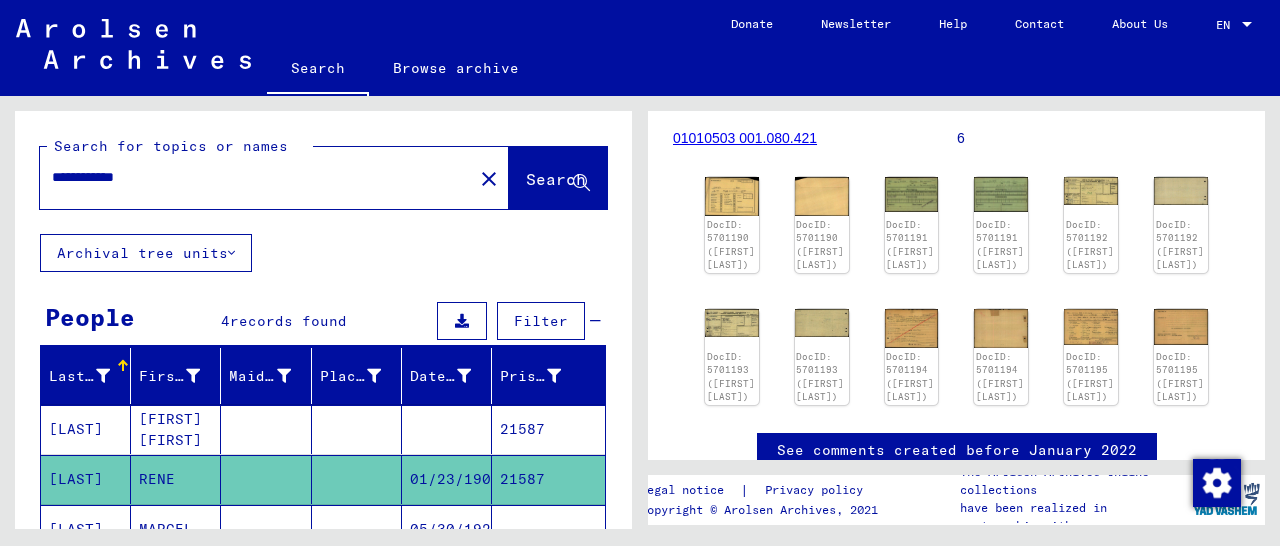 drag, startPoint x: 203, startPoint y: 184, endPoint x: 0, endPoint y: 207, distance: 204.2988 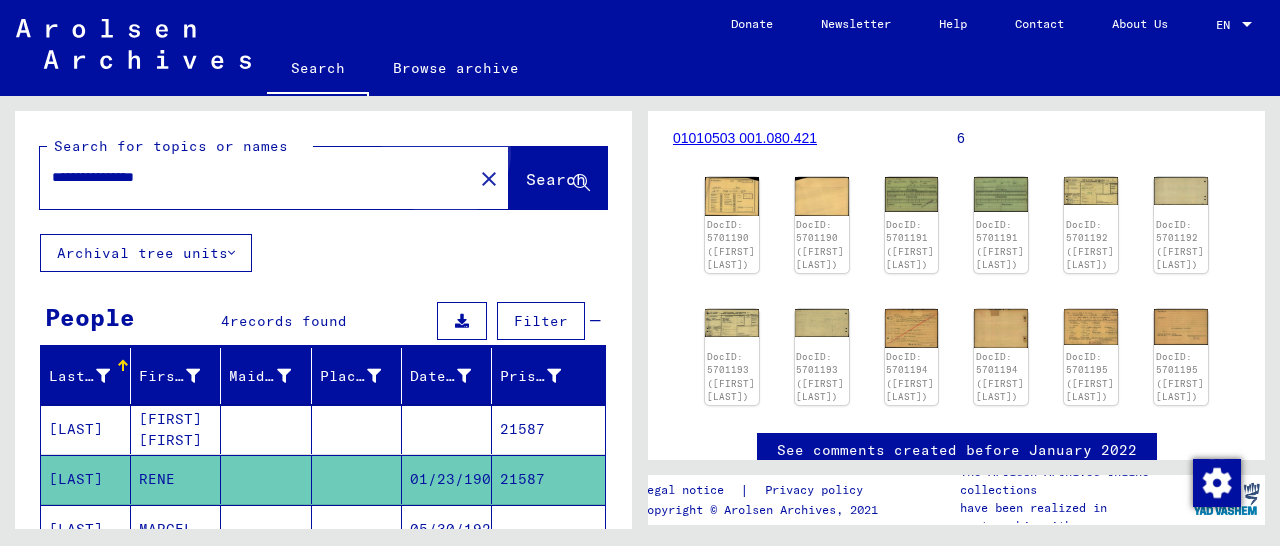 click on "Search" 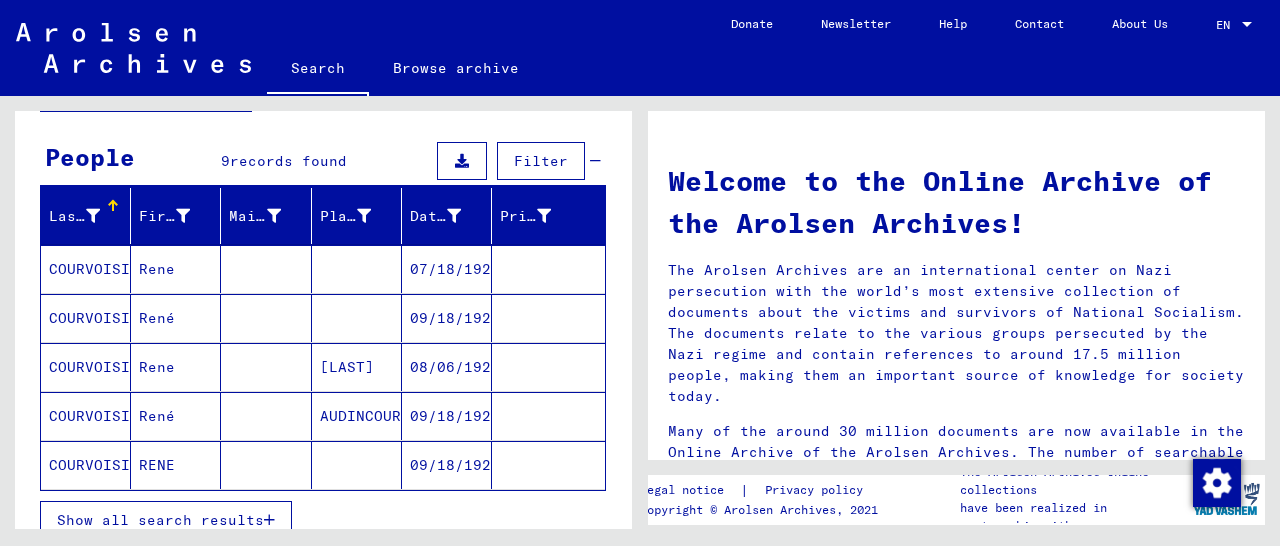 scroll, scrollTop: 208, scrollLeft: 0, axis: vertical 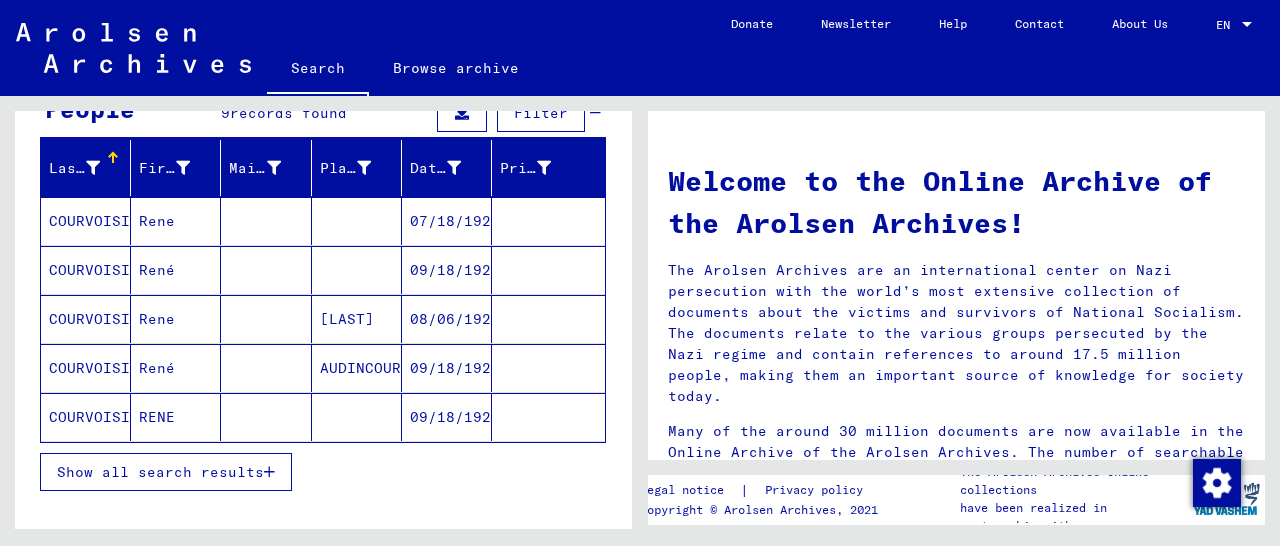 click at bounding box center (548, 417) 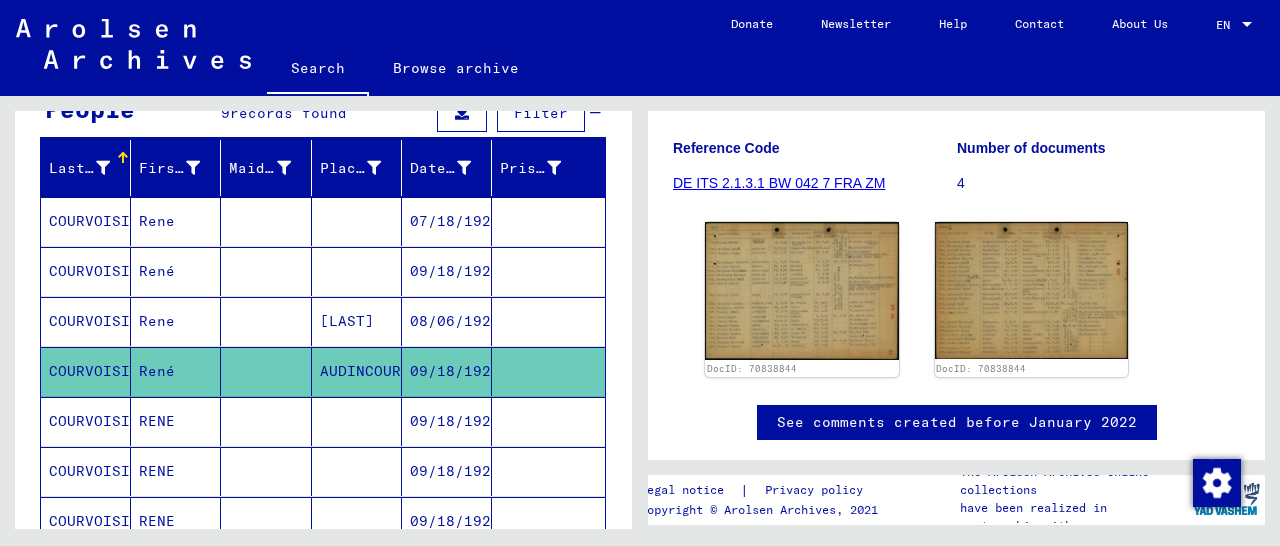 scroll, scrollTop: 238, scrollLeft: 0, axis: vertical 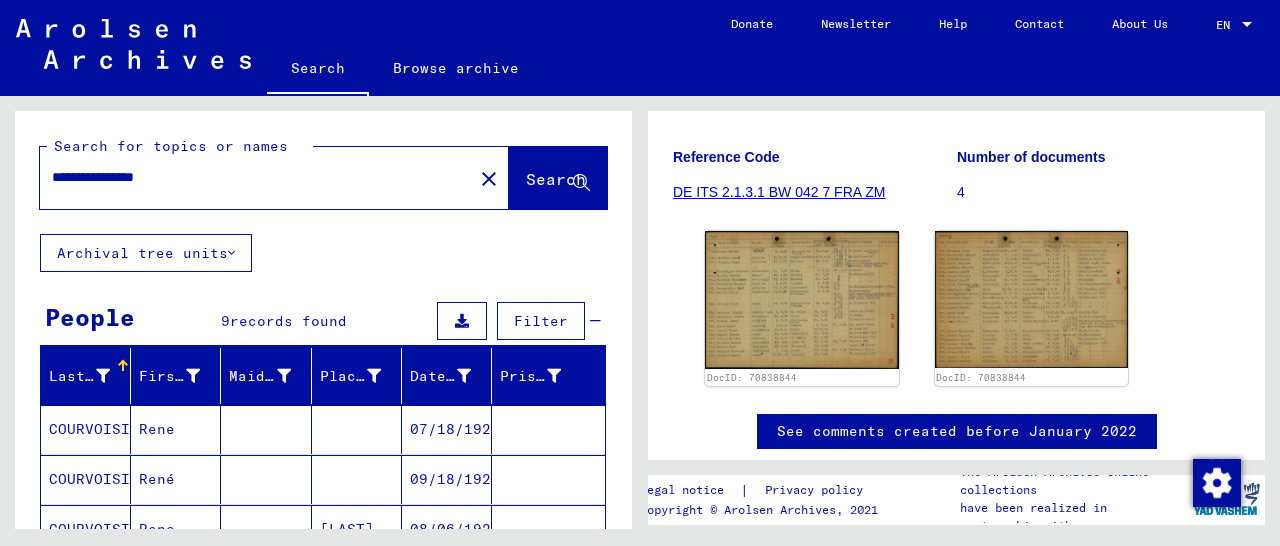 drag, startPoint x: 210, startPoint y: 177, endPoint x: 0, endPoint y: 181, distance: 210.03809 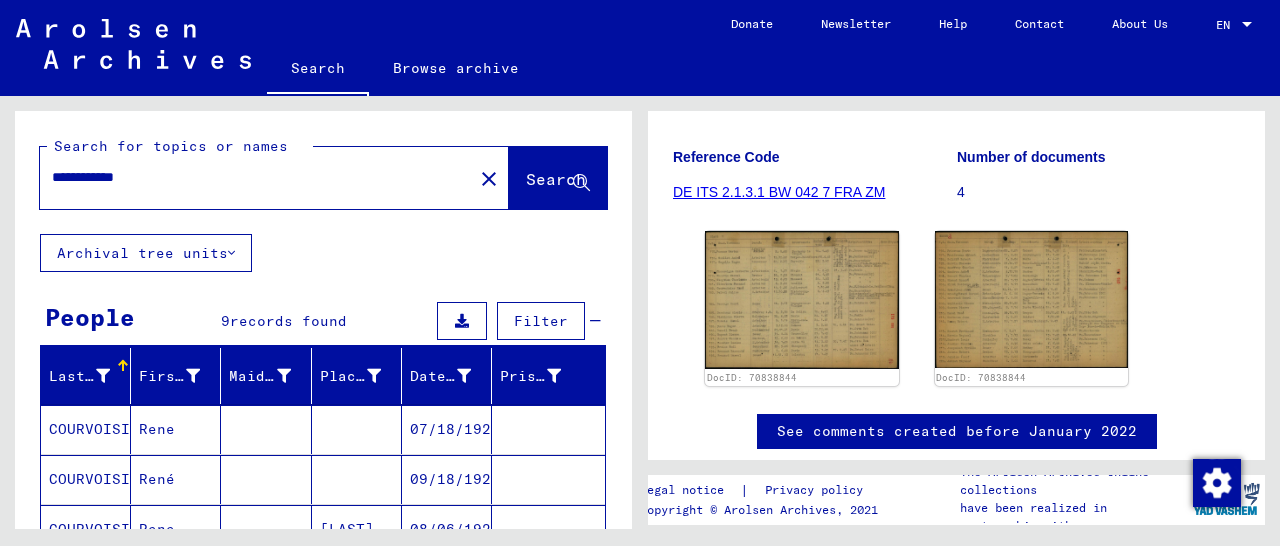 click on "Search" 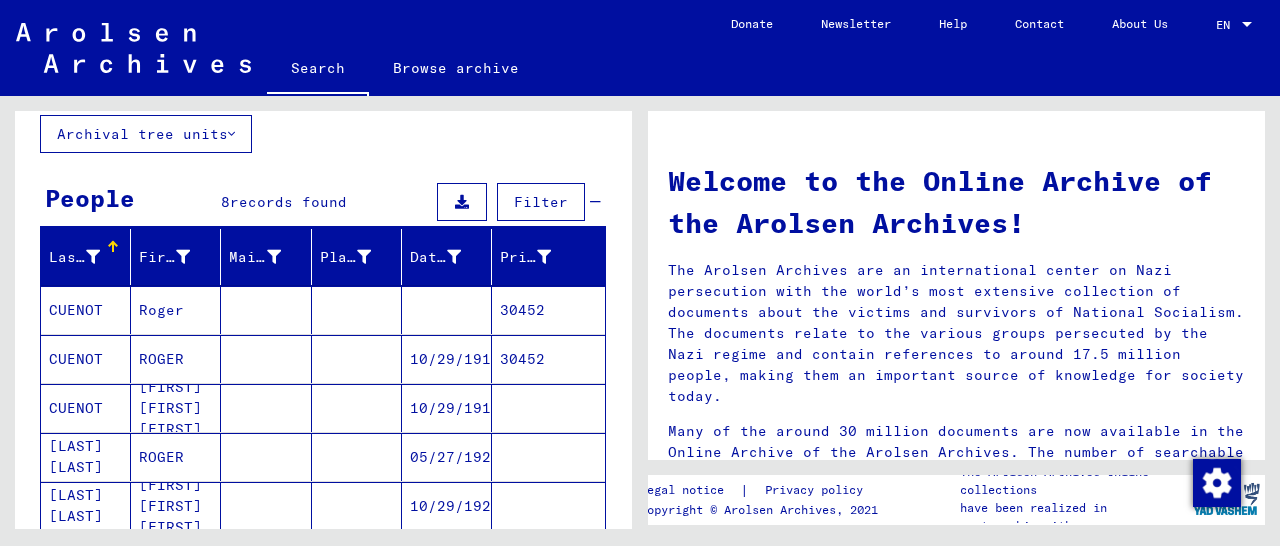 scroll, scrollTop: 208, scrollLeft: 0, axis: vertical 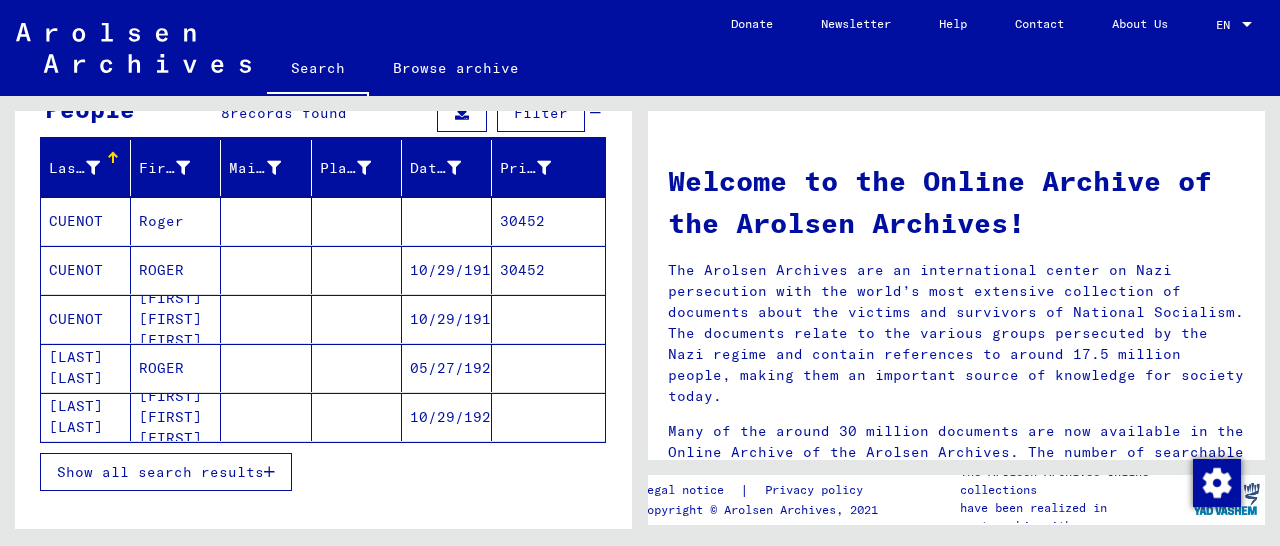 click on "30452" at bounding box center [548, 319] 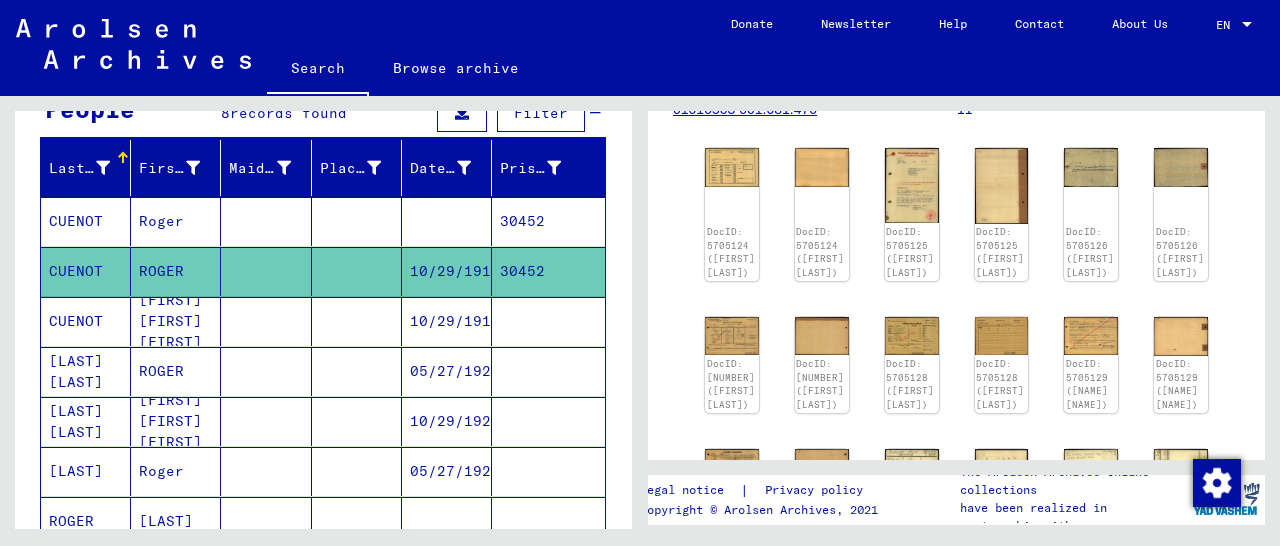 scroll, scrollTop: 416, scrollLeft: 0, axis: vertical 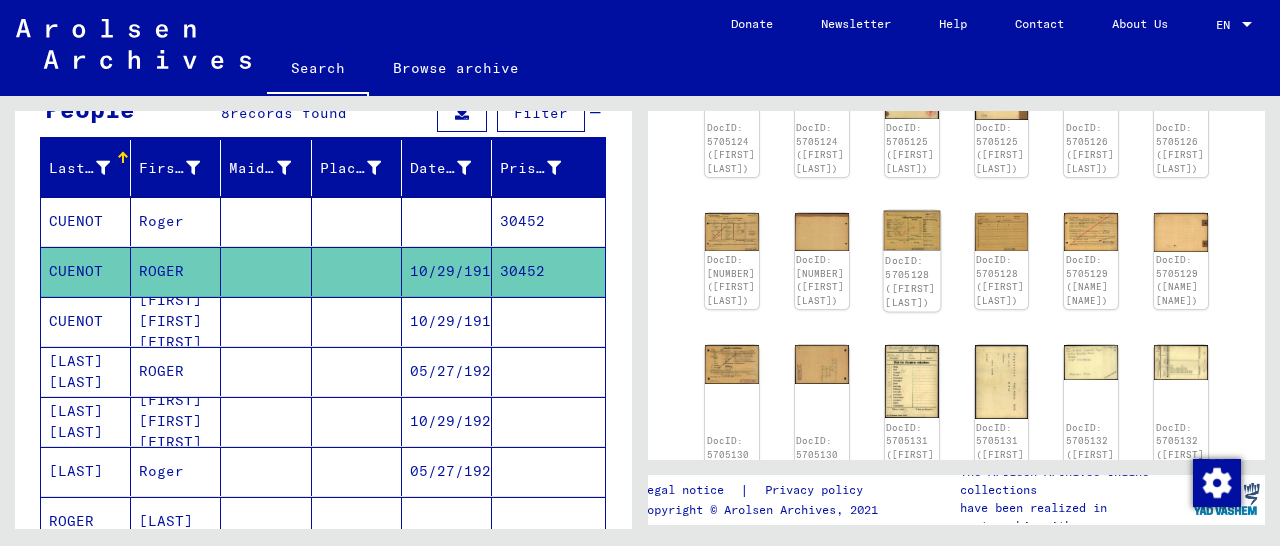 click 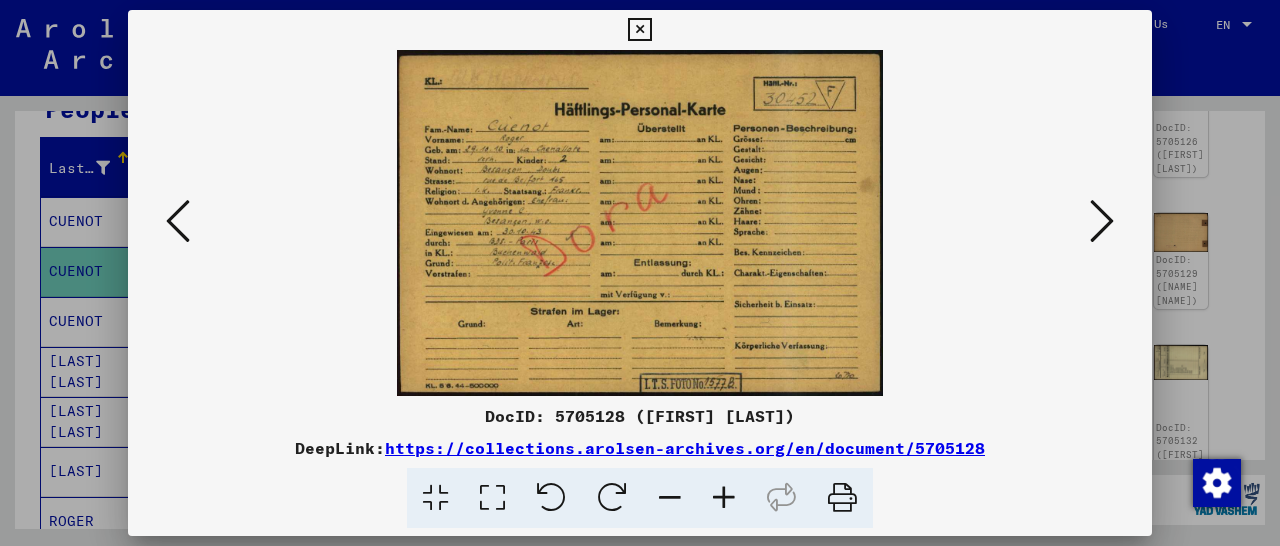 scroll, scrollTop: 416, scrollLeft: 0, axis: vertical 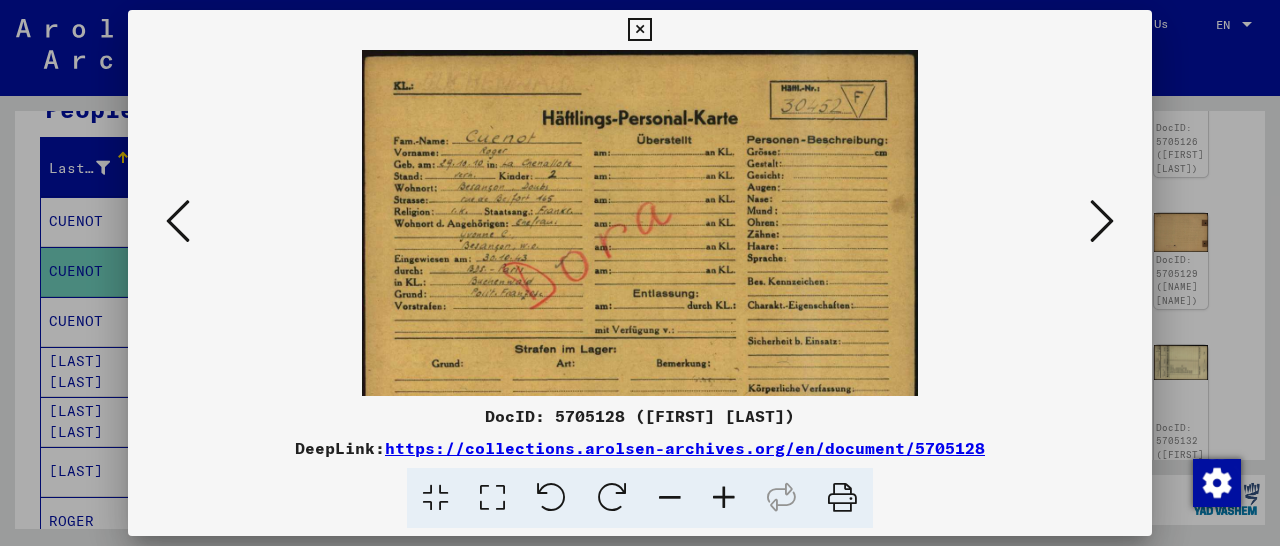 click at bounding box center (724, 498) 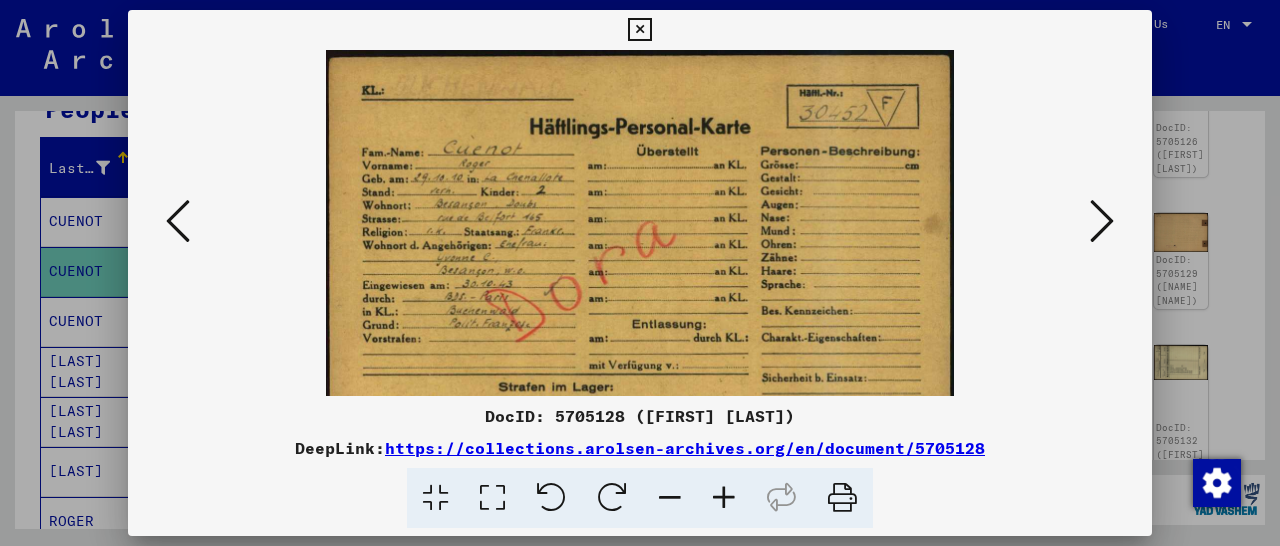 click at bounding box center (724, 498) 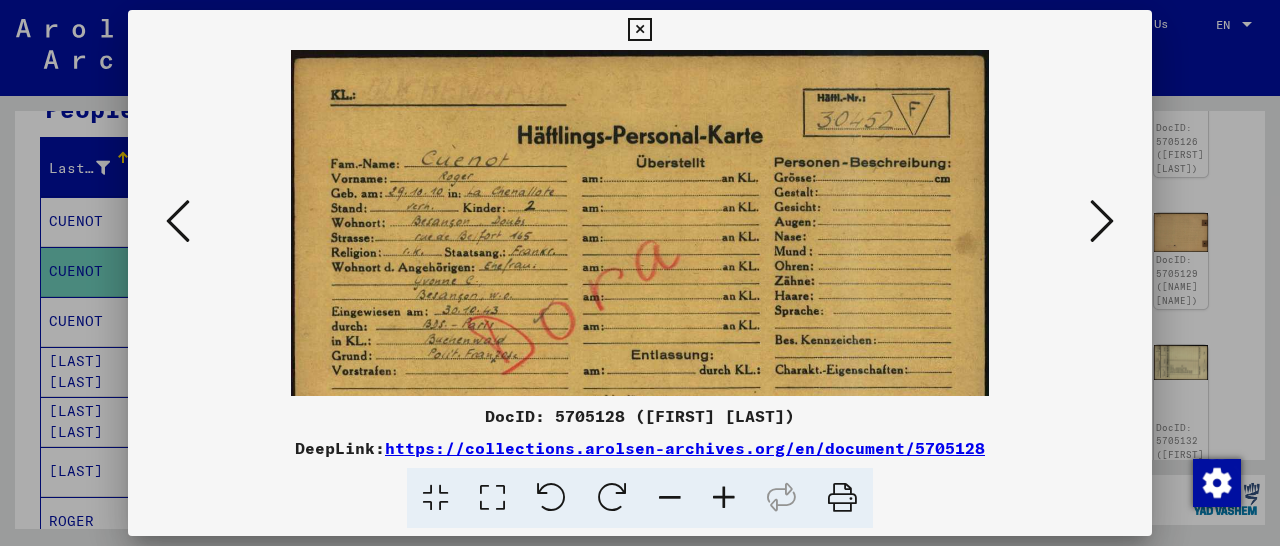 click at bounding box center [724, 498] 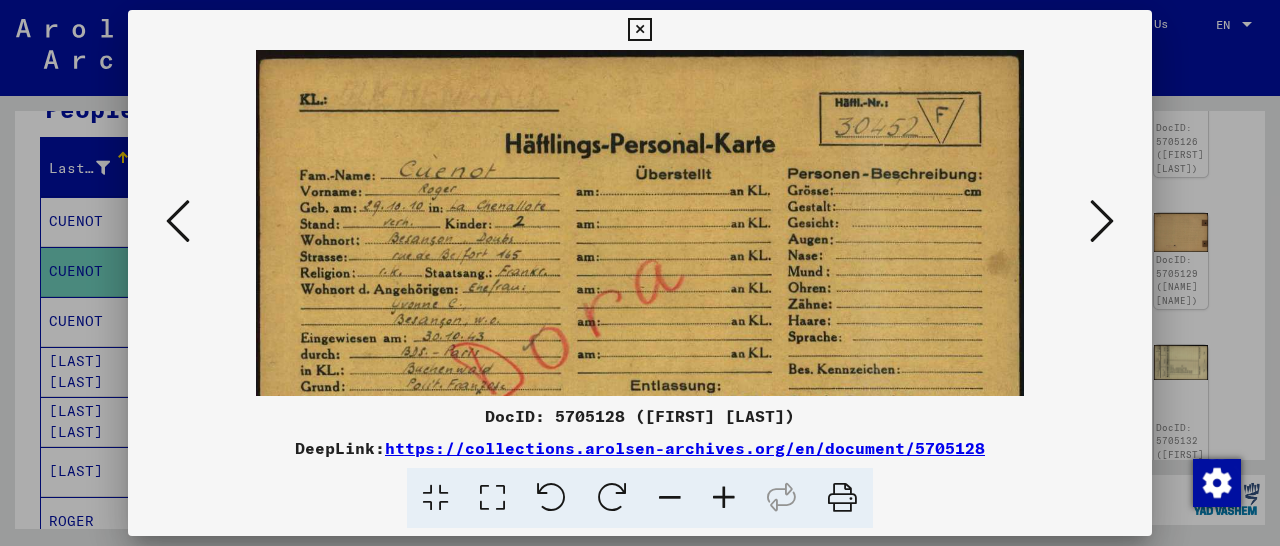 click at bounding box center [724, 498] 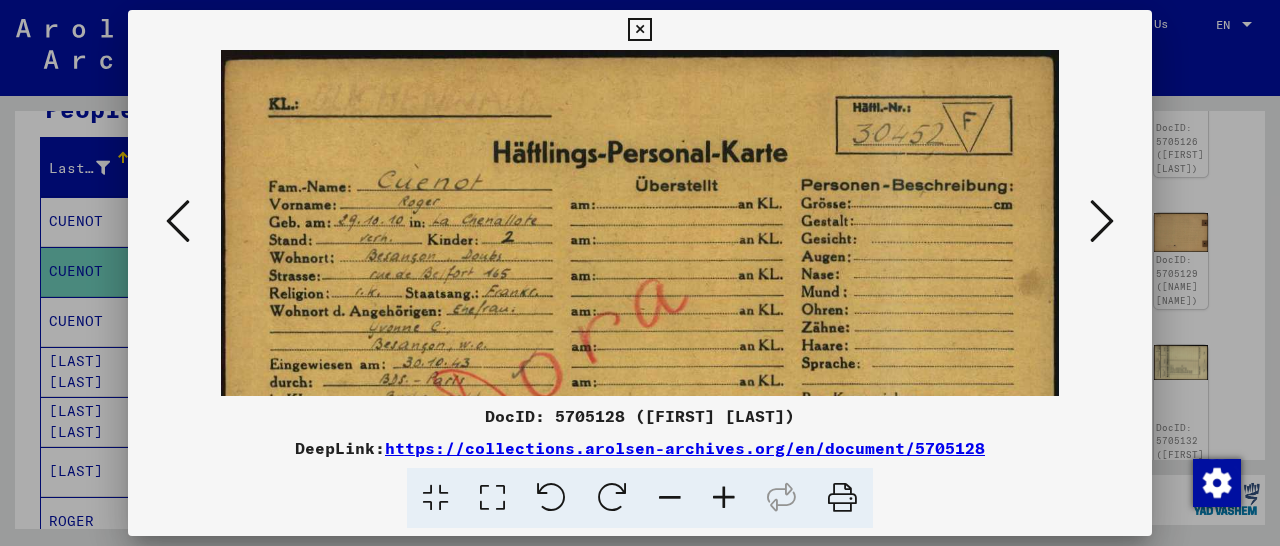 click at bounding box center [724, 498] 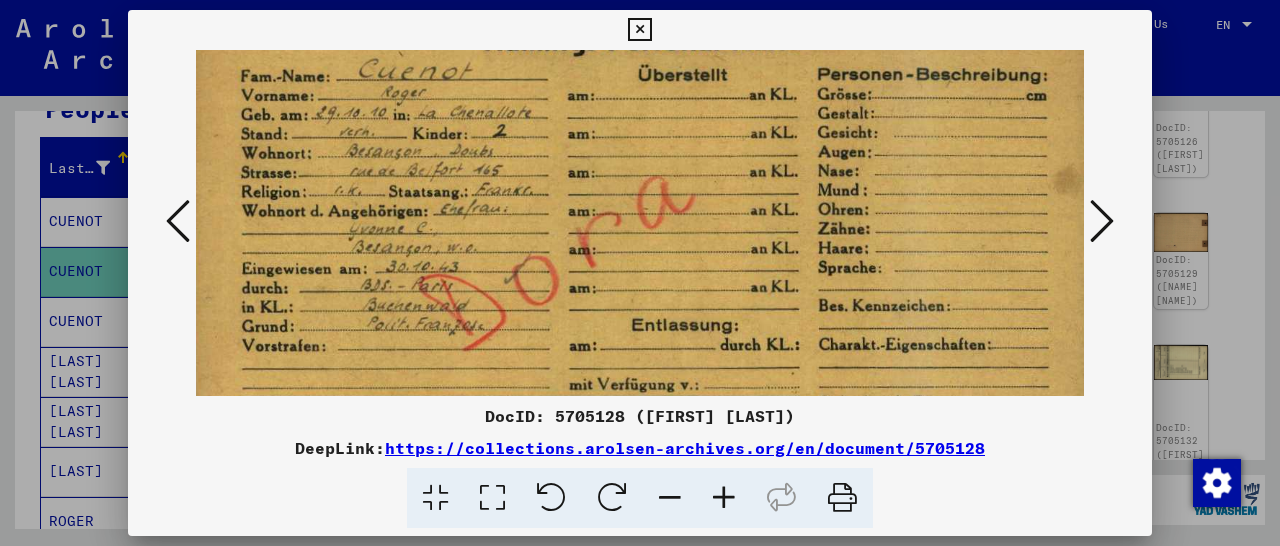 scroll, scrollTop: 137, scrollLeft: 8, axis: both 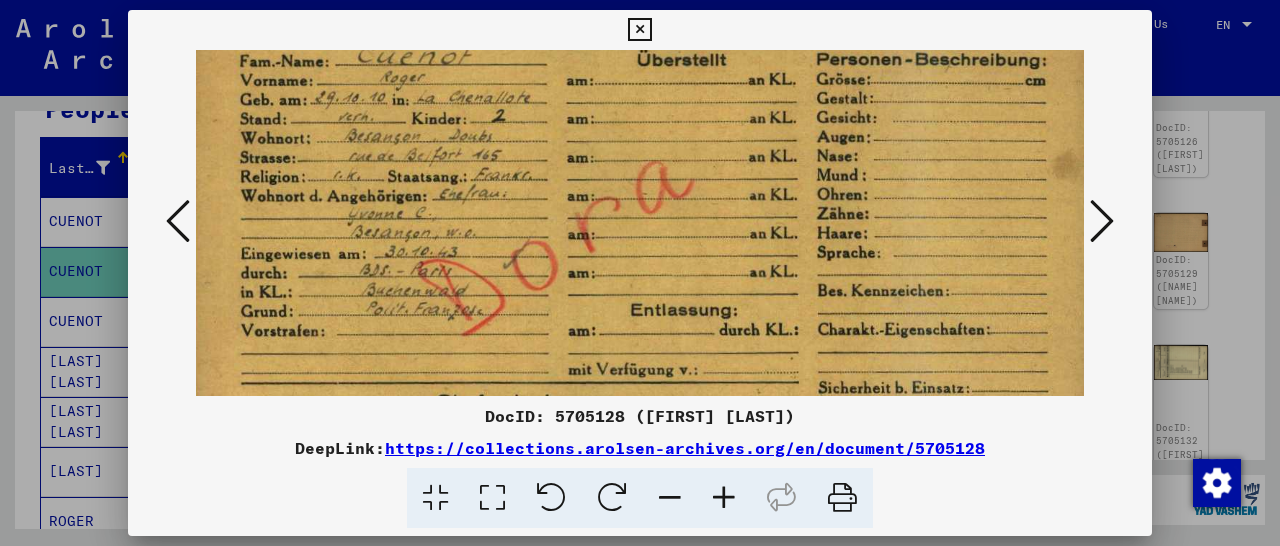 drag, startPoint x: 582, startPoint y: 318, endPoint x: 591, endPoint y: 181, distance: 137.2953 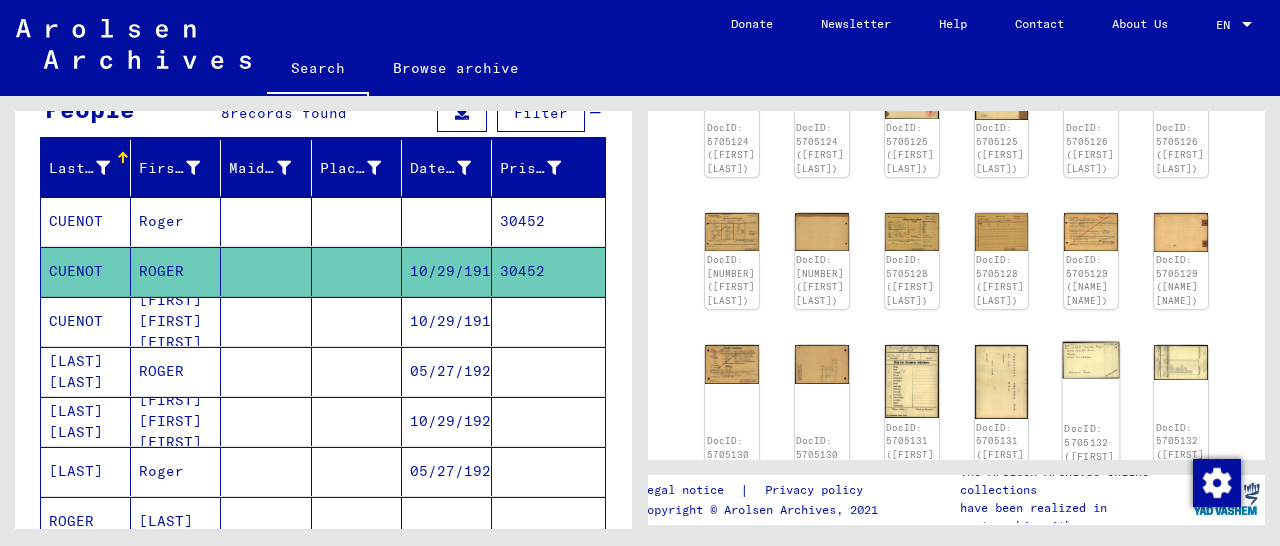 click 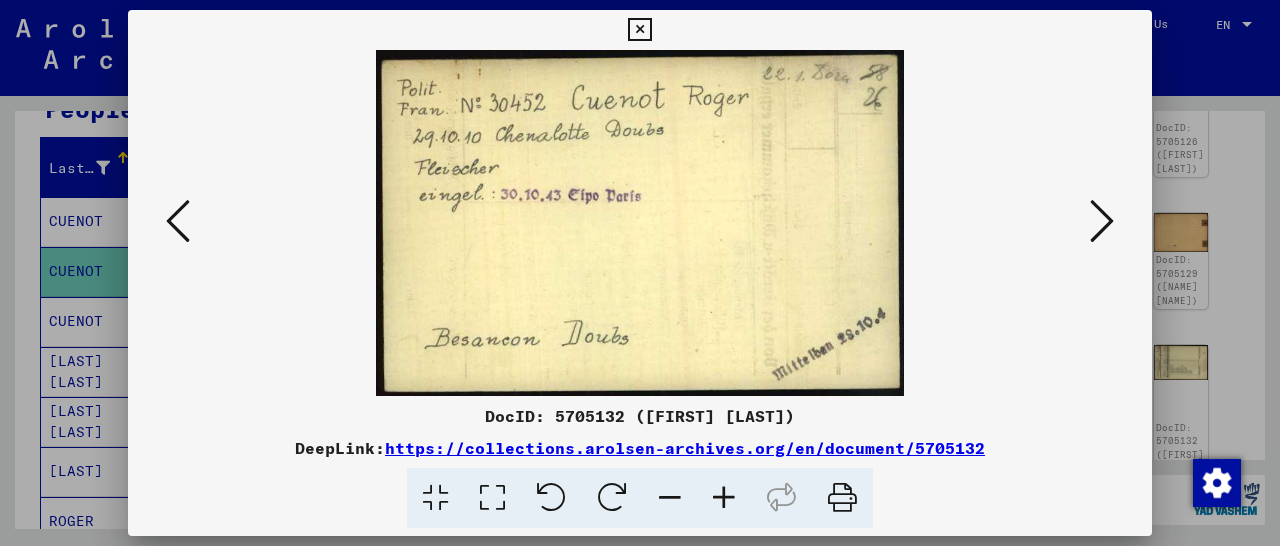 click at bounding box center (639, 30) 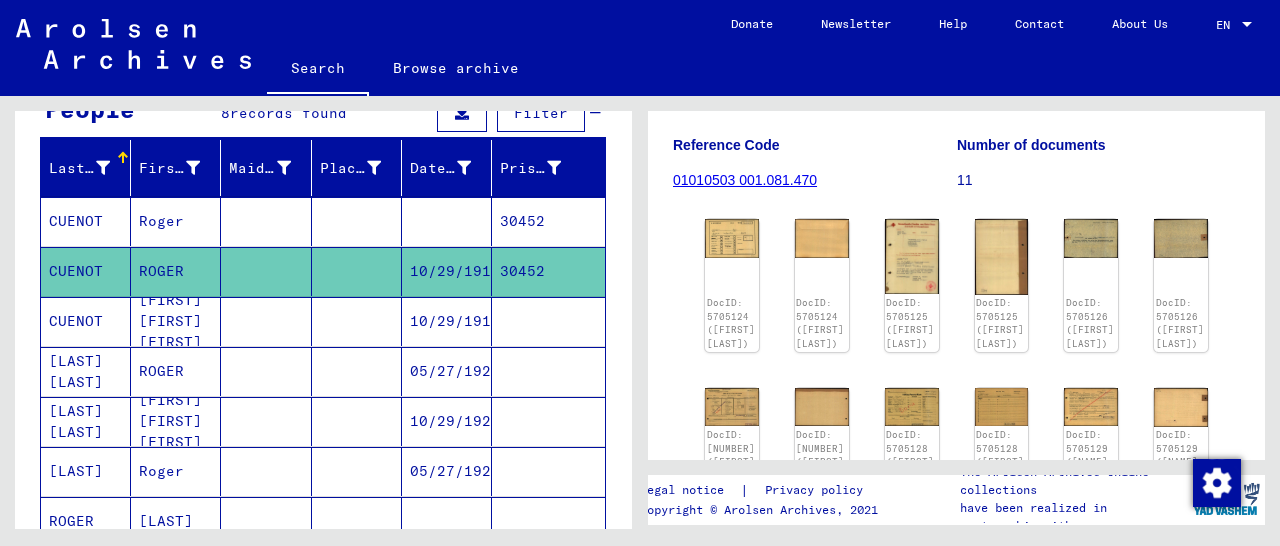 scroll, scrollTop: 312, scrollLeft: 0, axis: vertical 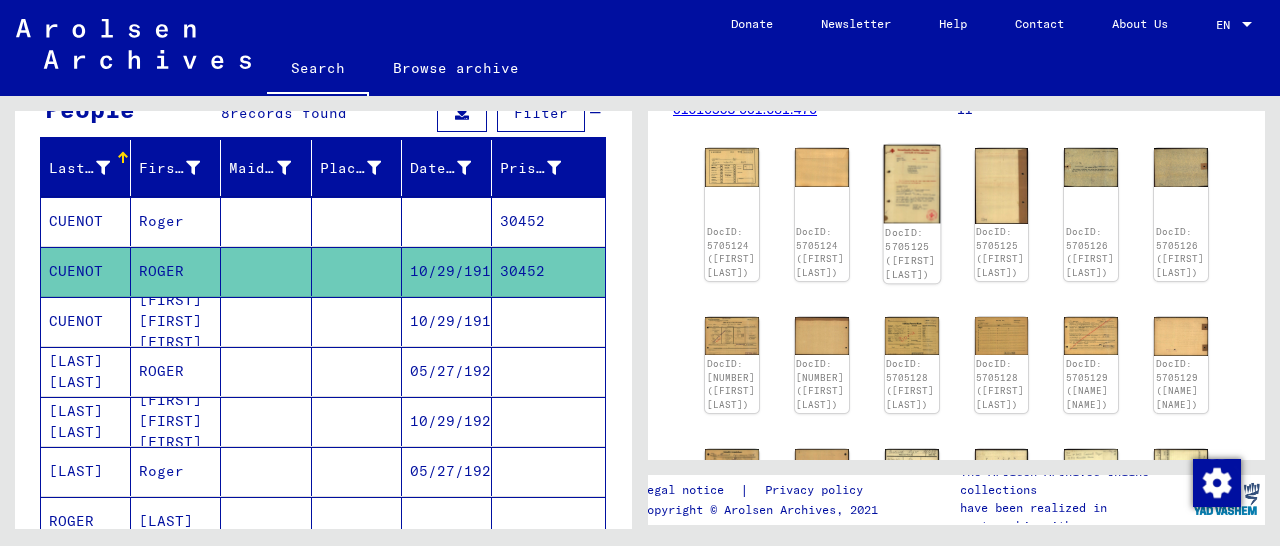 click 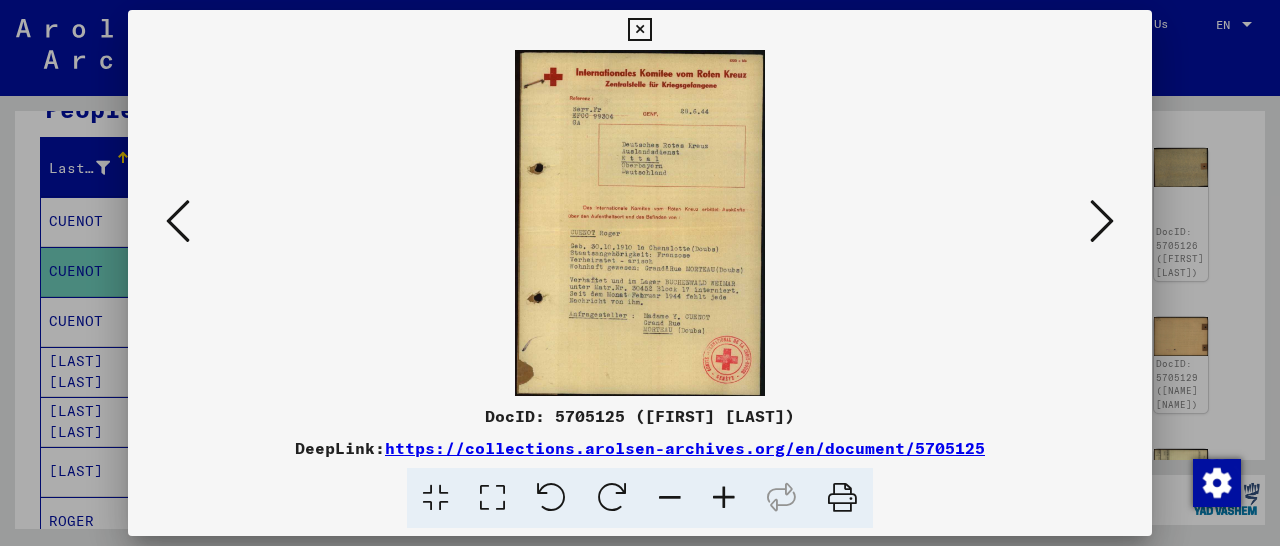 click at bounding box center (724, 498) 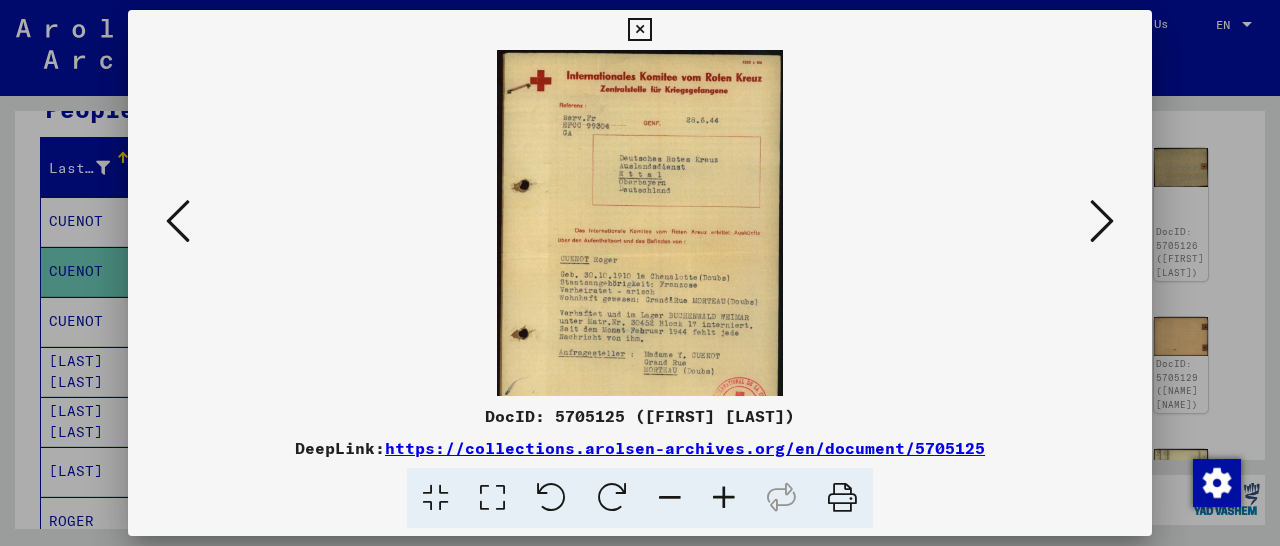 click at bounding box center [724, 498] 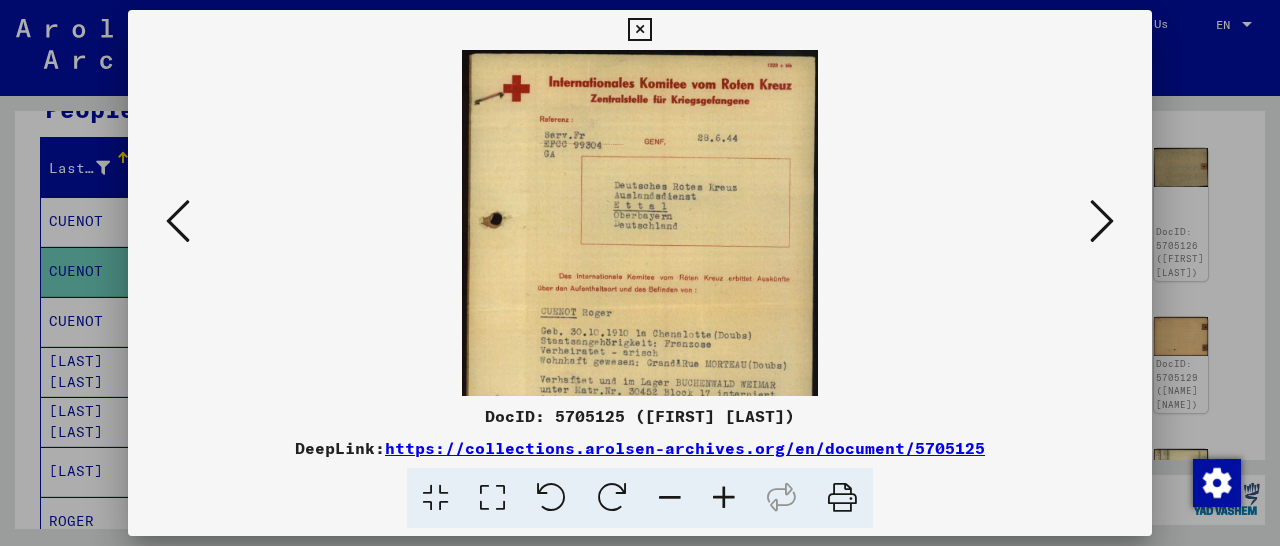 click at bounding box center [724, 498] 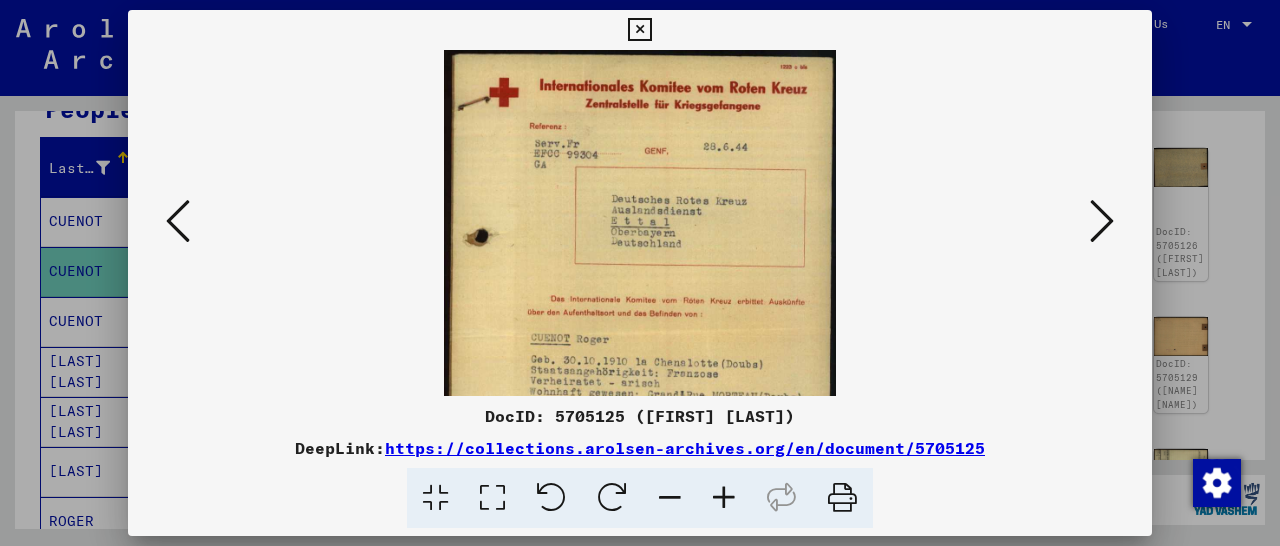 click at bounding box center [724, 498] 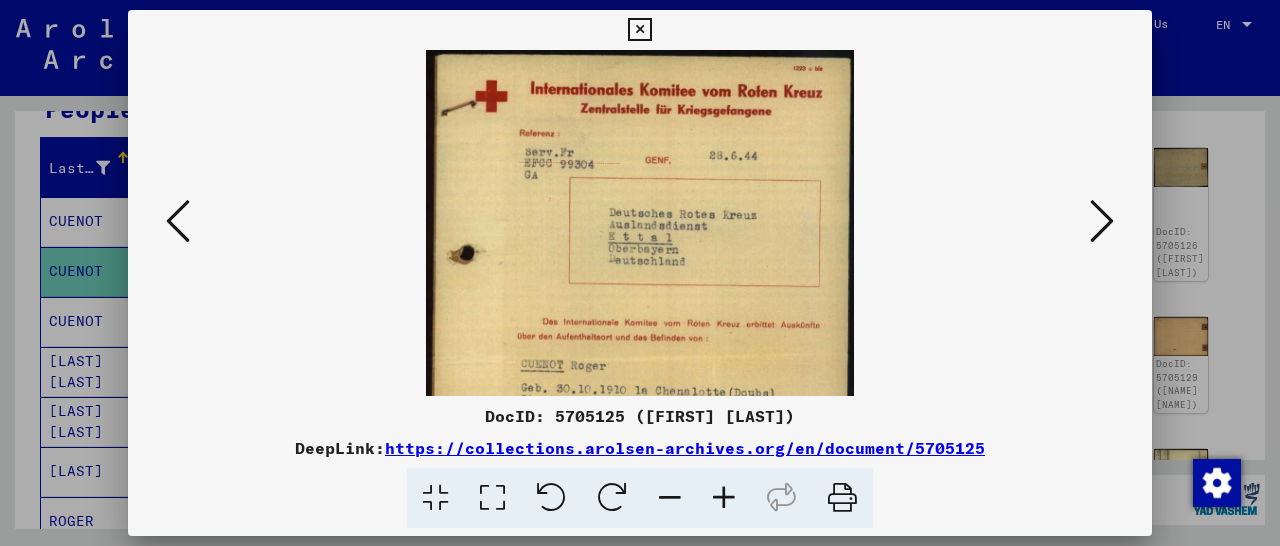 click at bounding box center (724, 498) 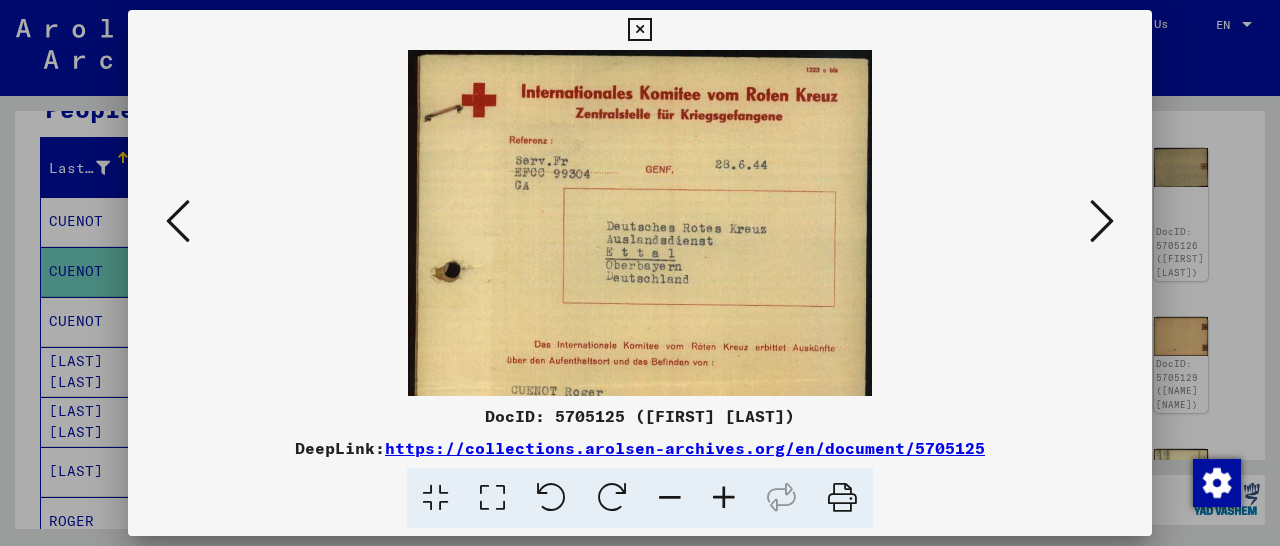 click at bounding box center (724, 498) 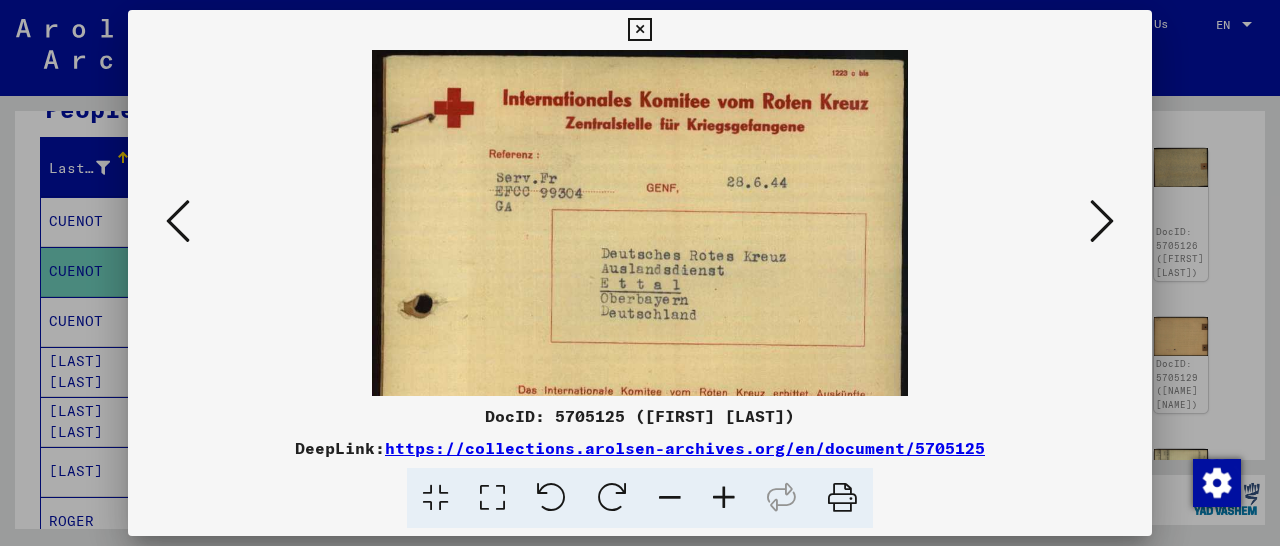 click at bounding box center [724, 498] 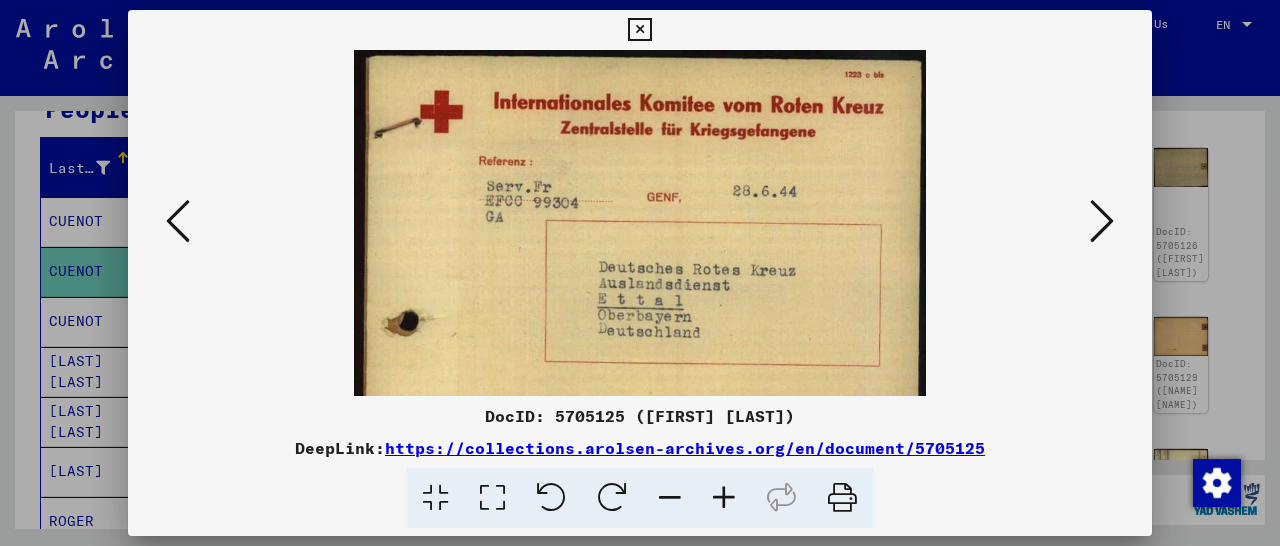 click at bounding box center [724, 498] 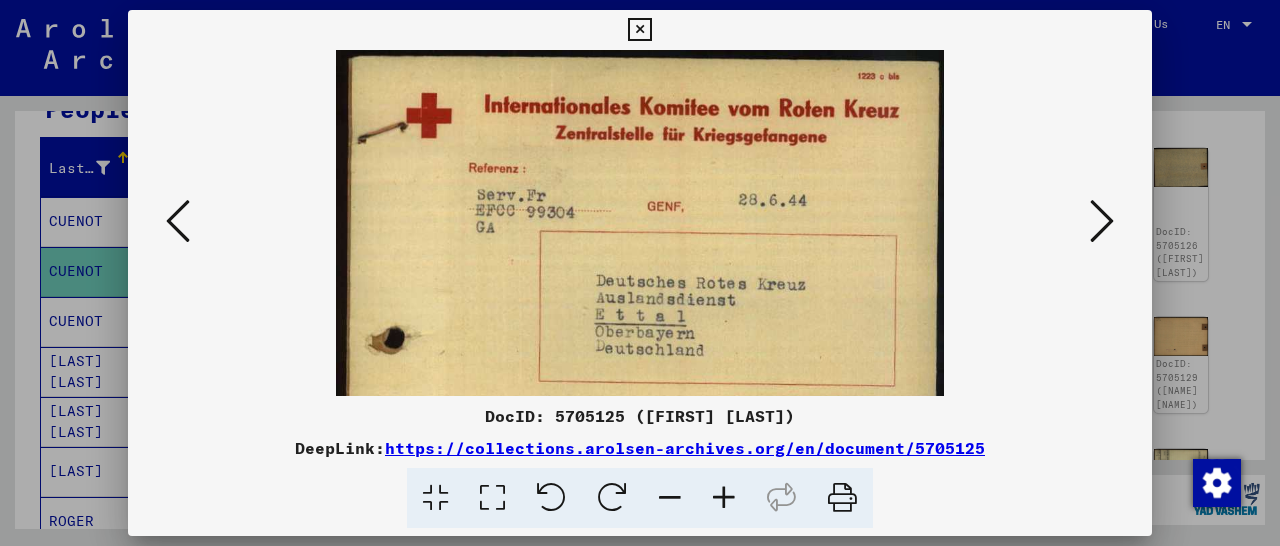 click at bounding box center [724, 498] 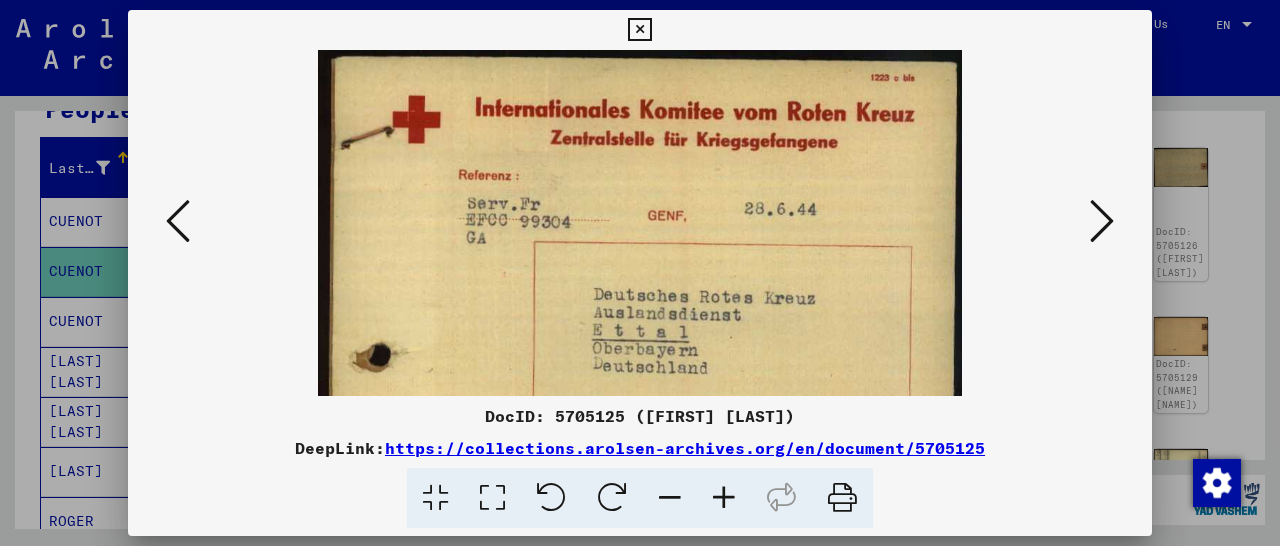 click at bounding box center [724, 498] 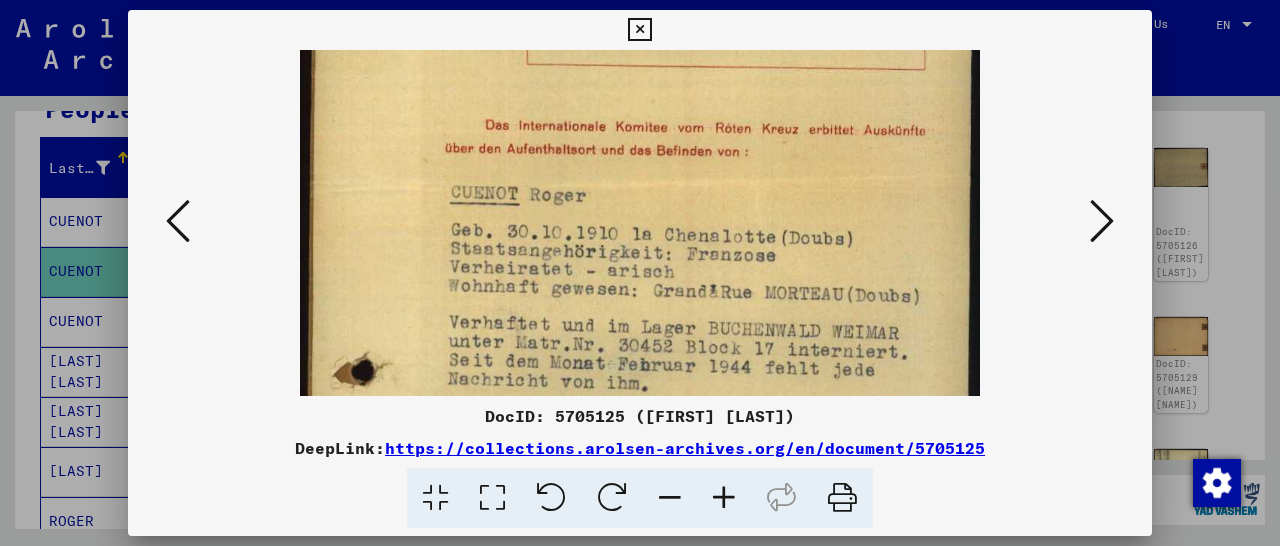 scroll, scrollTop: 360, scrollLeft: 0, axis: vertical 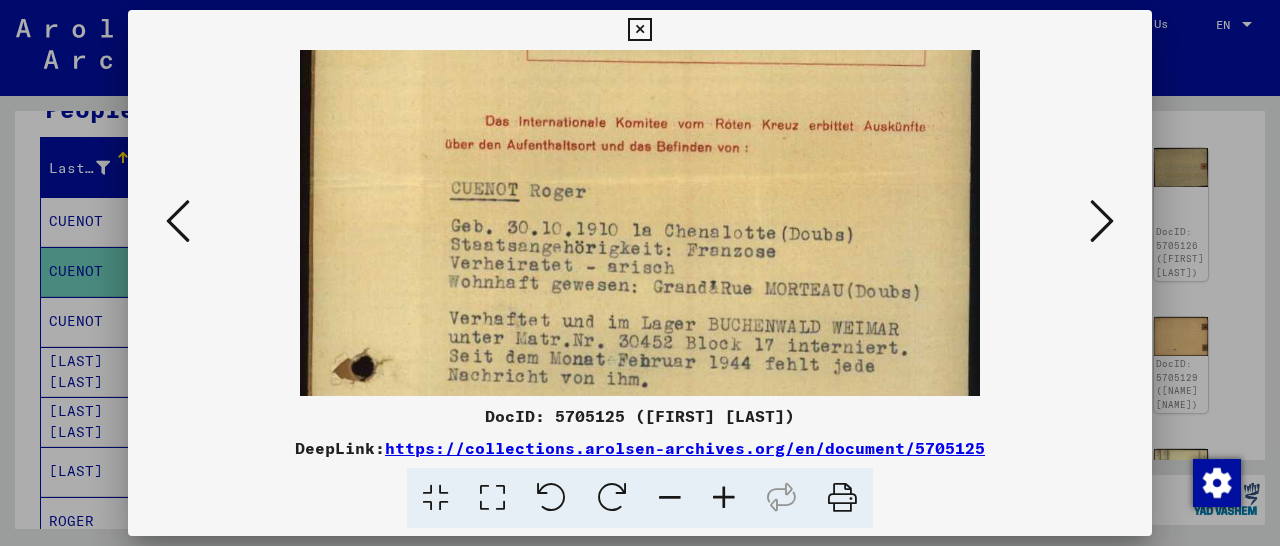 drag, startPoint x: 710, startPoint y: 335, endPoint x: 725, endPoint y: -25, distance: 360.31238 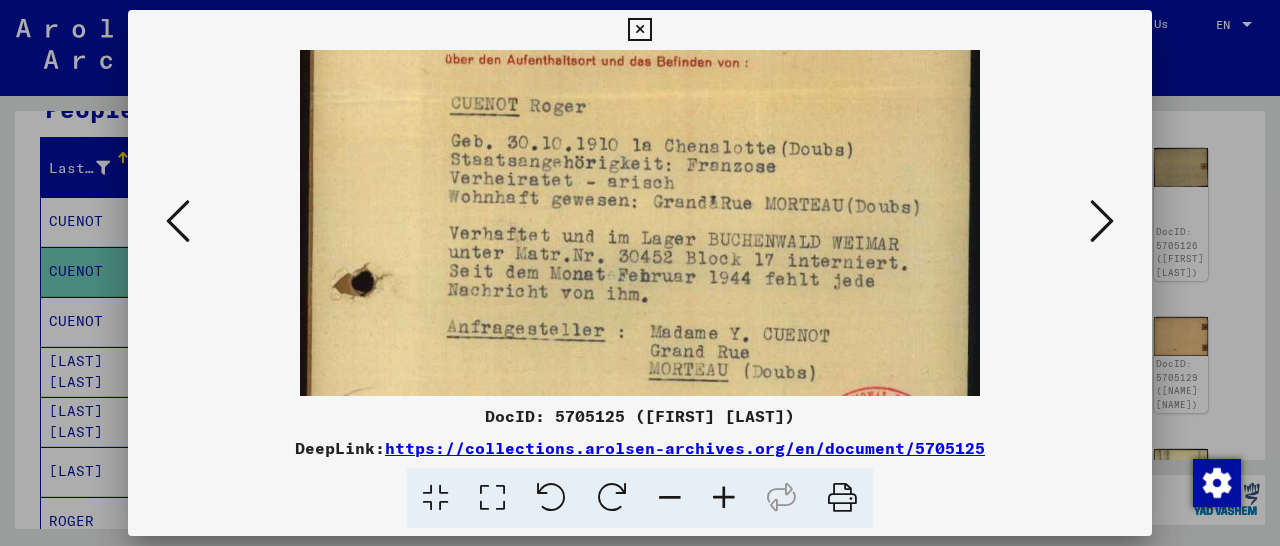 scroll, scrollTop: 450, scrollLeft: 0, axis: vertical 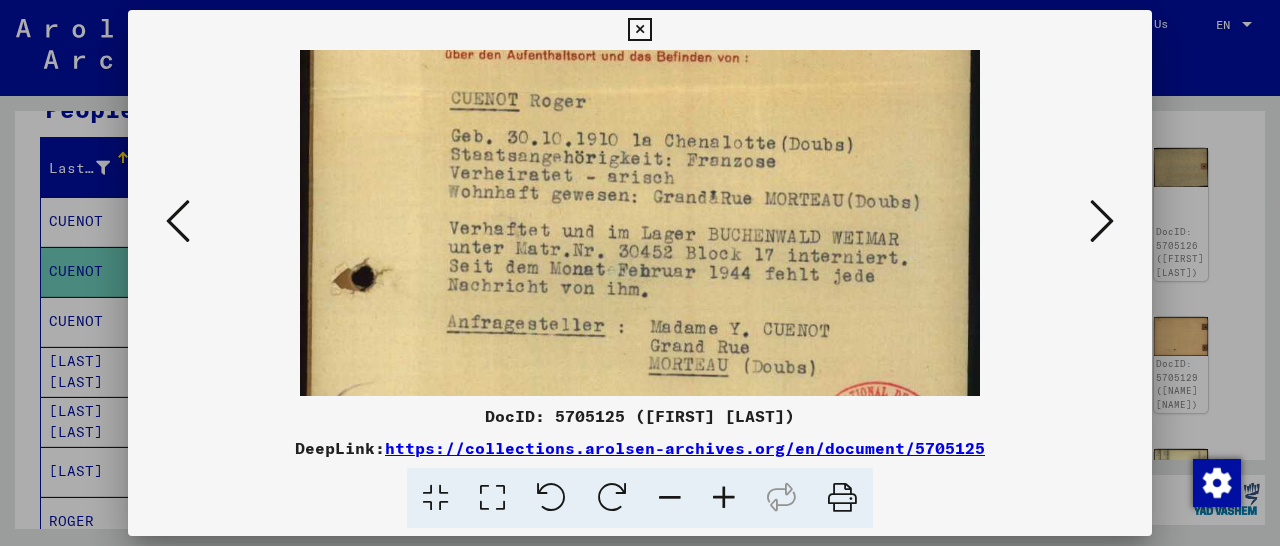 drag, startPoint x: 632, startPoint y: 254, endPoint x: 646, endPoint y: 163, distance: 92.070625 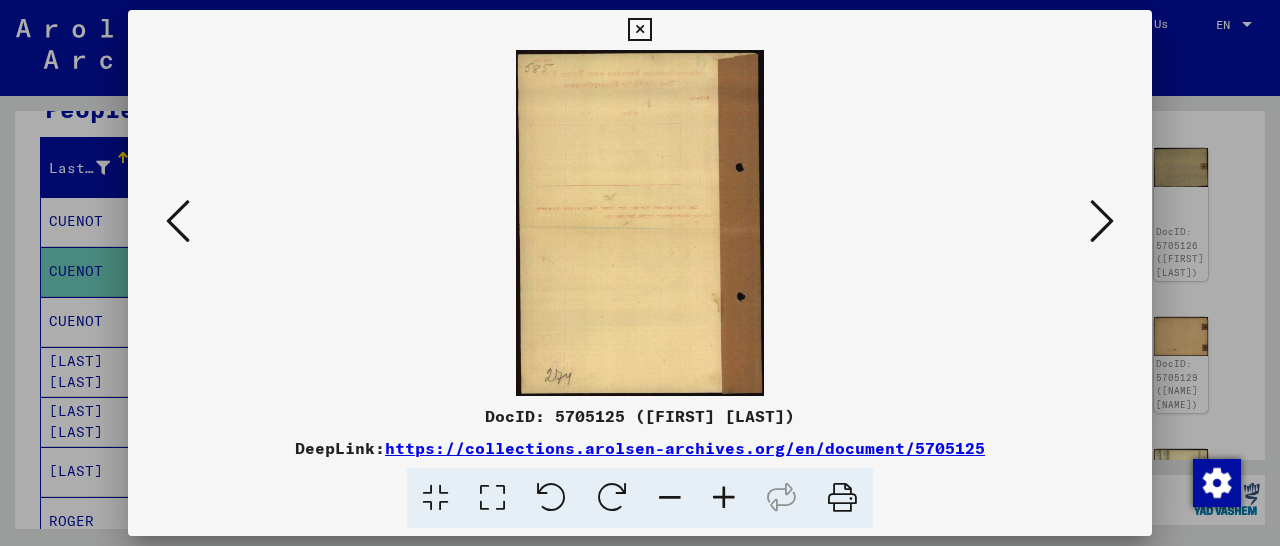 click at bounding box center [1102, 221] 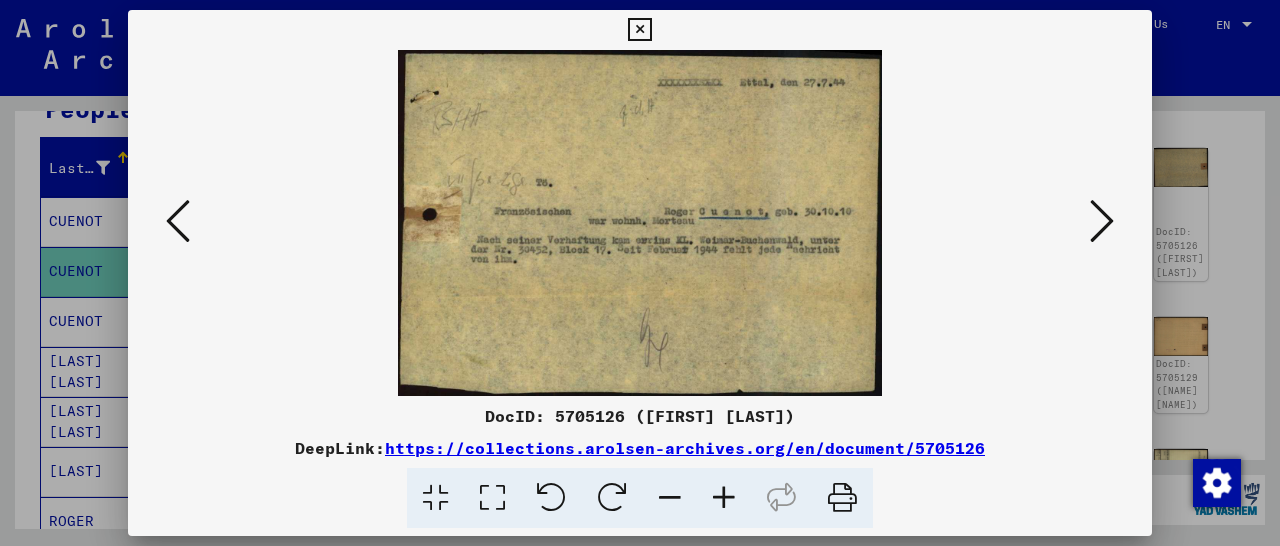 click at bounding box center (724, 498) 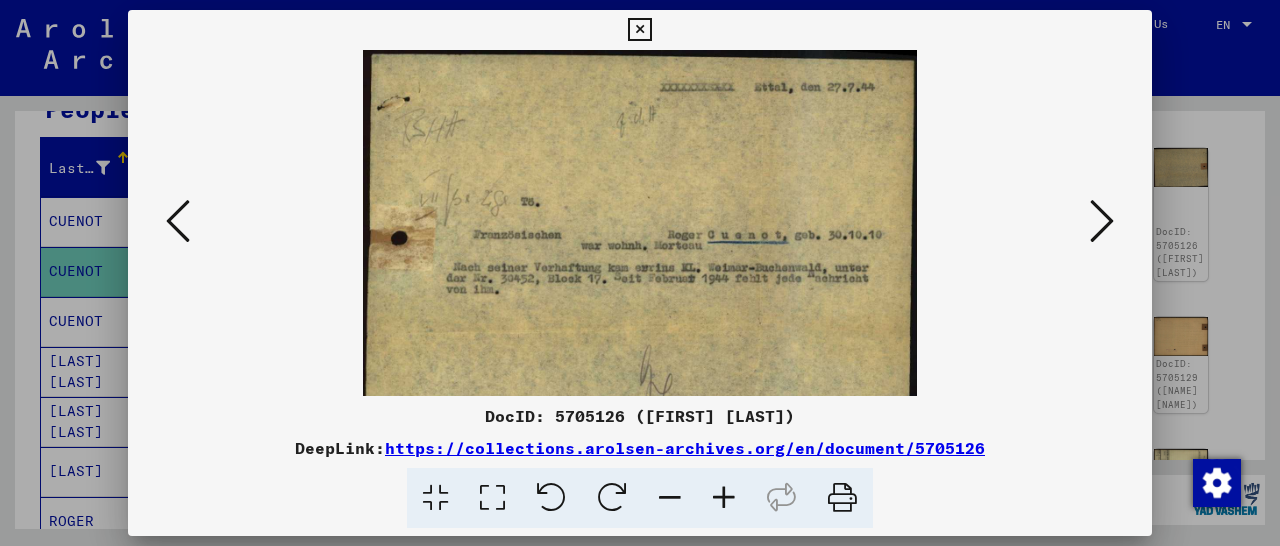 click at bounding box center [724, 498] 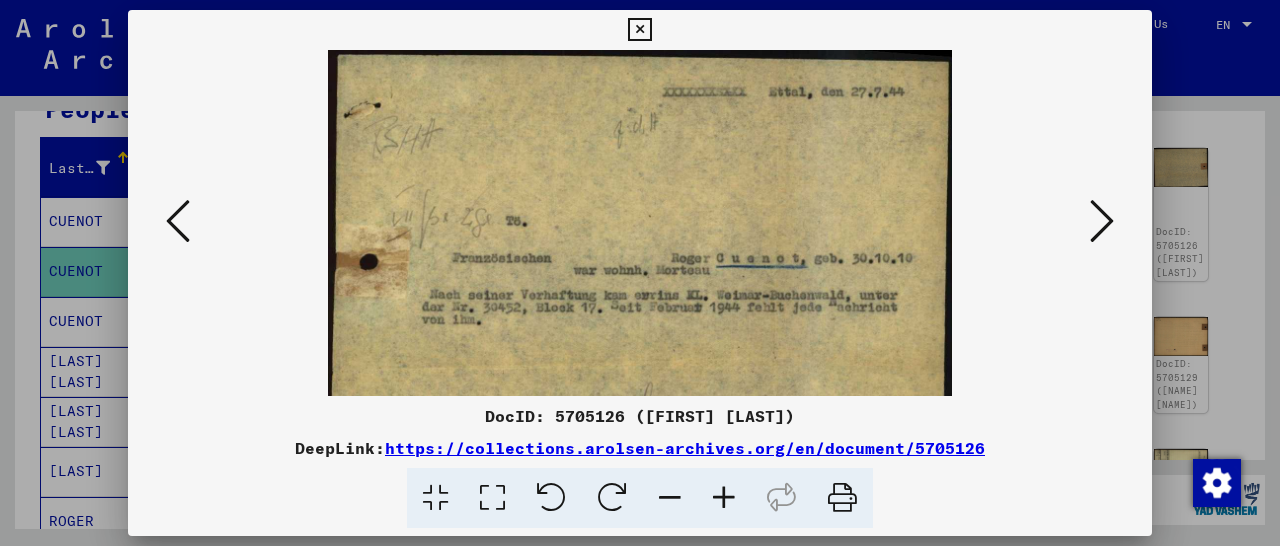 click at bounding box center [724, 498] 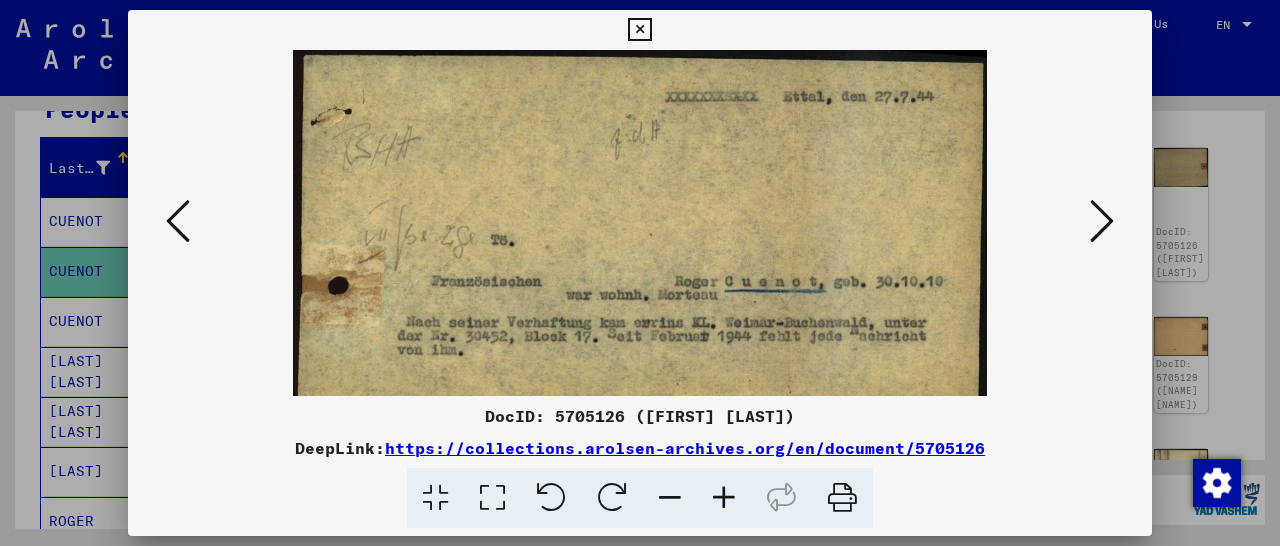 click at bounding box center (724, 498) 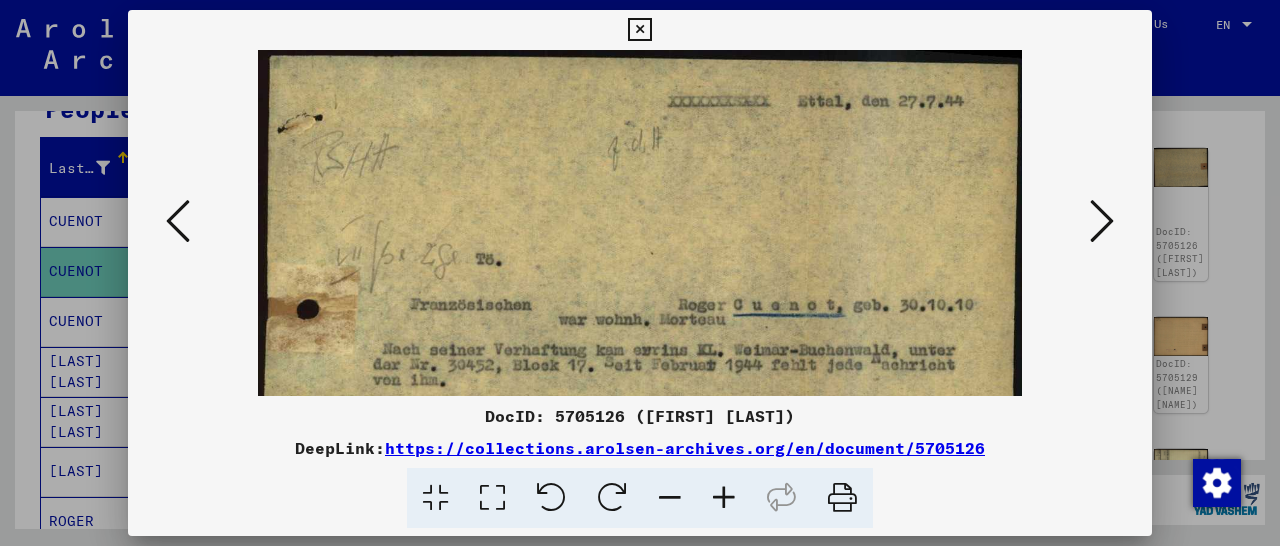 click at bounding box center [724, 498] 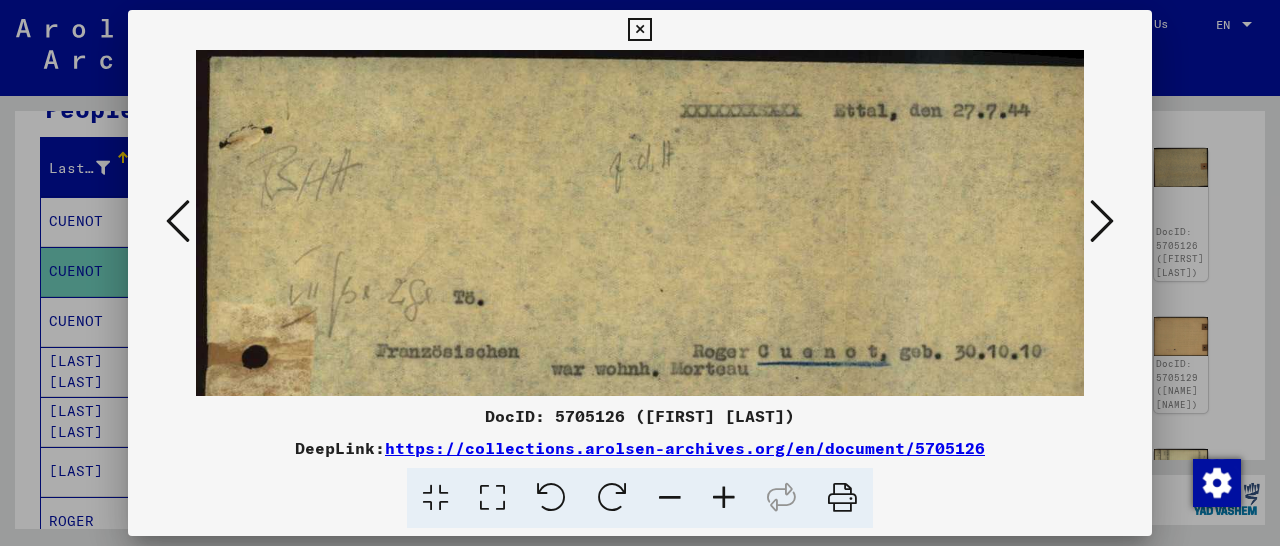 click at bounding box center [724, 498] 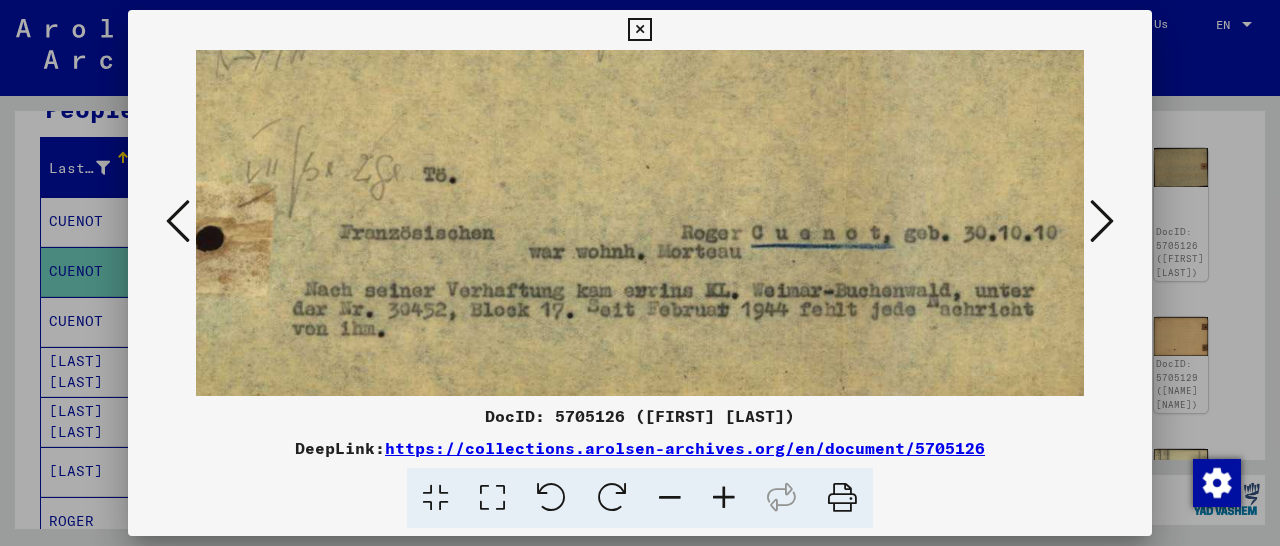 scroll, scrollTop: 170, scrollLeft: 39, axis: both 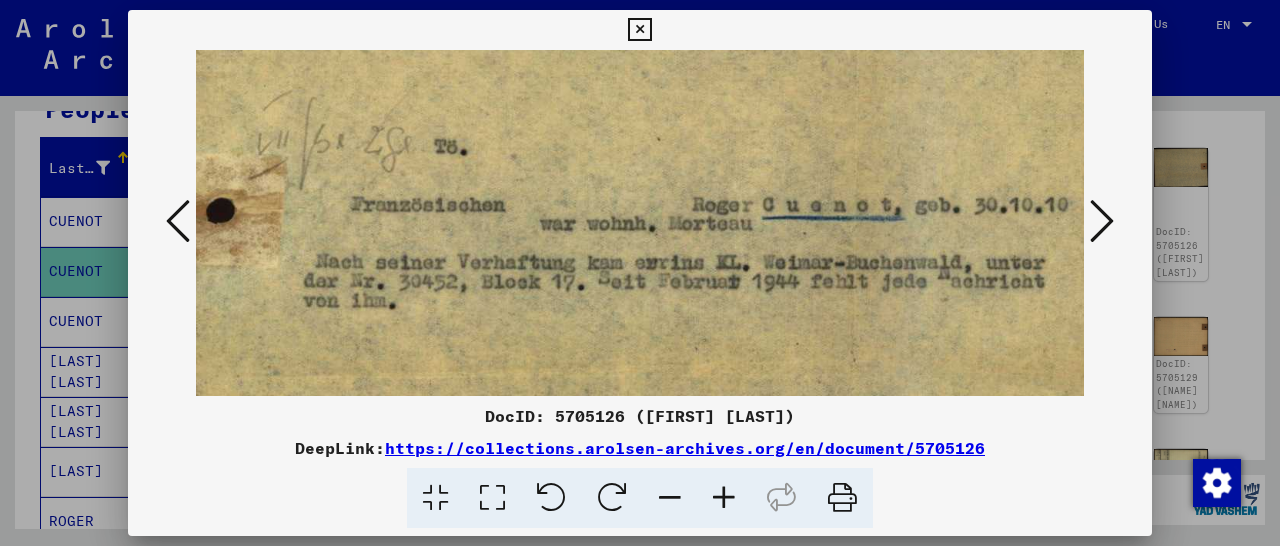 drag, startPoint x: 673, startPoint y: 343, endPoint x: 618, endPoint y: 173, distance: 178.67569 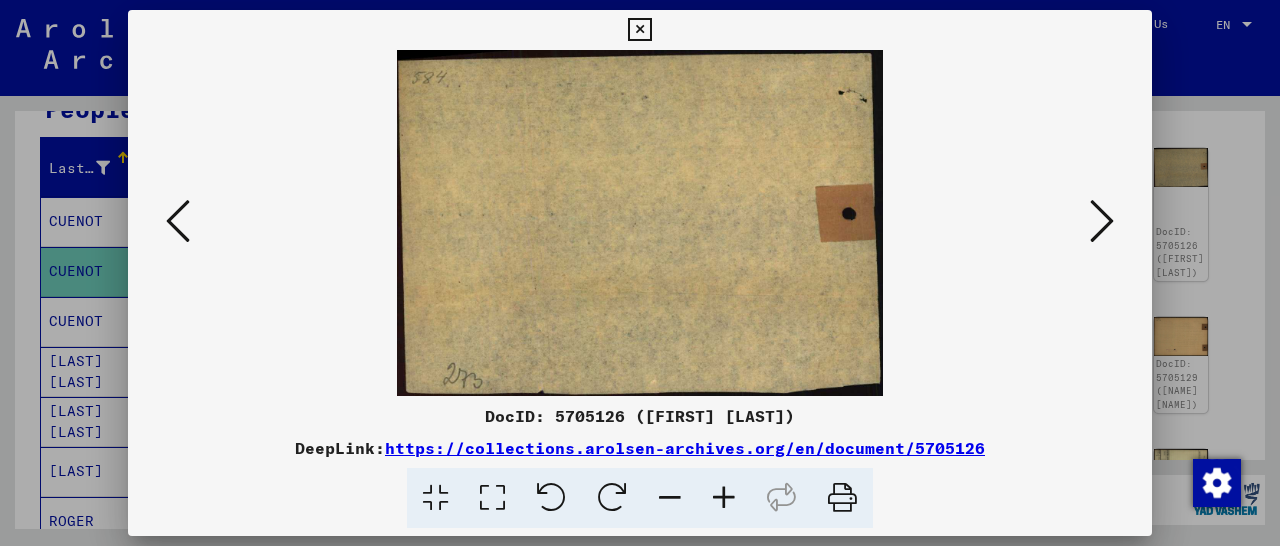 click at bounding box center [1102, 221] 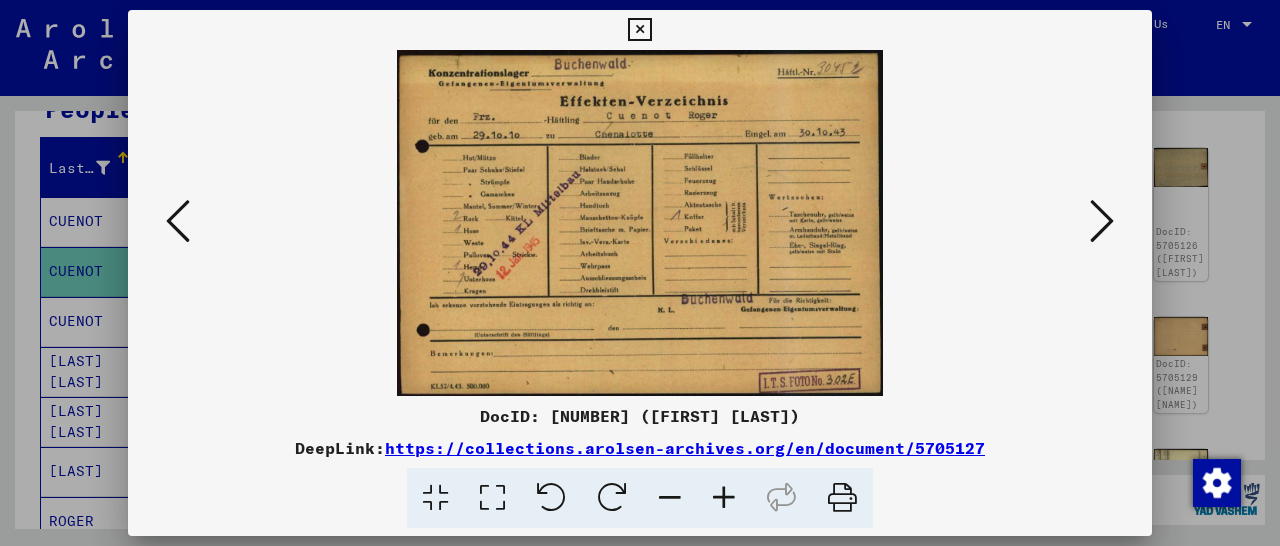 click at bounding box center (1102, 221) 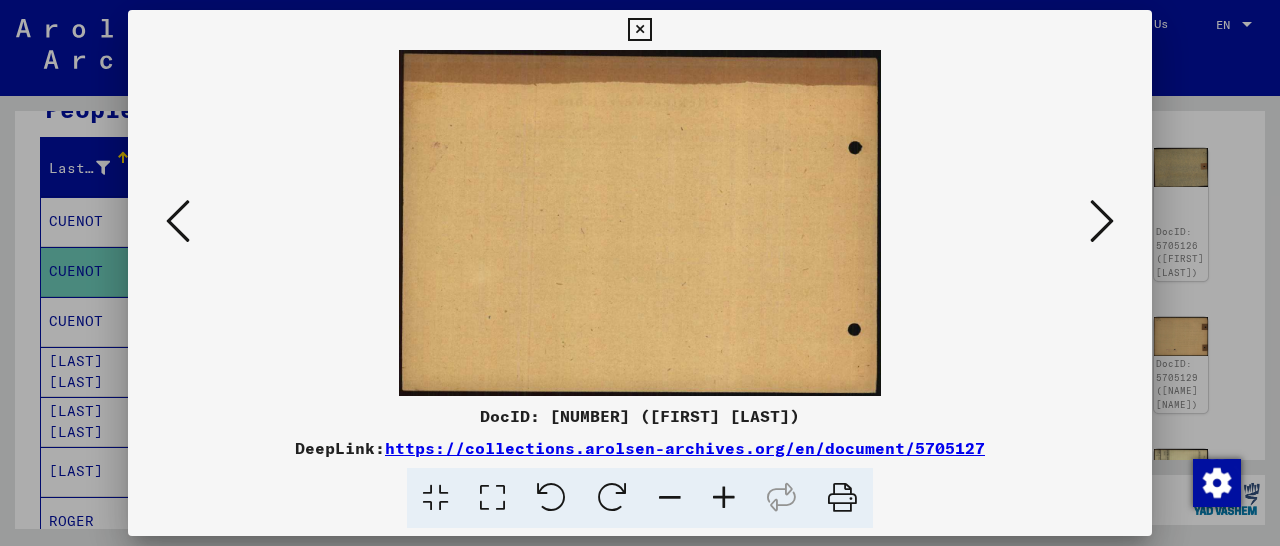 click at bounding box center [1102, 221] 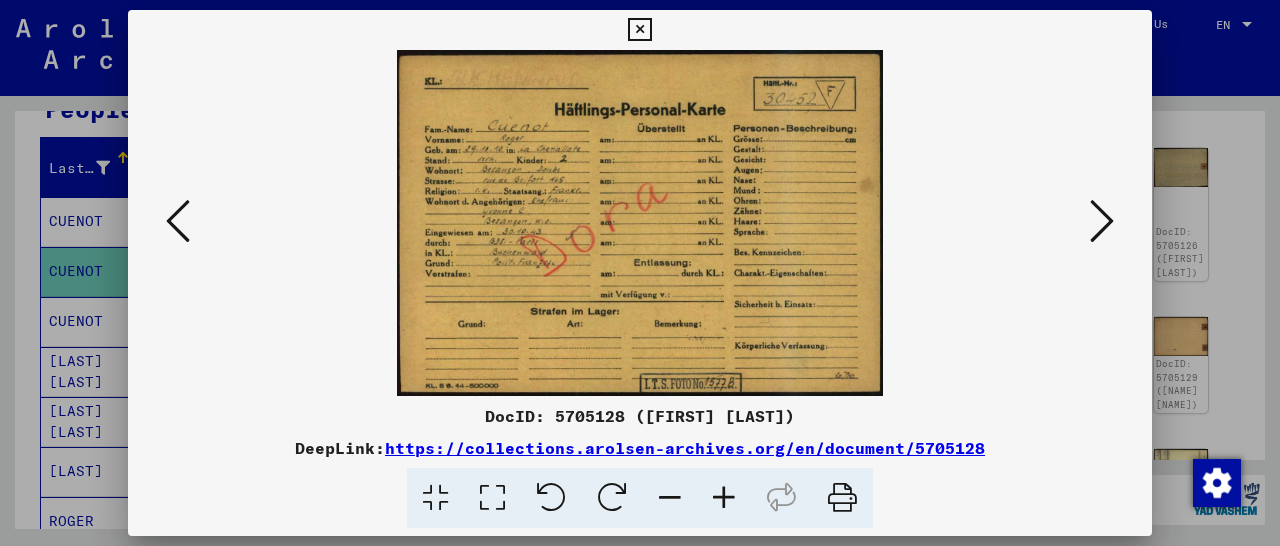 click at bounding box center [1102, 221] 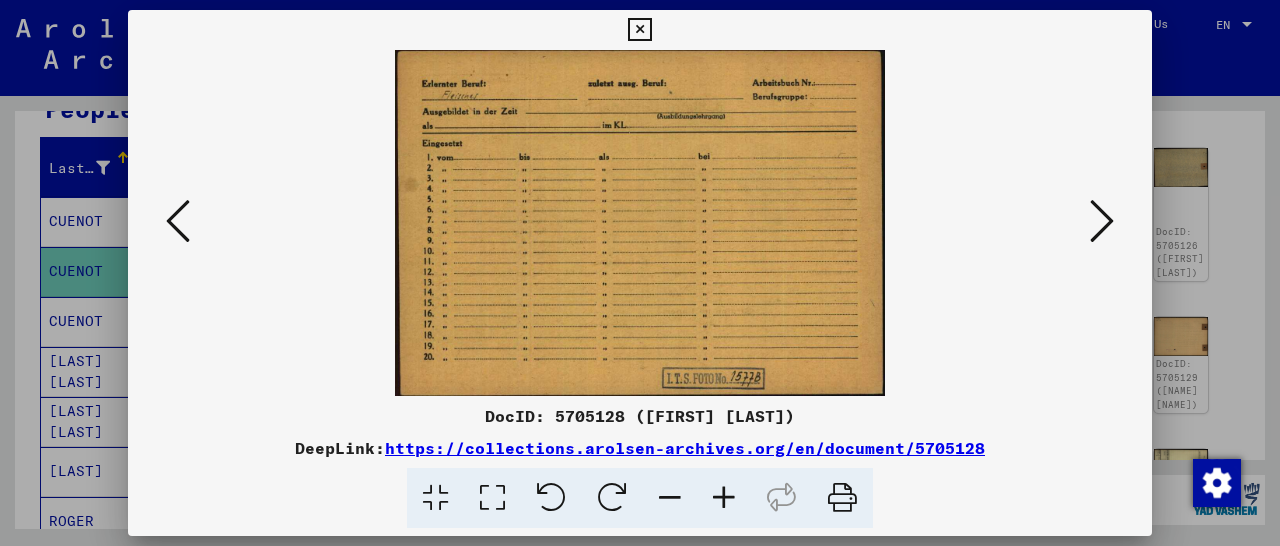 click at bounding box center [1102, 221] 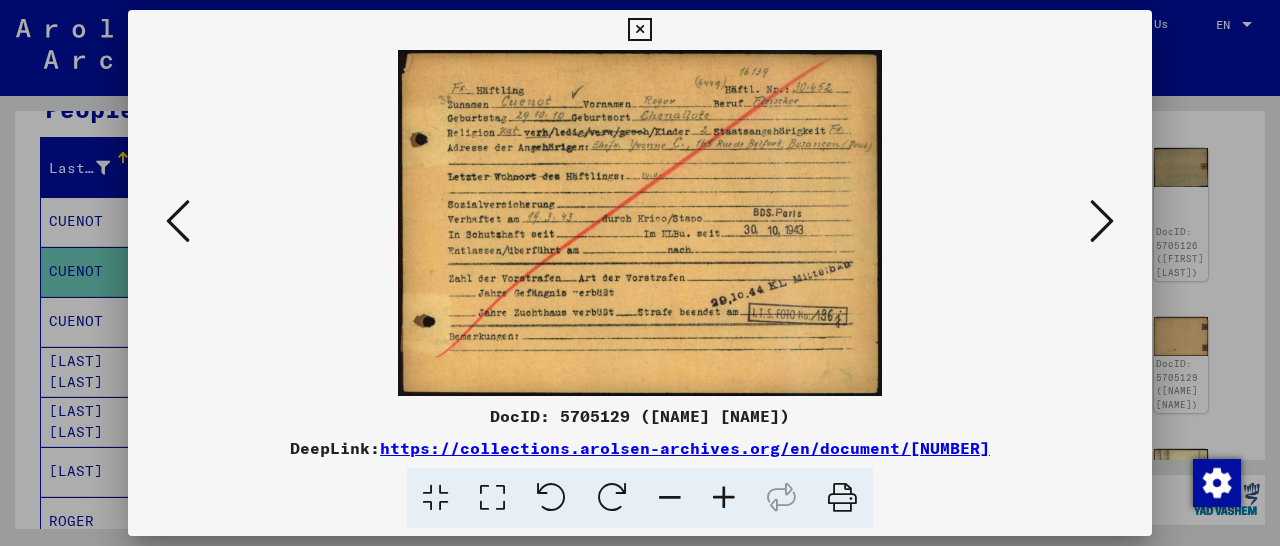 click at bounding box center (1102, 221) 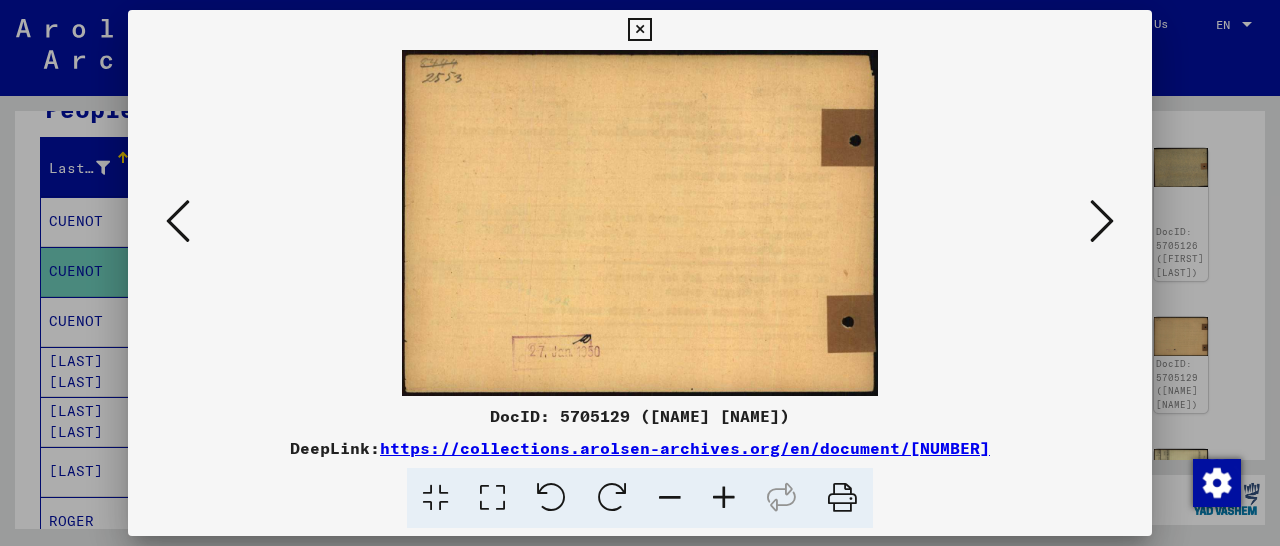 click at bounding box center [1102, 221] 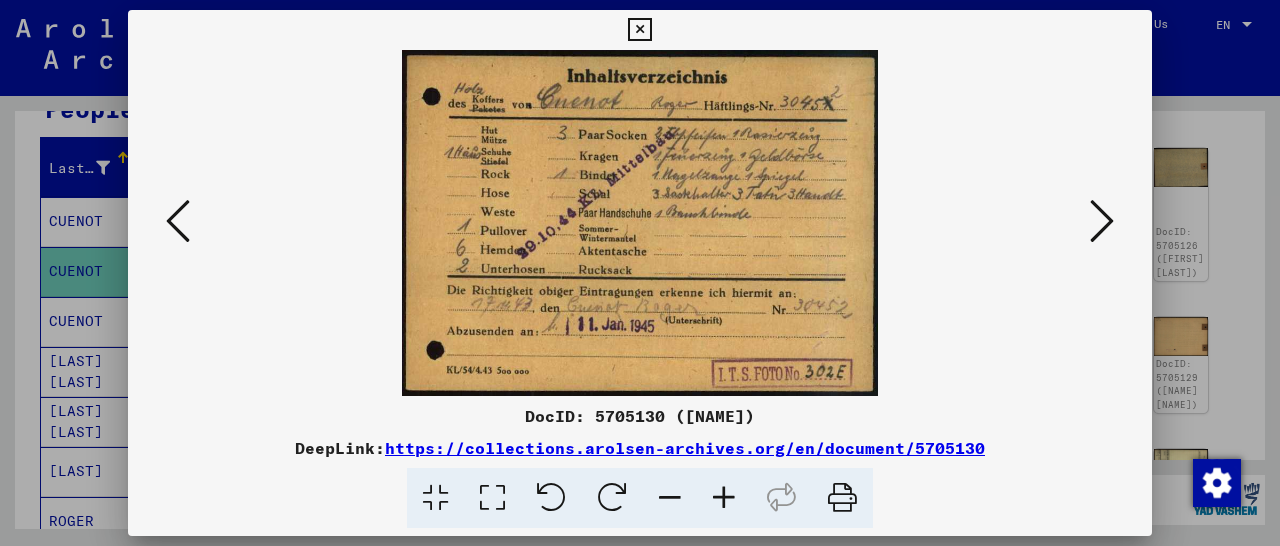 click at bounding box center [1102, 221] 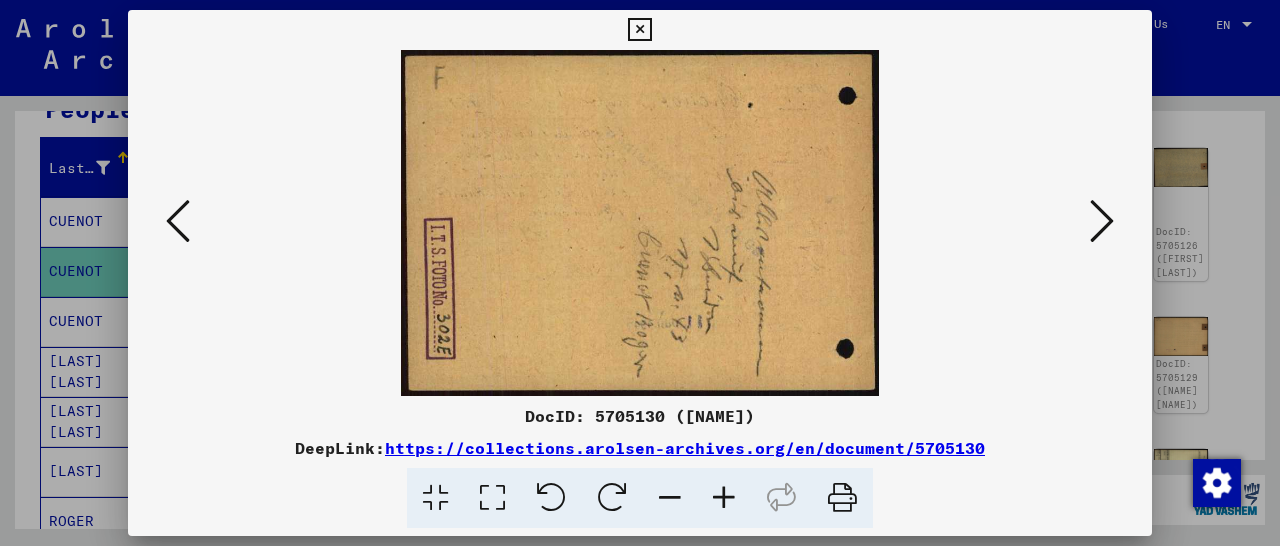 click at bounding box center (1102, 221) 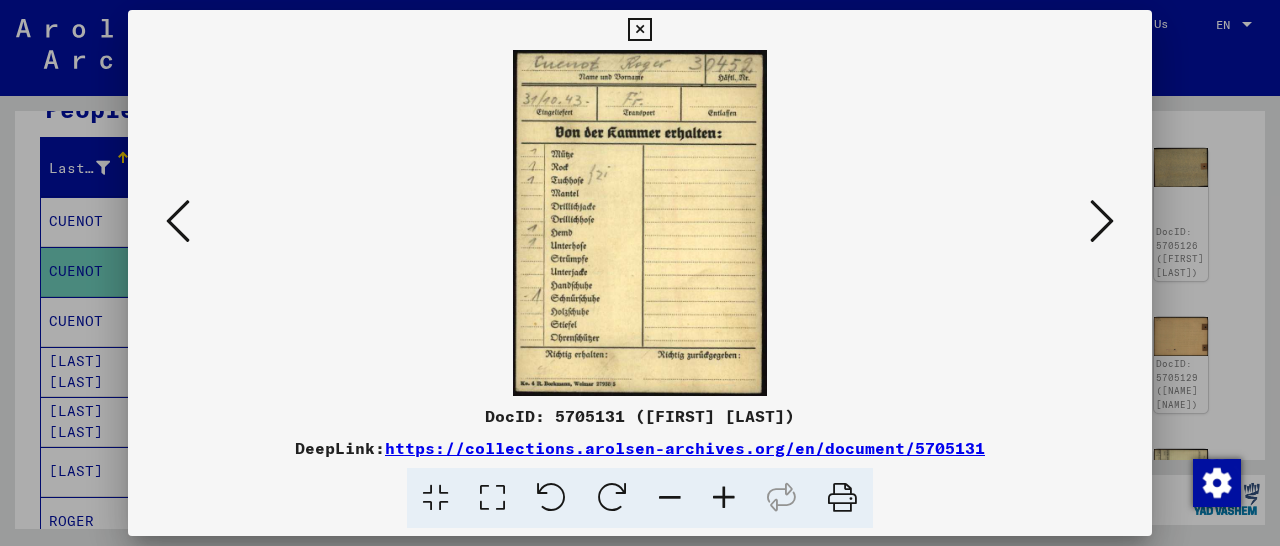 click at bounding box center [1102, 221] 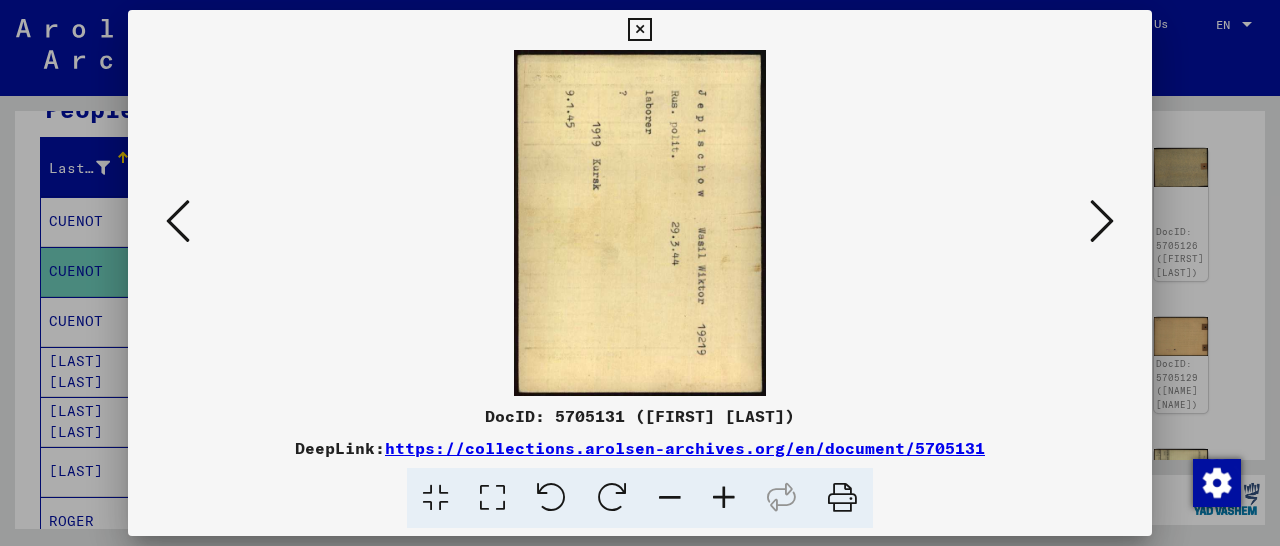click at bounding box center [1102, 221] 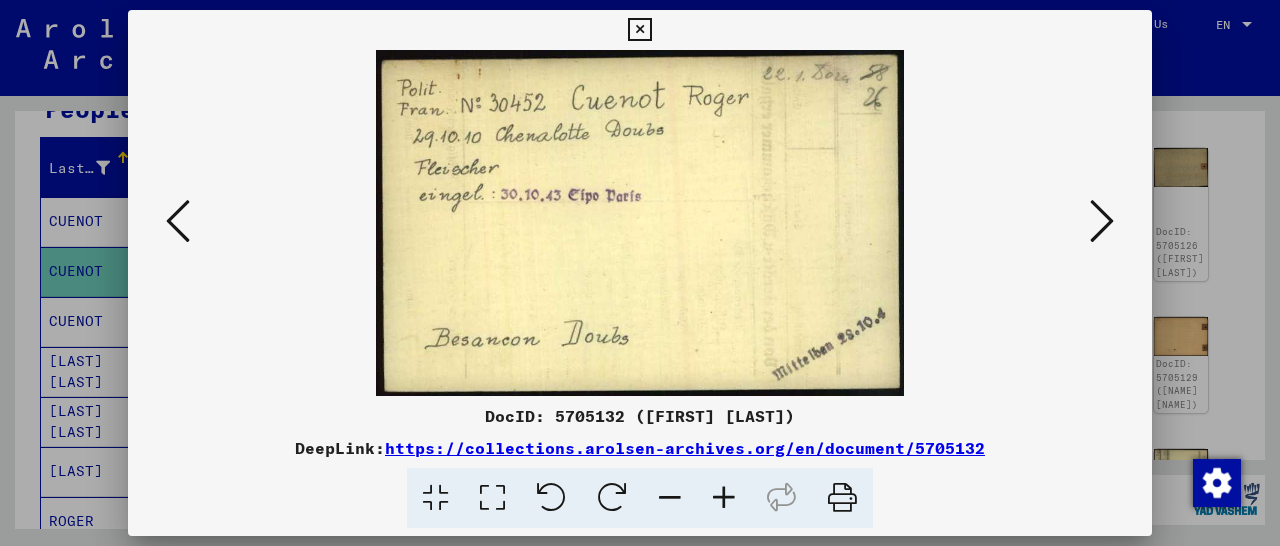 click at bounding box center [1102, 221] 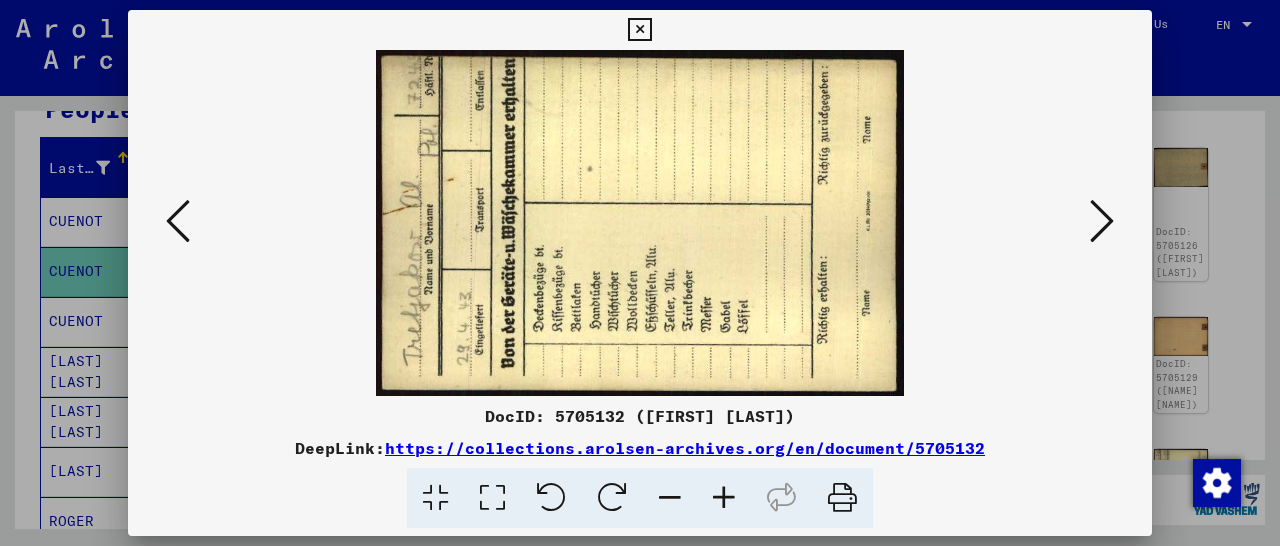 click at bounding box center (1102, 221) 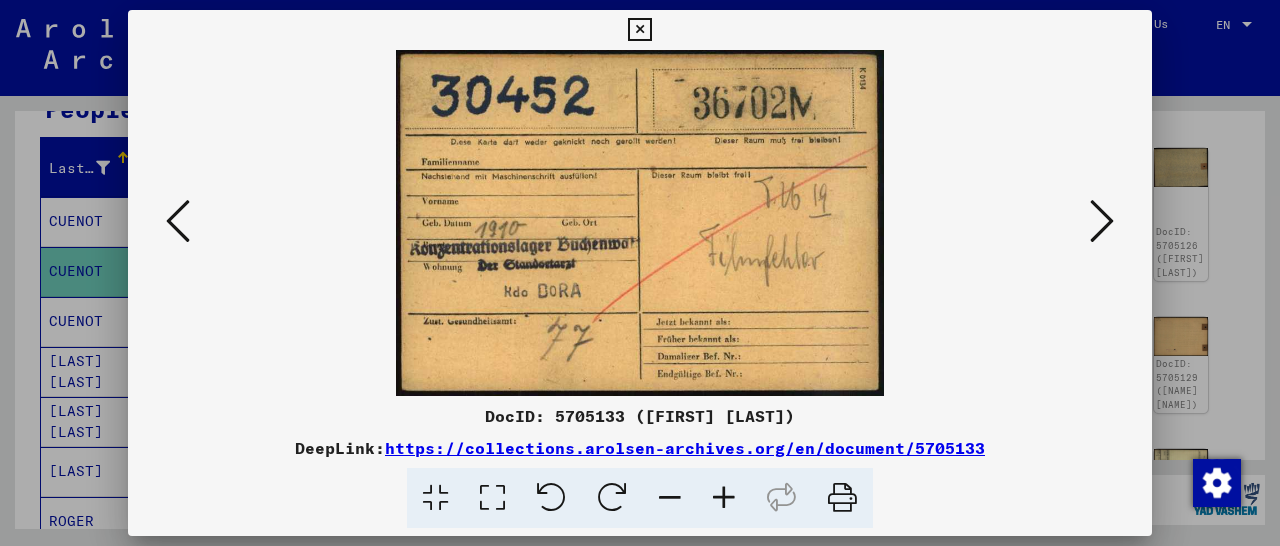 click at bounding box center (1102, 221) 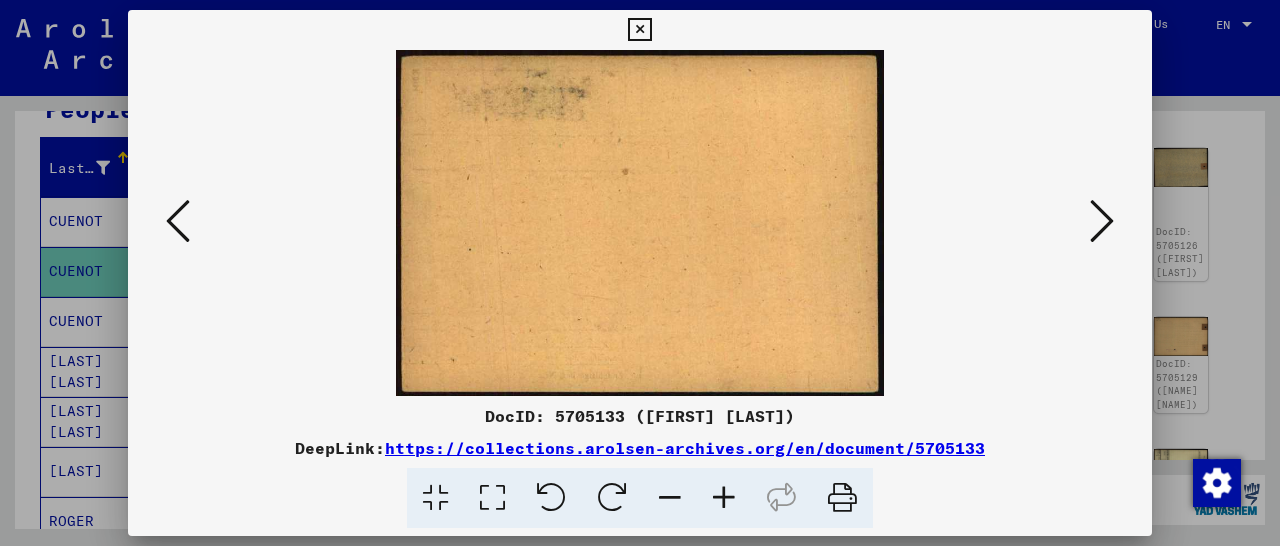 click at bounding box center [1102, 221] 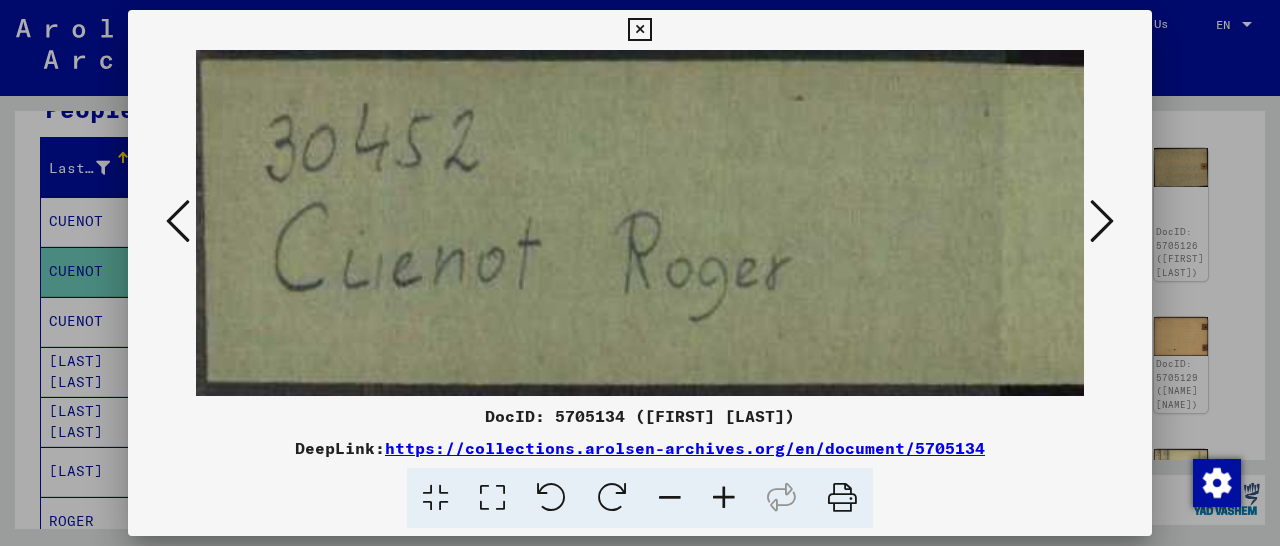 click at bounding box center (1102, 221) 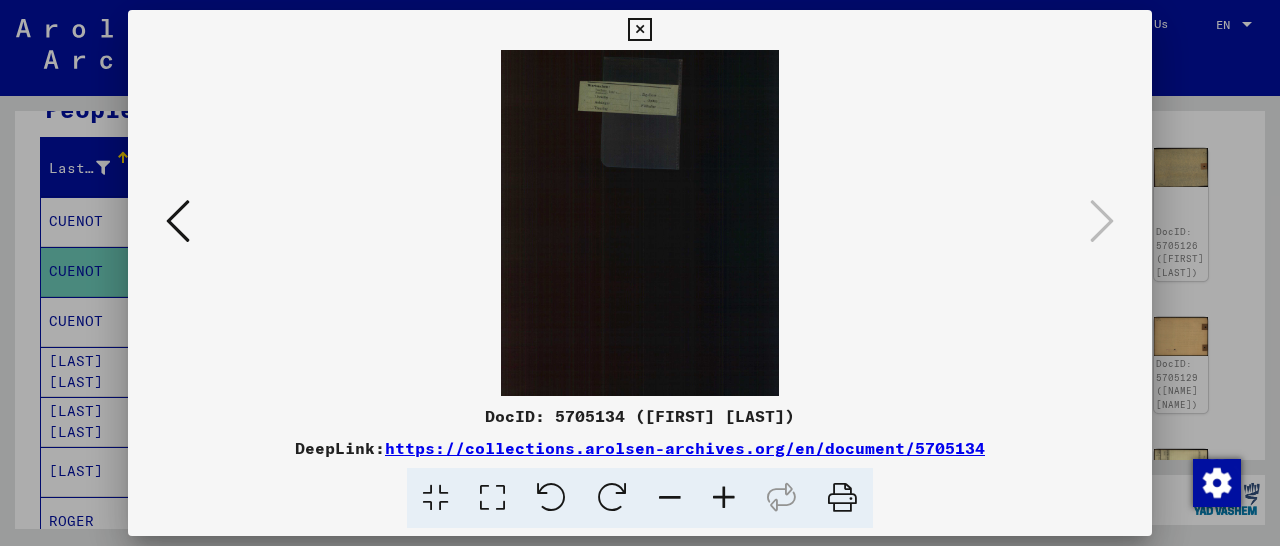 click at bounding box center (639, 30) 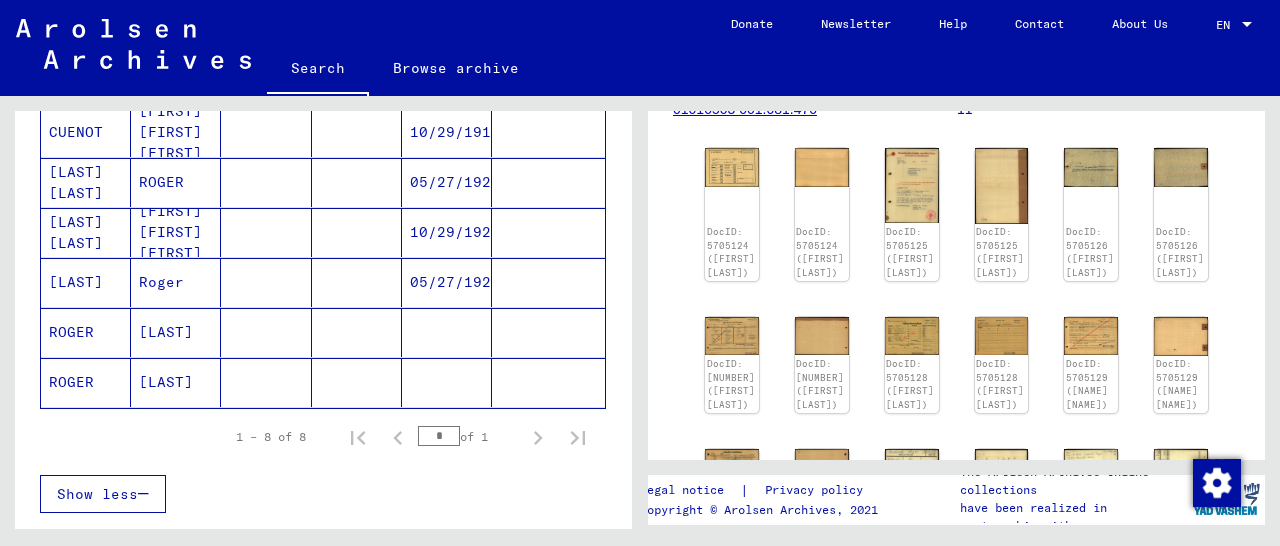 scroll, scrollTop: 208, scrollLeft: 0, axis: vertical 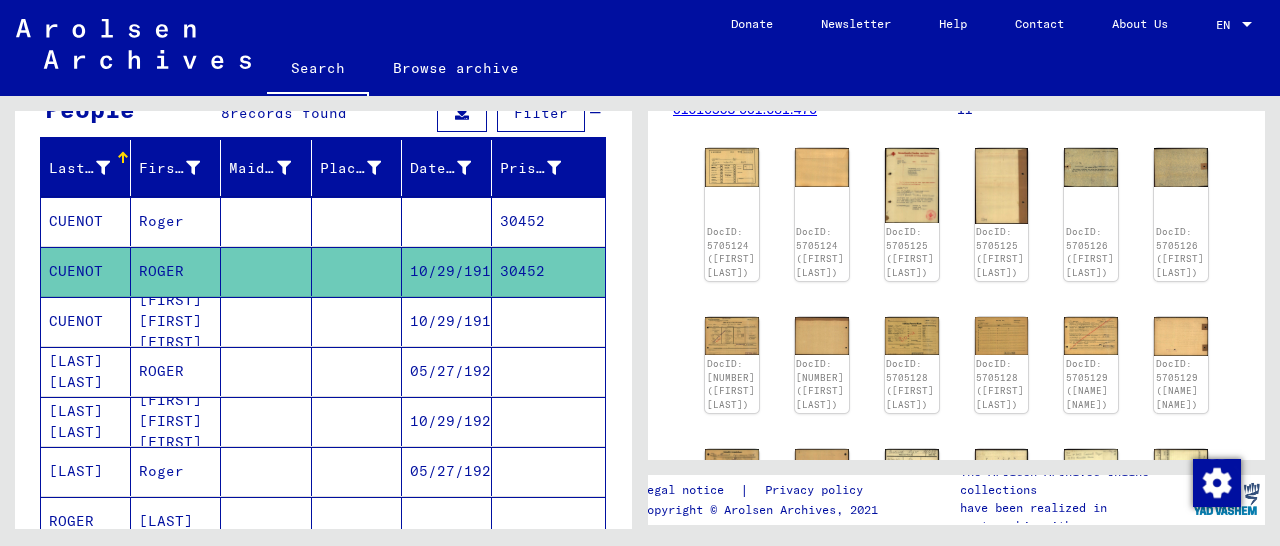 click on "30452" at bounding box center (548, 271) 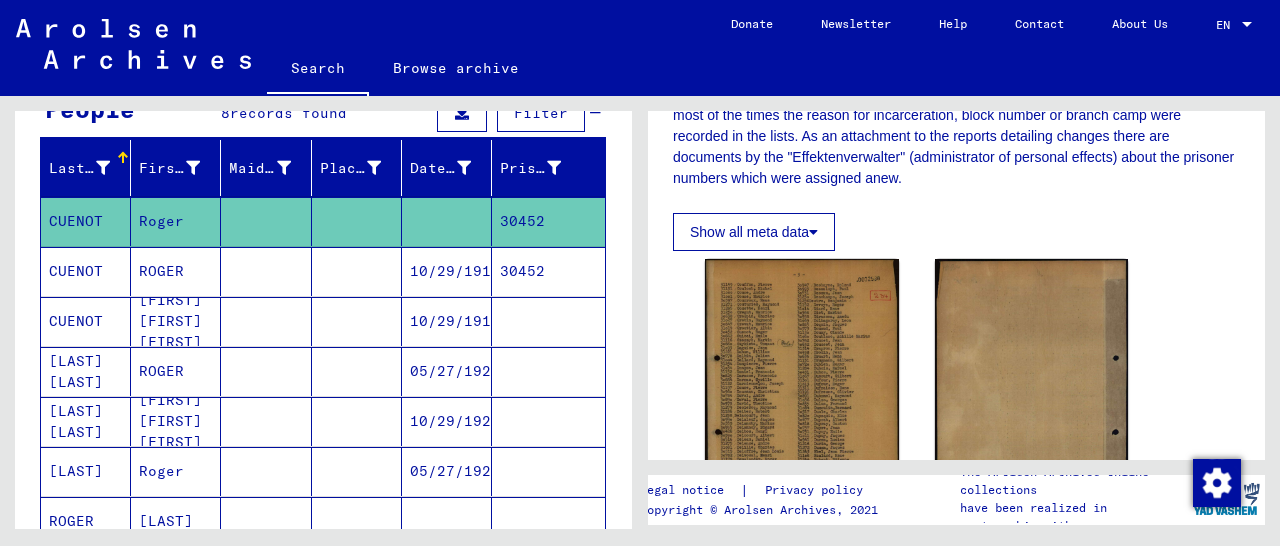 scroll, scrollTop: 520, scrollLeft: 0, axis: vertical 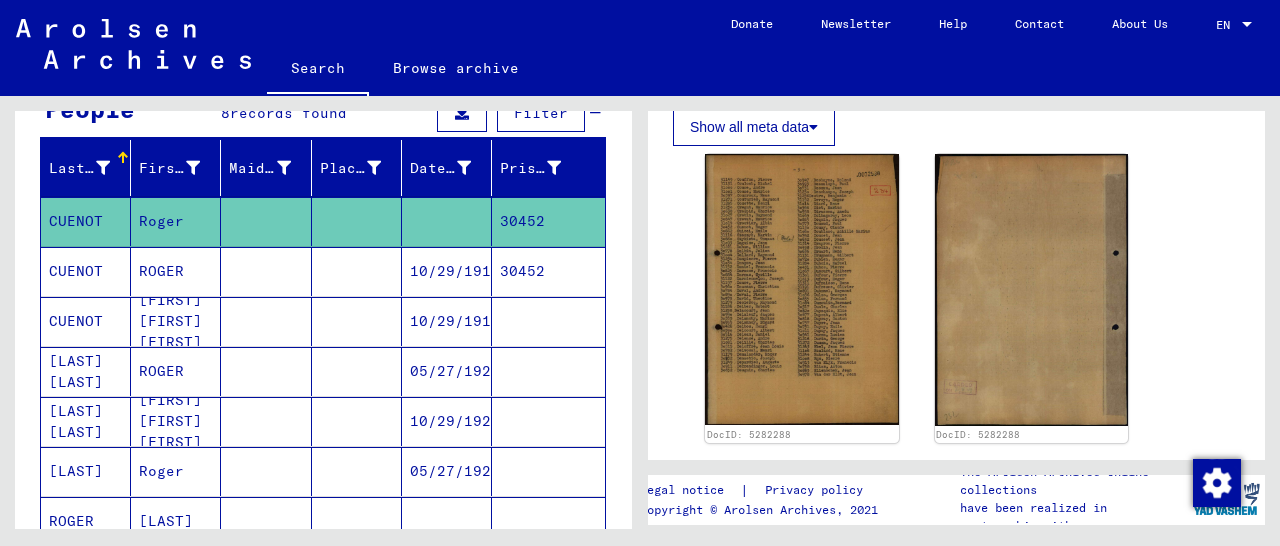 click at bounding box center (548, 371) 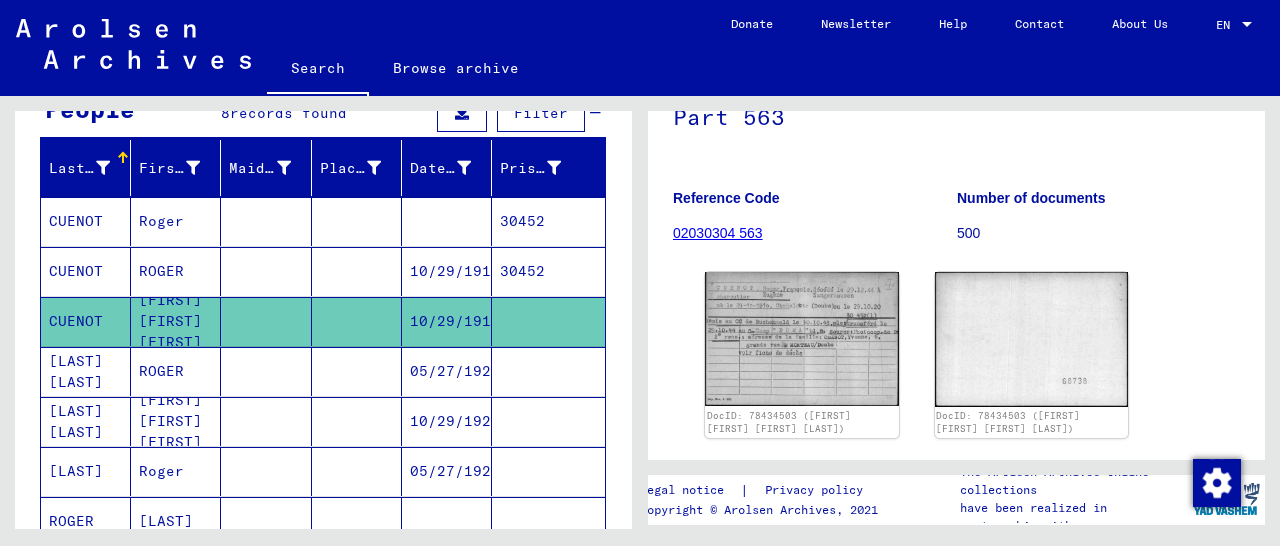 scroll, scrollTop: 312, scrollLeft: 0, axis: vertical 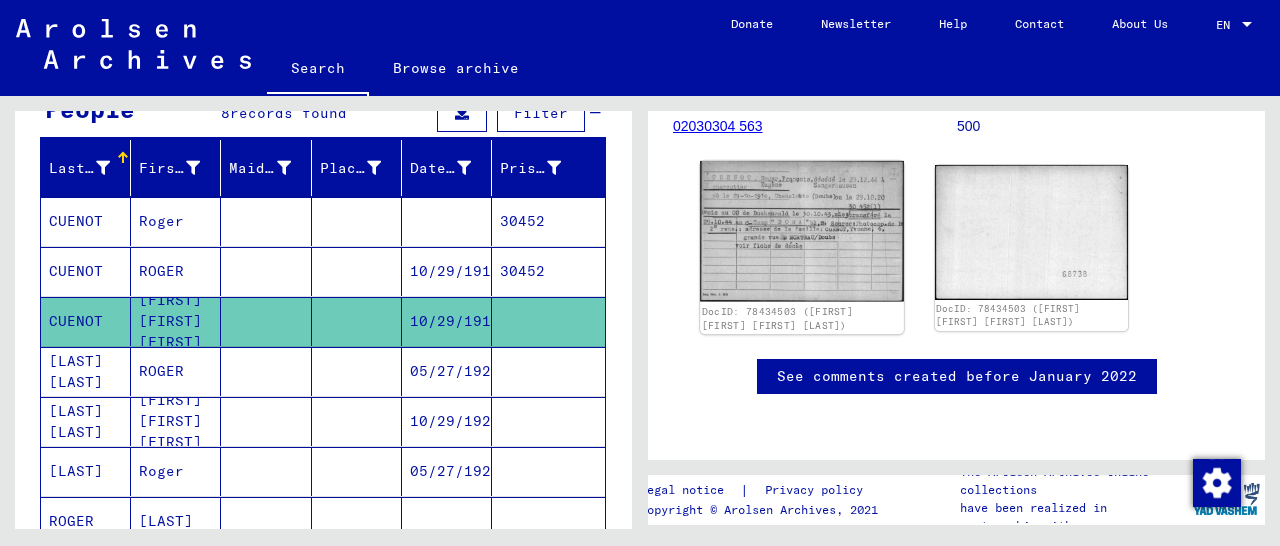 click 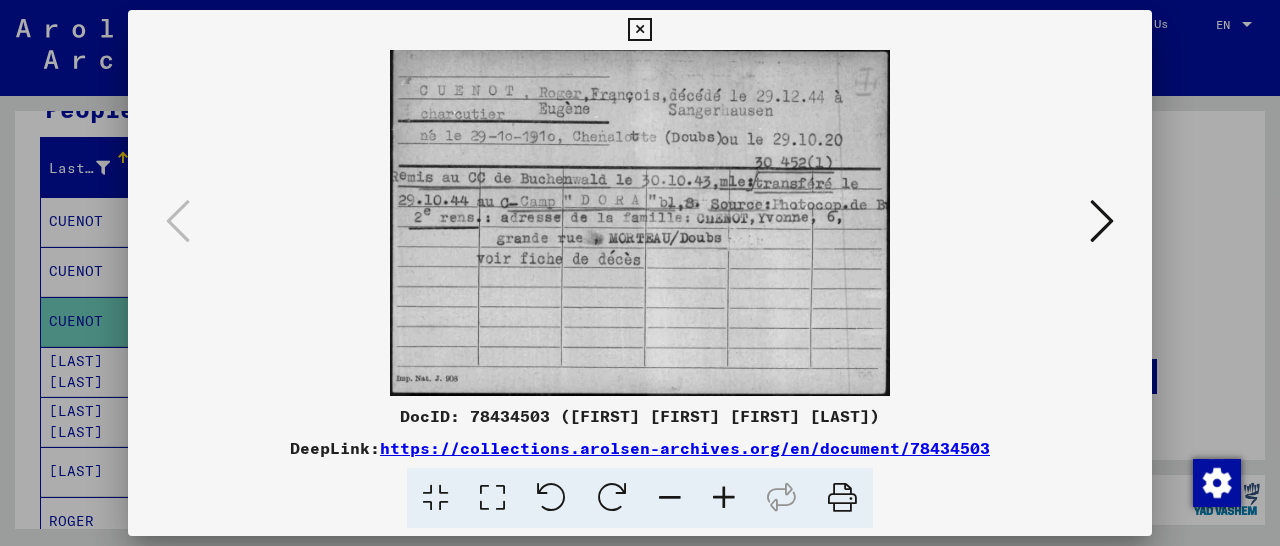 click at bounding box center [1102, 221] 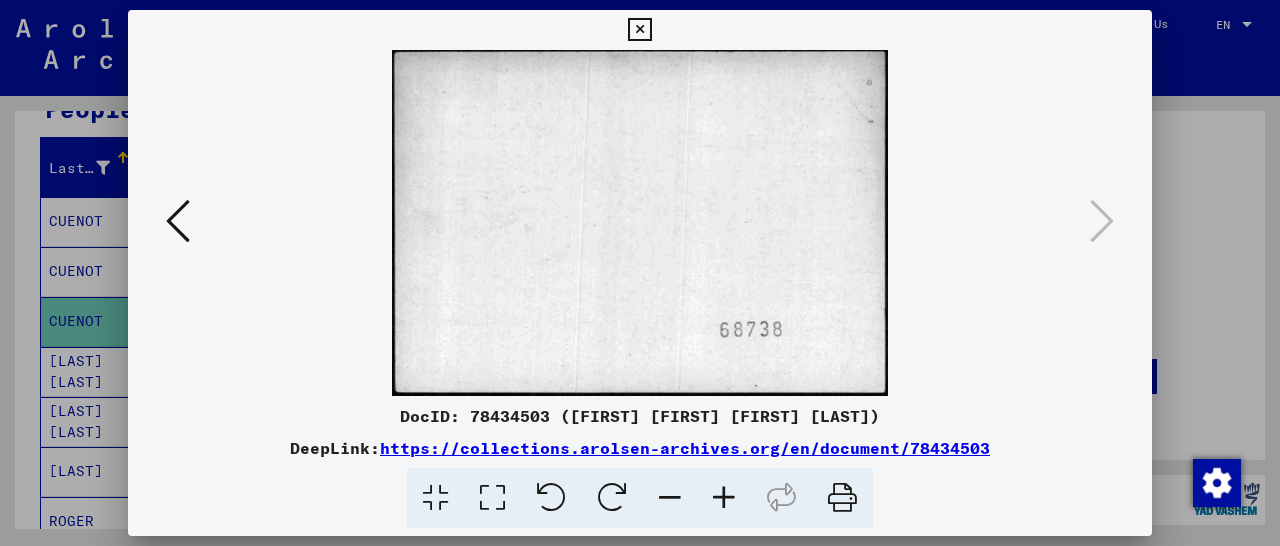 drag, startPoint x: 1137, startPoint y: 21, endPoint x: 1107, endPoint y: 34, distance: 32.695564 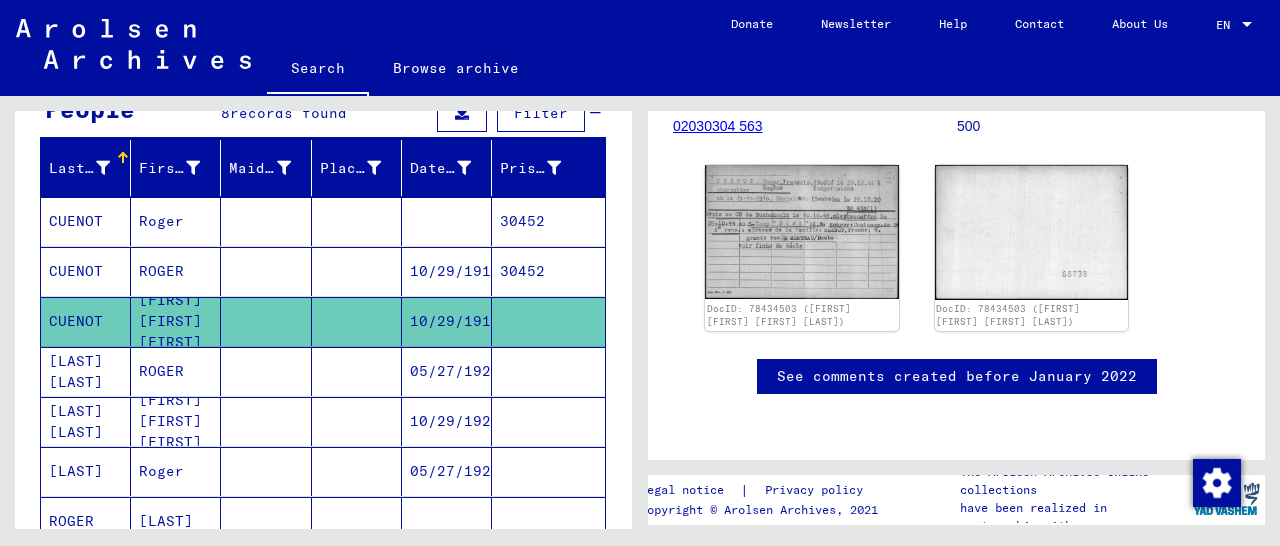 click on "30452" at bounding box center [548, 271] 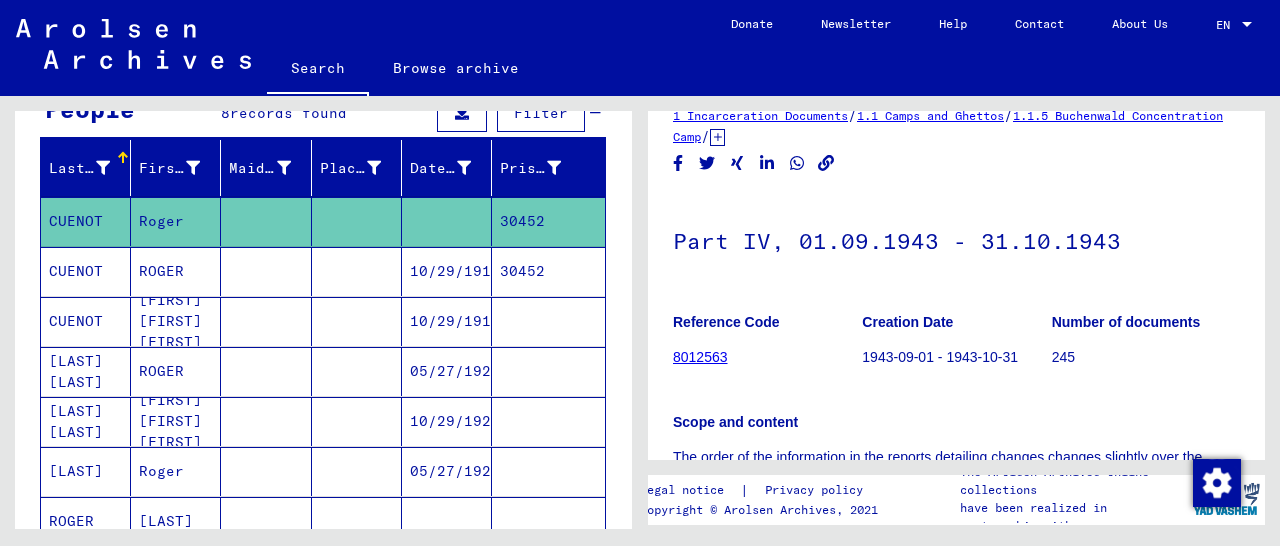 scroll, scrollTop: 312, scrollLeft: 0, axis: vertical 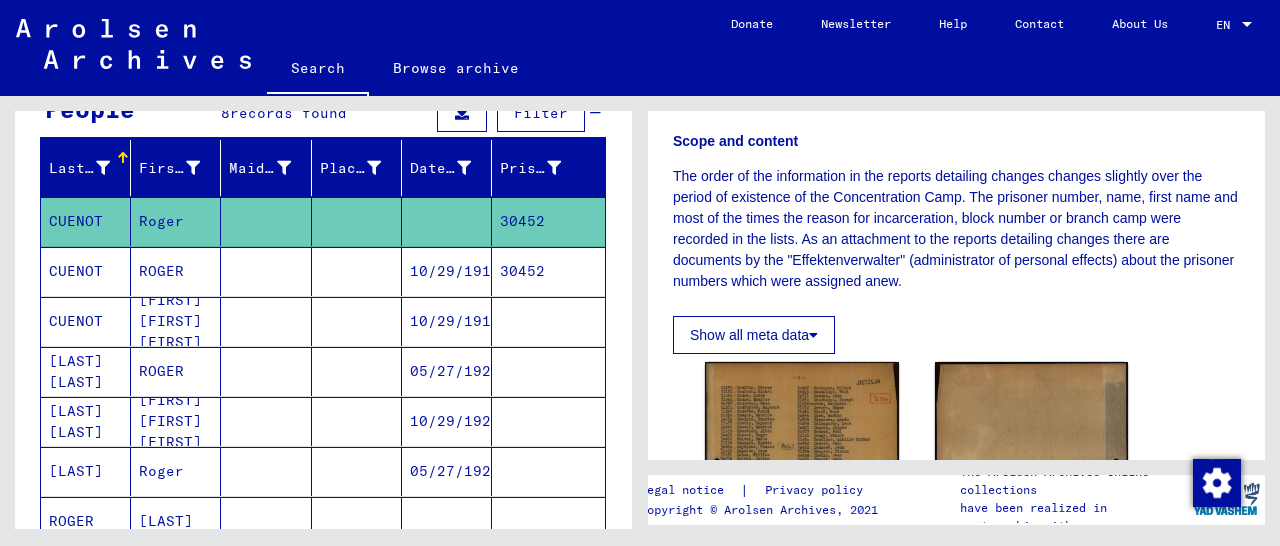 click at bounding box center (548, 371) 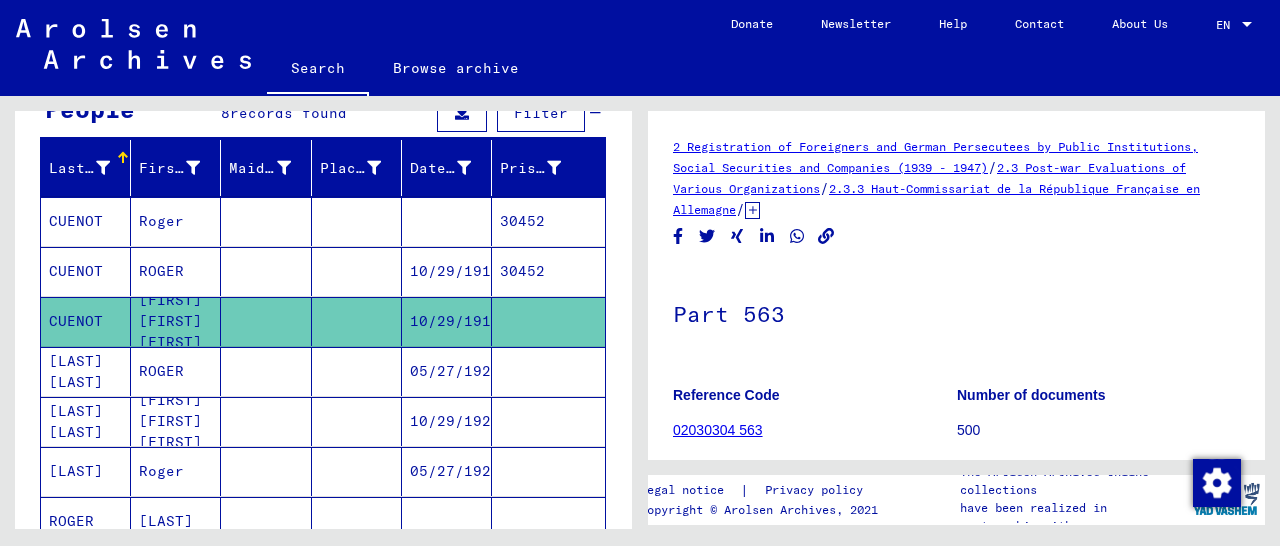 scroll, scrollTop: 208, scrollLeft: 0, axis: vertical 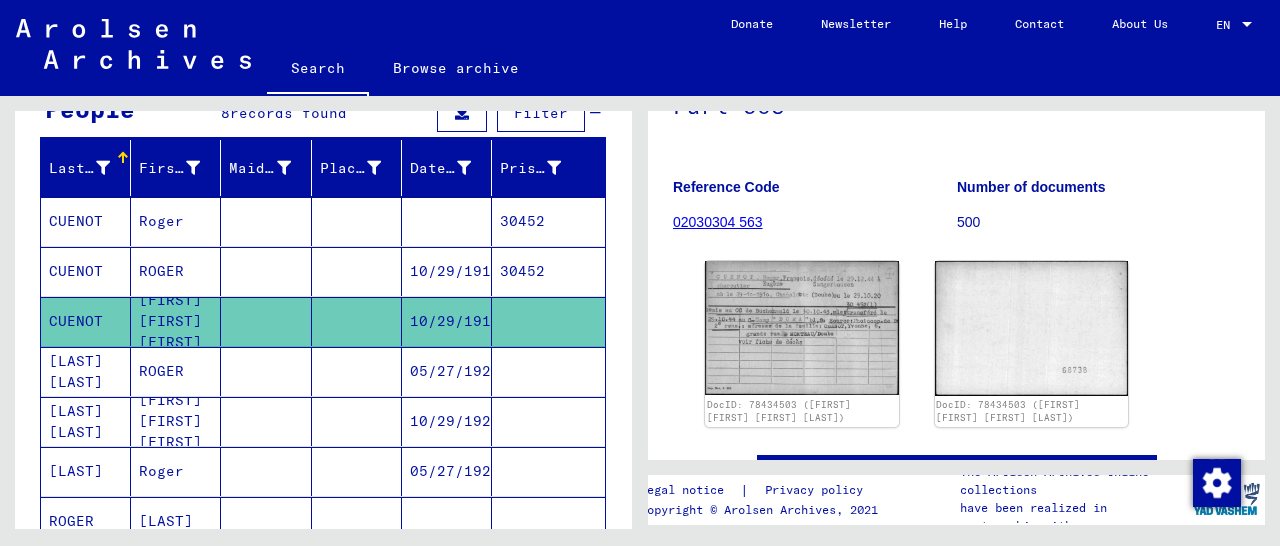 click at bounding box center (548, 471) 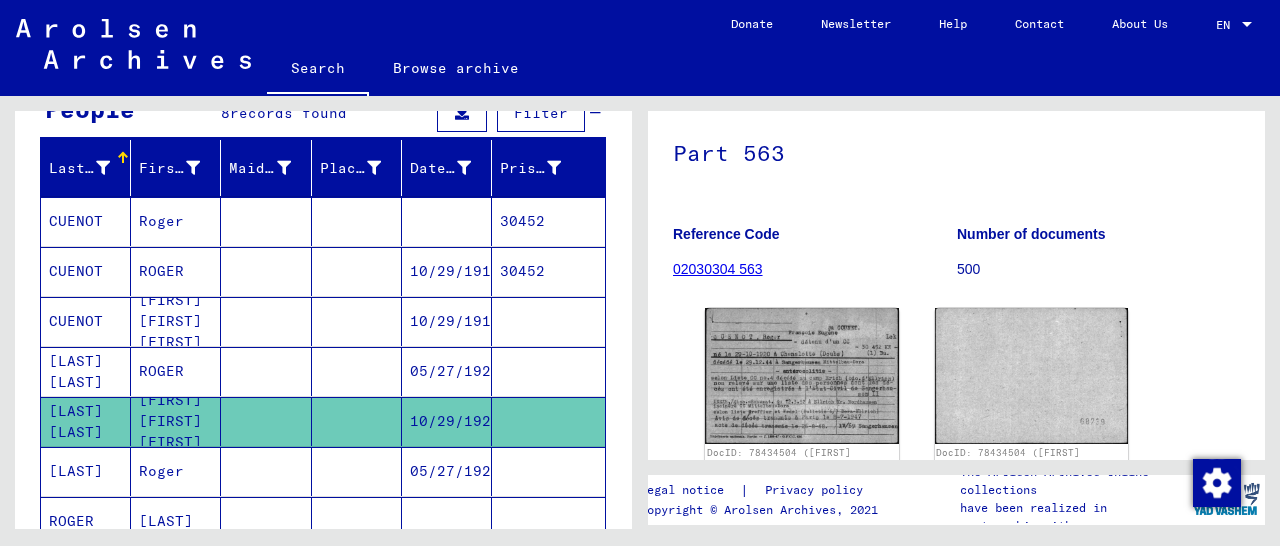 scroll, scrollTop: 201, scrollLeft: 0, axis: vertical 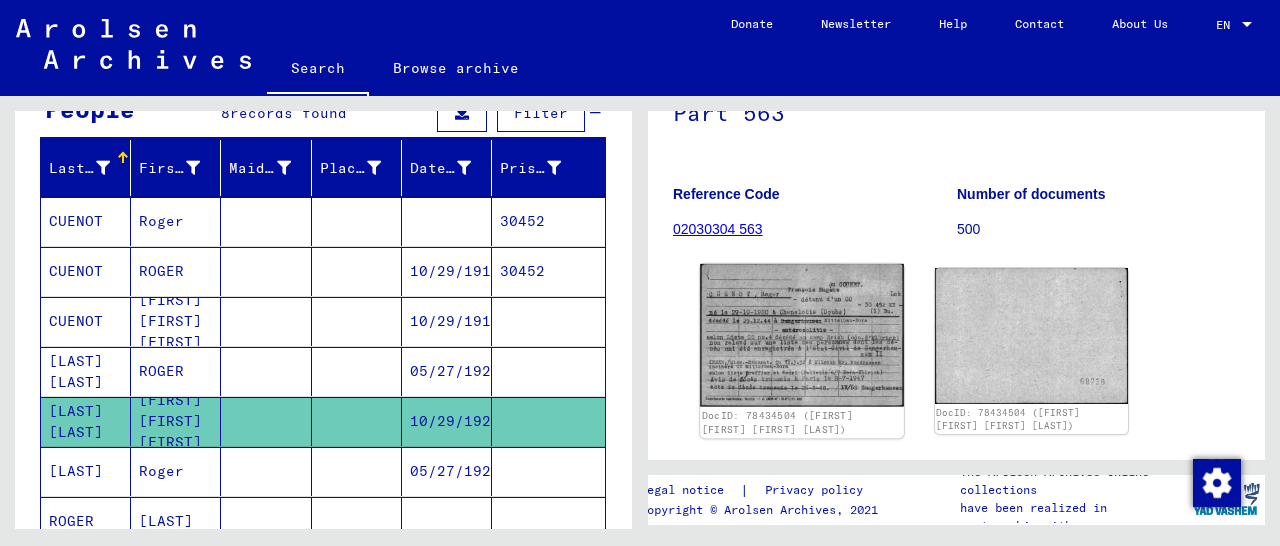 click 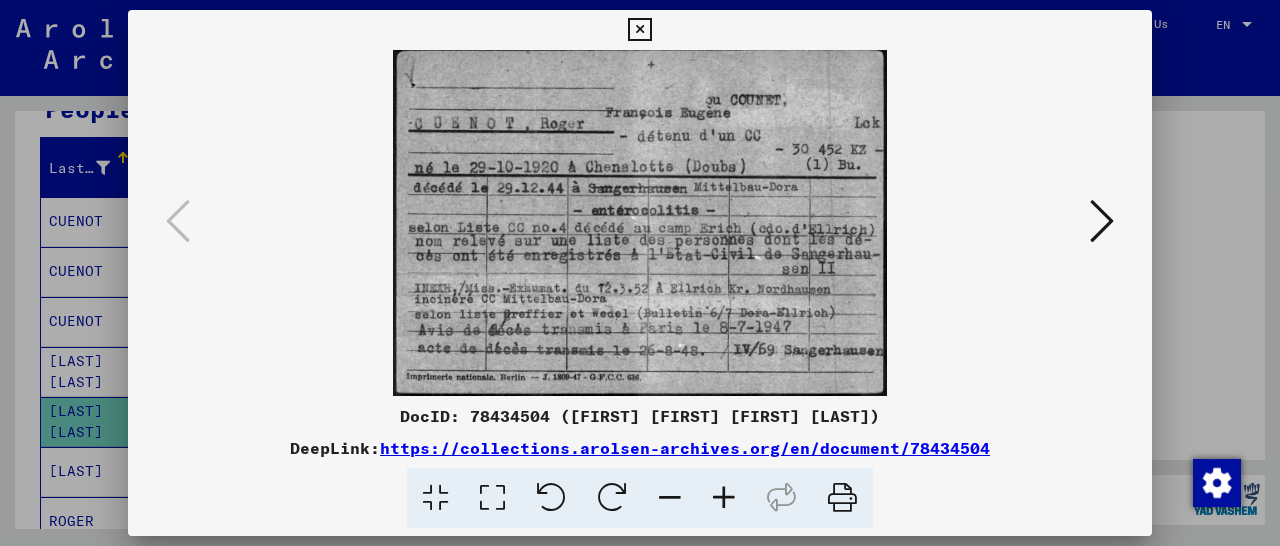 click at bounding box center [724, 498] 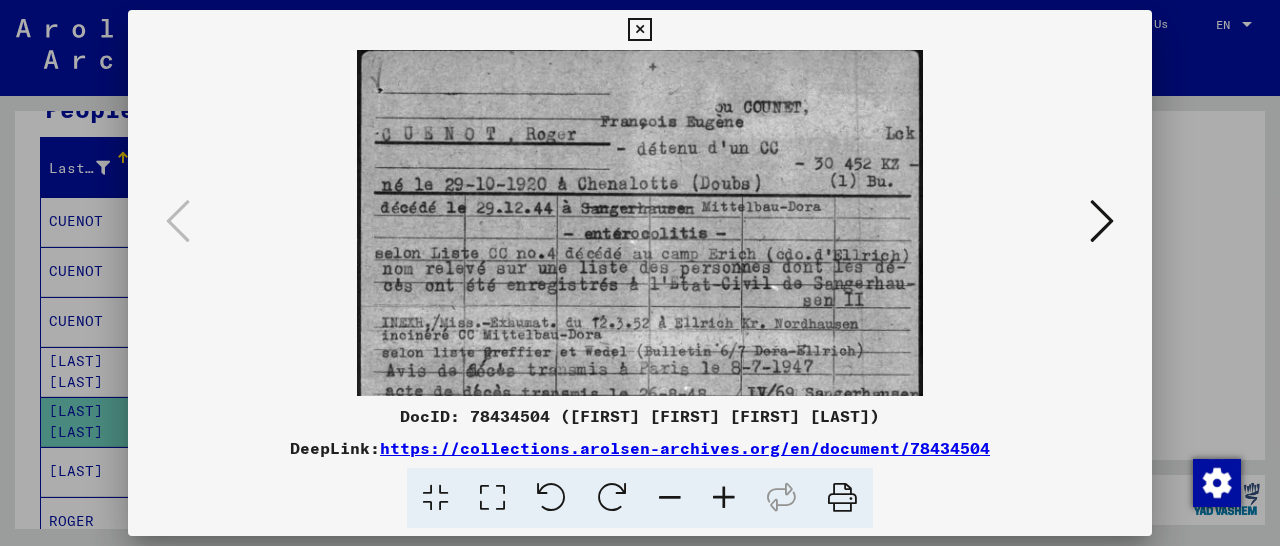 click at bounding box center [724, 498] 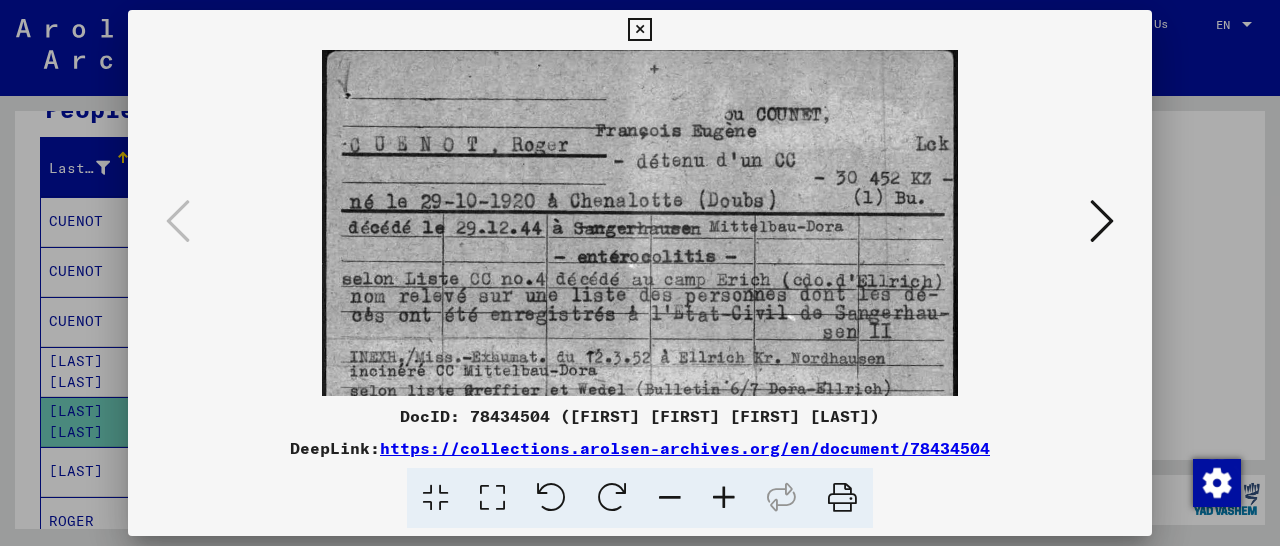 click at bounding box center [724, 498] 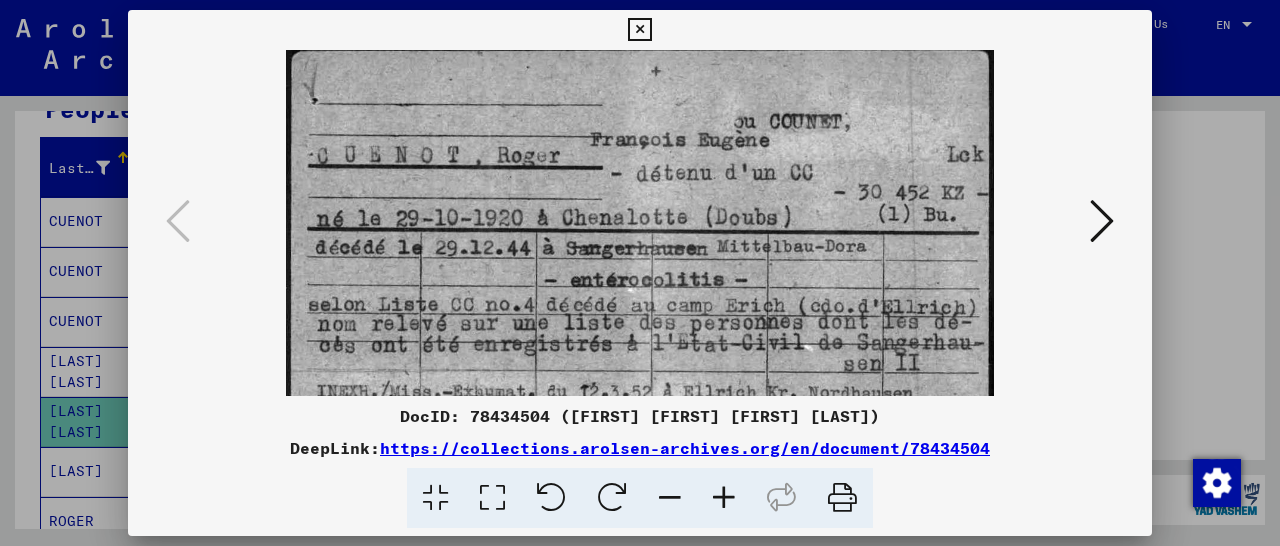 click at bounding box center [724, 498] 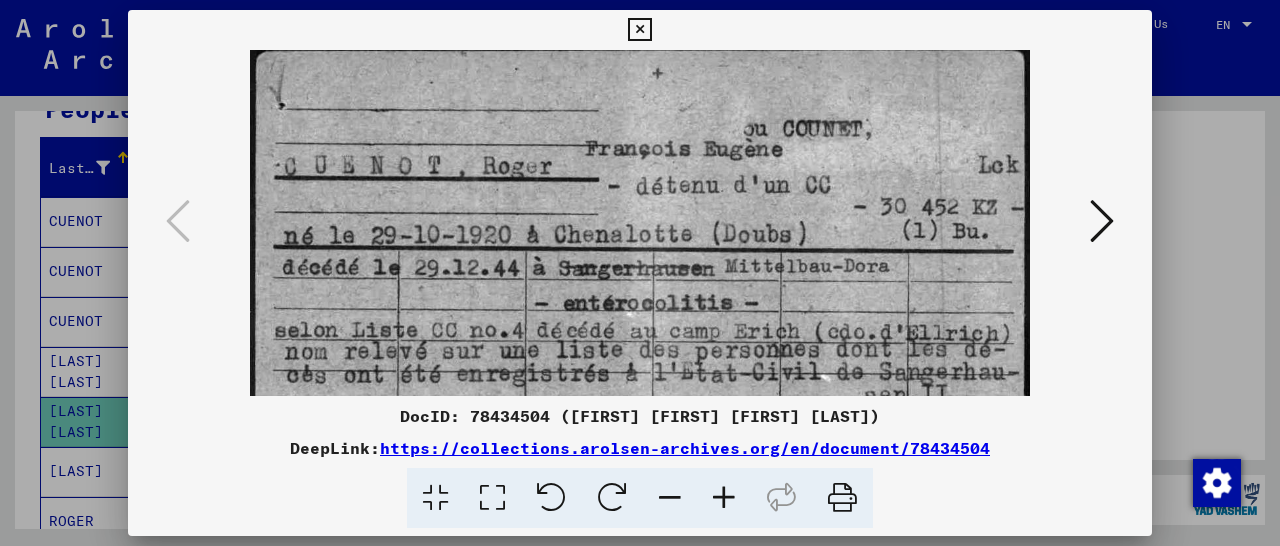 click at bounding box center [724, 498] 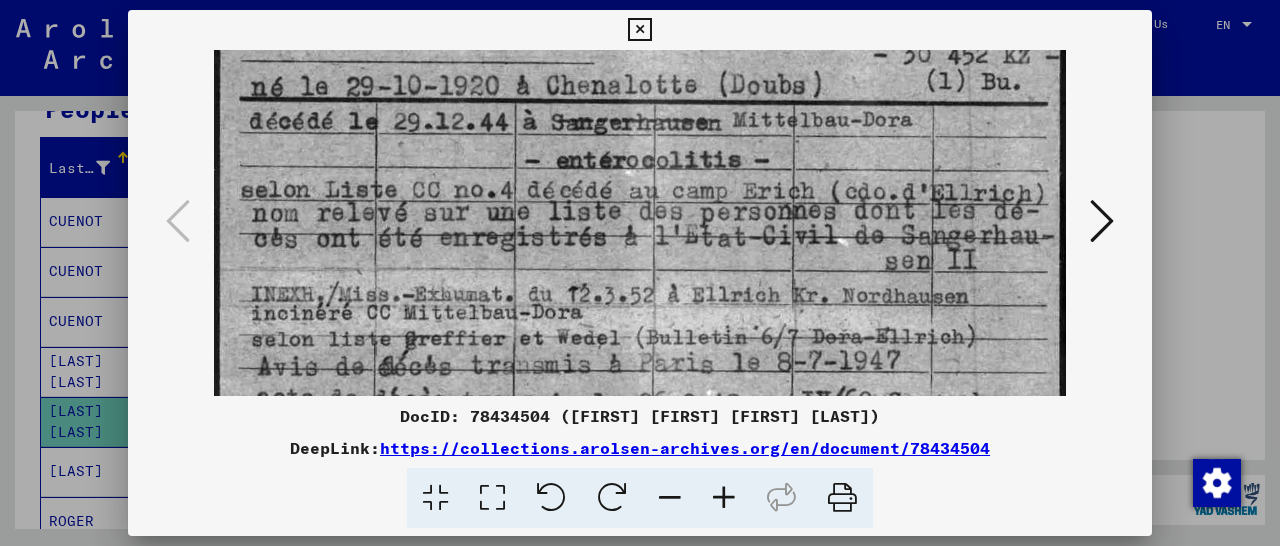 scroll, scrollTop: 167, scrollLeft: 0, axis: vertical 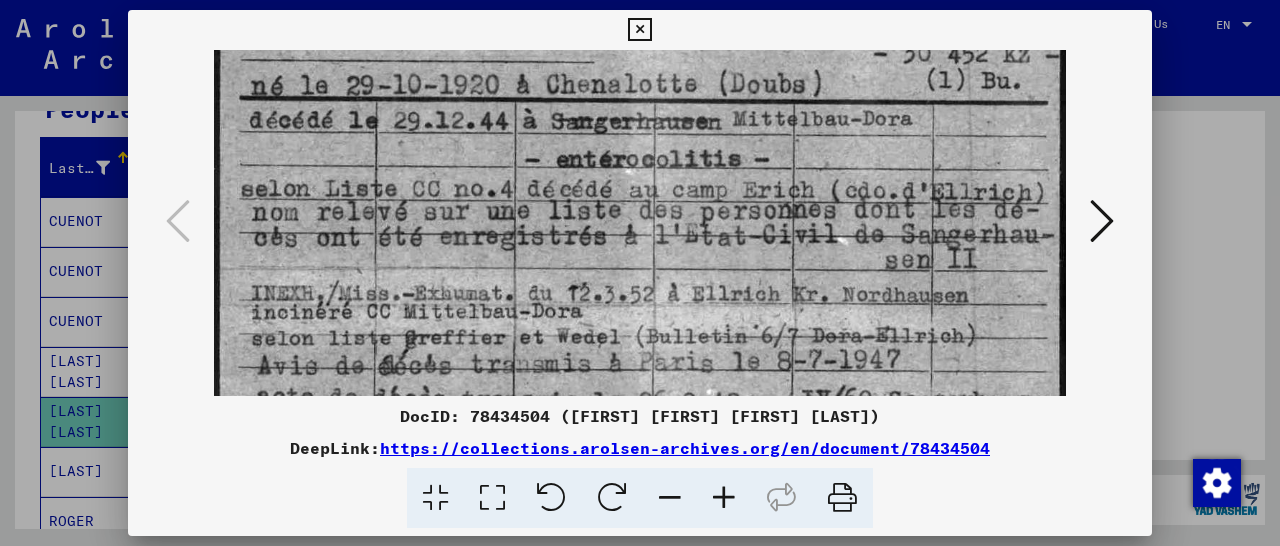 drag, startPoint x: 687, startPoint y: 321, endPoint x: 720, endPoint y: 154, distance: 170.22926 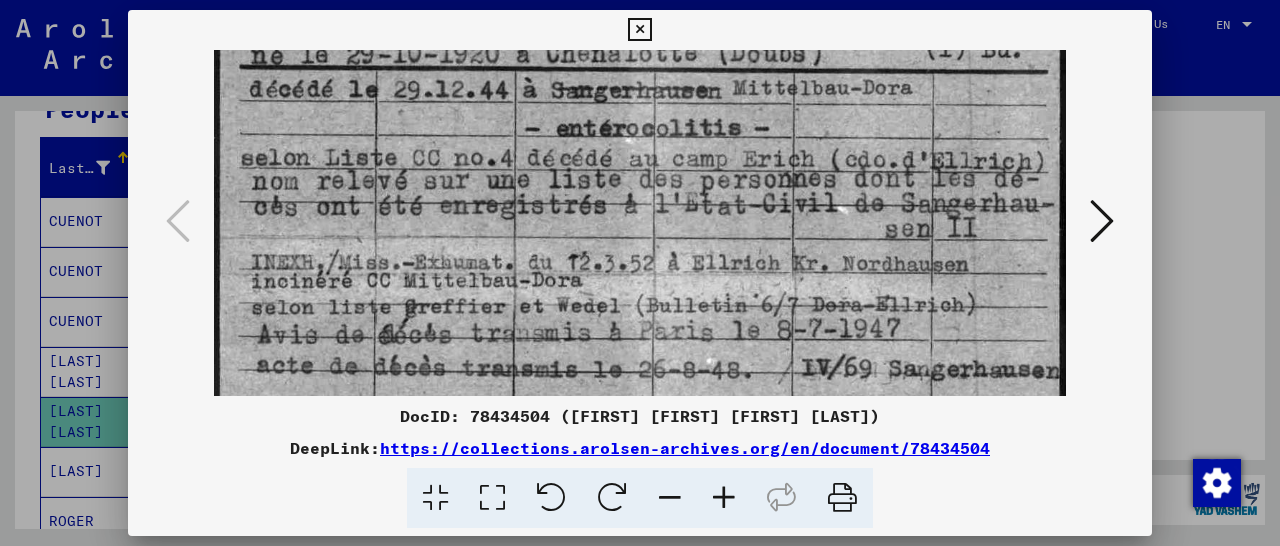 scroll, scrollTop: 197, scrollLeft: 0, axis: vertical 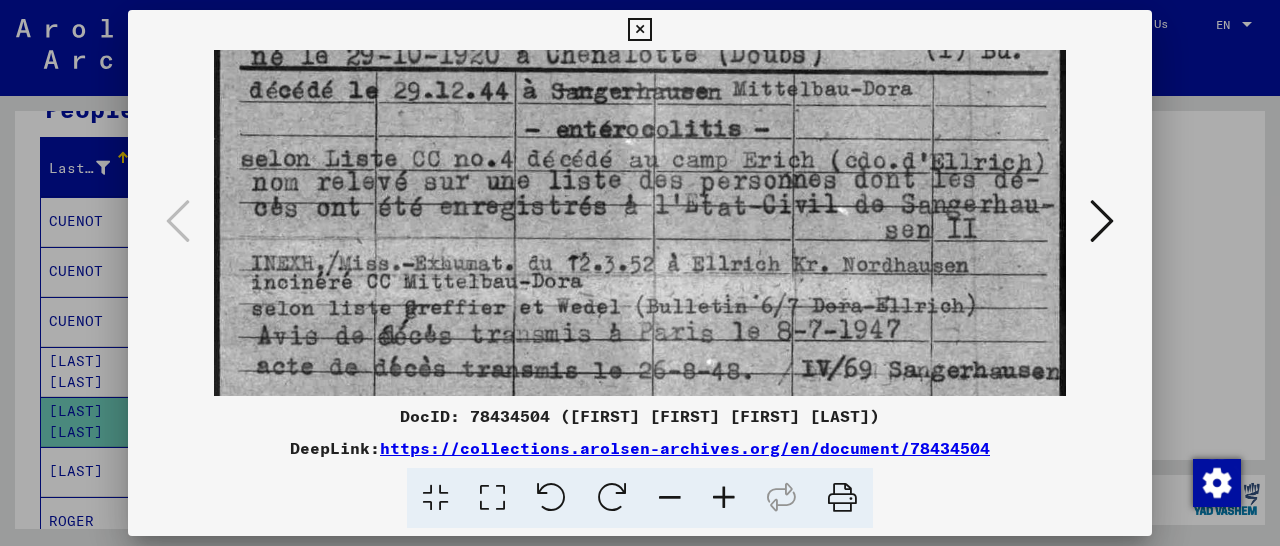 drag, startPoint x: 647, startPoint y: 288, endPoint x: 651, endPoint y: 257, distance: 31.257 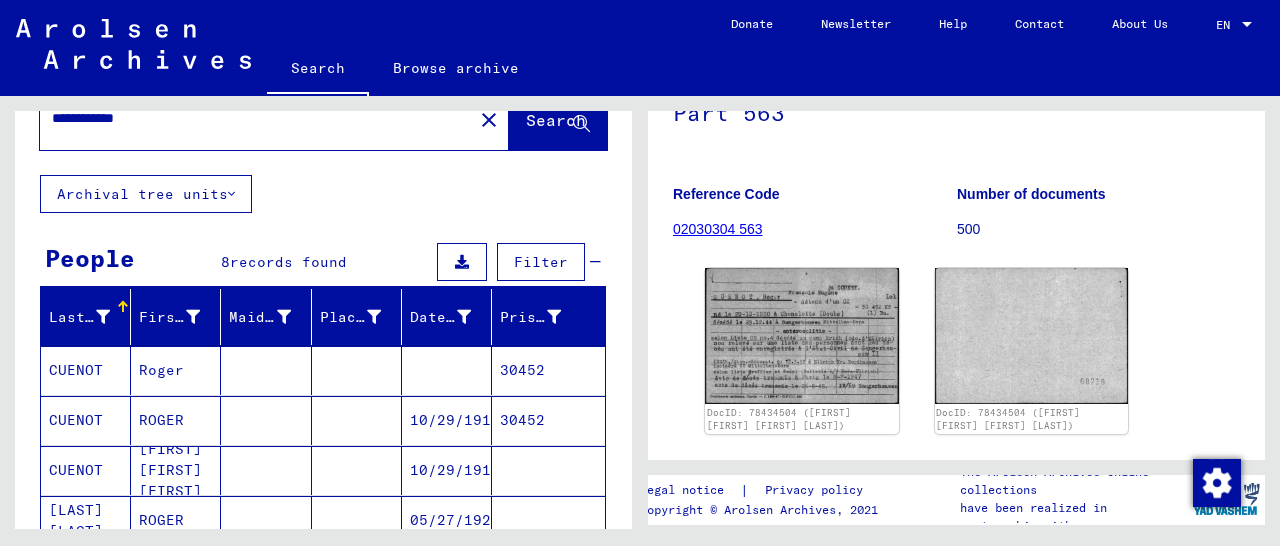 scroll, scrollTop: 0, scrollLeft: 0, axis: both 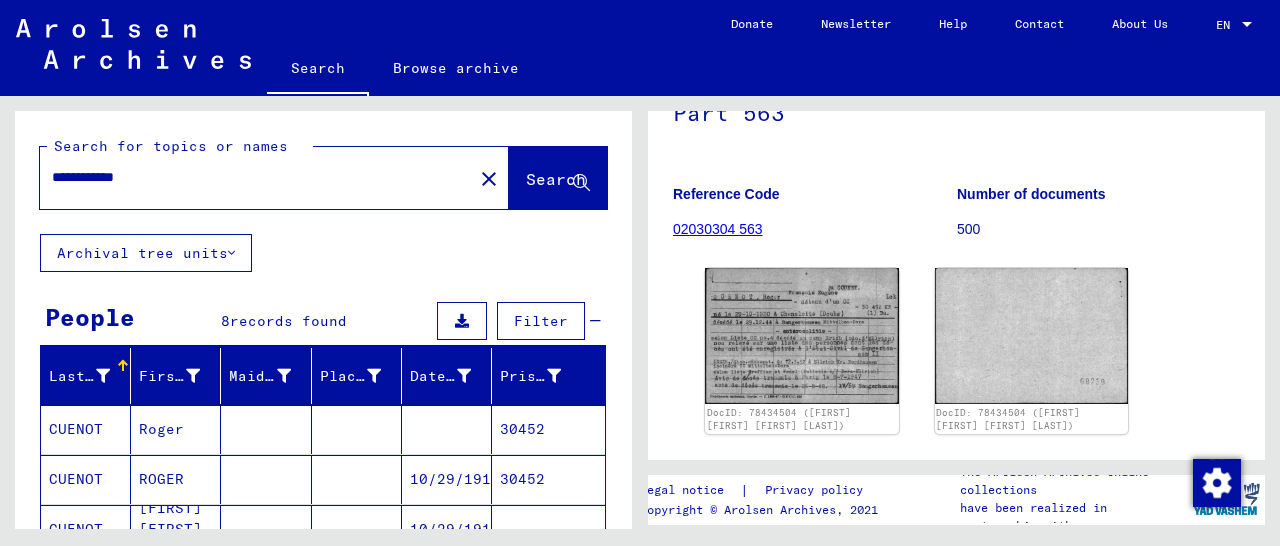 drag, startPoint x: 20, startPoint y: 179, endPoint x: 0, endPoint y: 178, distance: 20.024984 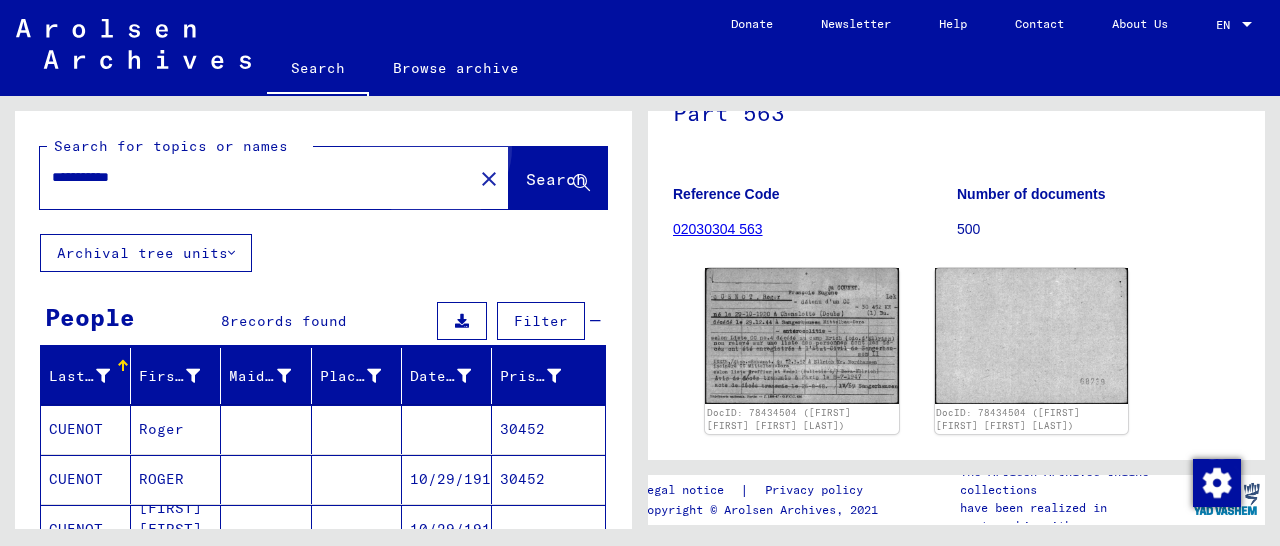 click on "Search" 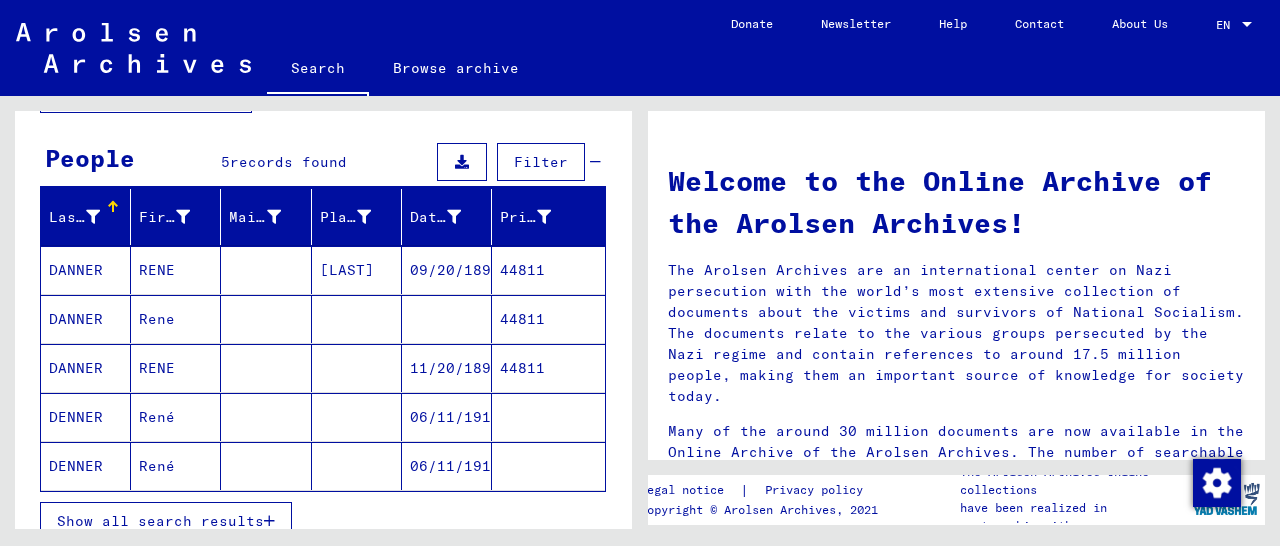 scroll, scrollTop: 208, scrollLeft: 0, axis: vertical 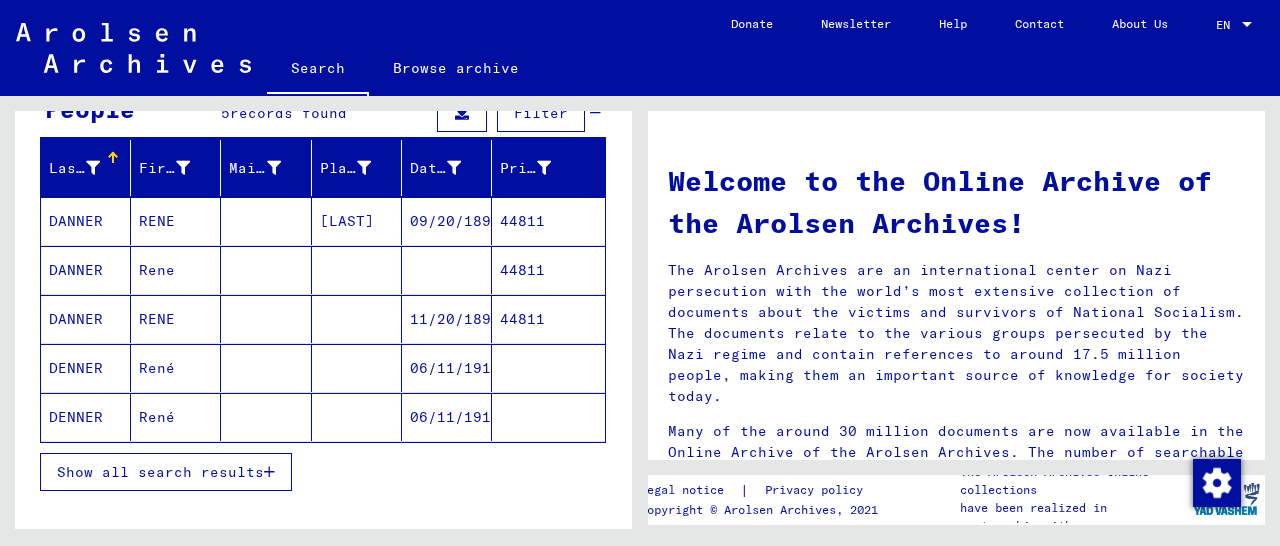 click on "44811" at bounding box center (548, 270) 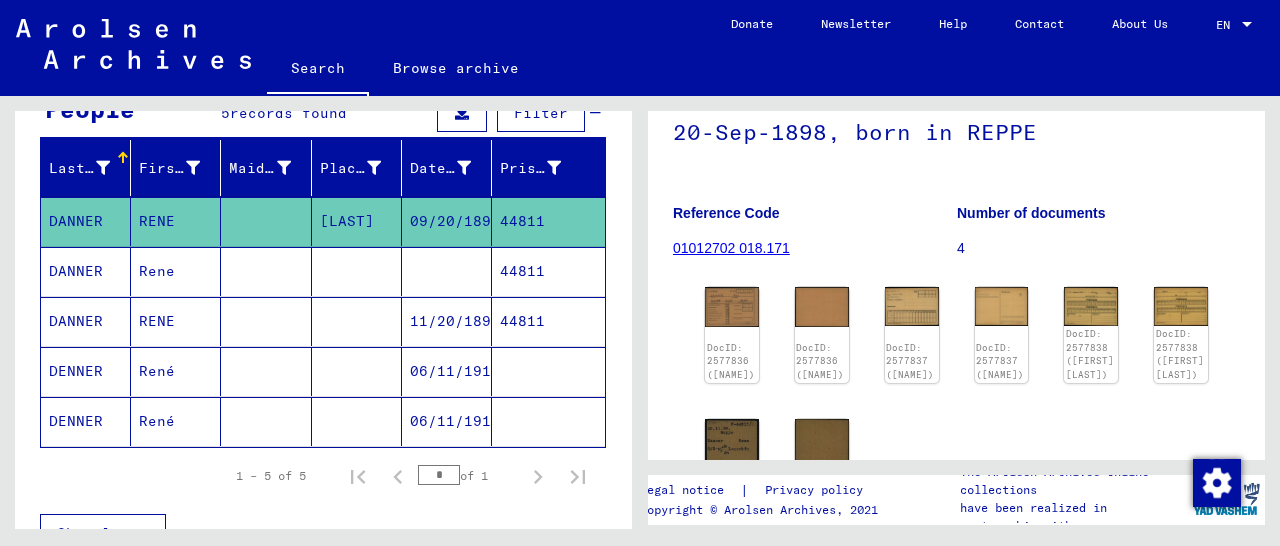 scroll, scrollTop: 208, scrollLeft: 0, axis: vertical 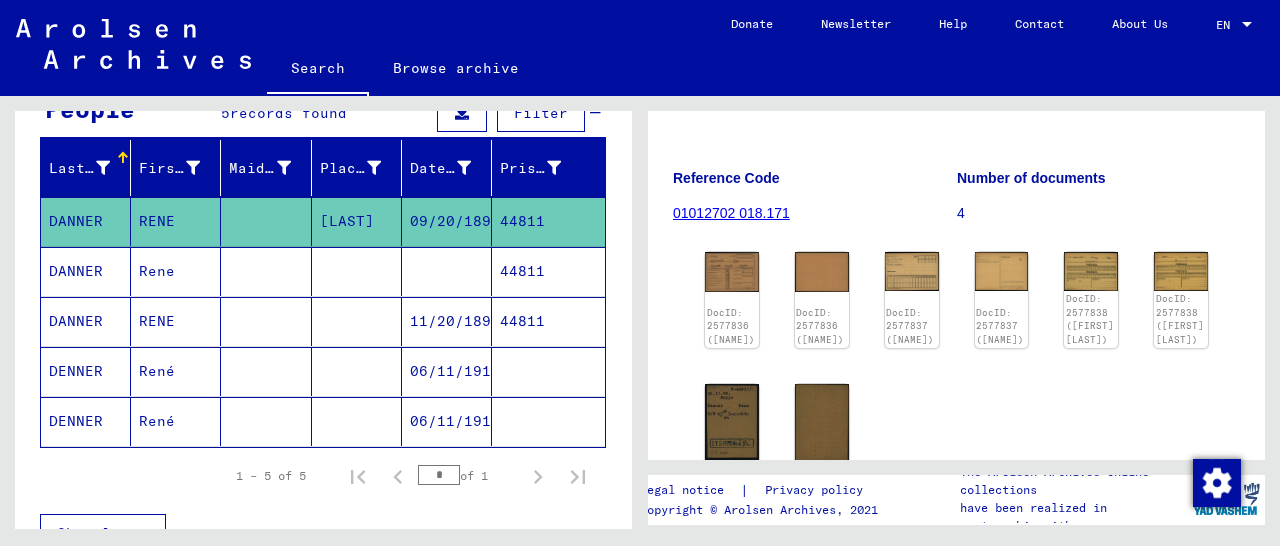 click 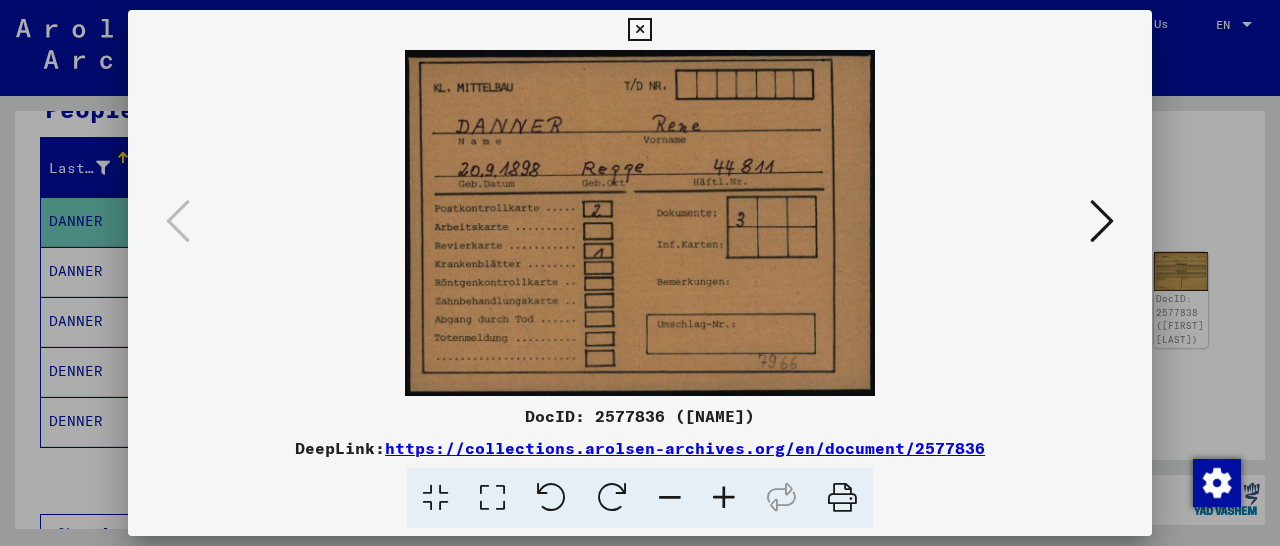 click at bounding box center [639, 30] 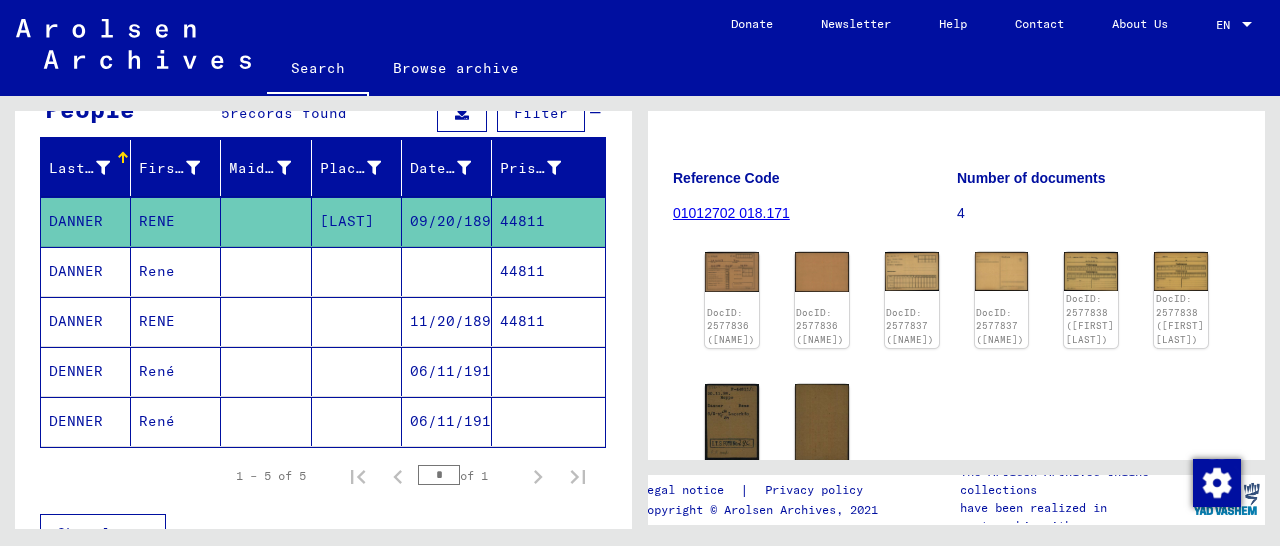 click on "44811" at bounding box center (548, 371) 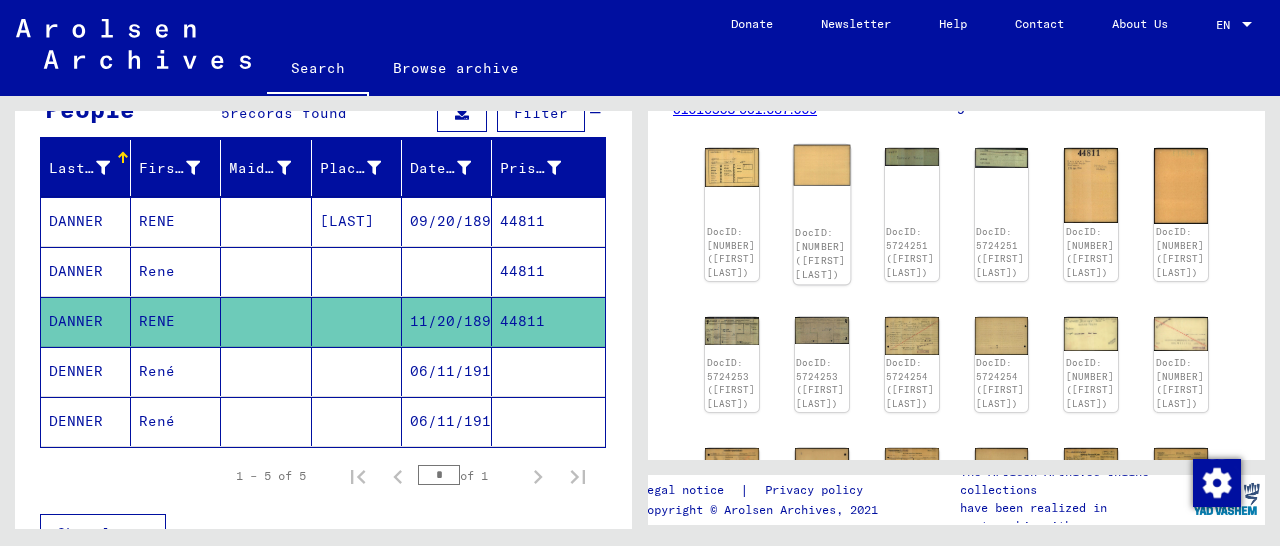 scroll, scrollTop: 416, scrollLeft: 0, axis: vertical 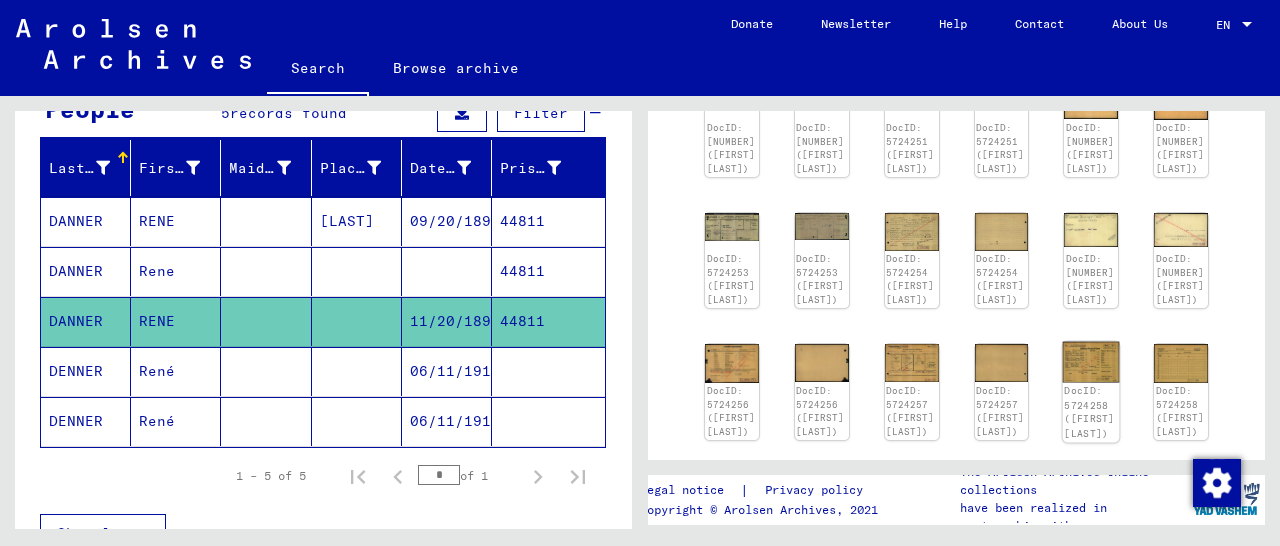 click 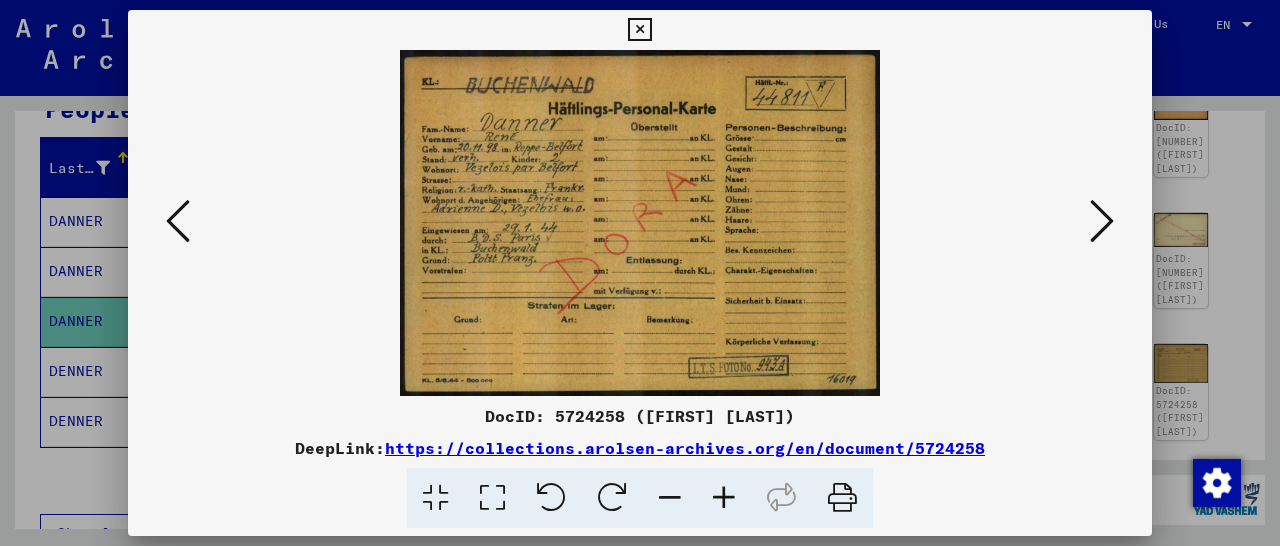 click at bounding box center (639, 30) 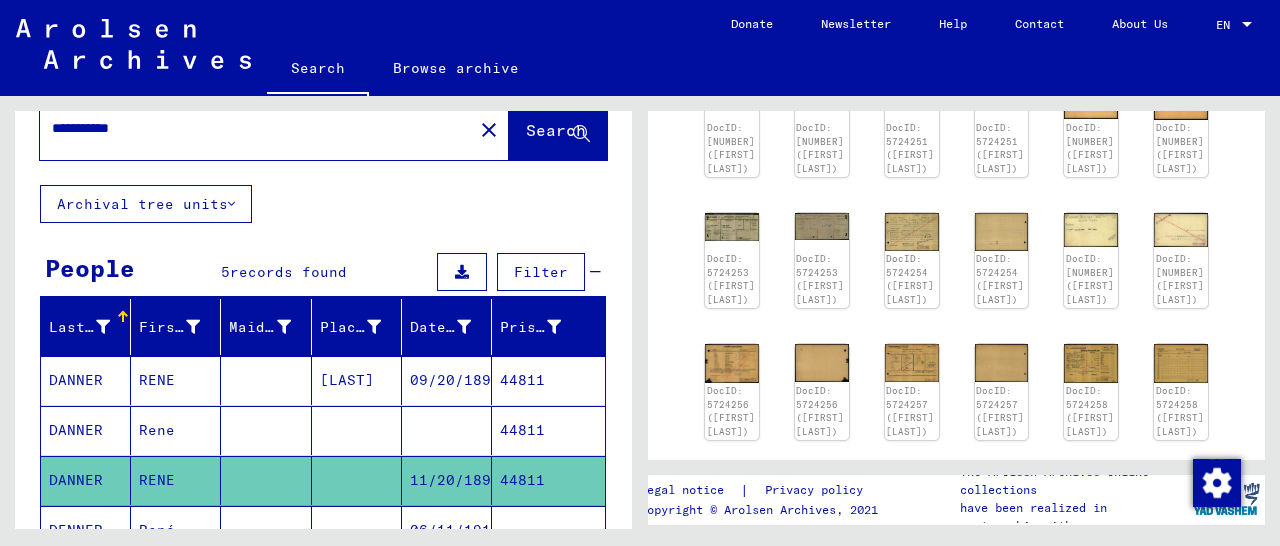 scroll, scrollTop: 0, scrollLeft: 0, axis: both 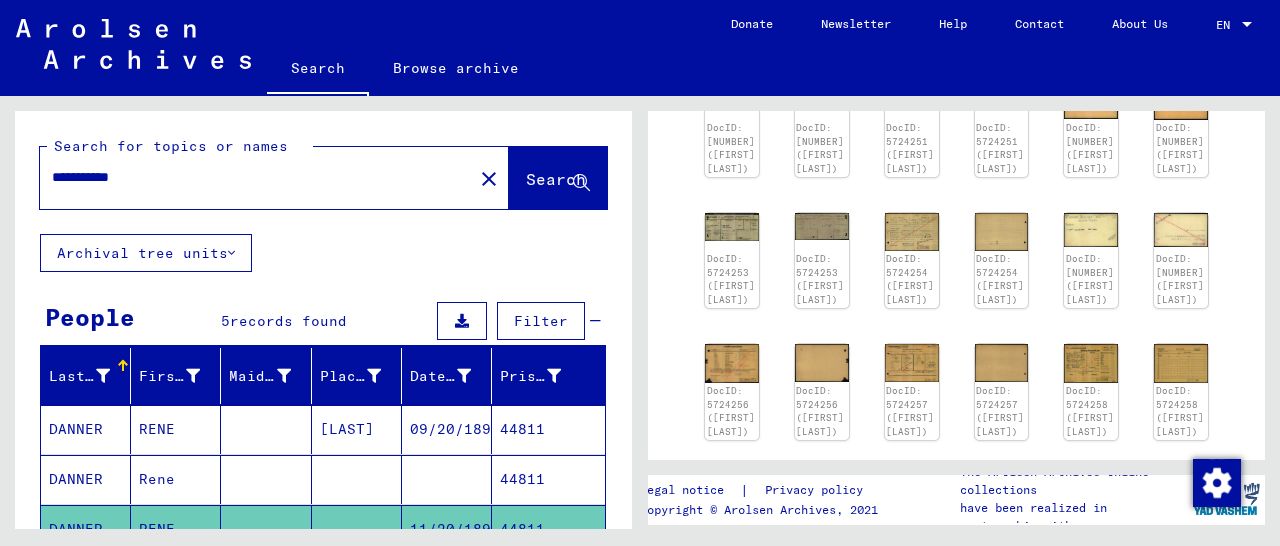 drag, startPoint x: 216, startPoint y: 186, endPoint x: 15, endPoint y: 190, distance: 201.0398 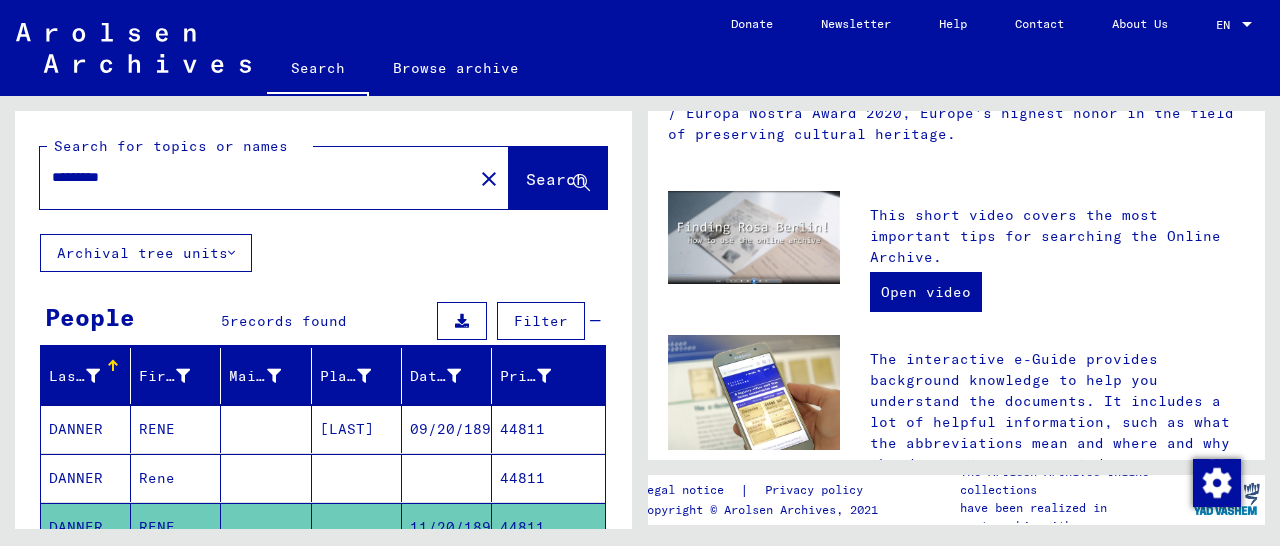 scroll, scrollTop: 0, scrollLeft: 0, axis: both 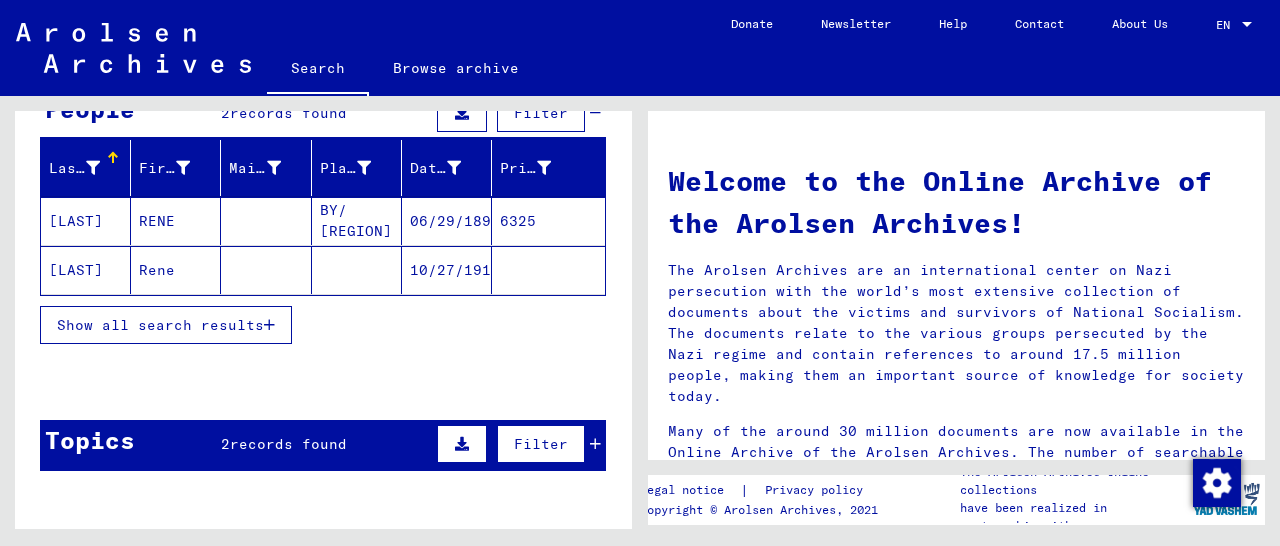 click on "6325" at bounding box center (548, 270) 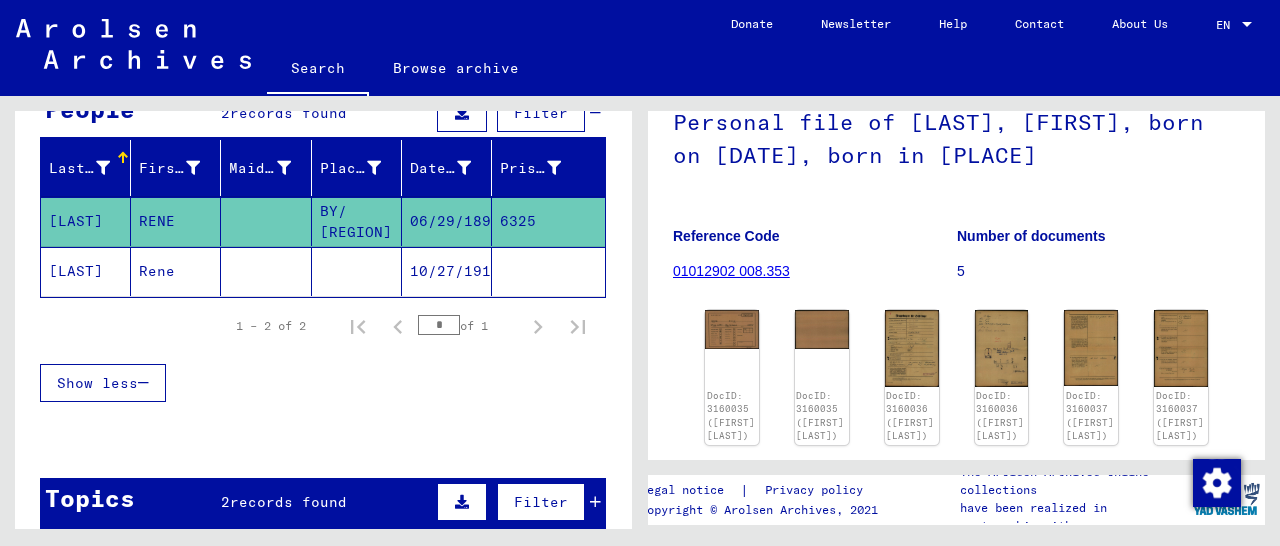 scroll, scrollTop: 312, scrollLeft: 0, axis: vertical 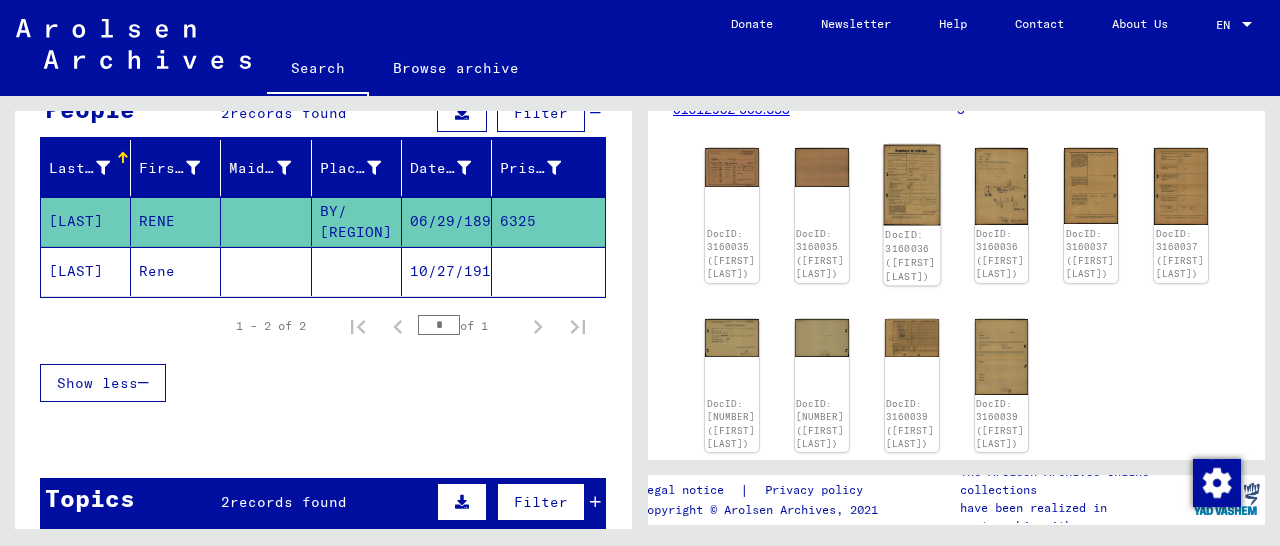 click 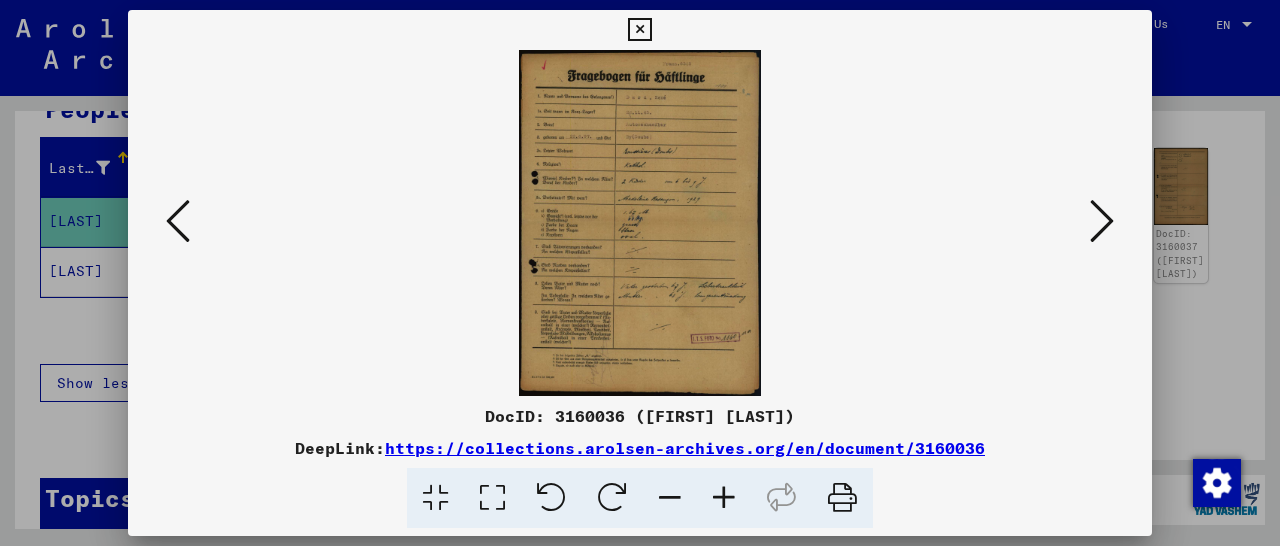 click at bounding box center (724, 498) 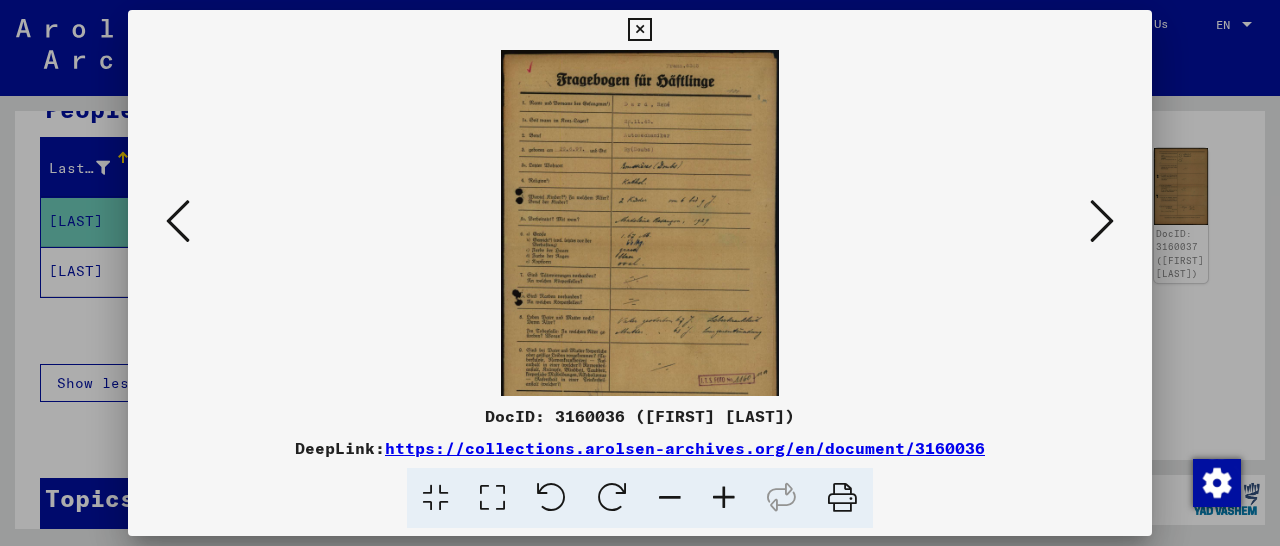 click at bounding box center [724, 498] 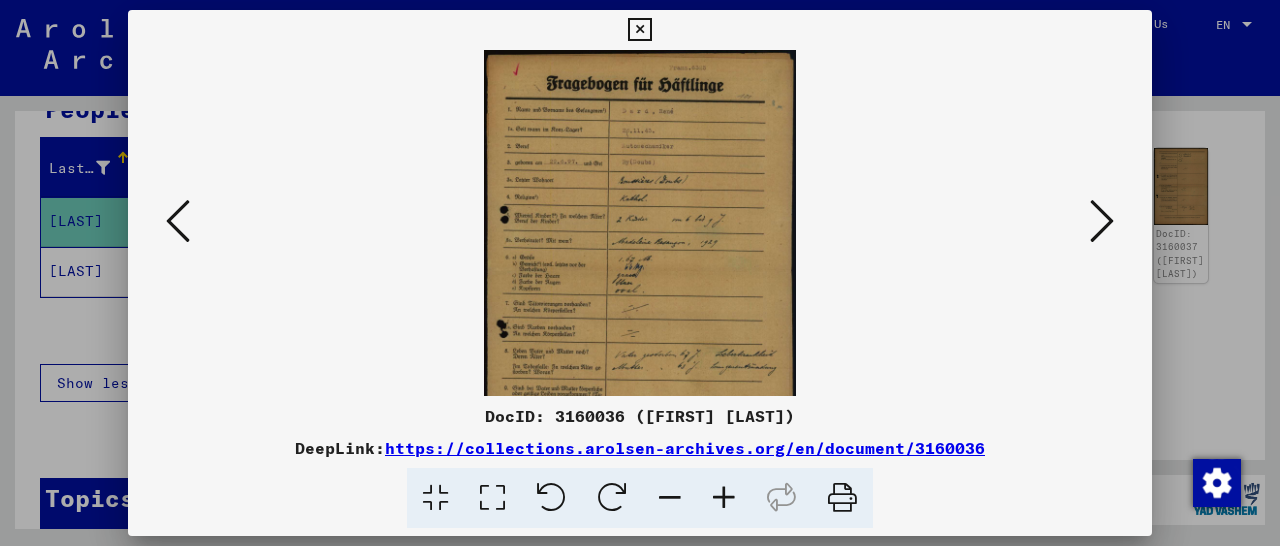 click at bounding box center (724, 498) 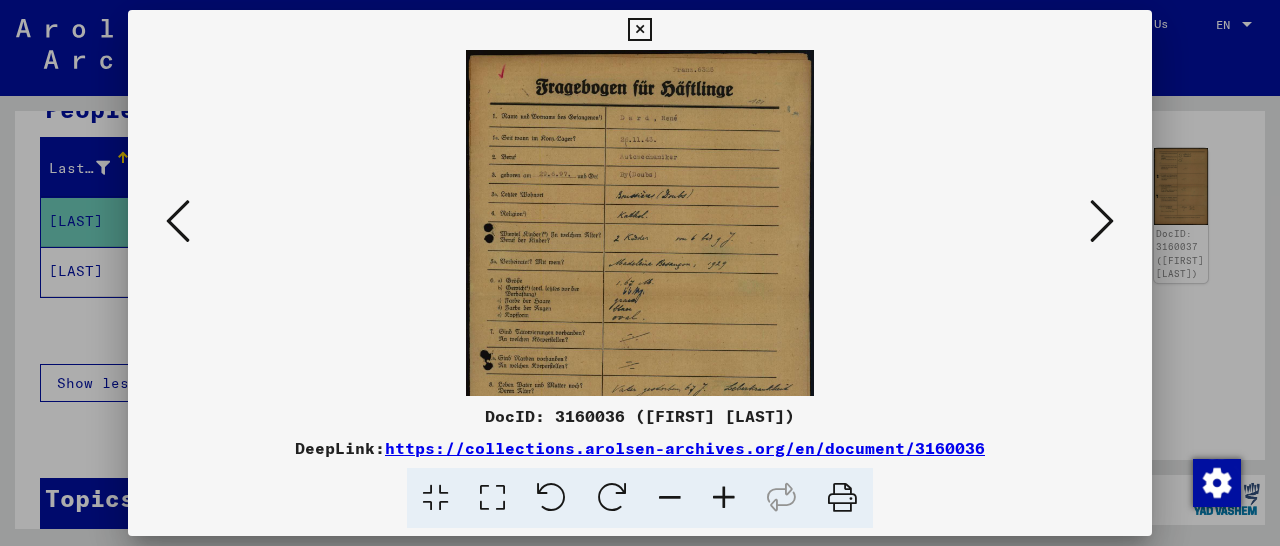 click at bounding box center (724, 498) 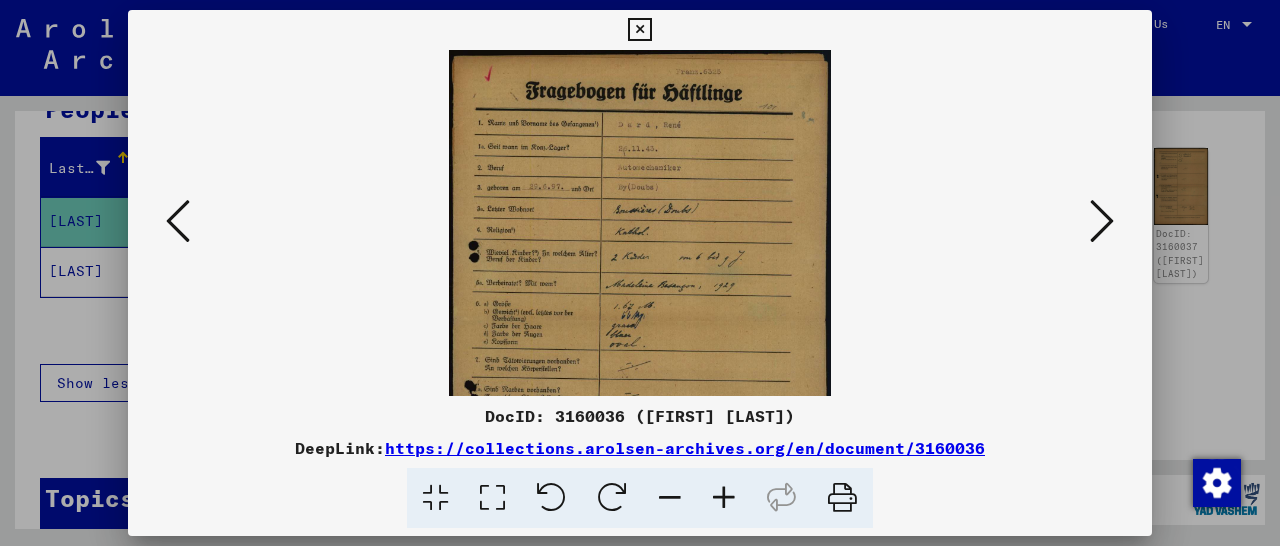 click at bounding box center (724, 498) 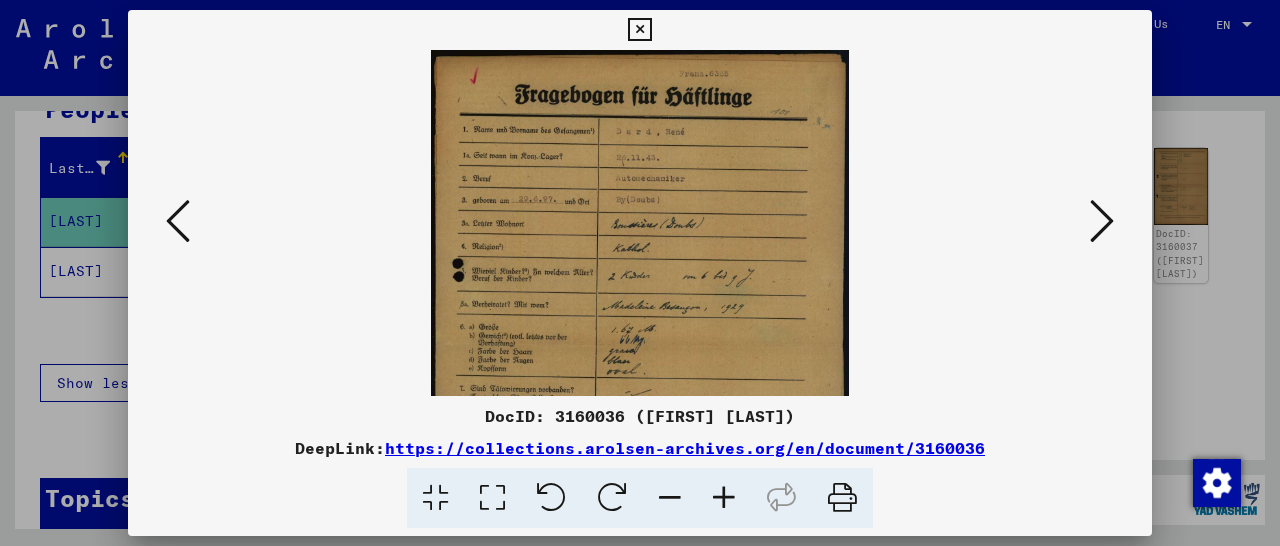 click at bounding box center [724, 498] 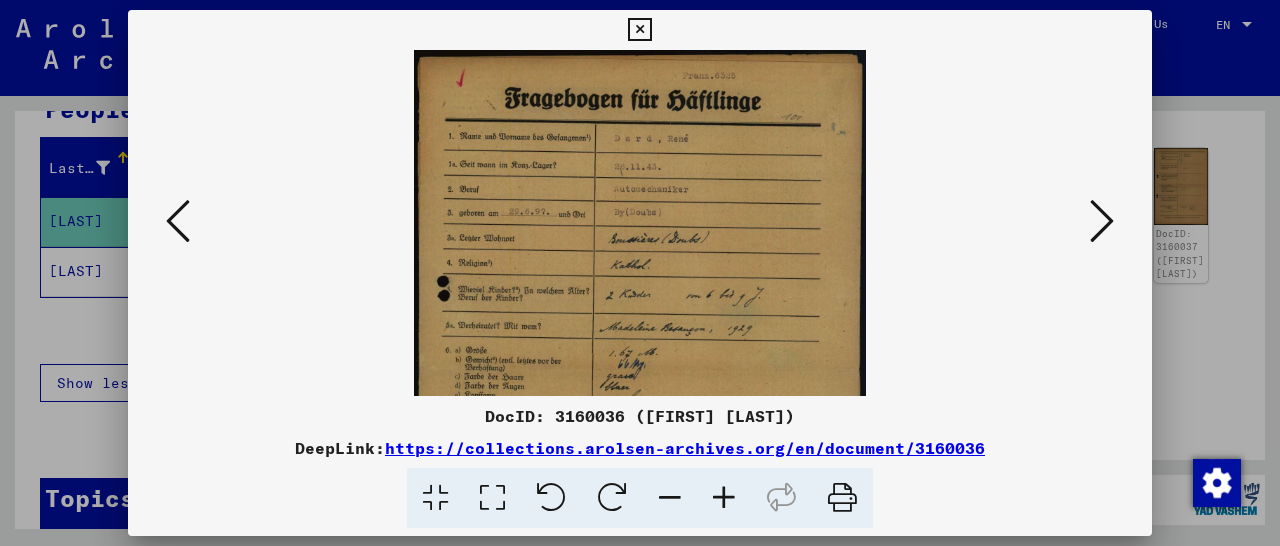click at bounding box center (724, 498) 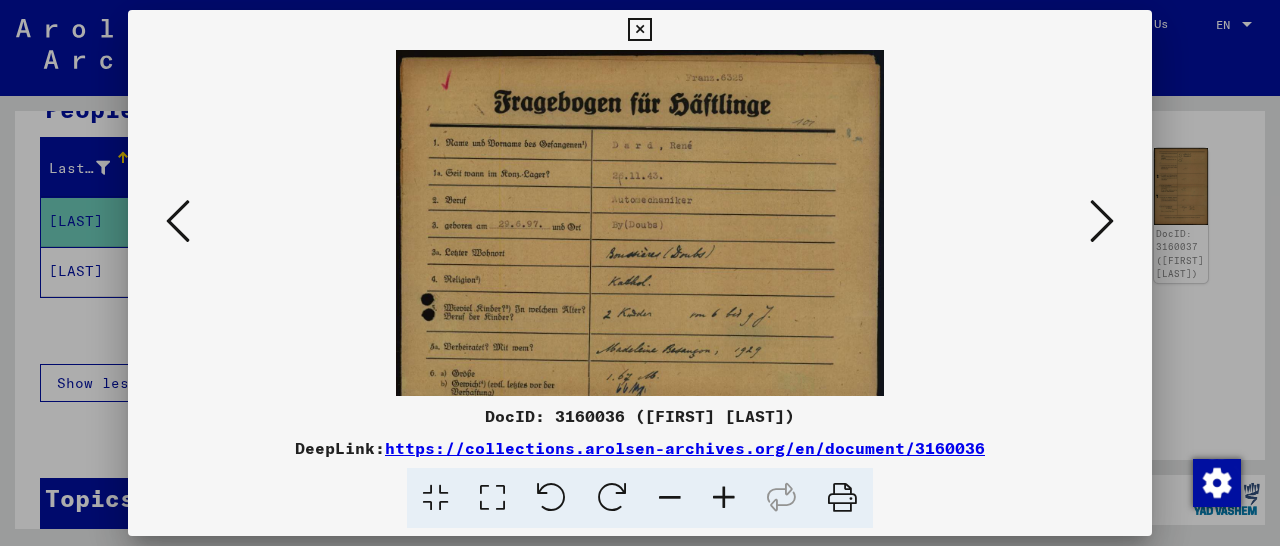 click at bounding box center [639, 30] 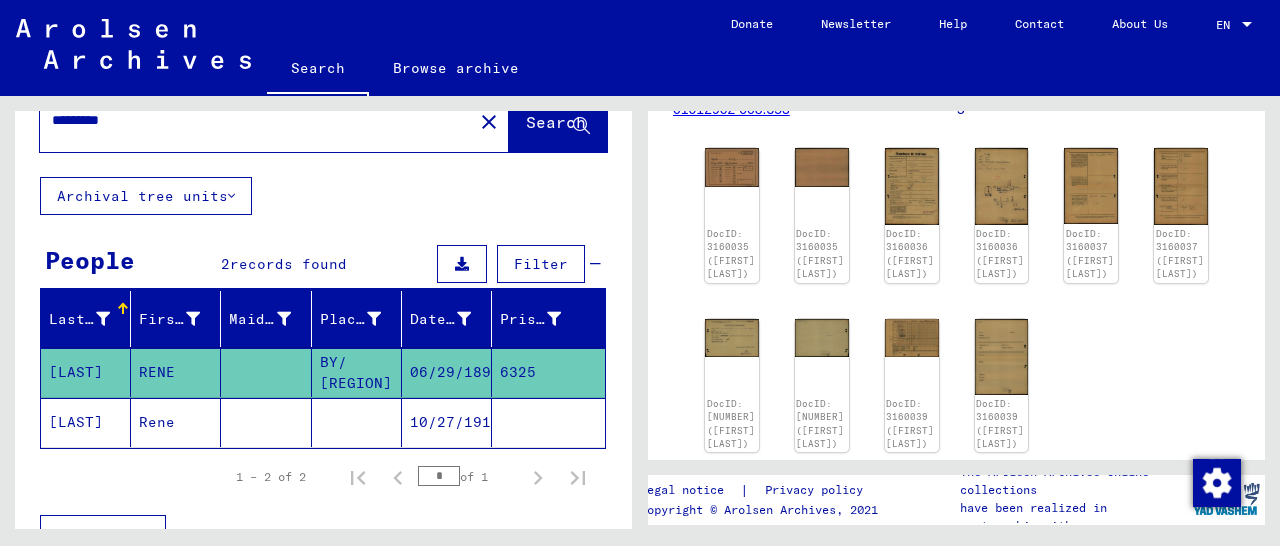 scroll, scrollTop: 0, scrollLeft: 0, axis: both 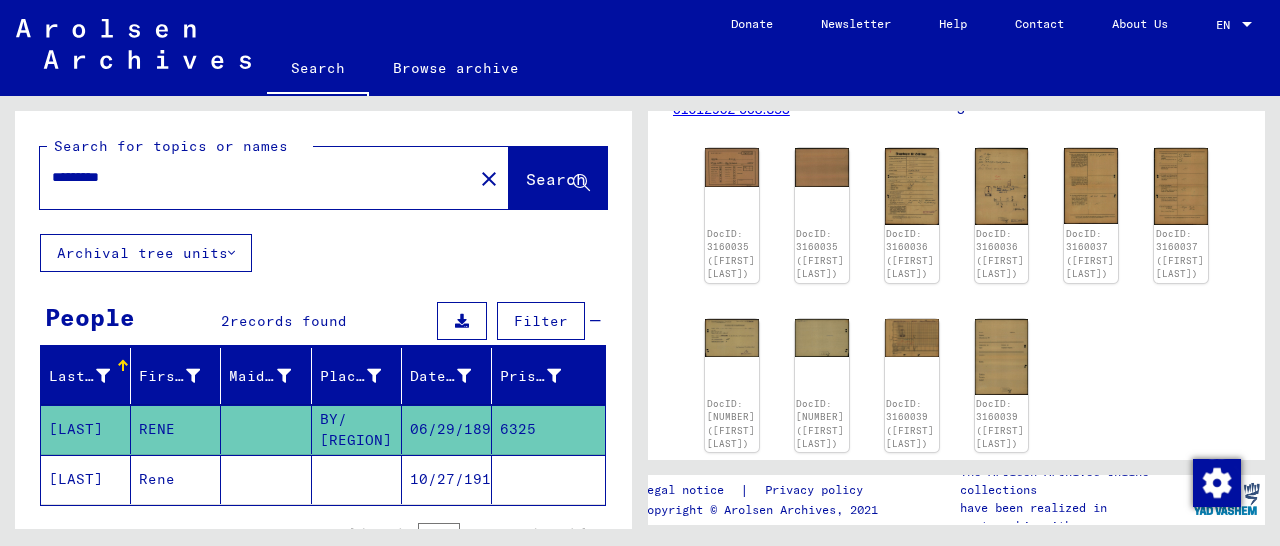 drag, startPoint x: 162, startPoint y: 178, endPoint x: 1, endPoint y: 175, distance: 161.02795 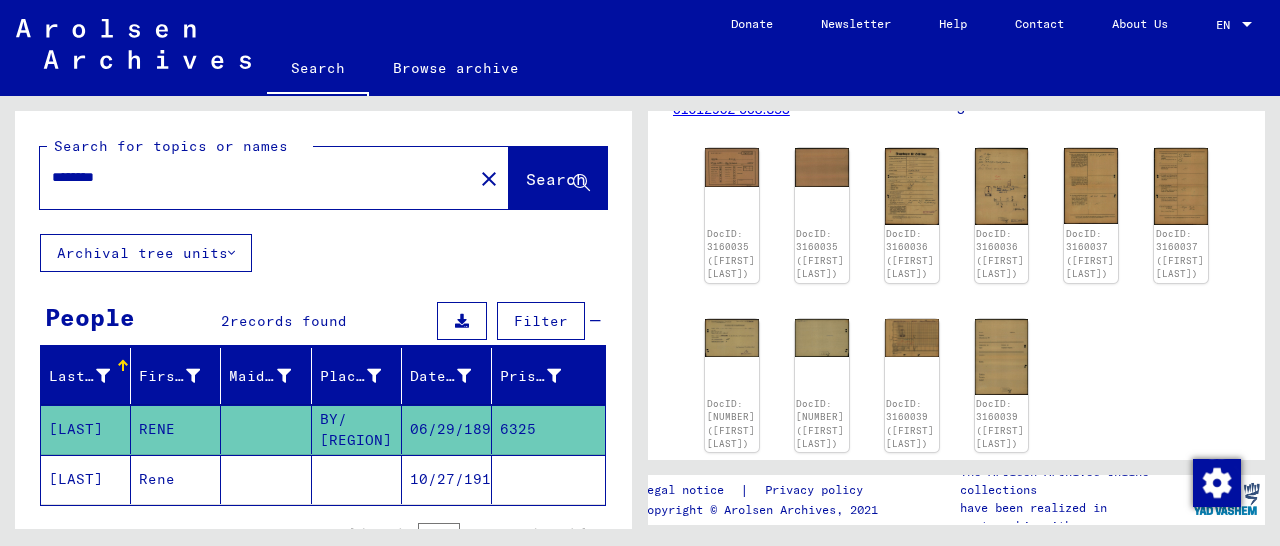 click on "Search" 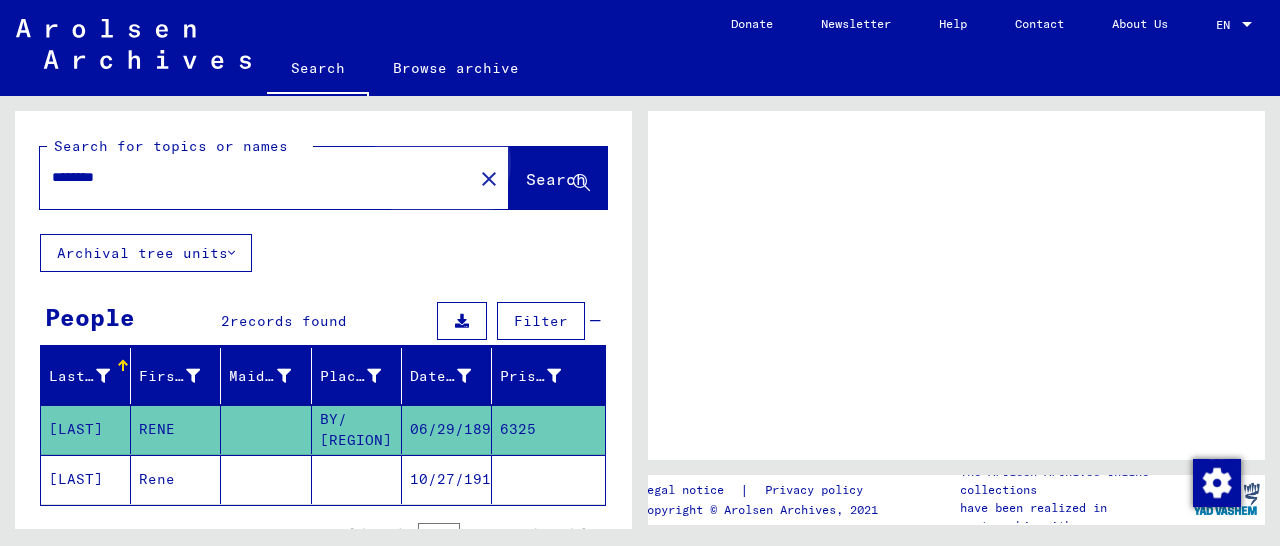 scroll, scrollTop: 0, scrollLeft: 0, axis: both 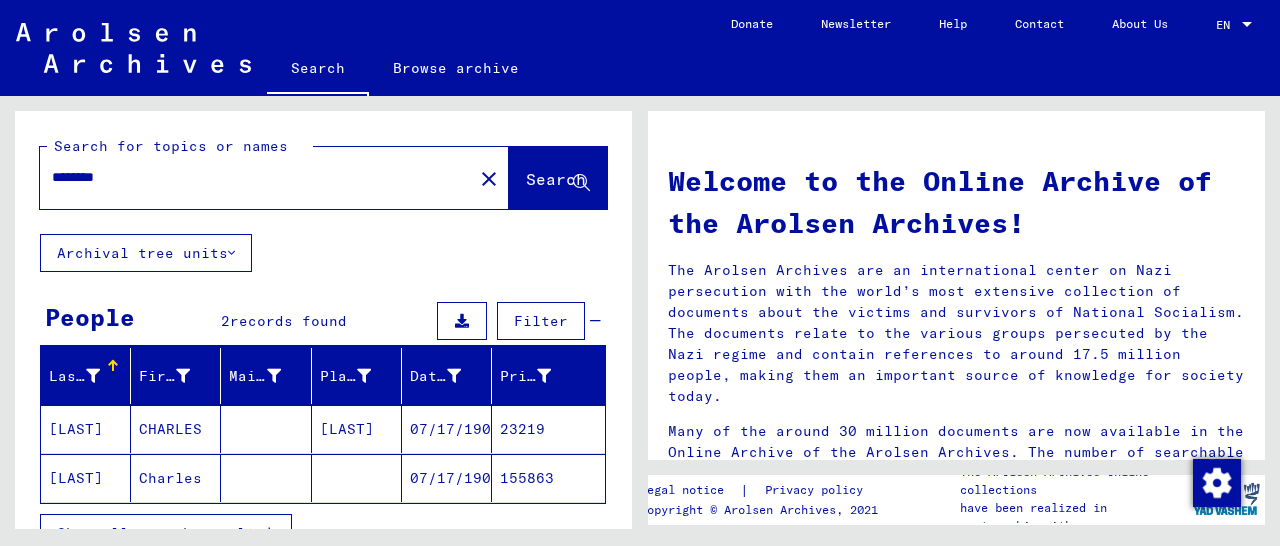 click on "155863" 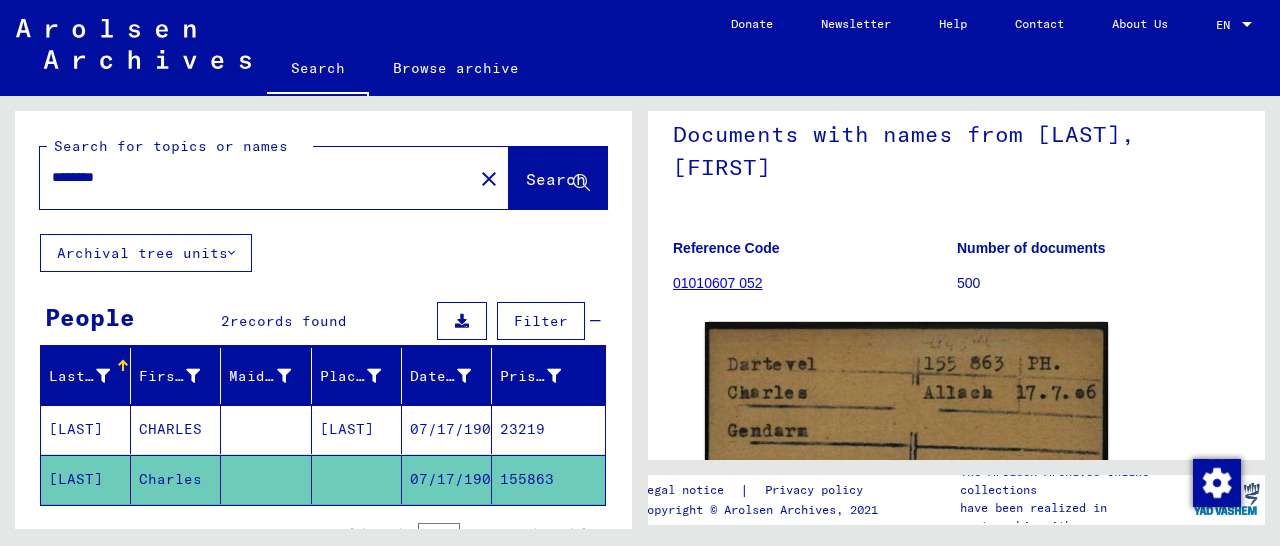 scroll, scrollTop: 312, scrollLeft: 0, axis: vertical 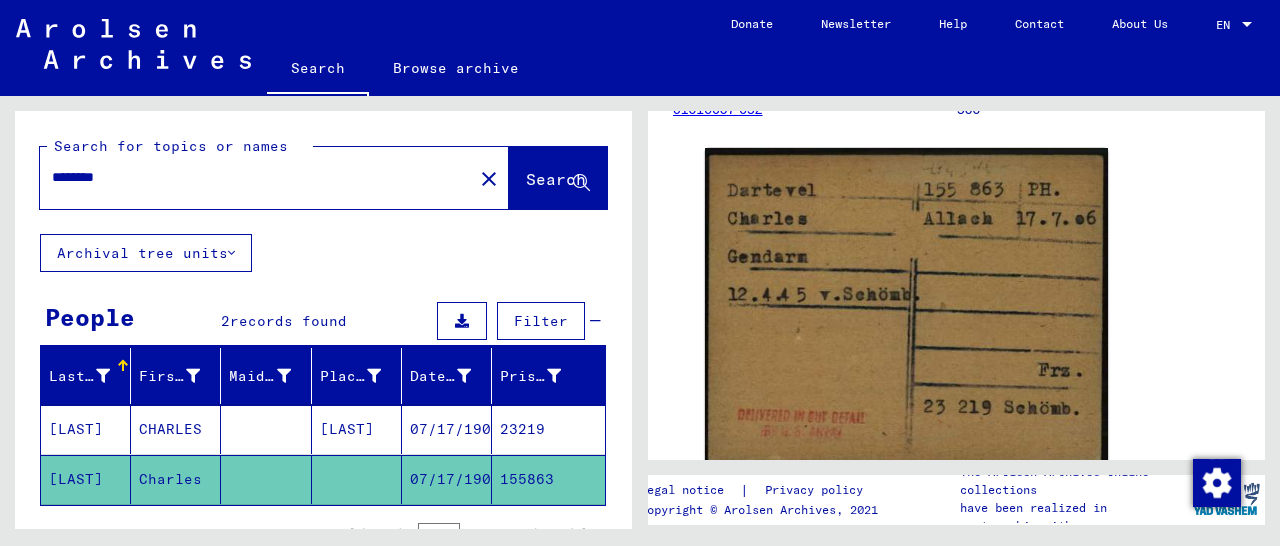 click on "23219" at bounding box center [548, 479] 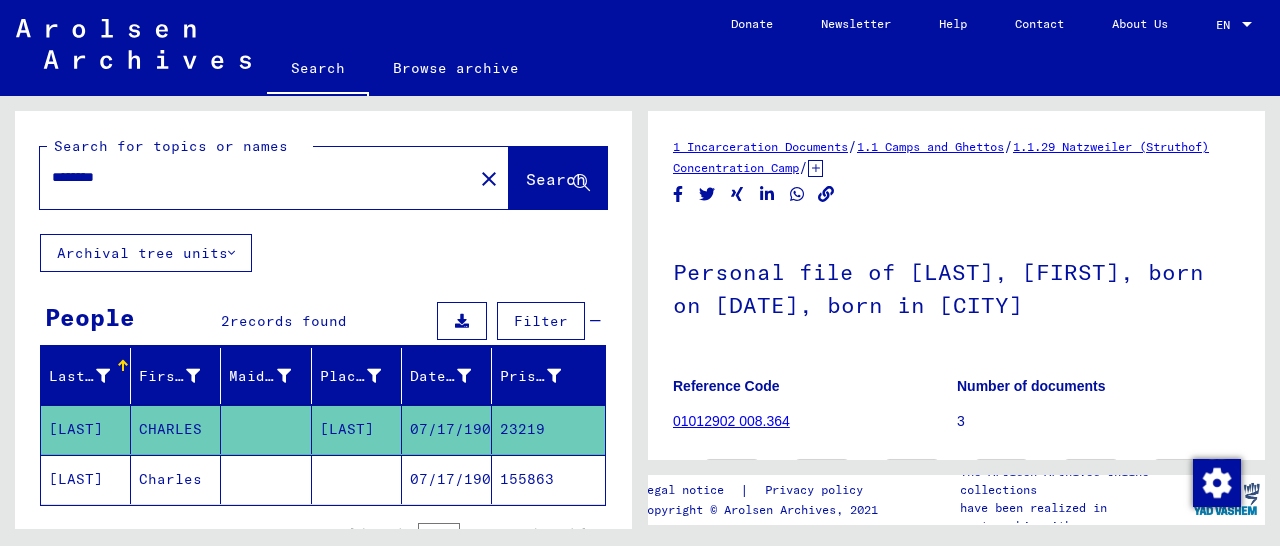 scroll, scrollTop: 208, scrollLeft: 0, axis: vertical 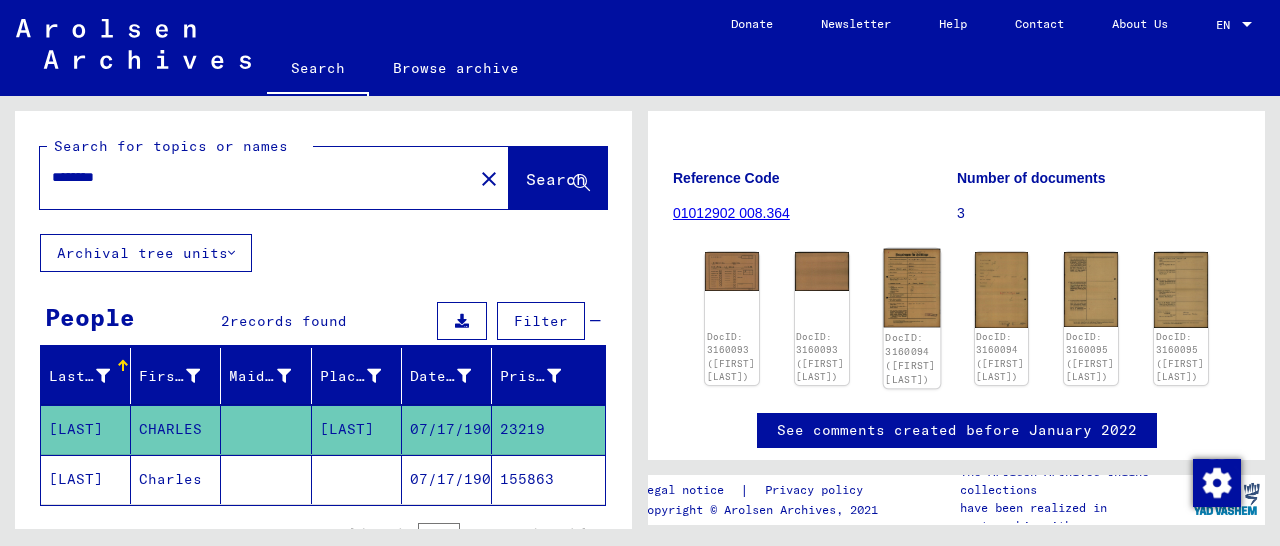 click 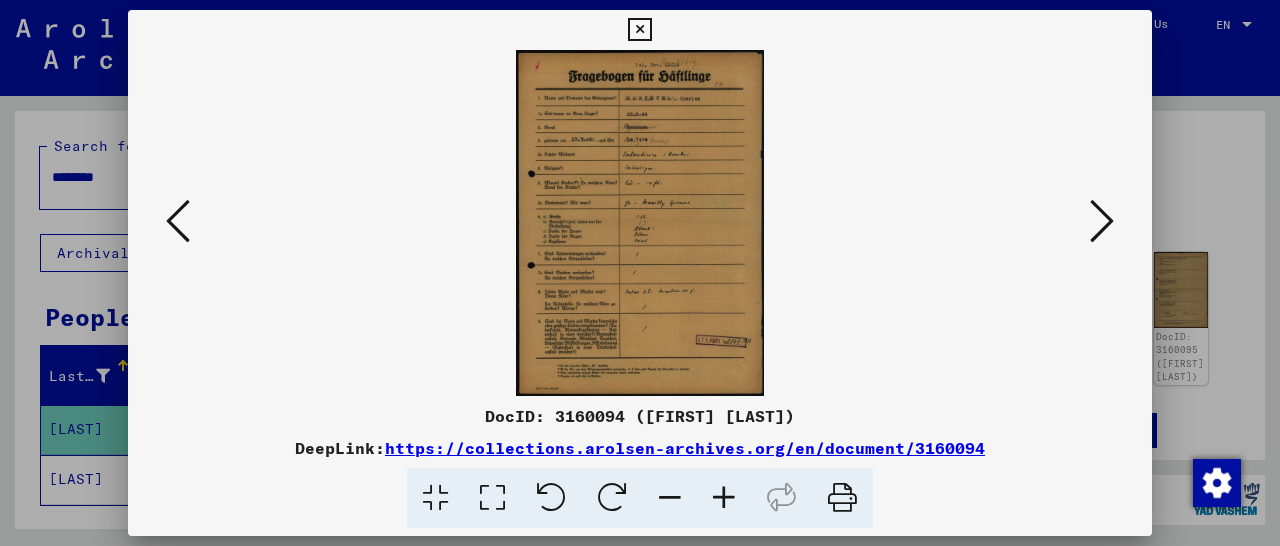 click at bounding box center [724, 498] 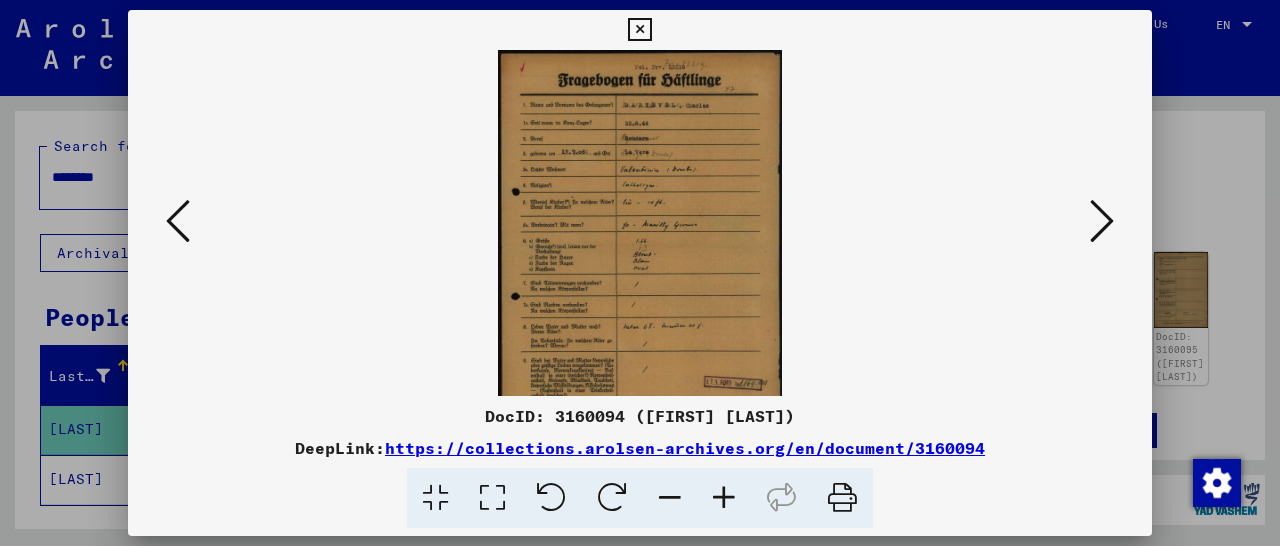 click at bounding box center [724, 498] 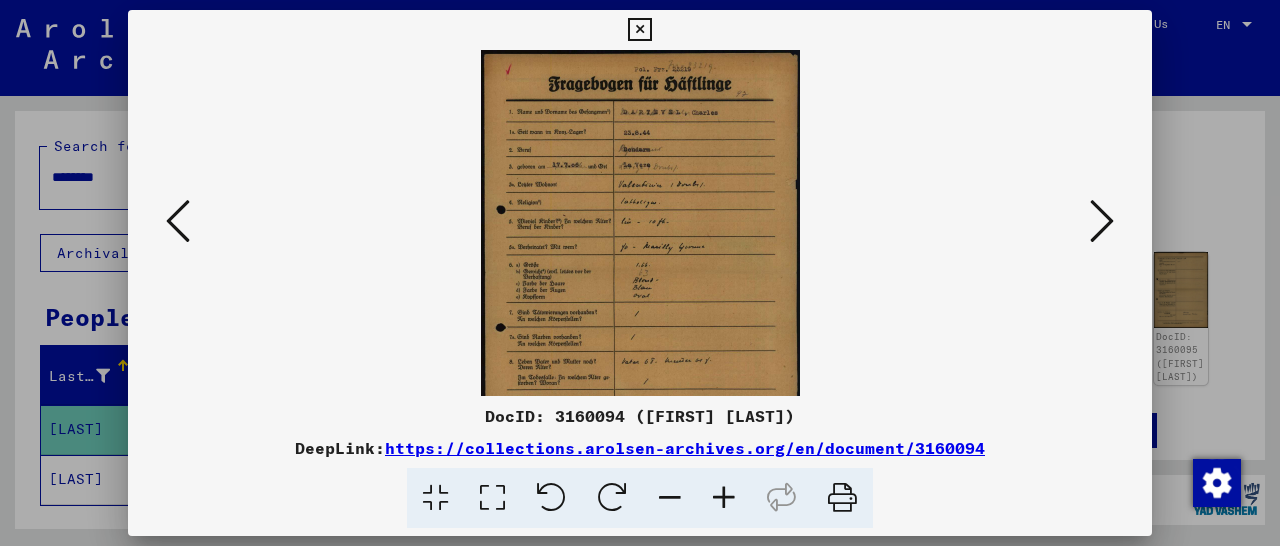 click at bounding box center (724, 498) 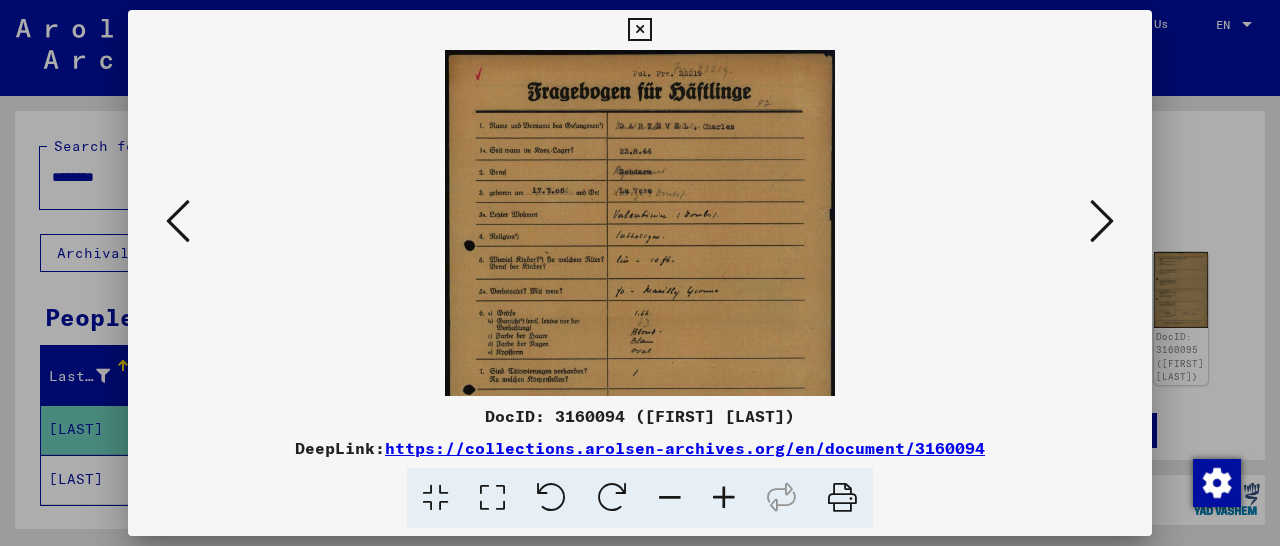 click at bounding box center (724, 498) 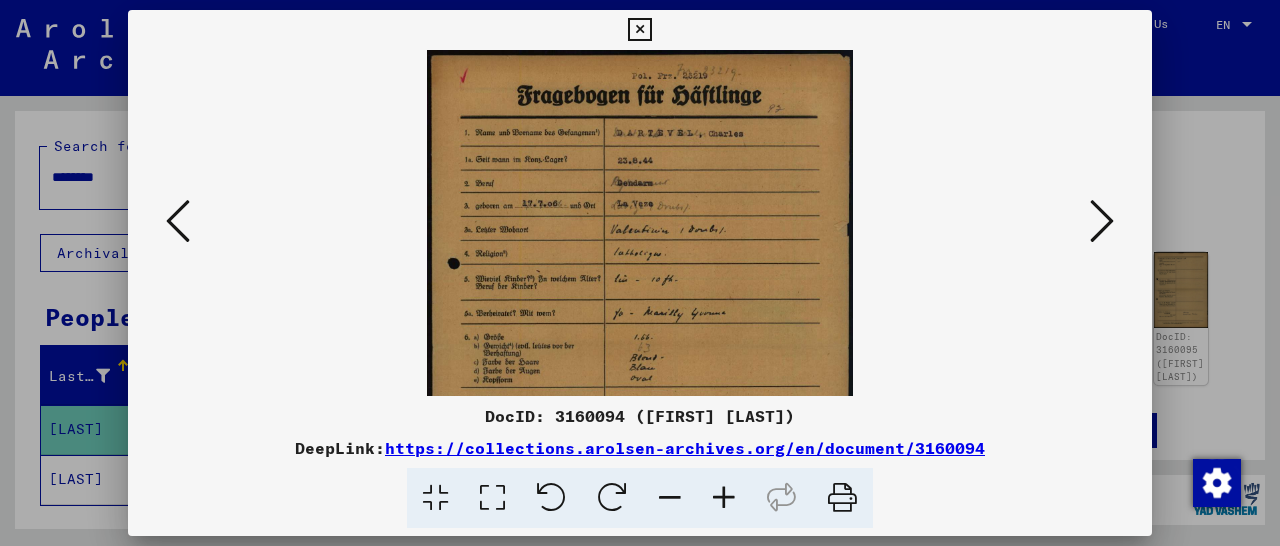 click at bounding box center (724, 498) 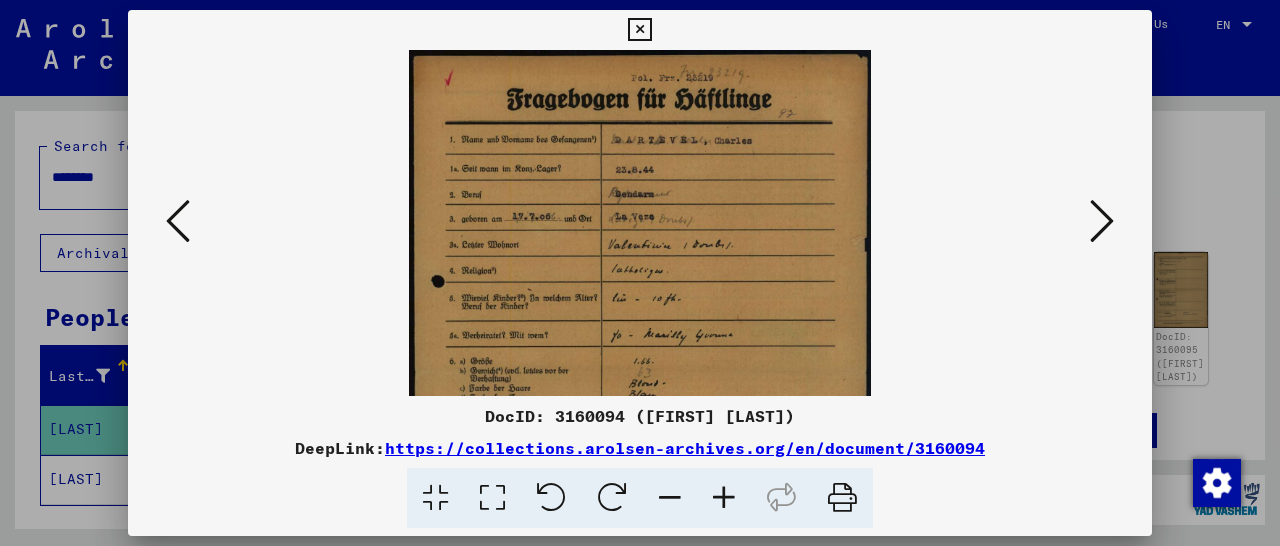click at bounding box center [724, 498] 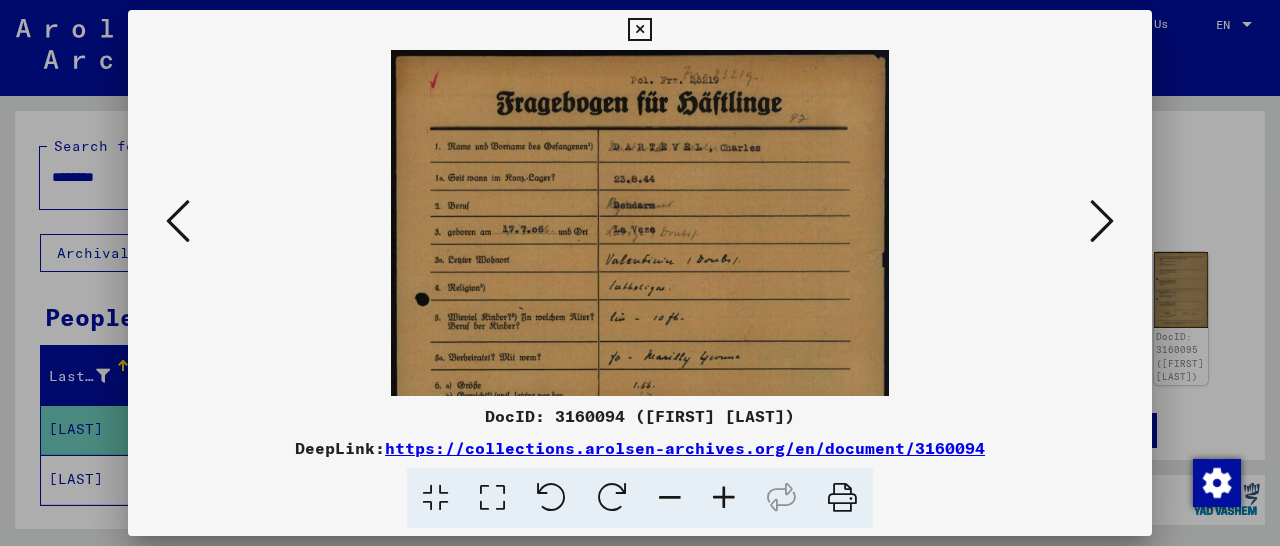 click at bounding box center [724, 498] 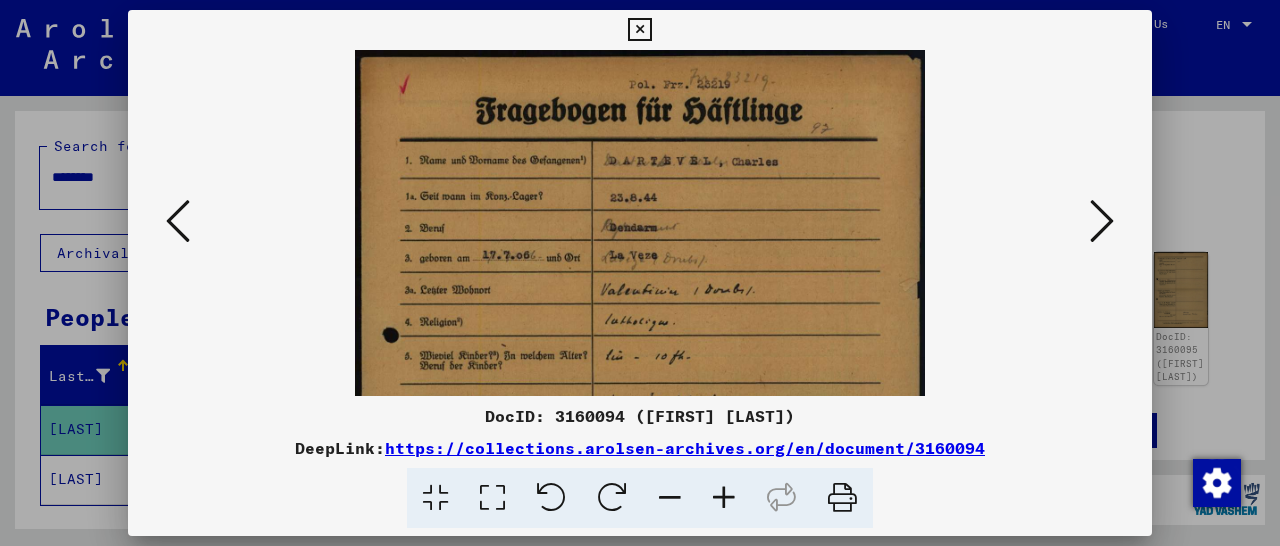 click at bounding box center (724, 498) 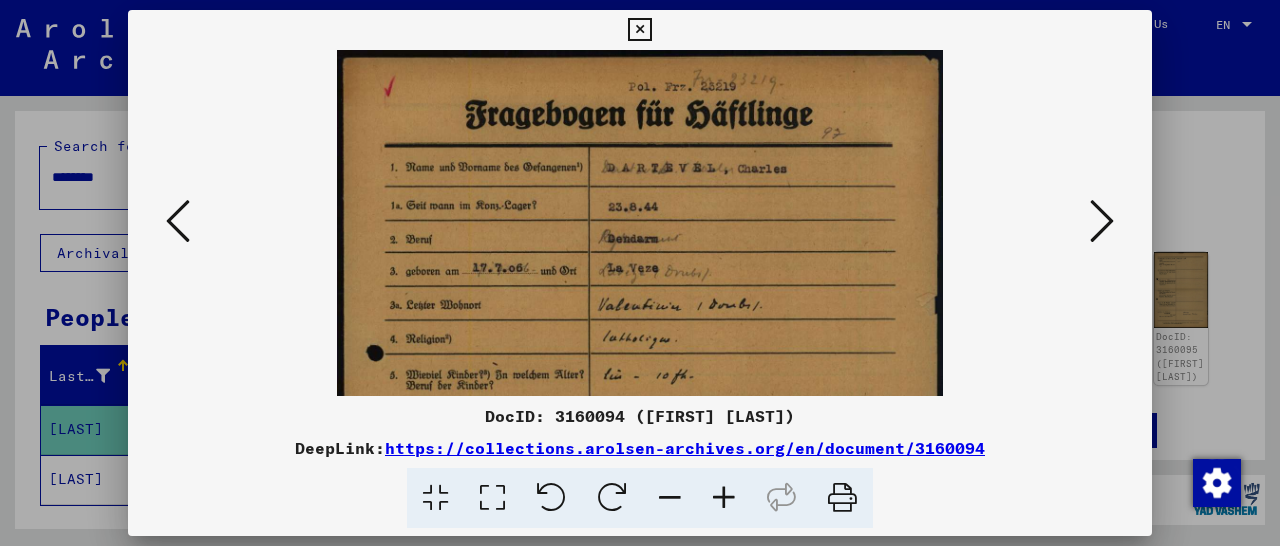 click at bounding box center [724, 498] 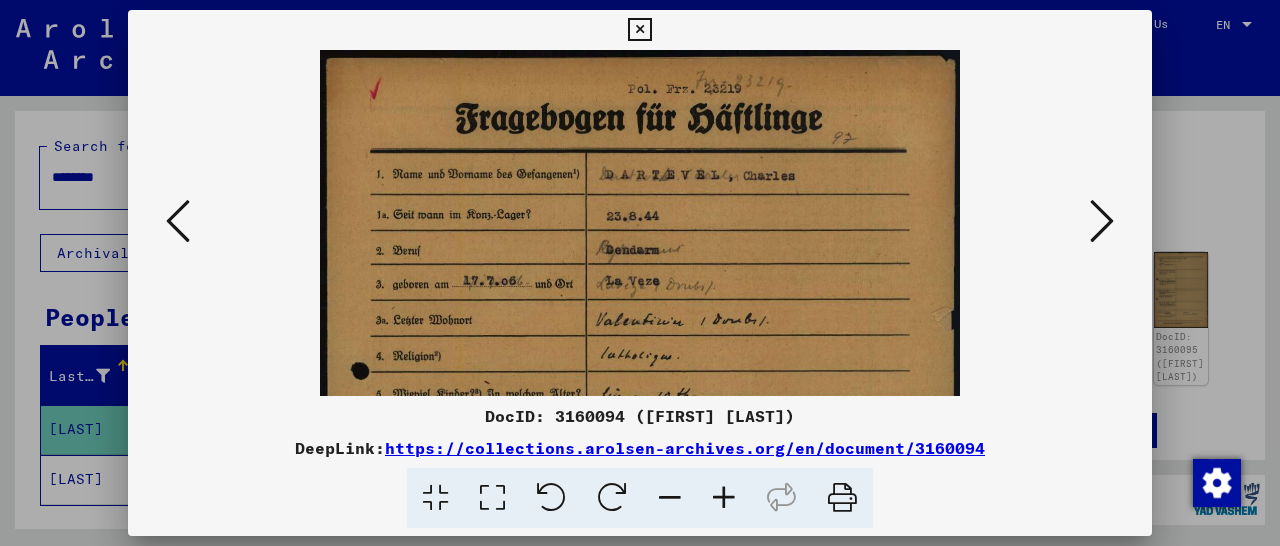 click at bounding box center [724, 498] 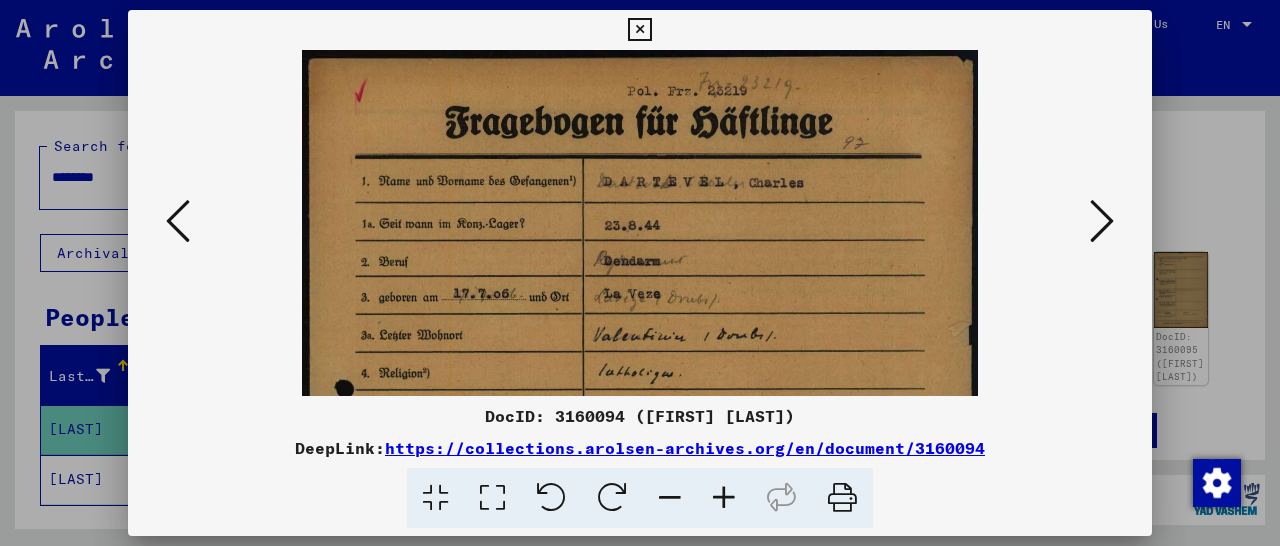 click at bounding box center [724, 498] 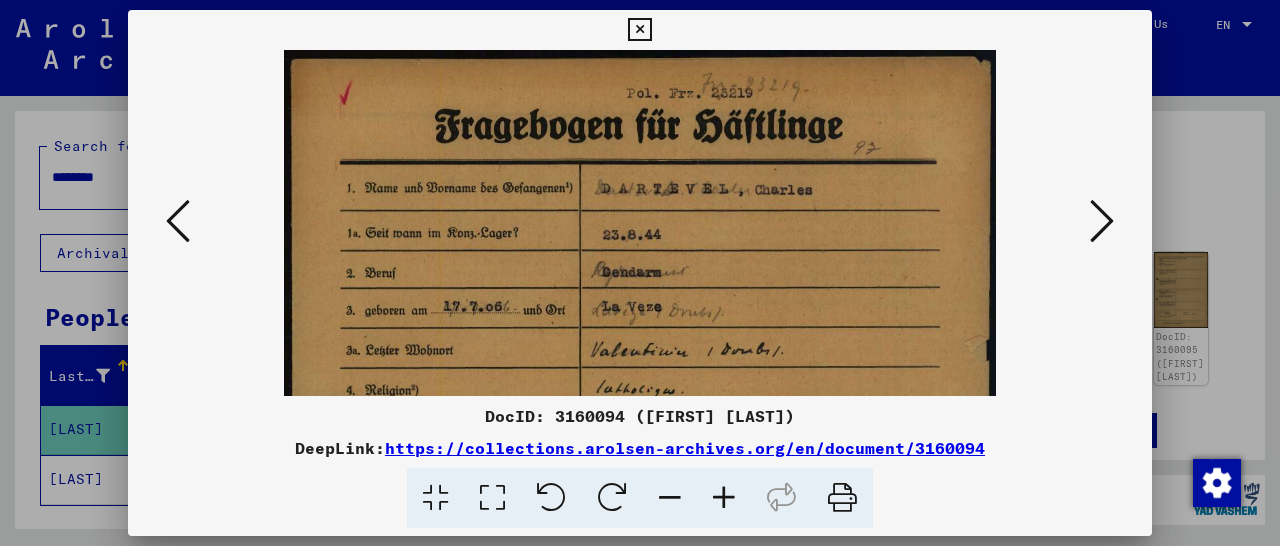 click at bounding box center [724, 498] 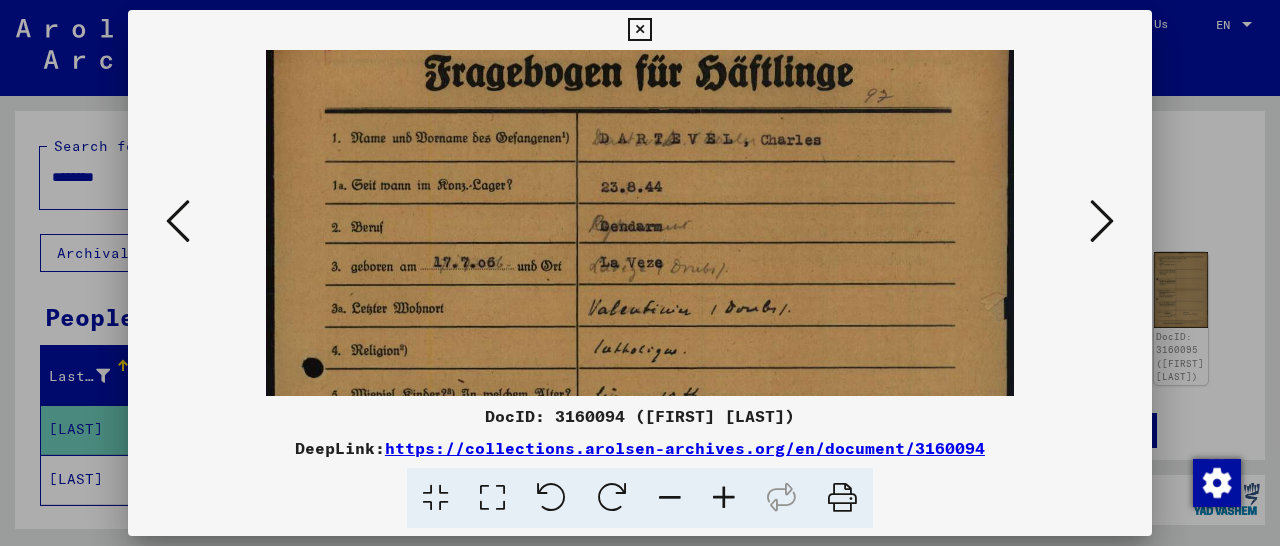 scroll, scrollTop: 61, scrollLeft: 0, axis: vertical 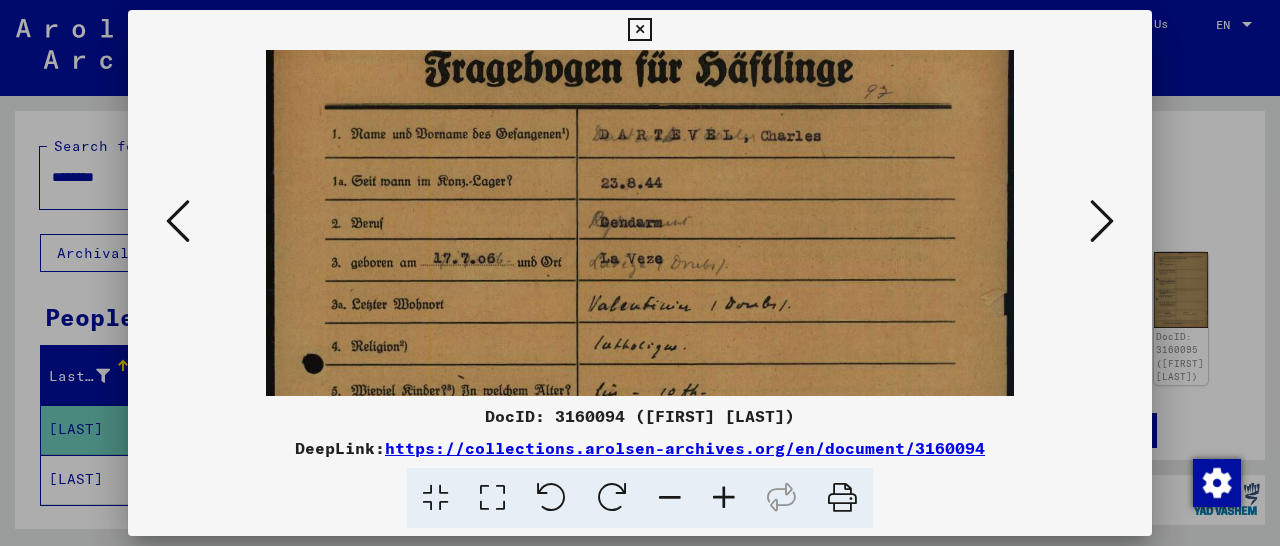 drag, startPoint x: 718, startPoint y: 367, endPoint x: 714, endPoint y: 306, distance: 61.13101 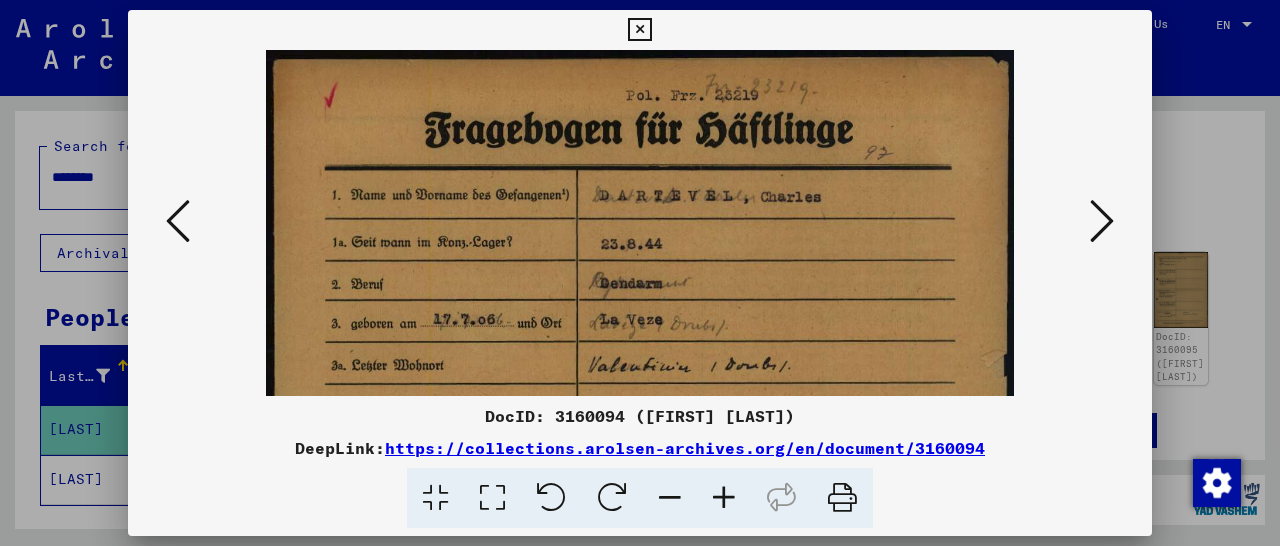 drag, startPoint x: 717, startPoint y: 252, endPoint x: 721, endPoint y: 344, distance: 92.086914 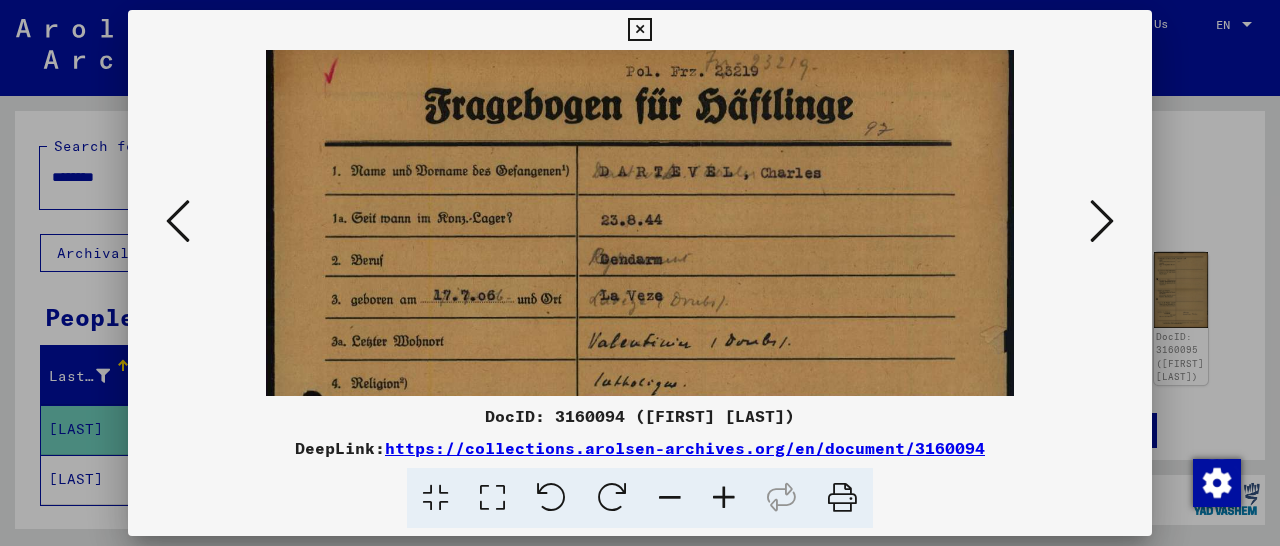 scroll, scrollTop: 30, scrollLeft: 0, axis: vertical 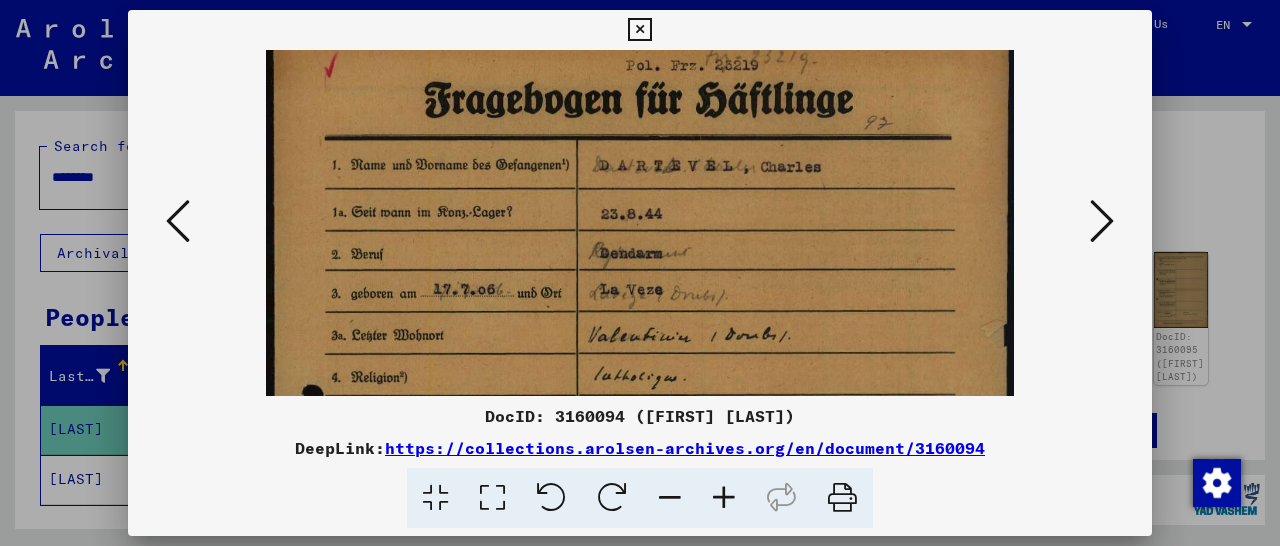 drag, startPoint x: 700, startPoint y: 293, endPoint x: 703, endPoint y: 263, distance: 30.149628 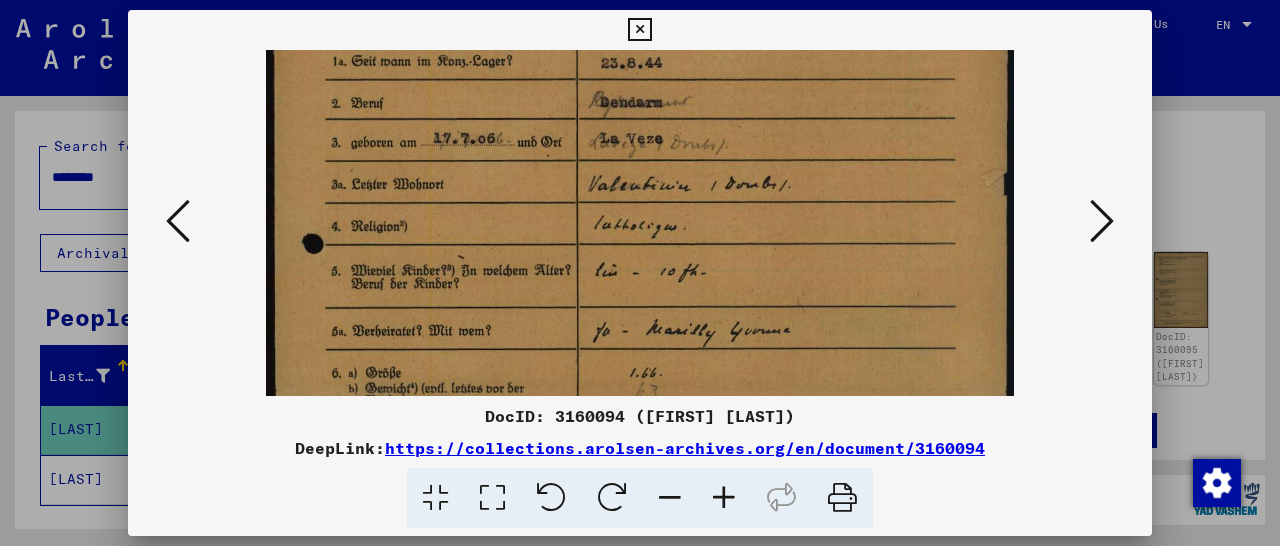 scroll, scrollTop: 187, scrollLeft: 0, axis: vertical 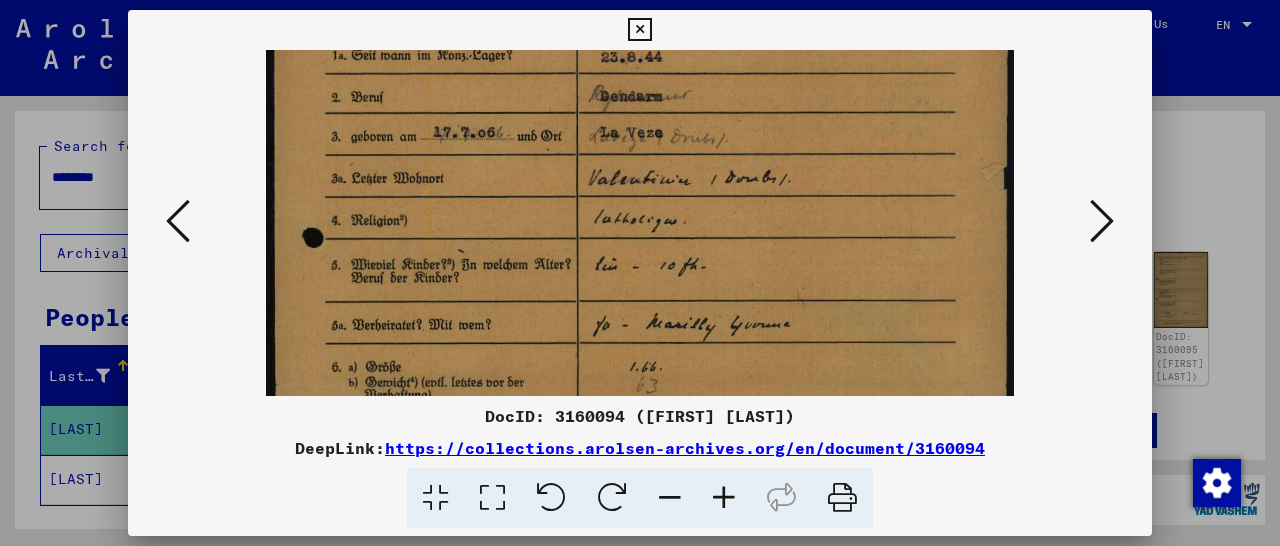 drag, startPoint x: 659, startPoint y: 331, endPoint x: 692, endPoint y: 174, distance: 160.43066 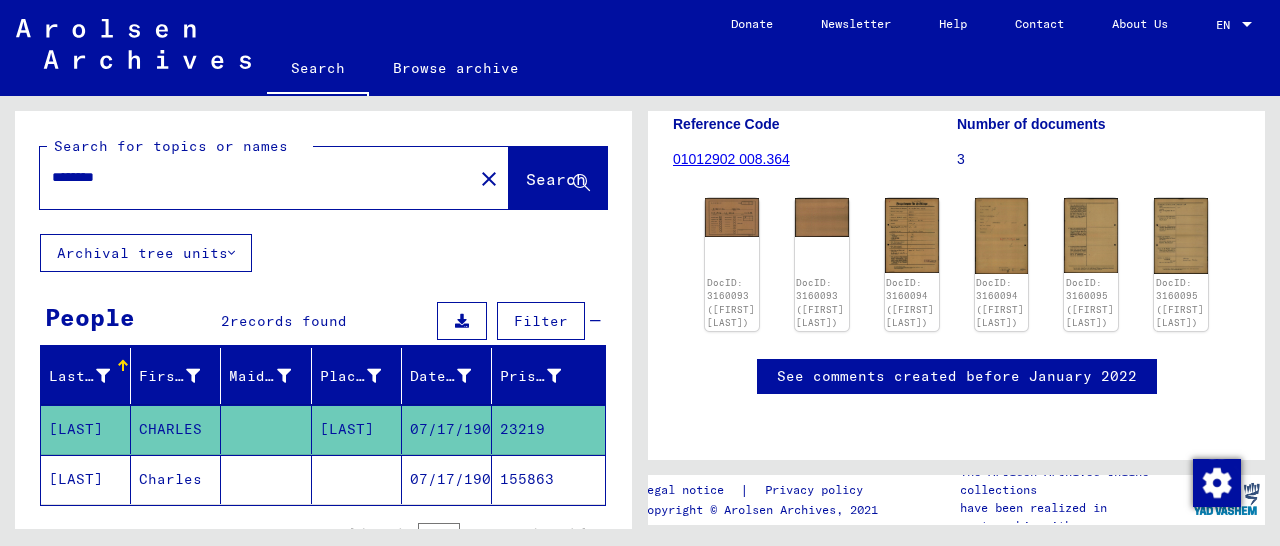 scroll, scrollTop: 191, scrollLeft: 0, axis: vertical 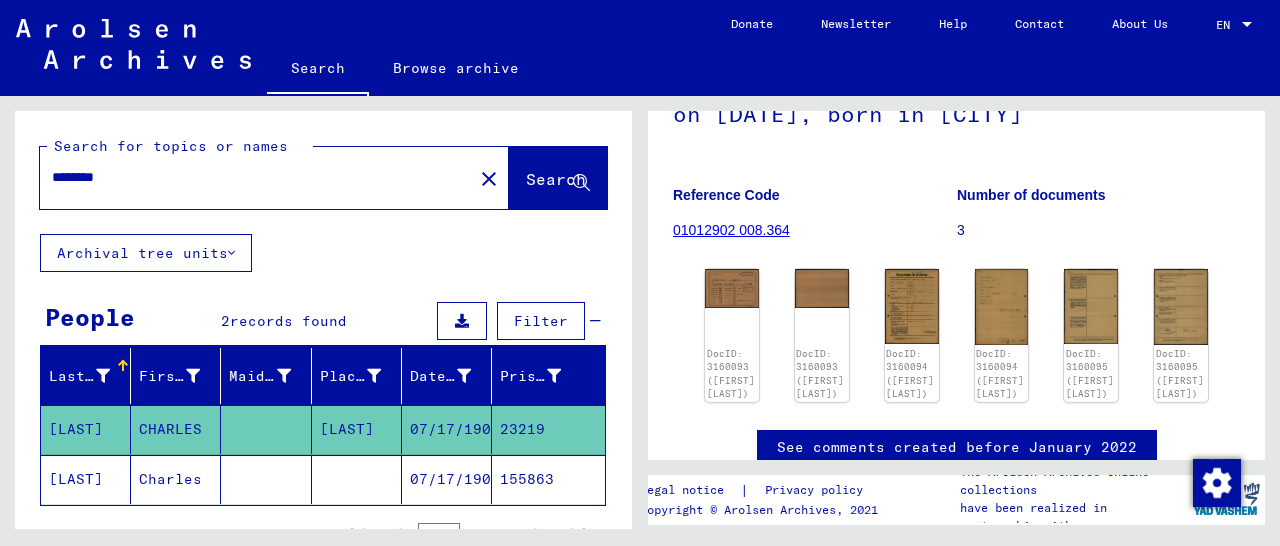 drag, startPoint x: 135, startPoint y: 179, endPoint x: 65, endPoint y: 185, distance: 70.256676 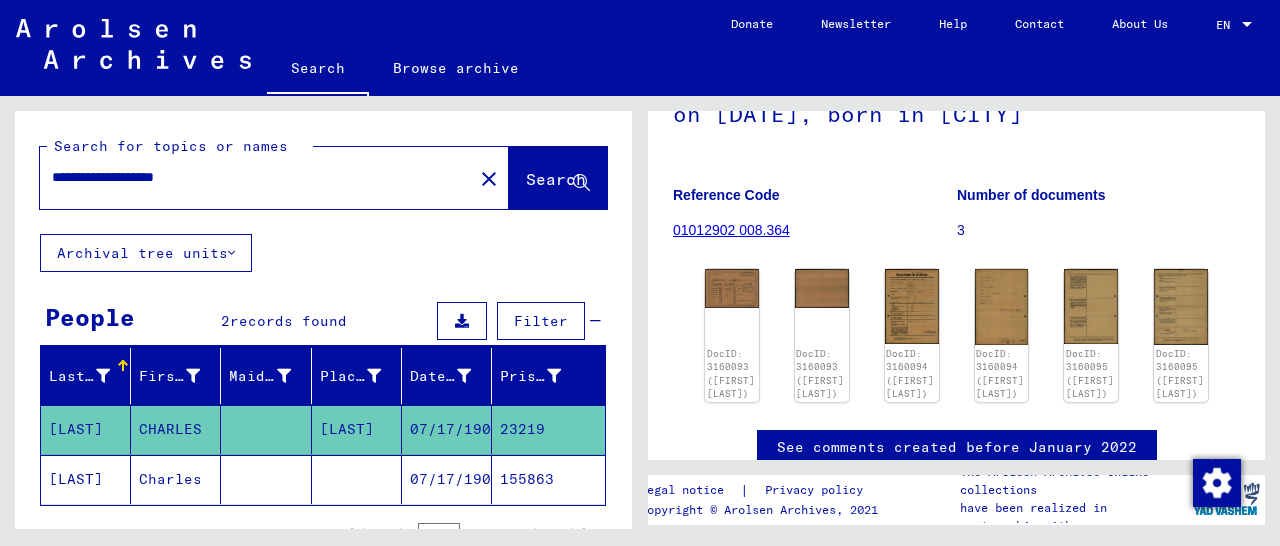 click on "Search" 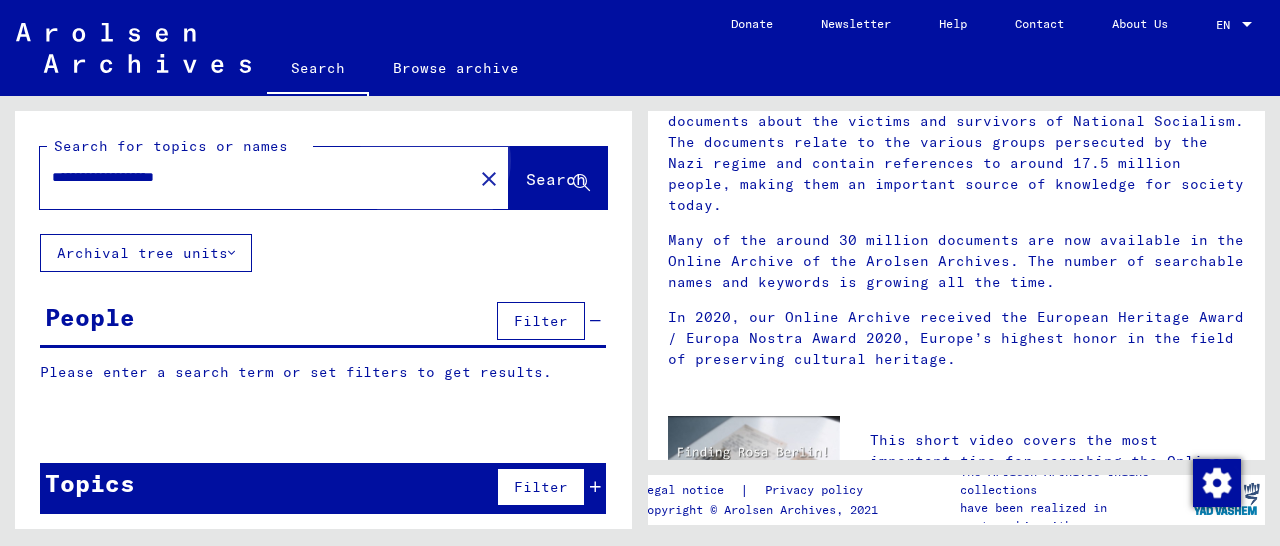 scroll, scrollTop: 0, scrollLeft: 0, axis: both 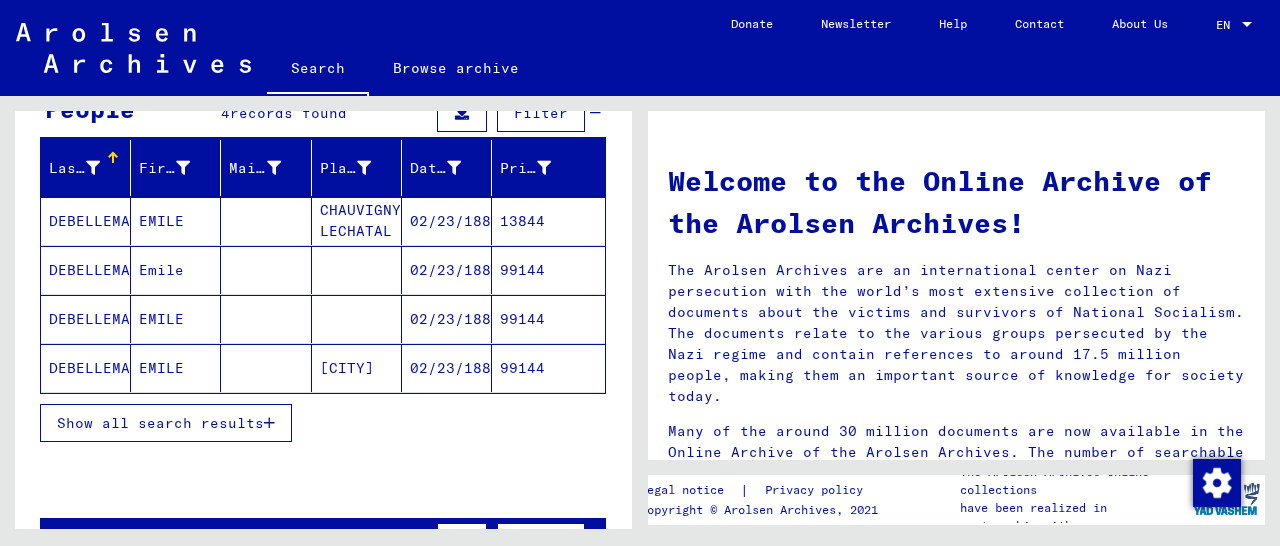 click on "13844" at bounding box center [548, 270] 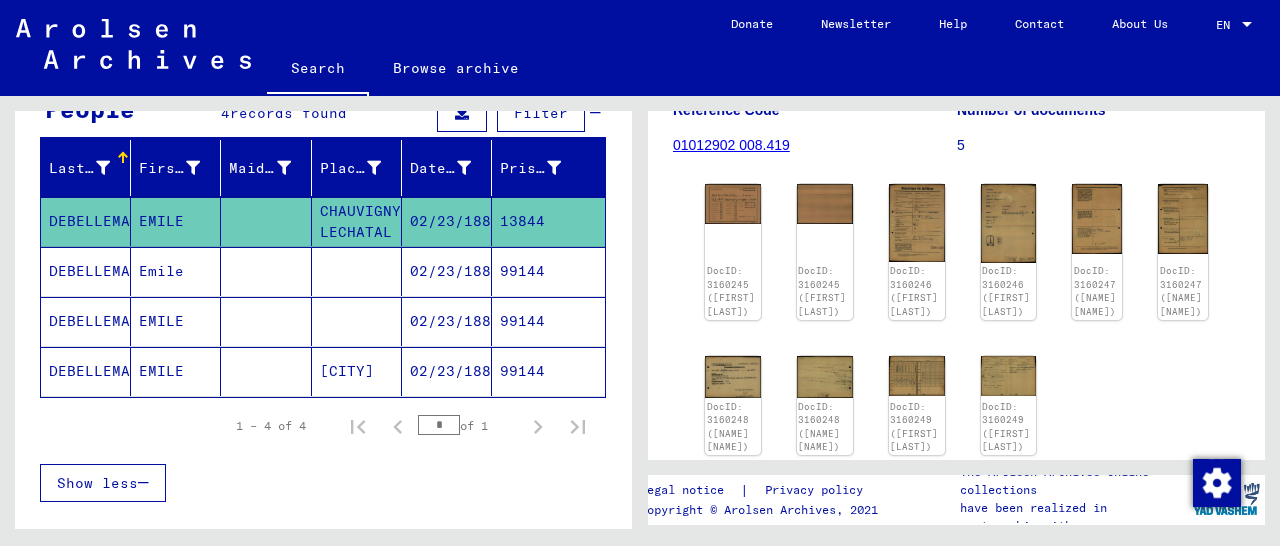 scroll, scrollTop: 312, scrollLeft: 0, axis: vertical 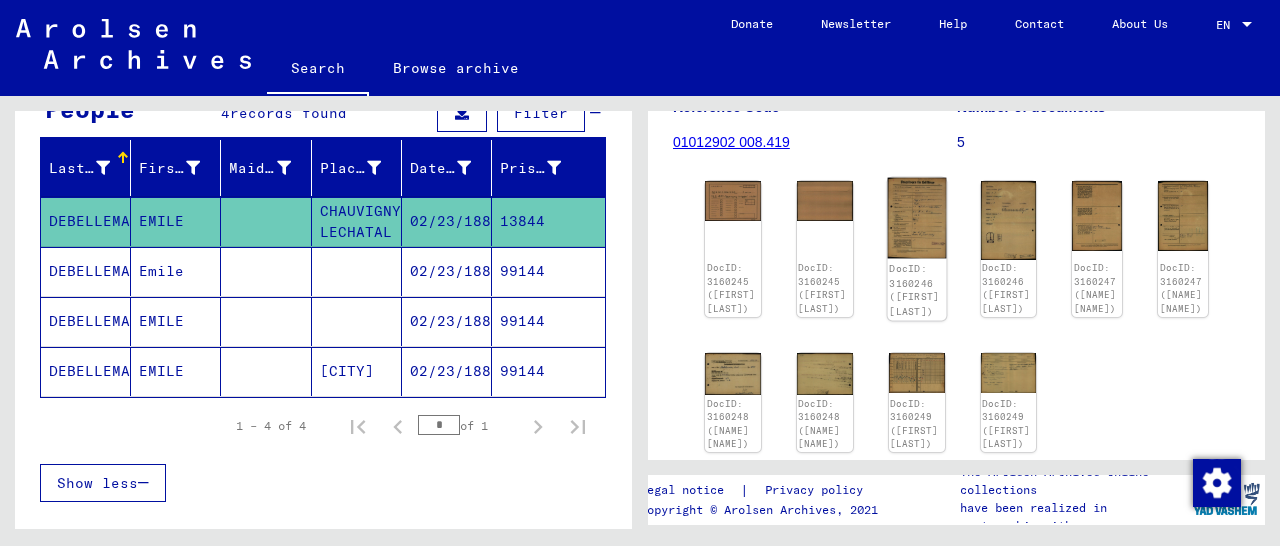 click 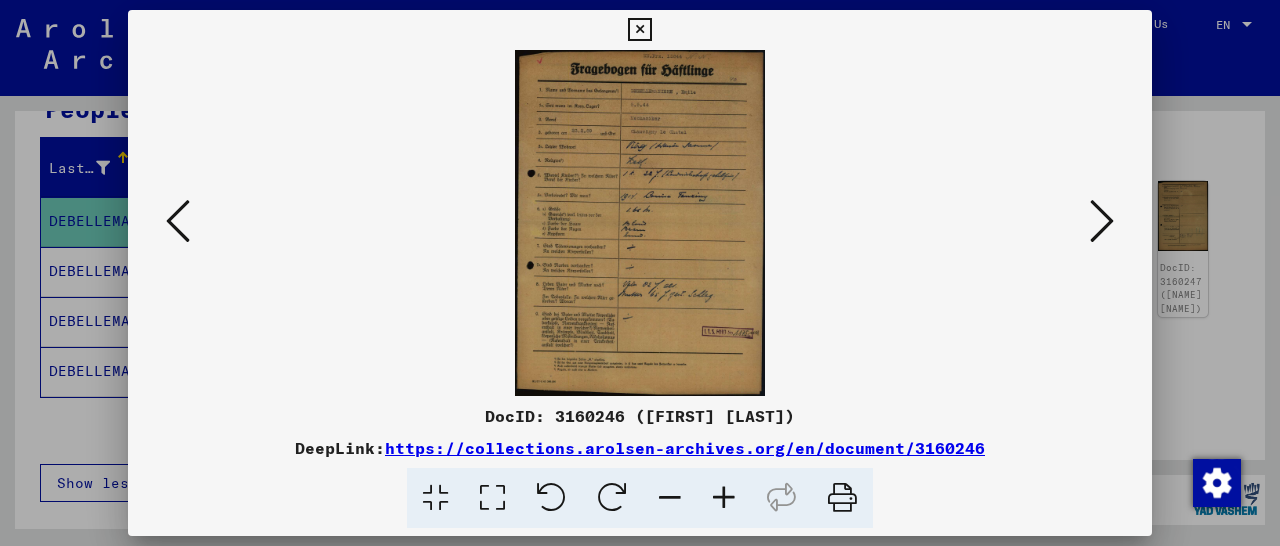 click at bounding box center (724, 498) 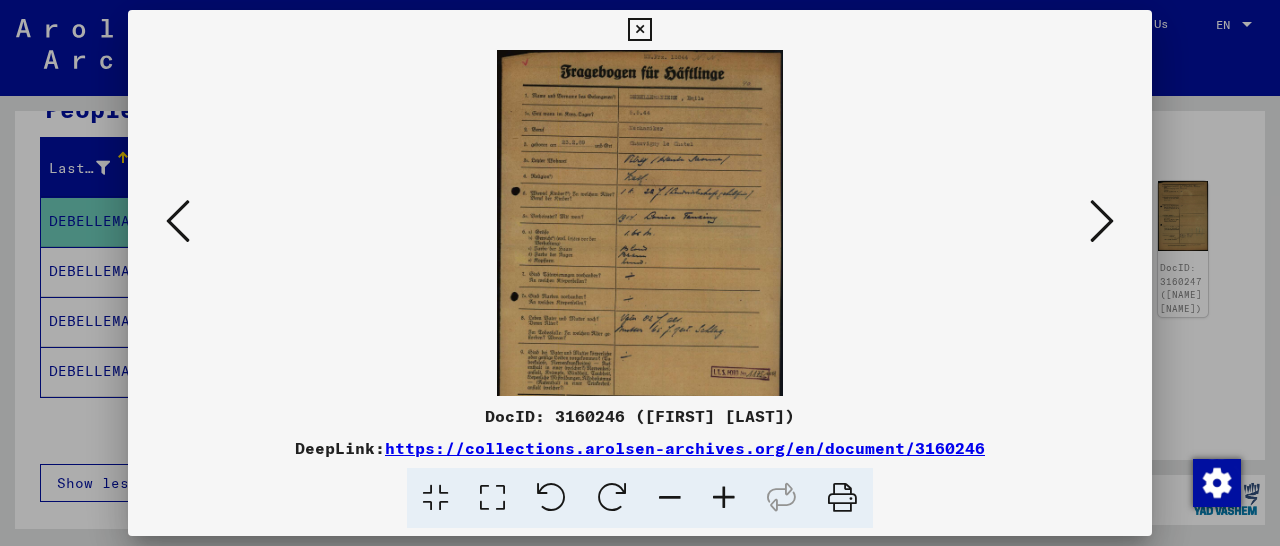 click at bounding box center (724, 498) 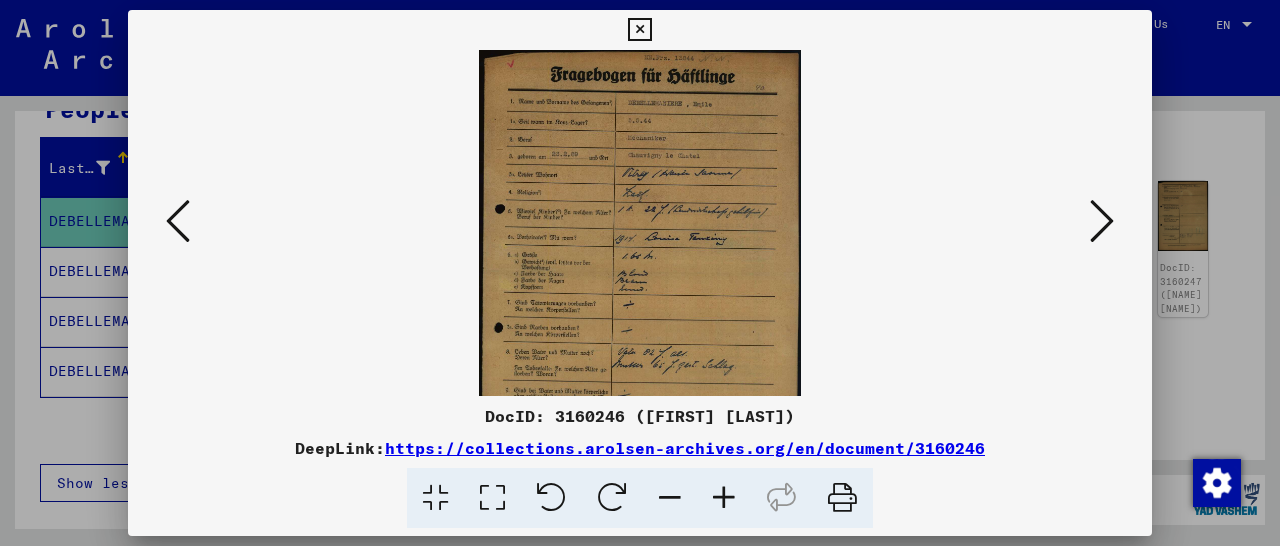 click at bounding box center (724, 498) 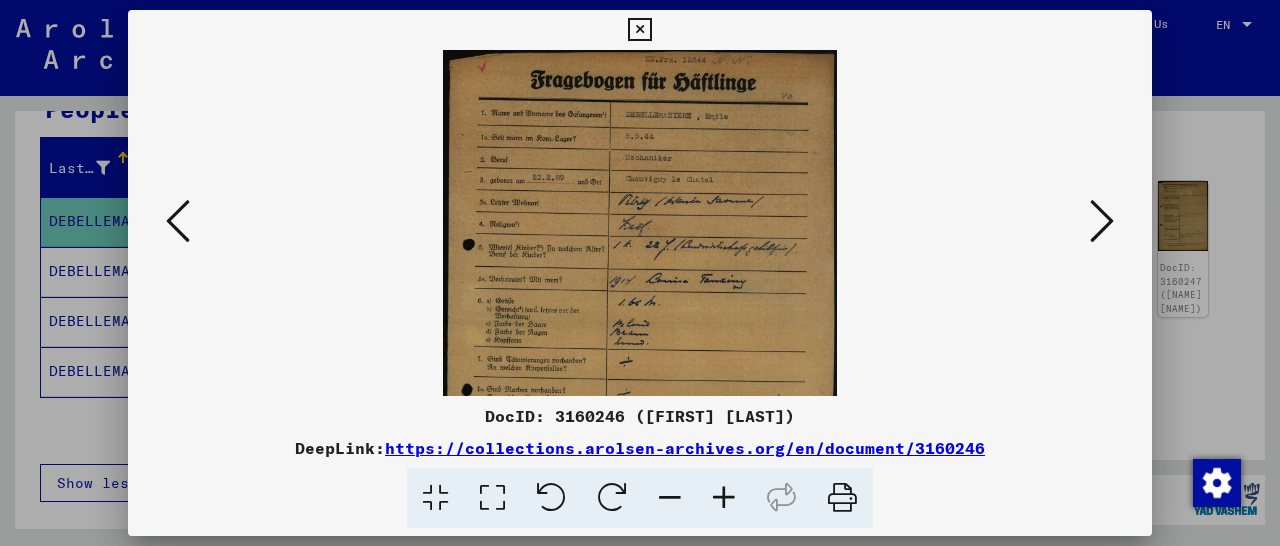 click at bounding box center (724, 498) 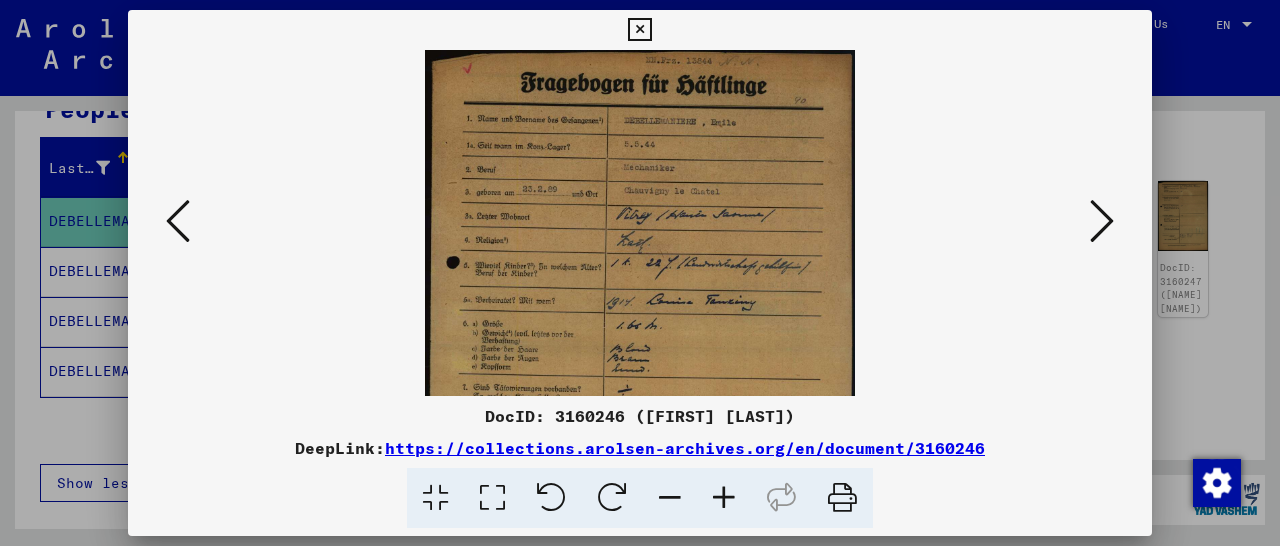 click at bounding box center (724, 498) 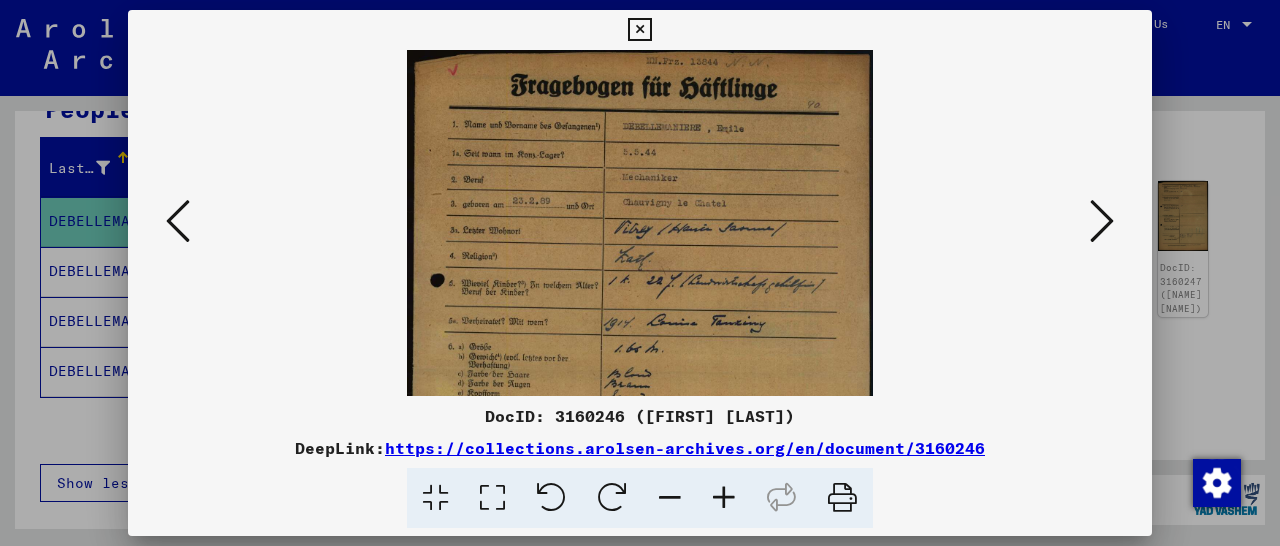 click at bounding box center [724, 498] 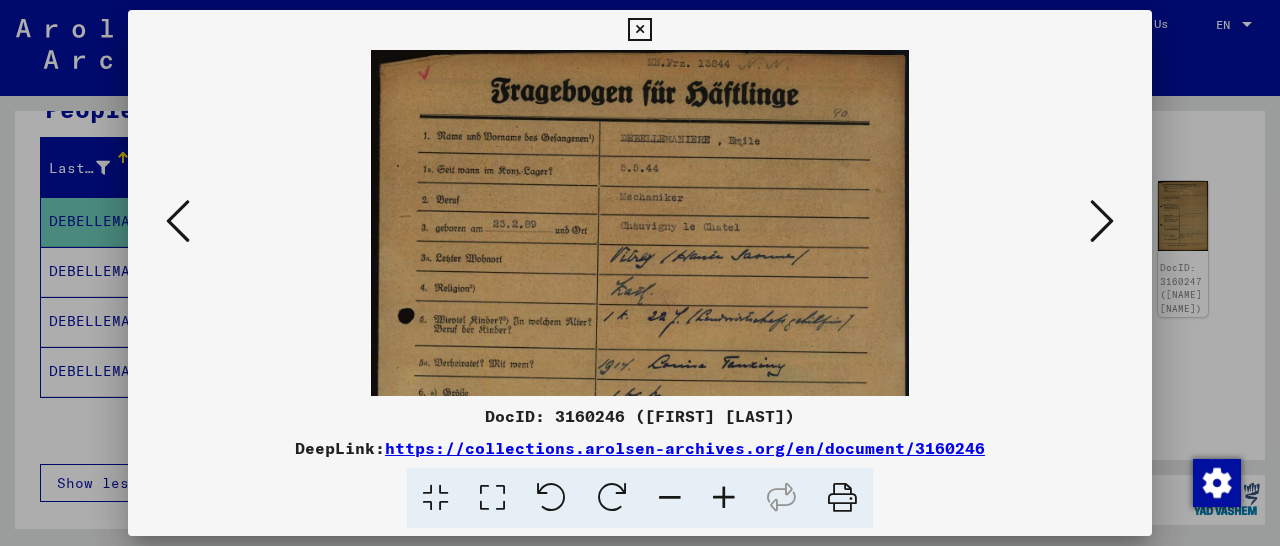 click at bounding box center (724, 498) 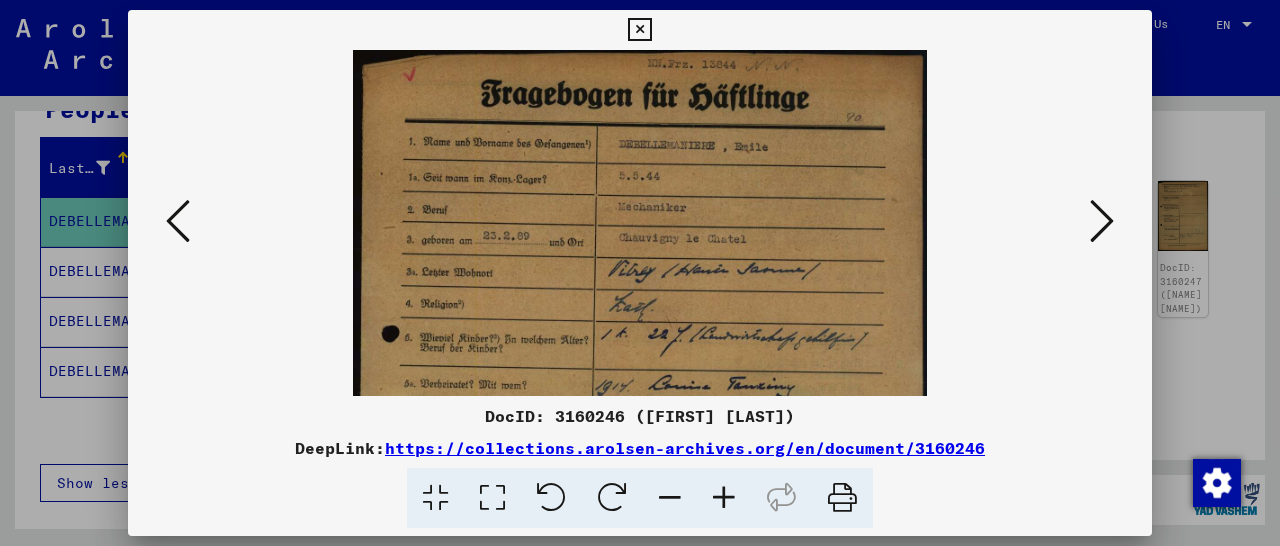 click at bounding box center (724, 498) 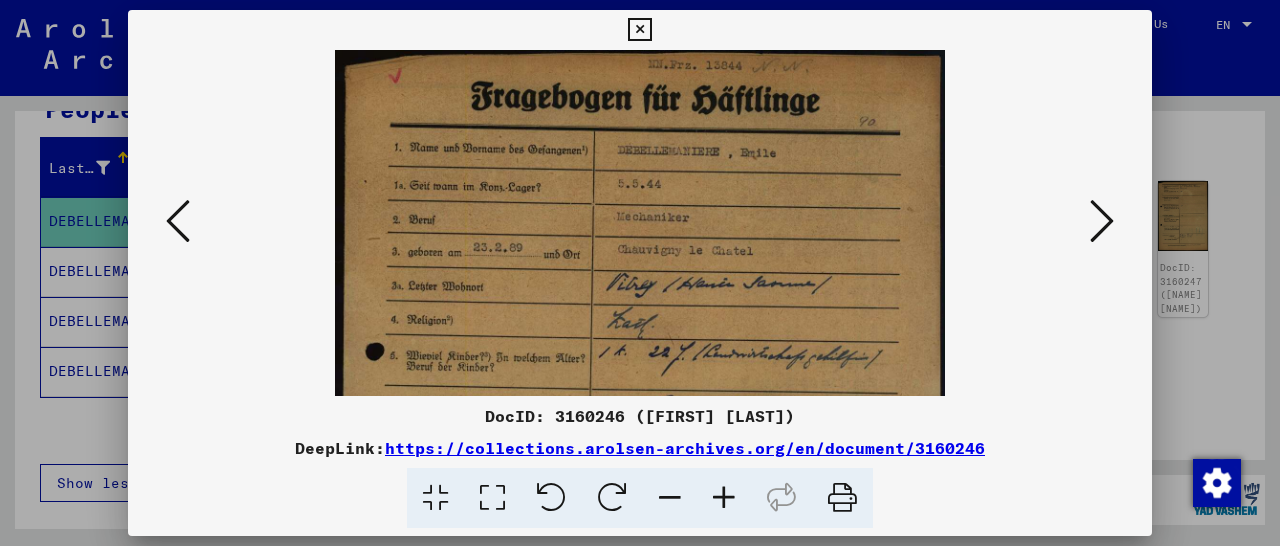 click at bounding box center [724, 498] 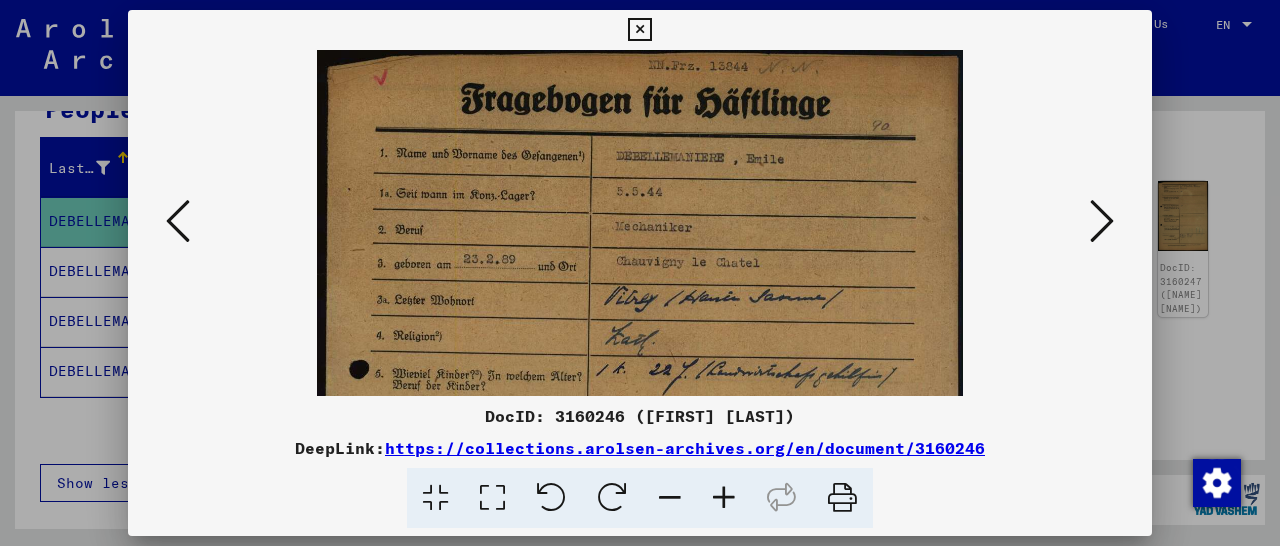 click at bounding box center [724, 498] 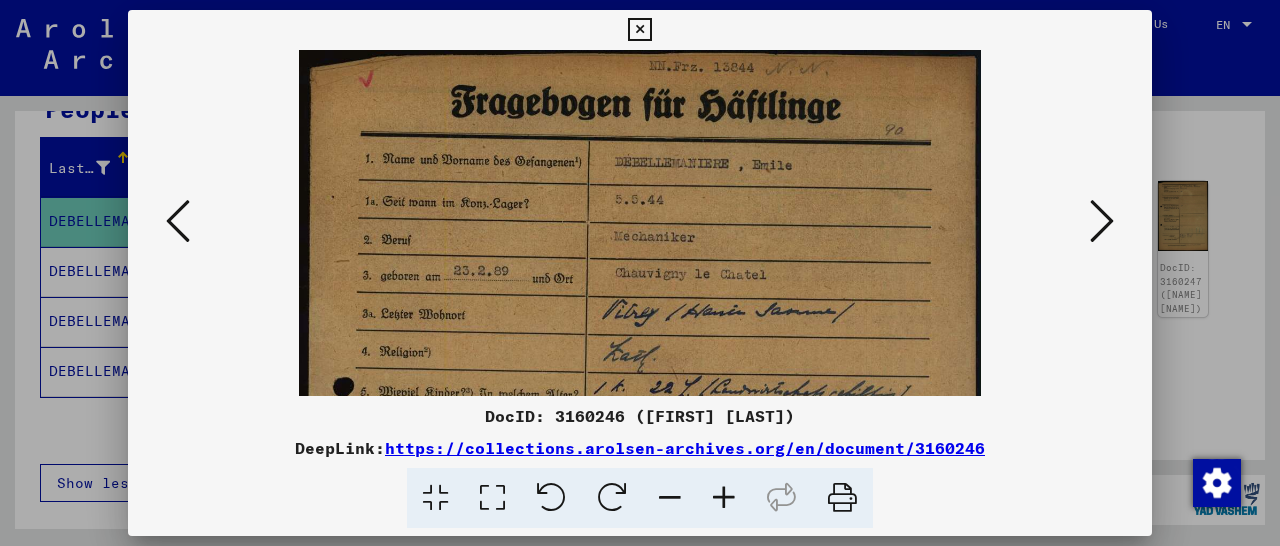 click at bounding box center [724, 498] 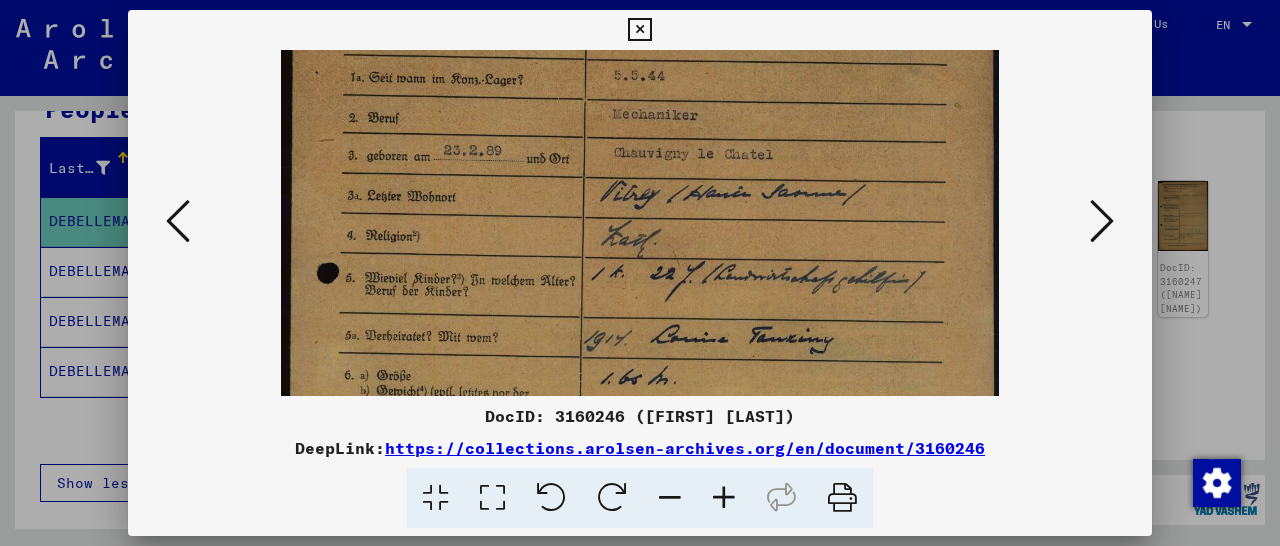 scroll, scrollTop: 137, scrollLeft: 0, axis: vertical 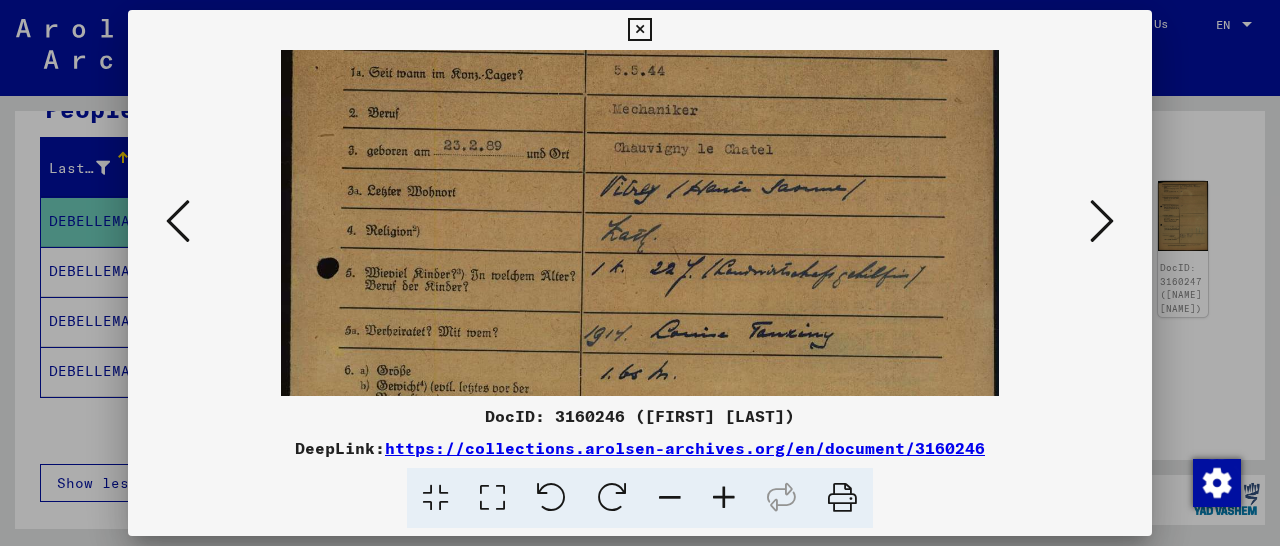 drag, startPoint x: 582, startPoint y: 365, endPoint x: 581, endPoint y: 228, distance: 137.00365 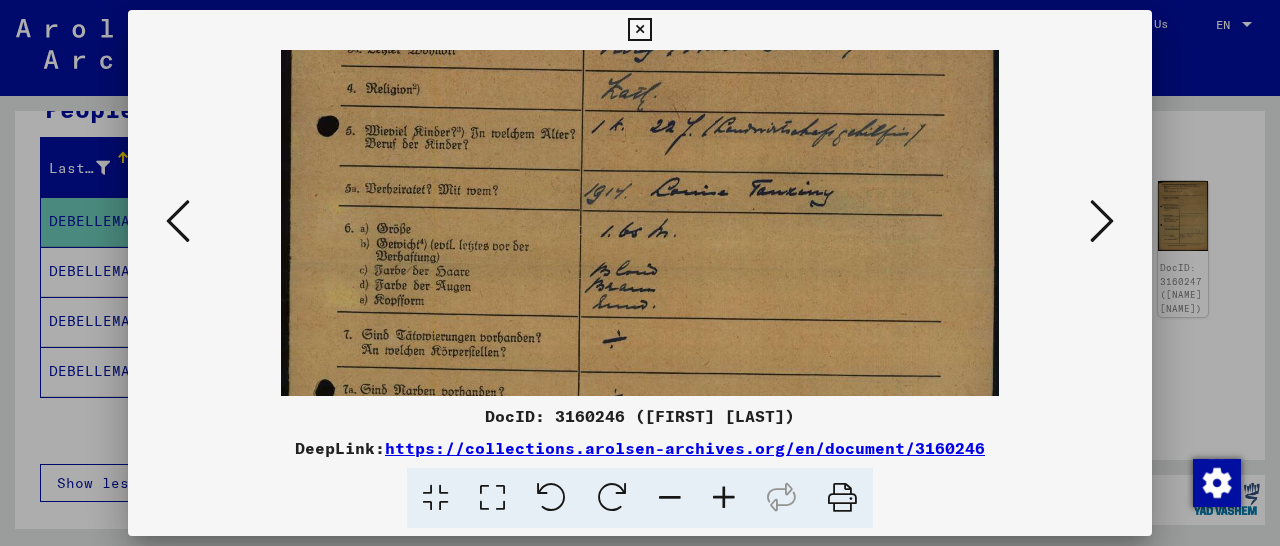 scroll, scrollTop: 280, scrollLeft: 0, axis: vertical 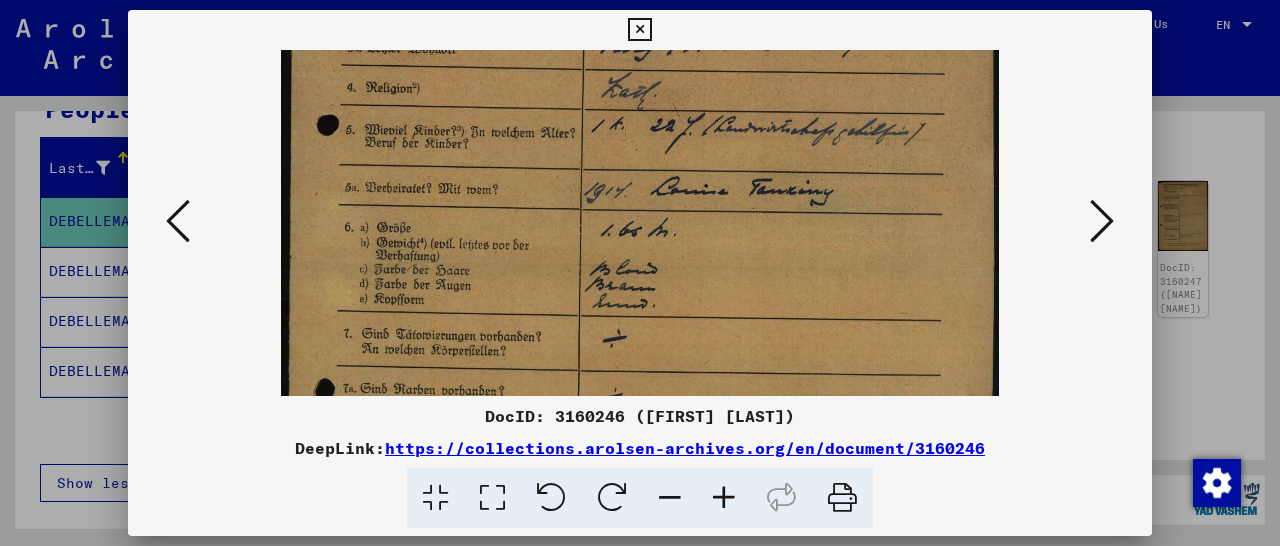drag, startPoint x: 749, startPoint y: 185, endPoint x: 793, endPoint y: 42, distance: 149.61618 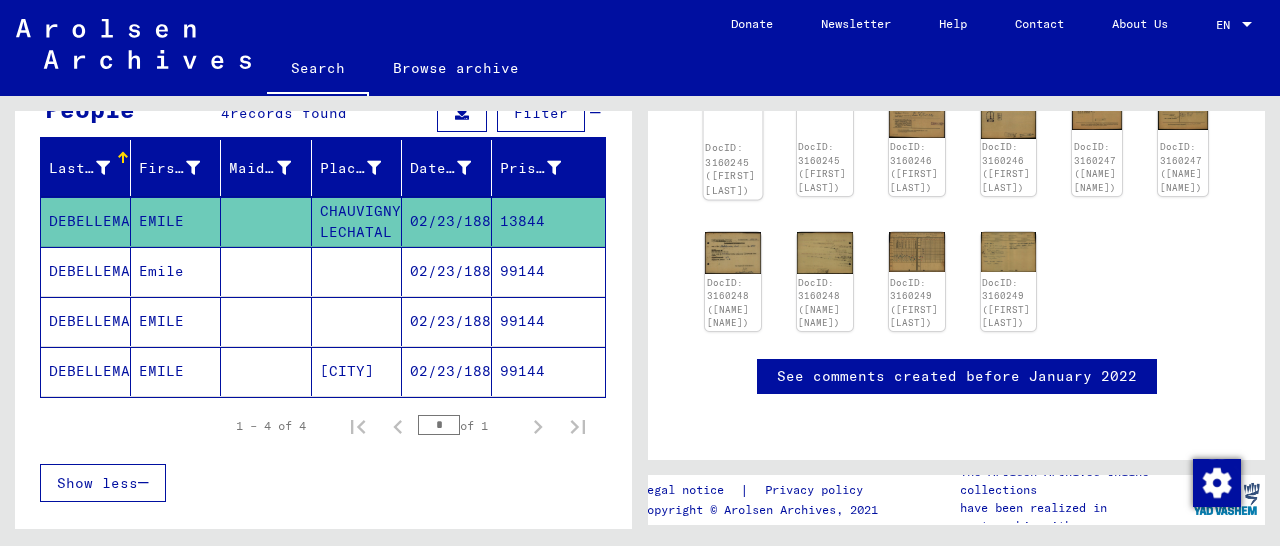scroll, scrollTop: 312, scrollLeft: 0, axis: vertical 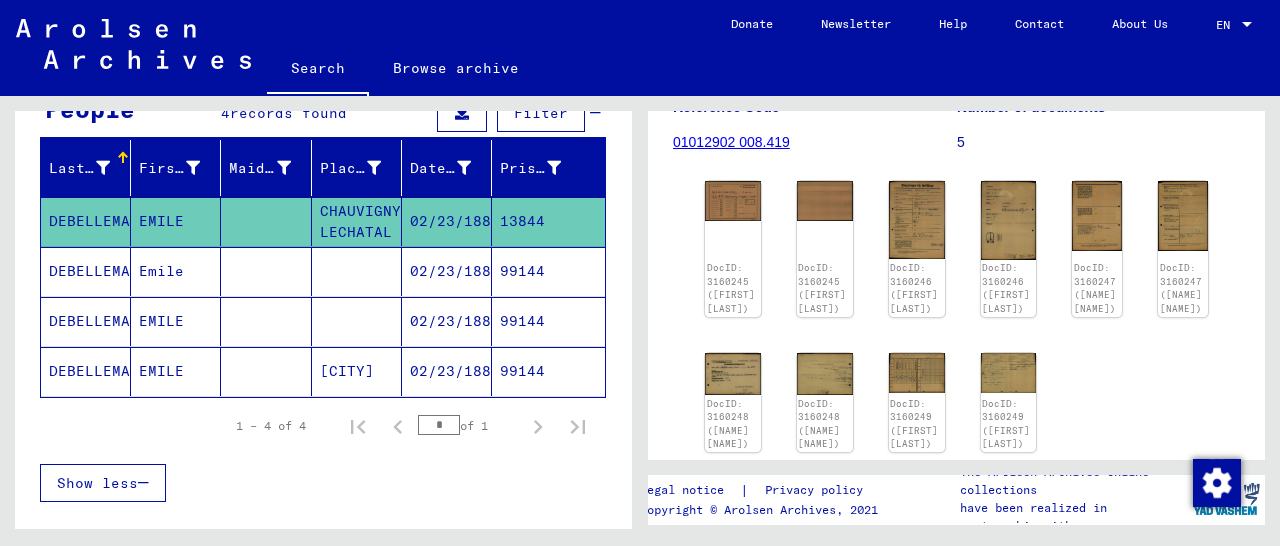 click on "99144" at bounding box center (548, 321) 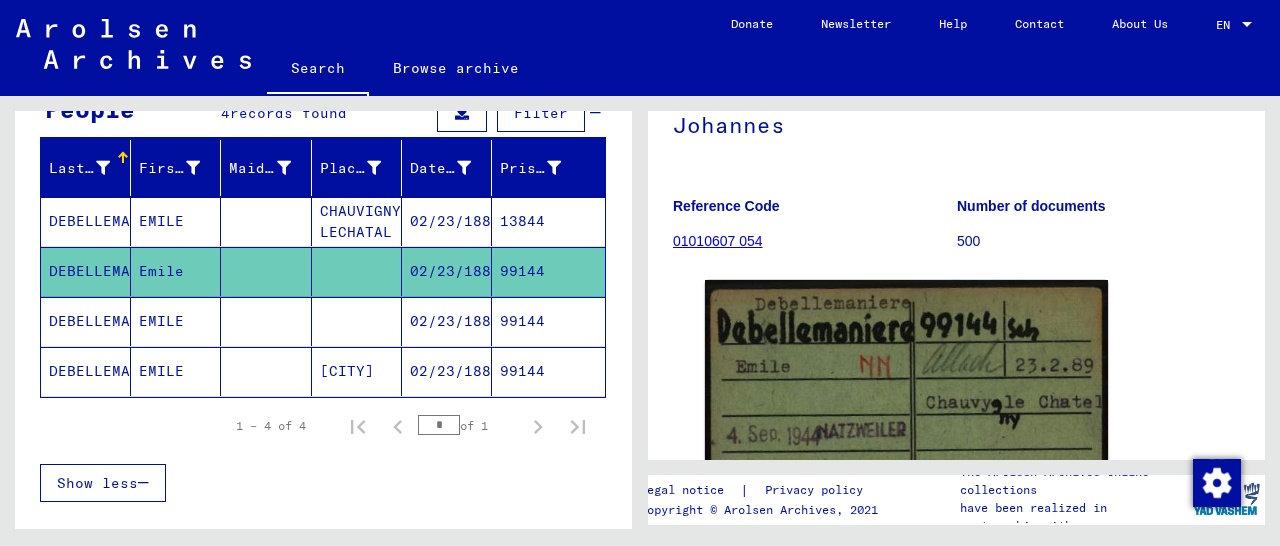 scroll, scrollTop: 312, scrollLeft: 0, axis: vertical 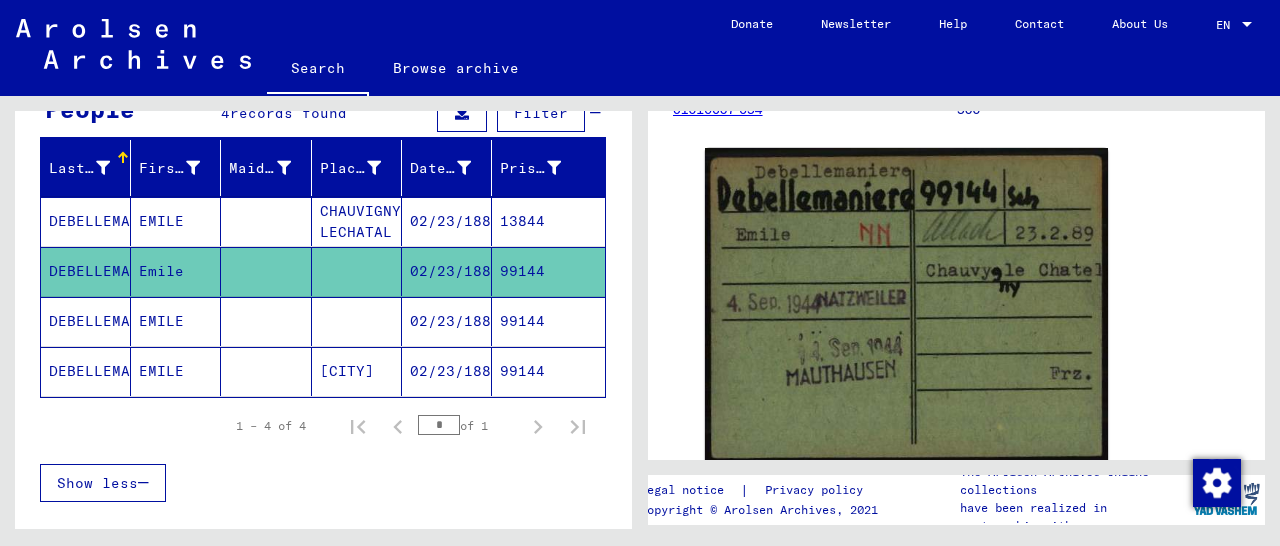 click on "99144" at bounding box center (548, 371) 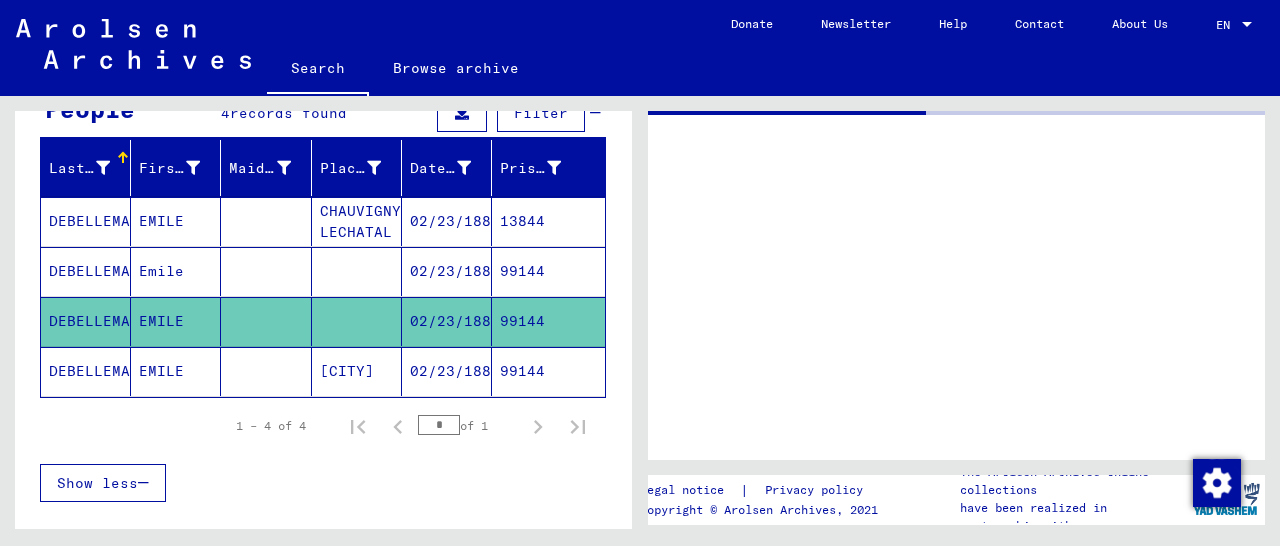 scroll, scrollTop: 0, scrollLeft: 0, axis: both 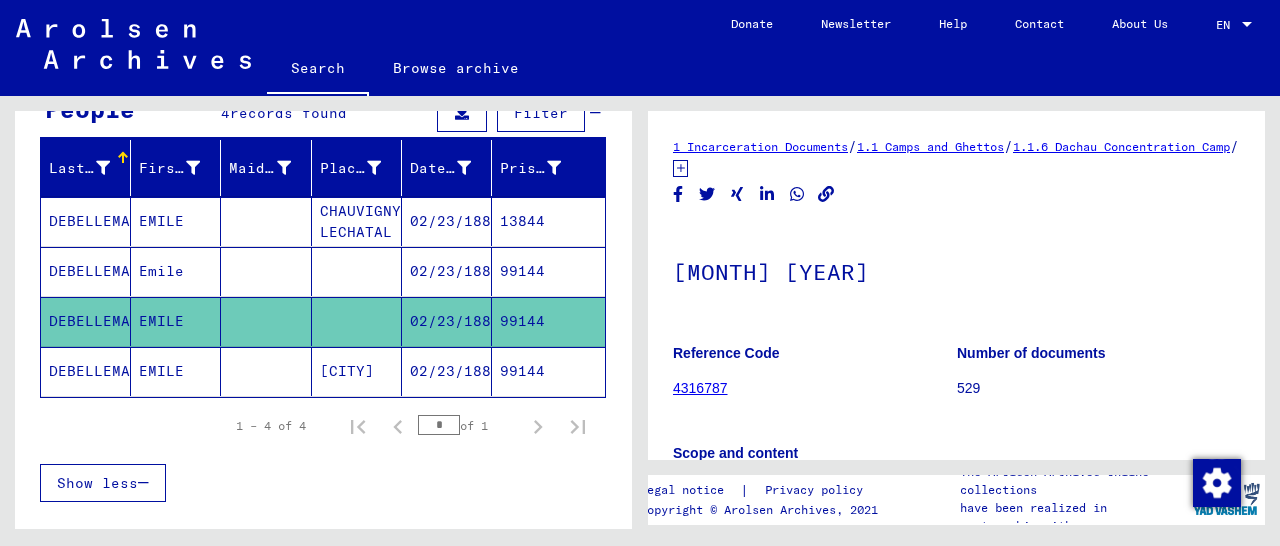 click on "99144" 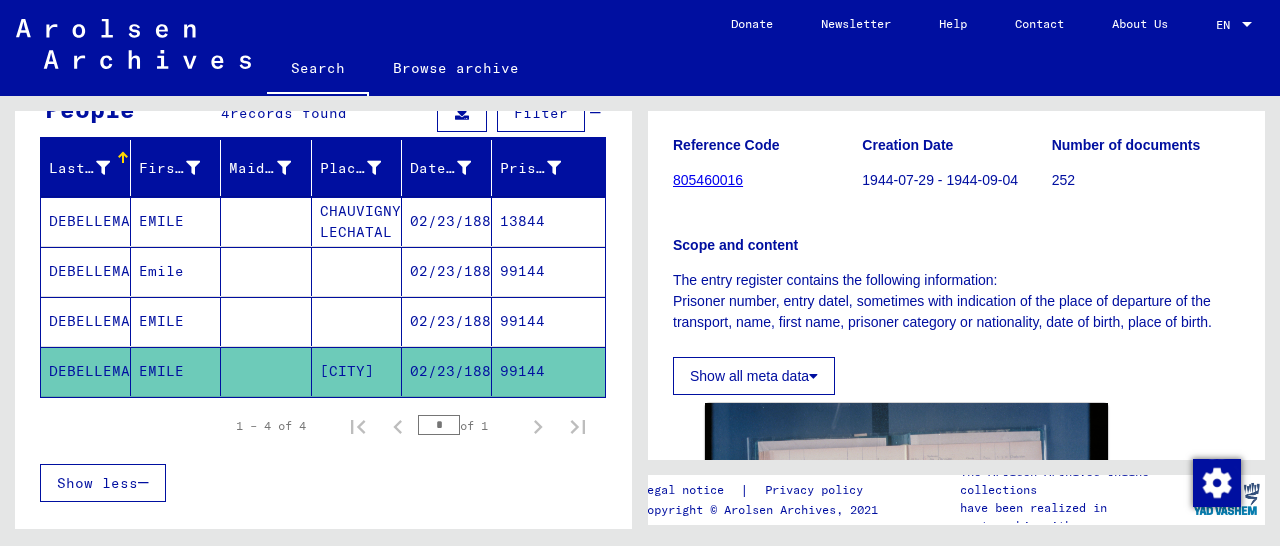 scroll, scrollTop: 312, scrollLeft: 0, axis: vertical 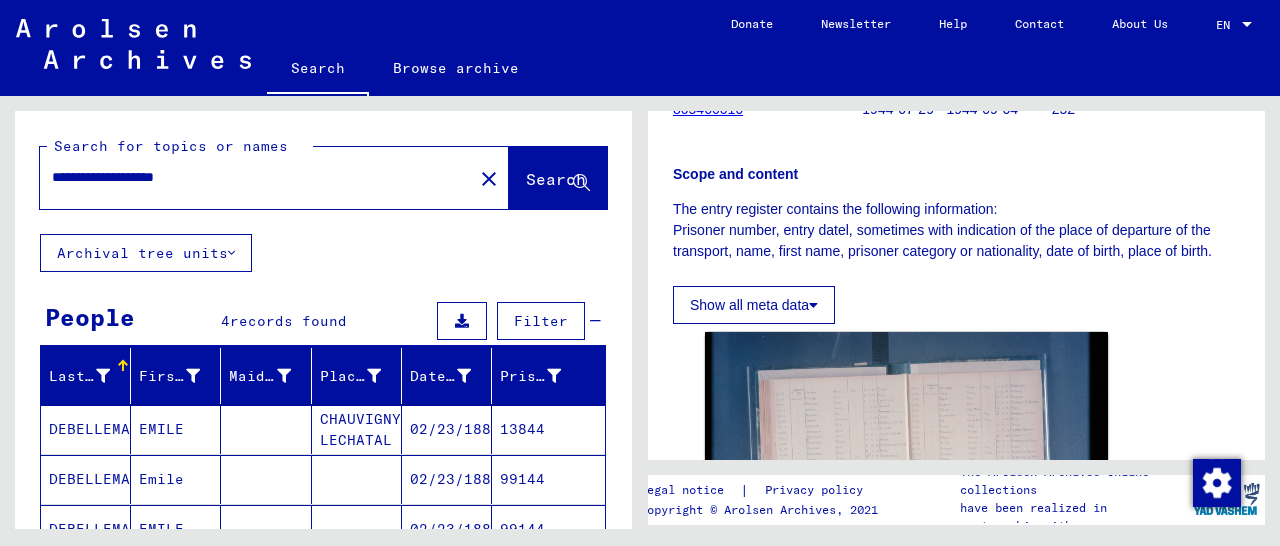 drag, startPoint x: 155, startPoint y: 173, endPoint x: 23, endPoint y: 175, distance: 132.01515 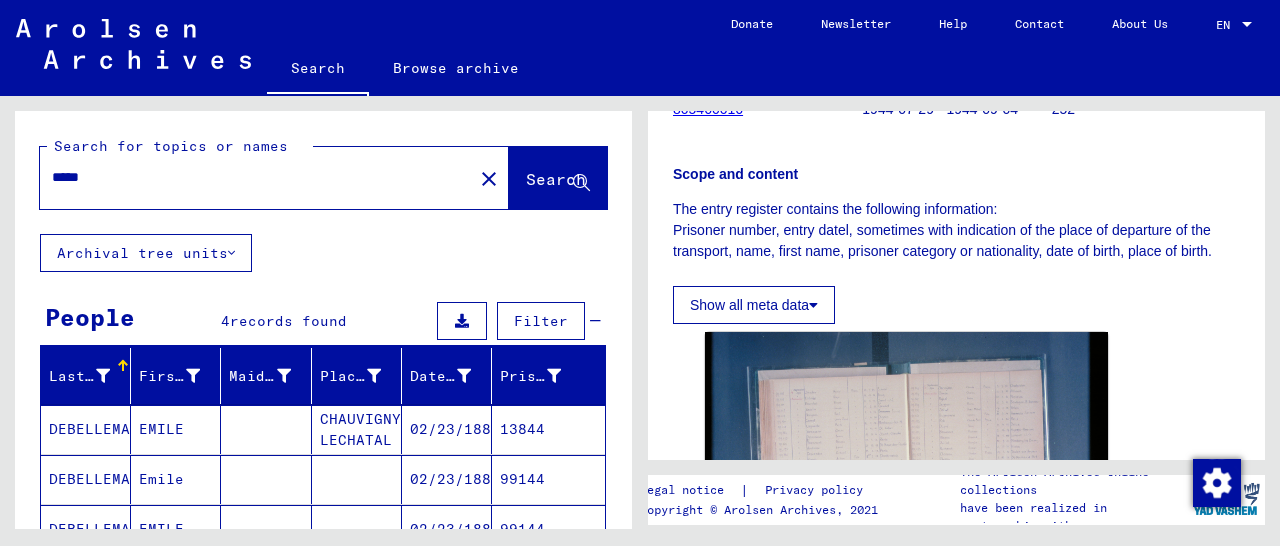 click on "Search" 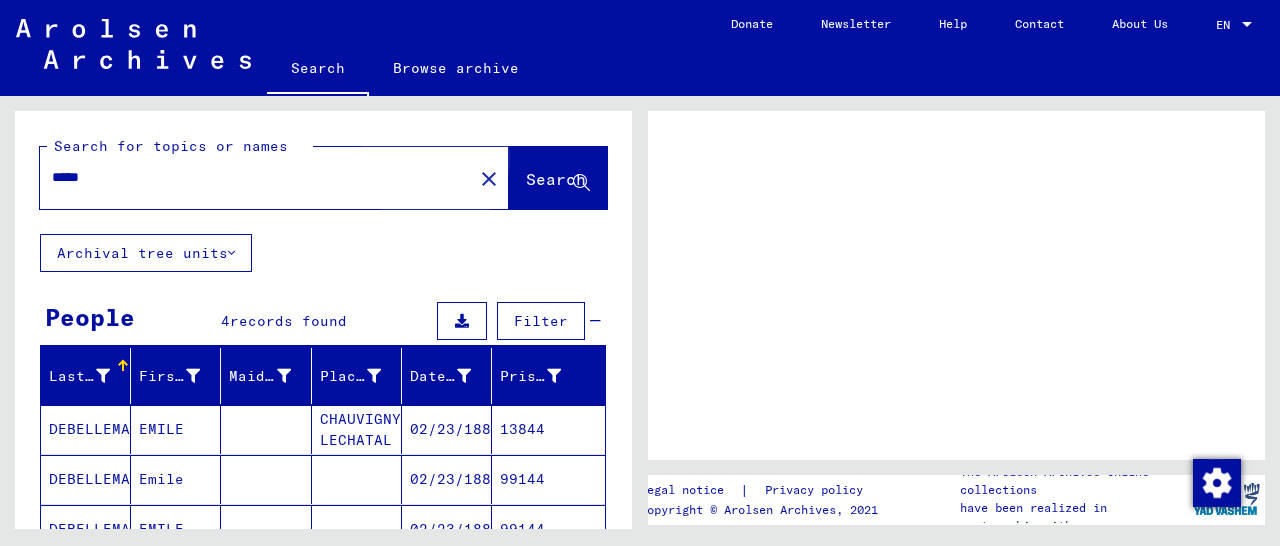 scroll, scrollTop: 0, scrollLeft: 0, axis: both 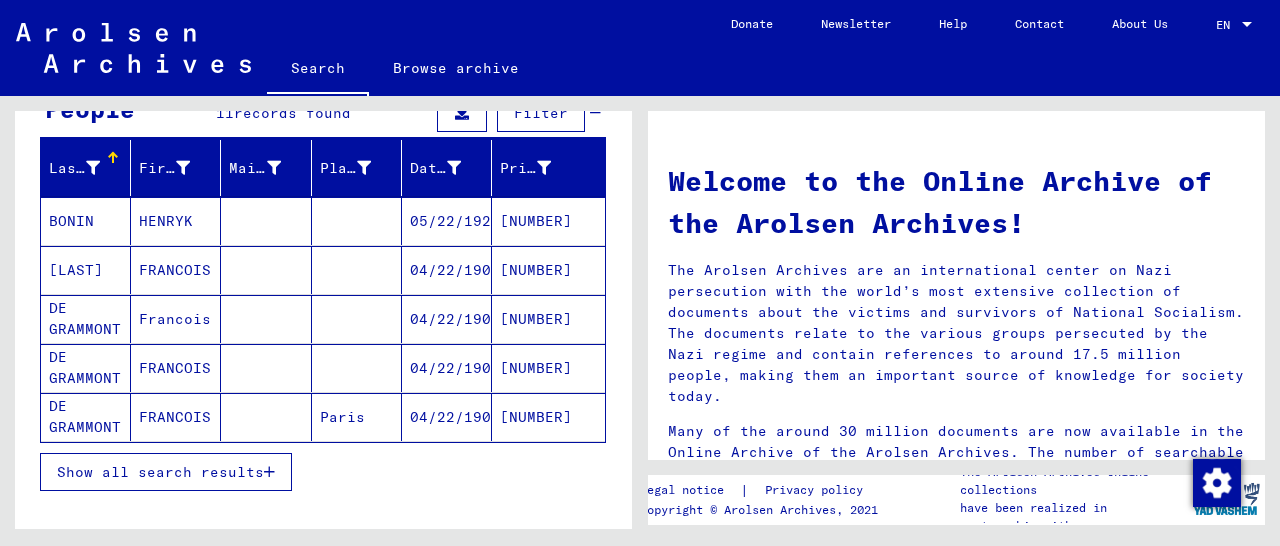 click on "[NUMBER]" at bounding box center (548, 319) 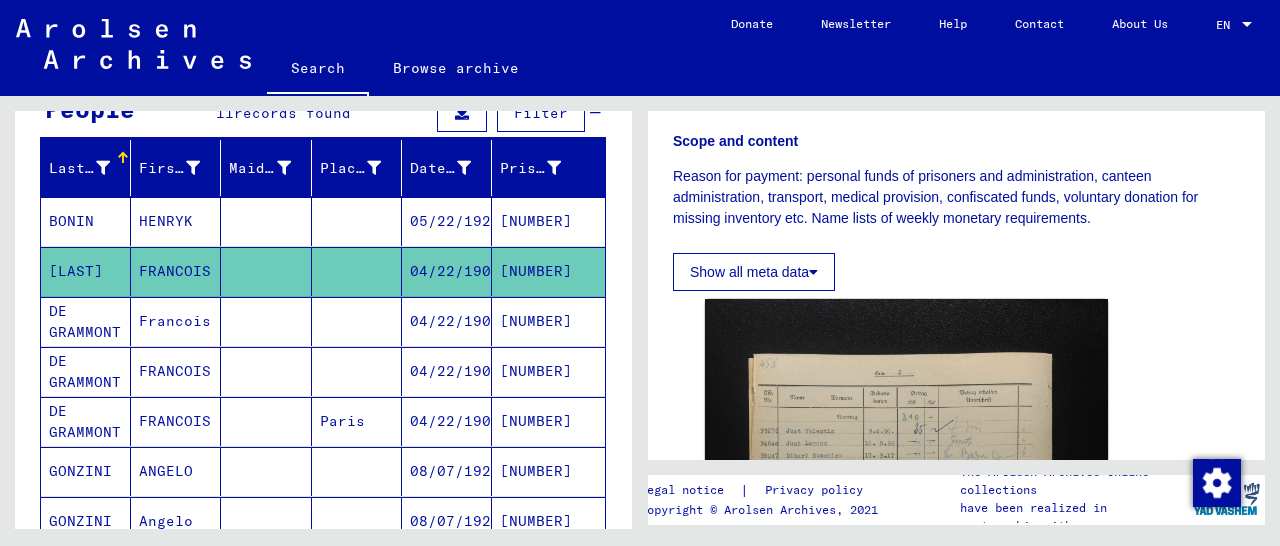 scroll, scrollTop: 624, scrollLeft: 0, axis: vertical 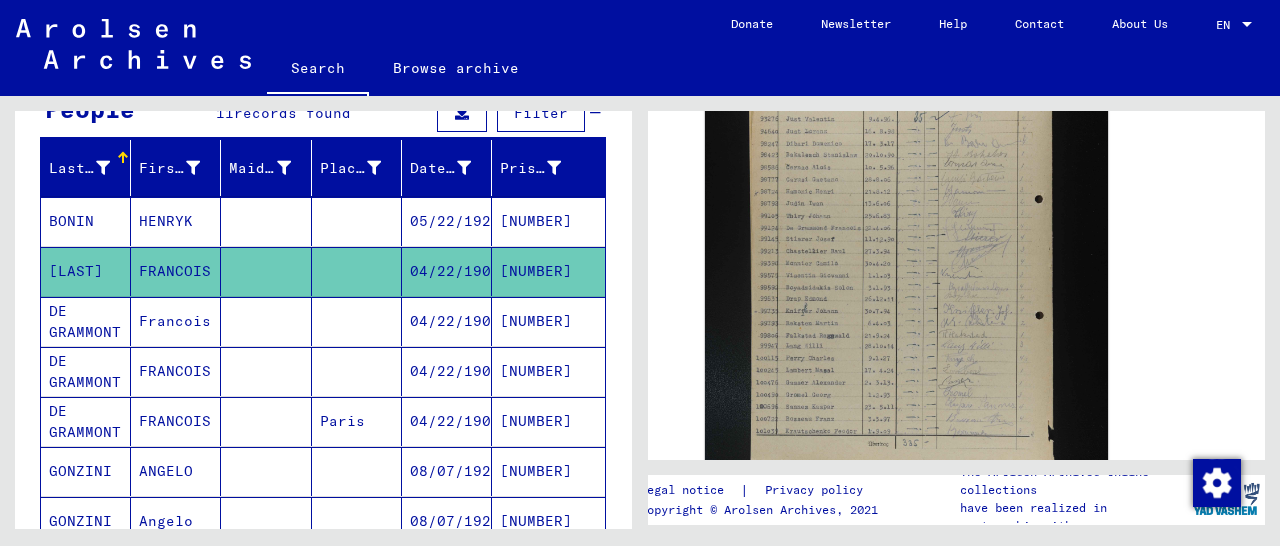 click on "[NUMBER]" at bounding box center (548, 371) 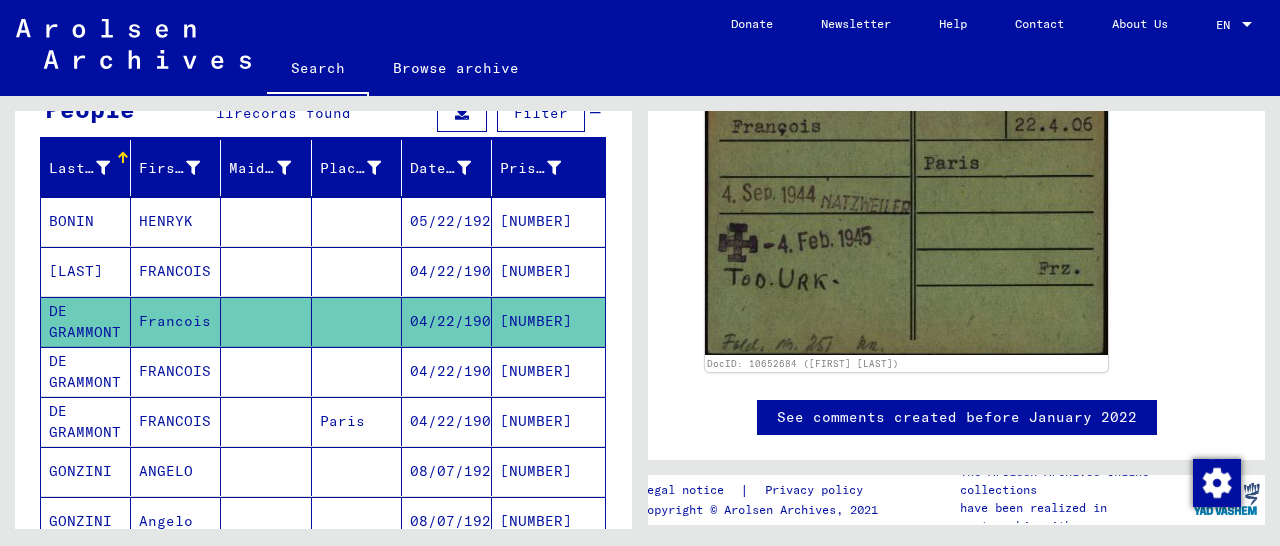 scroll, scrollTop: 312, scrollLeft: 0, axis: vertical 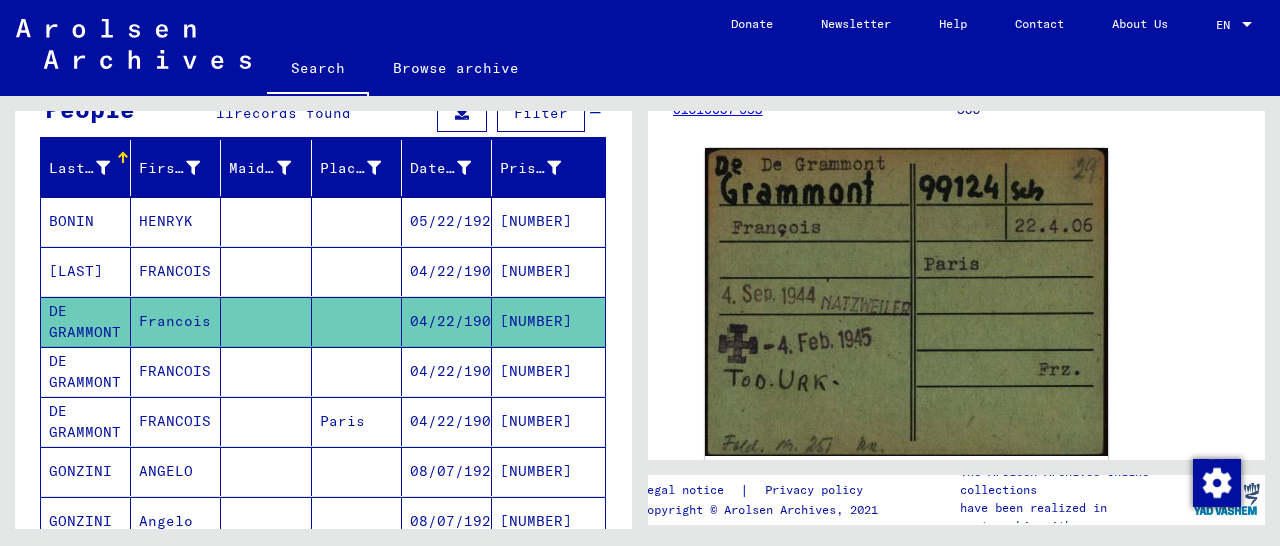 click on "[NUMBER]" at bounding box center (548, 421) 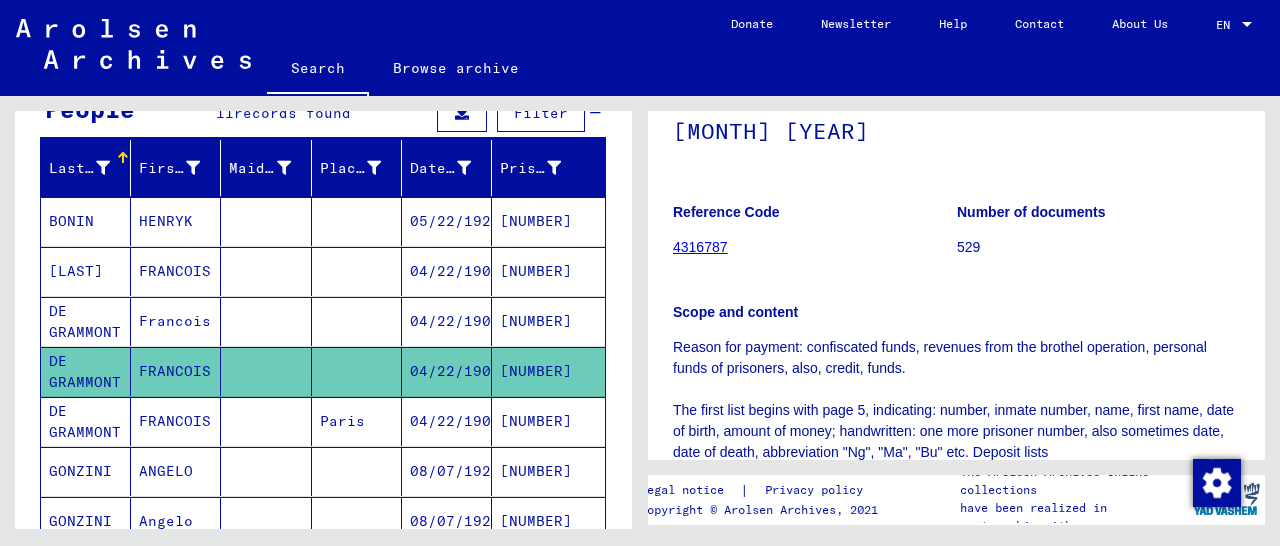 scroll, scrollTop: 312, scrollLeft: 0, axis: vertical 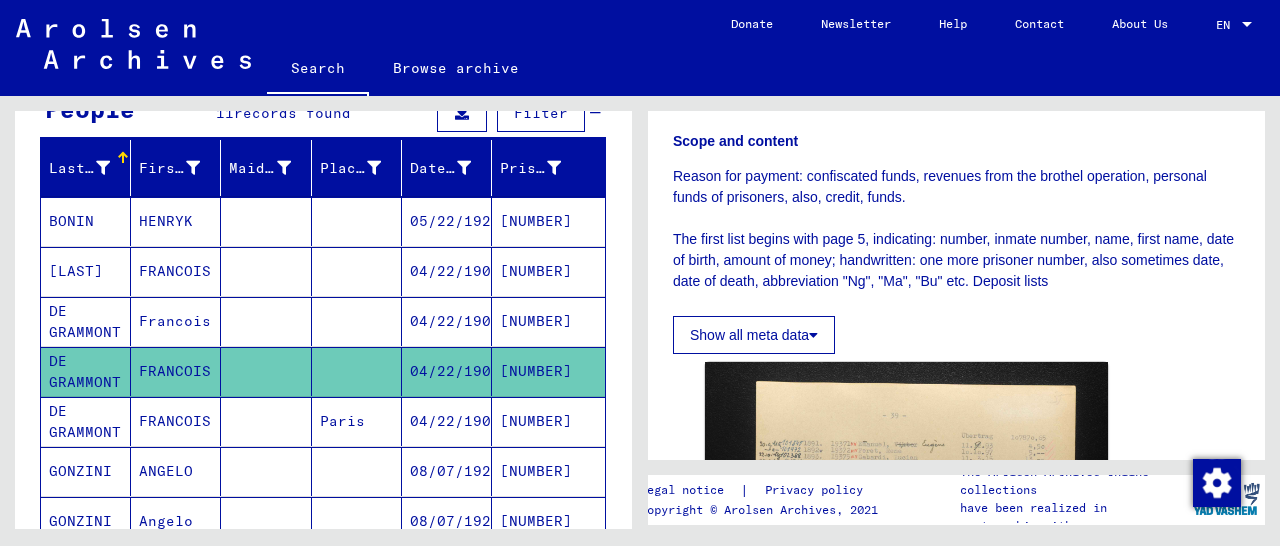 click on "[NUMBER]" at bounding box center (548, 471) 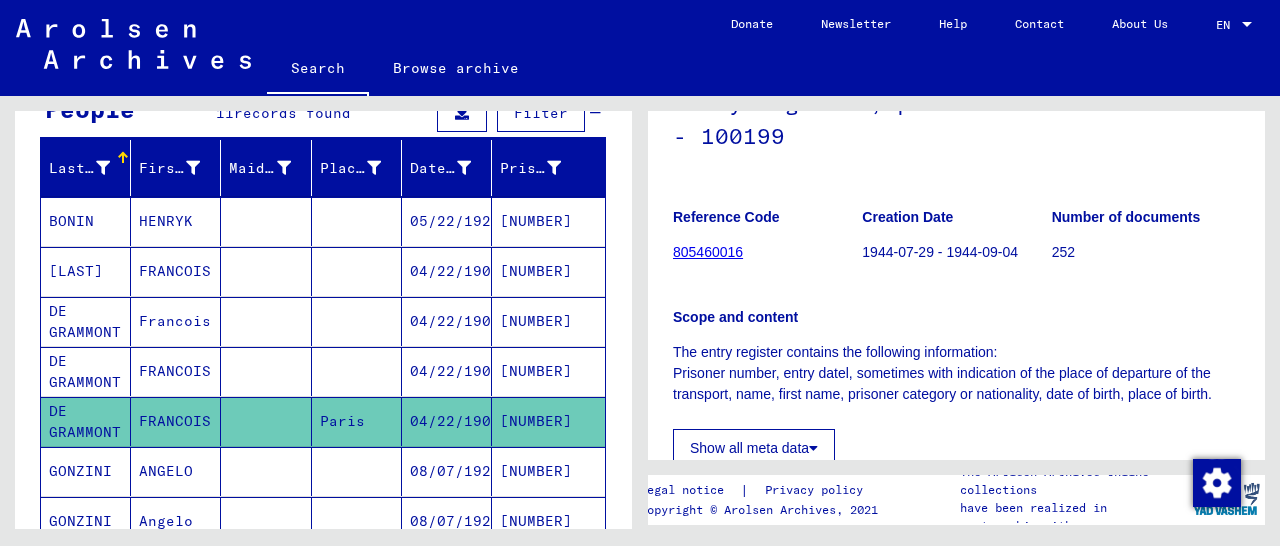 scroll, scrollTop: 416, scrollLeft: 0, axis: vertical 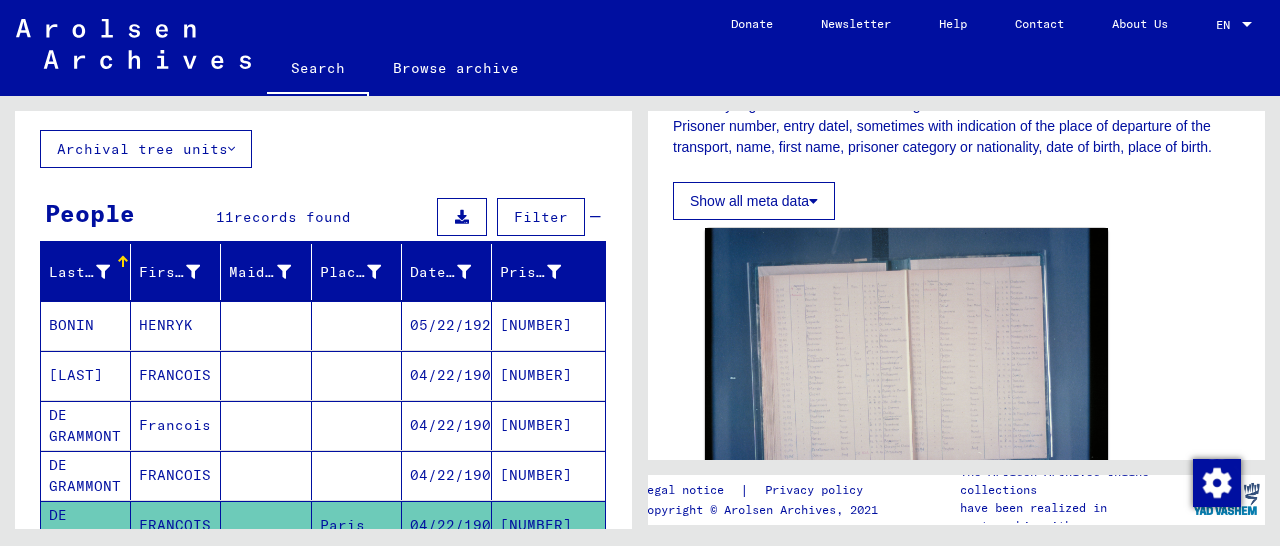 click on "[NUMBER]" at bounding box center [548, 475] 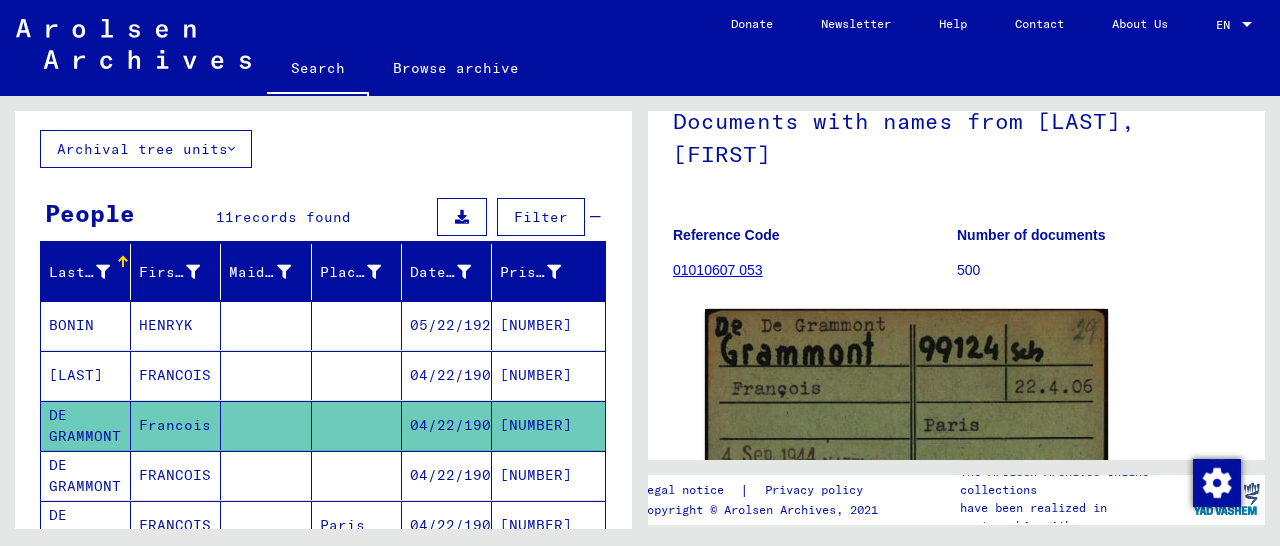 scroll, scrollTop: 312, scrollLeft: 0, axis: vertical 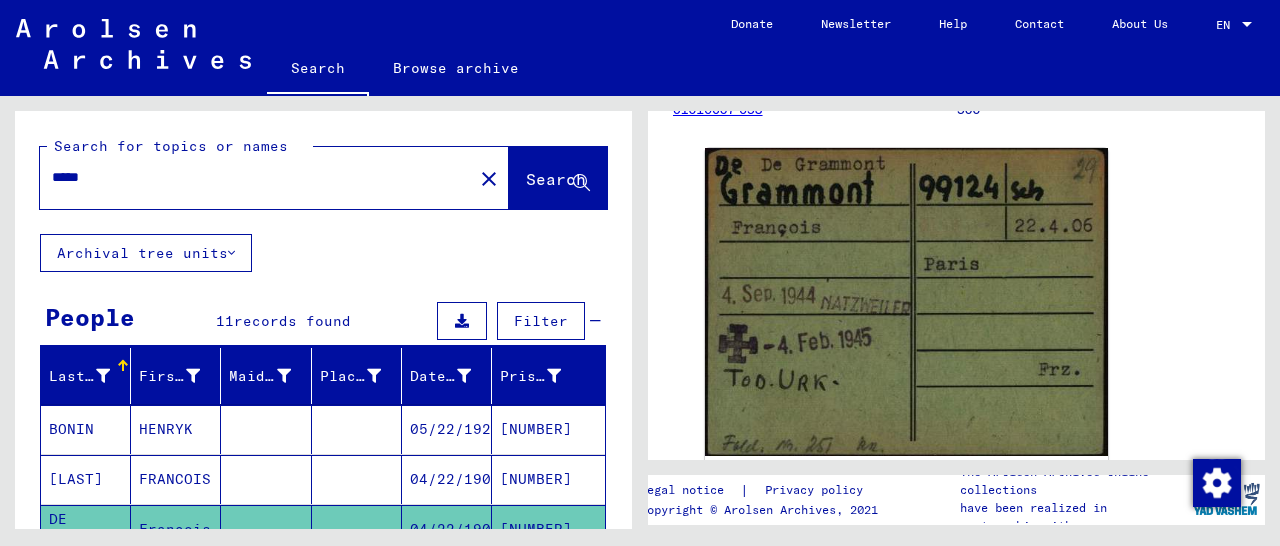 drag, startPoint x: 153, startPoint y: 184, endPoint x: 39, endPoint y: 189, distance: 114.1096 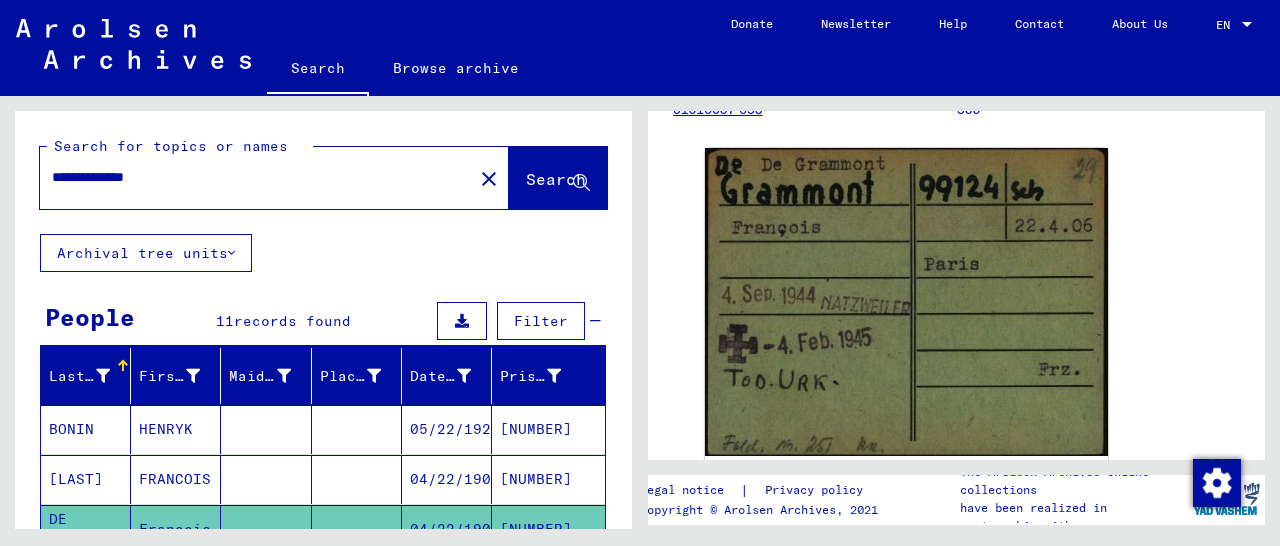 click on "Search" 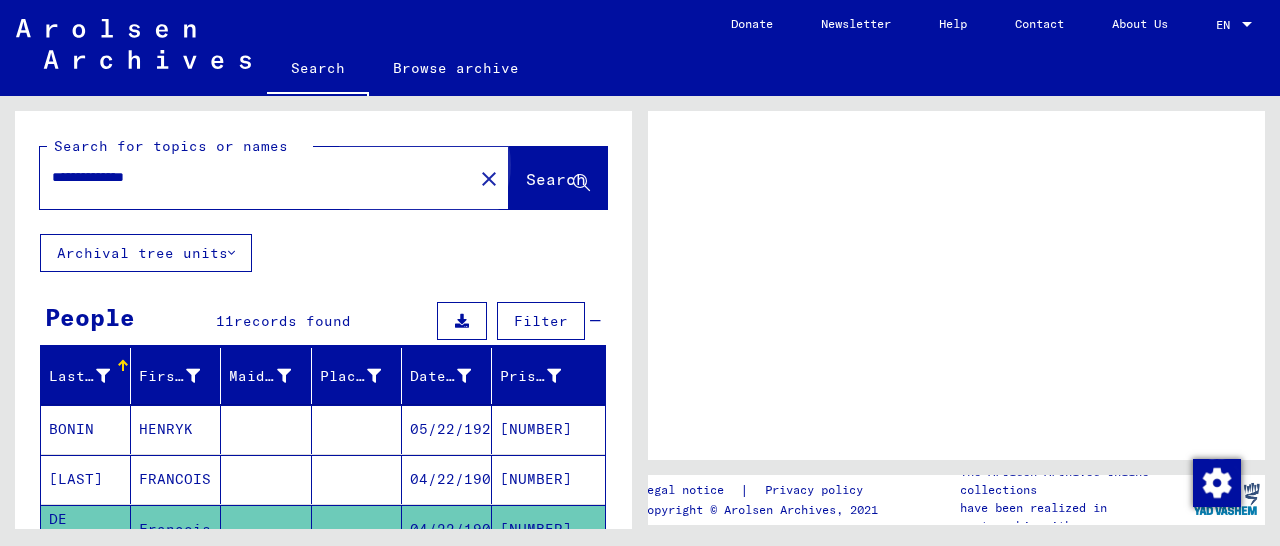 scroll, scrollTop: 0, scrollLeft: 0, axis: both 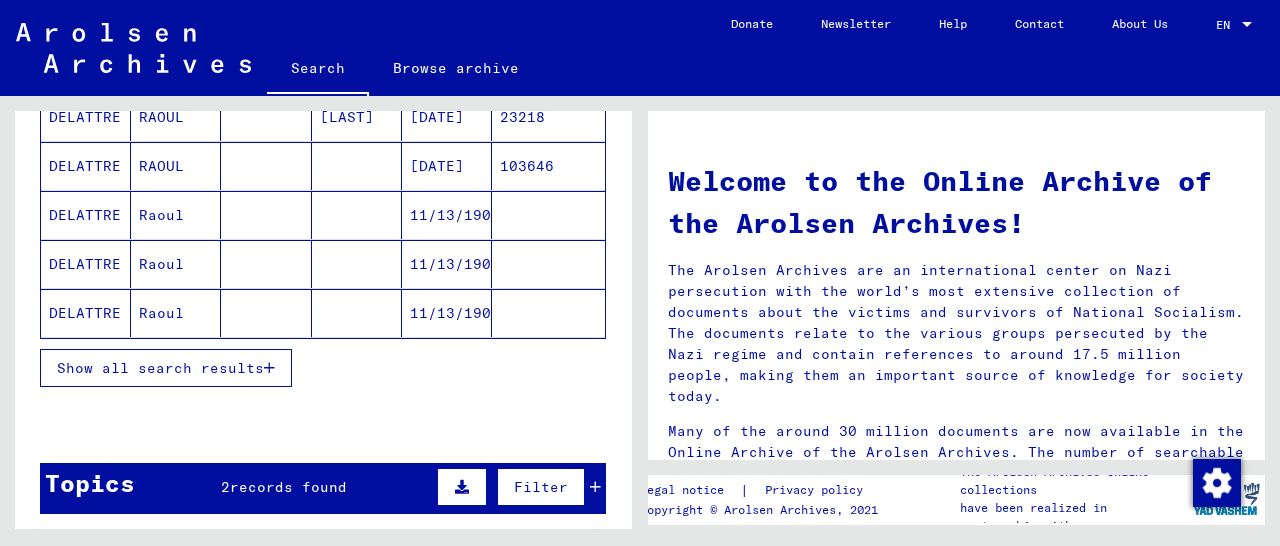 click on "23218" at bounding box center [548, 166] 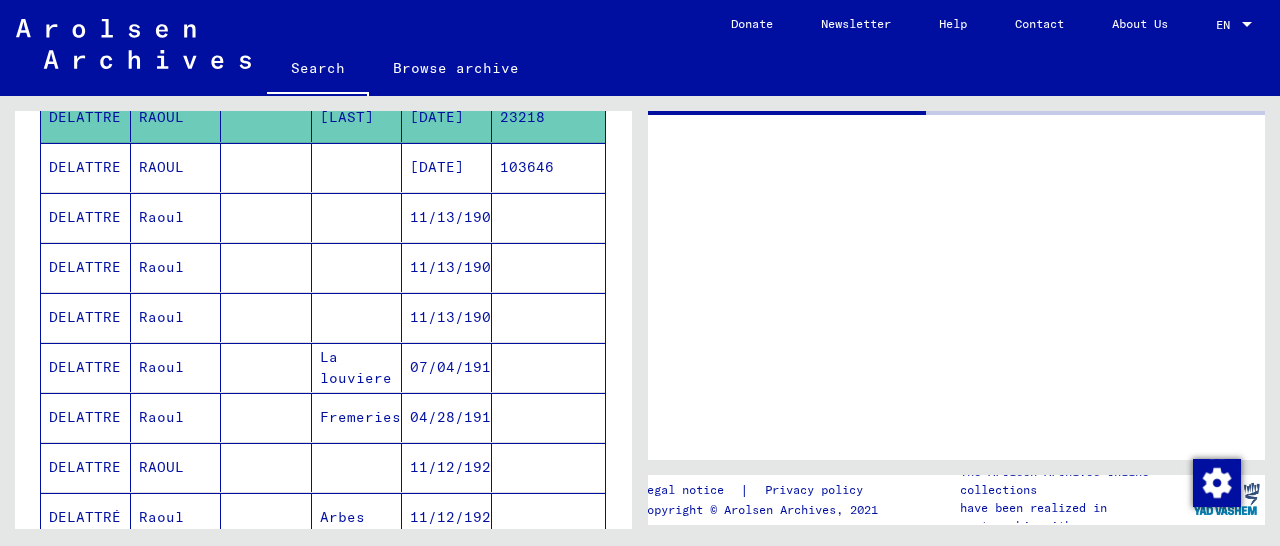 scroll, scrollTop: 312, scrollLeft: 0, axis: vertical 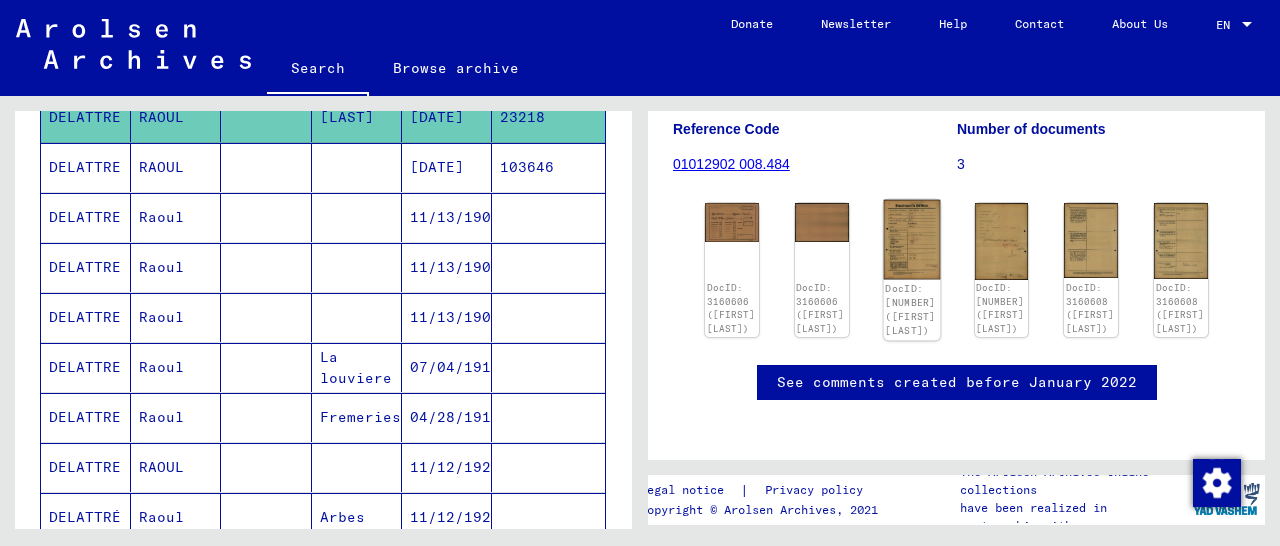 click 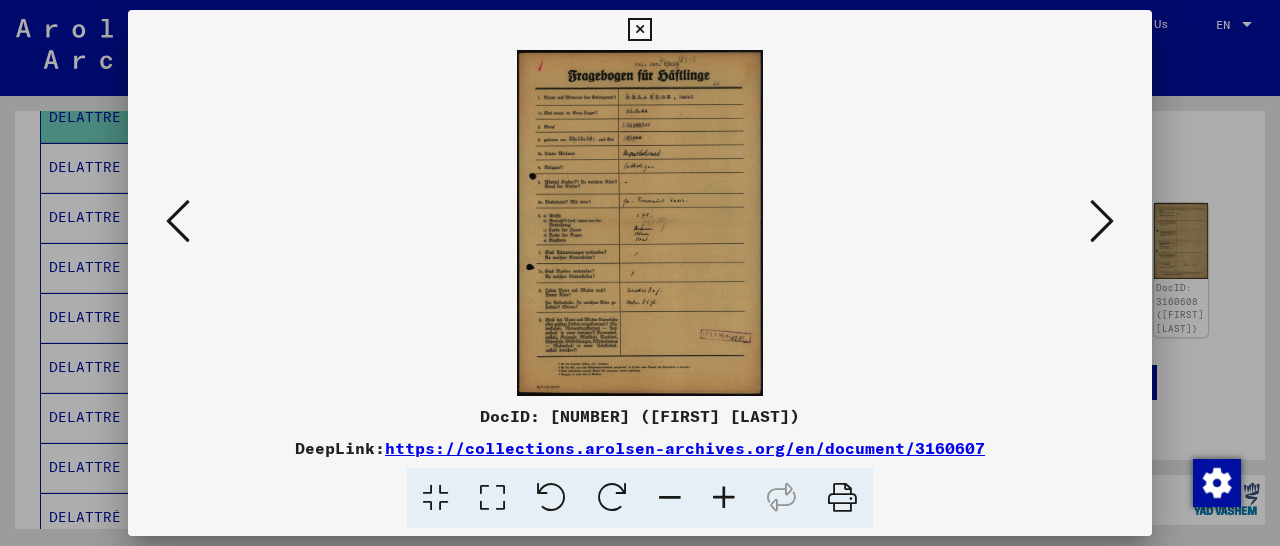 click at bounding box center [724, 498] 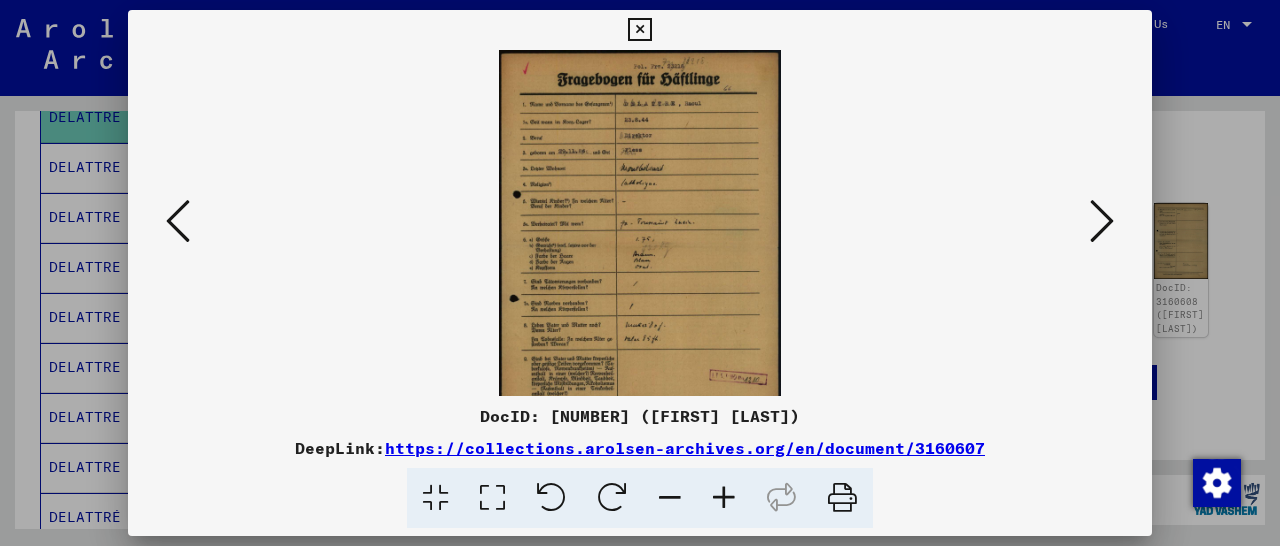 click at bounding box center [724, 498] 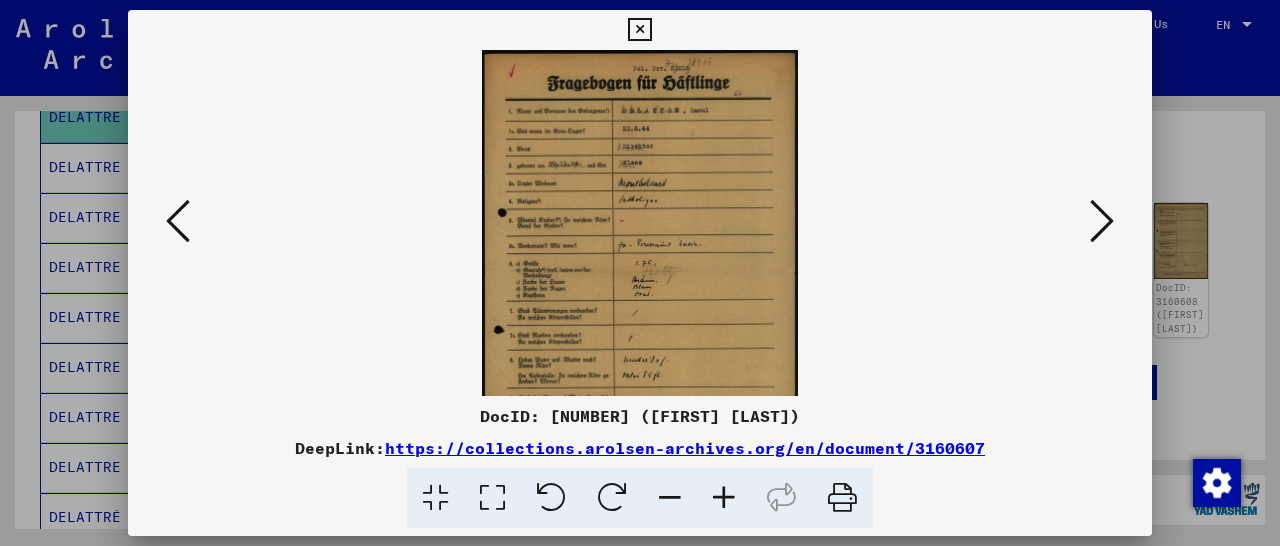 click at bounding box center [724, 498] 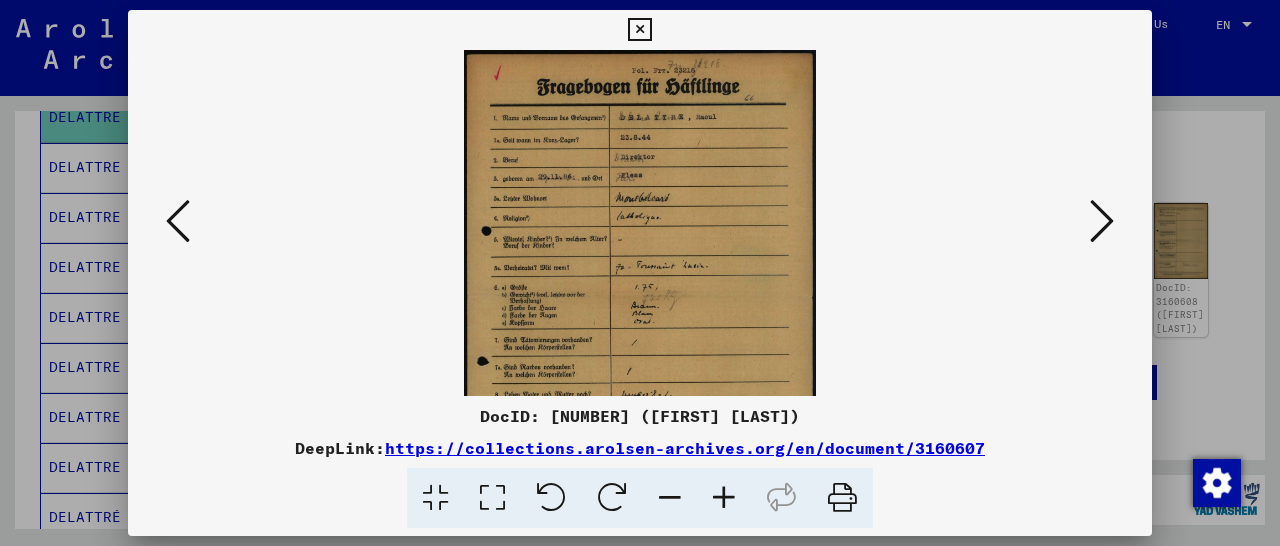 click at bounding box center (724, 498) 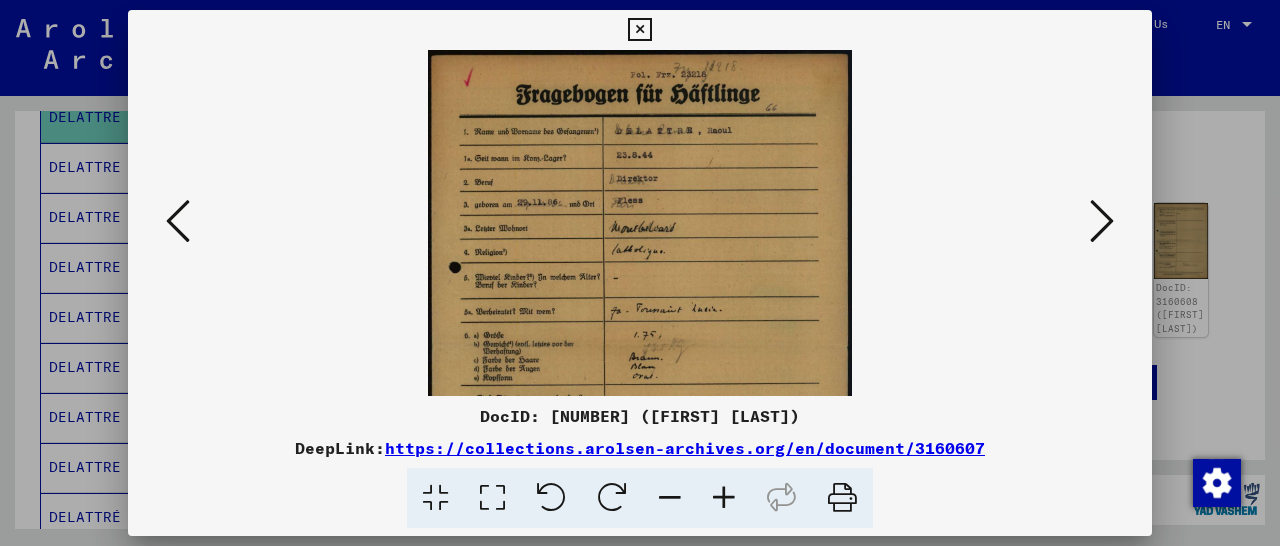 click at bounding box center (724, 498) 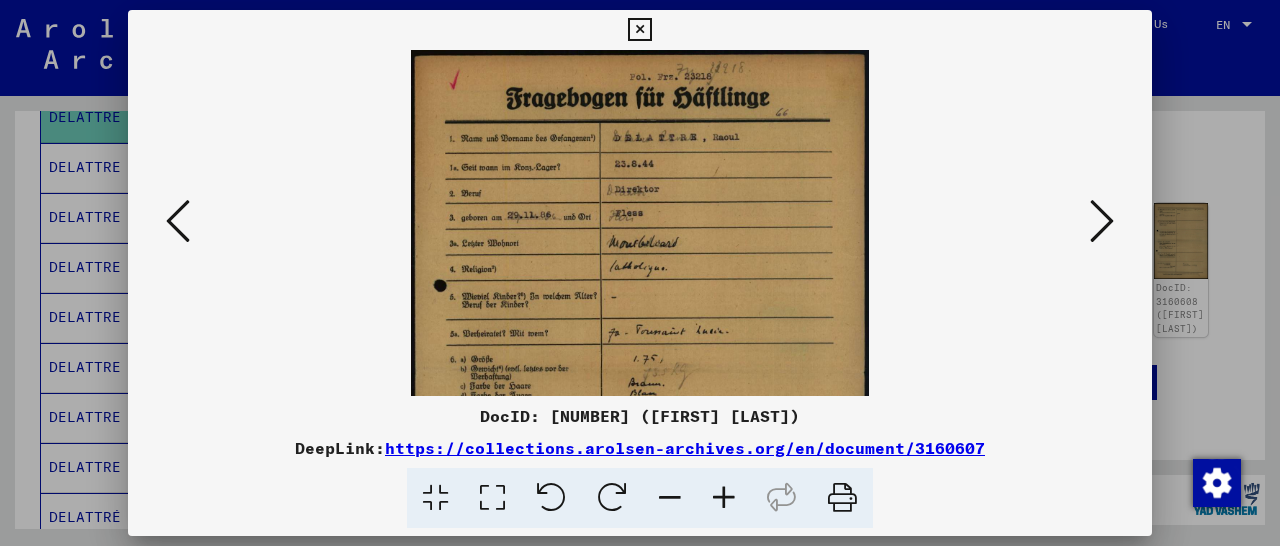 click at bounding box center (724, 498) 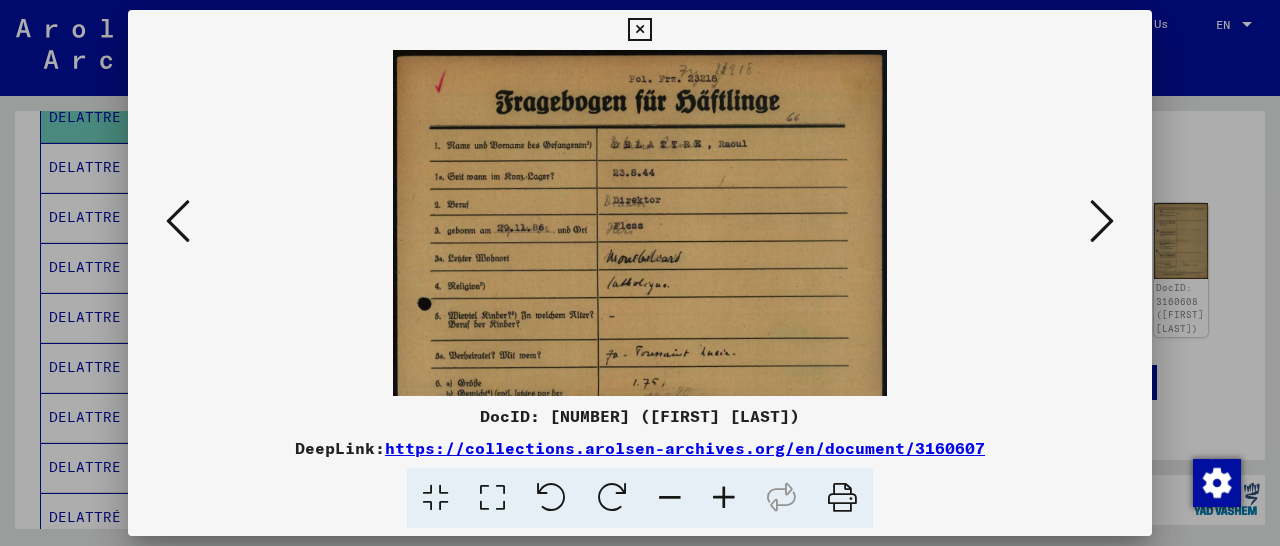 click at bounding box center (724, 498) 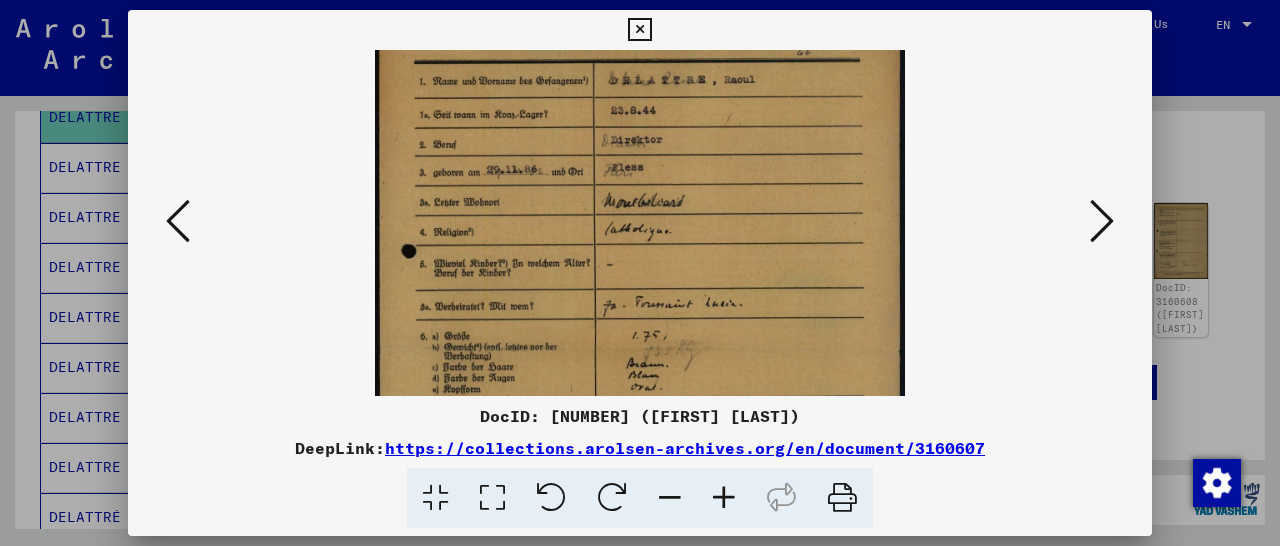 drag, startPoint x: 741, startPoint y: 355, endPoint x: 1157, endPoint y: 20, distance: 534.117 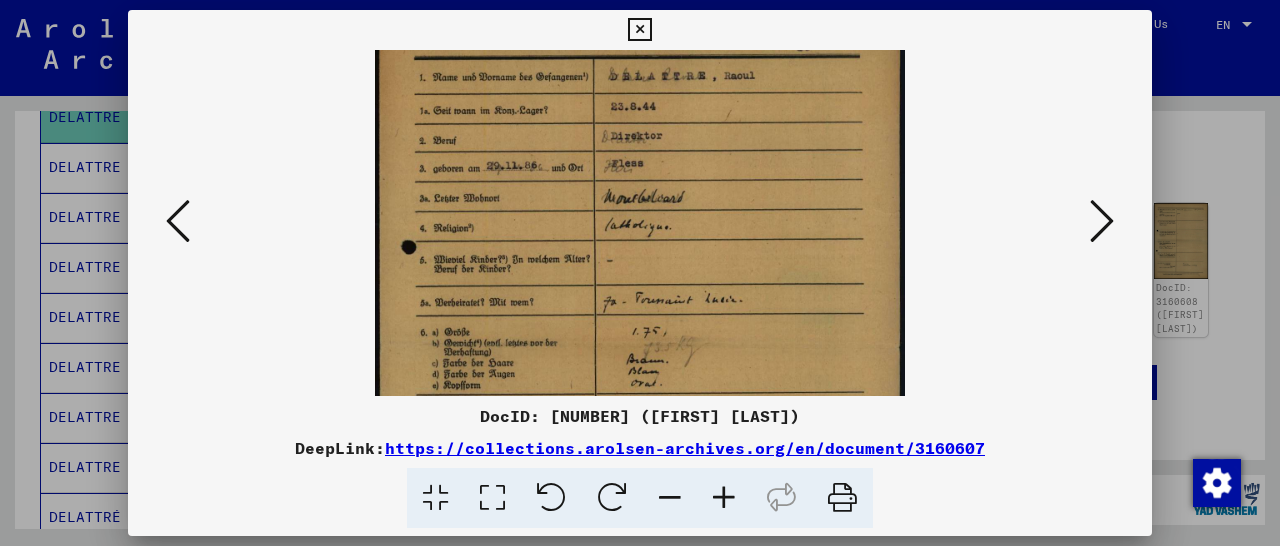 click at bounding box center [639, 30] 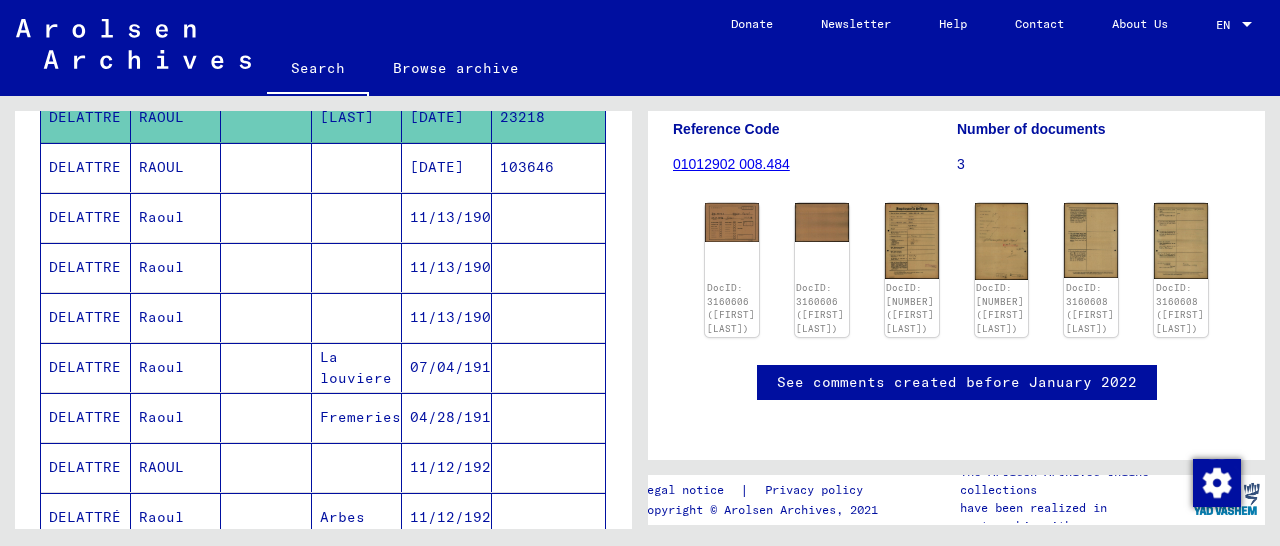 scroll, scrollTop: 0, scrollLeft: 0, axis: both 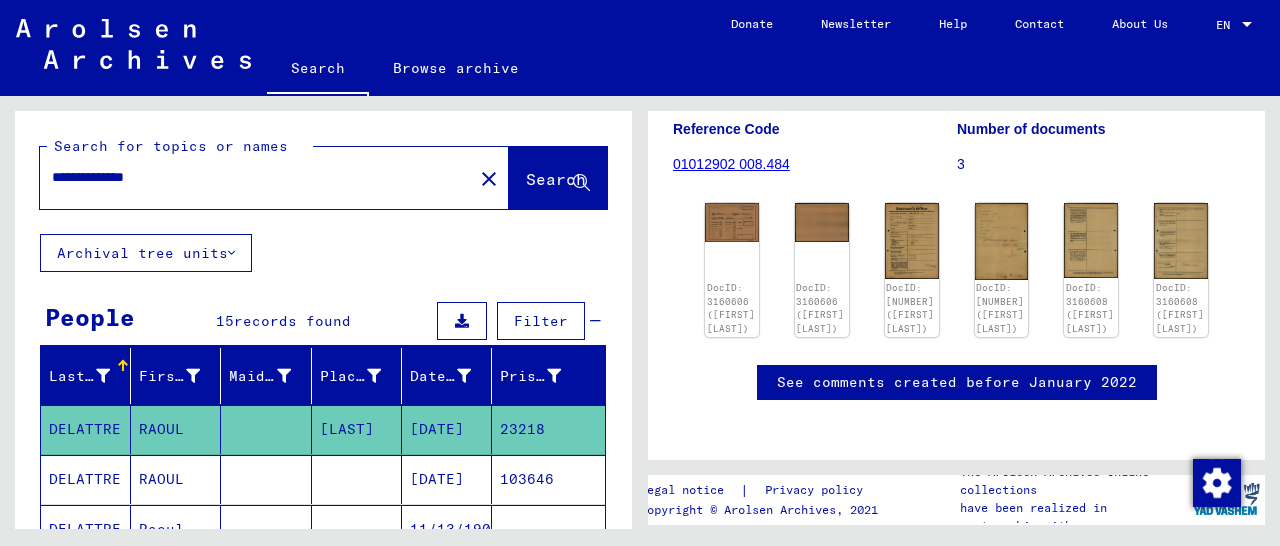 drag, startPoint x: 211, startPoint y: 179, endPoint x: 71, endPoint y: 181, distance: 140.01428 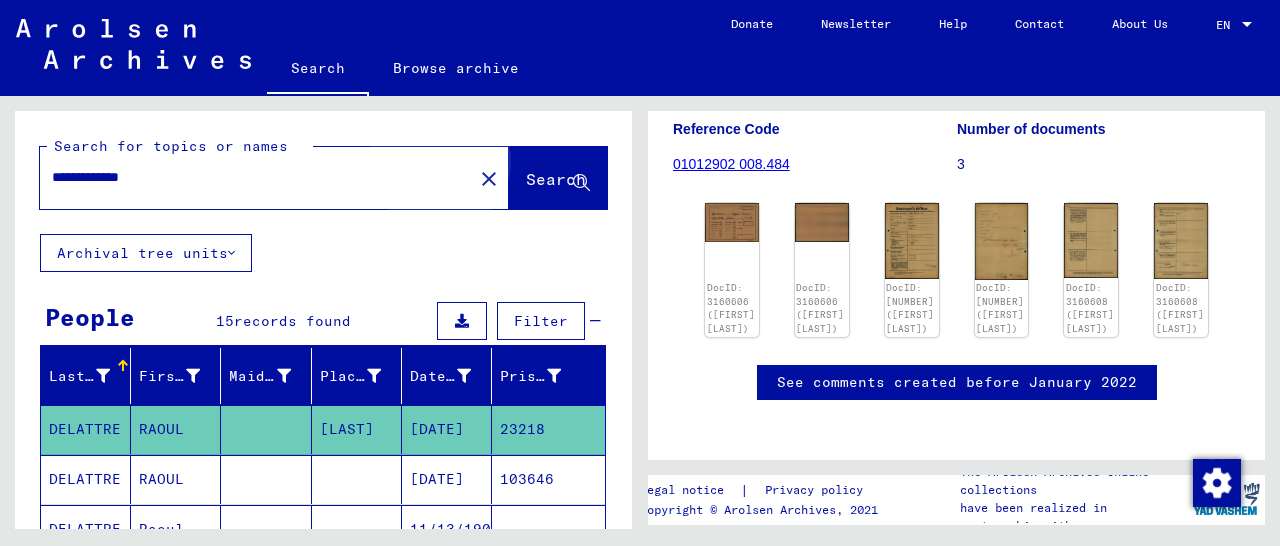 click on "Search" 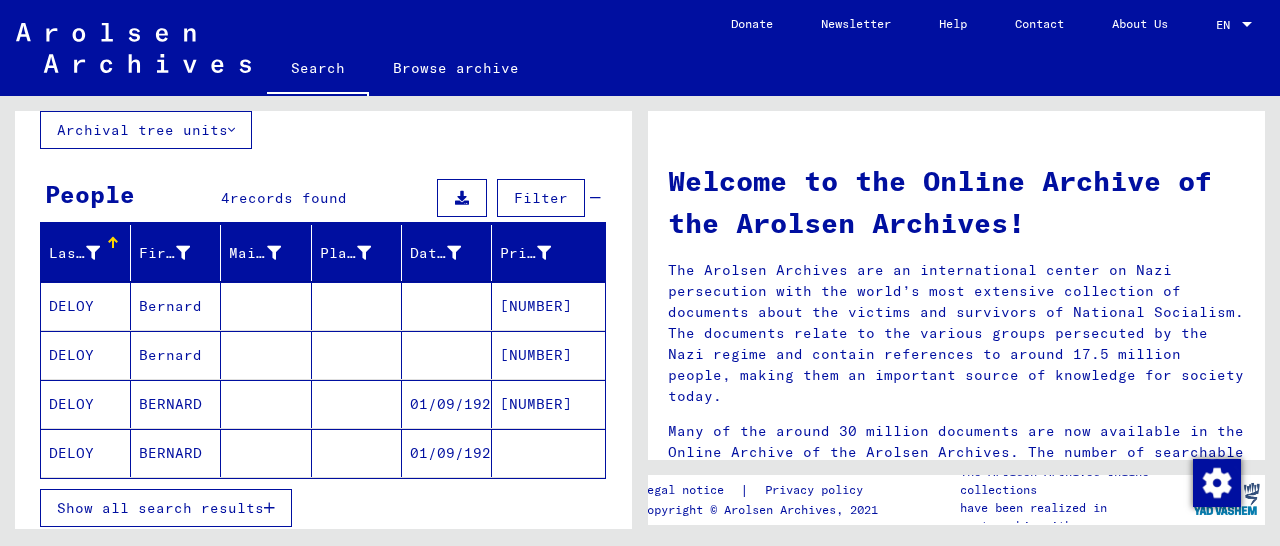 scroll, scrollTop: 208, scrollLeft: 0, axis: vertical 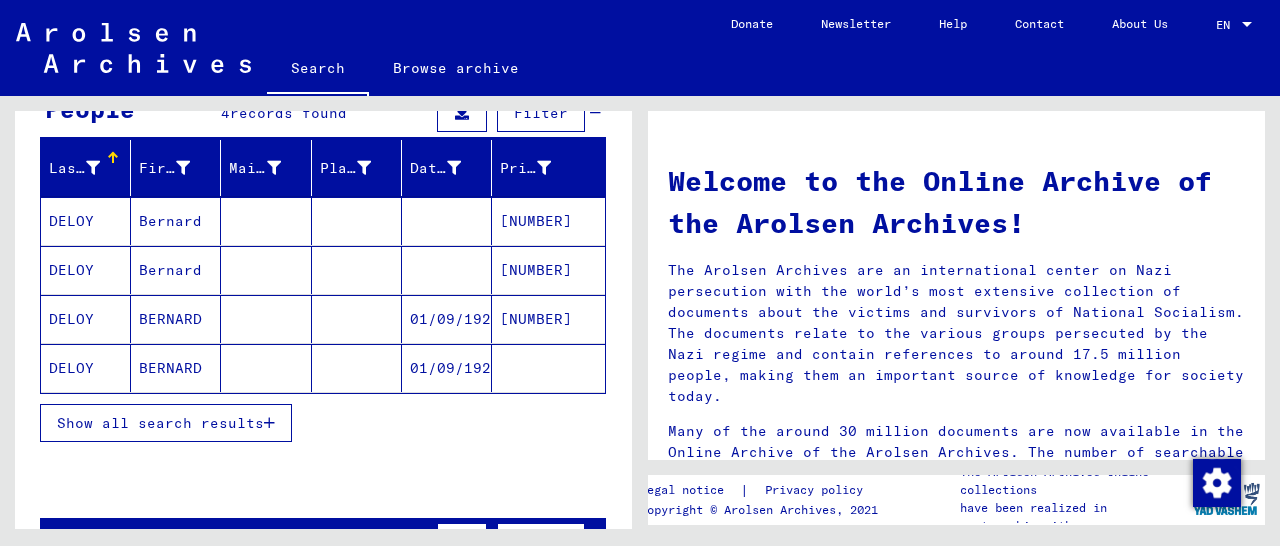 click on "[NUMBER]" at bounding box center (548, 368) 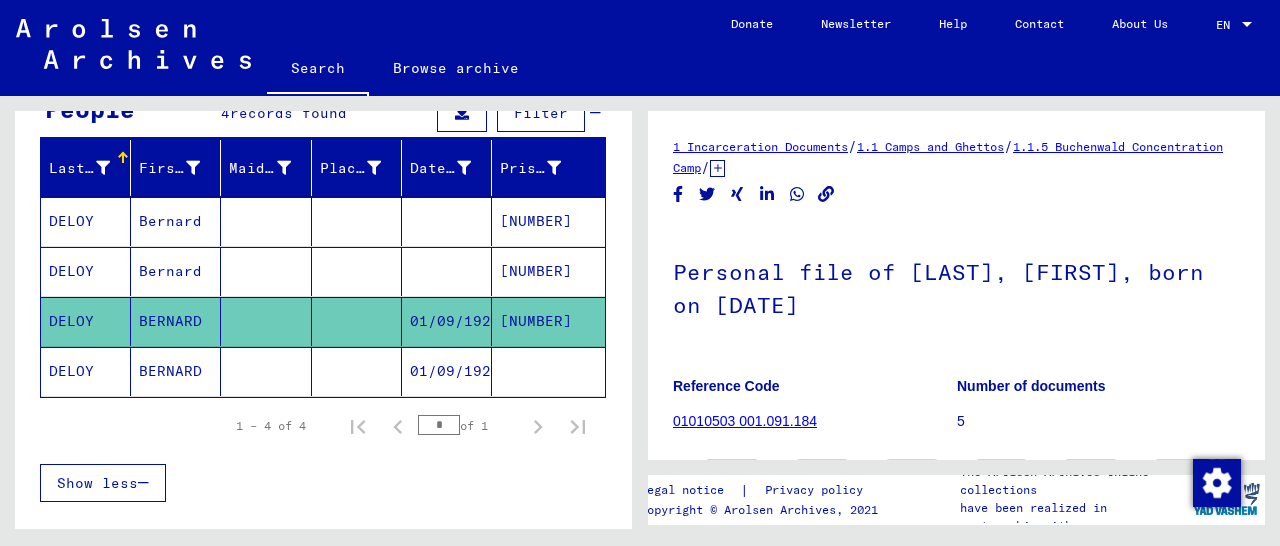 scroll, scrollTop: 312, scrollLeft: 0, axis: vertical 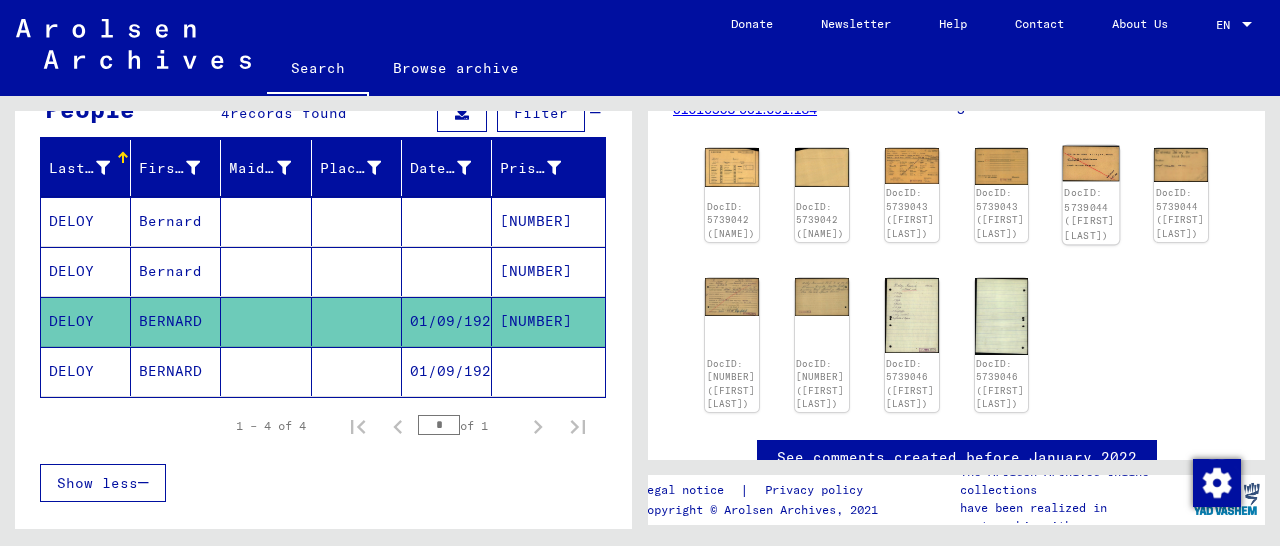 click 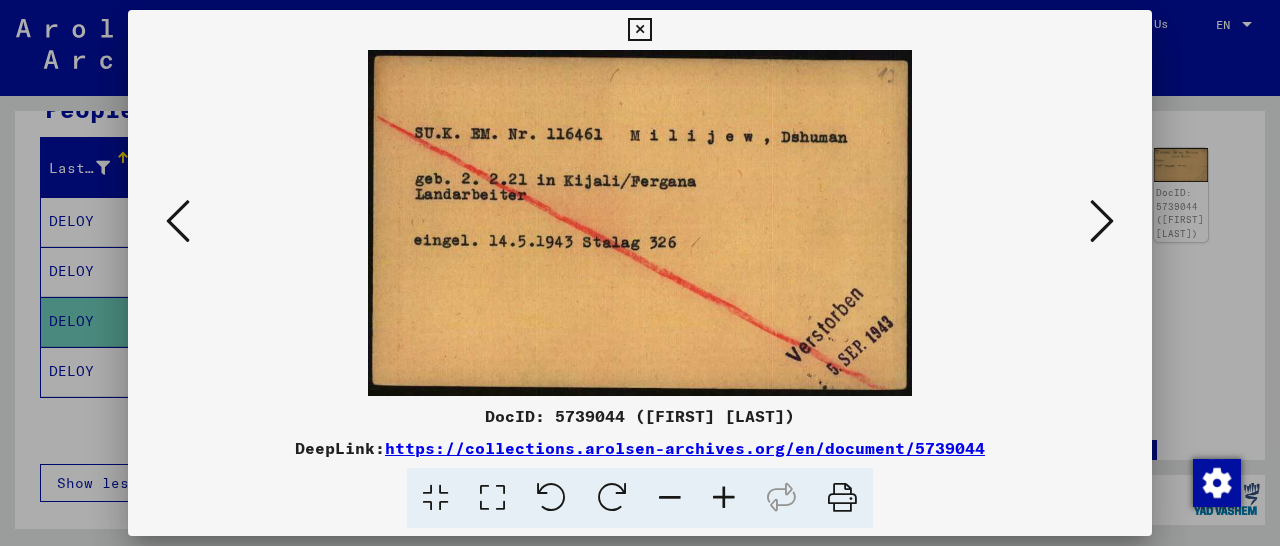 click at bounding box center [639, 30] 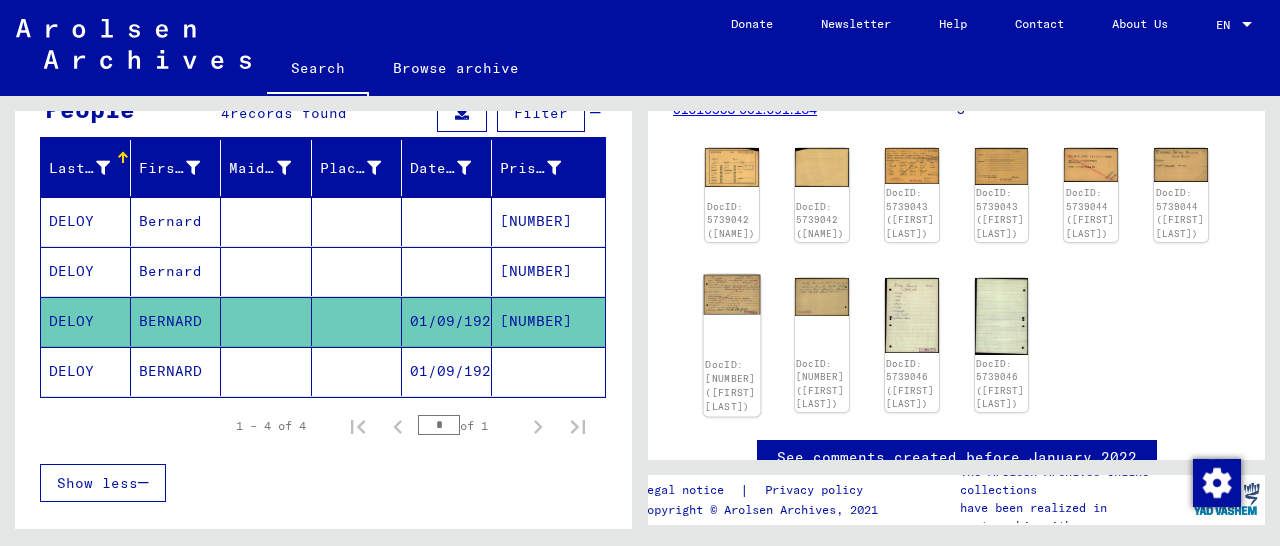 click 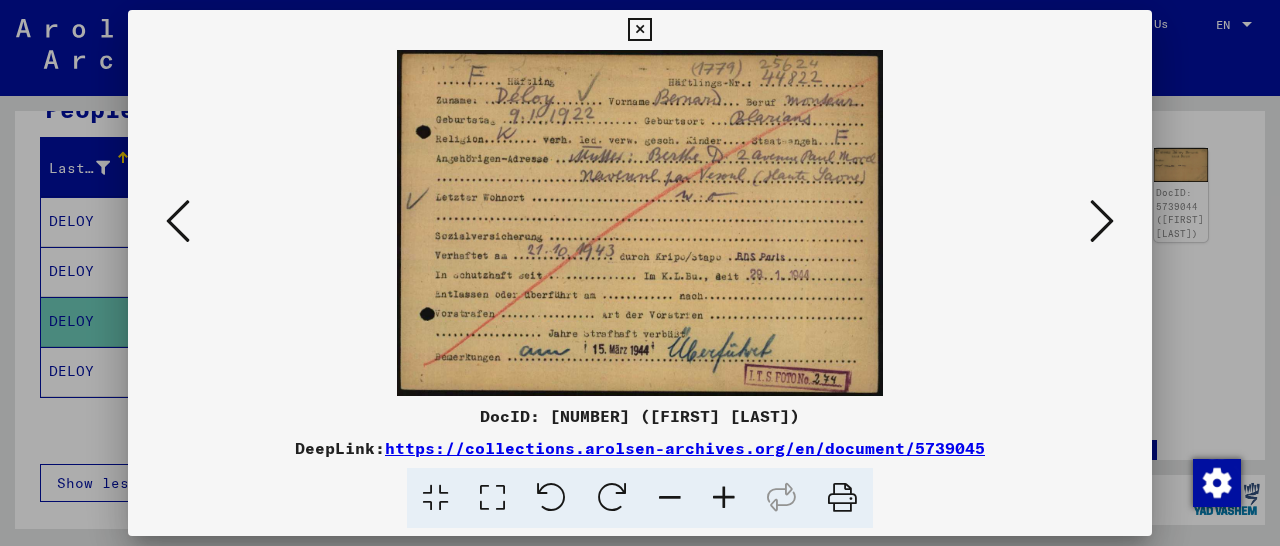 click at bounding box center [724, 498] 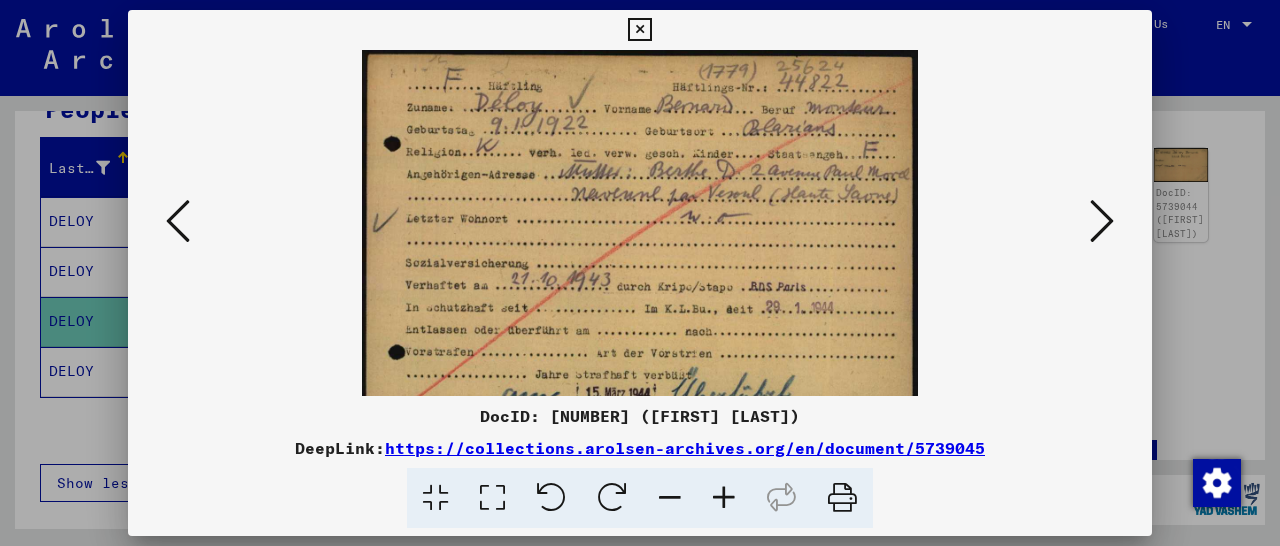 click at bounding box center (724, 498) 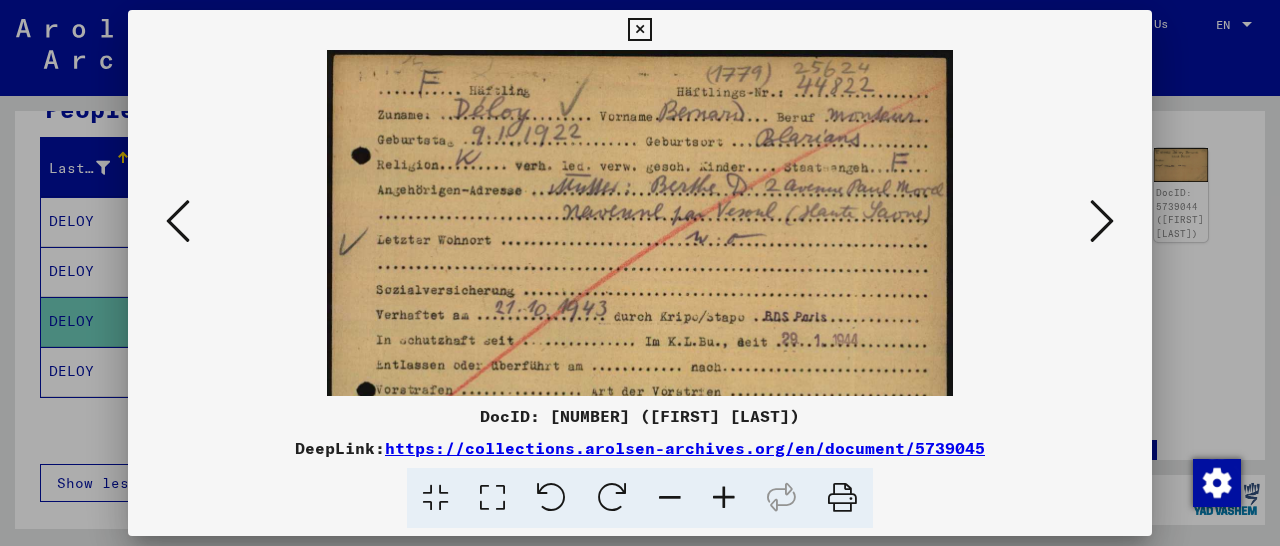 click at bounding box center [724, 498] 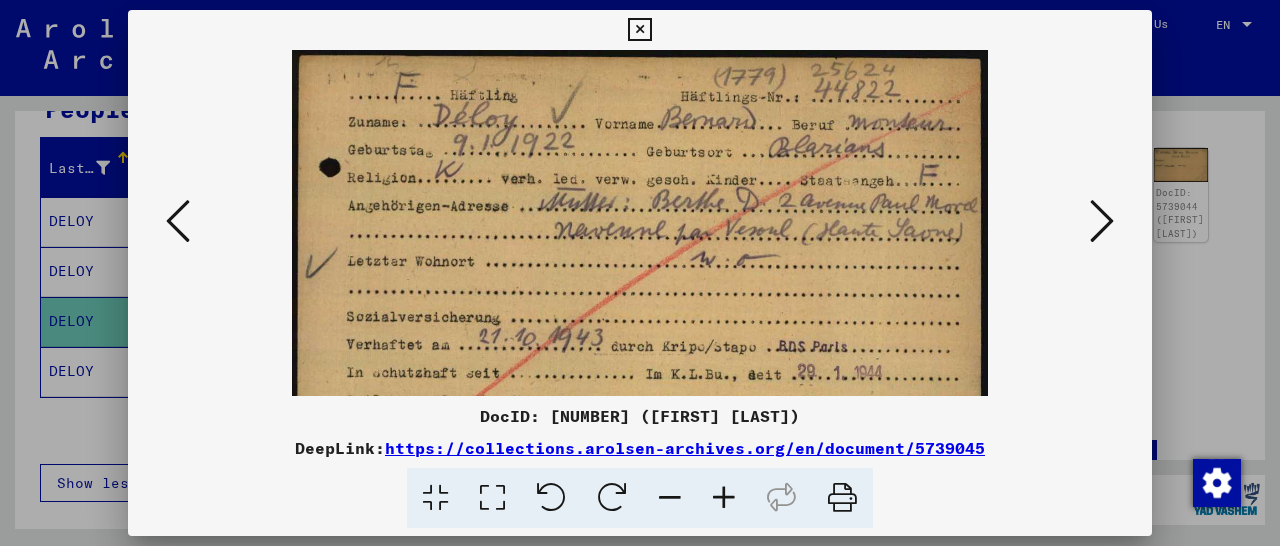 click at bounding box center [724, 498] 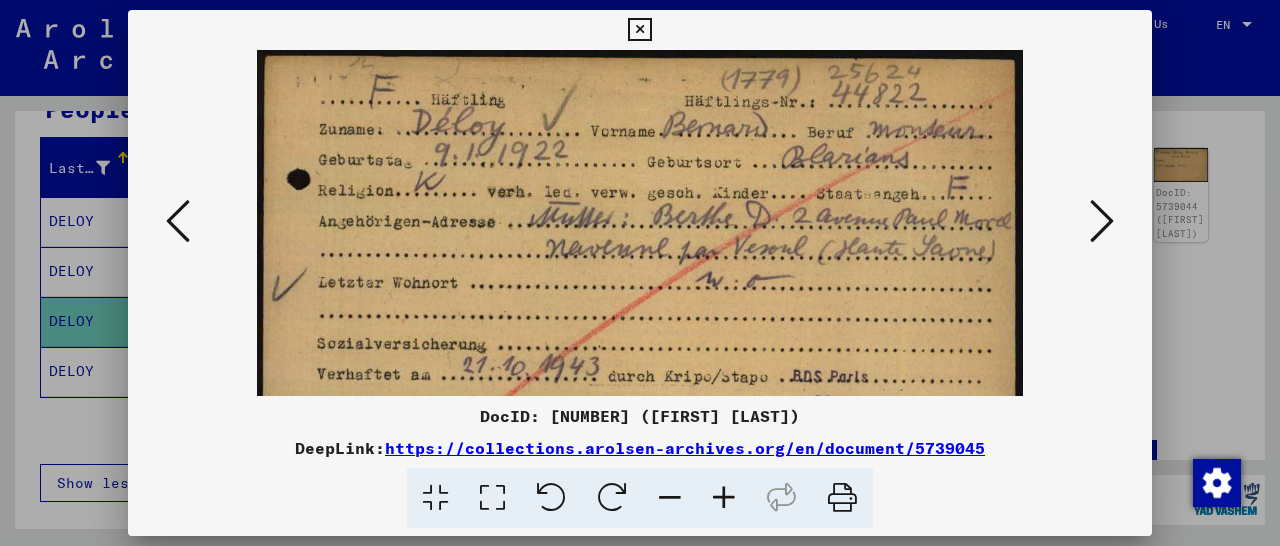 click at bounding box center [724, 498] 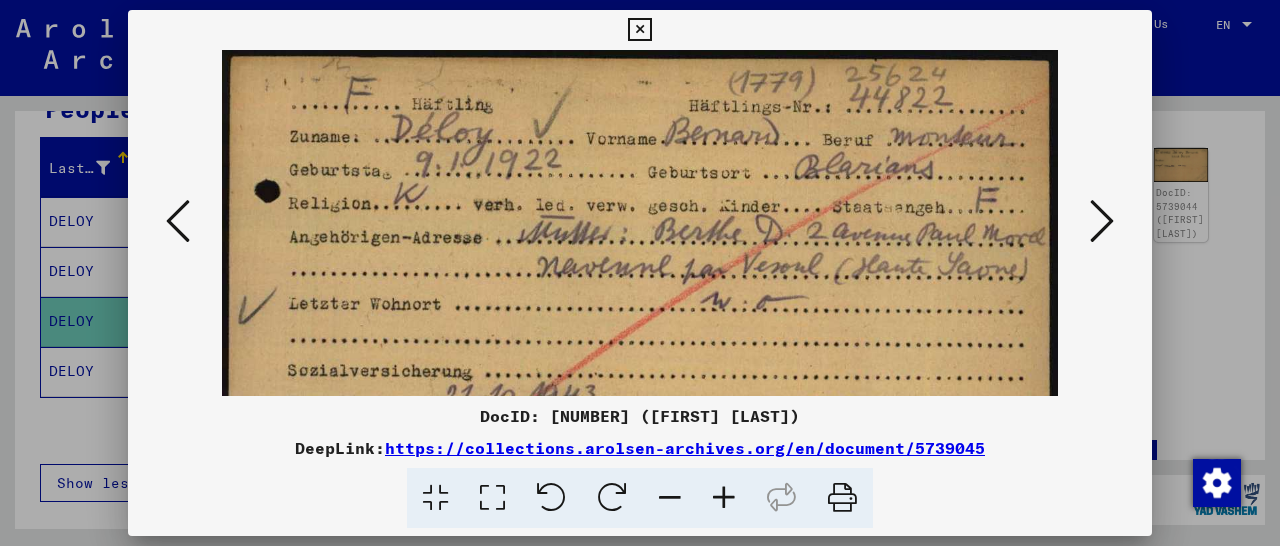 click at bounding box center [639, 30] 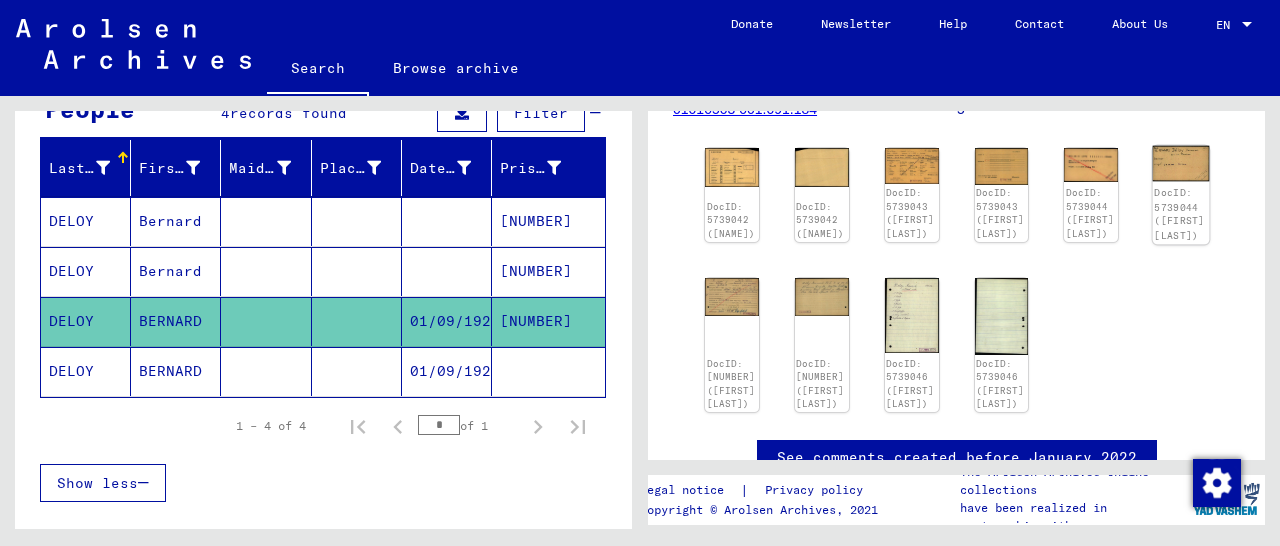 click 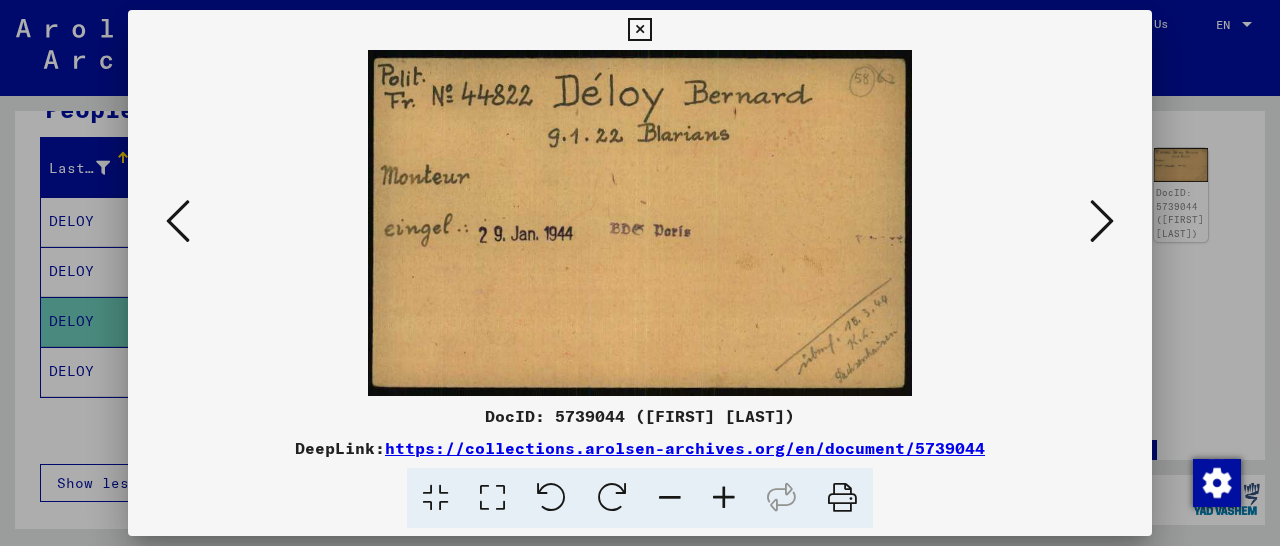click at bounding box center [639, 30] 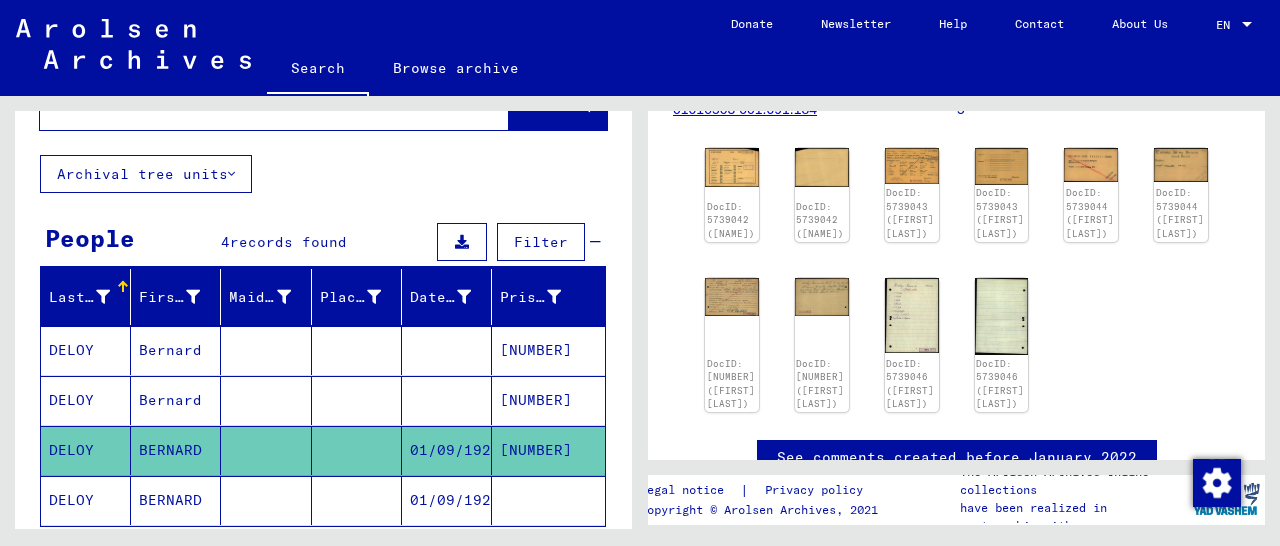 scroll, scrollTop: 0, scrollLeft: 0, axis: both 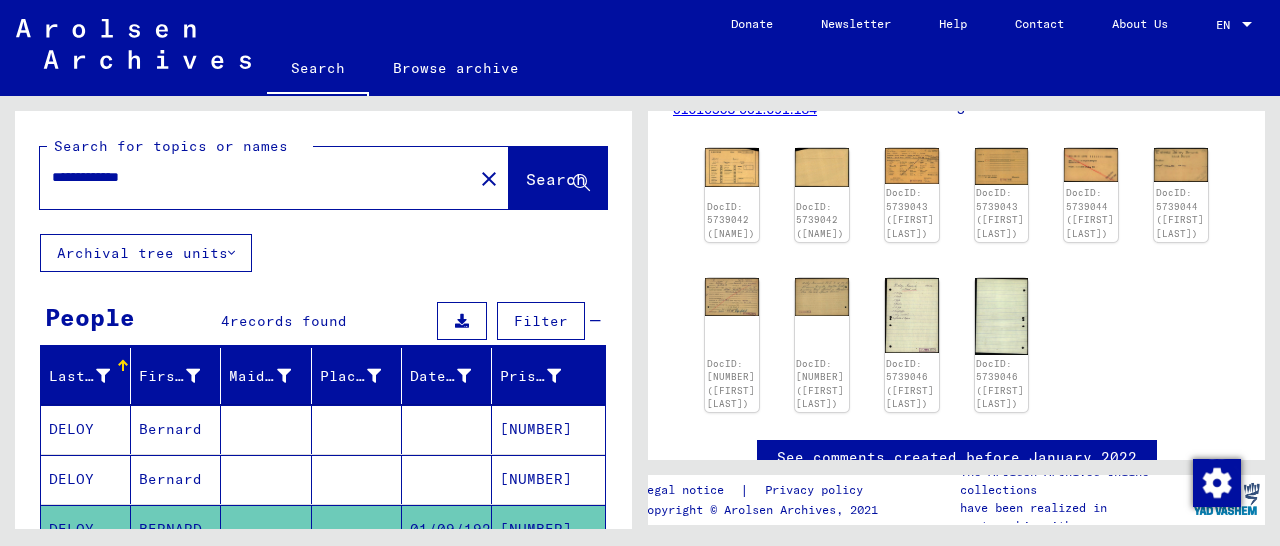 drag, startPoint x: 189, startPoint y: 177, endPoint x: 0, endPoint y: 149, distance: 191.06282 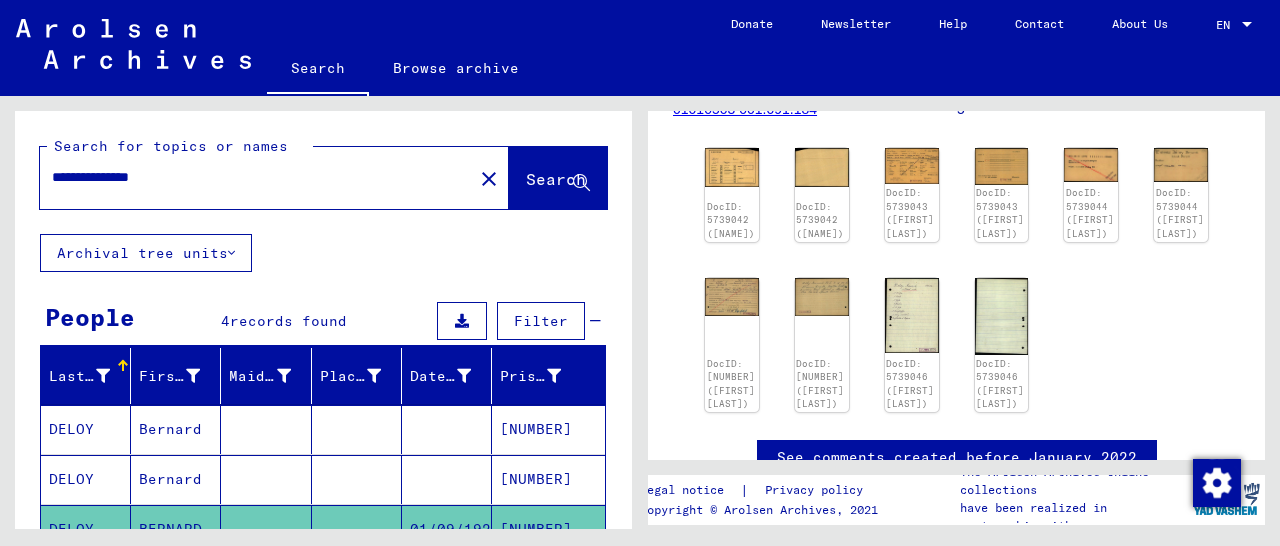 scroll, scrollTop: 0, scrollLeft: 0, axis: both 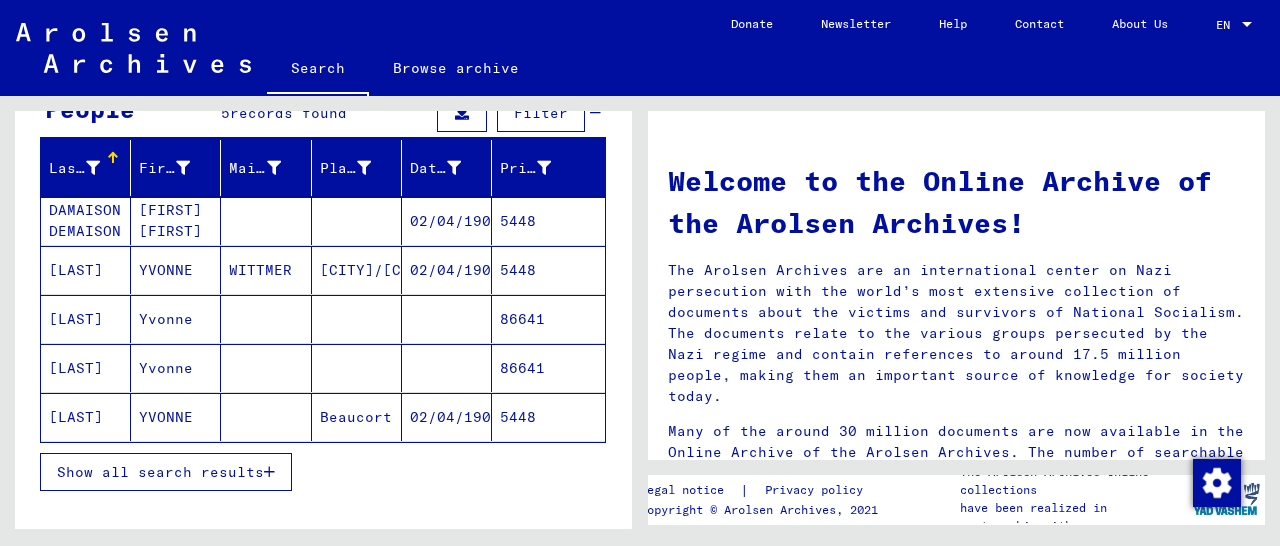 click on "5448" 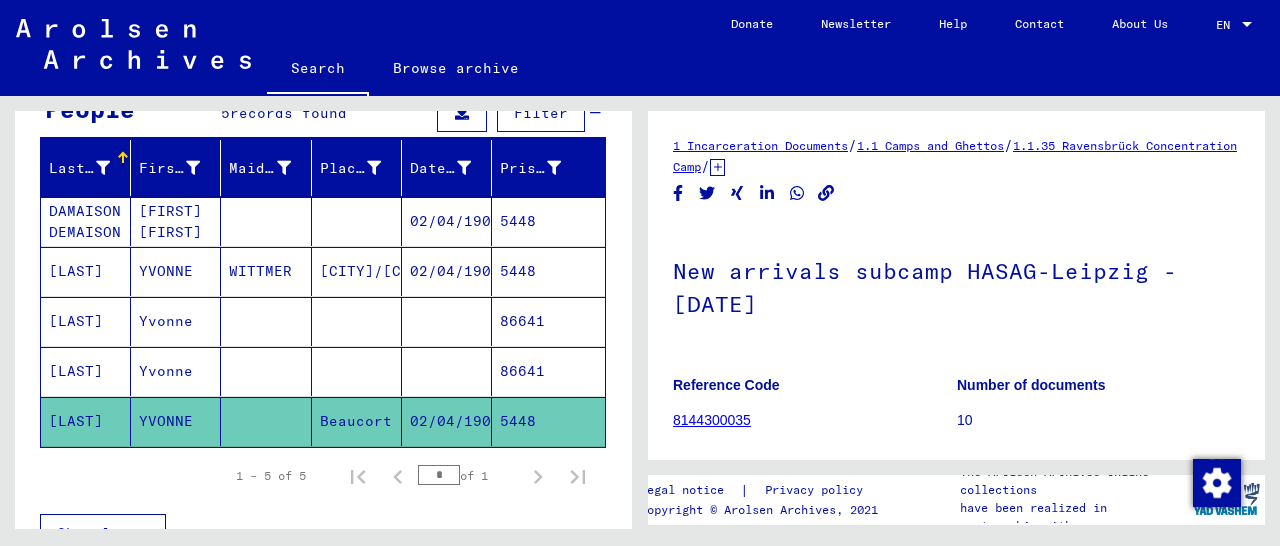 scroll, scrollTop: 312, scrollLeft: 0, axis: vertical 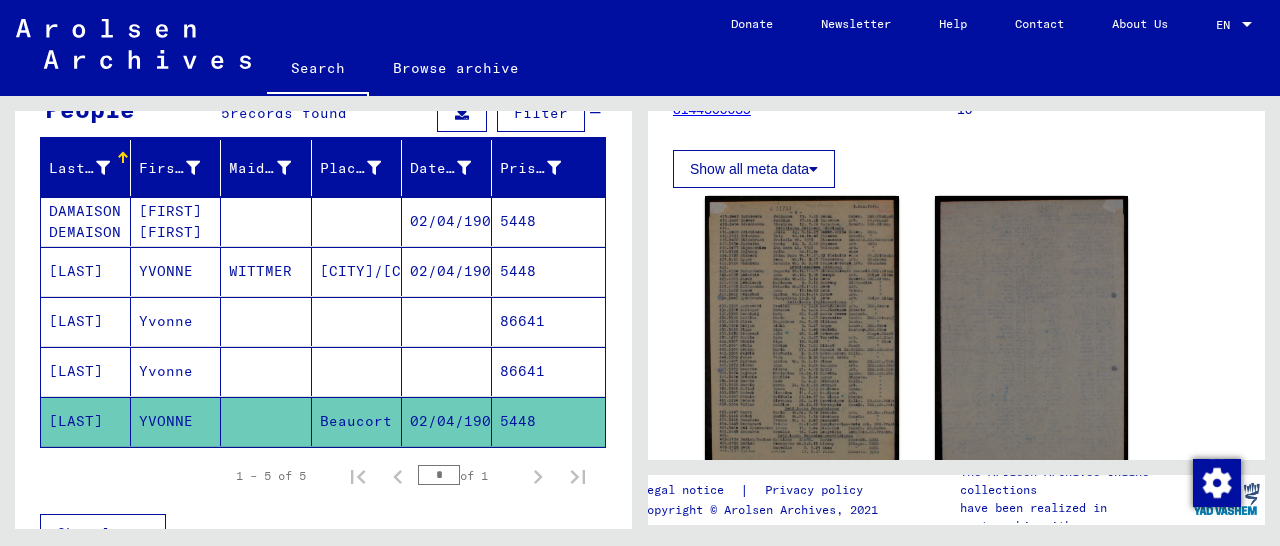 click on "86641" at bounding box center [548, 421] 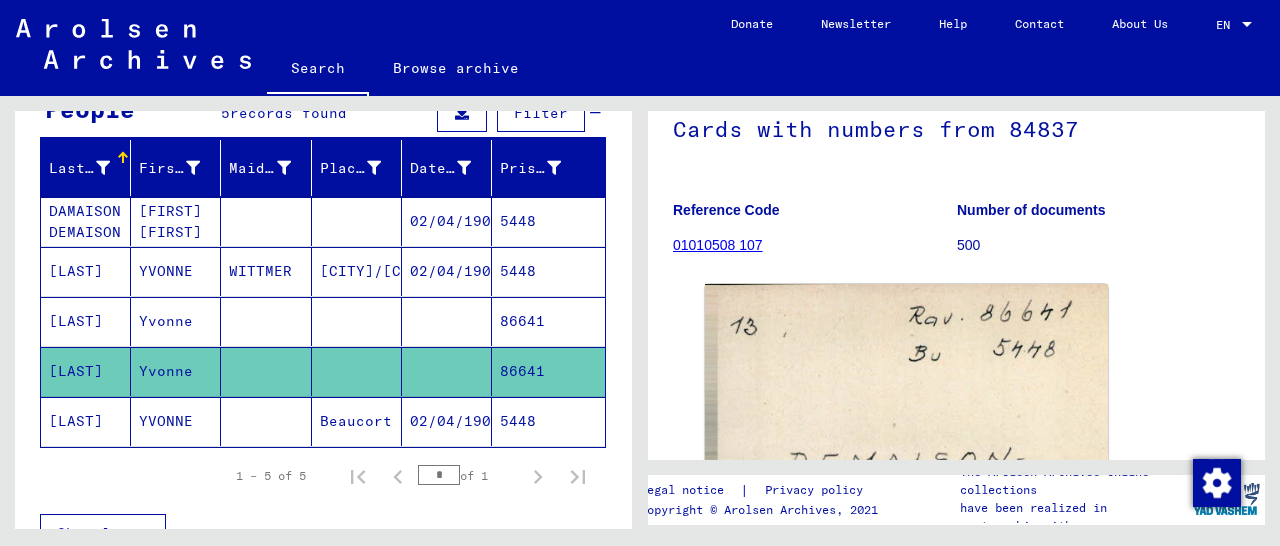 scroll, scrollTop: 146, scrollLeft: 0, axis: vertical 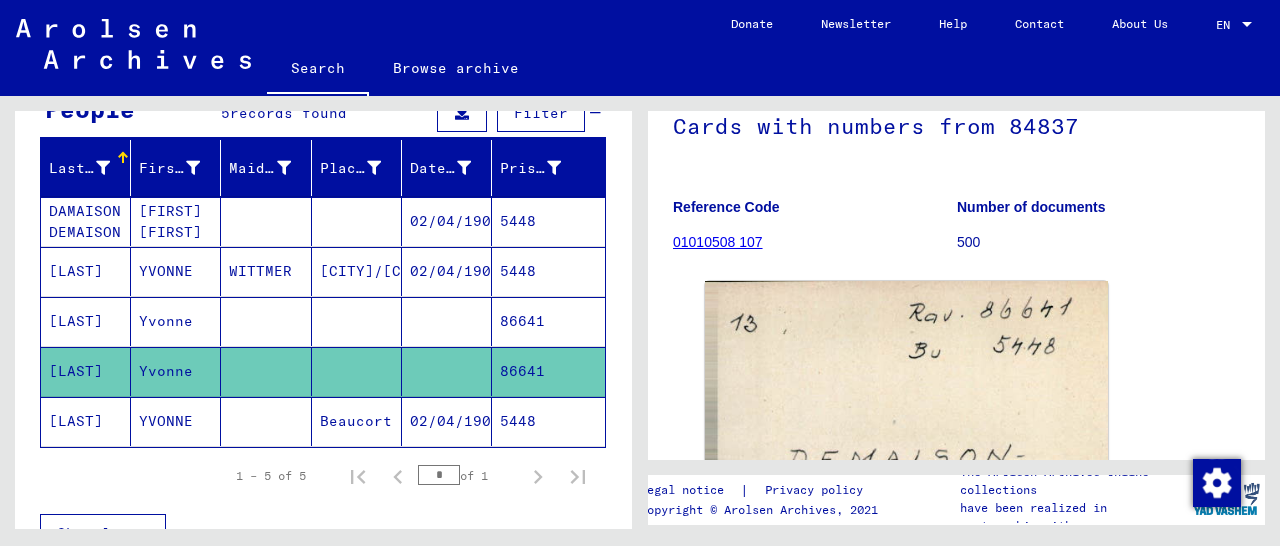 click on "86641" at bounding box center [548, 371] 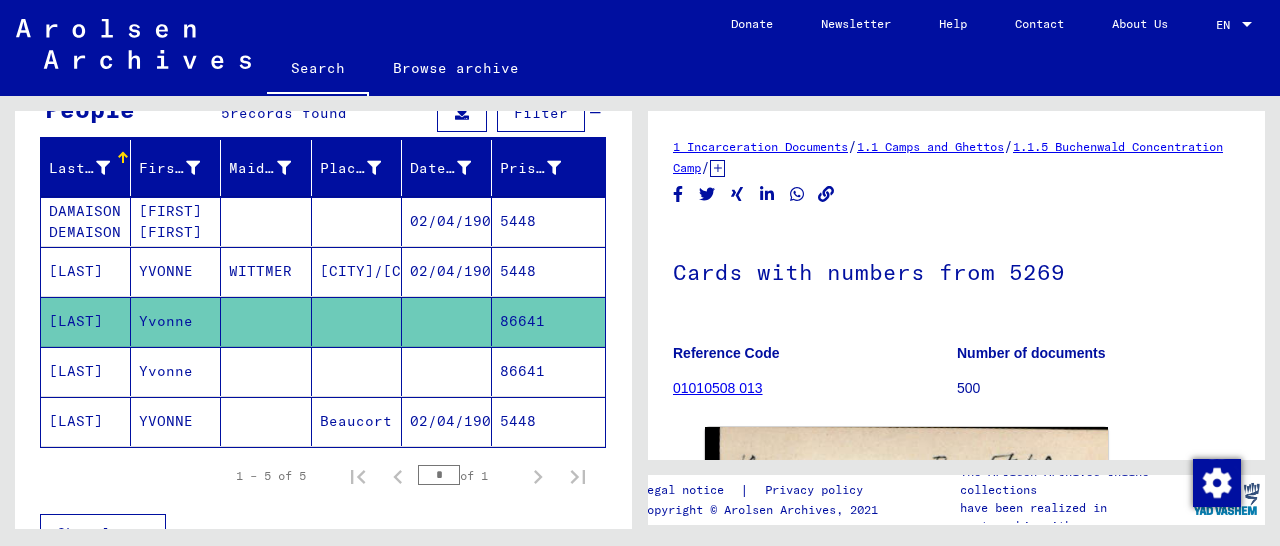 scroll, scrollTop: 146, scrollLeft: 0, axis: vertical 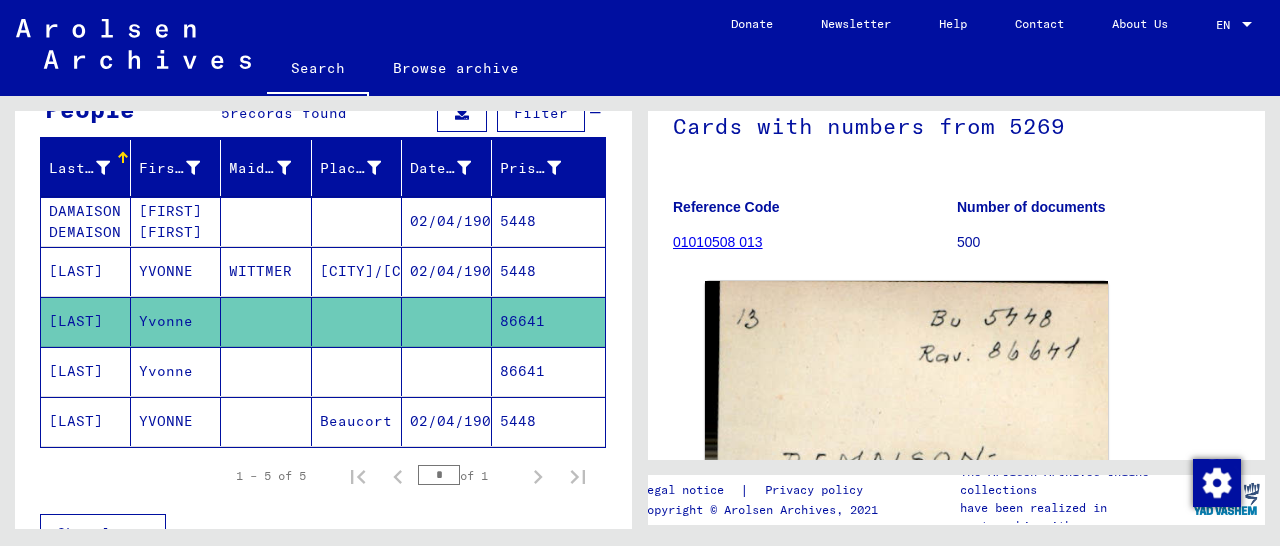 click on "5448" at bounding box center (548, 321) 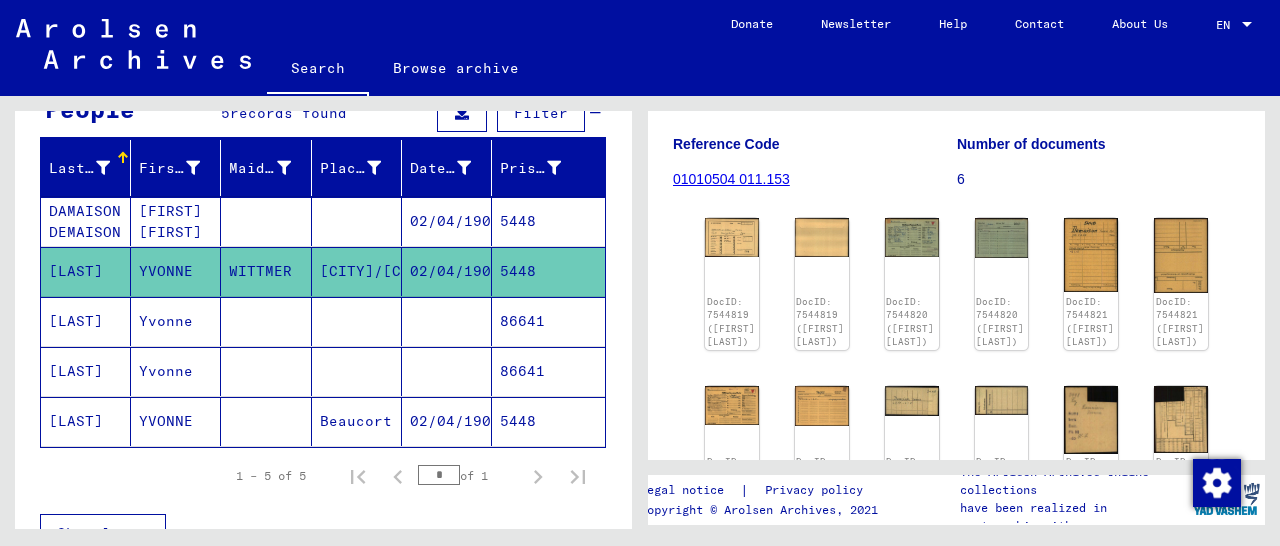 scroll, scrollTop: 312, scrollLeft: 0, axis: vertical 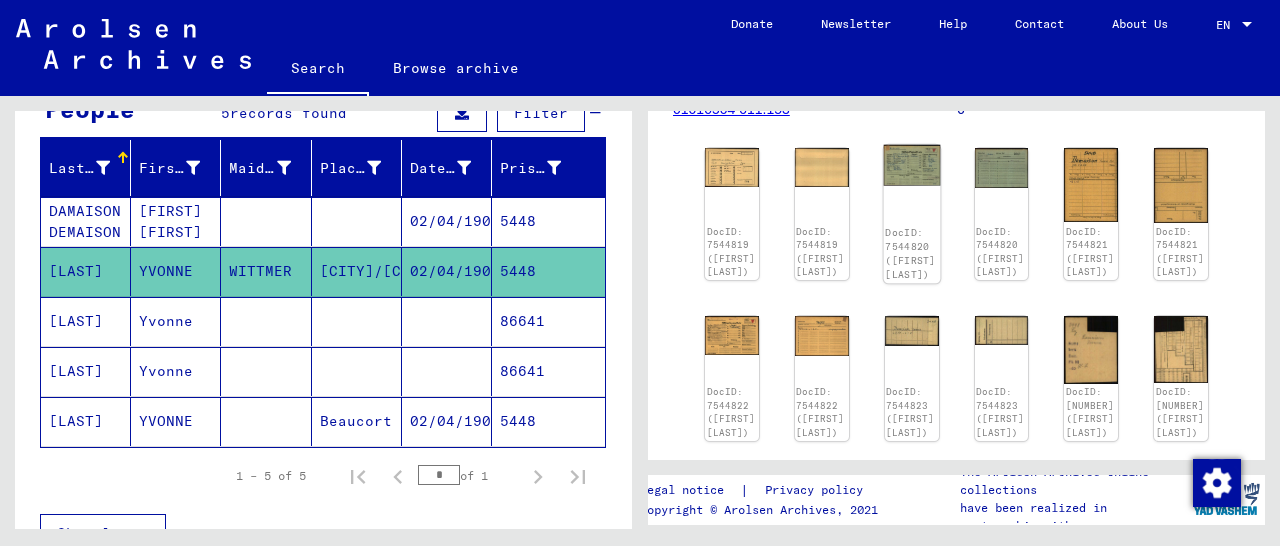 click 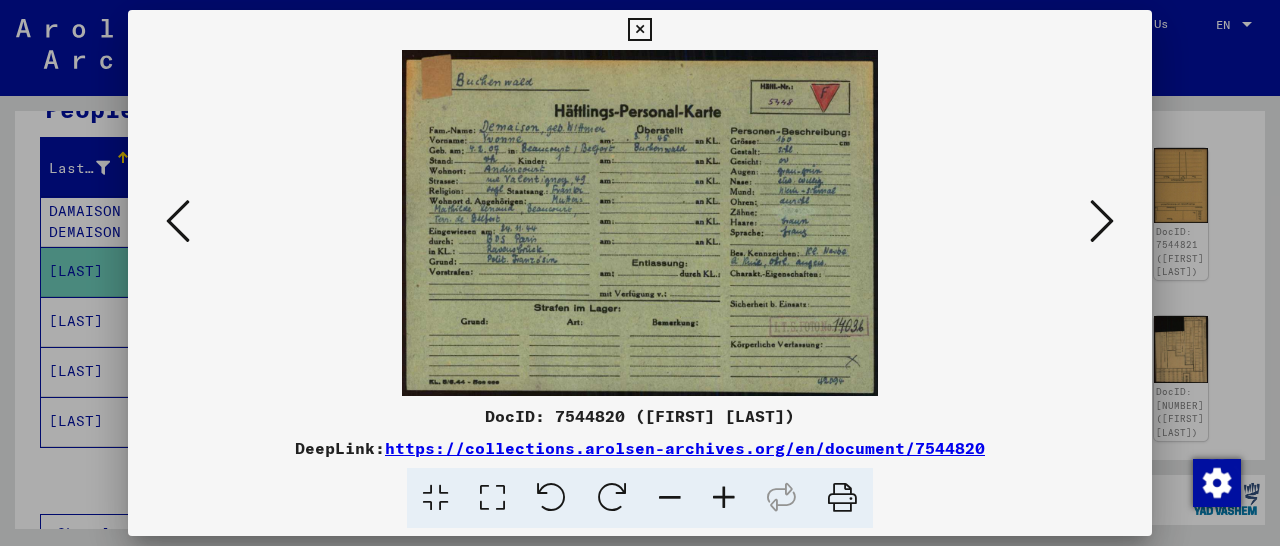 click at bounding box center (724, 498) 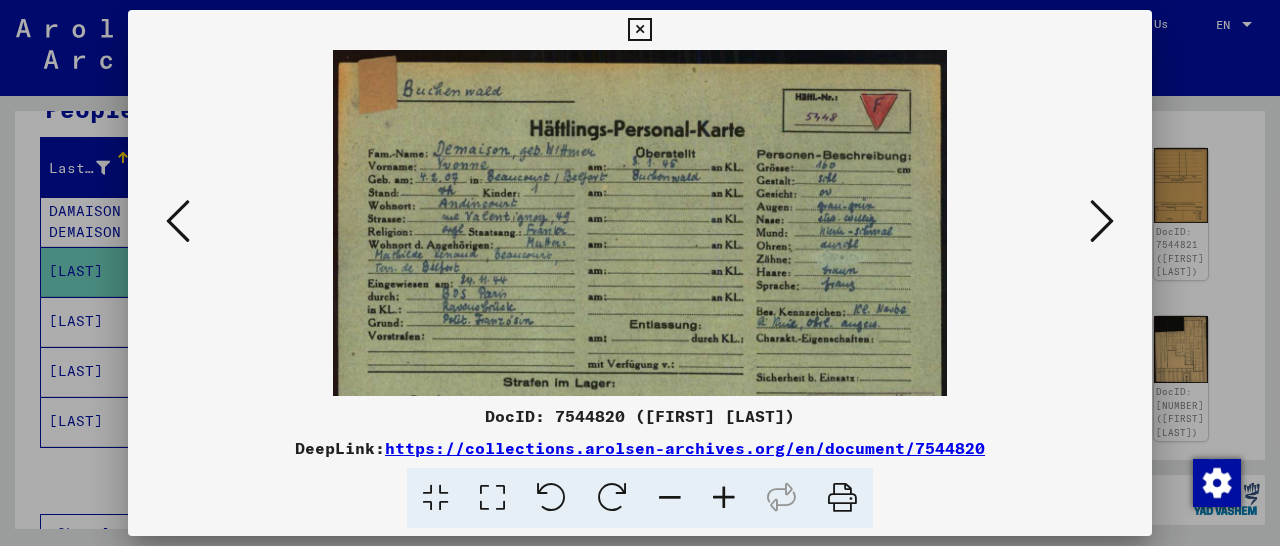 click at bounding box center [724, 498] 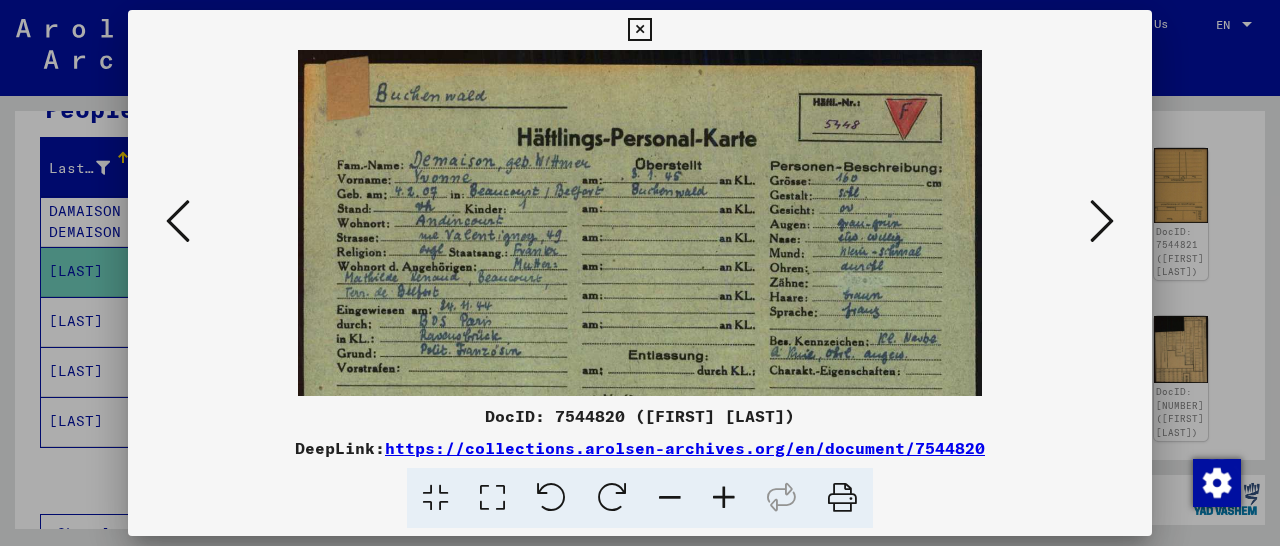 click at bounding box center (724, 498) 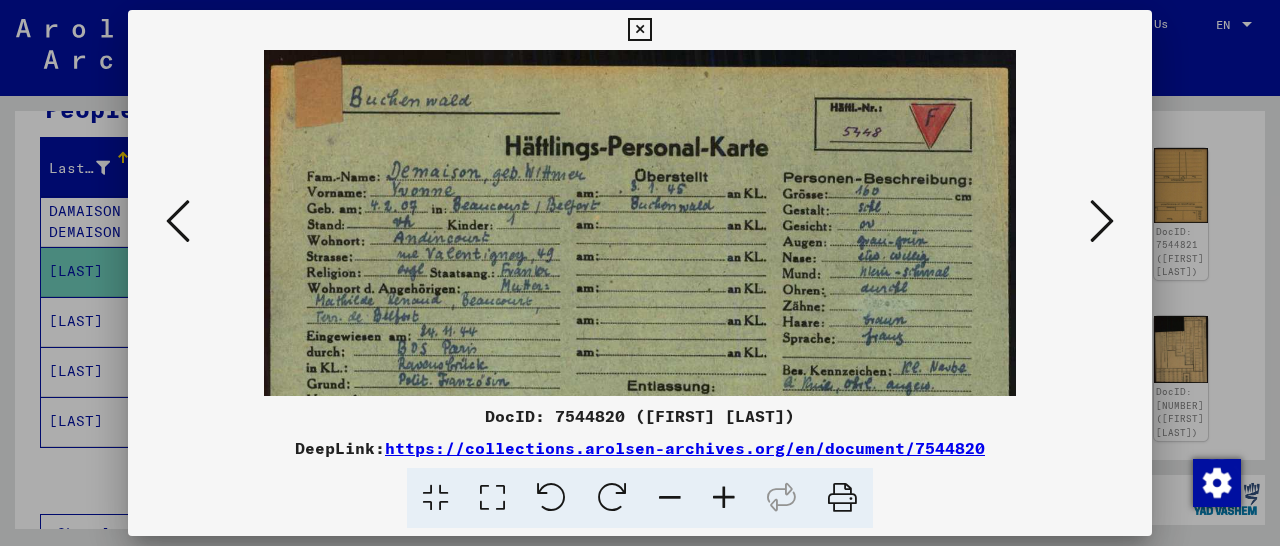 click at bounding box center [724, 498] 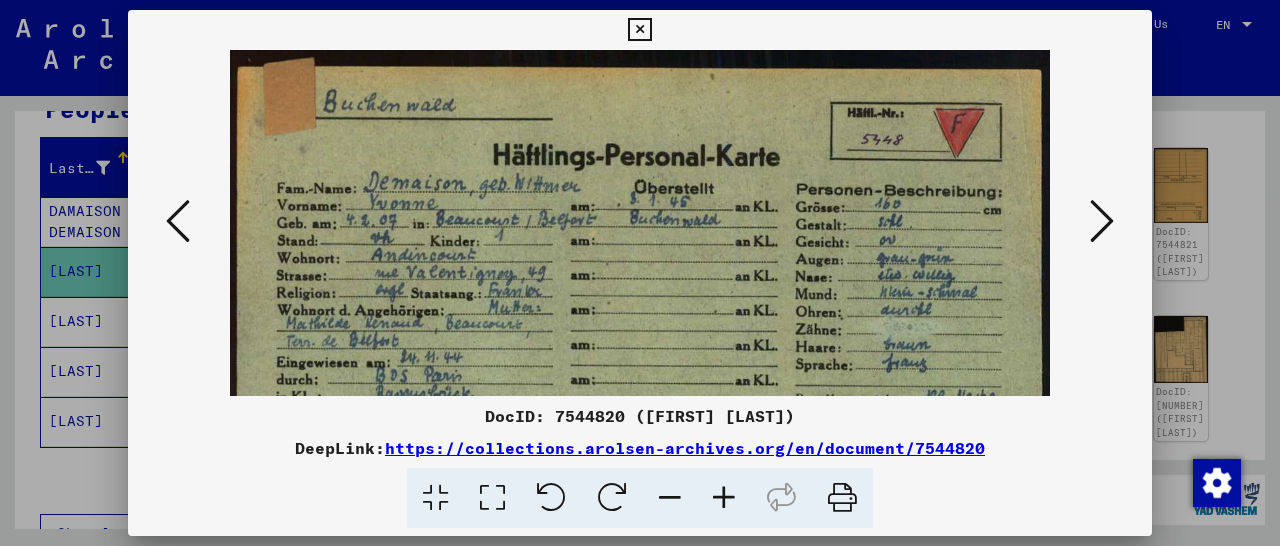 click at bounding box center [724, 498] 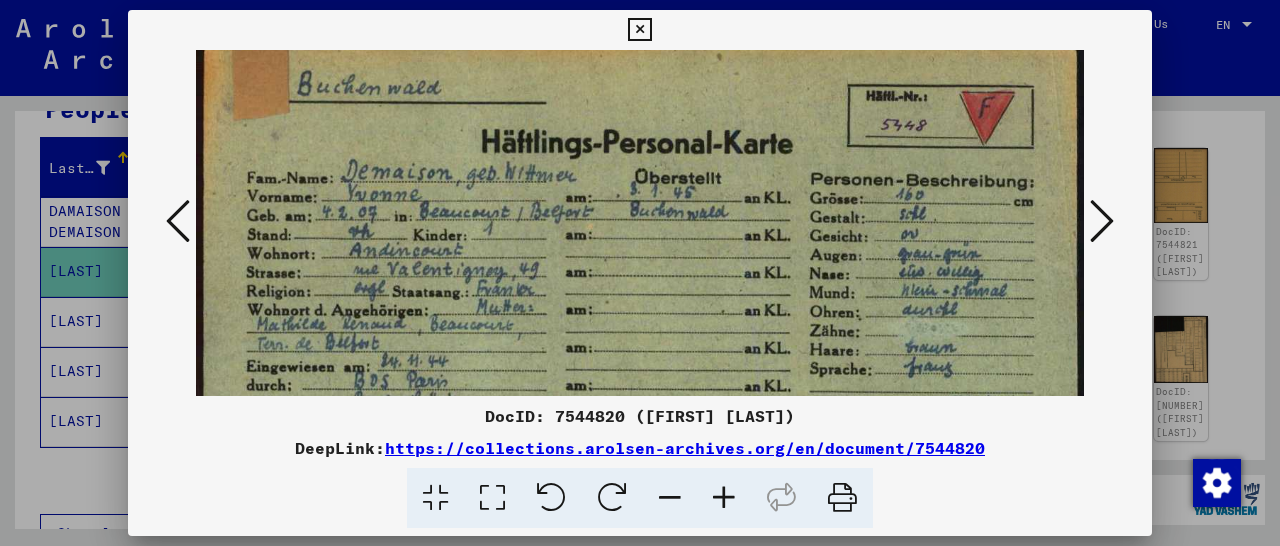 scroll, scrollTop: 24, scrollLeft: 0, axis: vertical 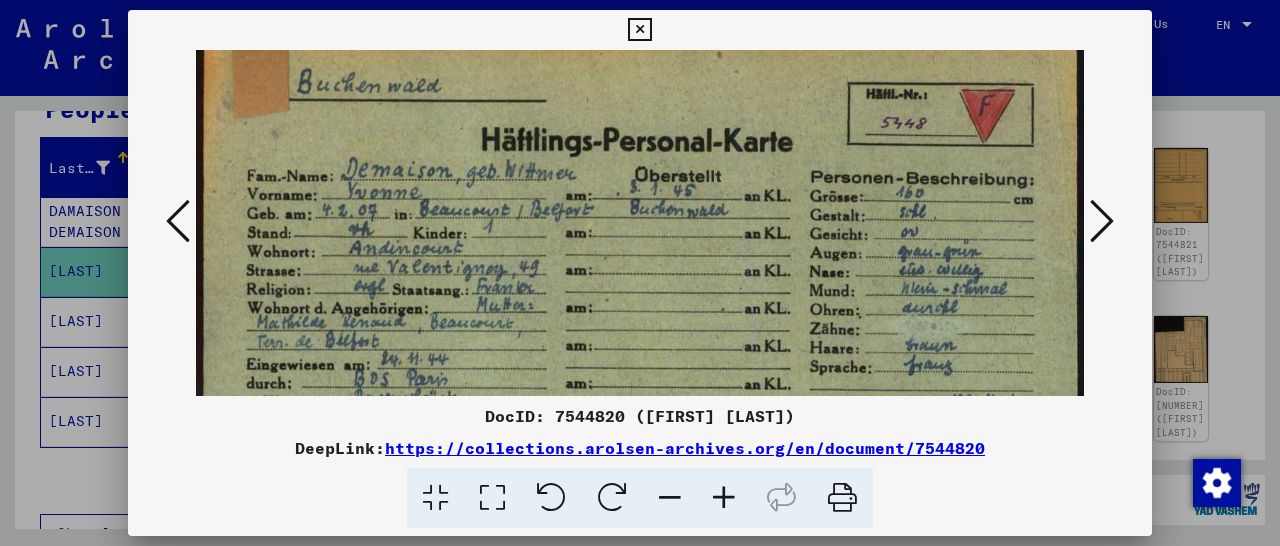 drag, startPoint x: 716, startPoint y: 331, endPoint x: 718, endPoint y: 307, distance: 24.083189 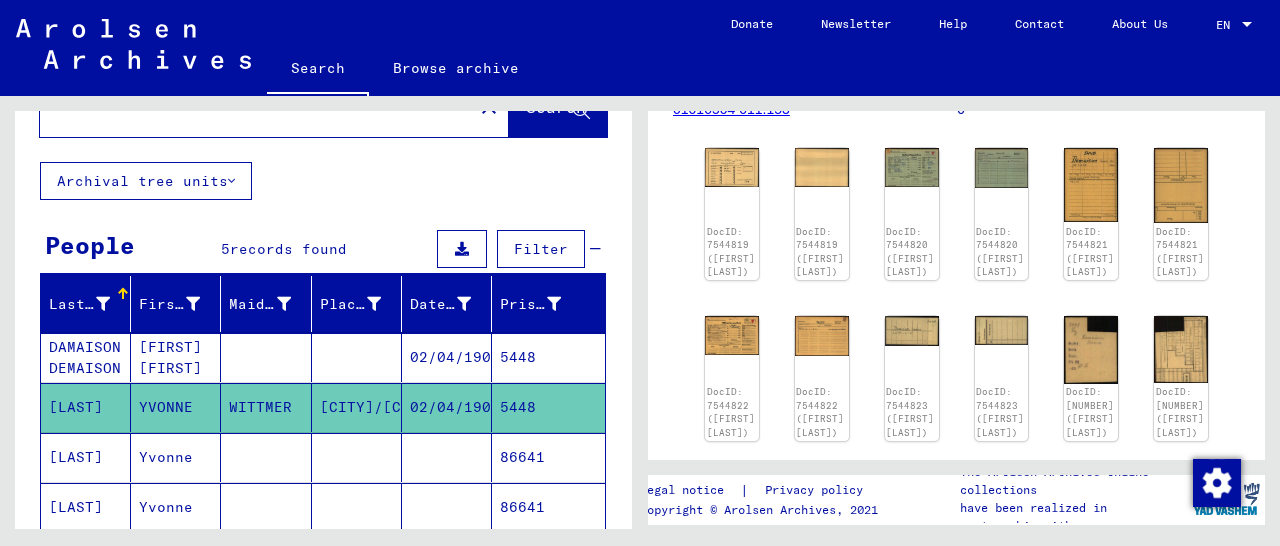scroll, scrollTop: 0, scrollLeft: 0, axis: both 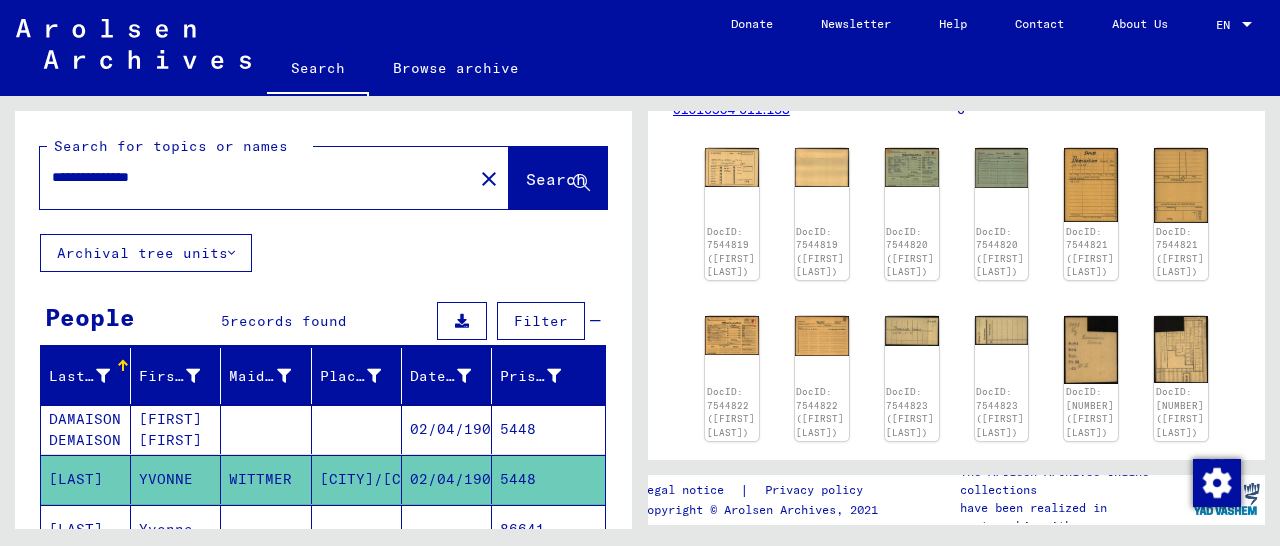 drag, startPoint x: 202, startPoint y: 173, endPoint x: 85, endPoint y: 175, distance: 117.01709 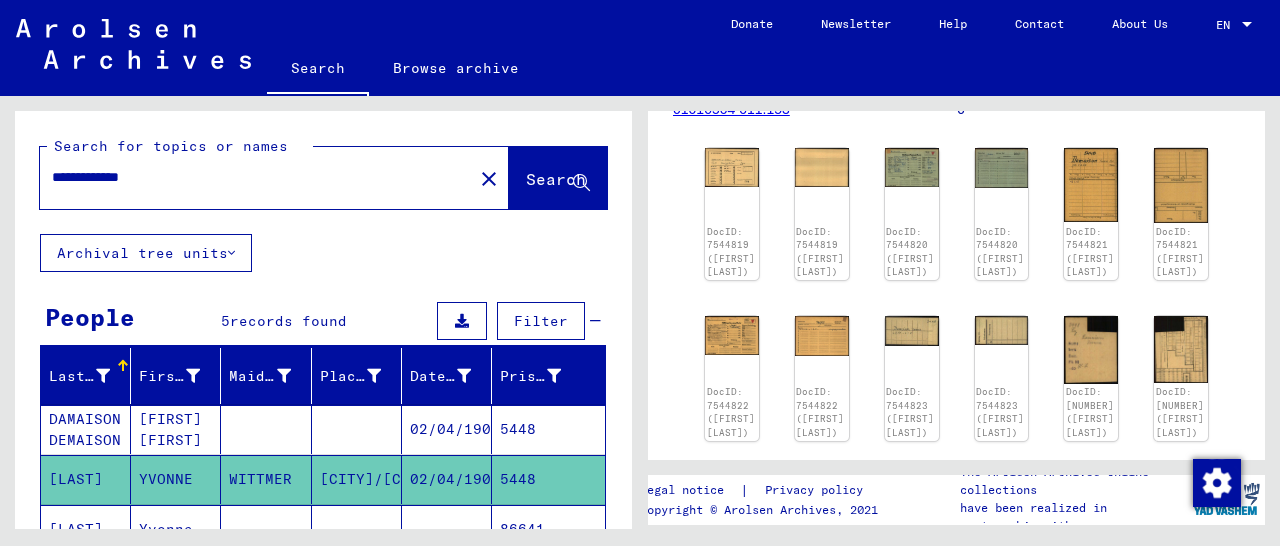 type on "**********" 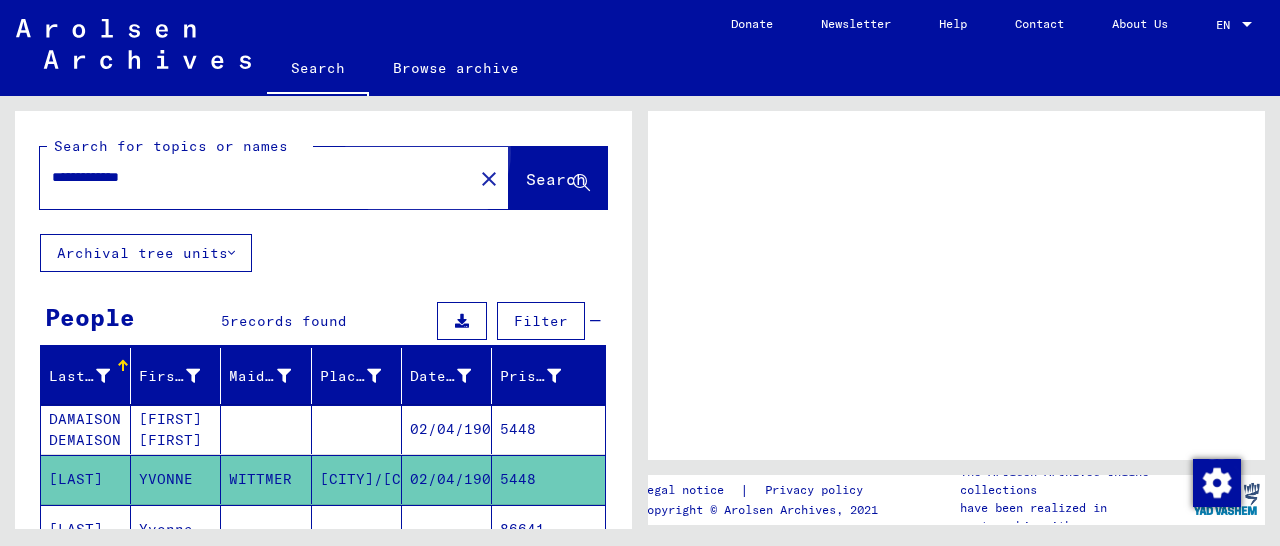 scroll, scrollTop: 0, scrollLeft: 0, axis: both 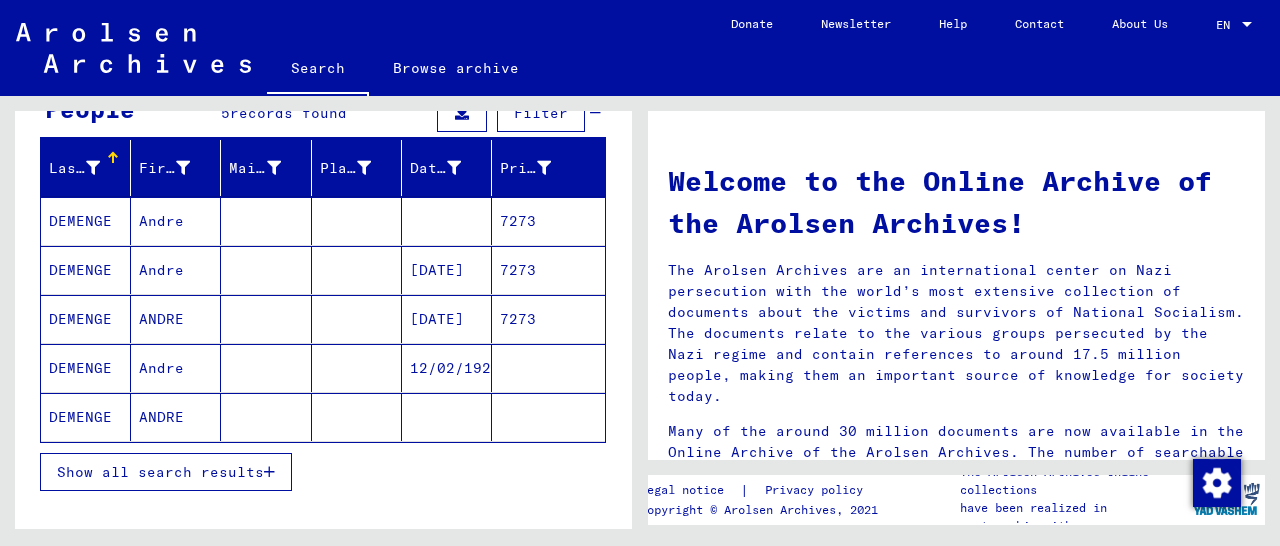 click on "7273" at bounding box center [548, 319] 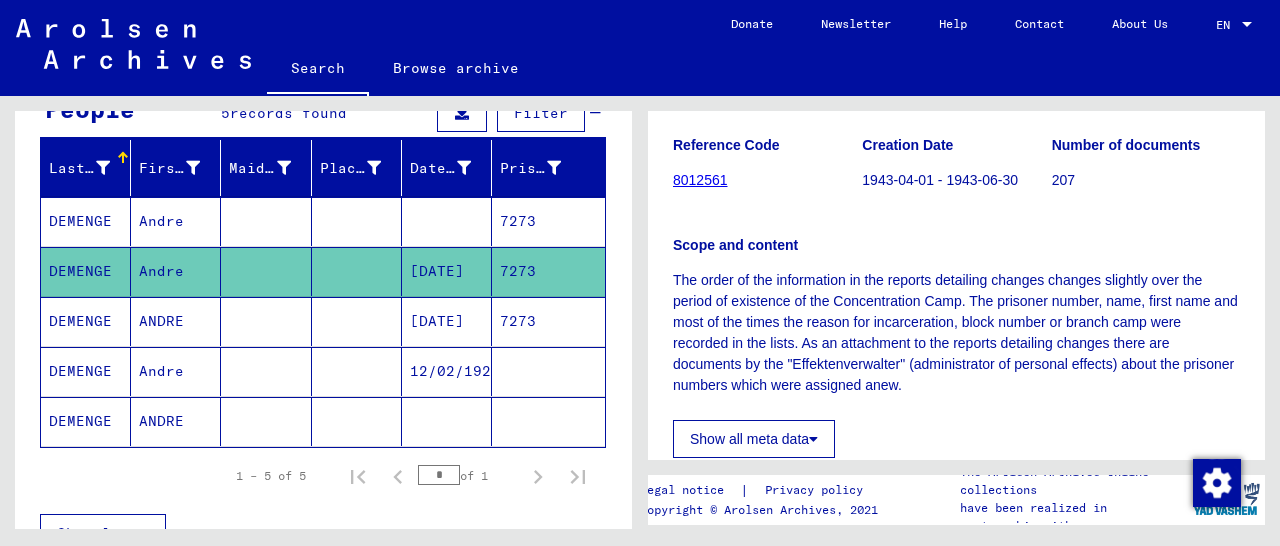 scroll, scrollTop: 416, scrollLeft: 0, axis: vertical 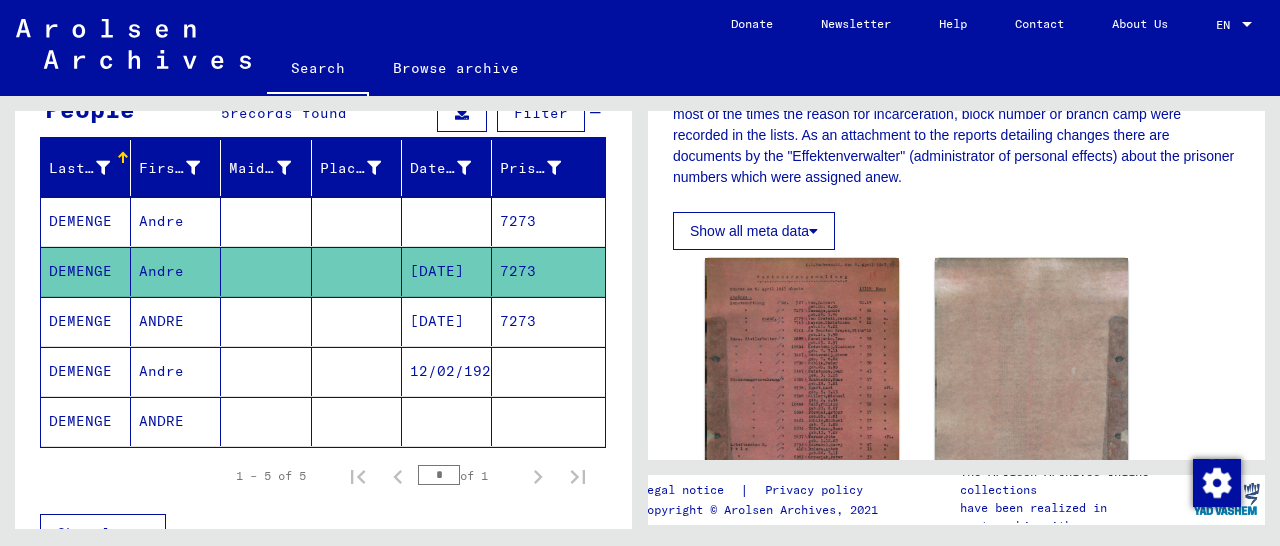 click on "7273" at bounding box center (548, 371) 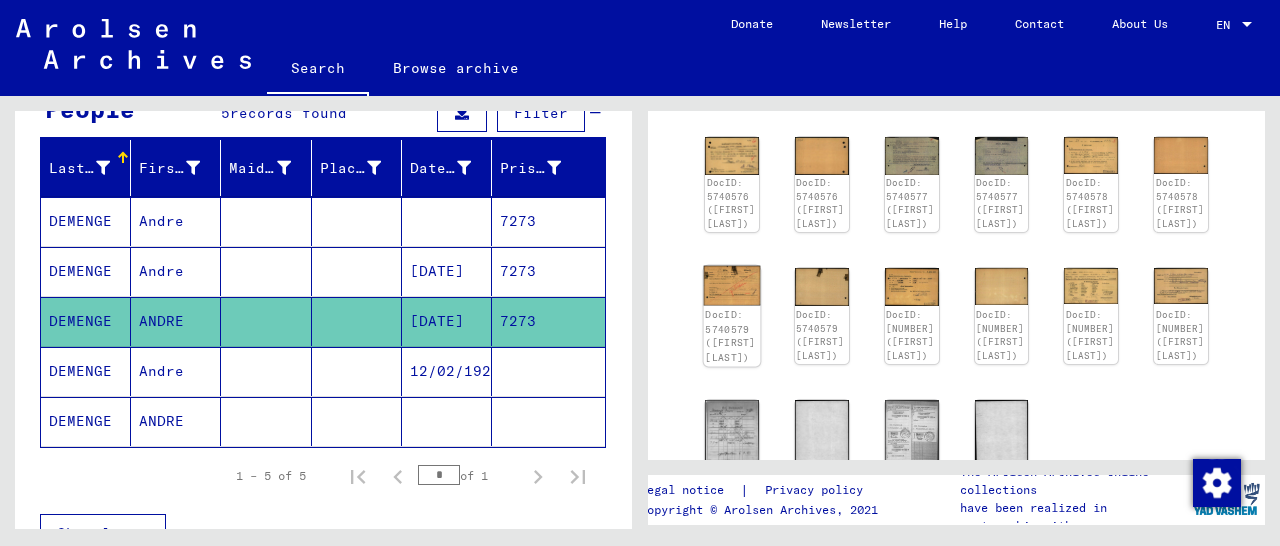scroll, scrollTop: 309, scrollLeft: 0, axis: vertical 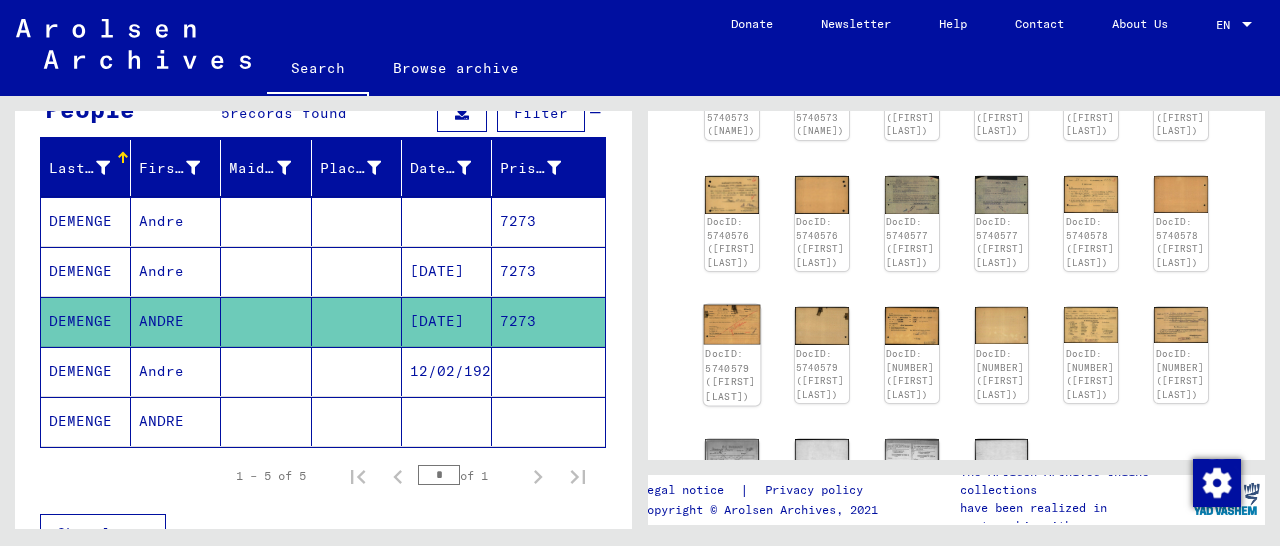 click 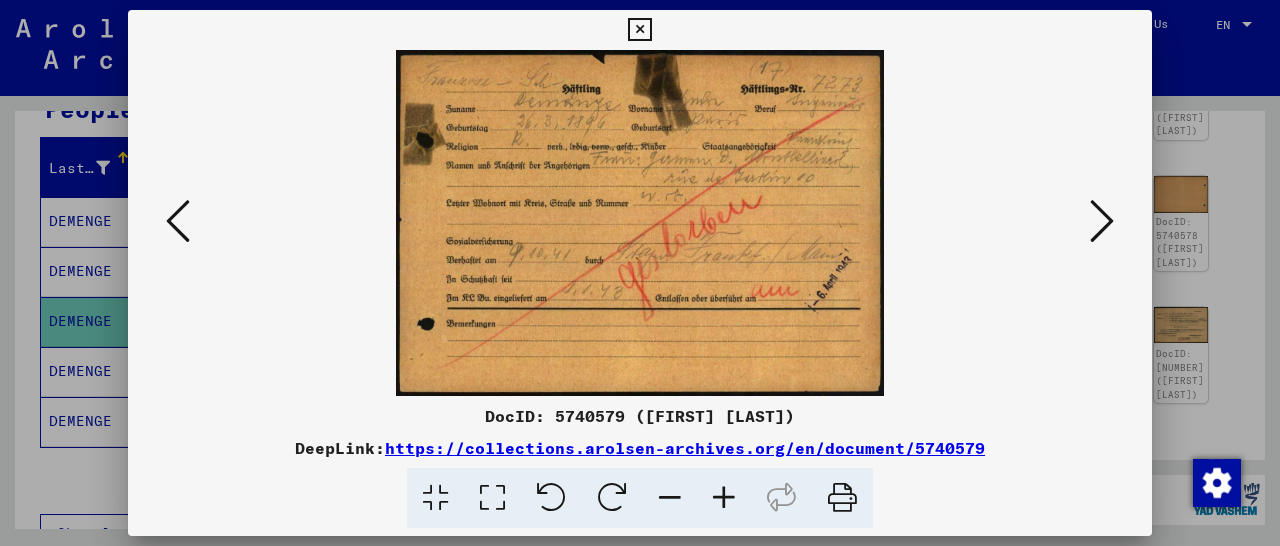 scroll, scrollTop: 309, scrollLeft: 0, axis: vertical 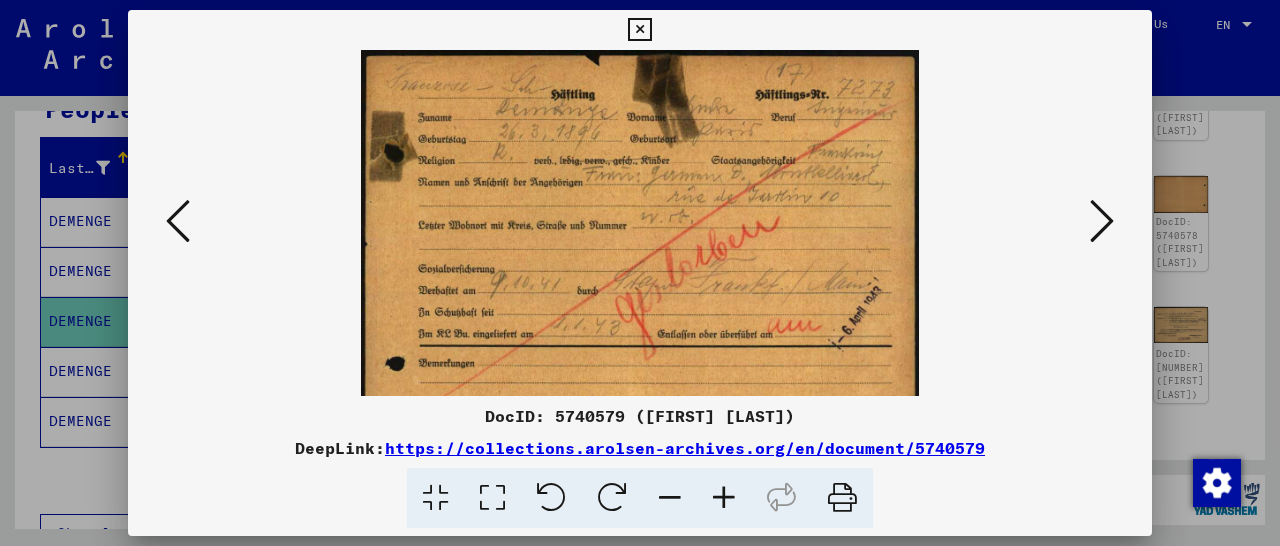 click at bounding box center (724, 498) 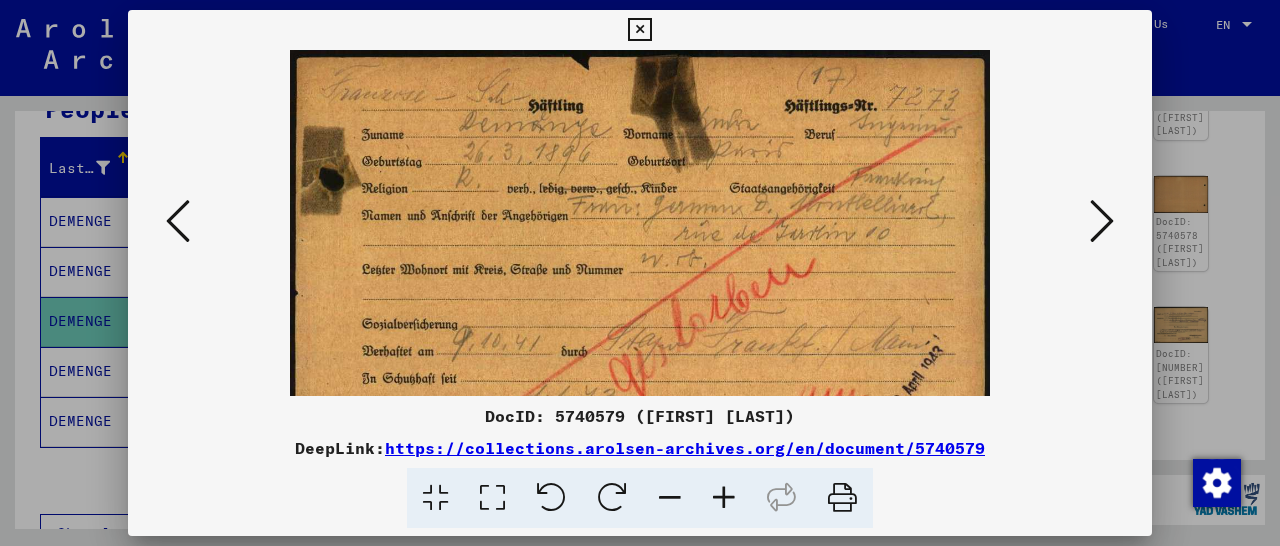 click at bounding box center (724, 498) 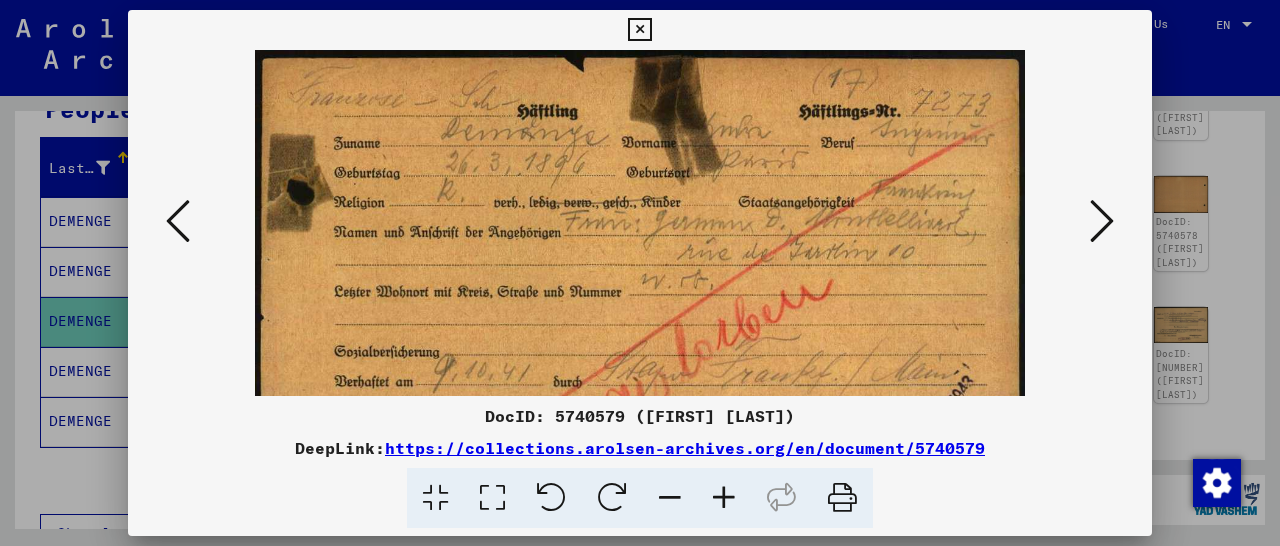 click at bounding box center (724, 498) 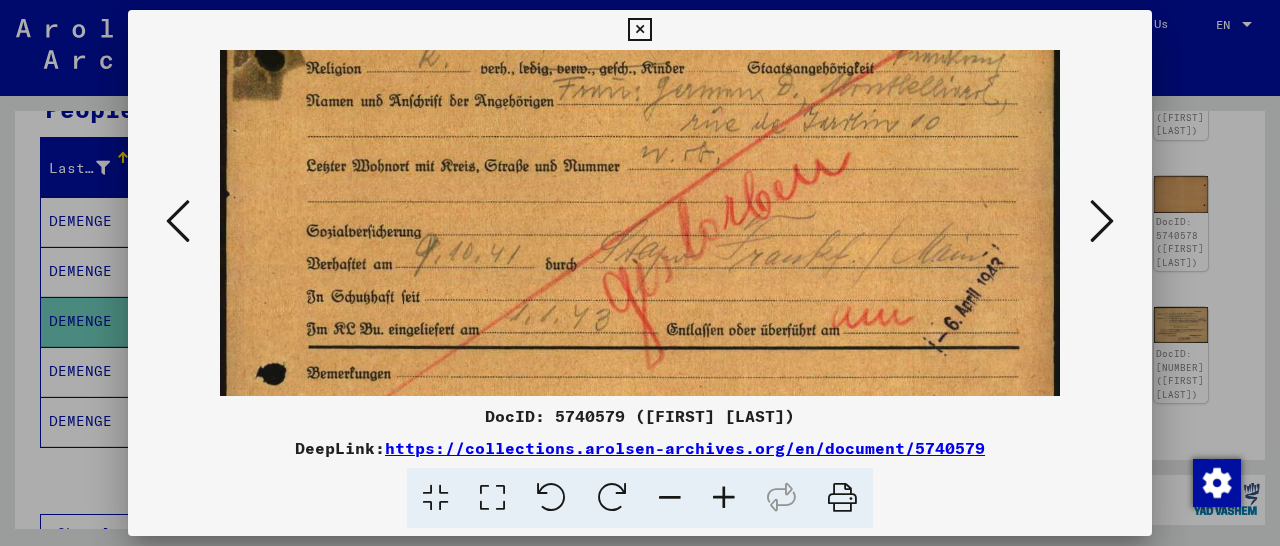 scroll, scrollTop: 156, scrollLeft: 0, axis: vertical 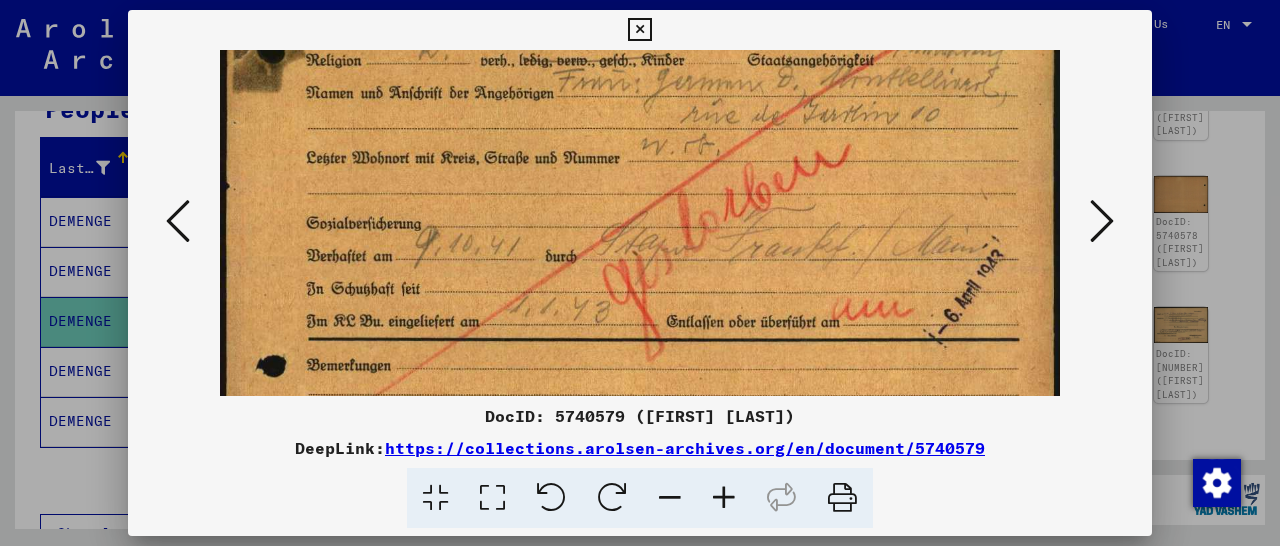 drag, startPoint x: 627, startPoint y: 309, endPoint x: 663, endPoint y: 154, distance: 159.12573 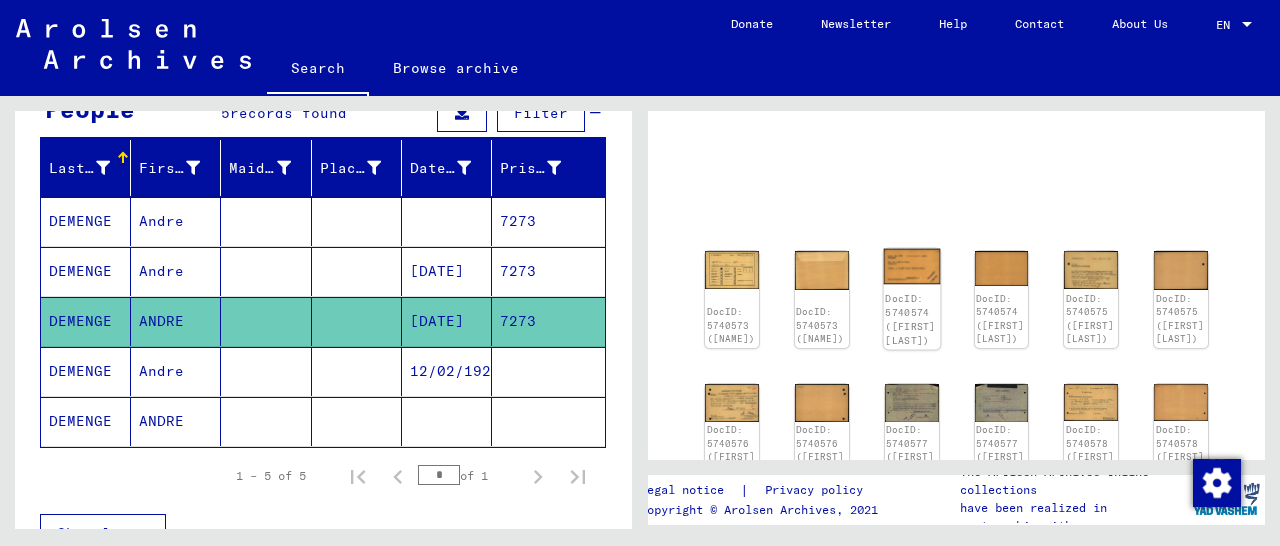 scroll, scrollTop: 205, scrollLeft: 0, axis: vertical 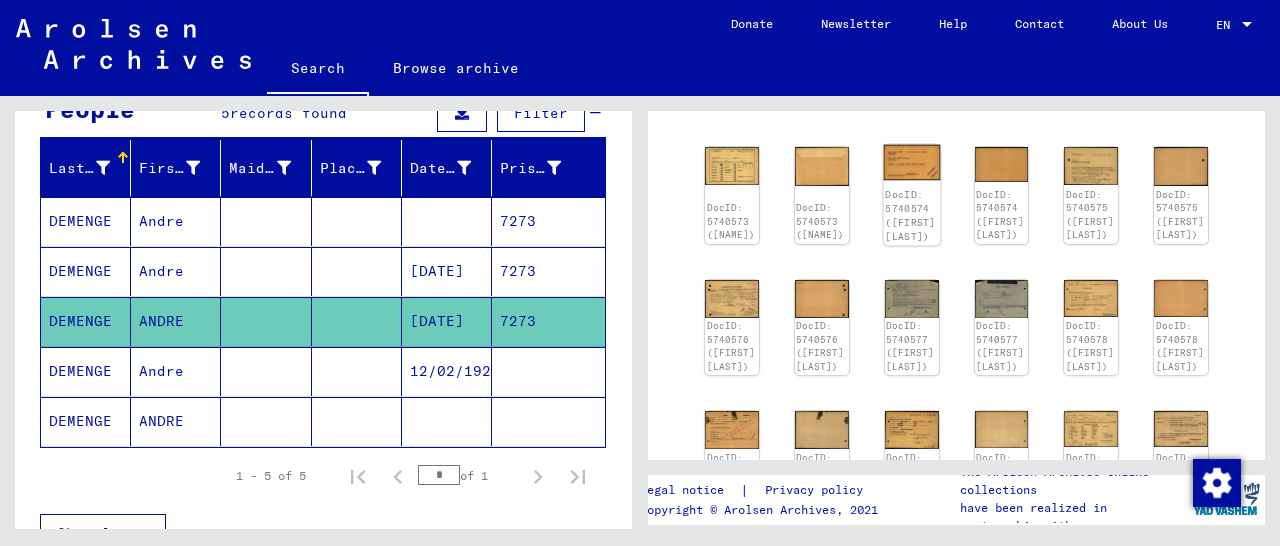 click 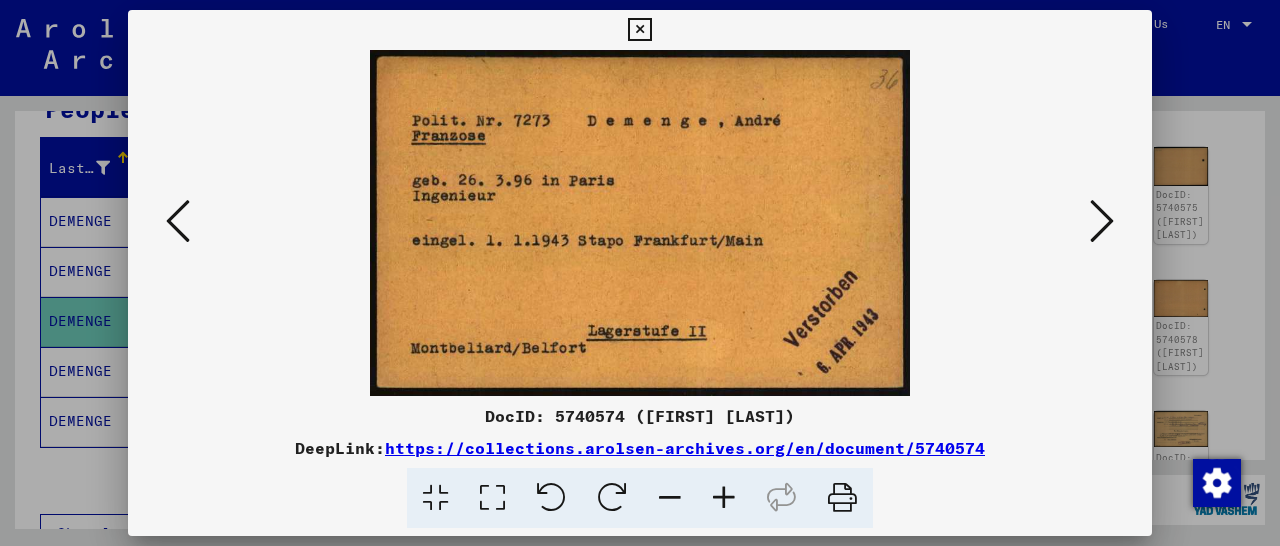 click at bounding box center [639, 30] 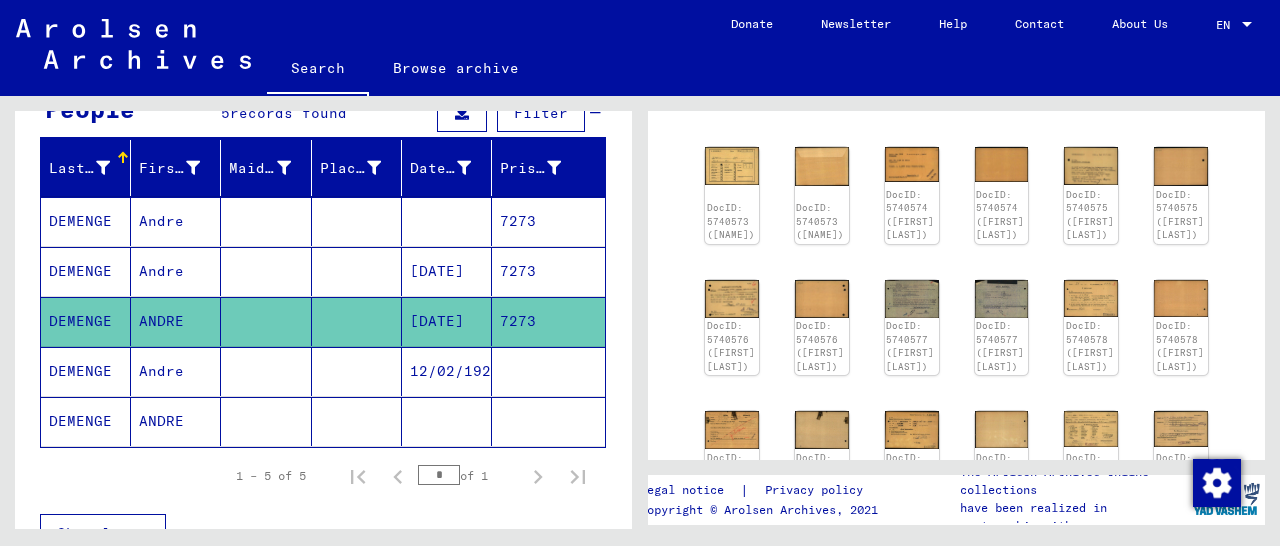 scroll, scrollTop: 0, scrollLeft: 0, axis: both 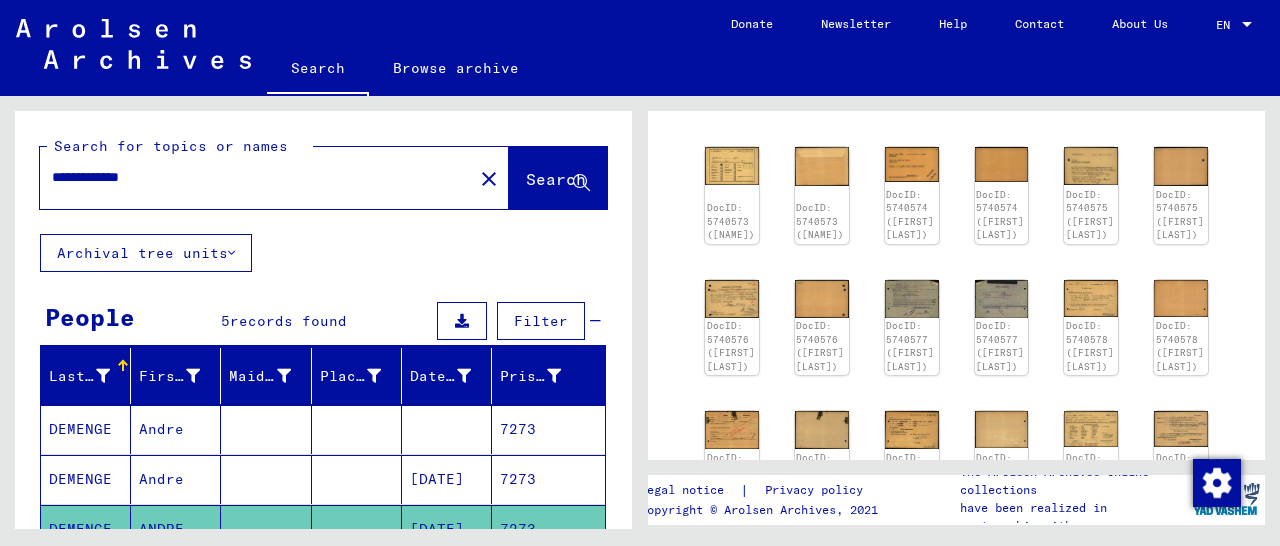 drag, startPoint x: 131, startPoint y: 179, endPoint x: 16, endPoint y: 178, distance: 115.00435 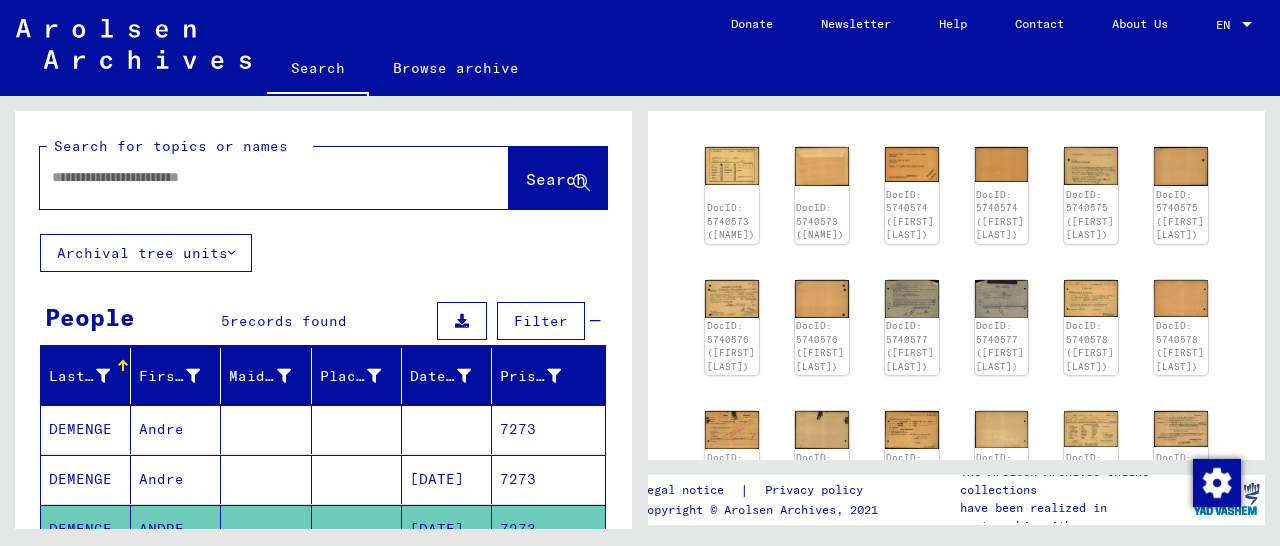 paste on "**********" 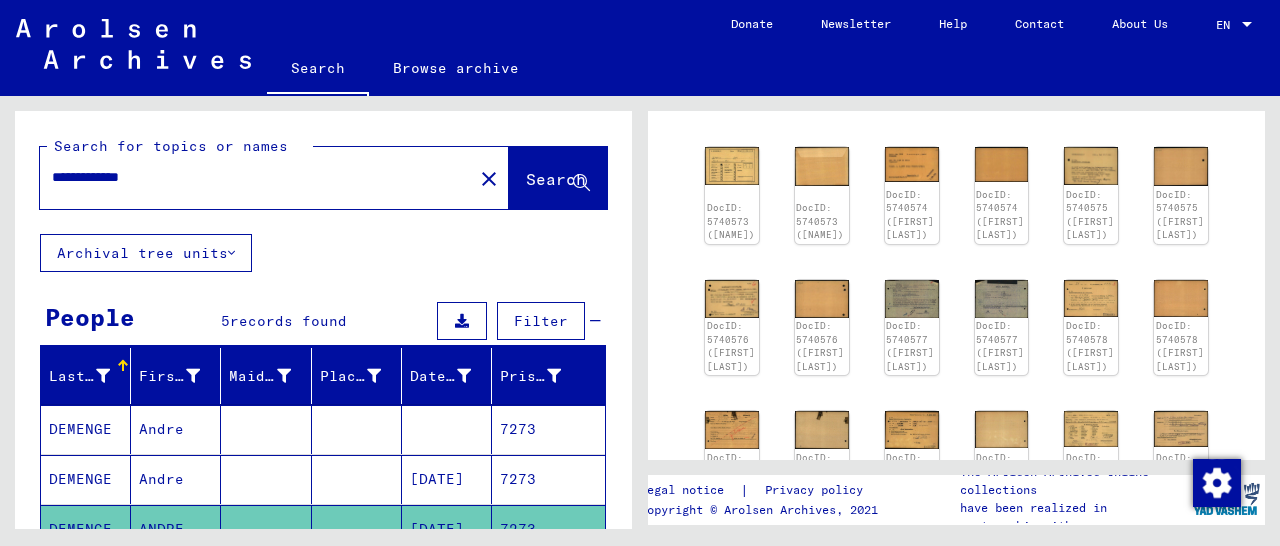 type on "**********" 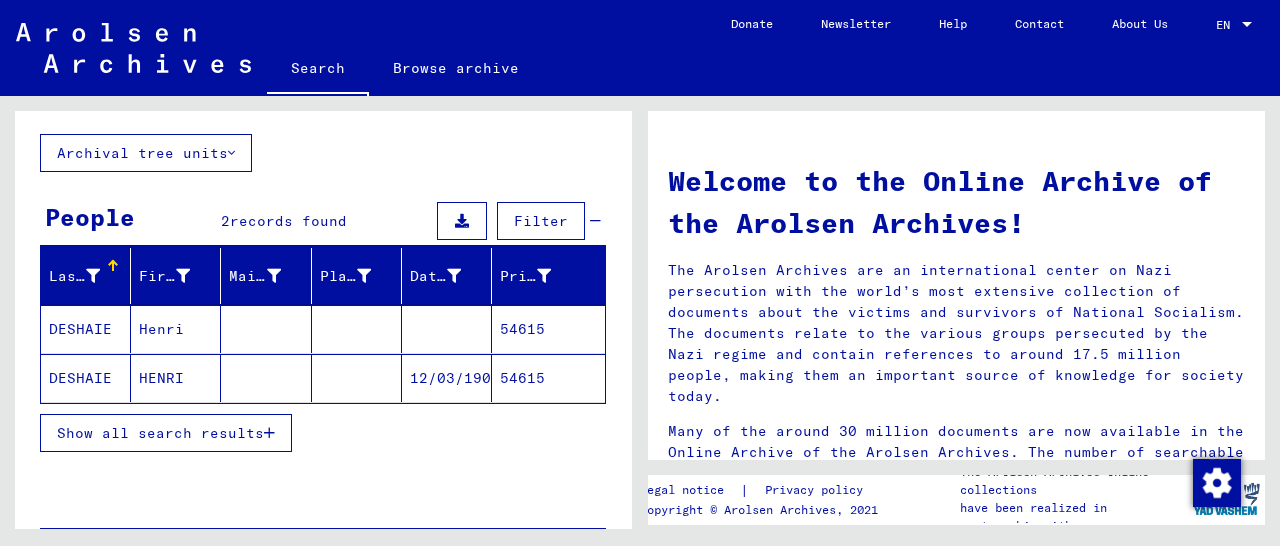 scroll, scrollTop: 208, scrollLeft: 0, axis: vertical 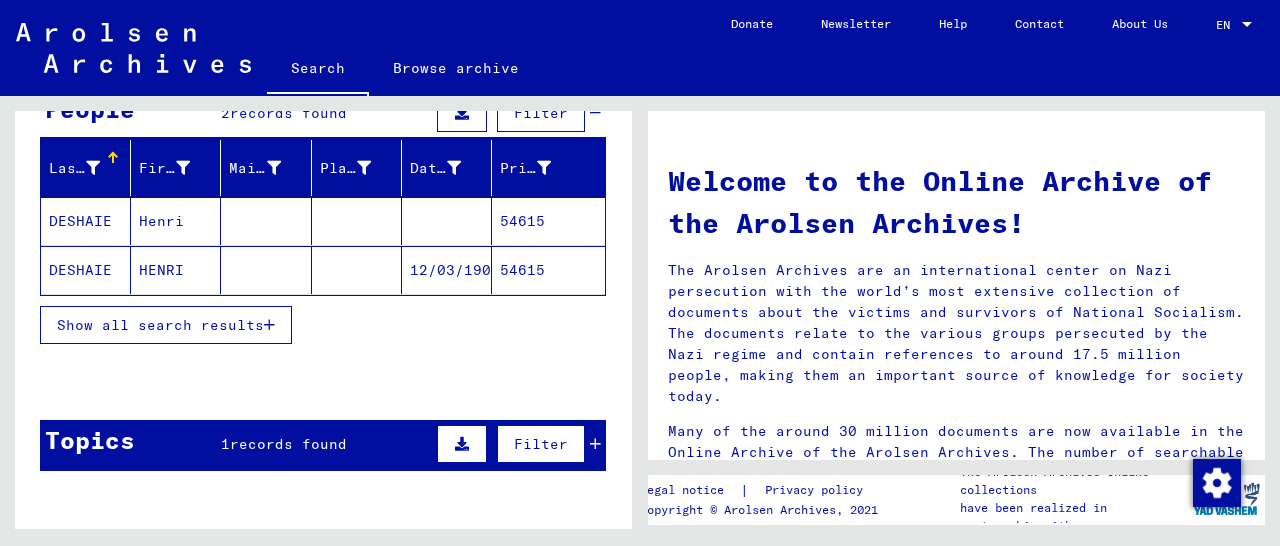 click at bounding box center [269, 325] 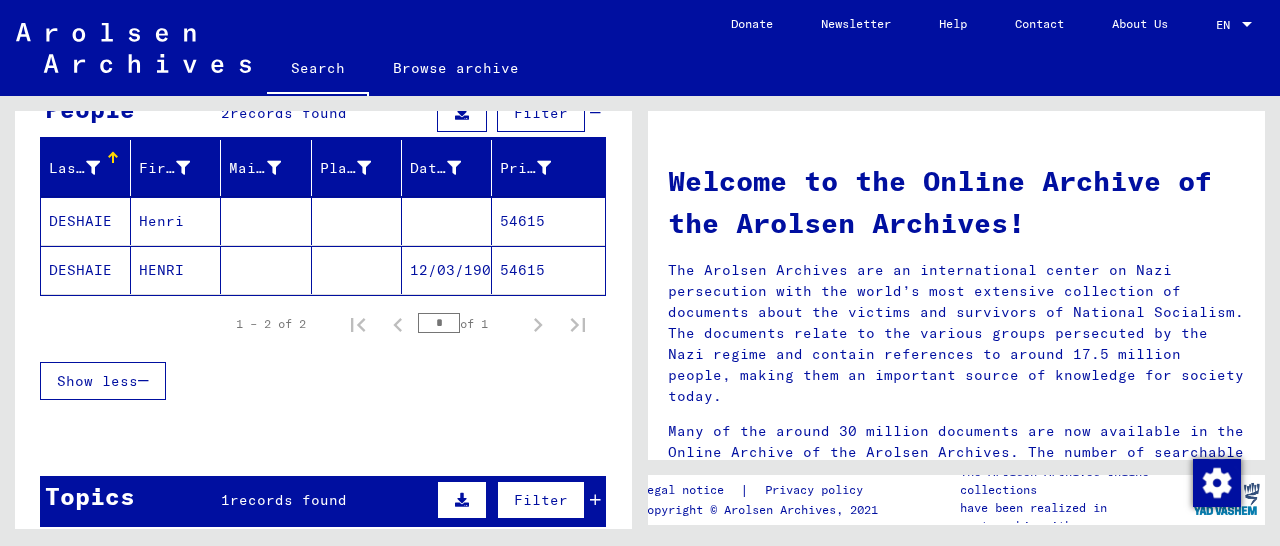 click on "54615" at bounding box center (548, 270) 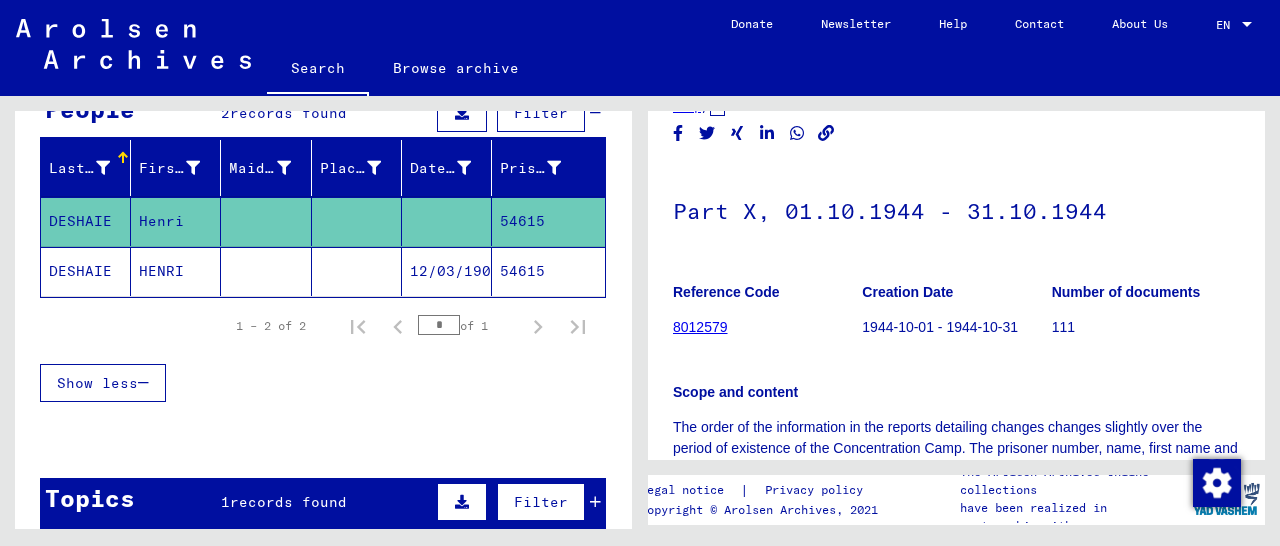scroll, scrollTop: 312, scrollLeft: 0, axis: vertical 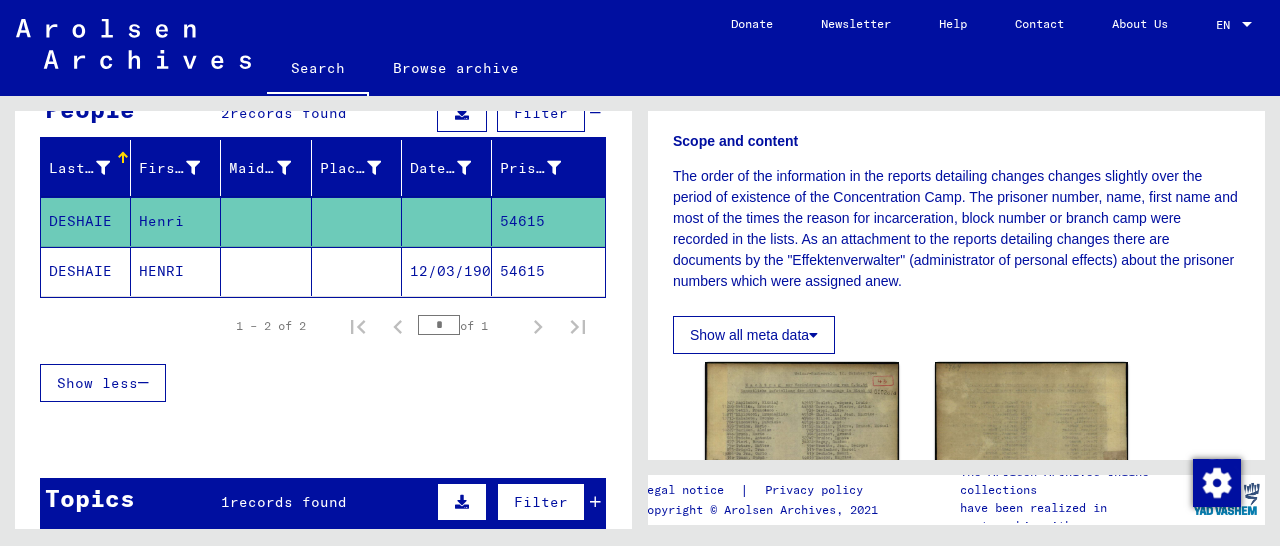 click on "54615" 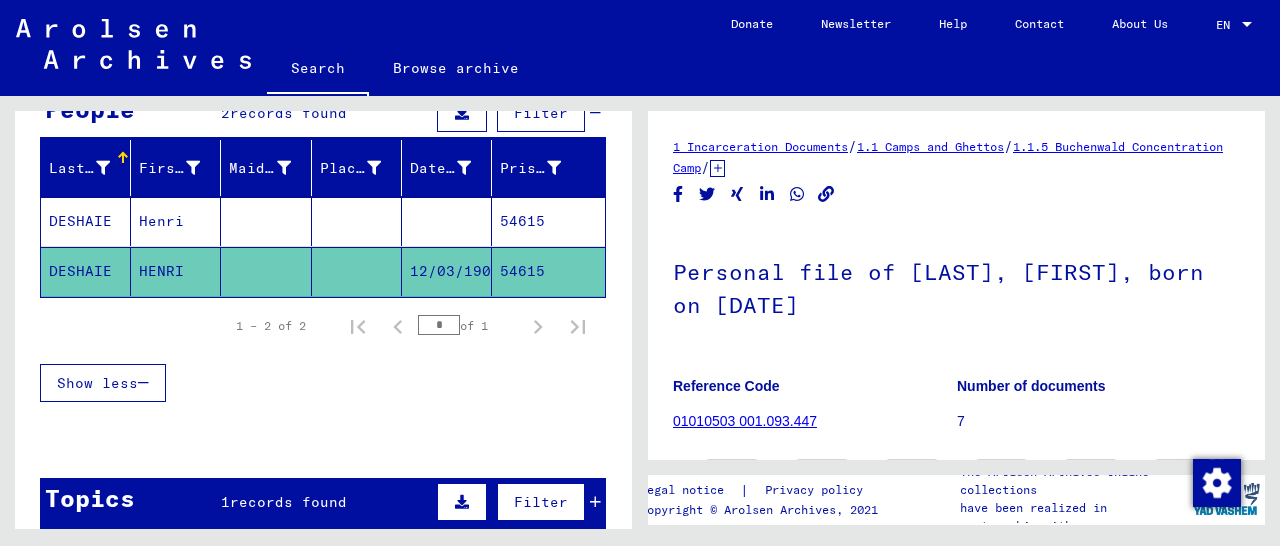 scroll, scrollTop: 312, scrollLeft: 0, axis: vertical 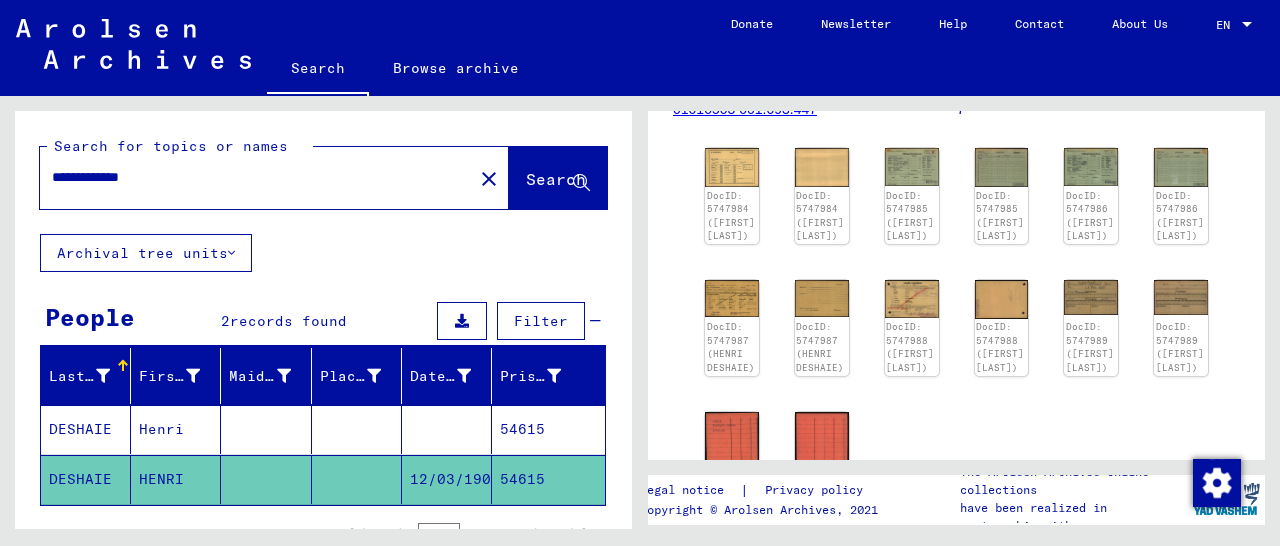 drag, startPoint x: 189, startPoint y: 179, endPoint x: 0, endPoint y: 161, distance: 189.85521 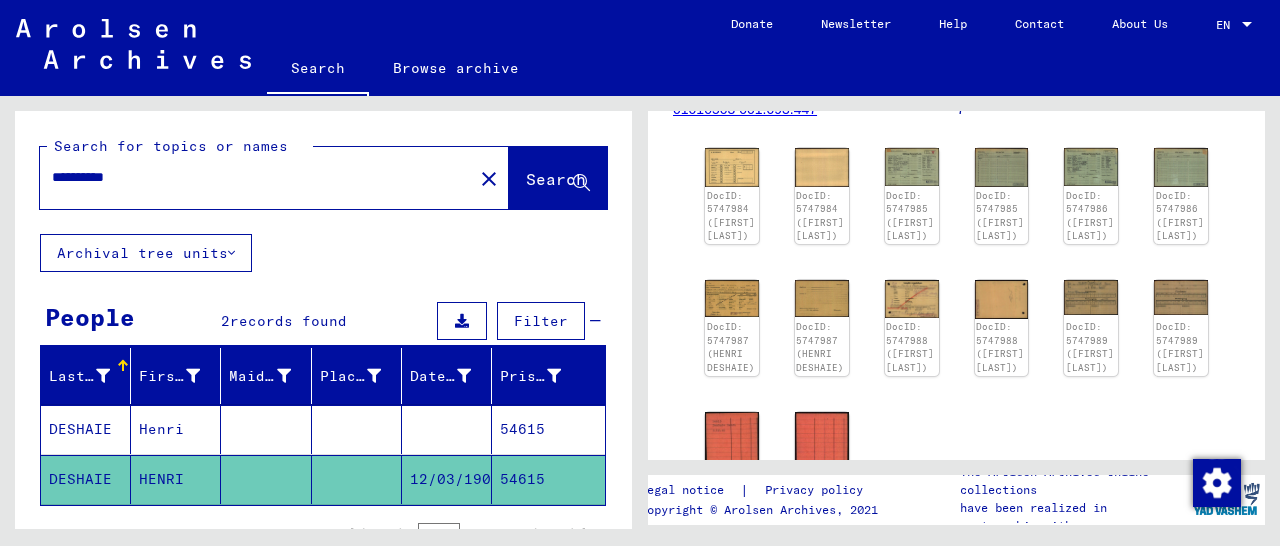 type on "**********" 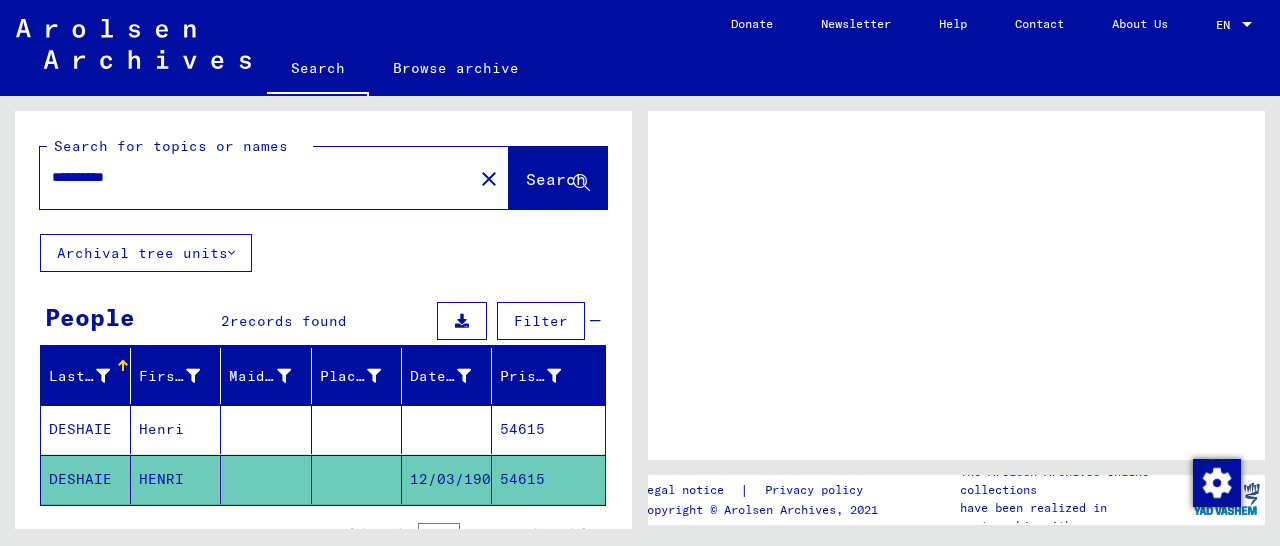 scroll, scrollTop: 0, scrollLeft: 0, axis: both 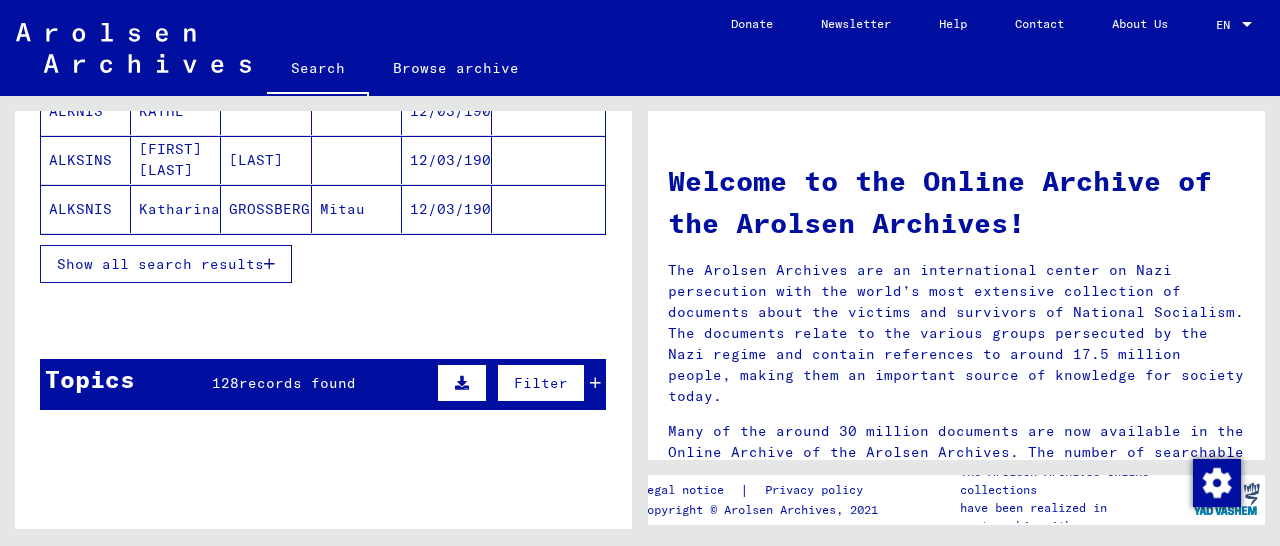click on "Show all search results" at bounding box center [166, 264] 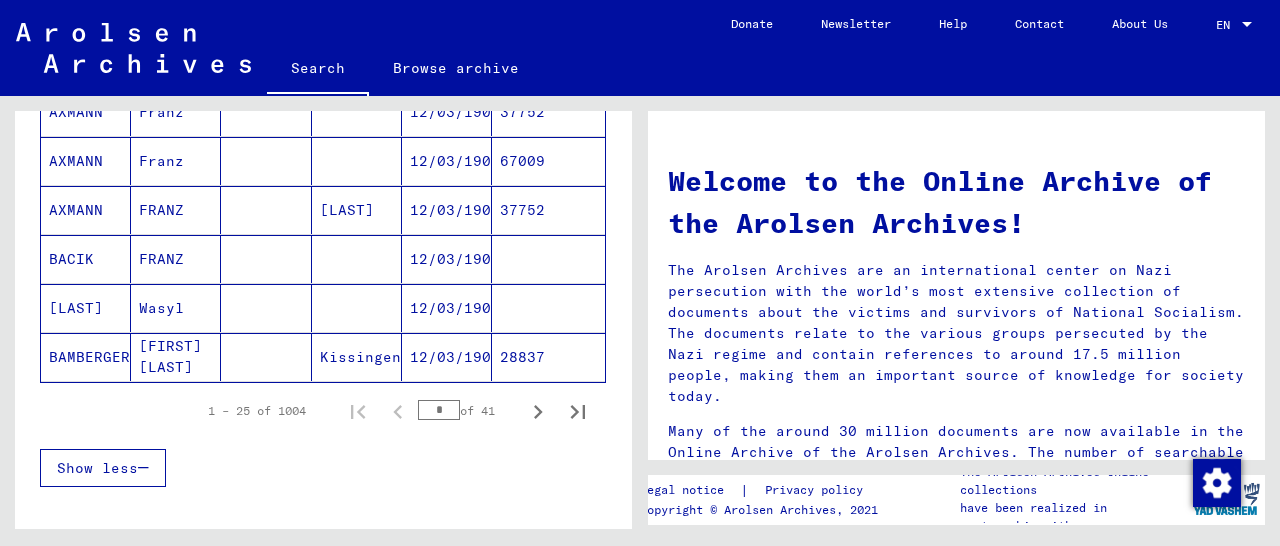 scroll, scrollTop: 1456, scrollLeft: 0, axis: vertical 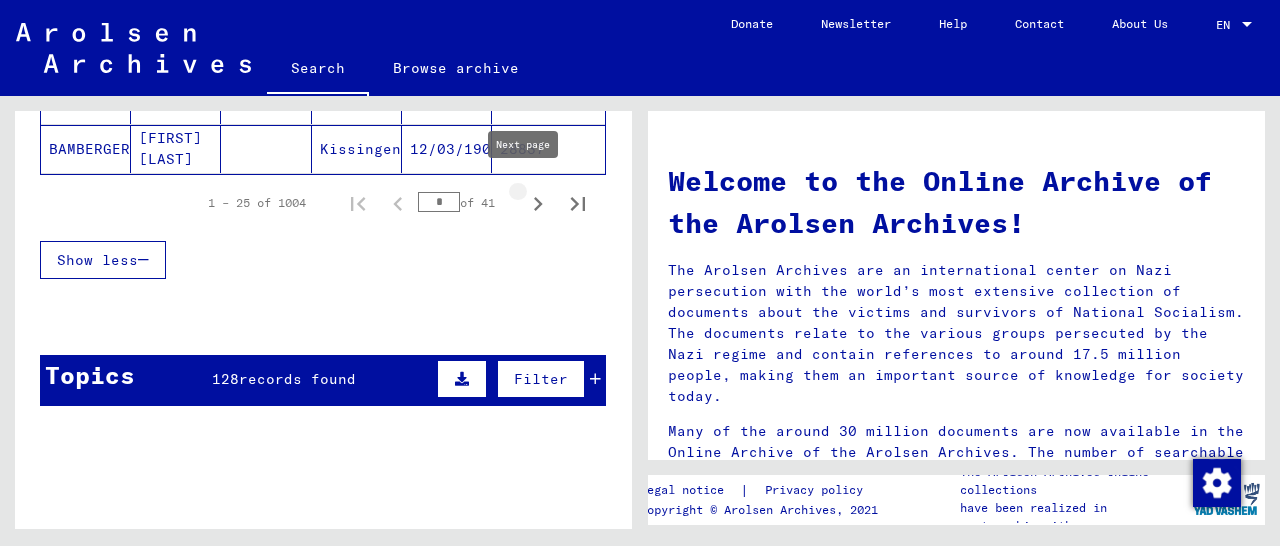 click 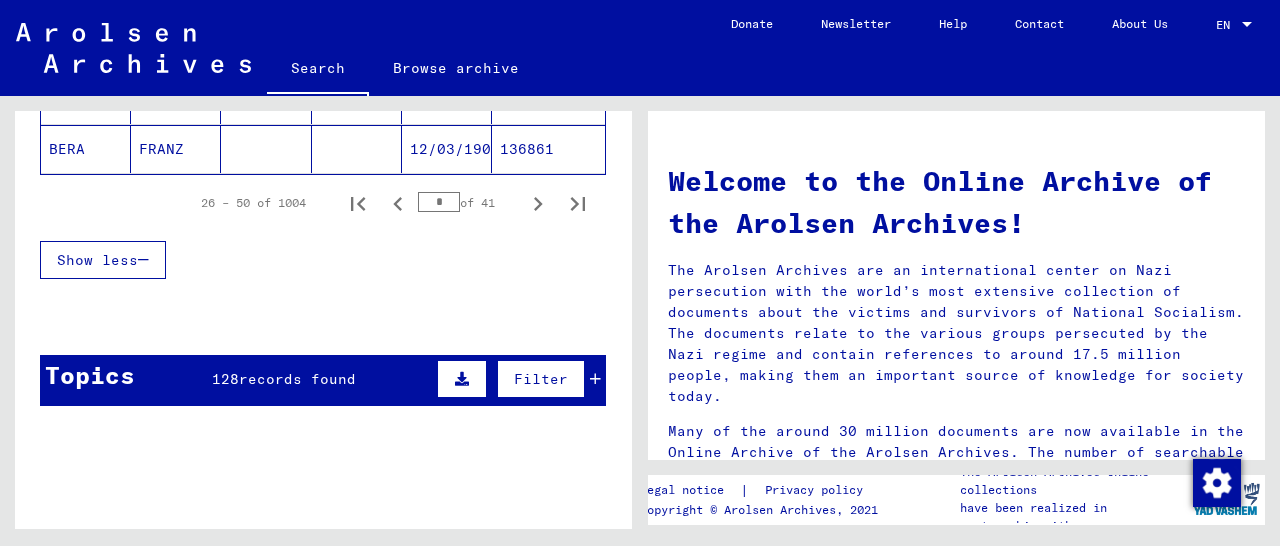 click 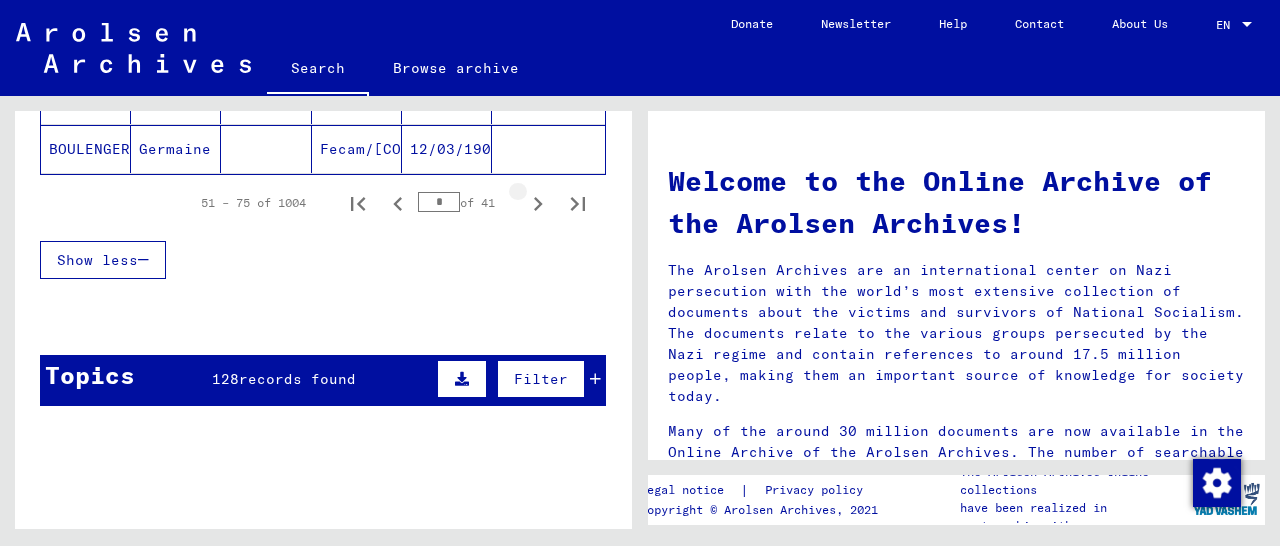 click 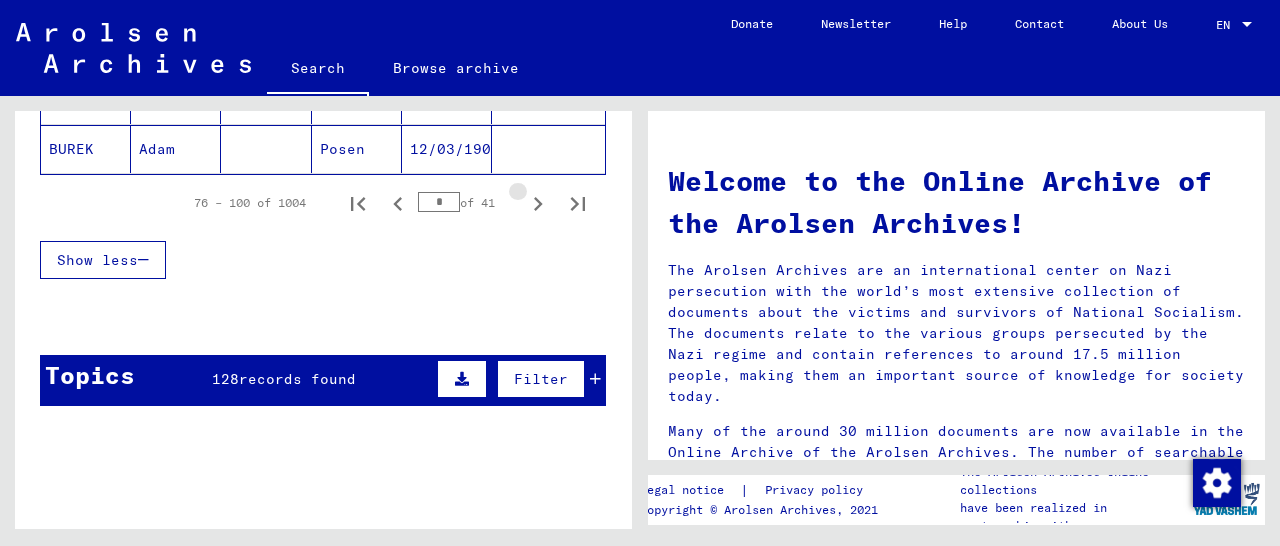 click 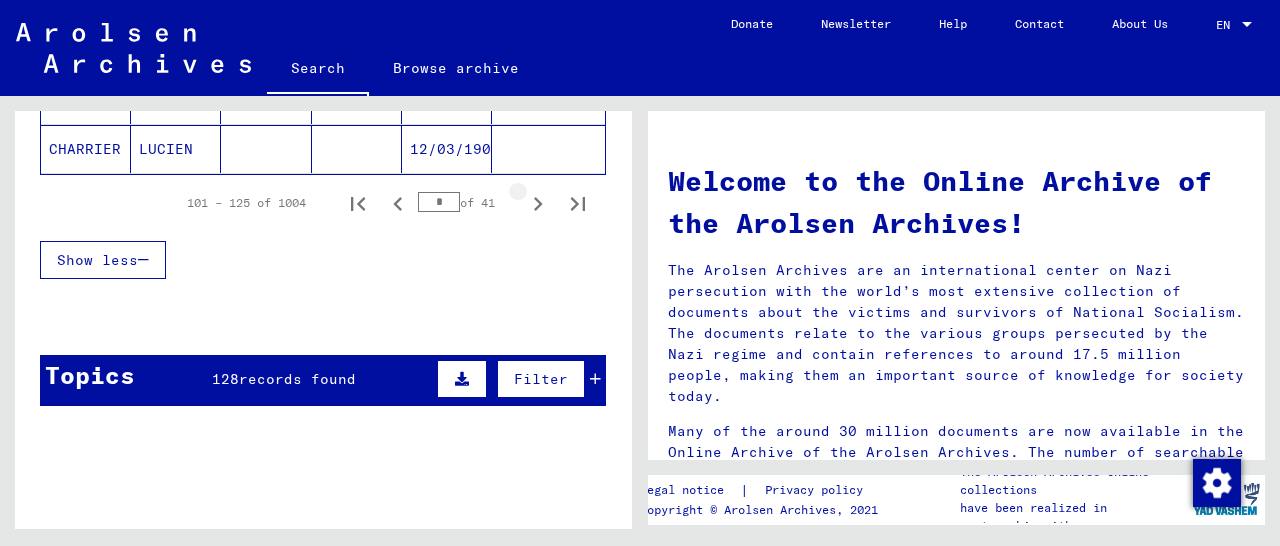 click 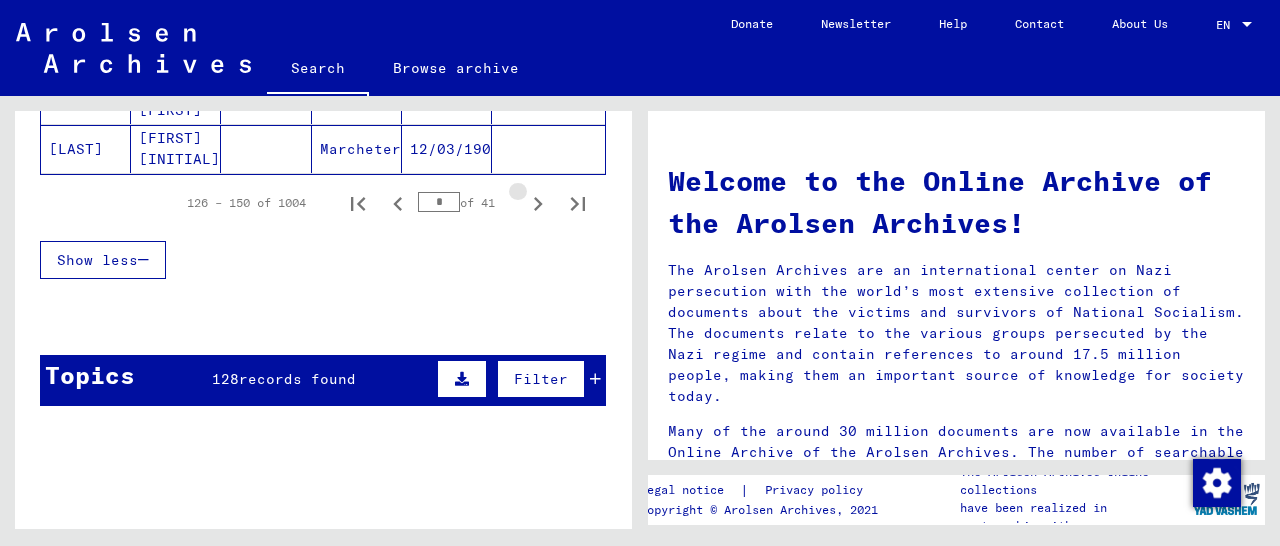 click 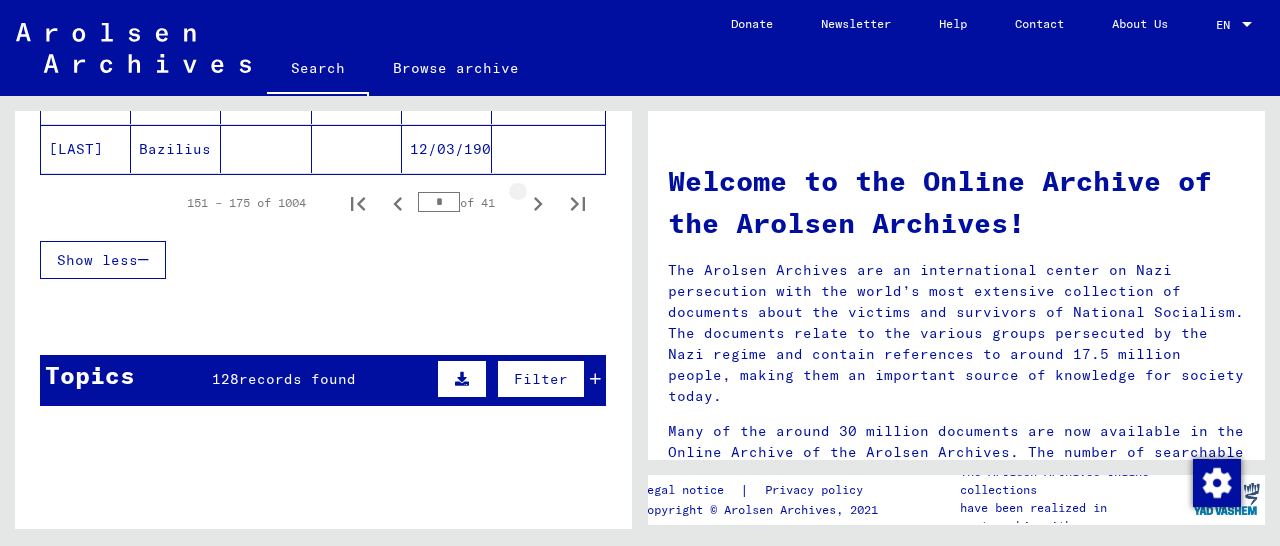 click 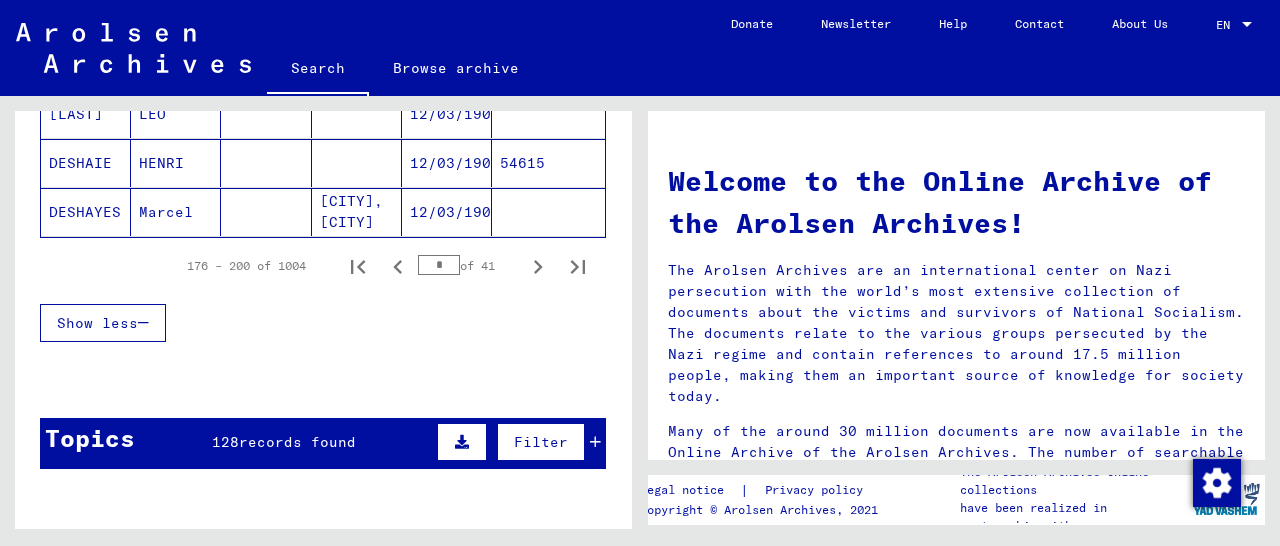 scroll, scrollTop: 1352, scrollLeft: 0, axis: vertical 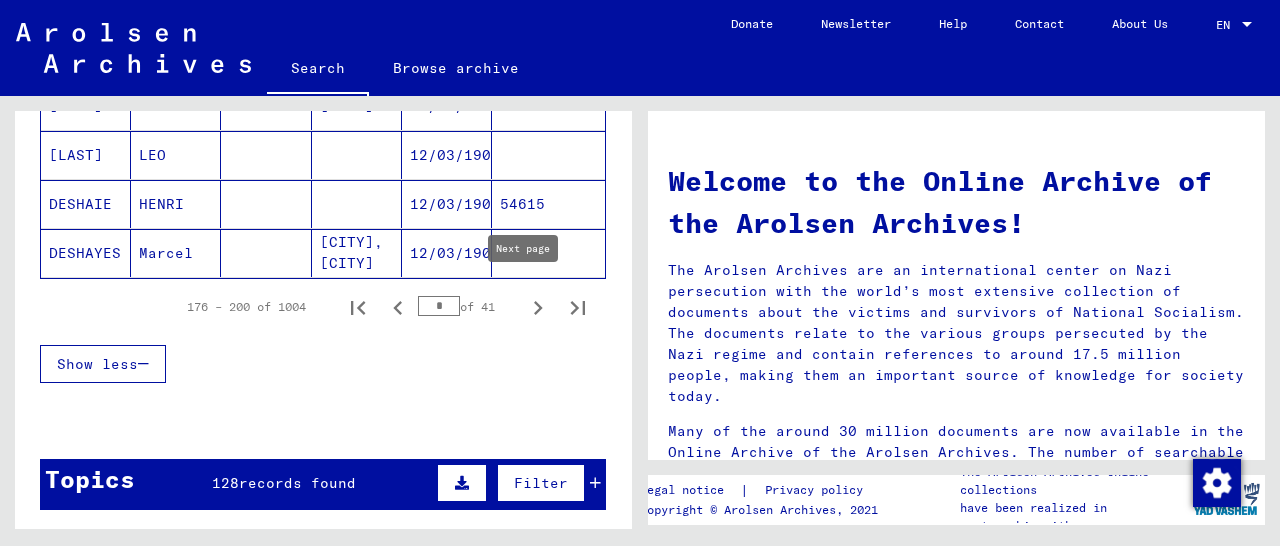 click 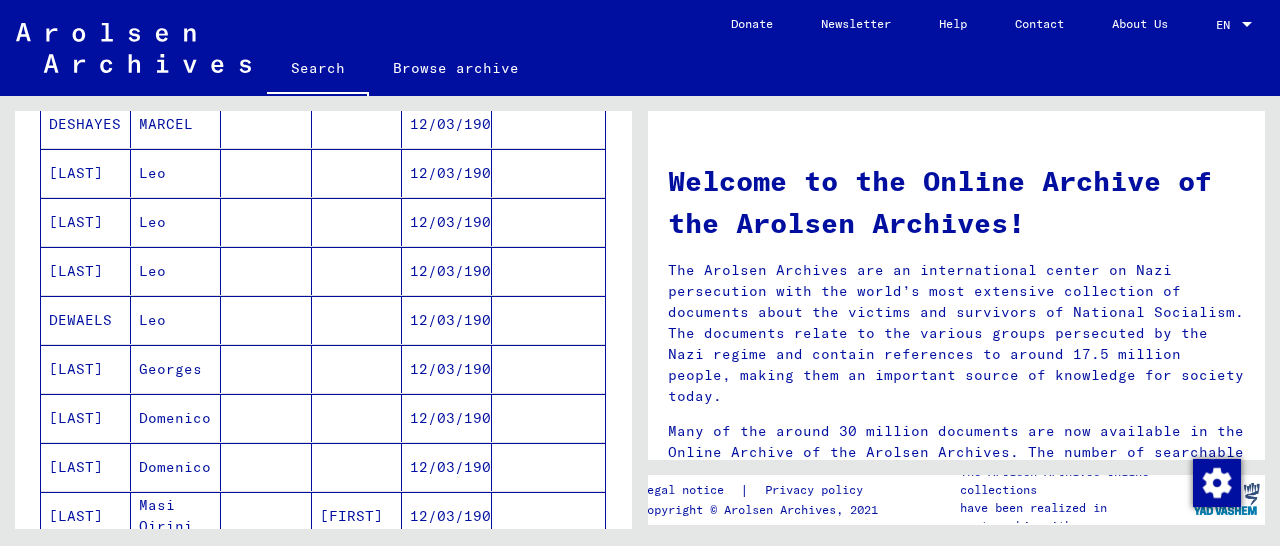 scroll, scrollTop: 104, scrollLeft: 0, axis: vertical 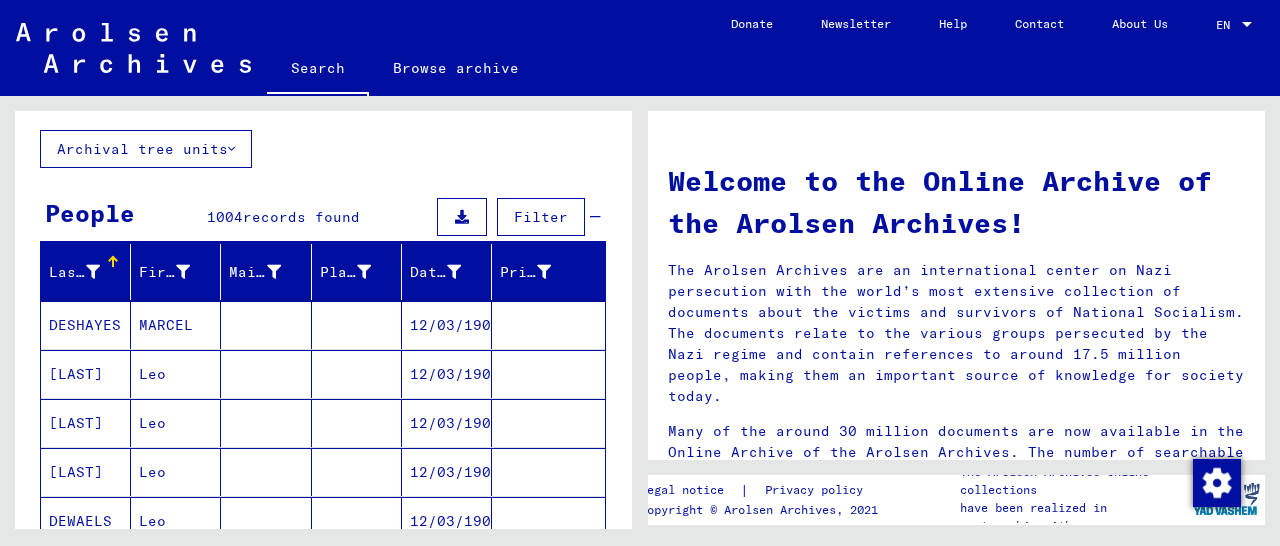 click at bounding box center [548, 374] 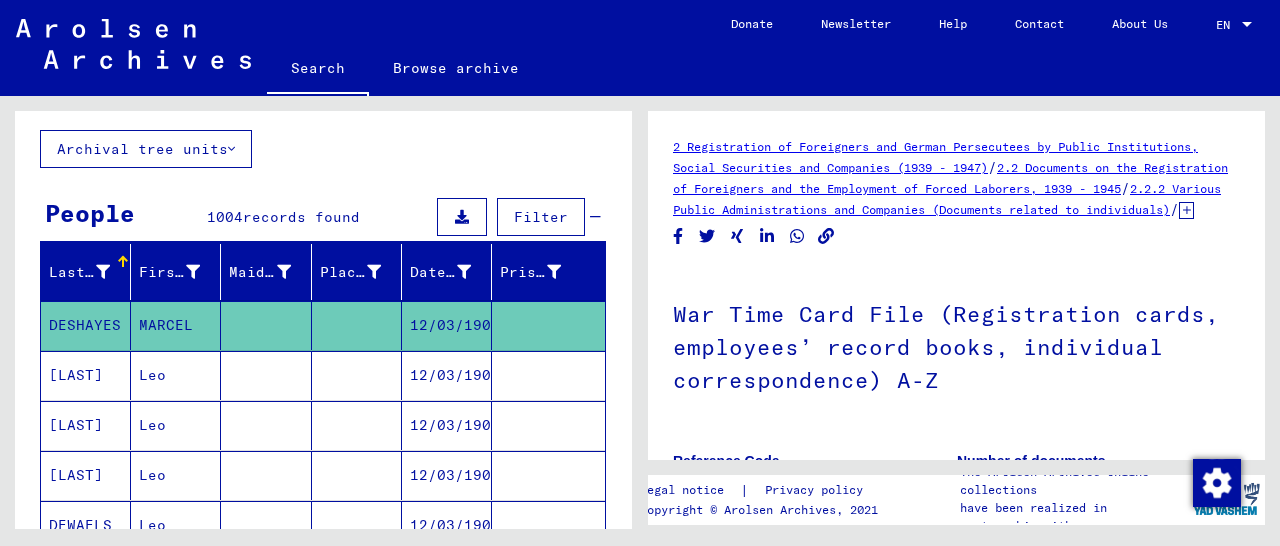 scroll, scrollTop: 520, scrollLeft: 0, axis: vertical 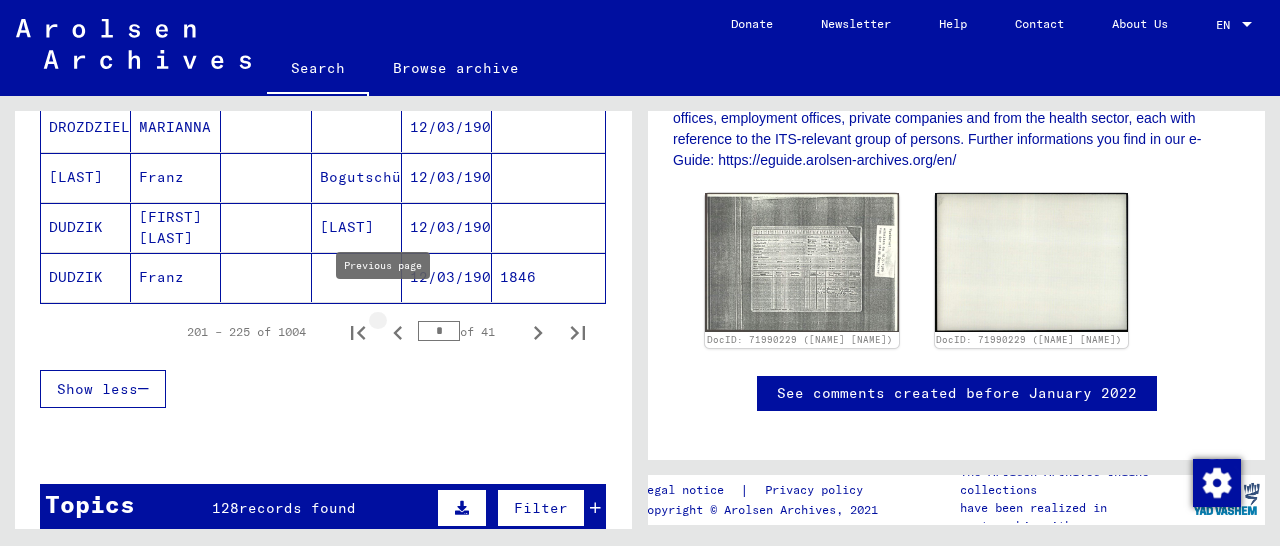 click 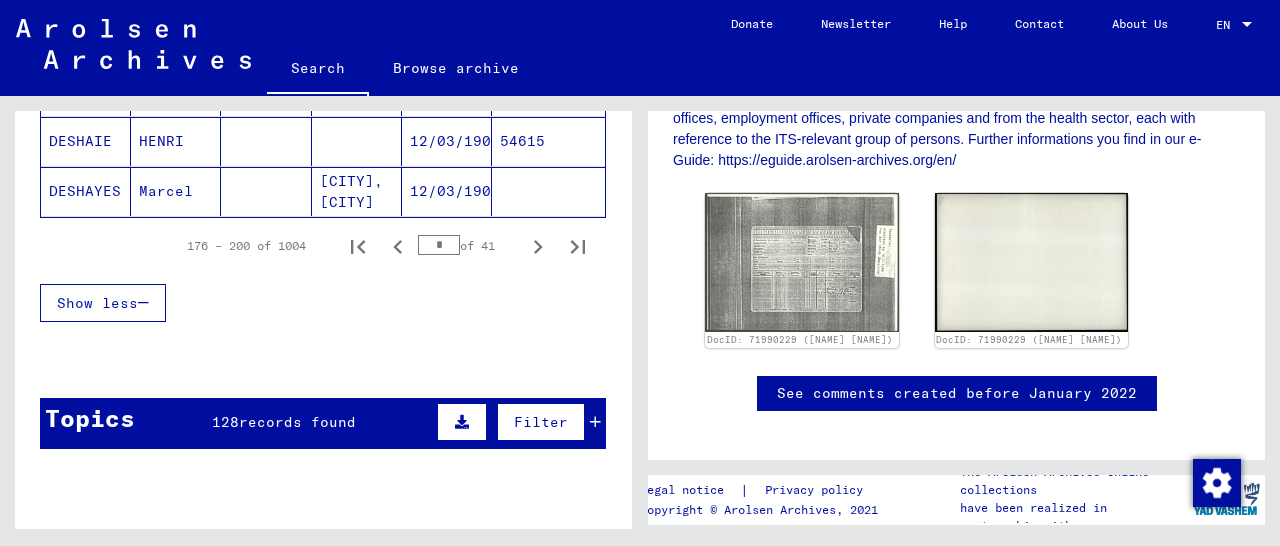 scroll, scrollTop: 1456, scrollLeft: 0, axis: vertical 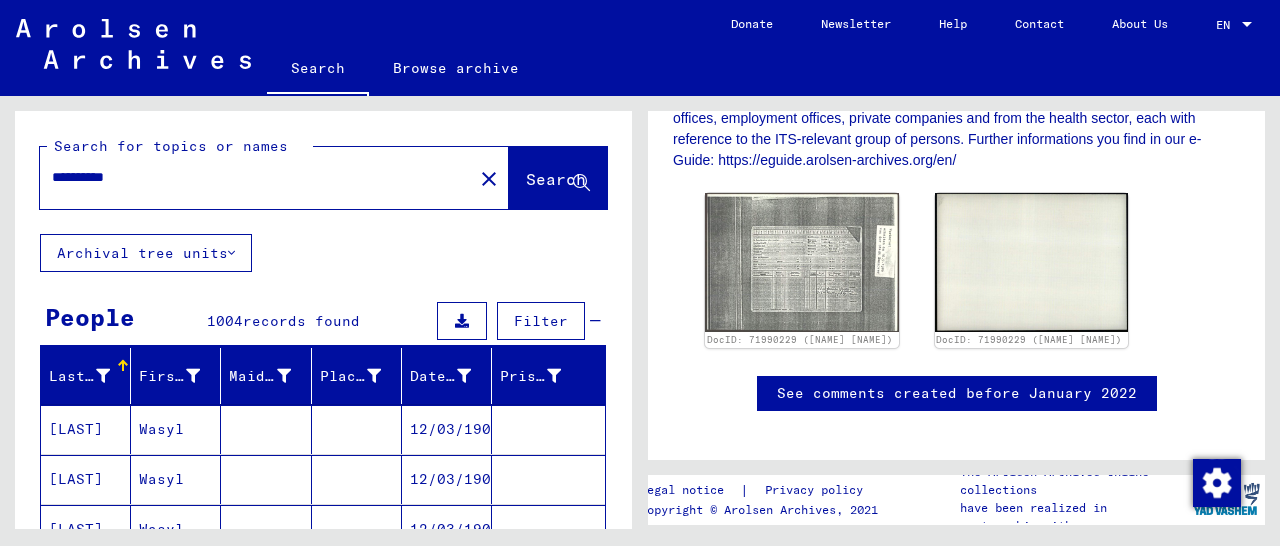 drag, startPoint x: 147, startPoint y: 164, endPoint x: 125, endPoint y: 168, distance: 22.36068 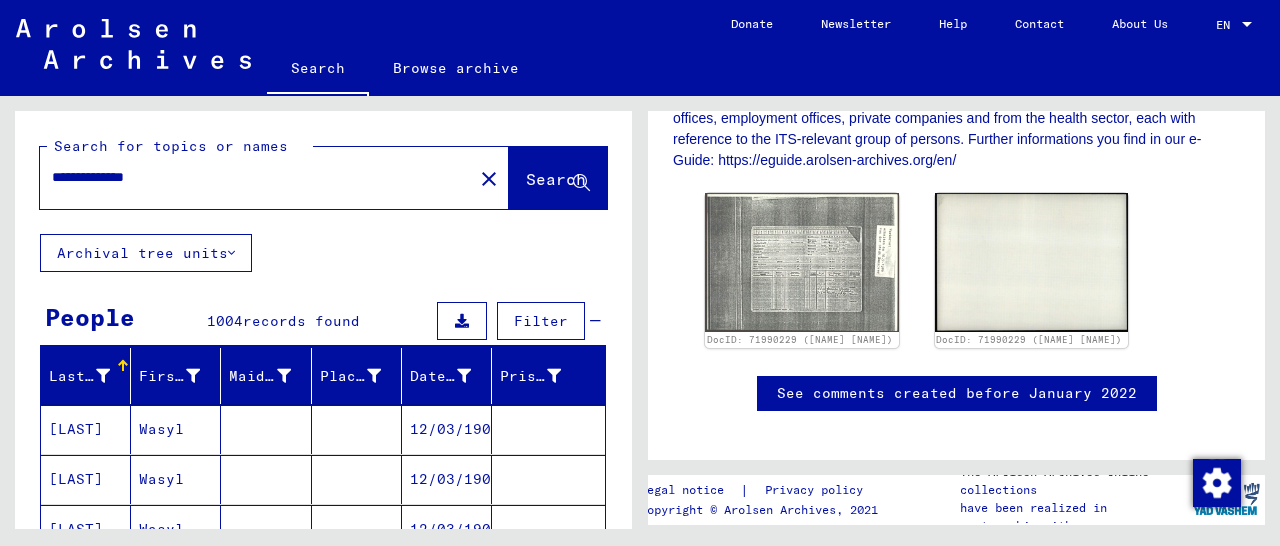 click on "Search" 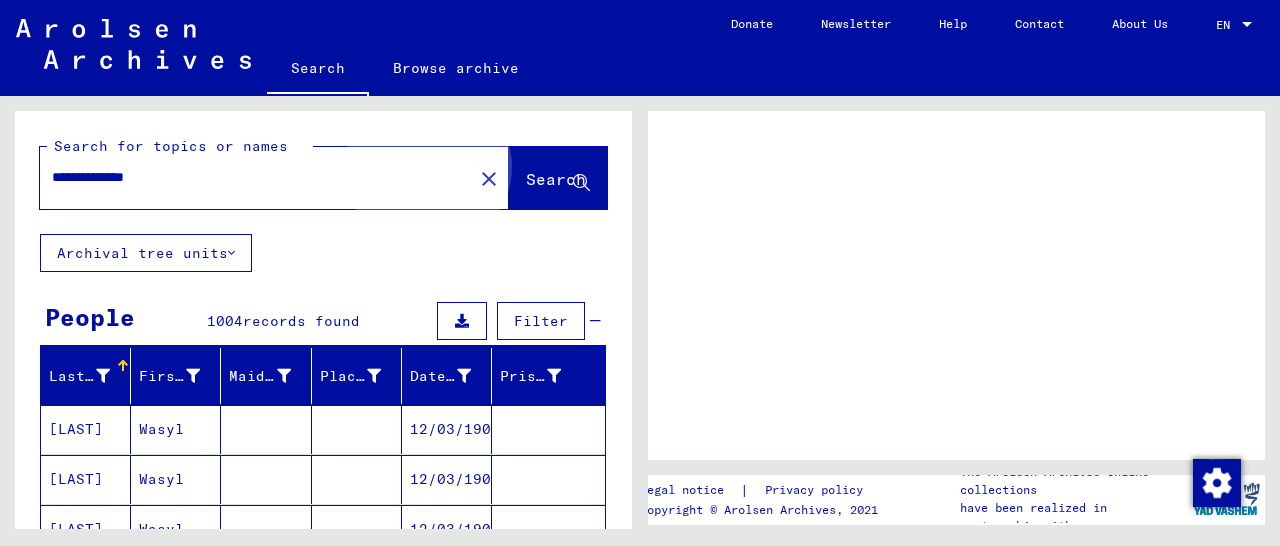 scroll, scrollTop: 0, scrollLeft: 0, axis: both 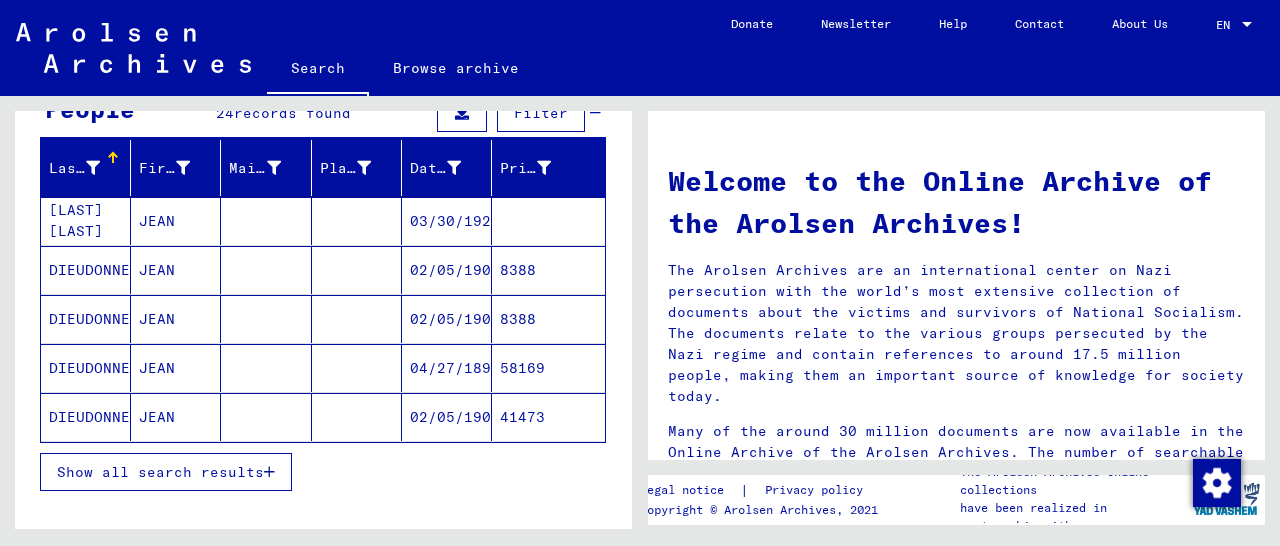 click on "41473" 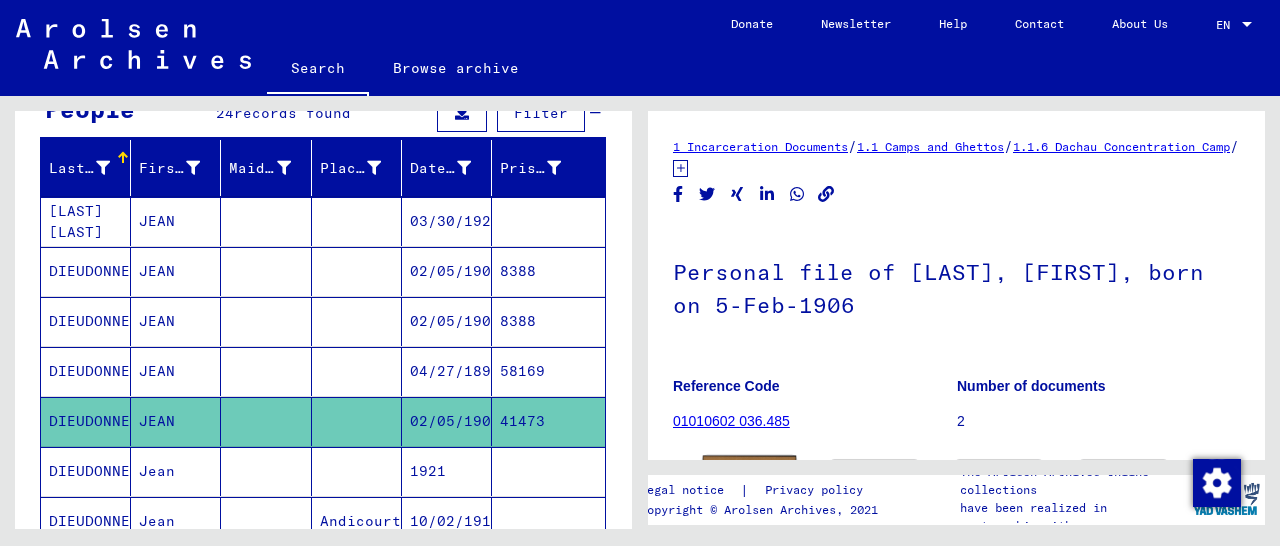 scroll, scrollTop: 267, scrollLeft: 0, axis: vertical 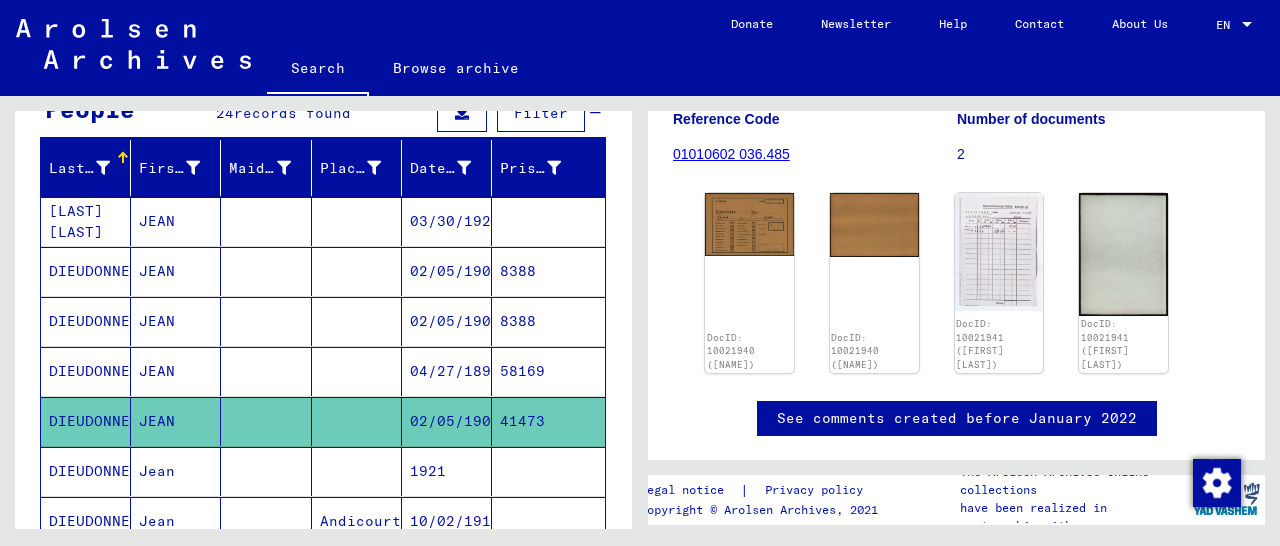 click on "58169" at bounding box center (548, 421) 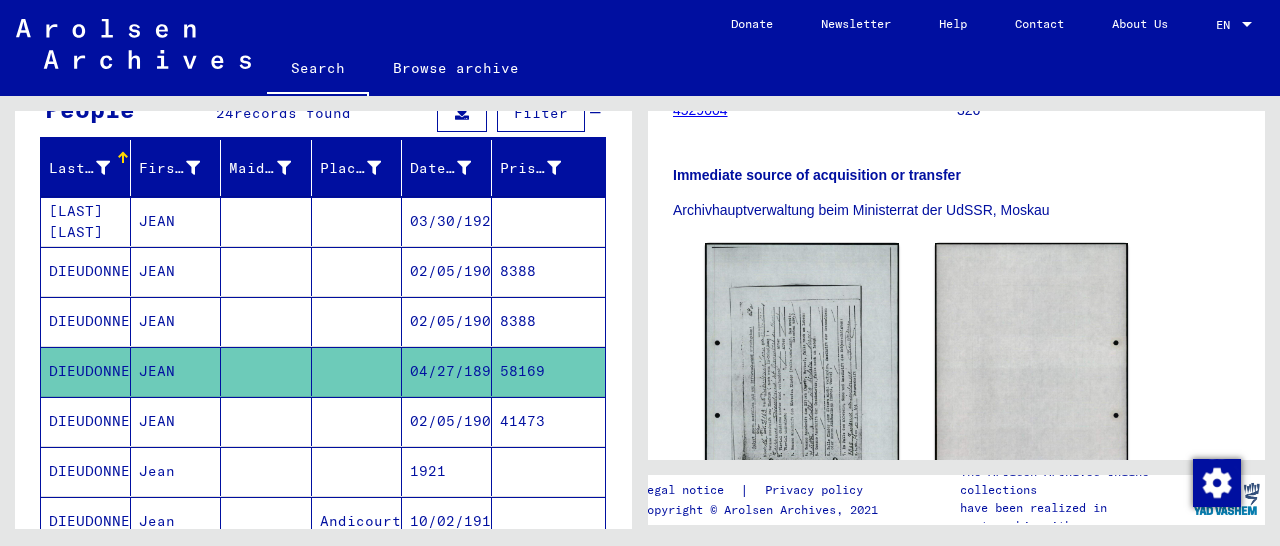 scroll, scrollTop: 312, scrollLeft: 0, axis: vertical 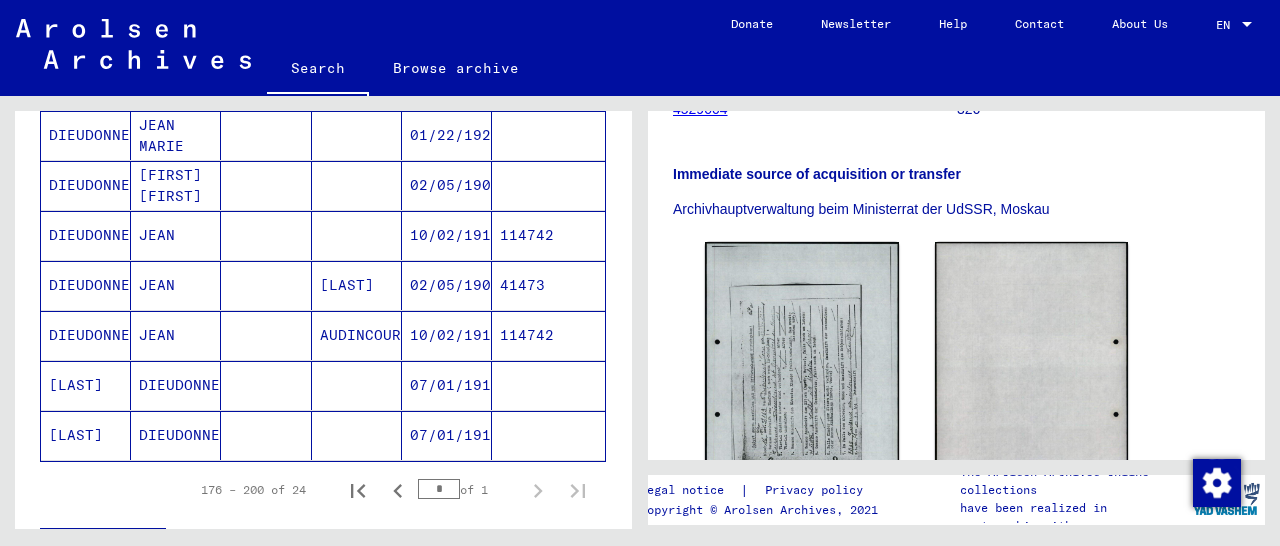 click on "114742" at bounding box center (548, 285) 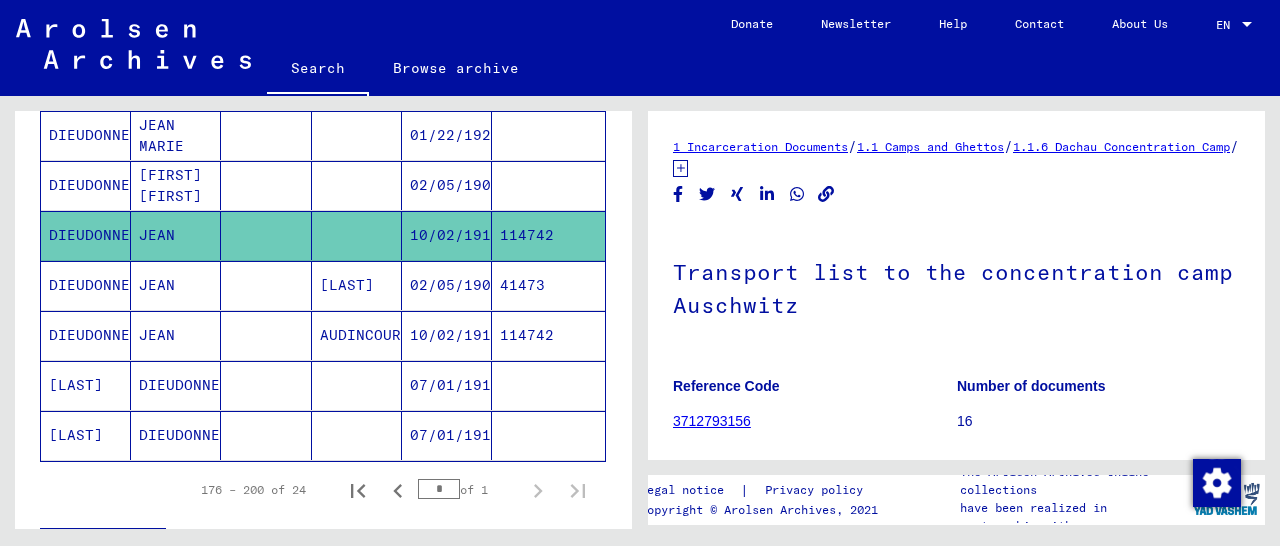 scroll, scrollTop: 312, scrollLeft: 0, axis: vertical 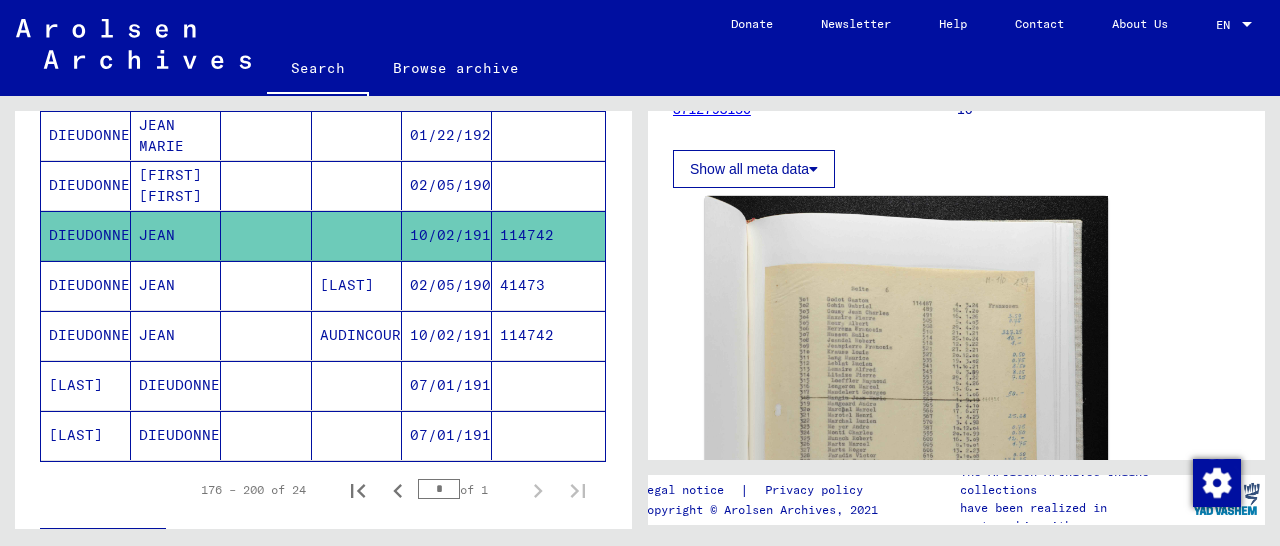 click on "114742" at bounding box center (548, 385) 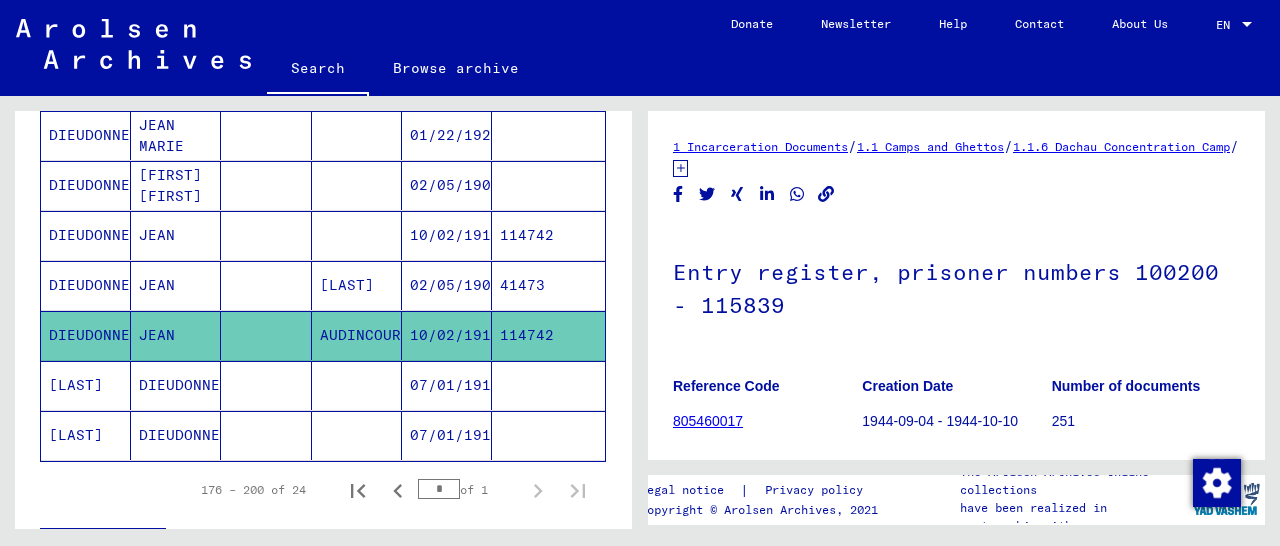 scroll, scrollTop: 312, scrollLeft: 0, axis: vertical 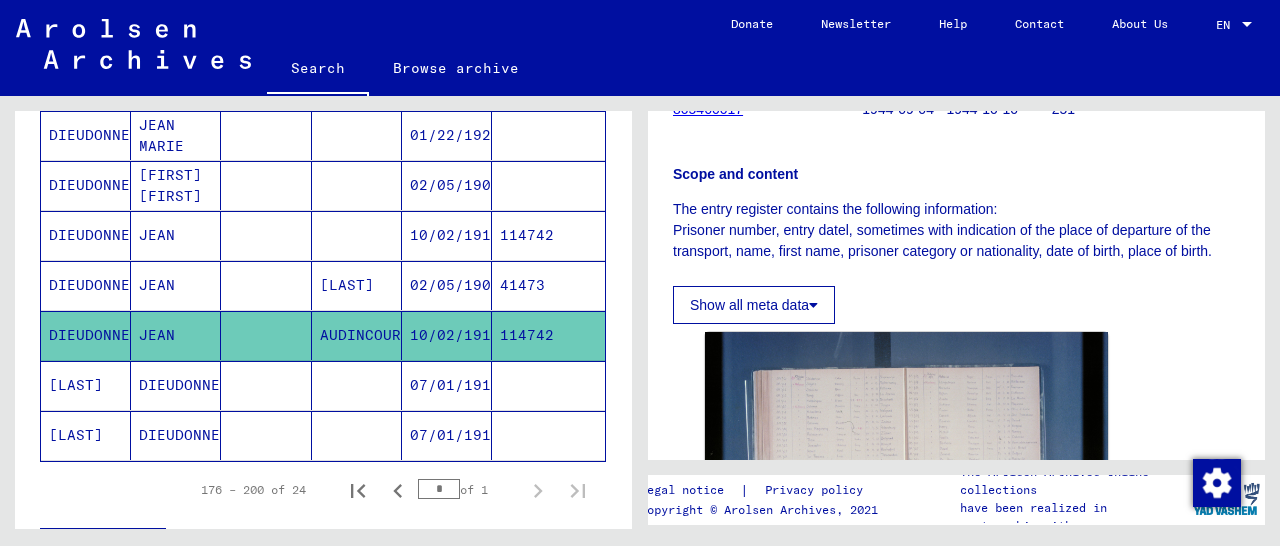 drag, startPoint x: 486, startPoint y: 320, endPoint x: 555, endPoint y: 328, distance: 69.46222 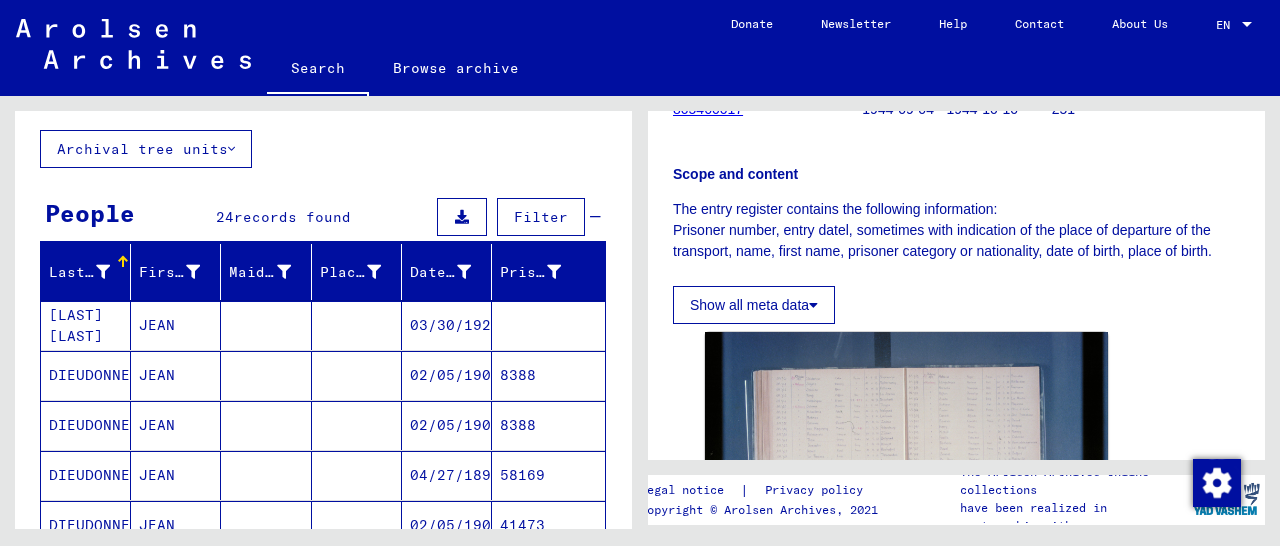 scroll, scrollTop: 0, scrollLeft: 0, axis: both 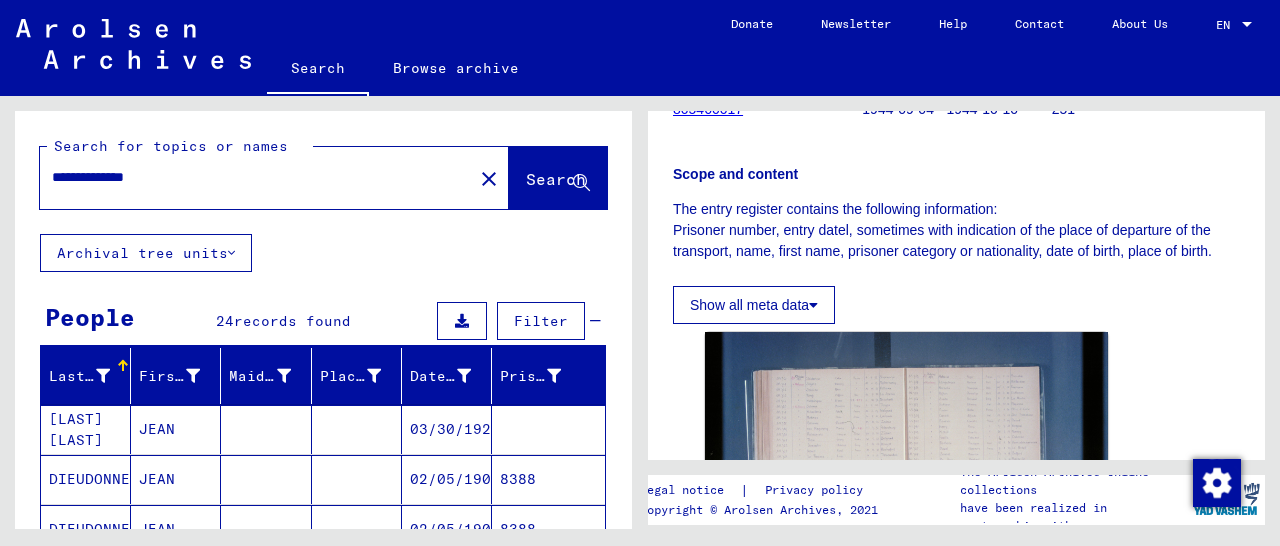 drag, startPoint x: 209, startPoint y: 180, endPoint x: 30, endPoint y: 175, distance: 179.06982 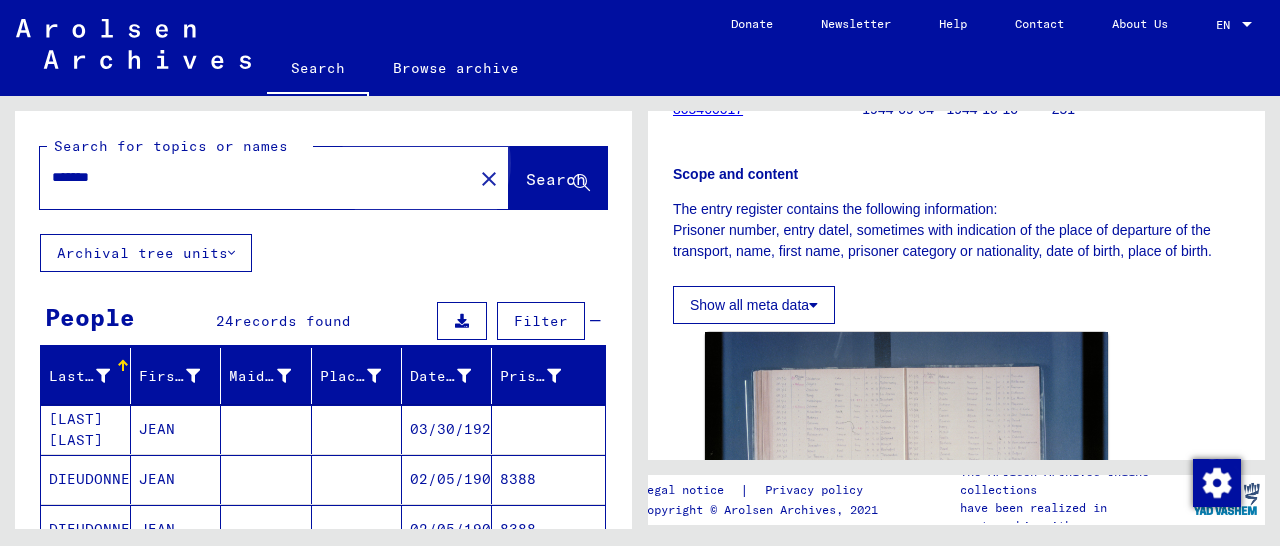 click on "Search" 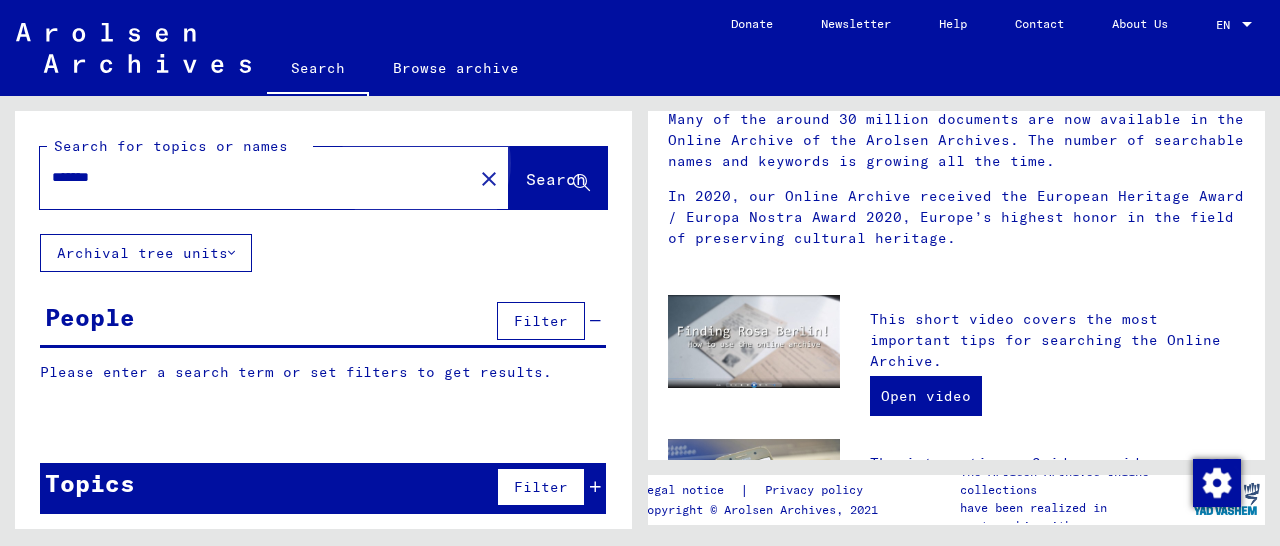 scroll, scrollTop: 0, scrollLeft: 0, axis: both 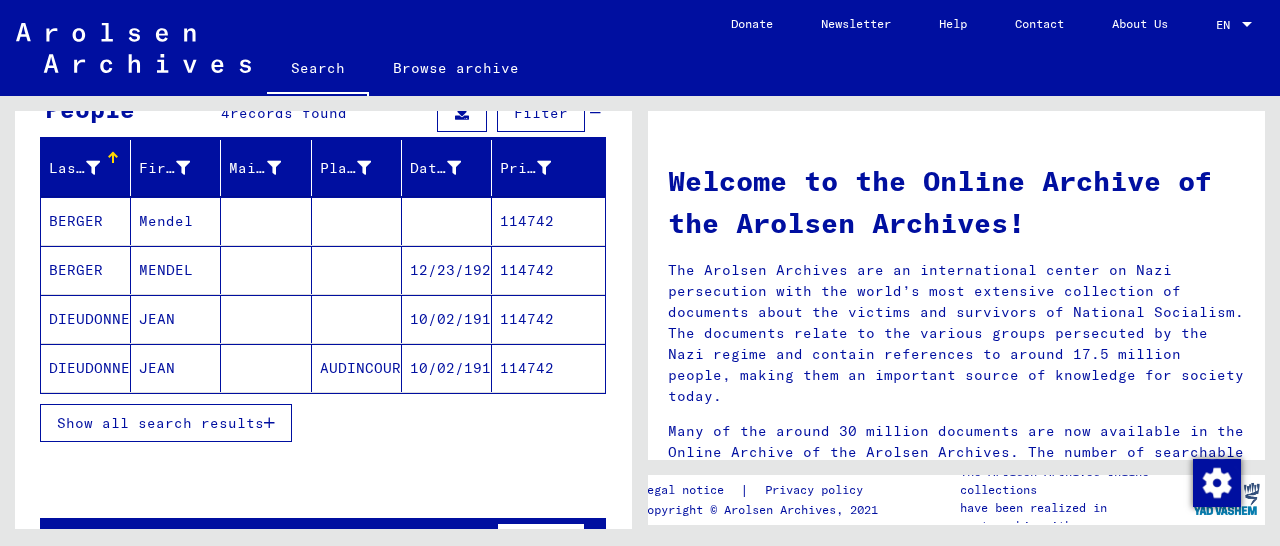 click on "Show all search results" at bounding box center (160, 423) 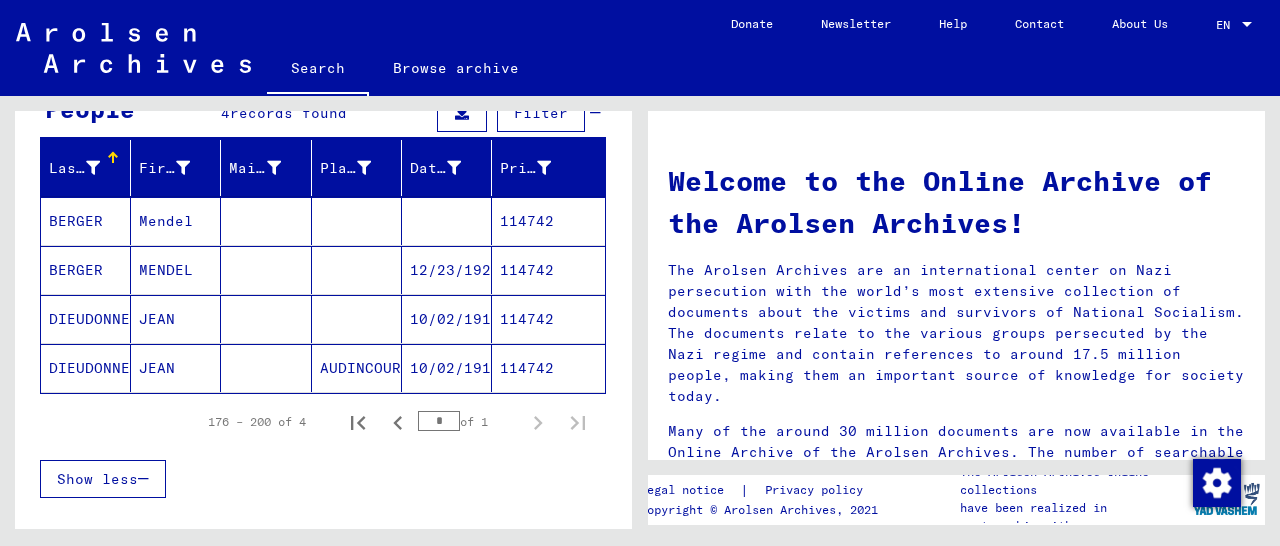 click on "114742" at bounding box center (548, 368) 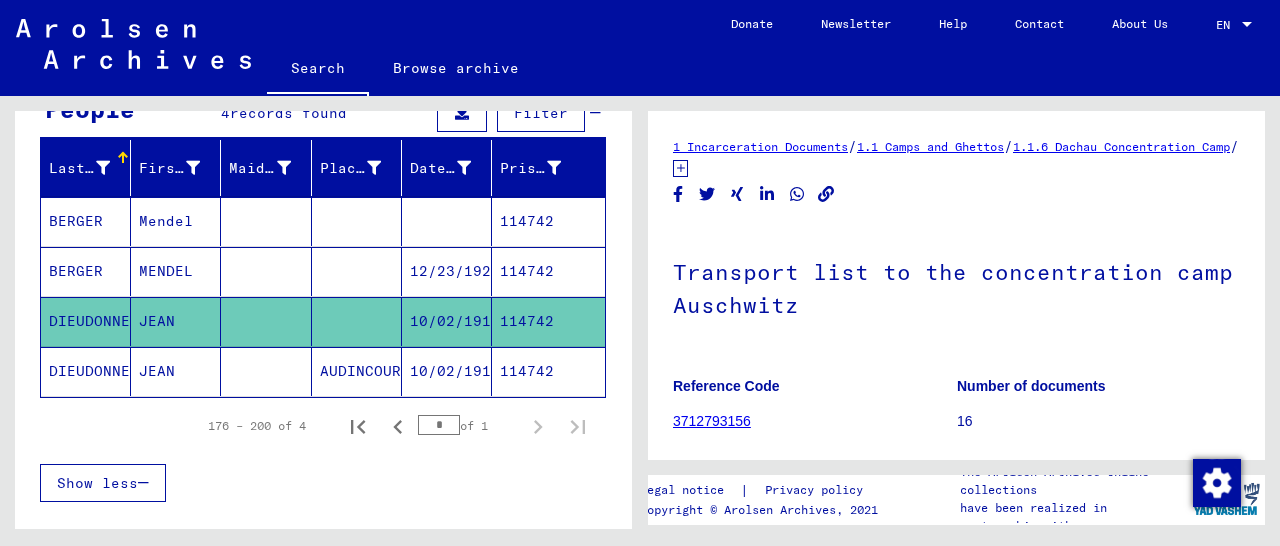 scroll, scrollTop: 312, scrollLeft: 0, axis: vertical 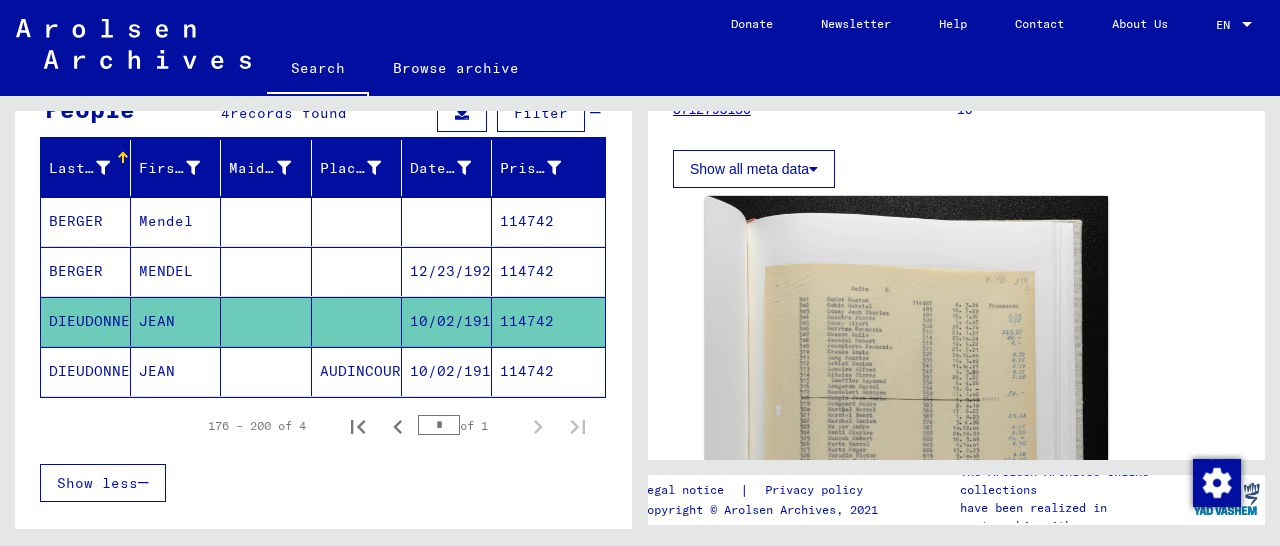 click on "114742" 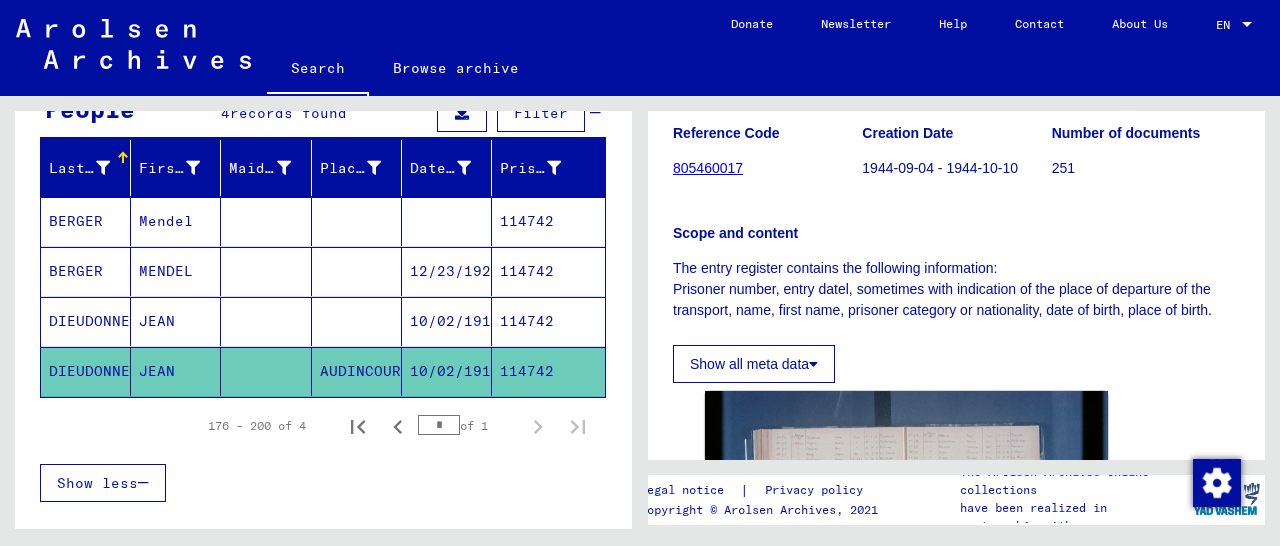 scroll, scrollTop: 416, scrollLeft: 0, axis: vertical 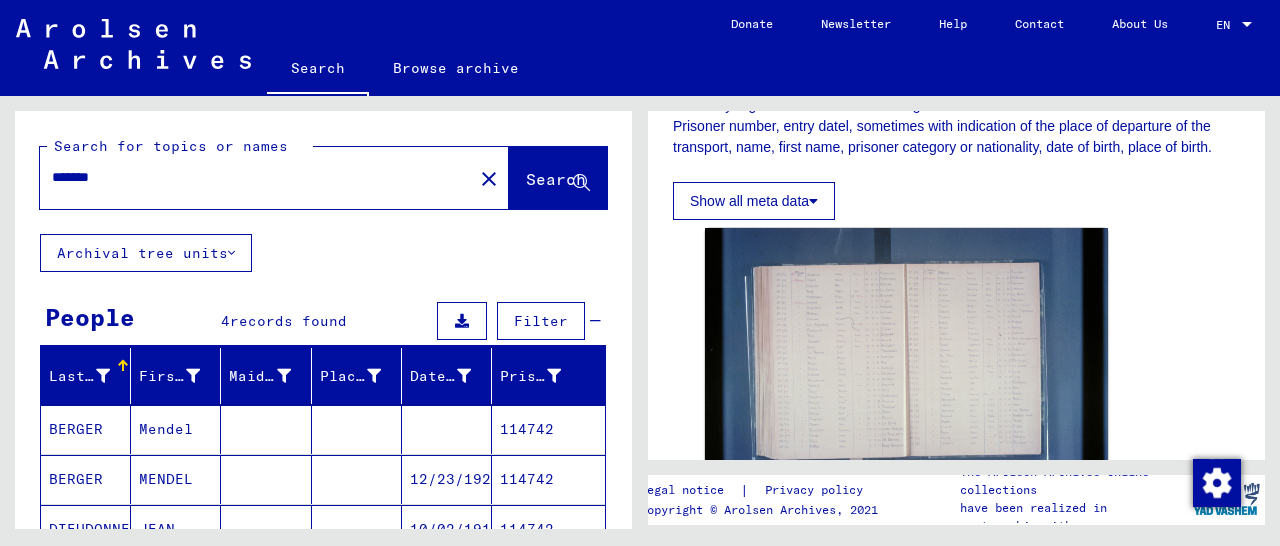 click on "******" at bounding box center (256, 177) 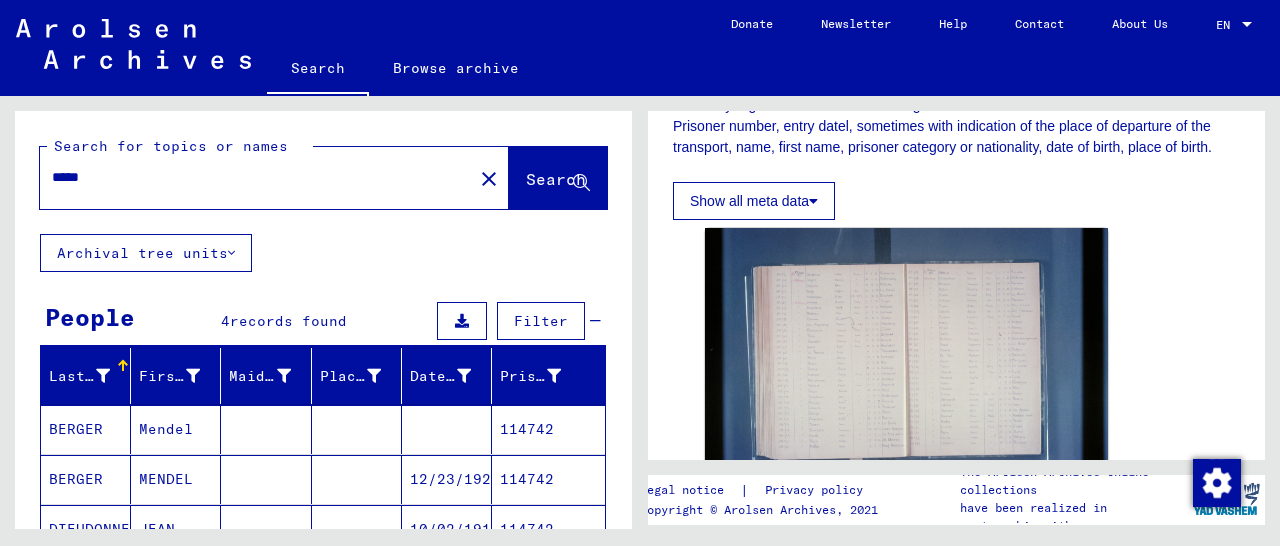 type on "*****" 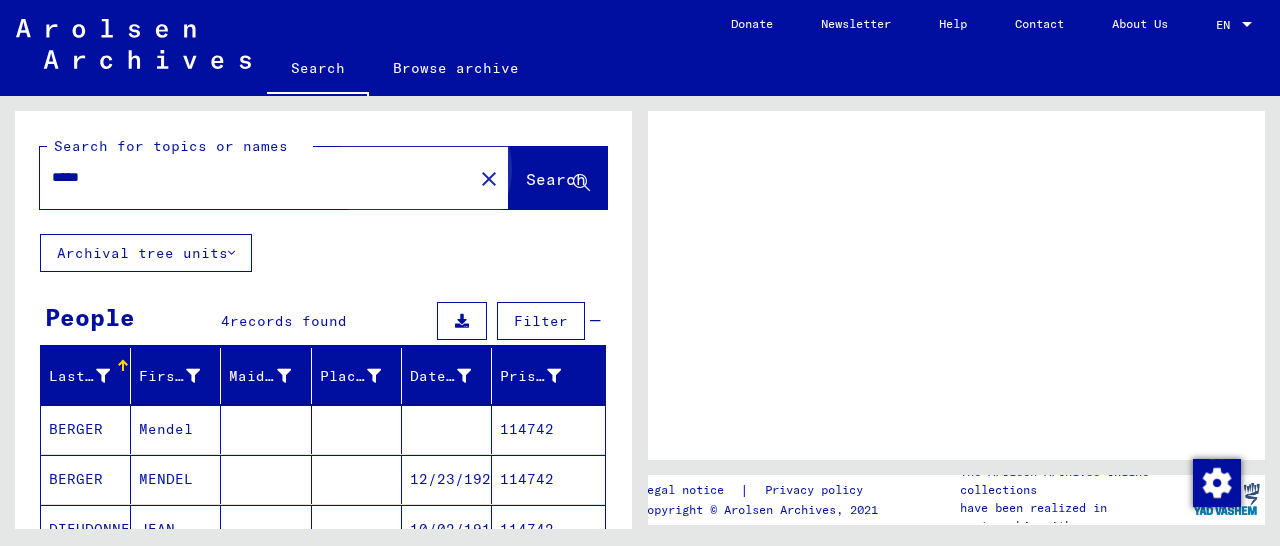 scroll, scrollTop: 0, scrollLeft: 0, axis: both 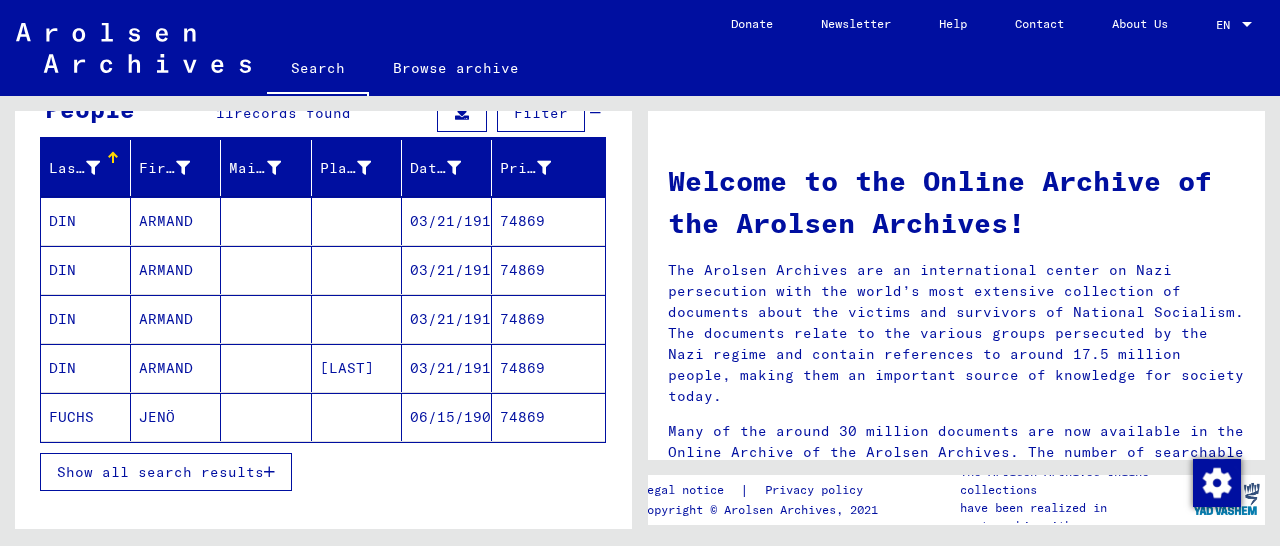 click on "74869" at bounding box center (548, 270) 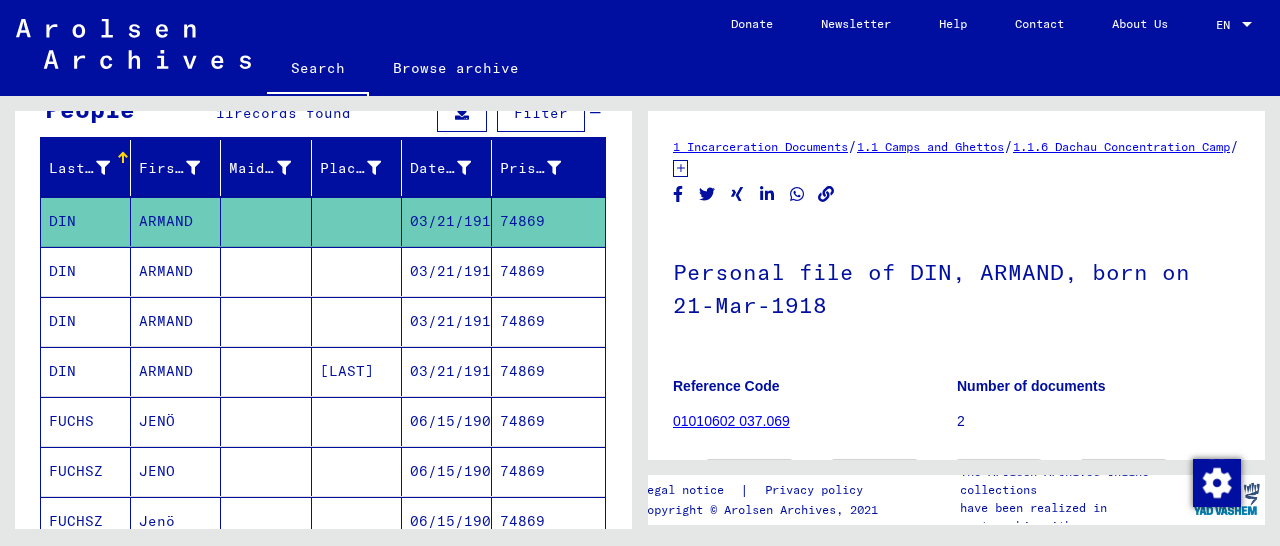 scroll, scrollTop: 206, scrollLeft: 0, axis: vertical 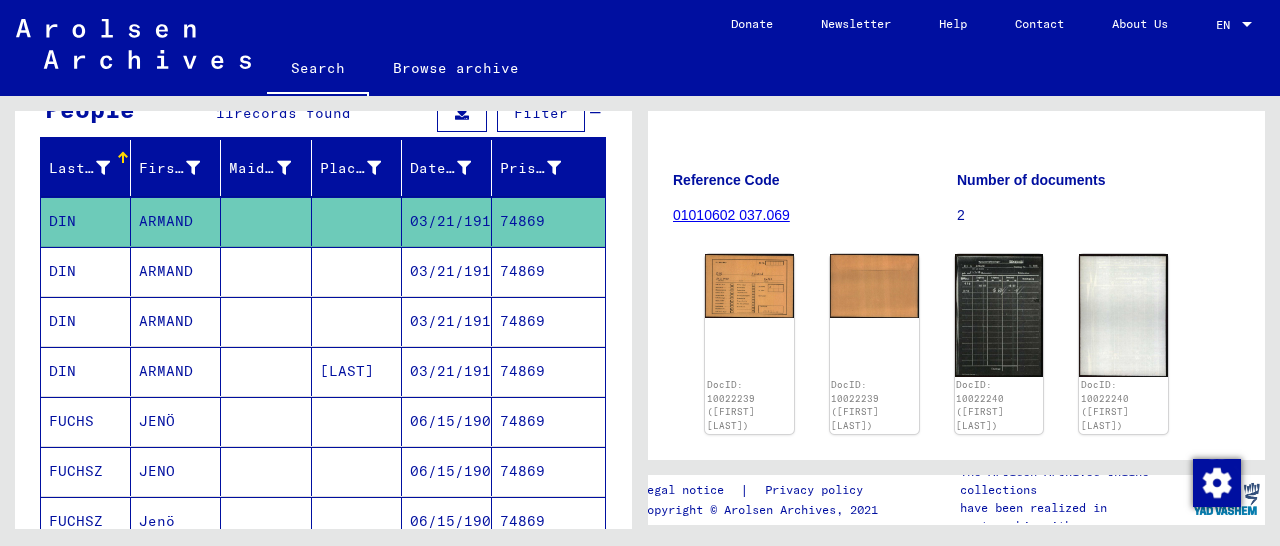 click on "74869" at bounding box center (548, 321) 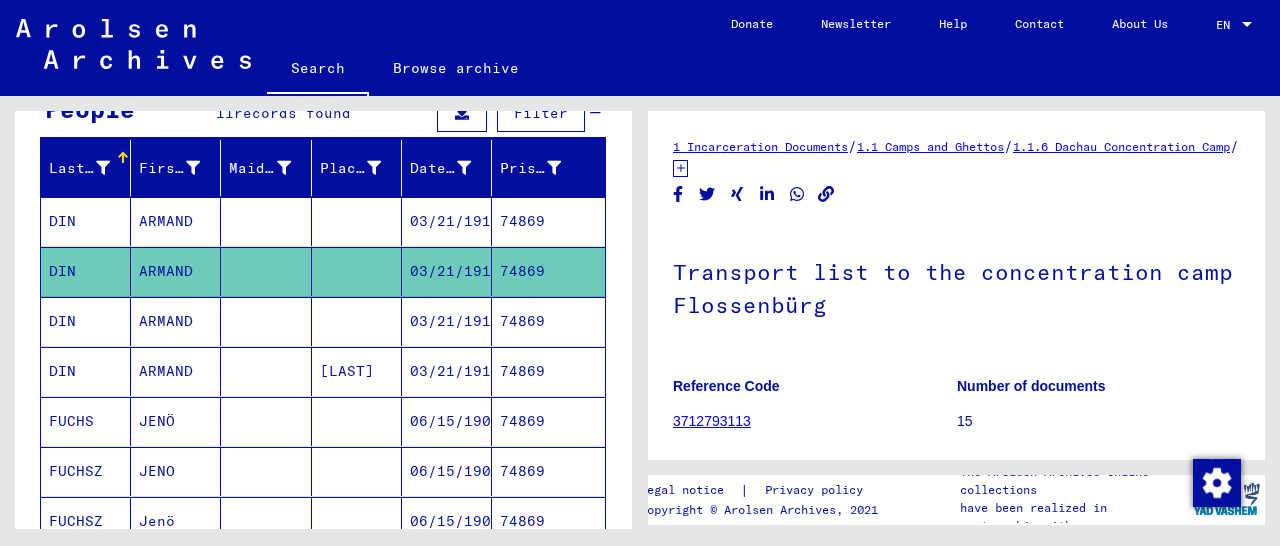 scroll, scrollTop: 312, scrollLeft: 0, axis: vertical 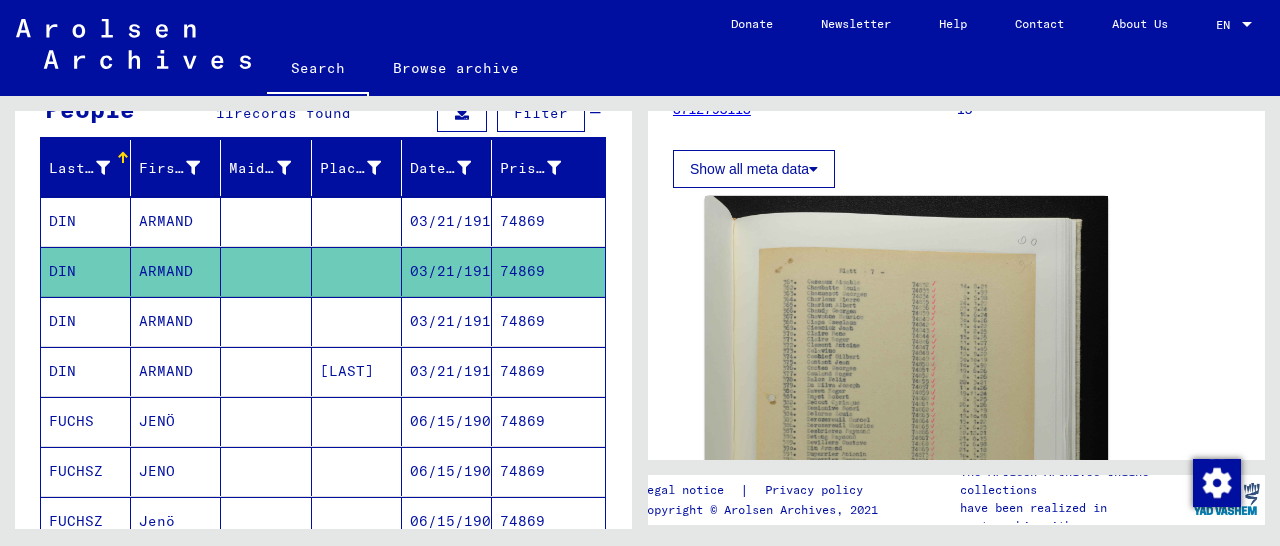 click on "74869" at bounding box center (548, 371) 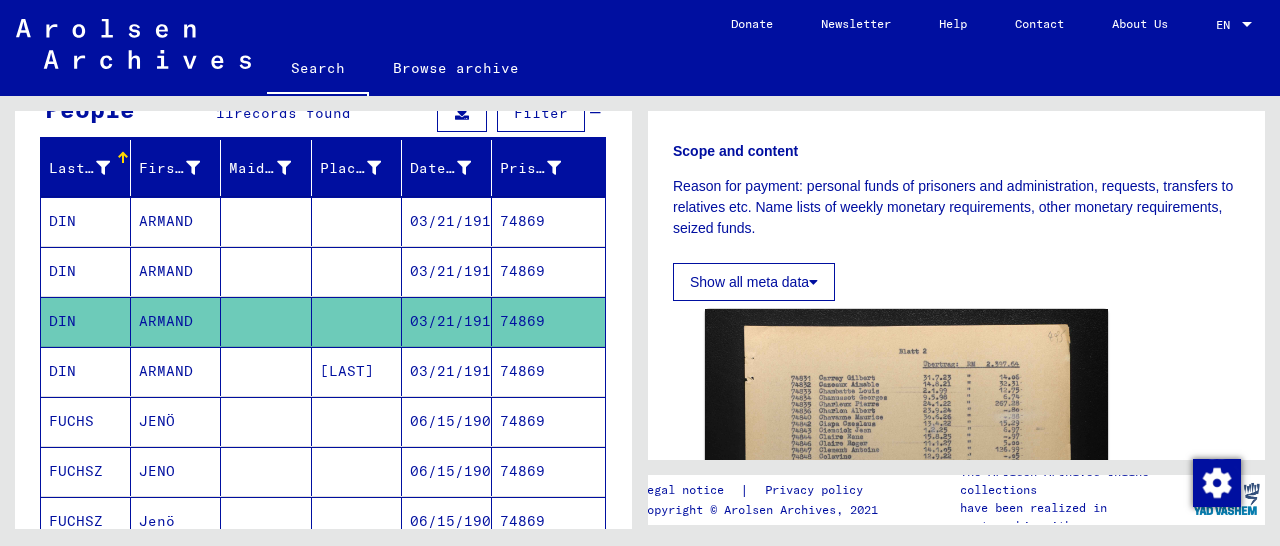 scroll, scrollTop: 312, scrollLeft: 0, axis: vertical 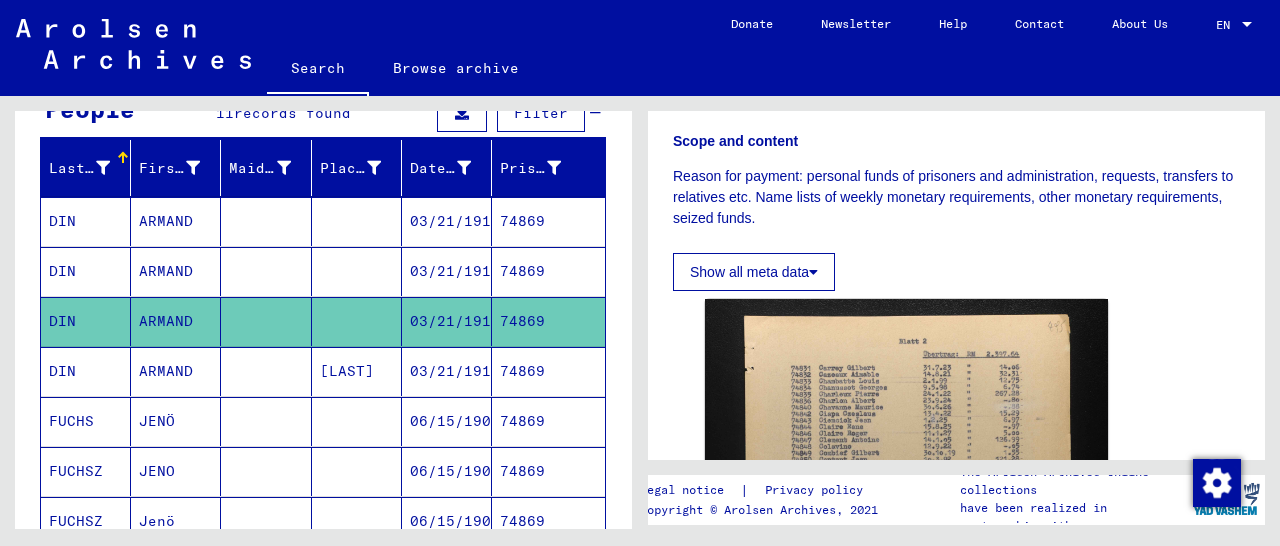 click on "74869" at bounding box center (548, 421) 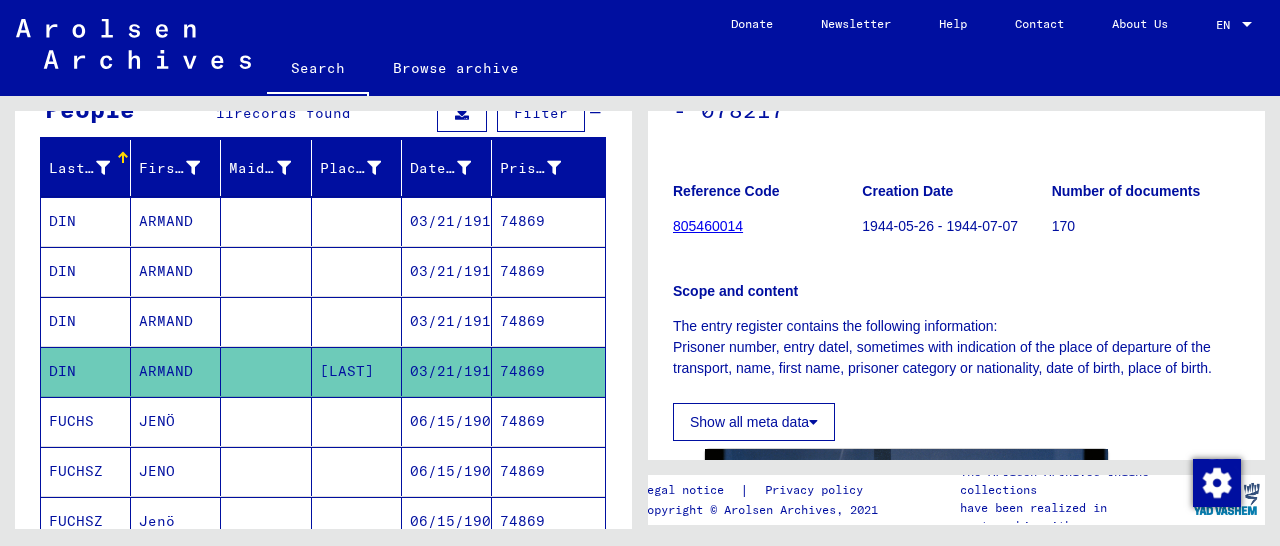 scroll, scrollTop: 312, scrollLeft: 0, axis: vertical 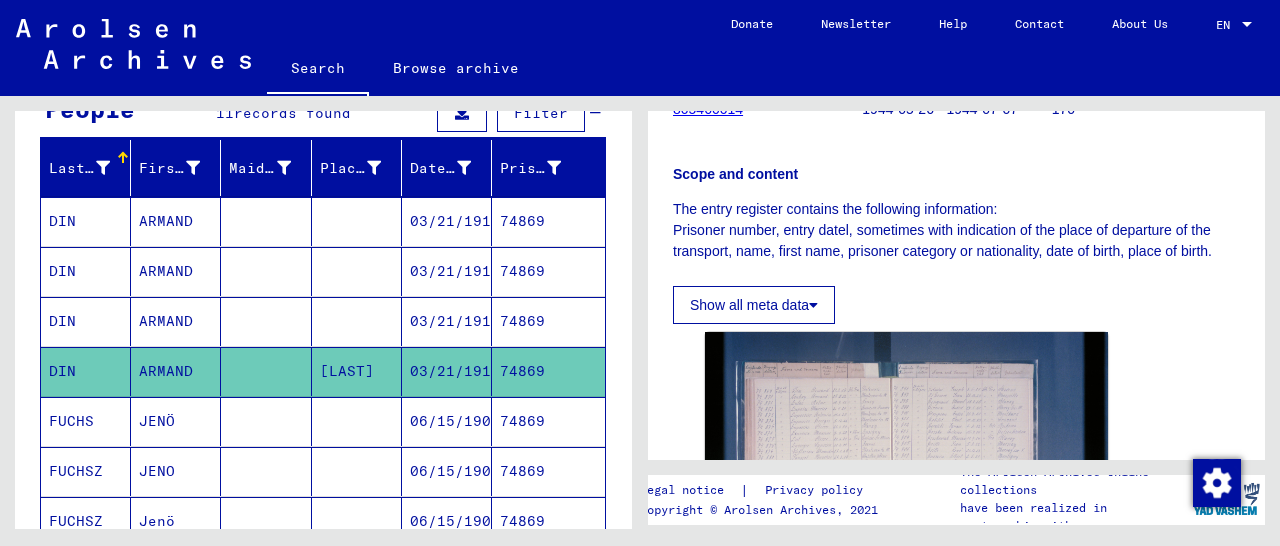 click on "74869" at bounding box center [548, 271] 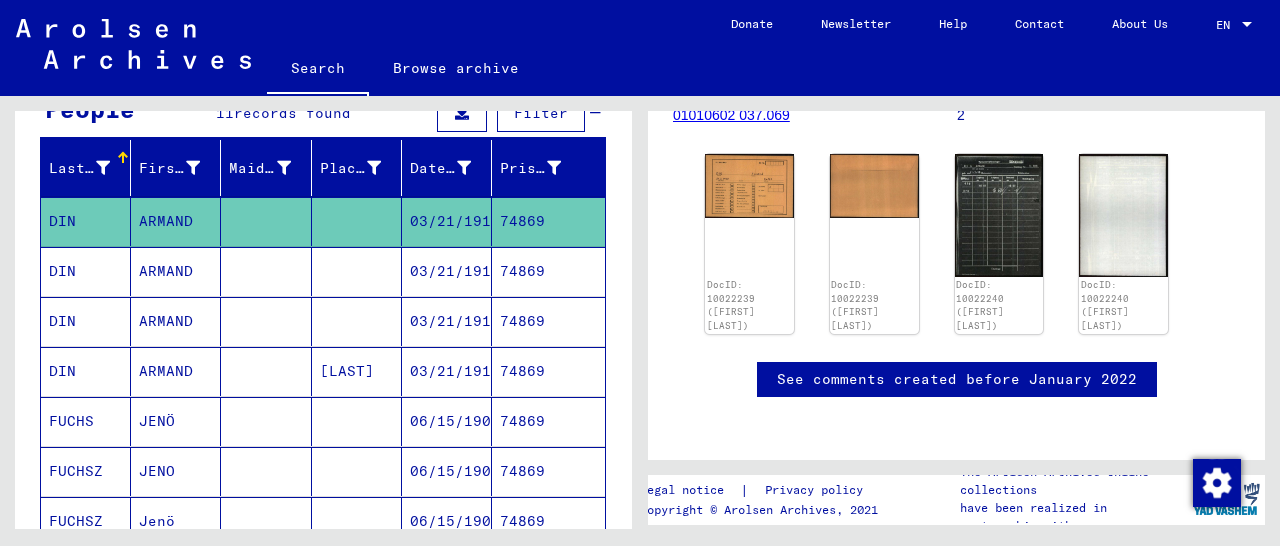 scroll, scrollTop: 312, scrollLeft: 0, axis: vertical 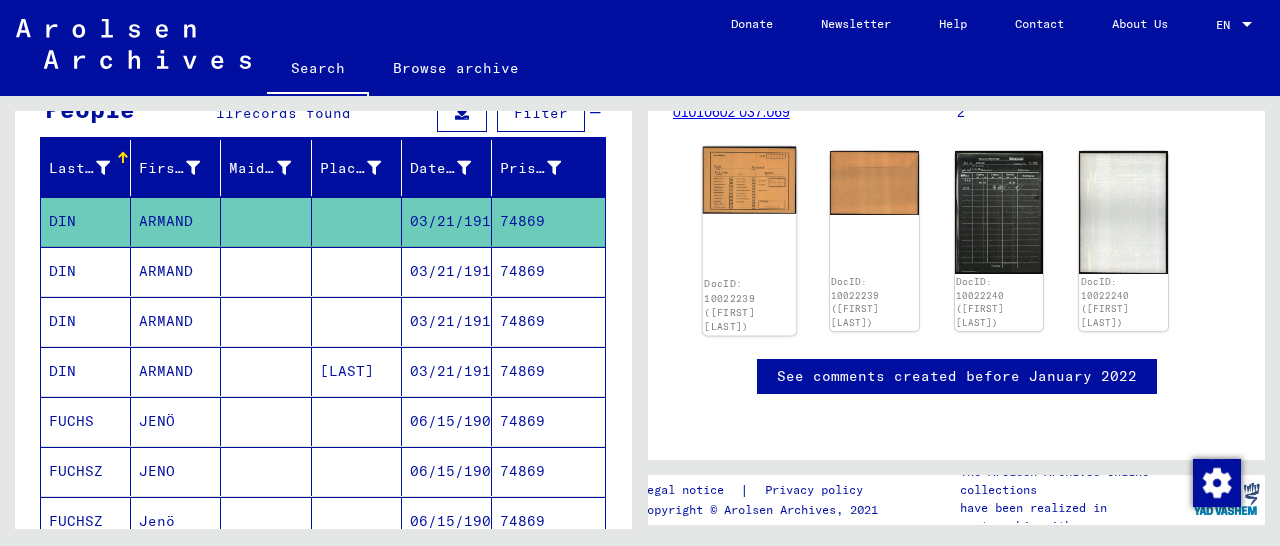 click 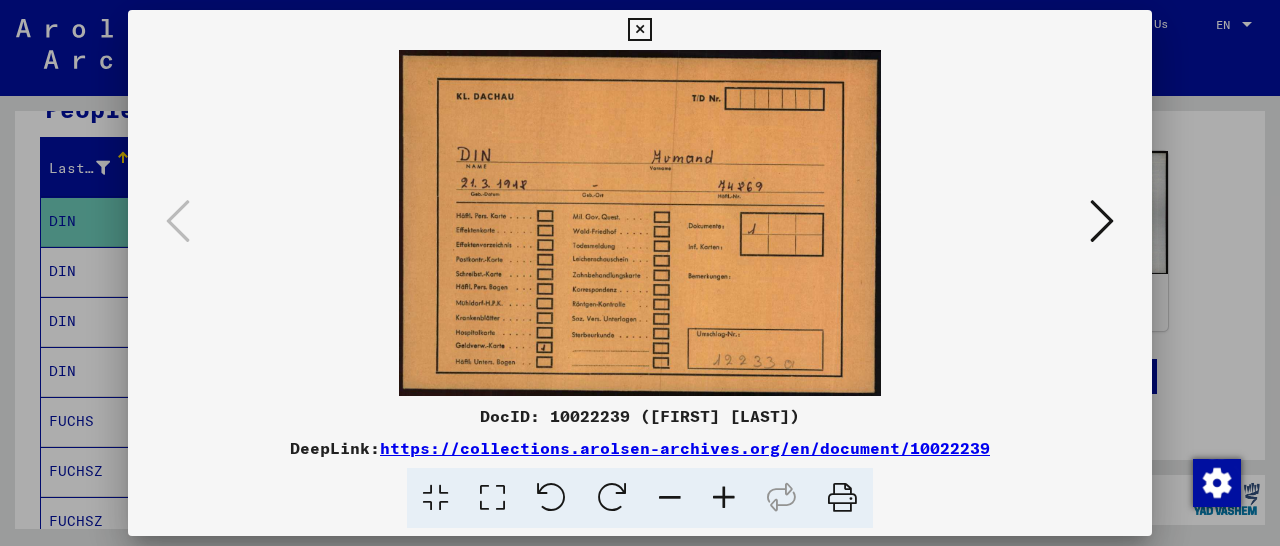click at bounding box center [1102, 221] 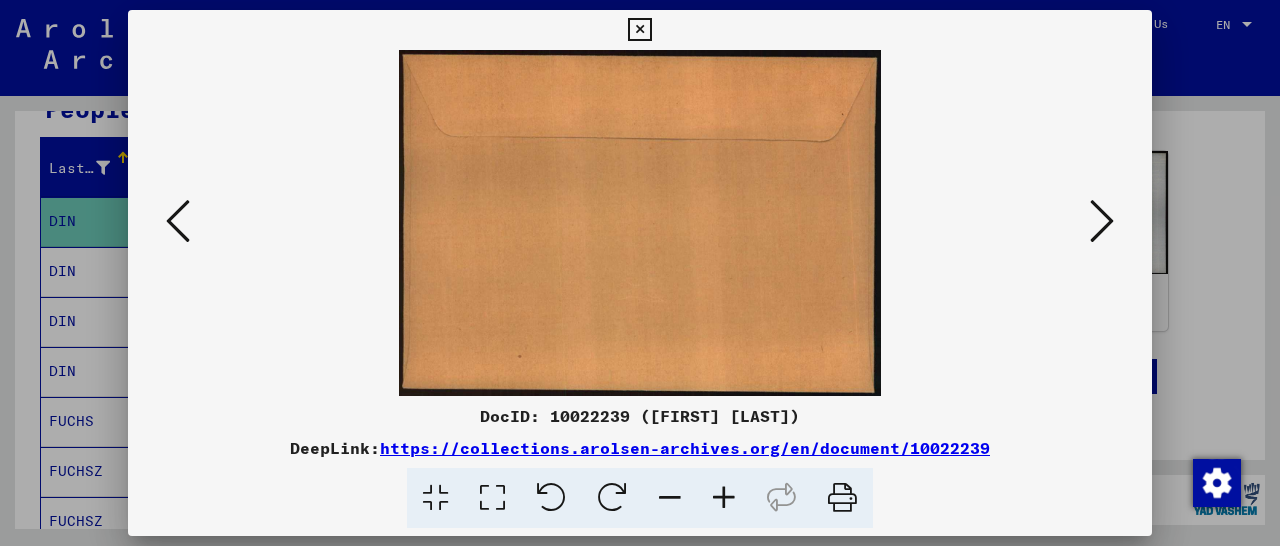 click at bounding box center (1102, 221) 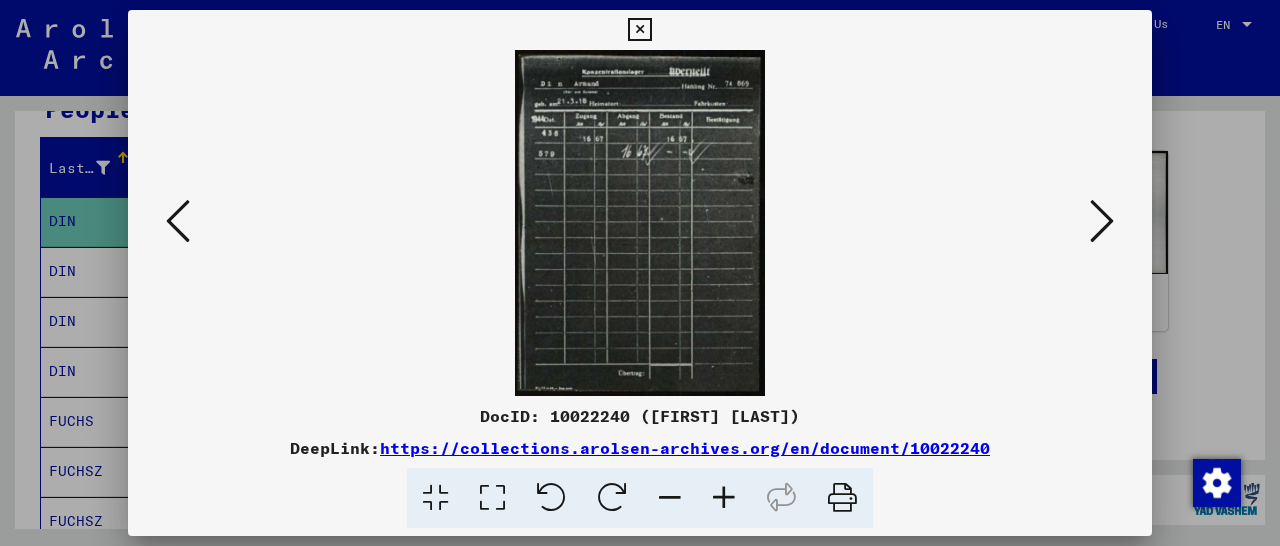 click at bounding box center [724, 498] 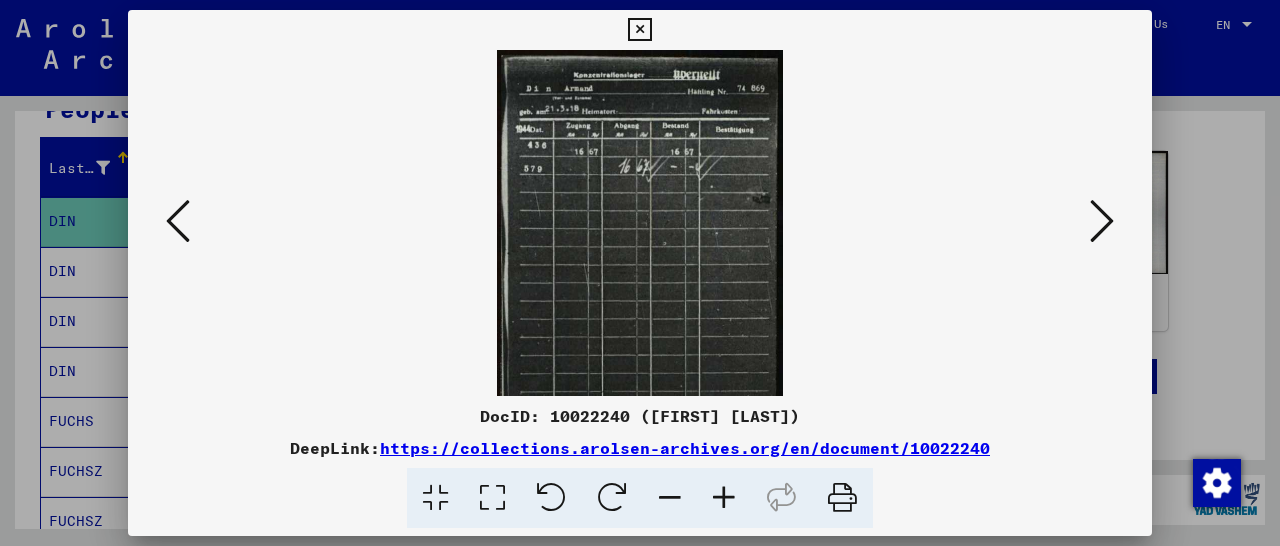 click at bounding box center (724, 498) 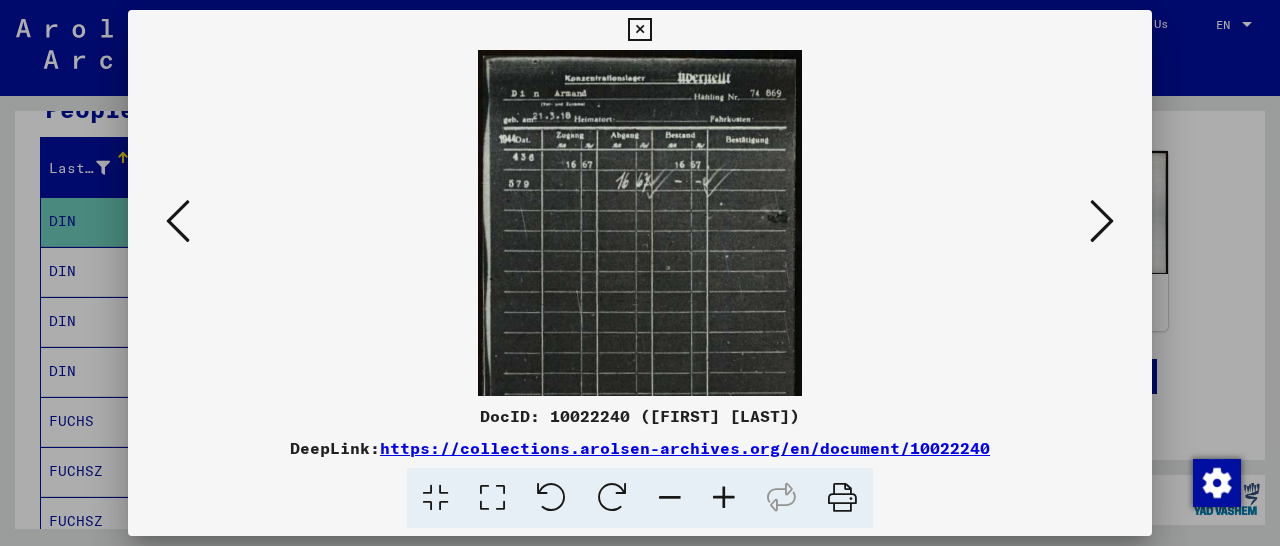 click at bounding box center (724, 498) 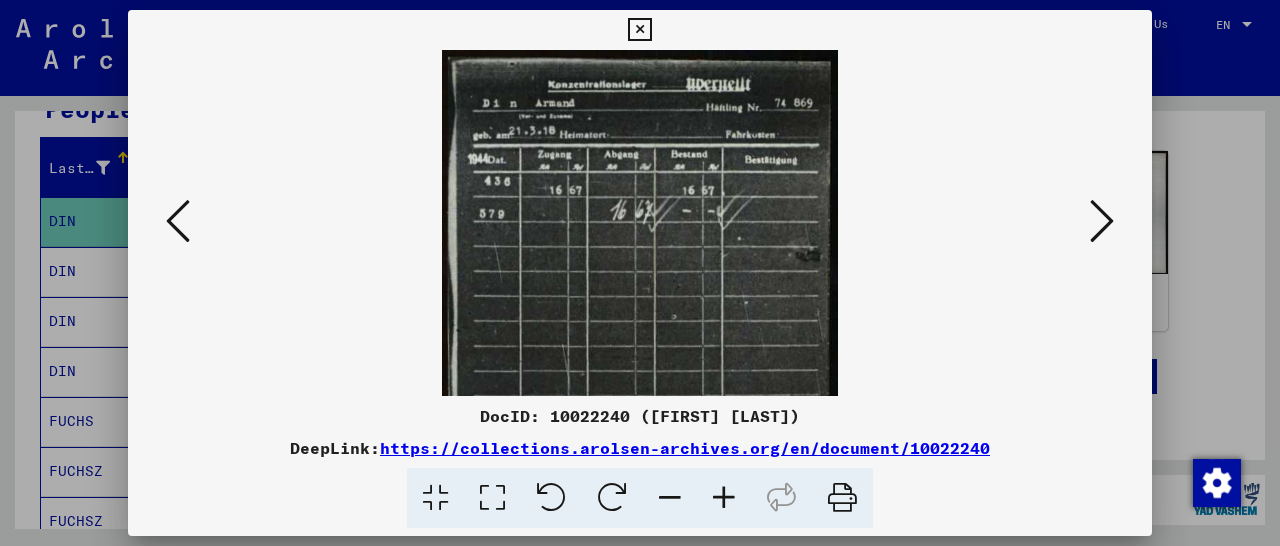 click at bounding box center (724, 498) 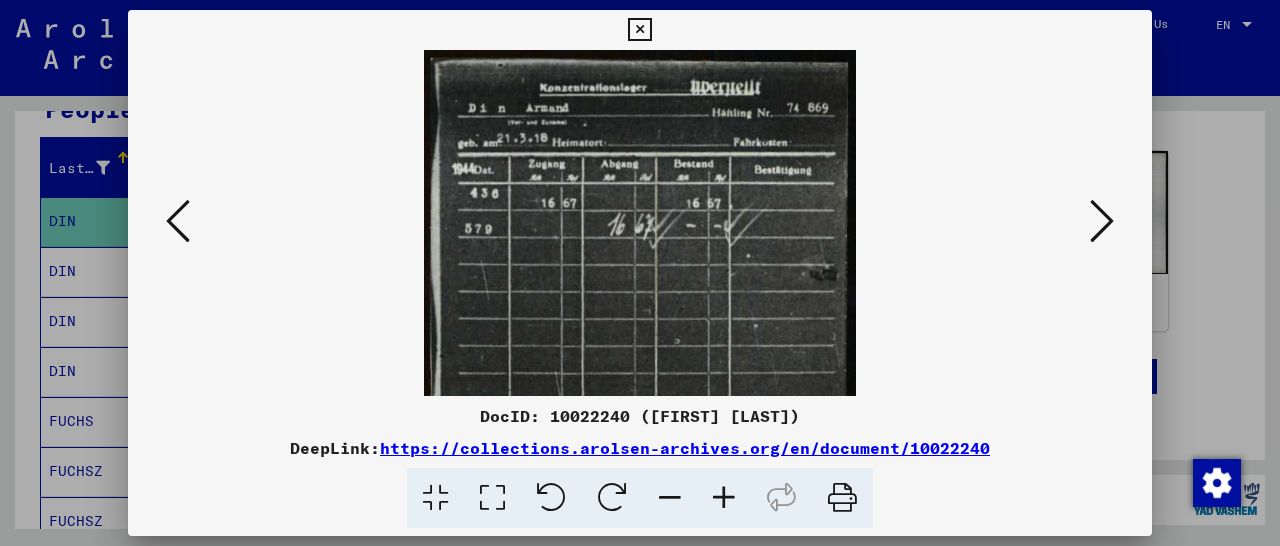 click at bounding box center [724, 498] 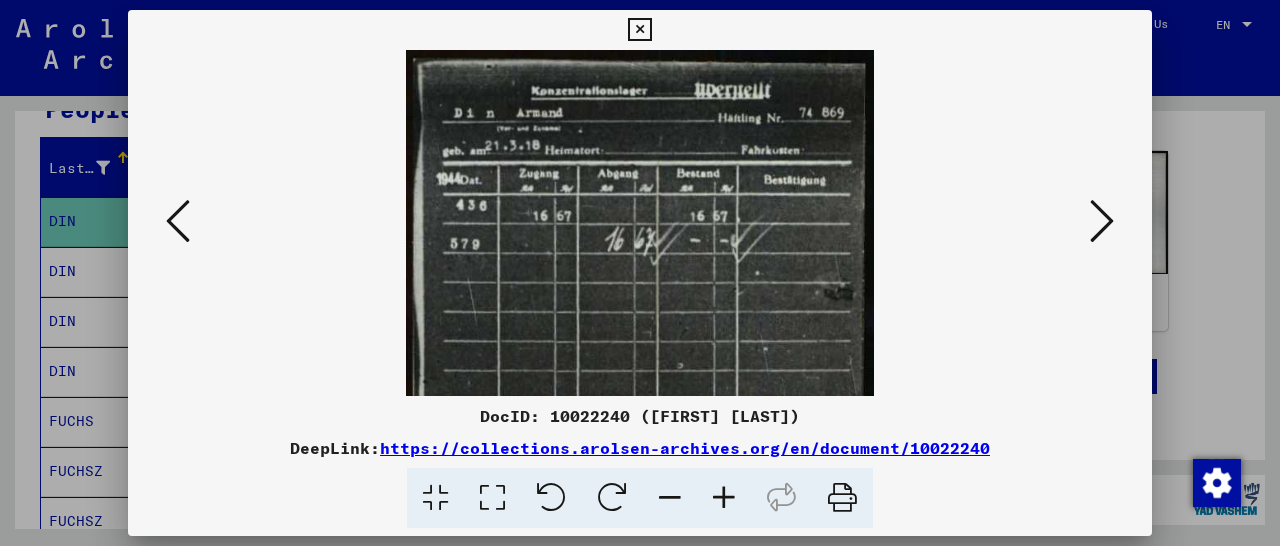 click at bounding box center [724, 498] 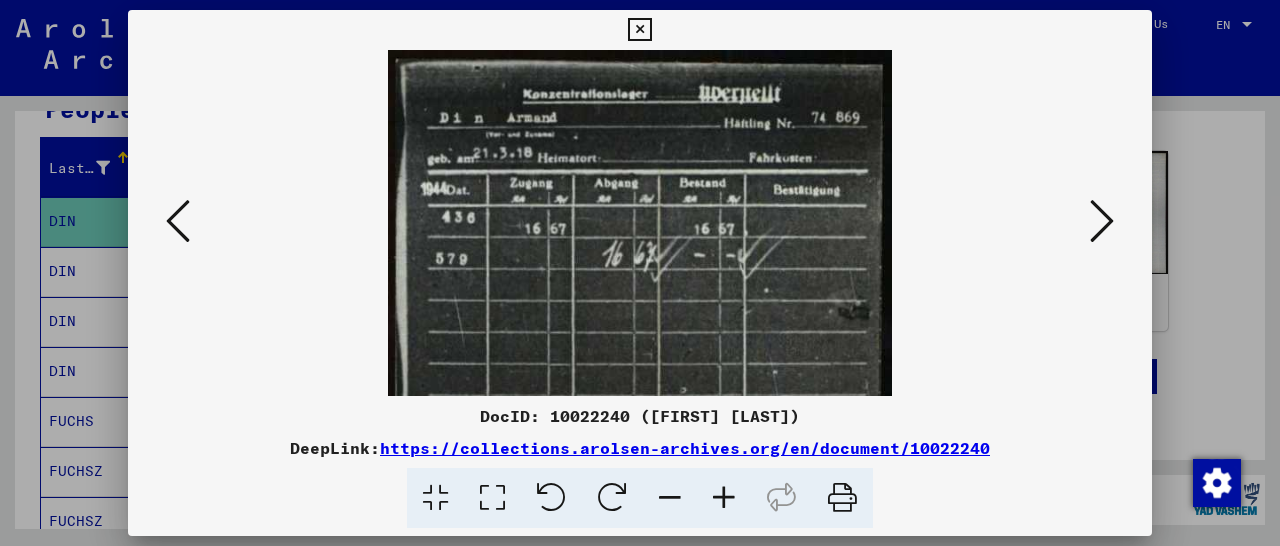 click at bounding box center [724, 498] 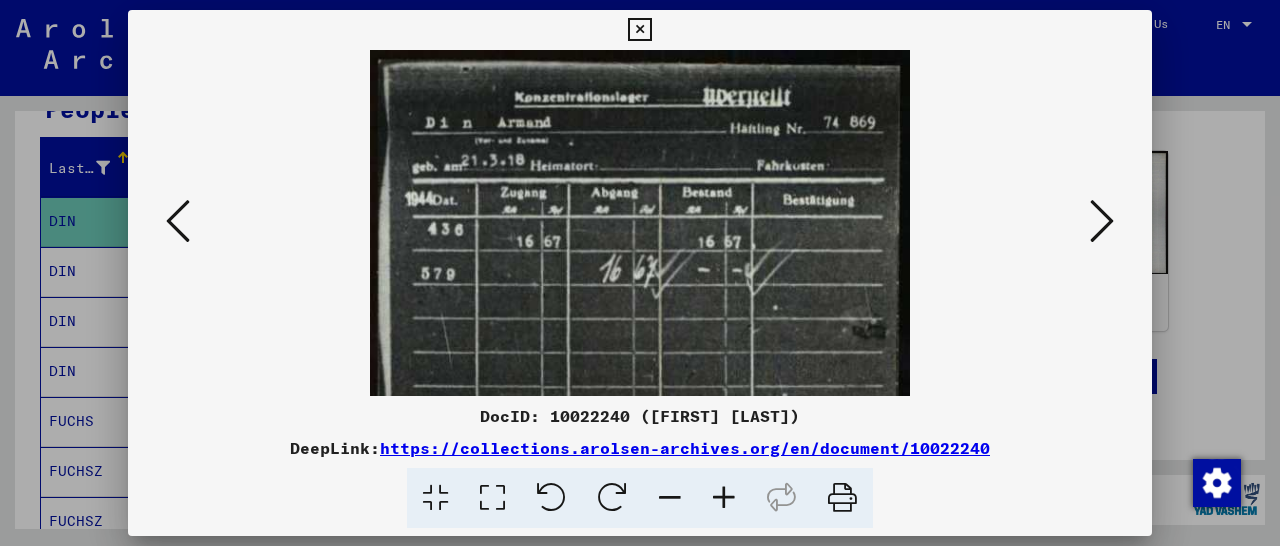click at bounding box center [724, 498] 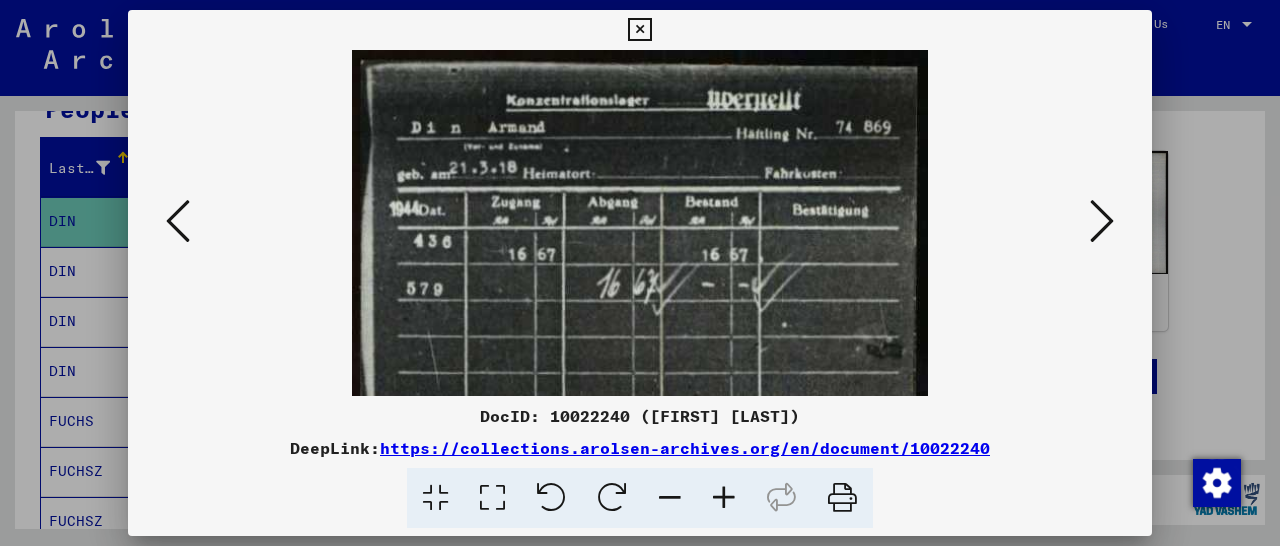 click at bounding box center [639, 30] 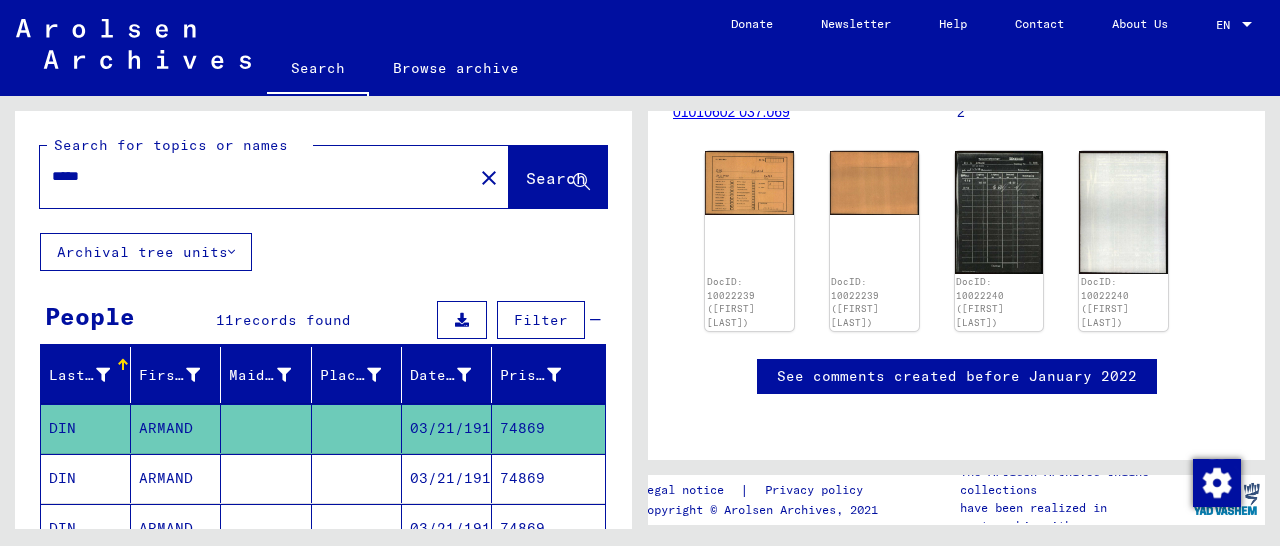 scroll, scrollTop: 0, scrollLeft: 0, axis: both 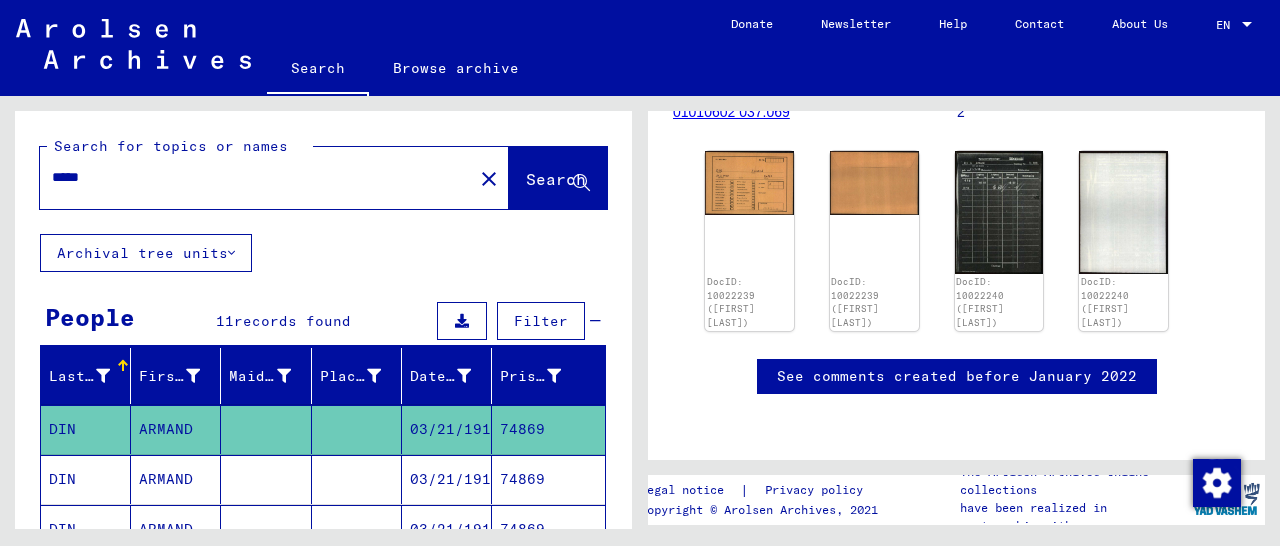 drag, startPoint x: 161, startPoint y: 173, endPoint x: 0, endPoint y: 178, distance: 161.07762 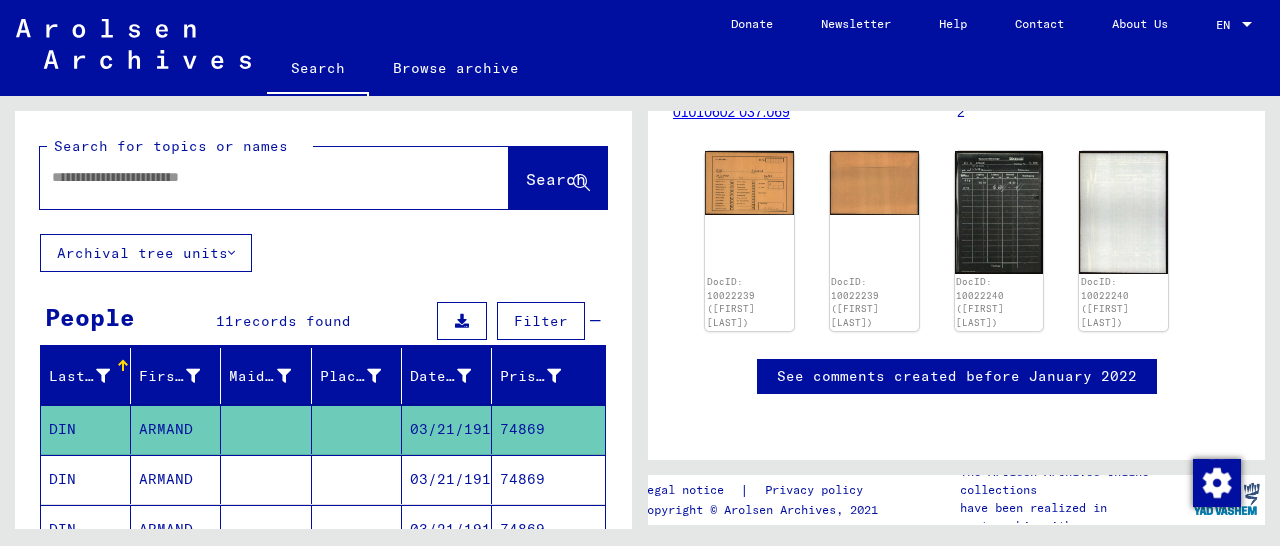 paste on "**********" 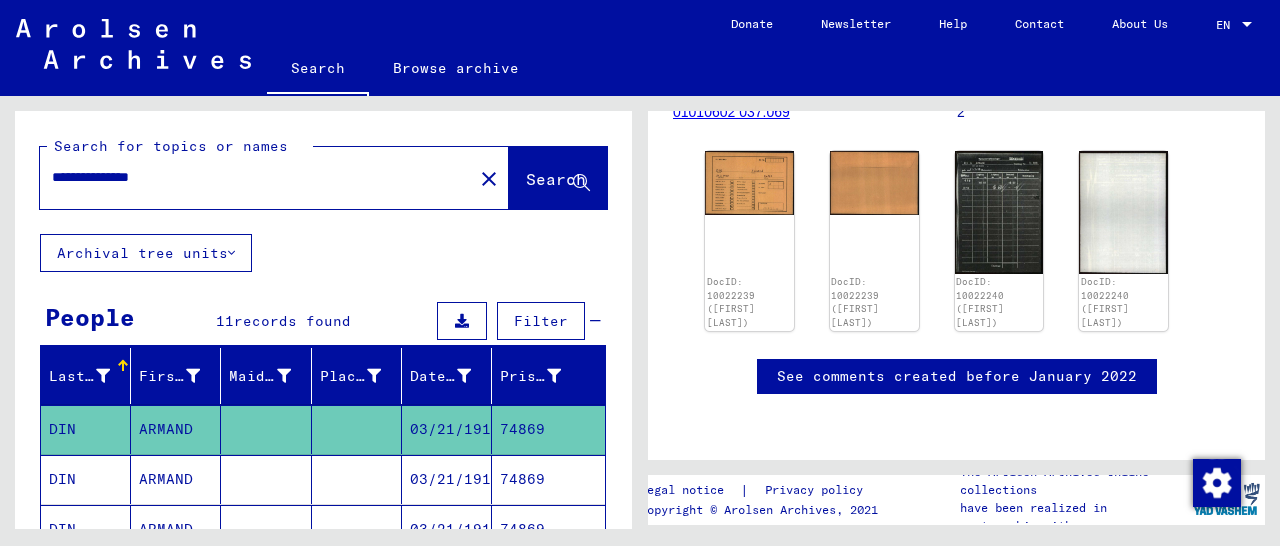 scroll, scrollTop: 0, scrollLeft: 0, axis: both 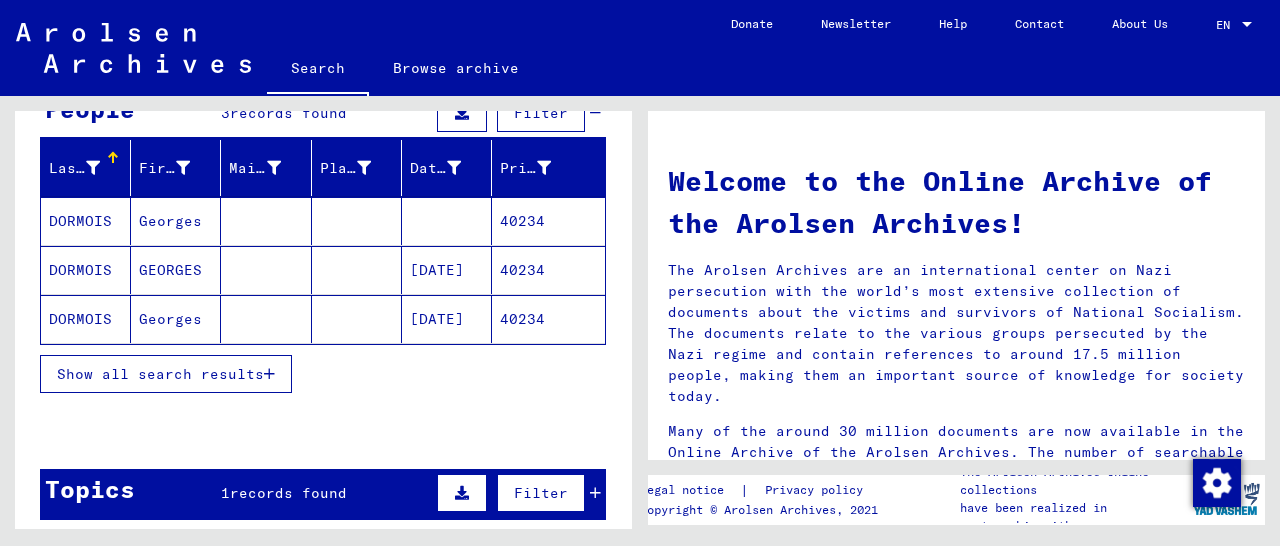 click on "40234" at bounding box center [548, 319] 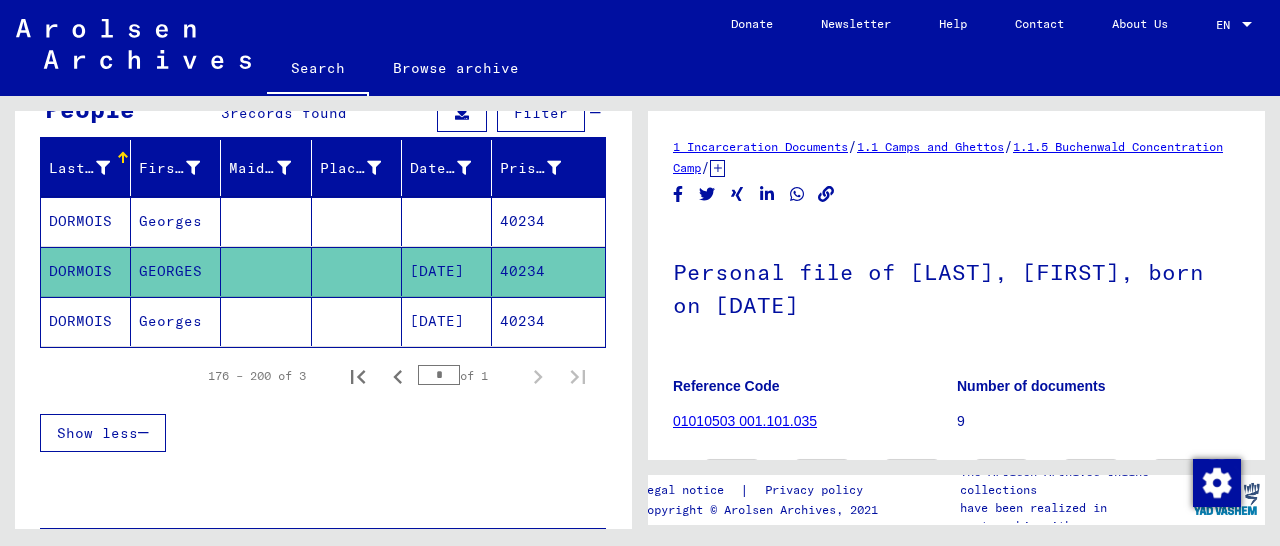 scroll, scrollTop: 312, scrollLeft: 0, axis: vertical 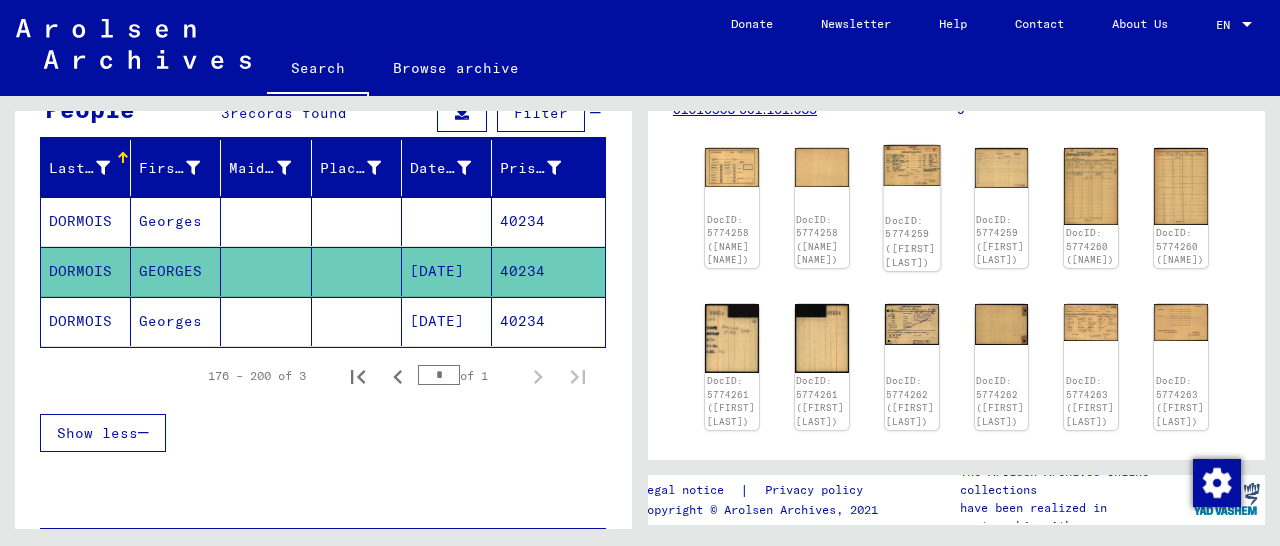 click 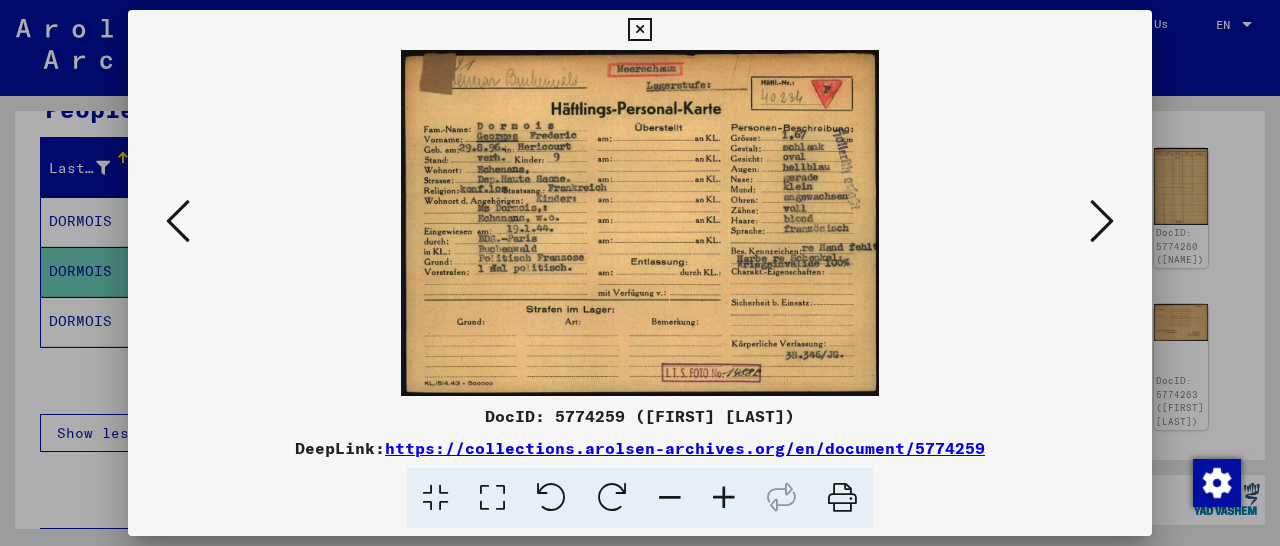 click at bounding box center [724, 498] 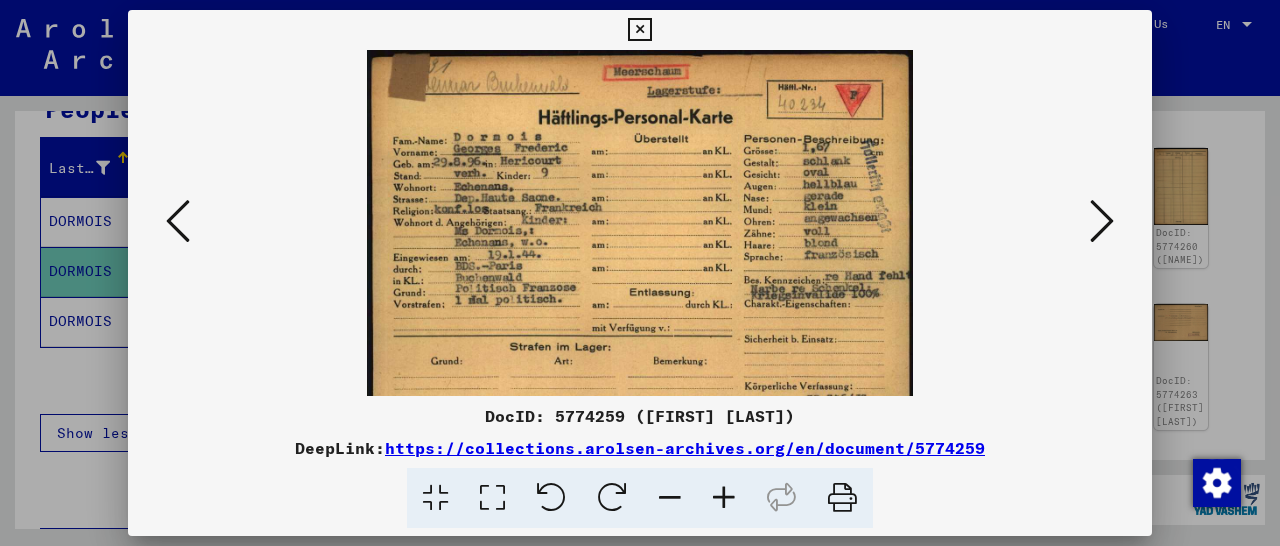 click at bounding box center [724, 498] 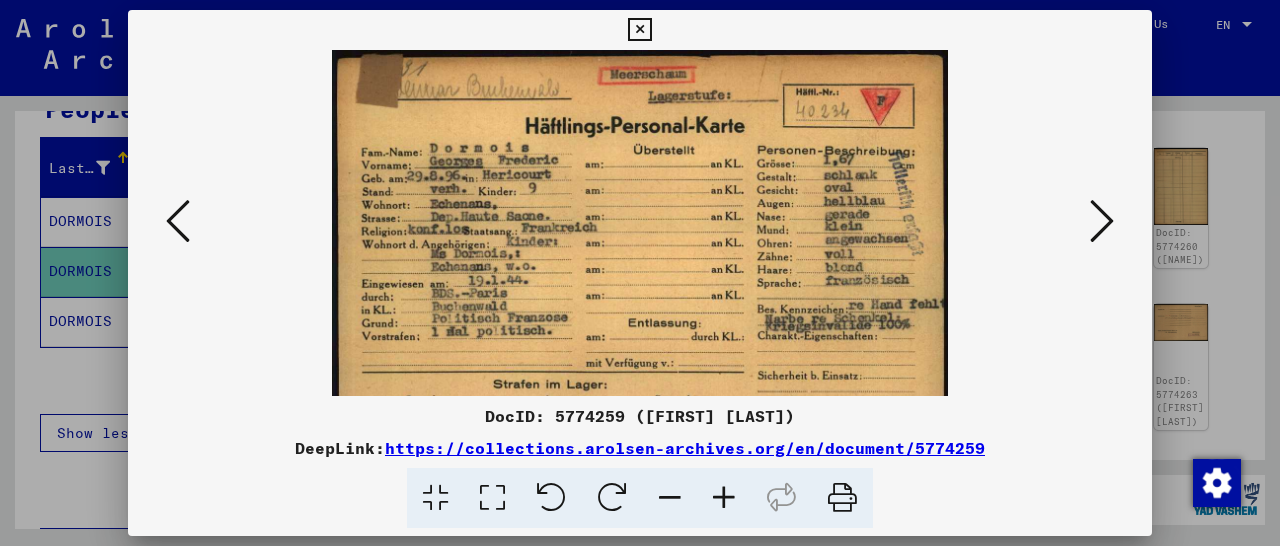 click at bounding box center (724, 498) 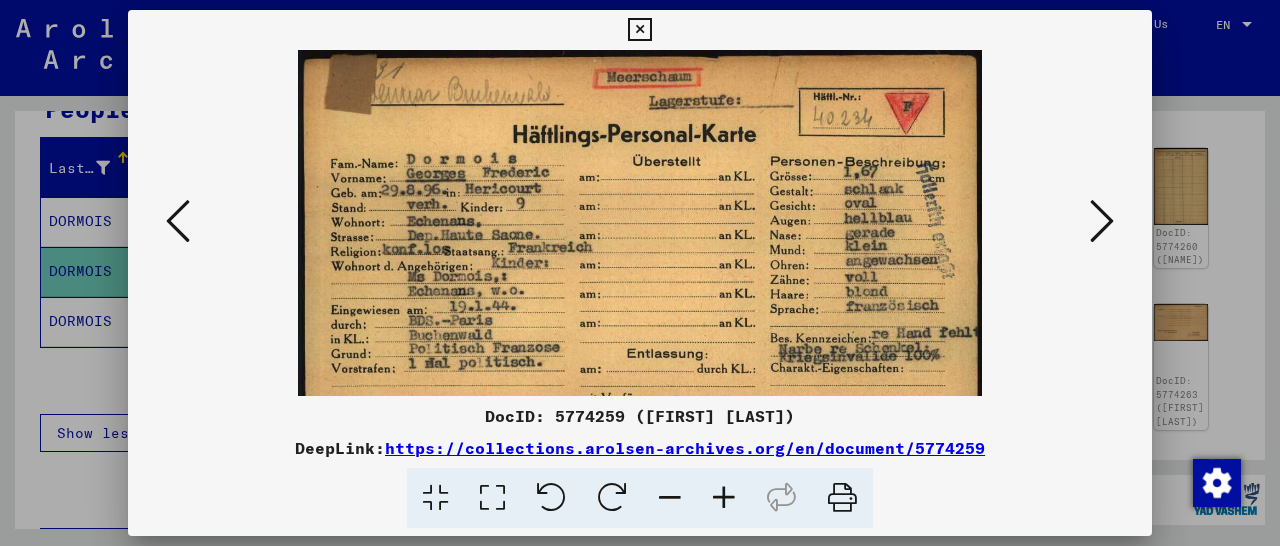 click at bounding box center (724, 498) 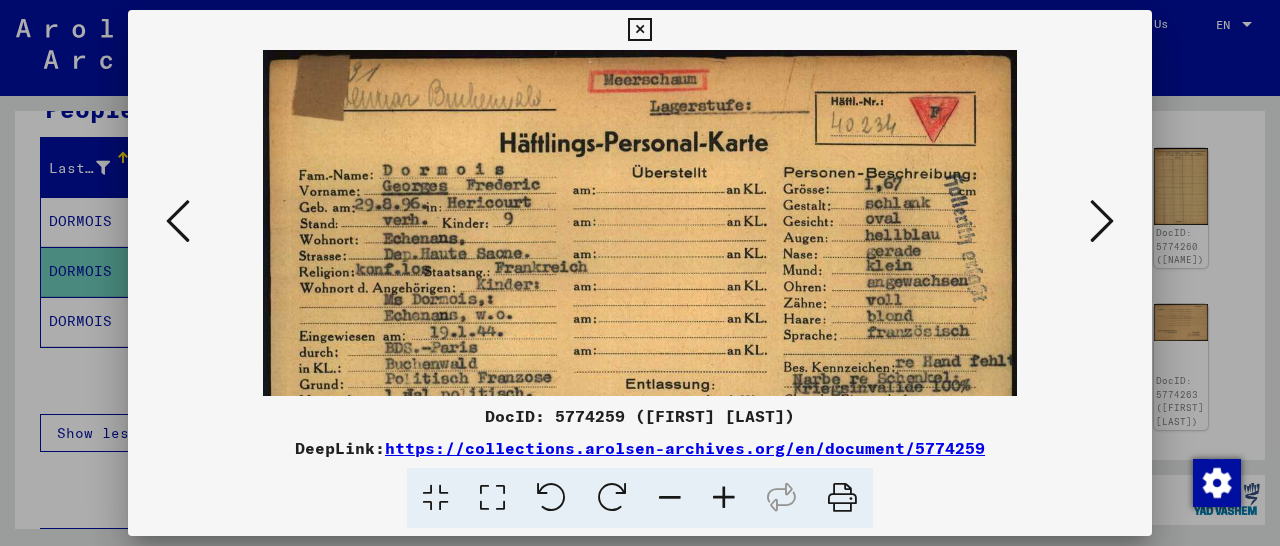 click at bounding box center [724, 498] 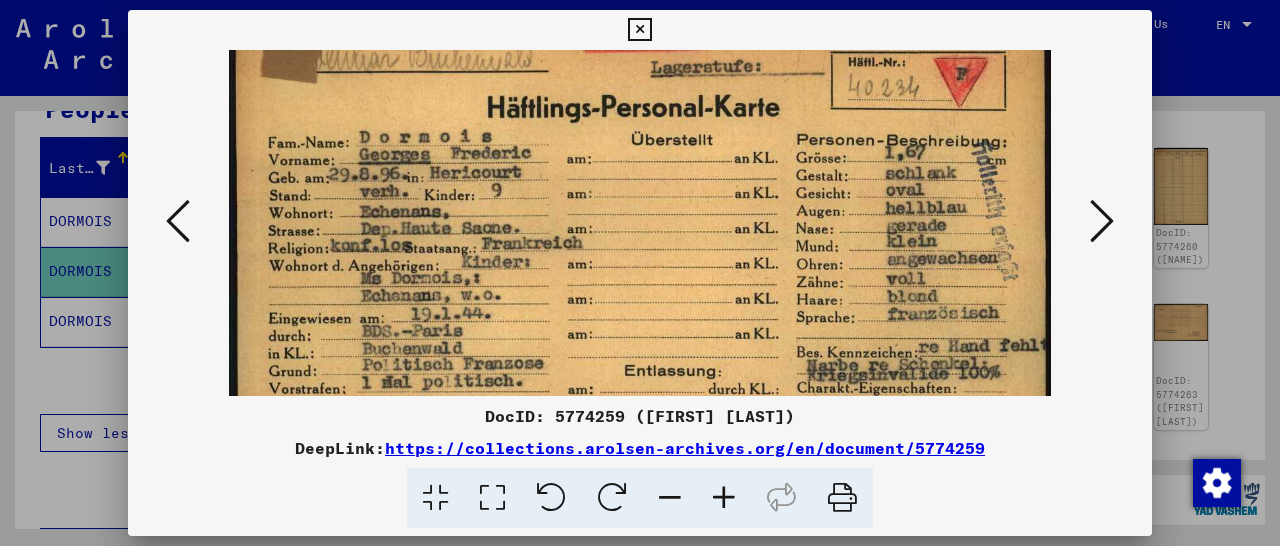 scroll, scrollTop: 45, scrollLeft: 0, axis: vertical 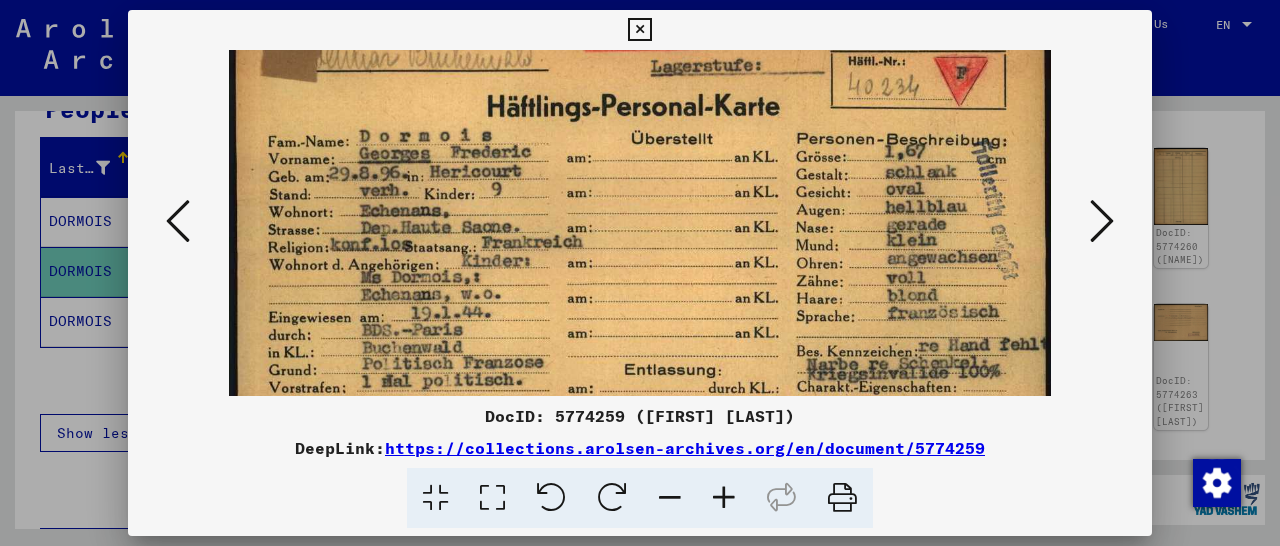 drag, startPoint x: 624, startPoint y: 327, endPoint x: 628, endPoint y: 282, distance: 45.17743 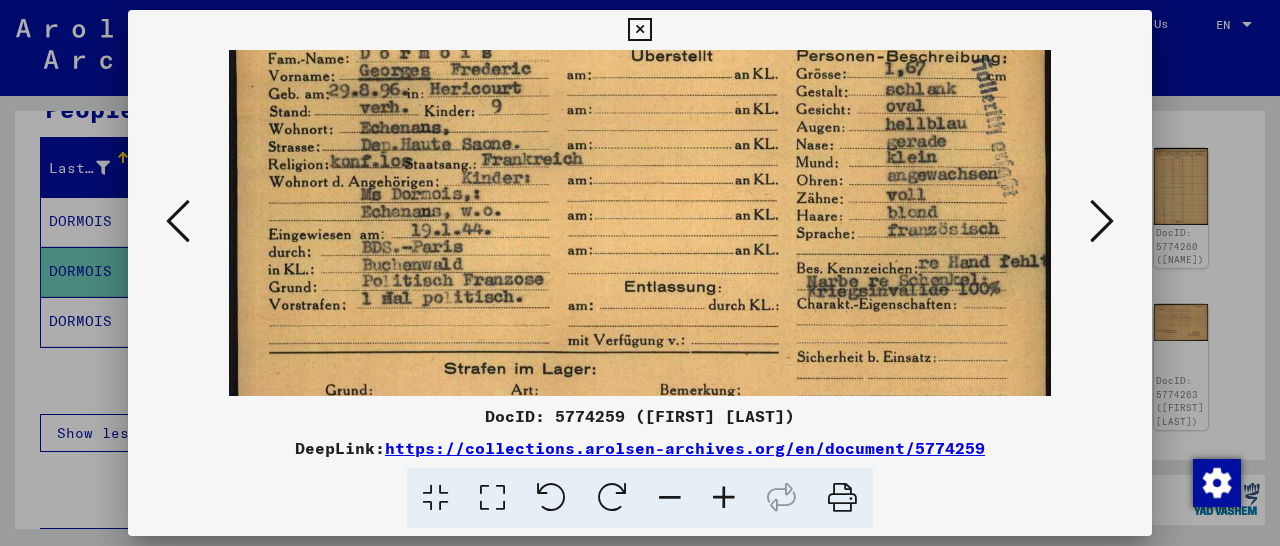 scroll, scrollTop: 143, scrollLeft: 0, axis: vertical 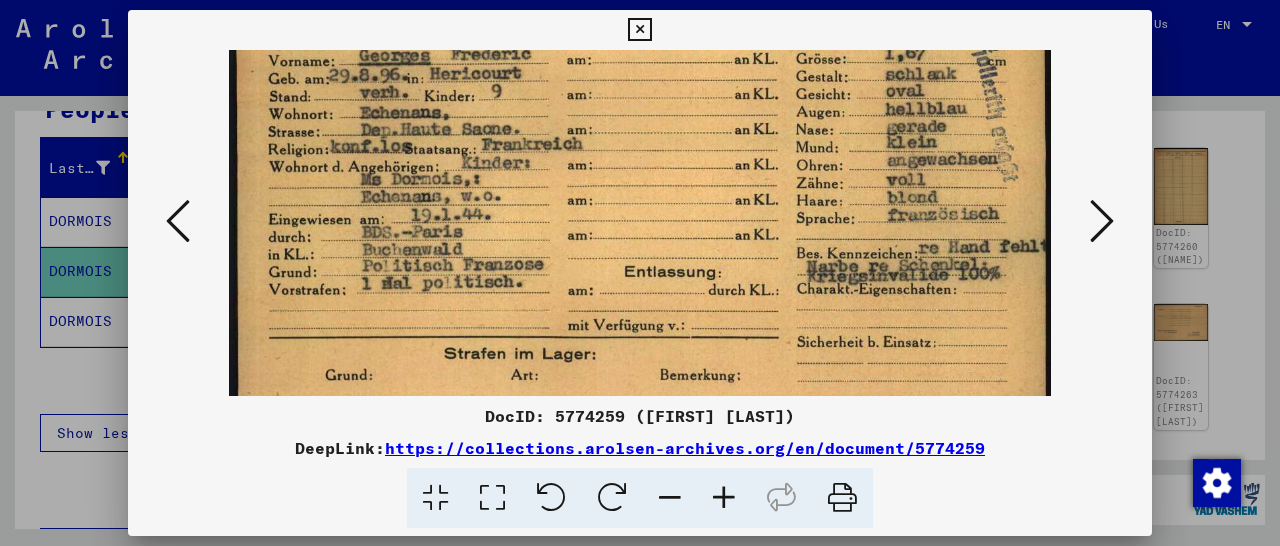 drag, startPoint x: 565, startPoint y: 341, endPoint x: 579, endPoint y: 243, distance: 98.99495 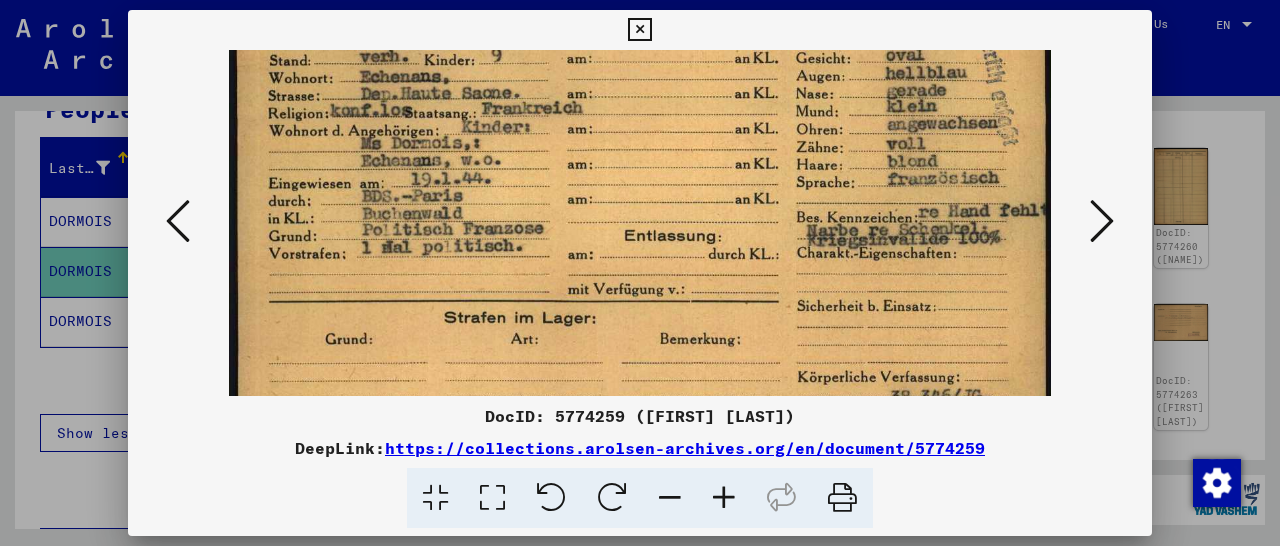 scroll, scrollTop: 196, scrollLeft: 0, axis: vertical 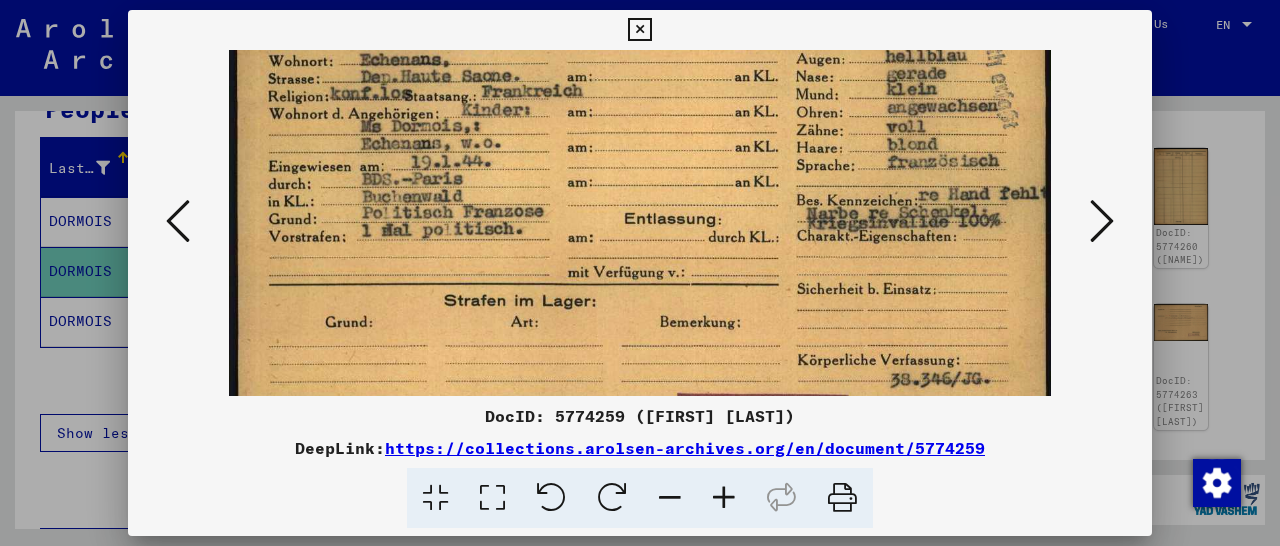 drag, startPoint x: 859, startPoint y: 237, endPoint x: 827, endPoint y: 183, distance: 62.76942 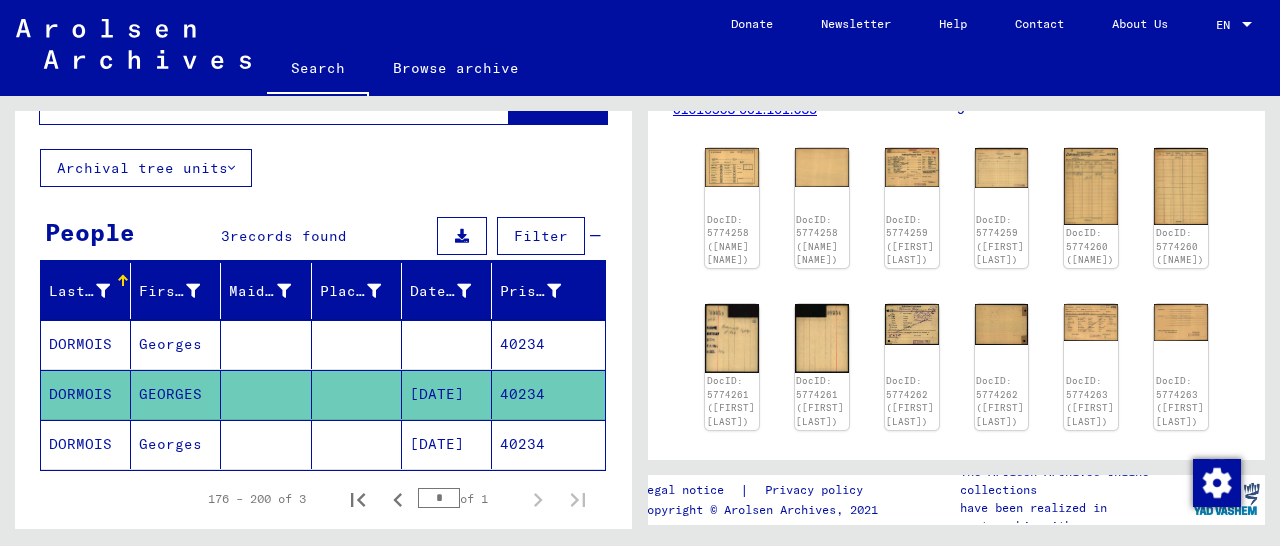 scroll, scrollTop: 0, scrollLeft: 0, axis: both 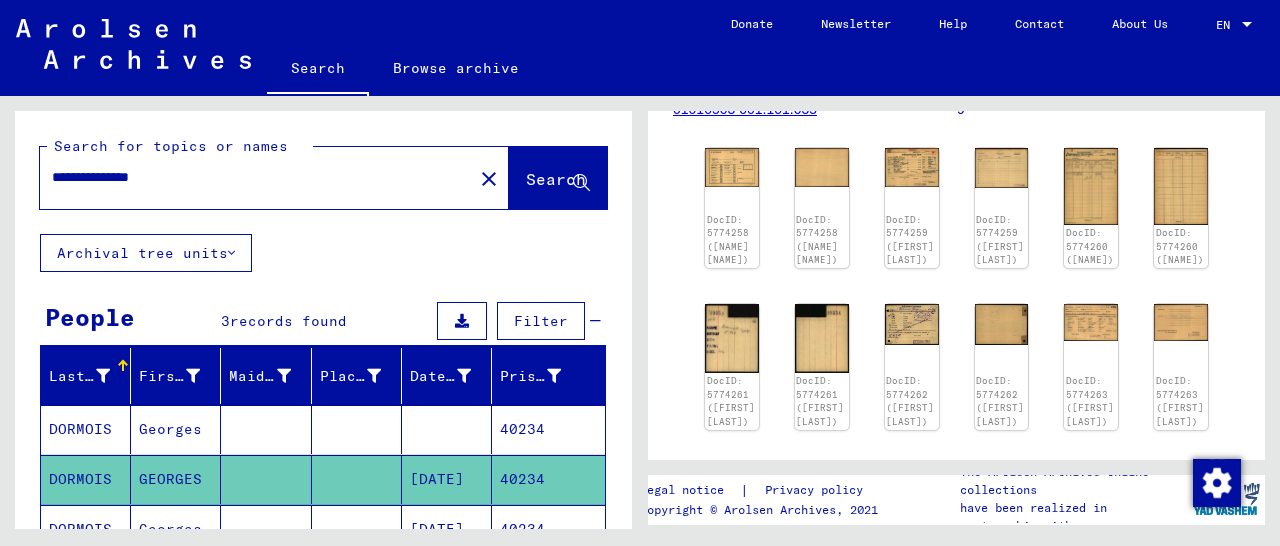 drag, startPoint x: 211, startPoint y: 183, endPoint x: 6, endPoint y: 173, distance: 205.24376 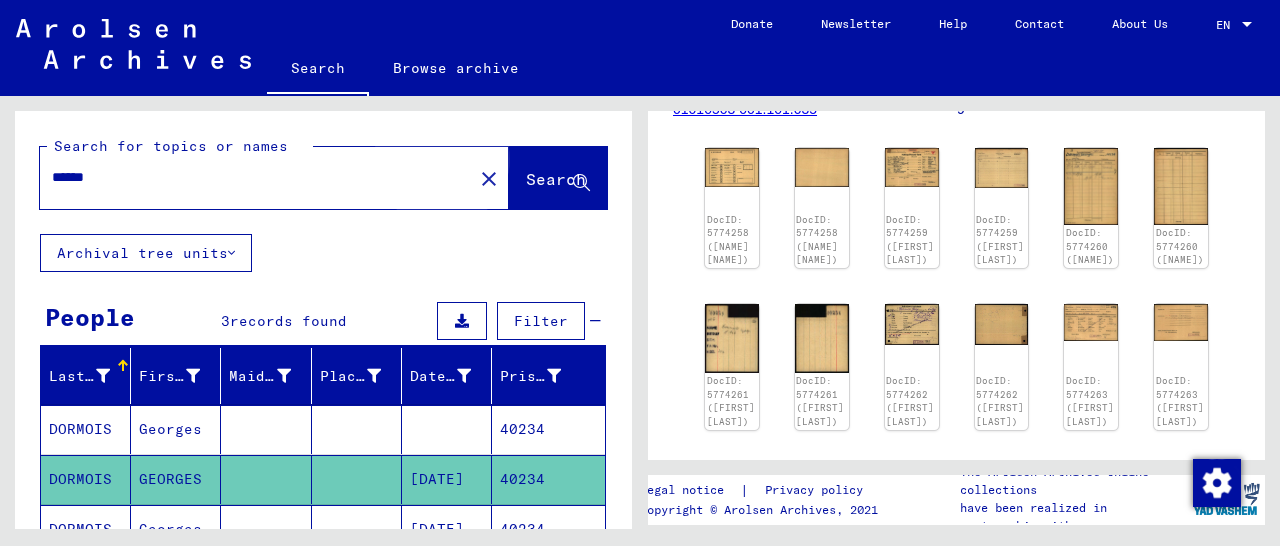 click on "Search" 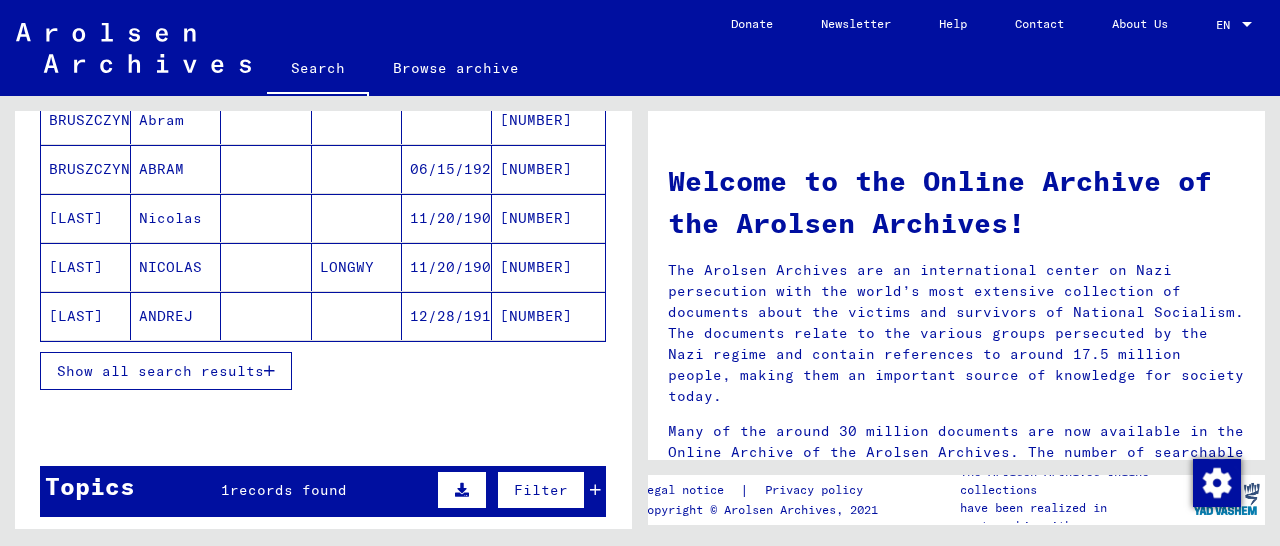 scroll, scrollTop: 312, scrollLeft: 0, axis: vertical 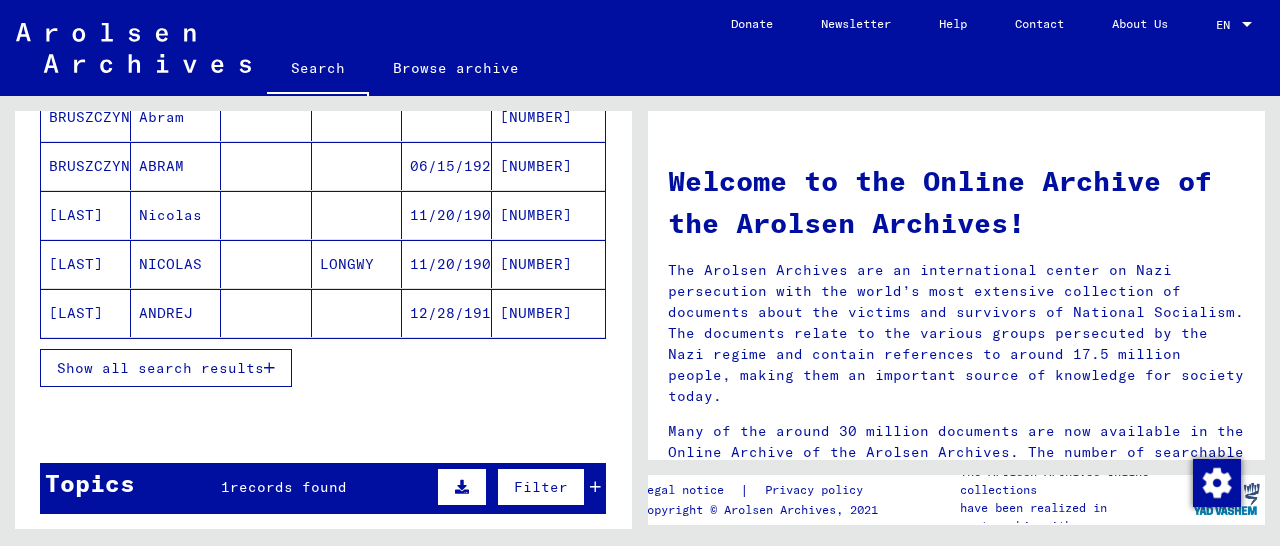 click on "[NUMBER]" at bounding box center (548, 264) 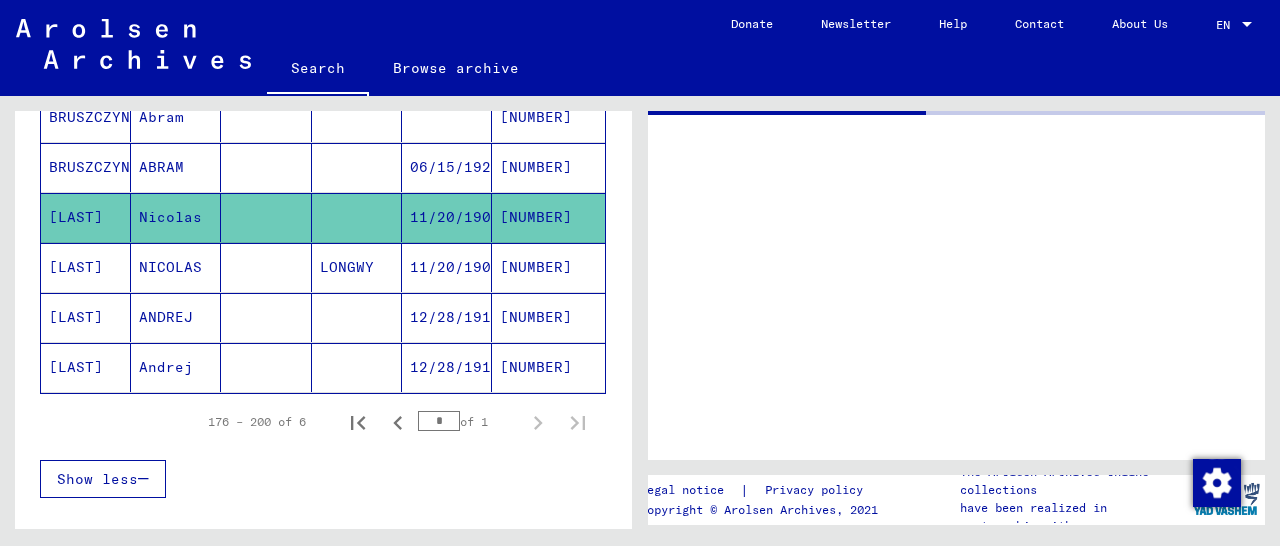 scroll, scrollTop: 312, scrollLeft: 0, axis: vertical 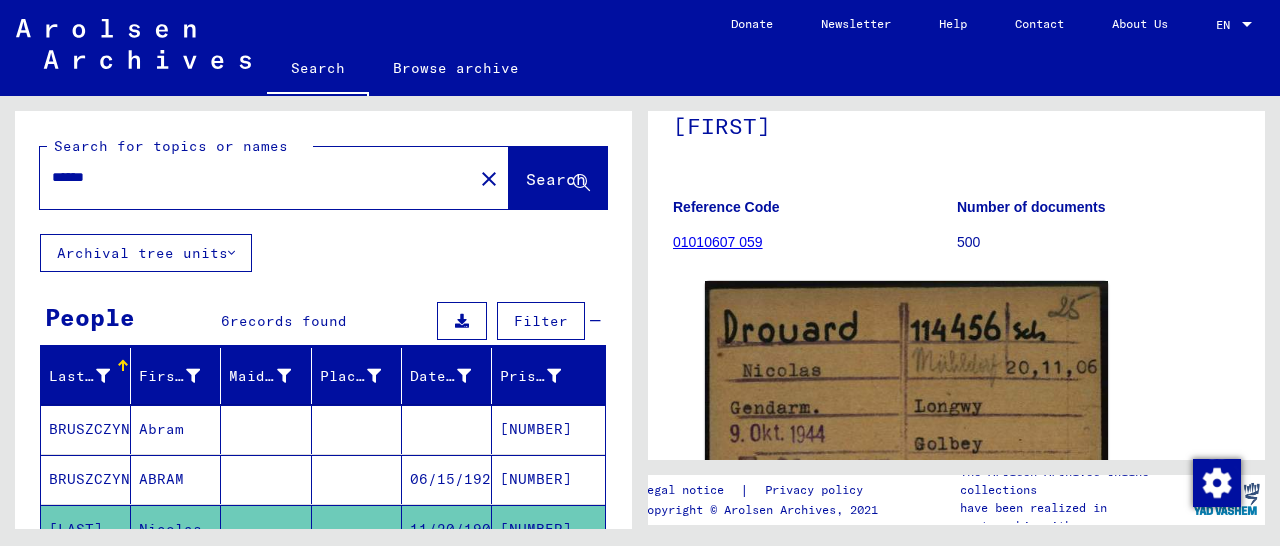 drag, startPoint x: 99, startPoint y: 175, endPoint x: 0, endPoint y: 180, distance: 99.12618 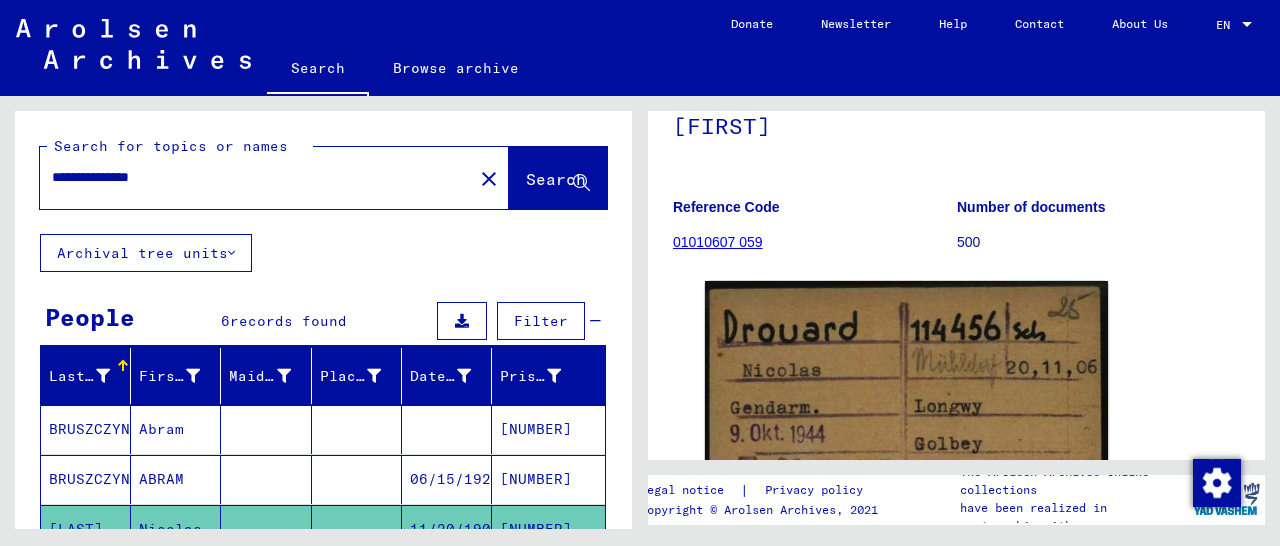 click on "Search" 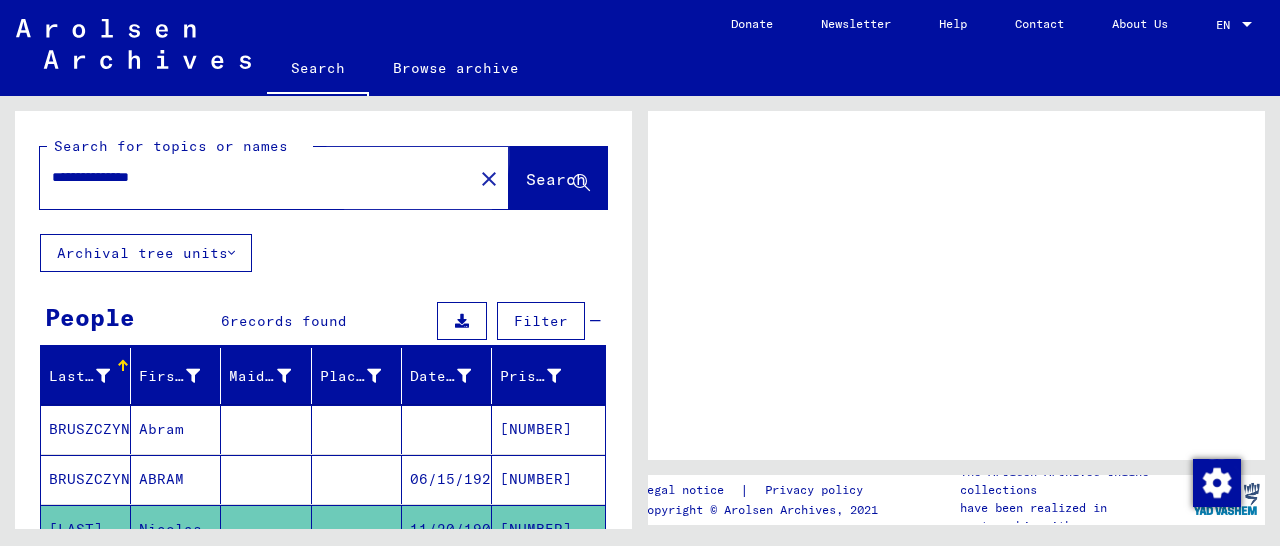 scroll, scrollTop: 0, scrollLeft: 0, axis: both 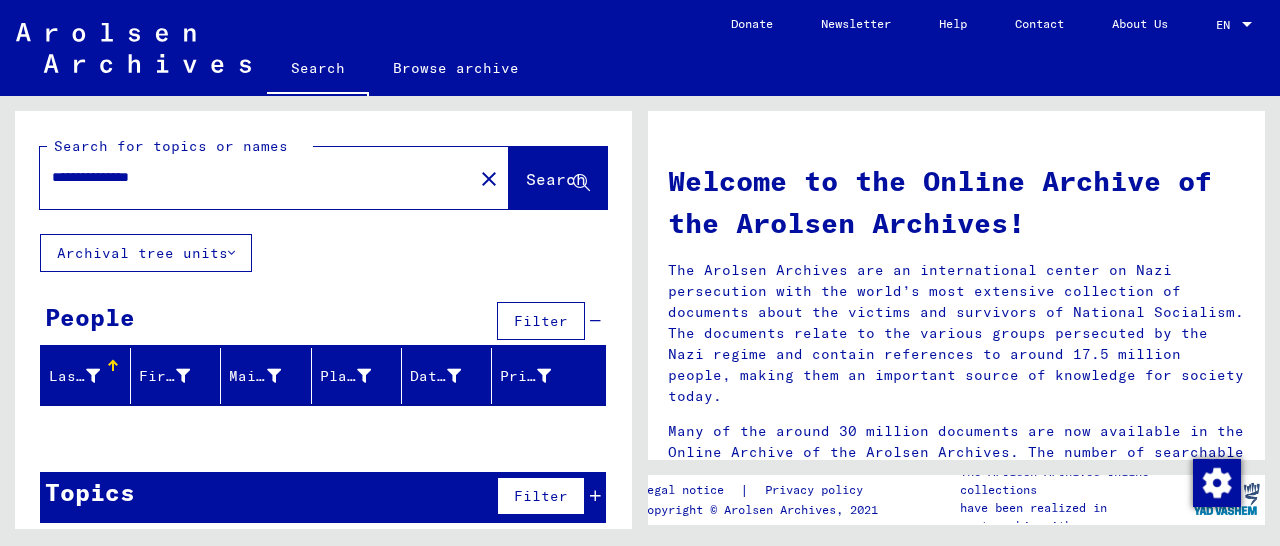 drag, startPoint x: 123, startPoint y: 174, endPoint x: 269, endPoint y: 195, distance: 147.50255 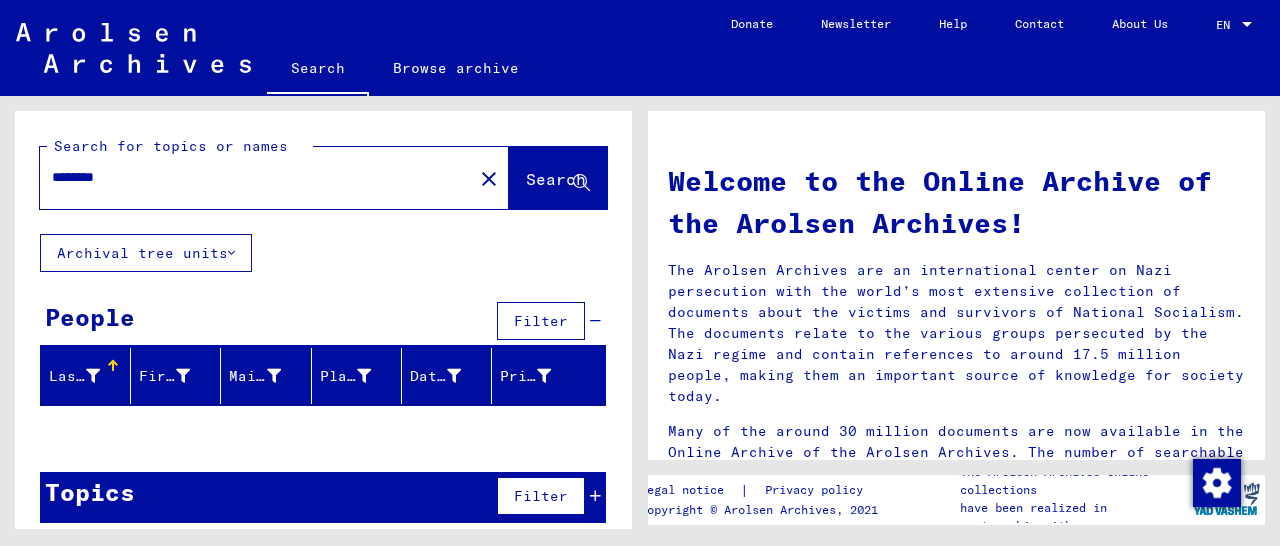 click on "Search" 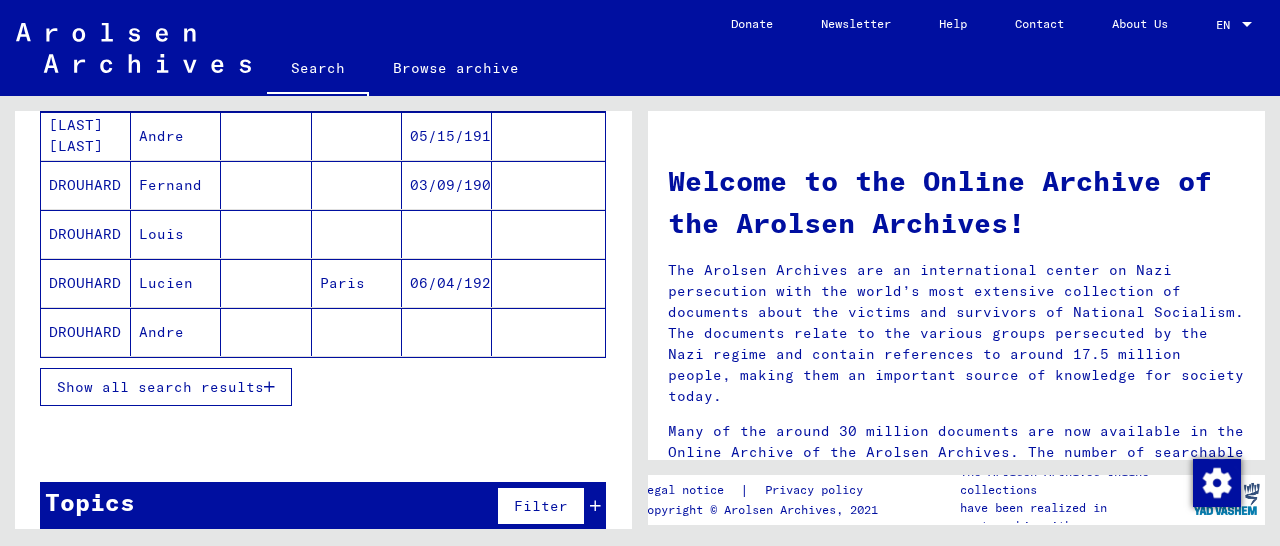 scroll, scrollTop: 312, scrollLeft: 0, axis: vertical 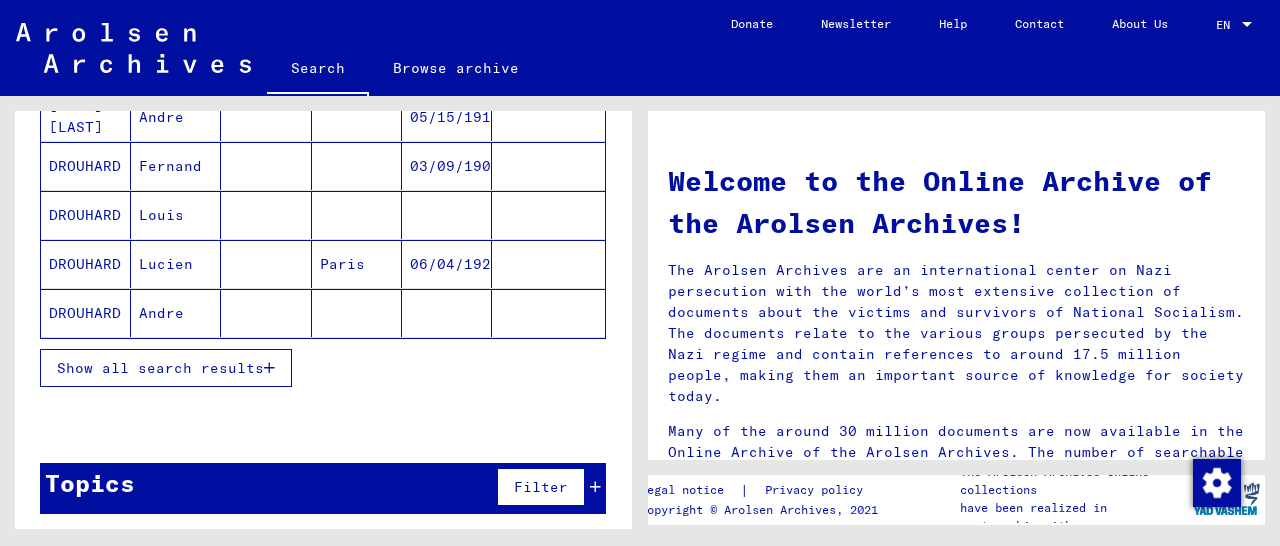 click on "Show all search results" at bounding box center [166, 368] 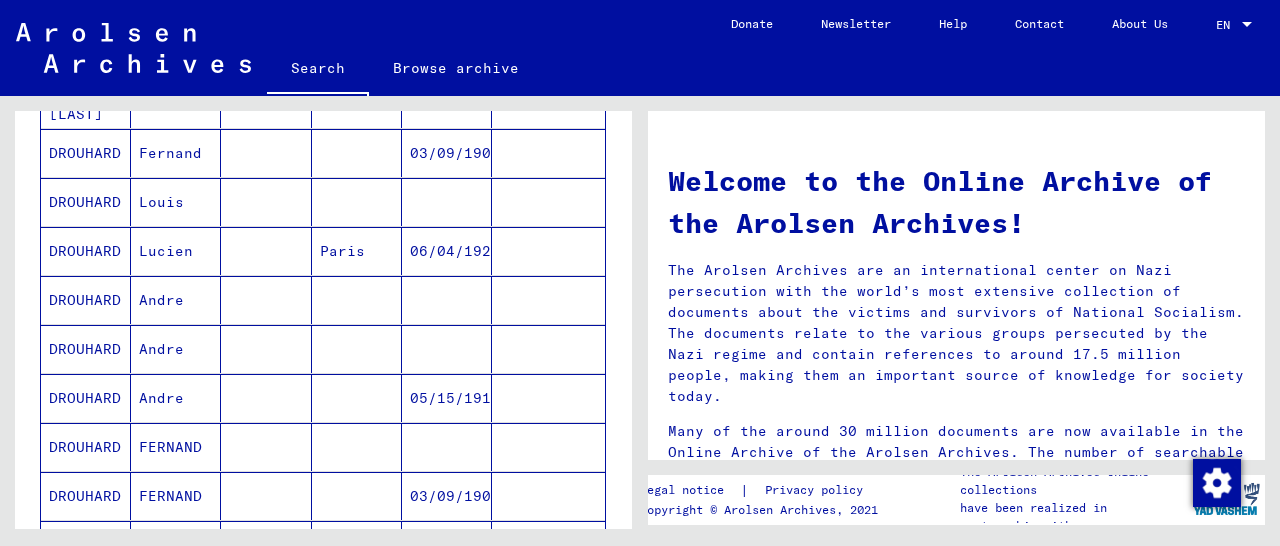 scroll, scrollTop: 416, scrollLeft: 0, axis: vertical 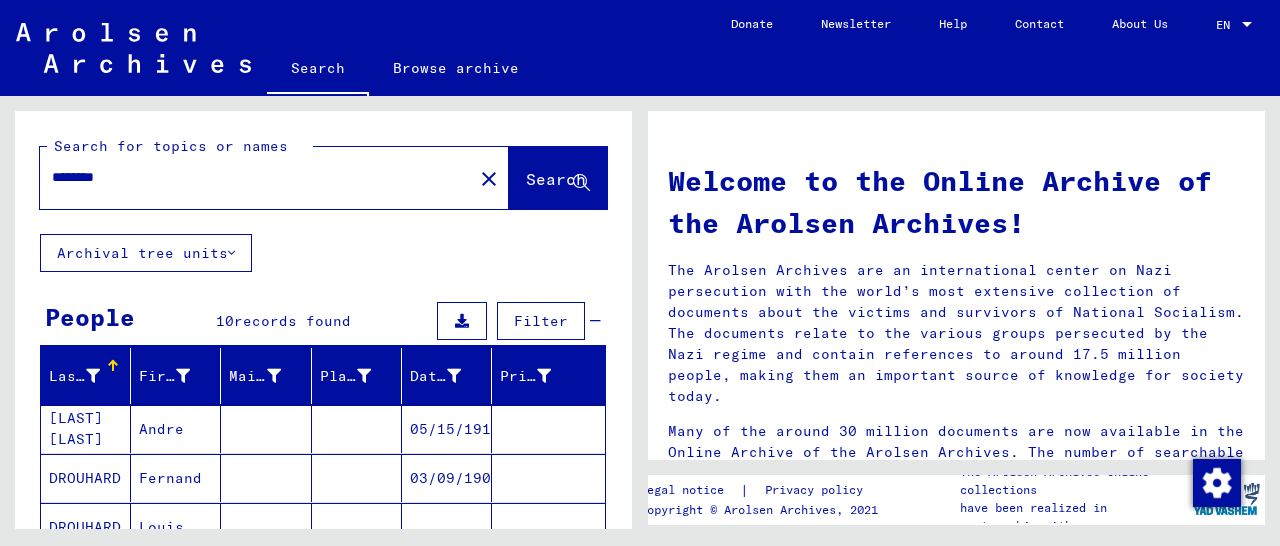 drag, startPoint x: 137, startPoint y: 175, endPoint x: 3, endPoint y: 189, distance: 134.72935 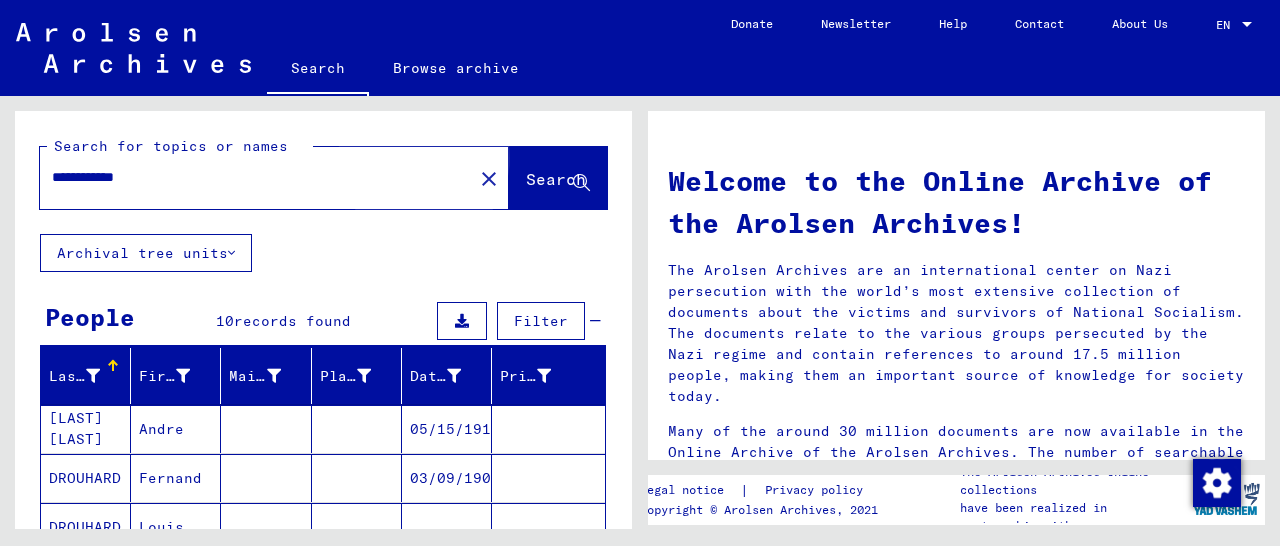 click on "Search" 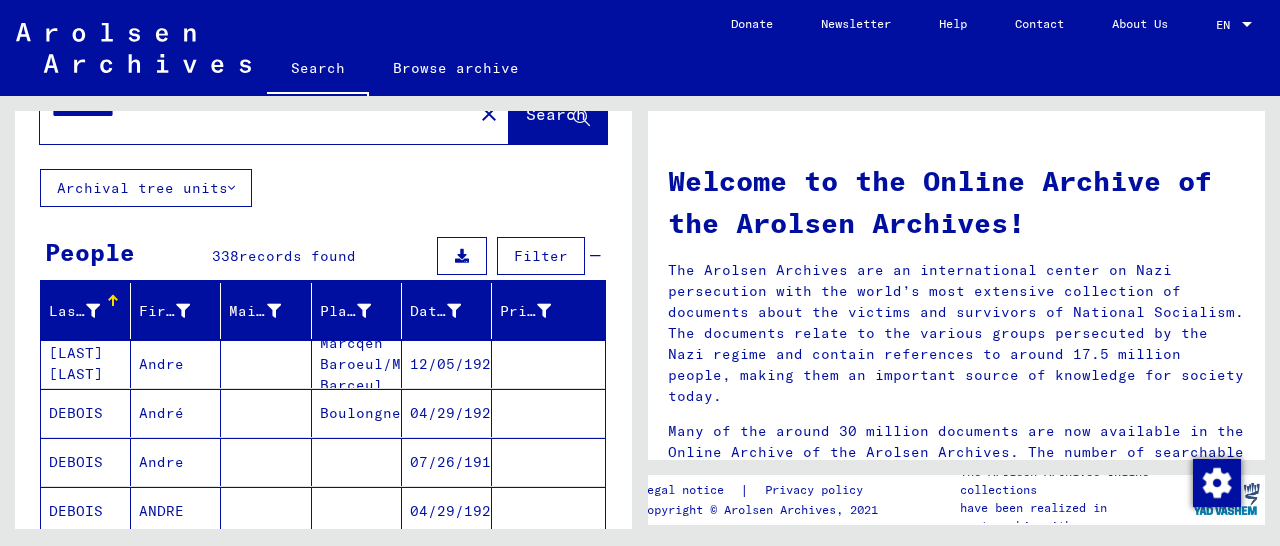 scroll, scrollTop: 208, scrollLeft: 0, axis: vertical 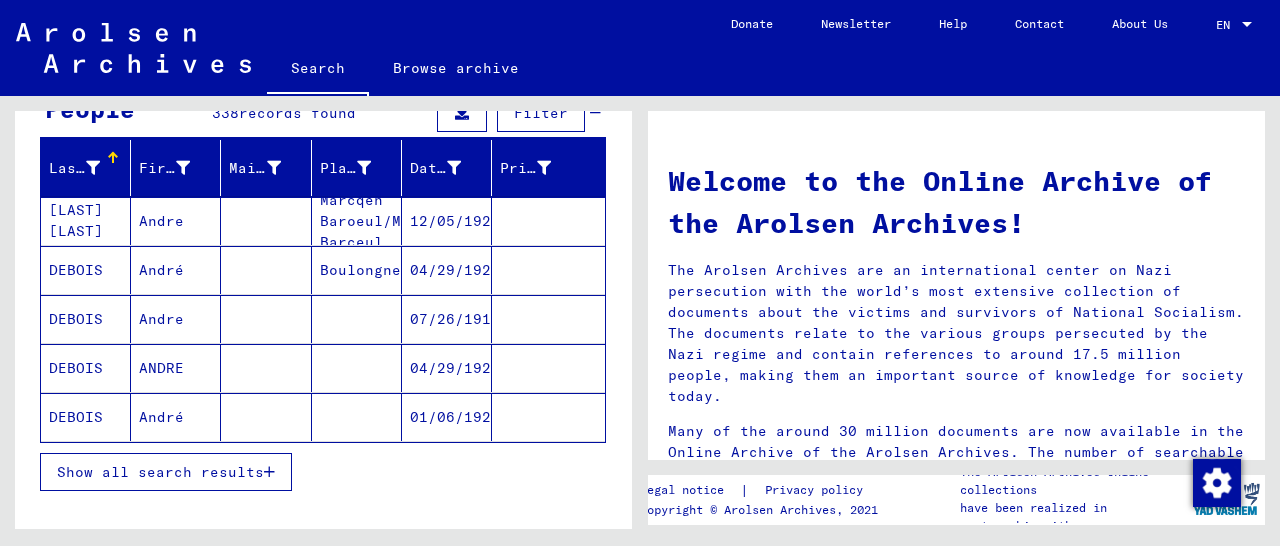 click on "Show all search results" at bounding box center [166, 472] 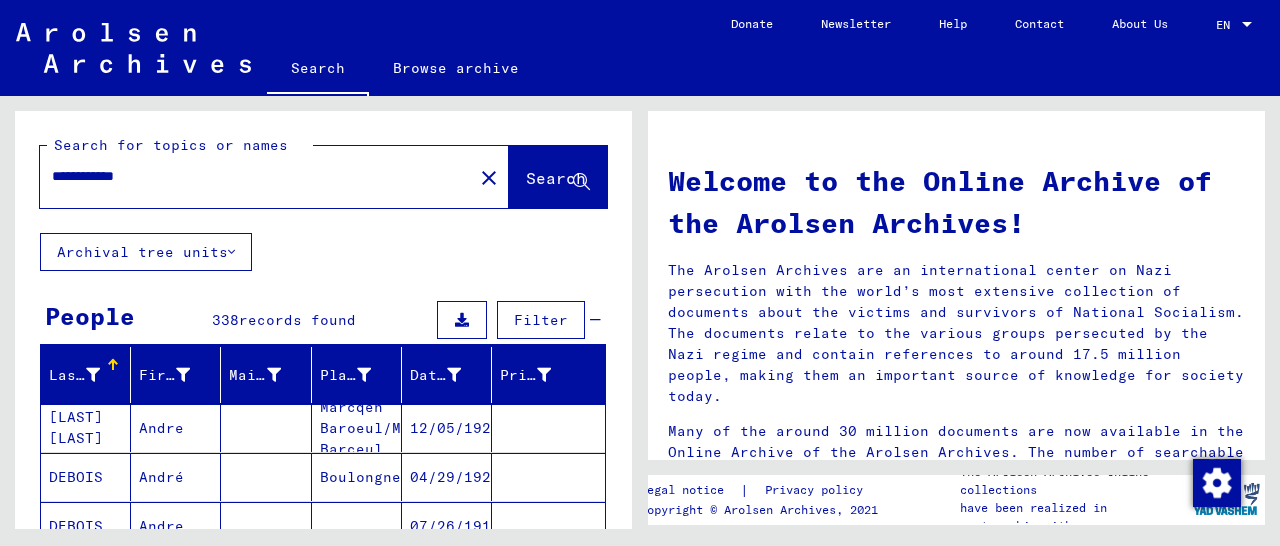 scroll, scrollTop: 0, scrollLeft: 0, axis: both 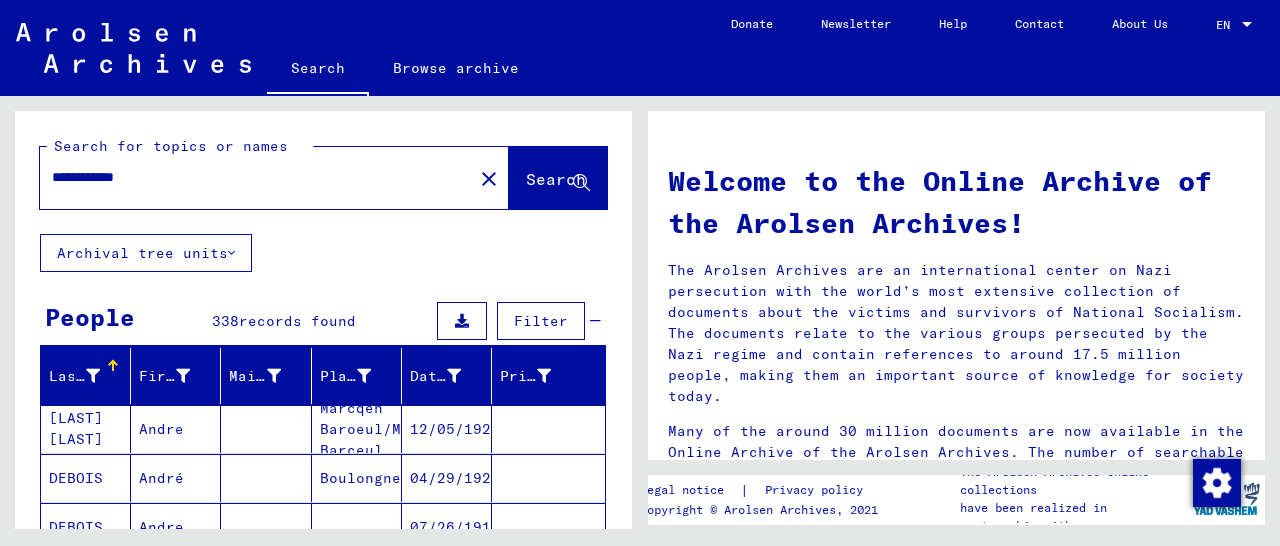 drag, startPoint x: 194, startPoint y: 176, endPoint x: 0, endPoint y: 187, distance: 194.3116 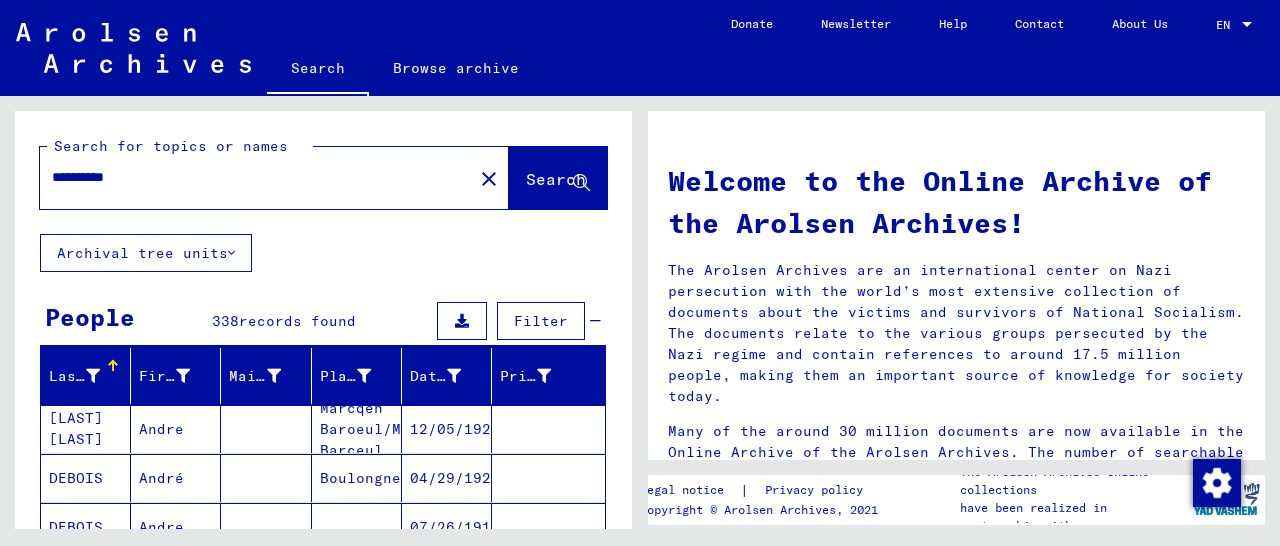 type on "**********" 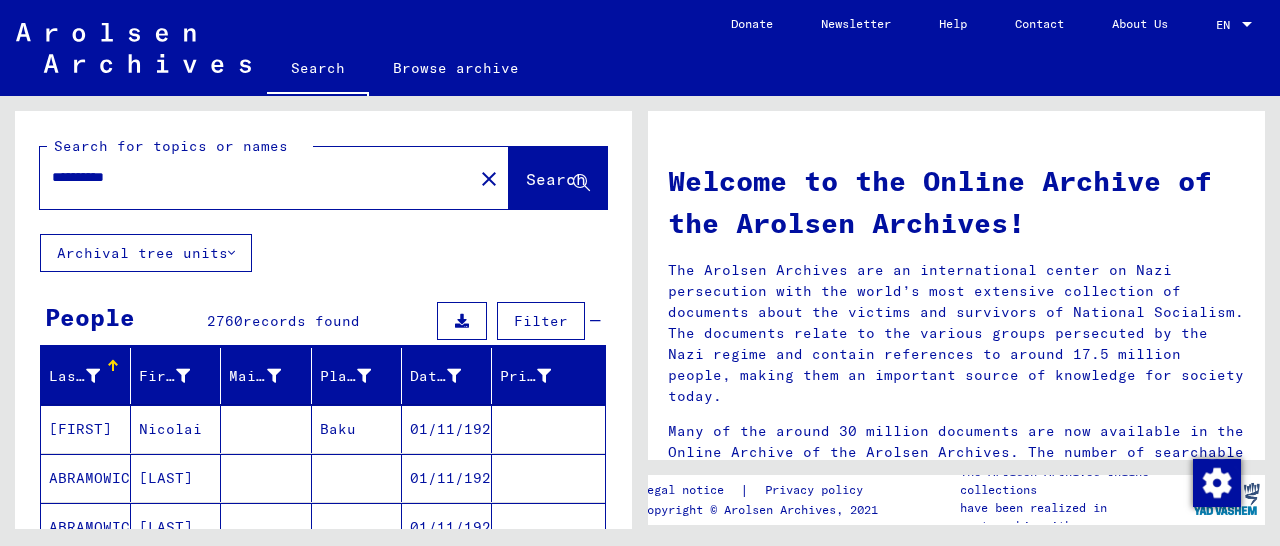 scroll, scrollTop: 416, scrollLeft: 0, axis: vertical 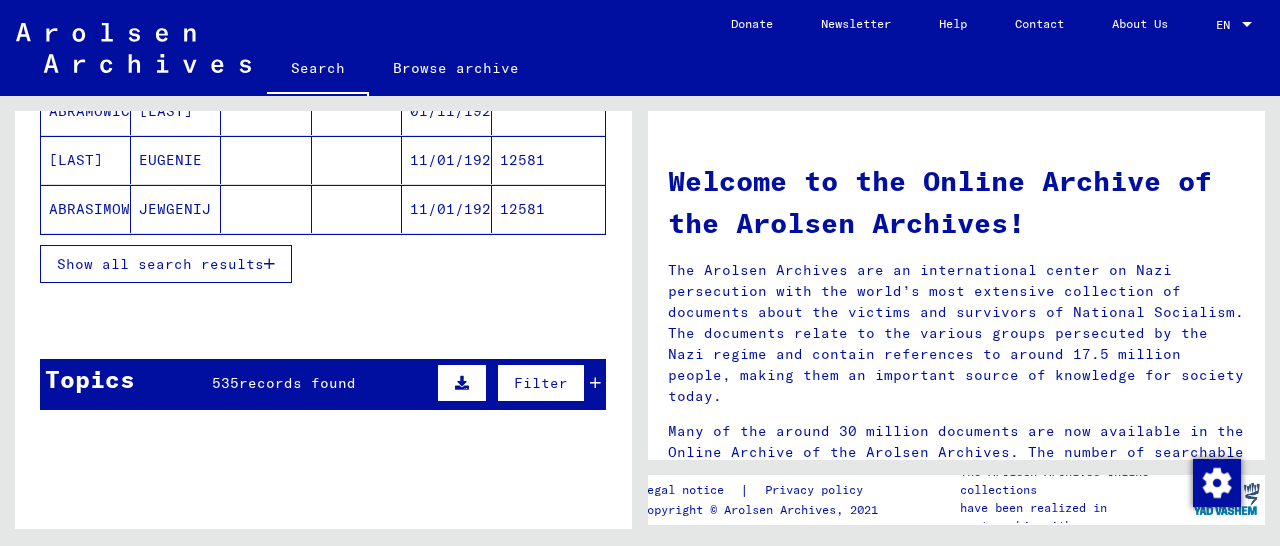 click on "Show all search results" at bounding box center [166, 264] 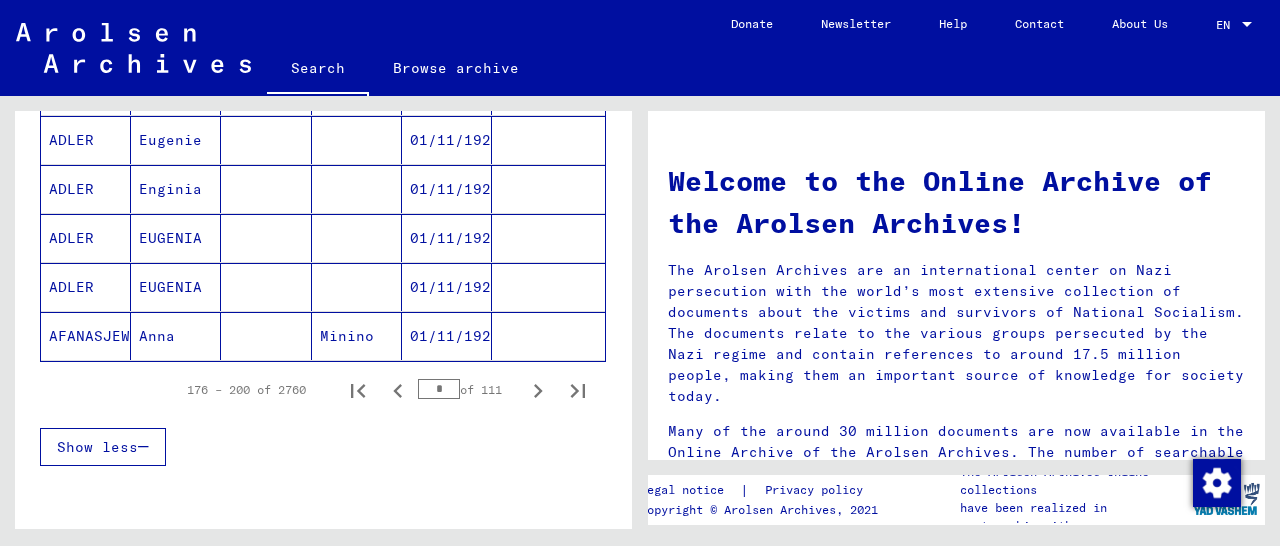 scroll, scrollTop: 1456, scrollLeft: 0, axis: vertical 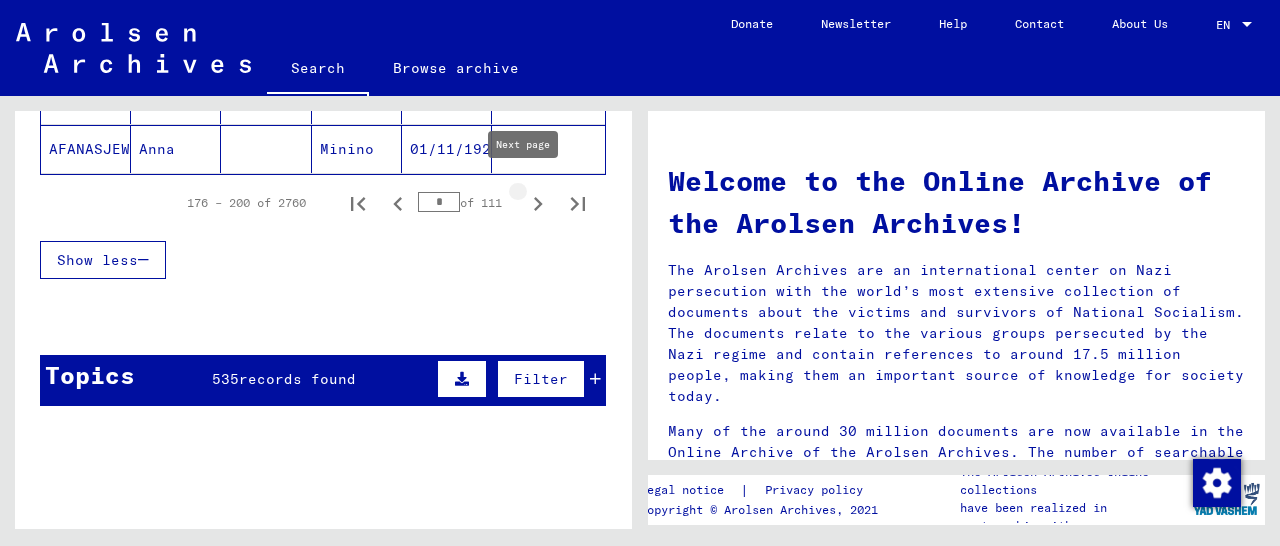 click 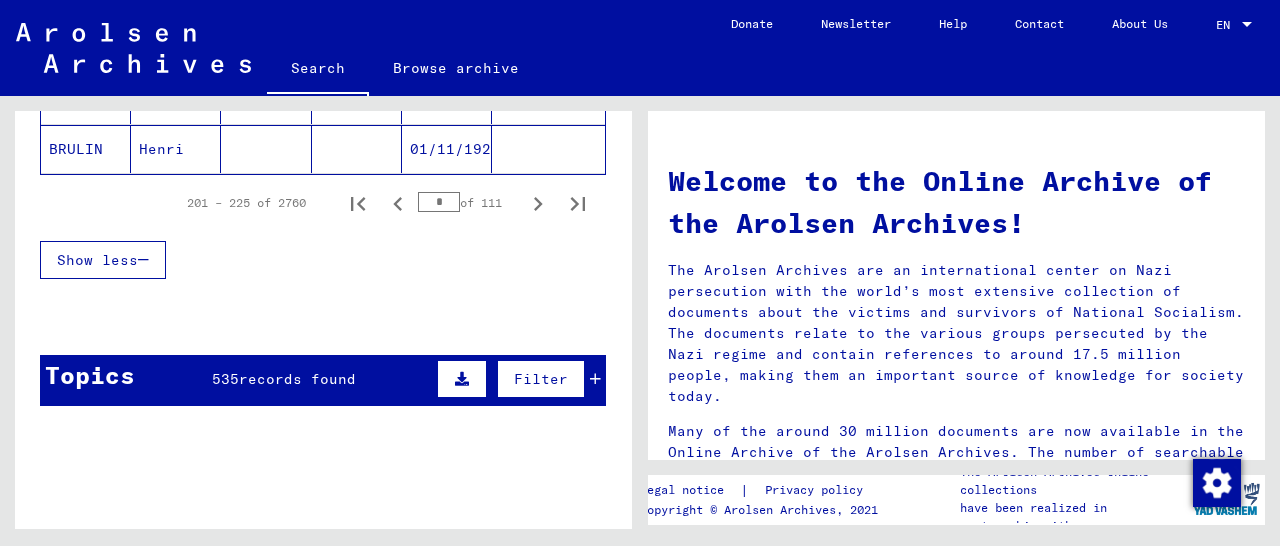 click 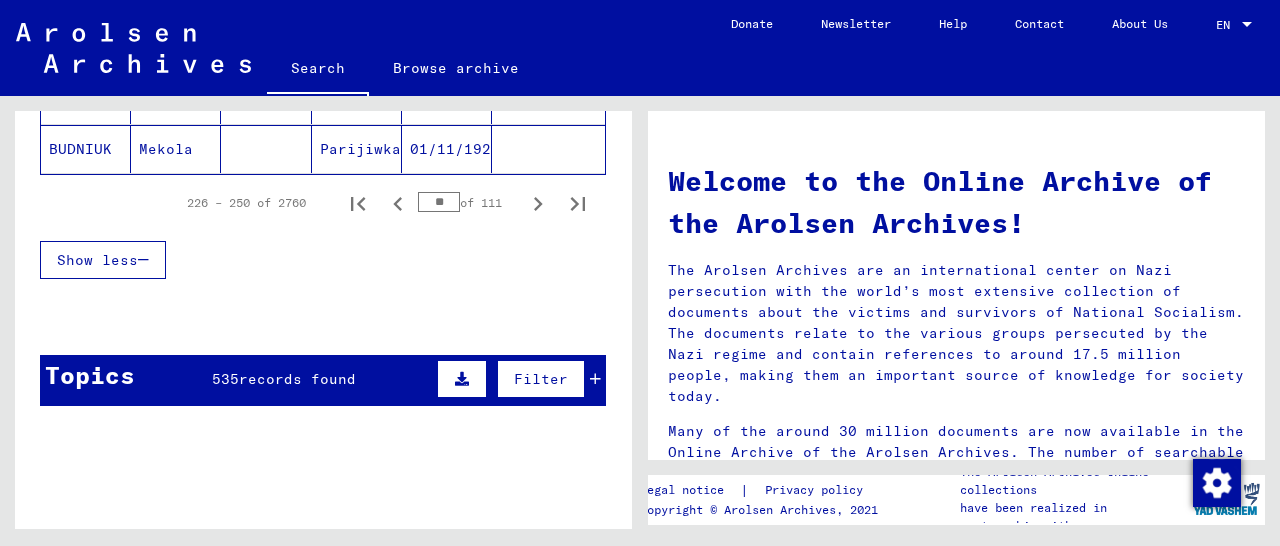 click 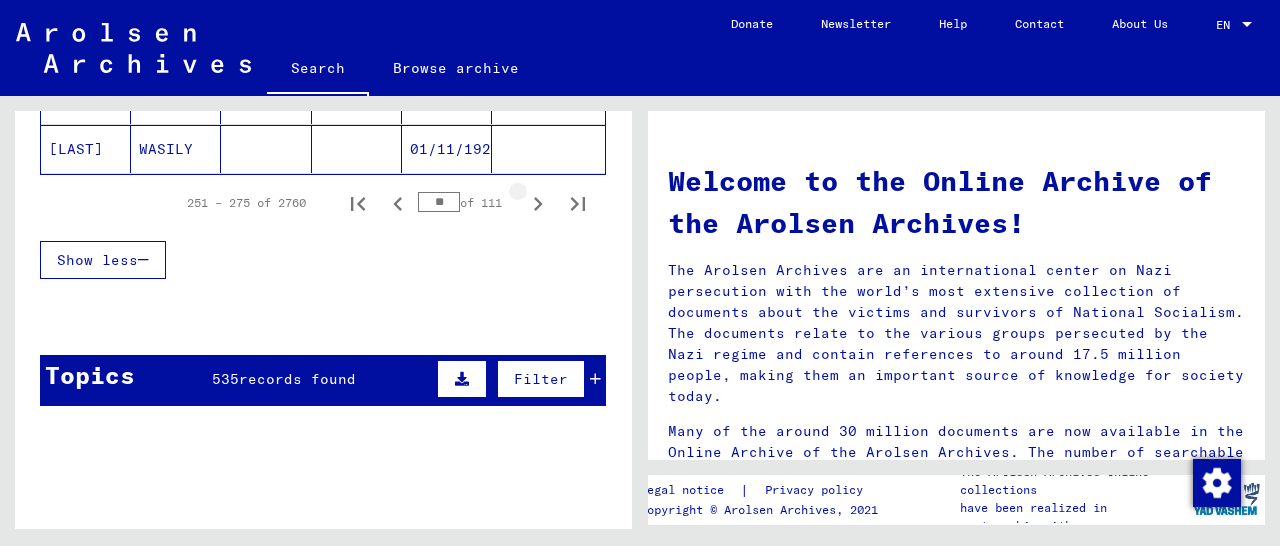 click 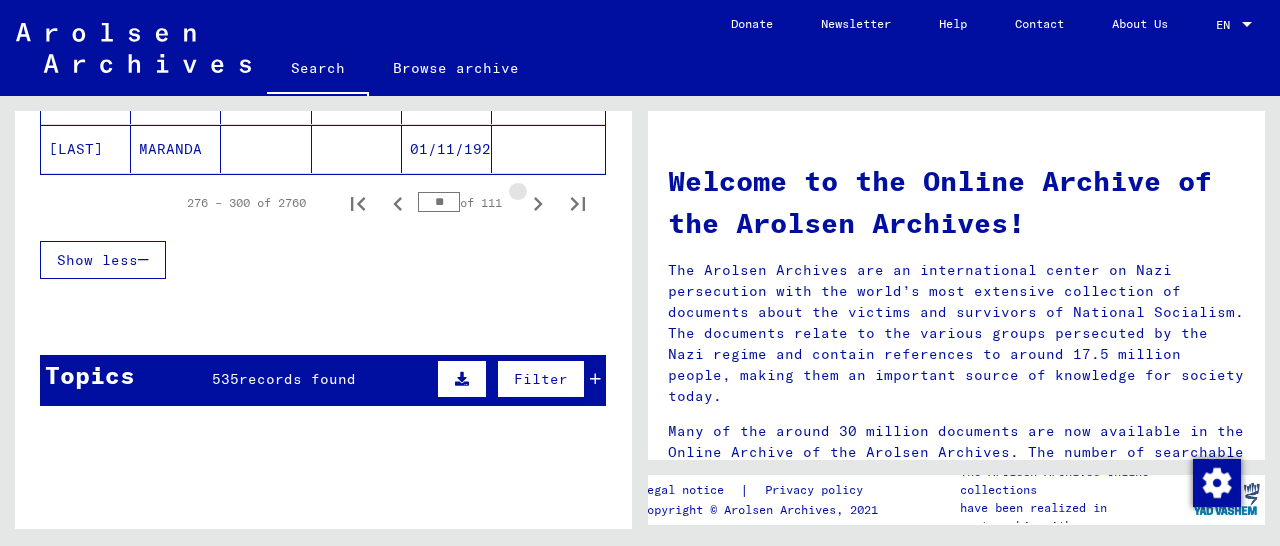click 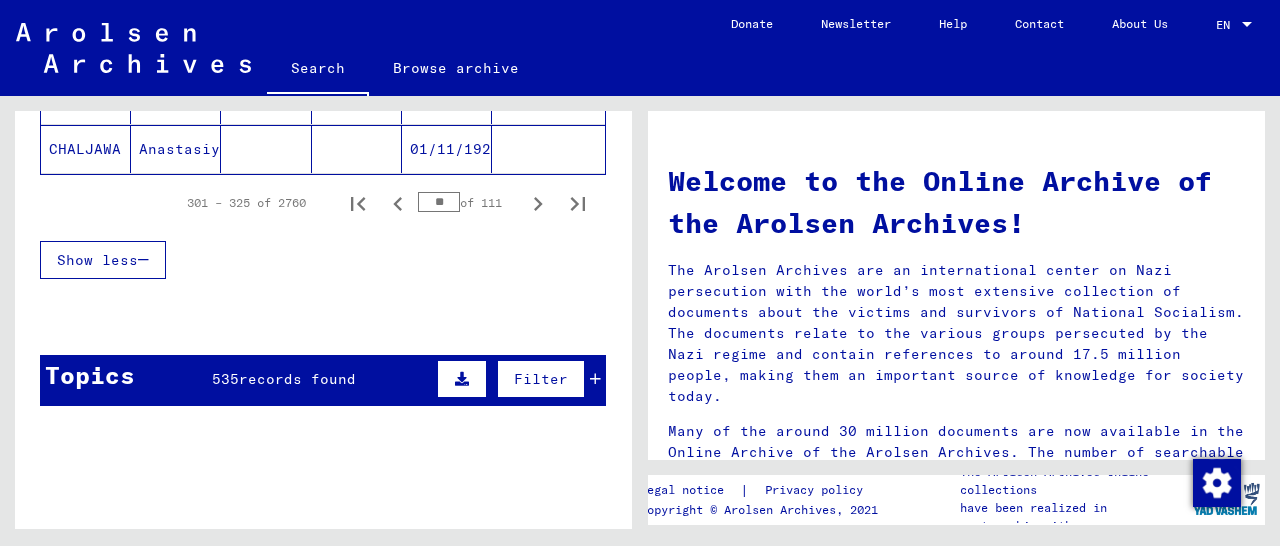 click 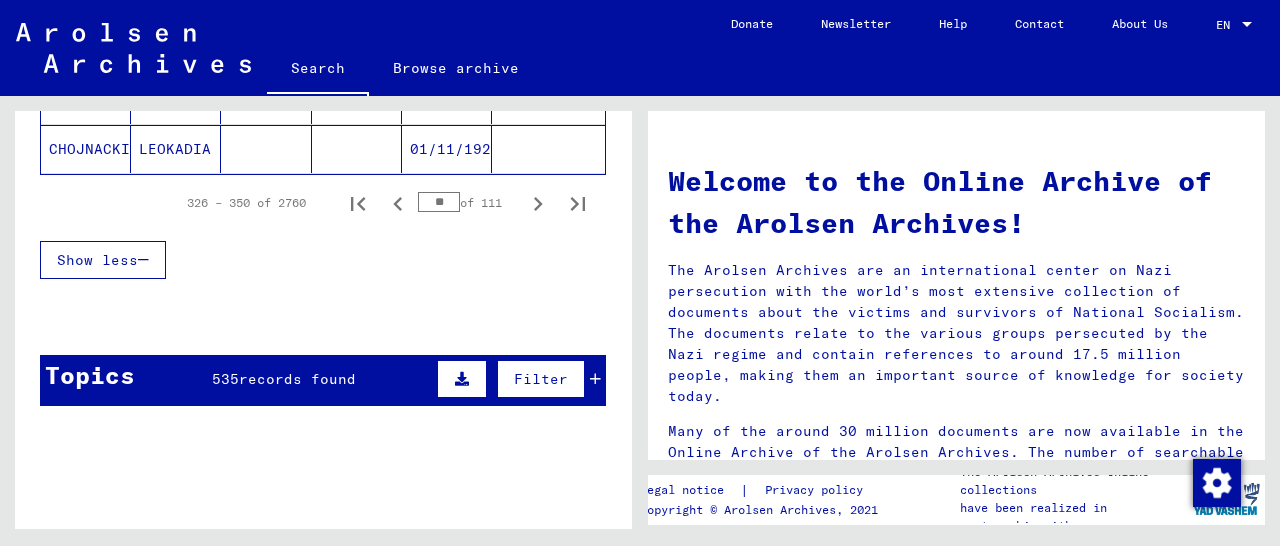 click 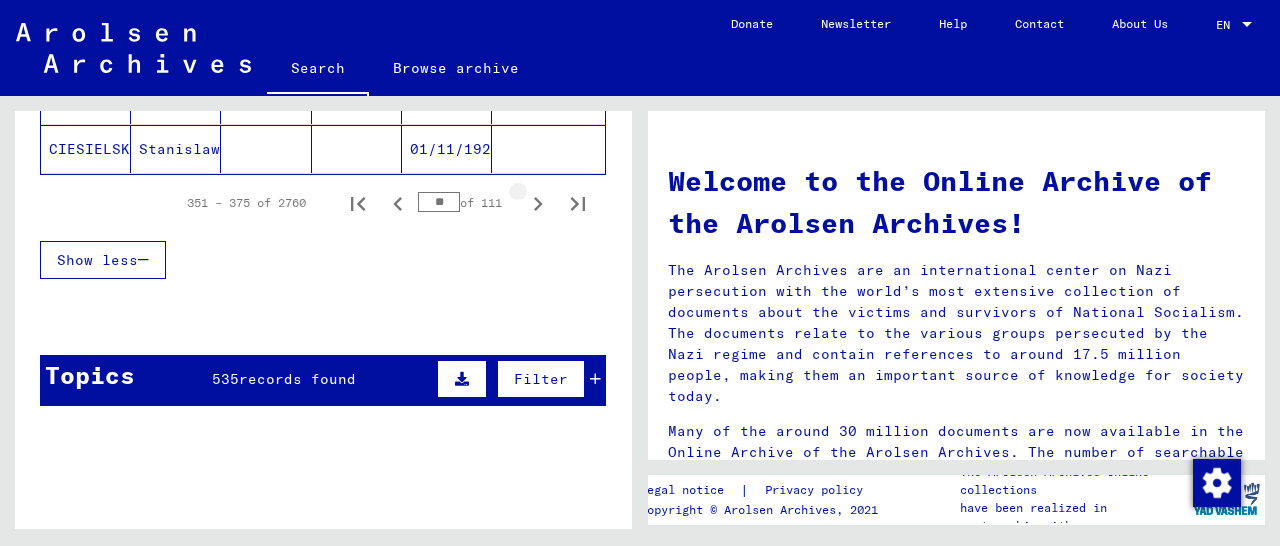 click 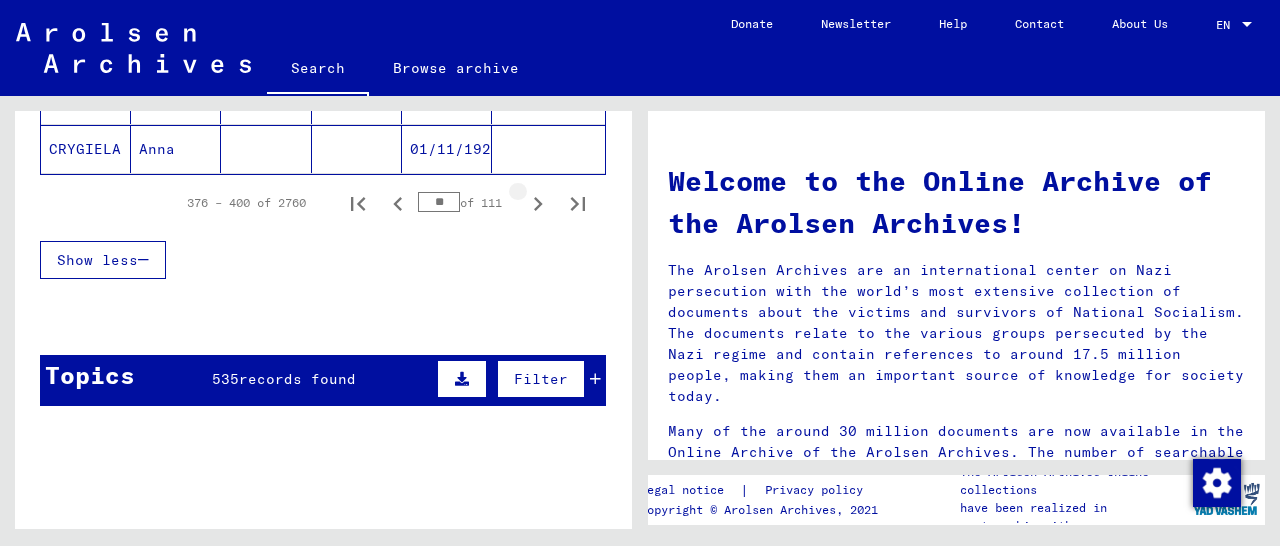 click 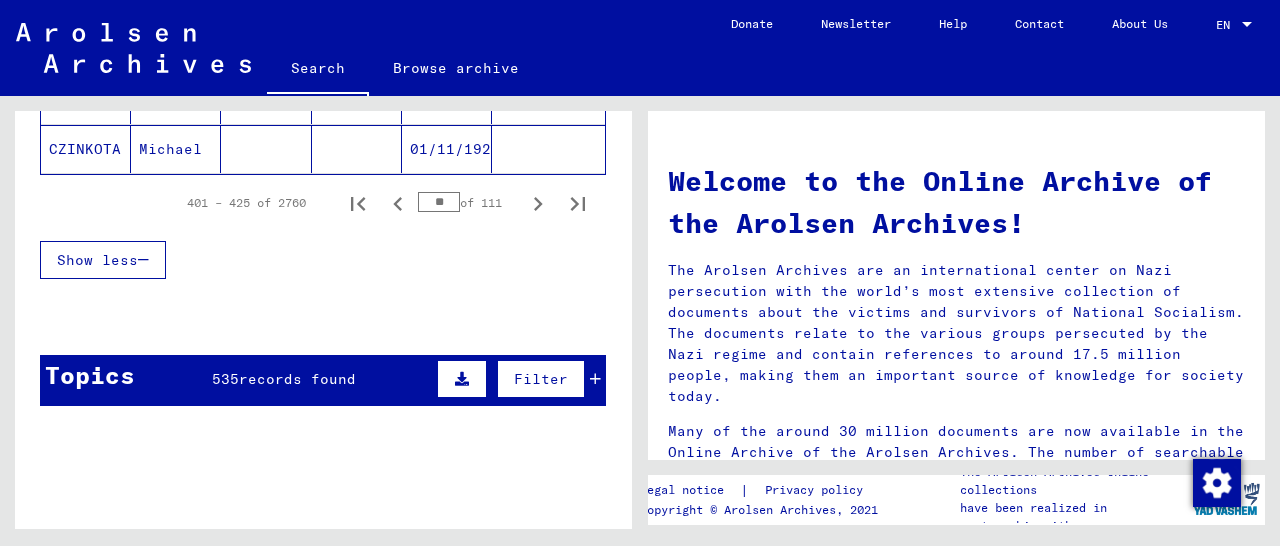 click 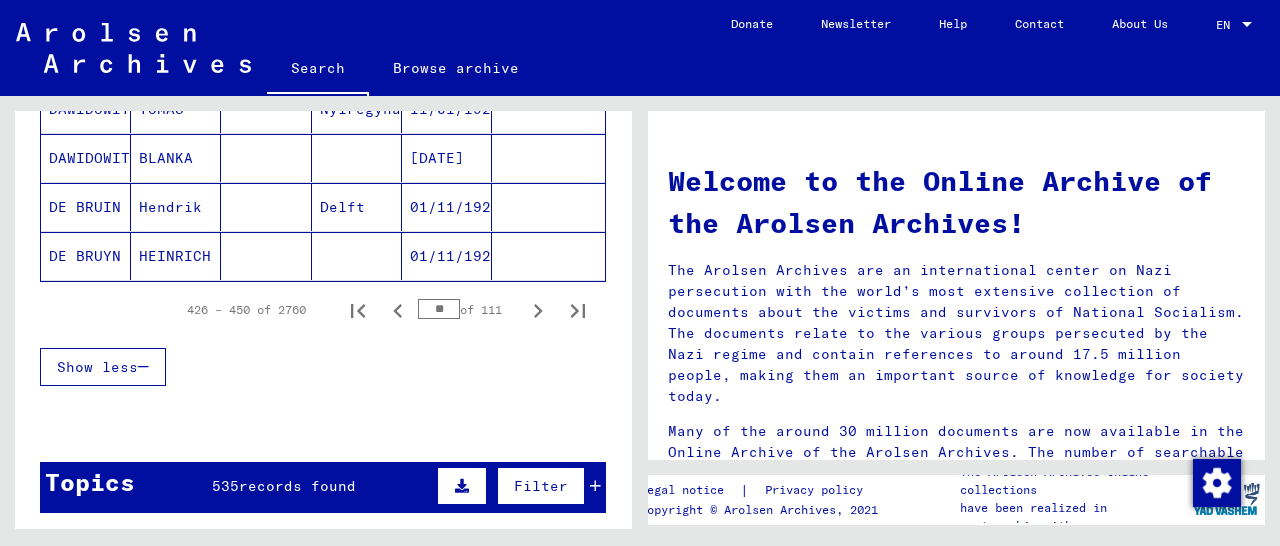 scroll, scrollTop: 1352, scrollLeft: 0, axis: vertical 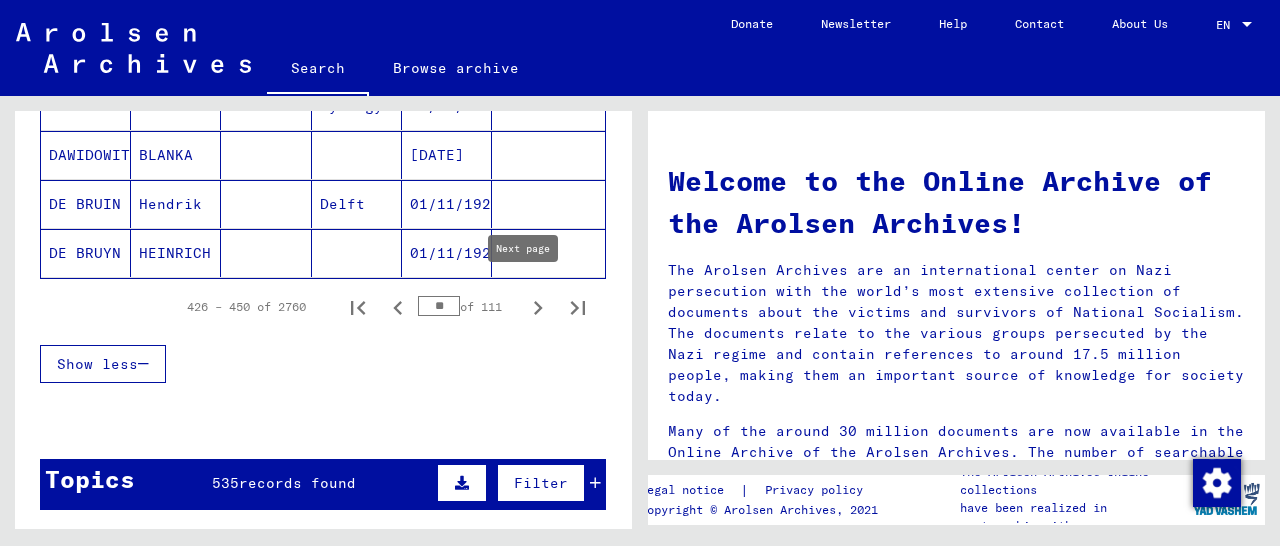 click 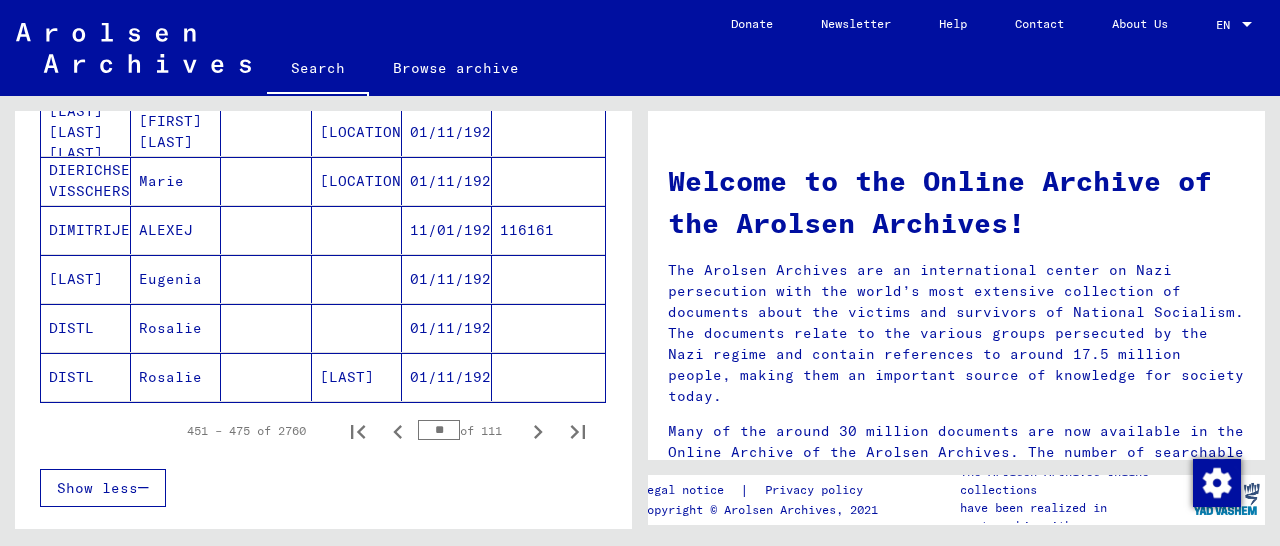 scroll, scrollTop: 1248, scrollLeft: 0, axis: vertical 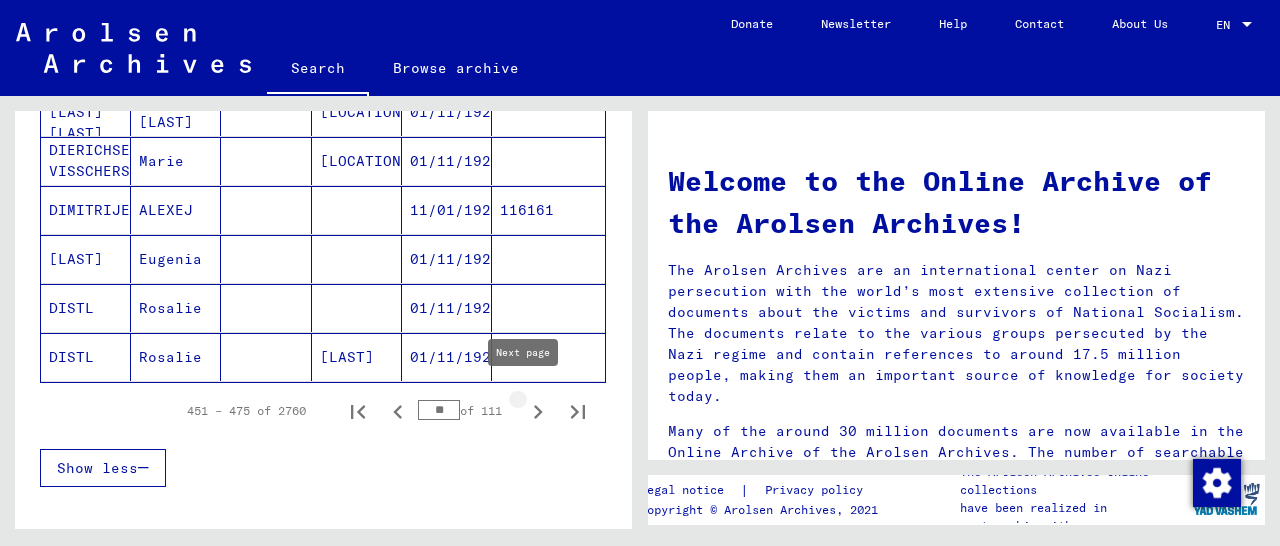click 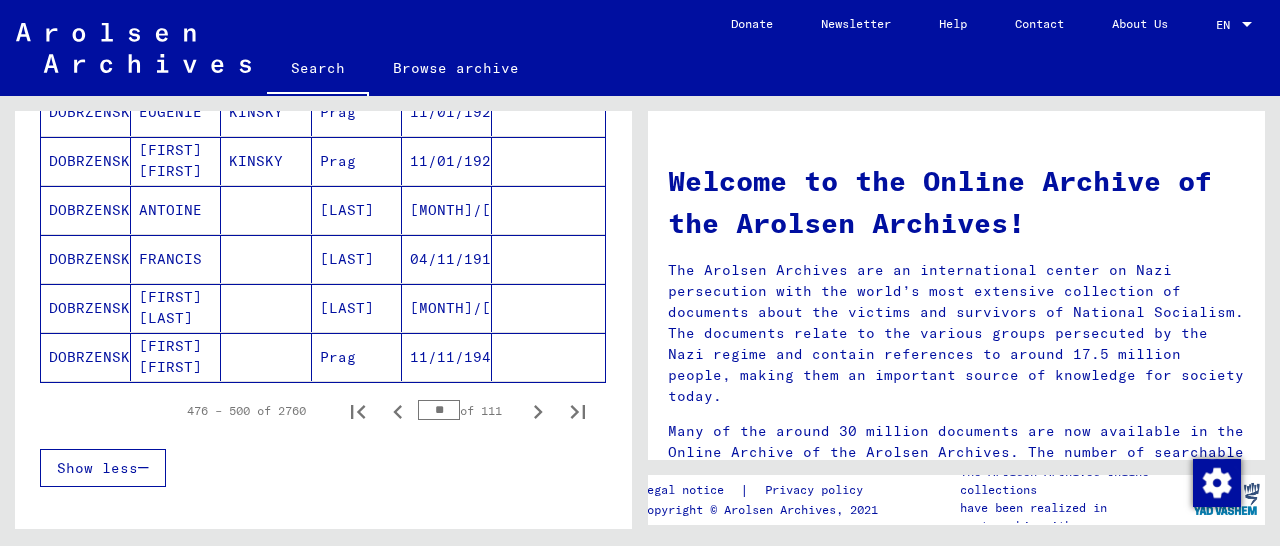 click 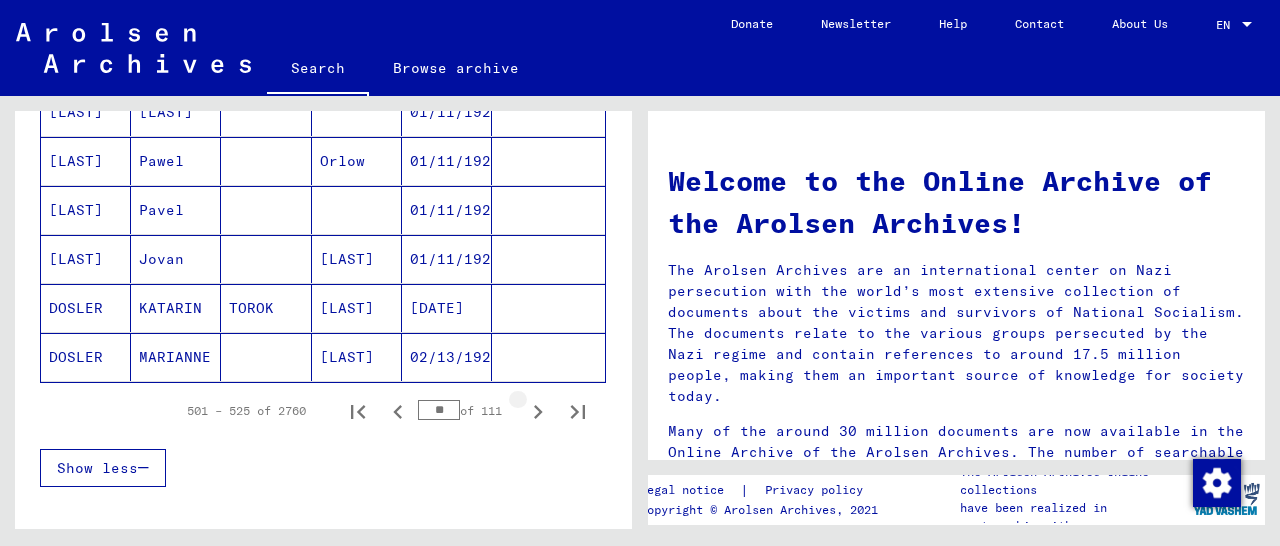 click 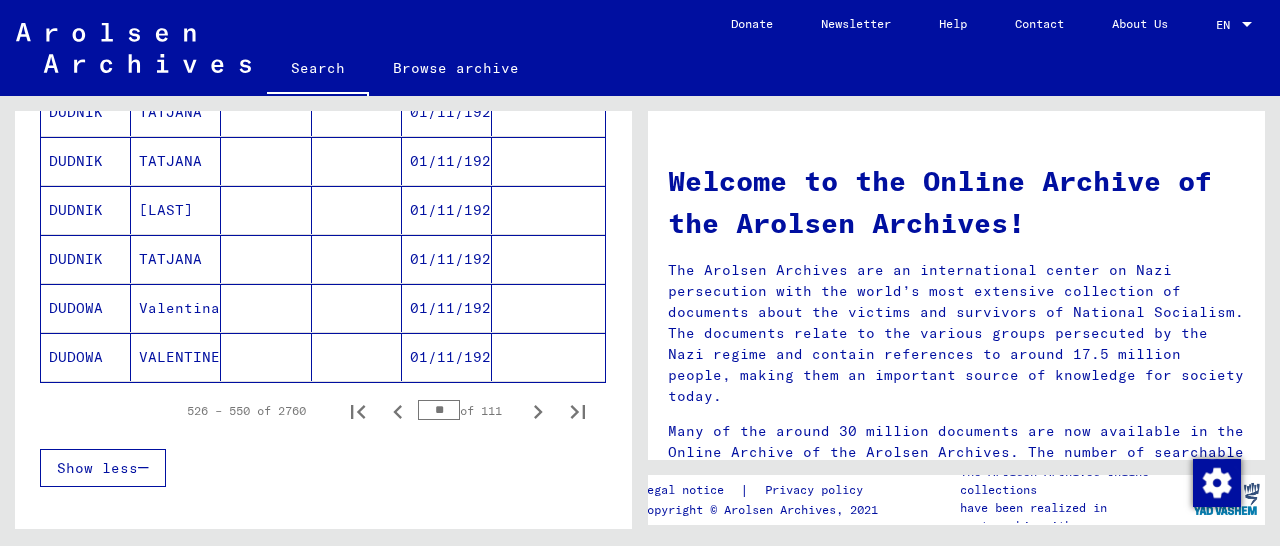 click 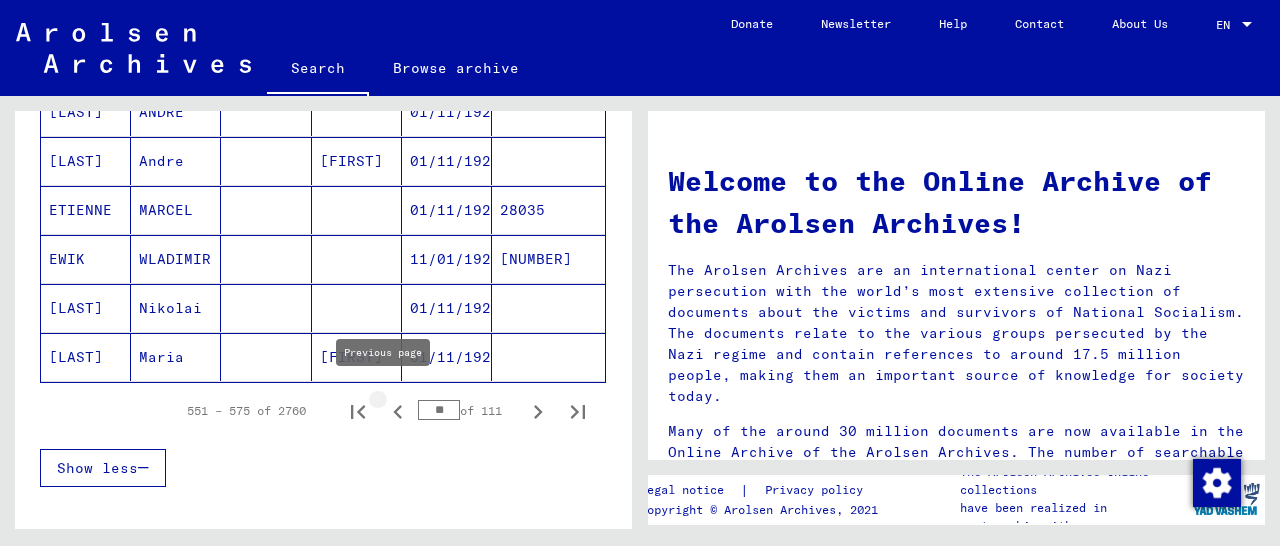 click 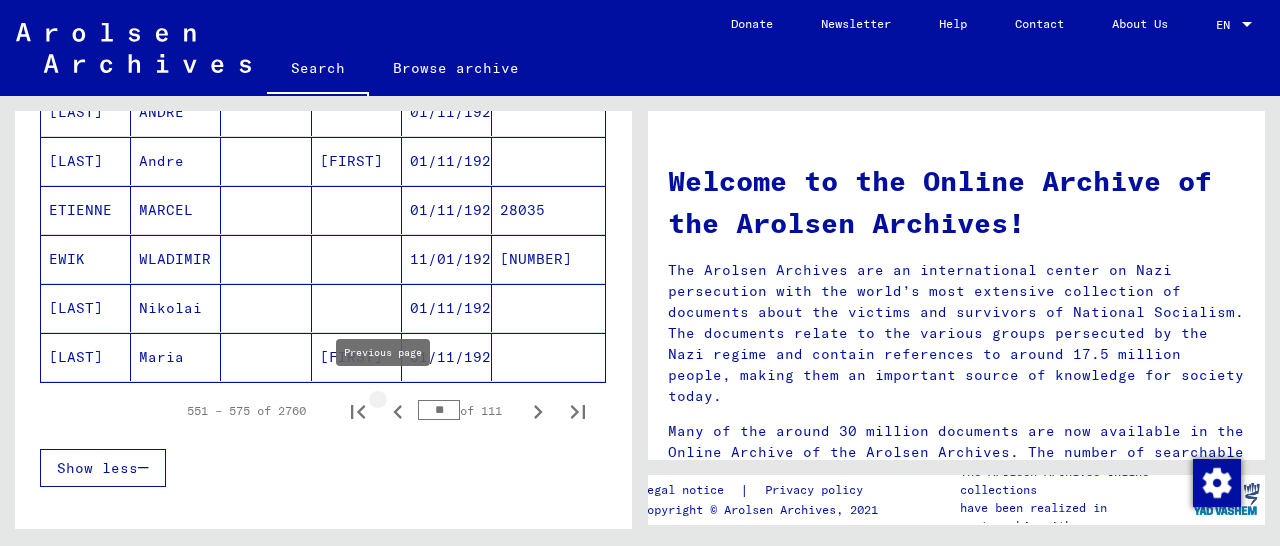 type on "**" 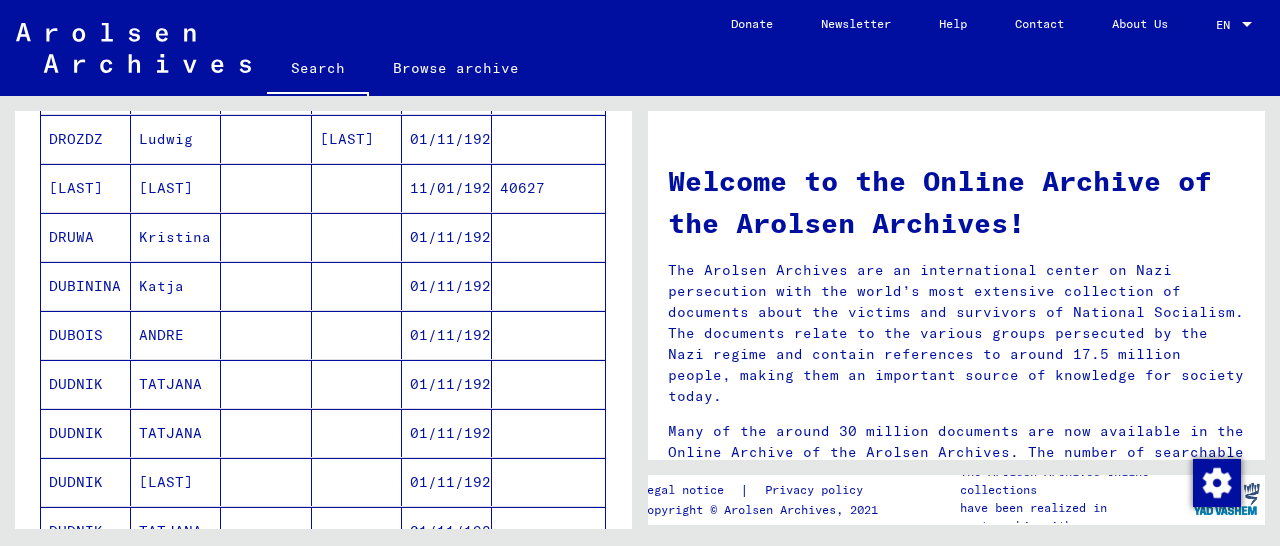 scroll, scrollTop: 1040, scrollLeft: 0, axis: vertical 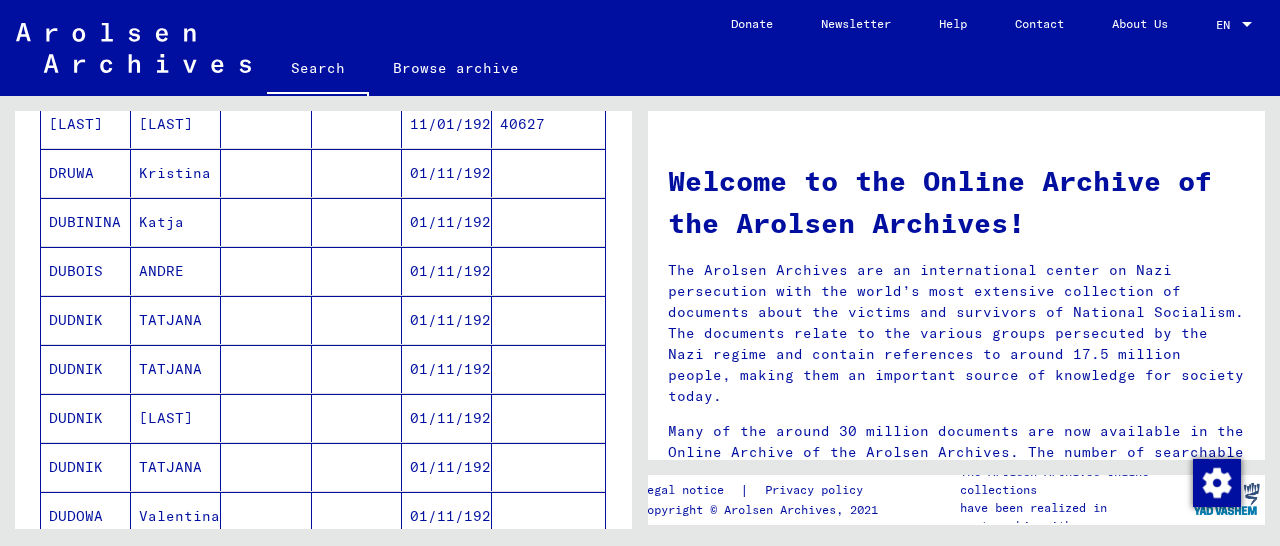 click at bounding box center [548, 320] 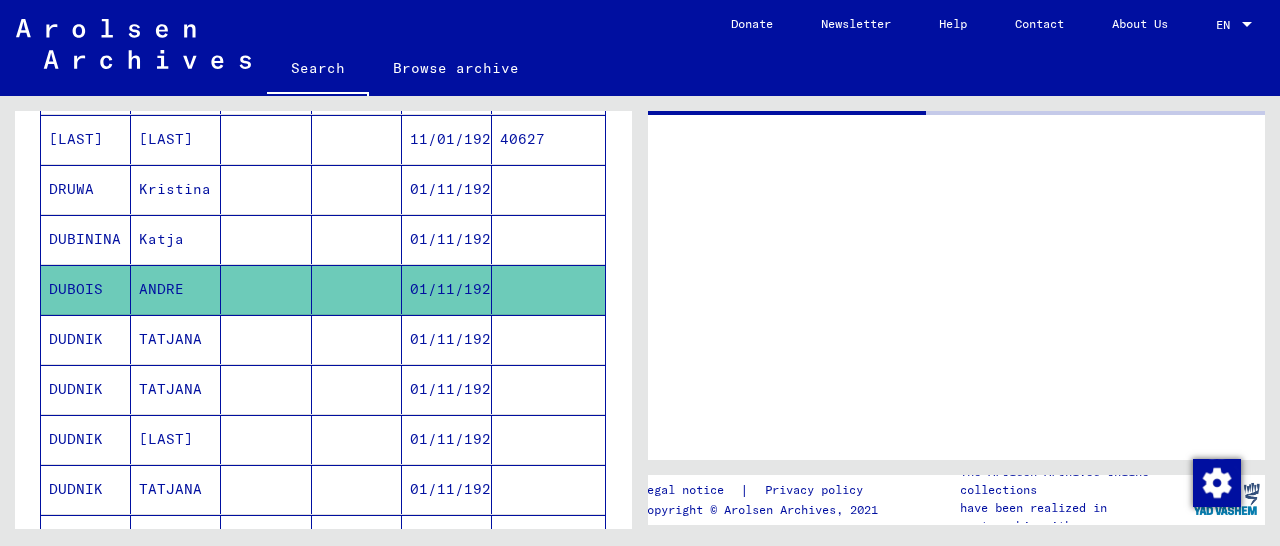 scroll, scrollTop: 1050, scrollLeft: 0, axis: vertical 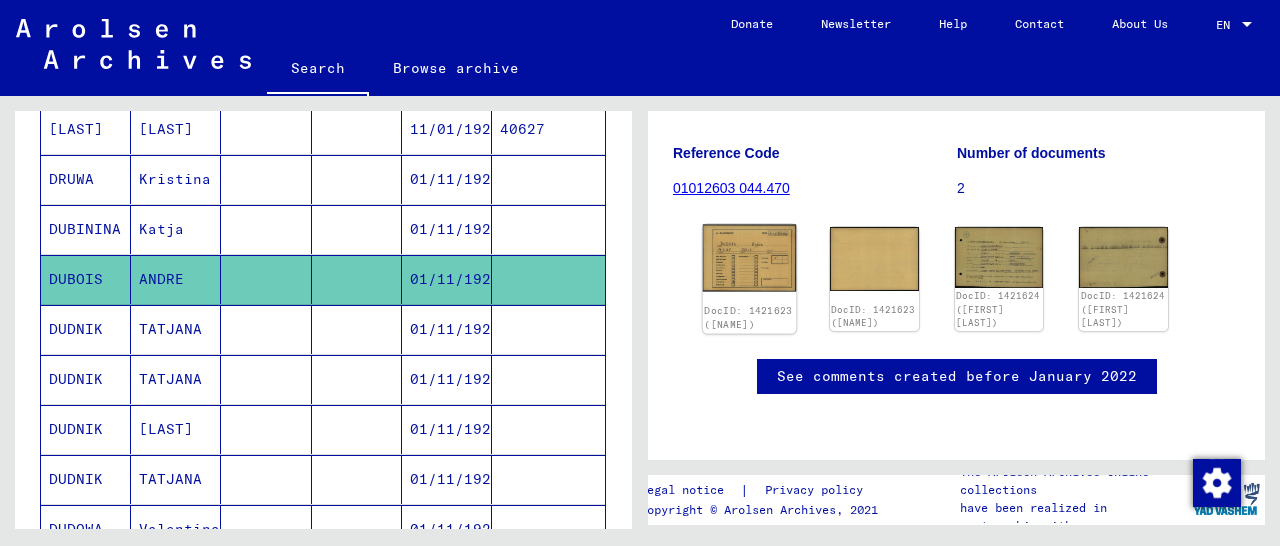 click 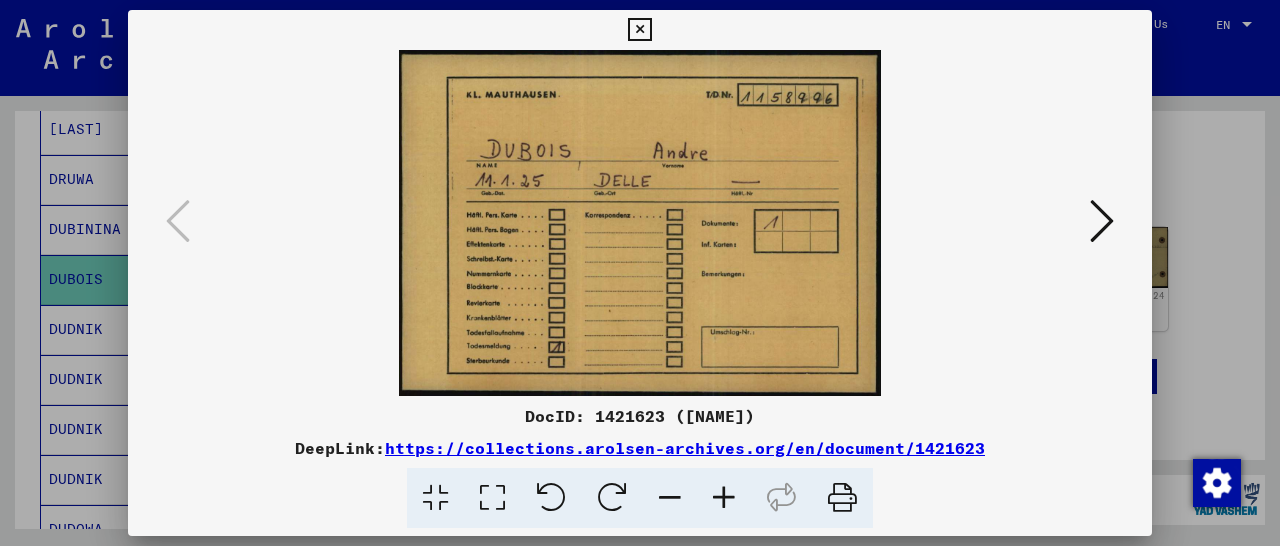 scroll, scrollTop: 253, scrollLeft: 0, axis: vertical 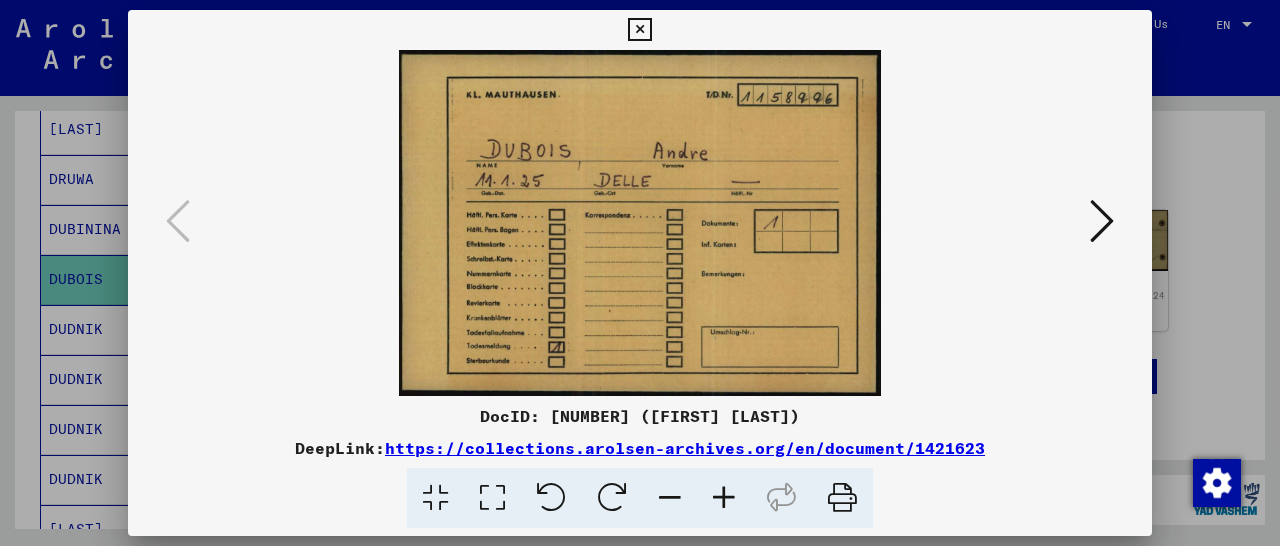click at bounding box center (1102, 221) 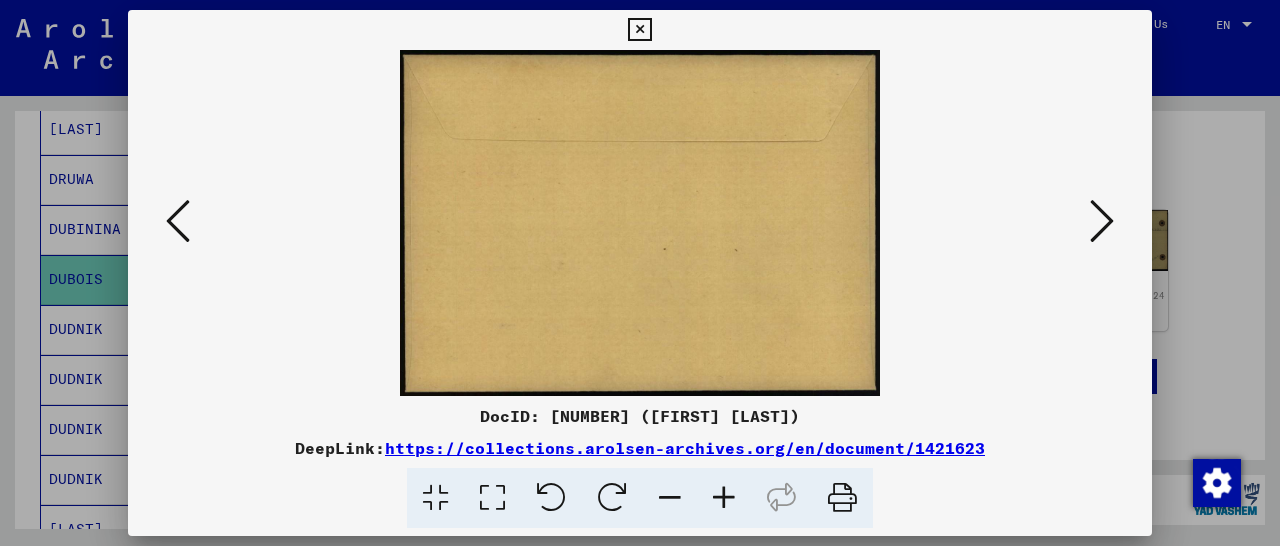 click at bounding box center (1102, 221) 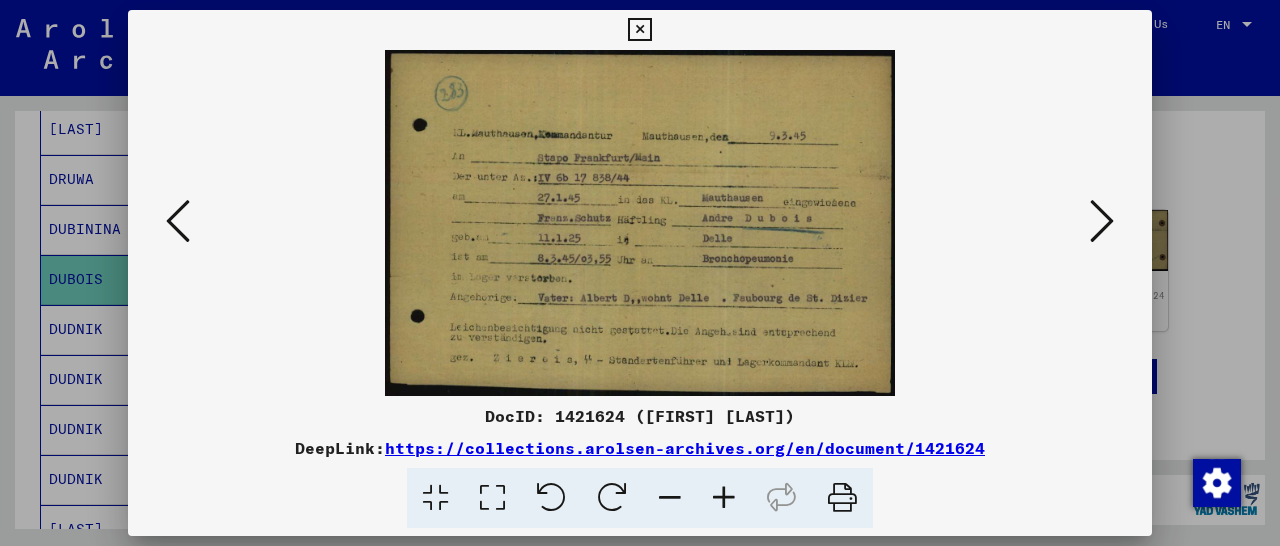 click at bounding box center (724, 498) 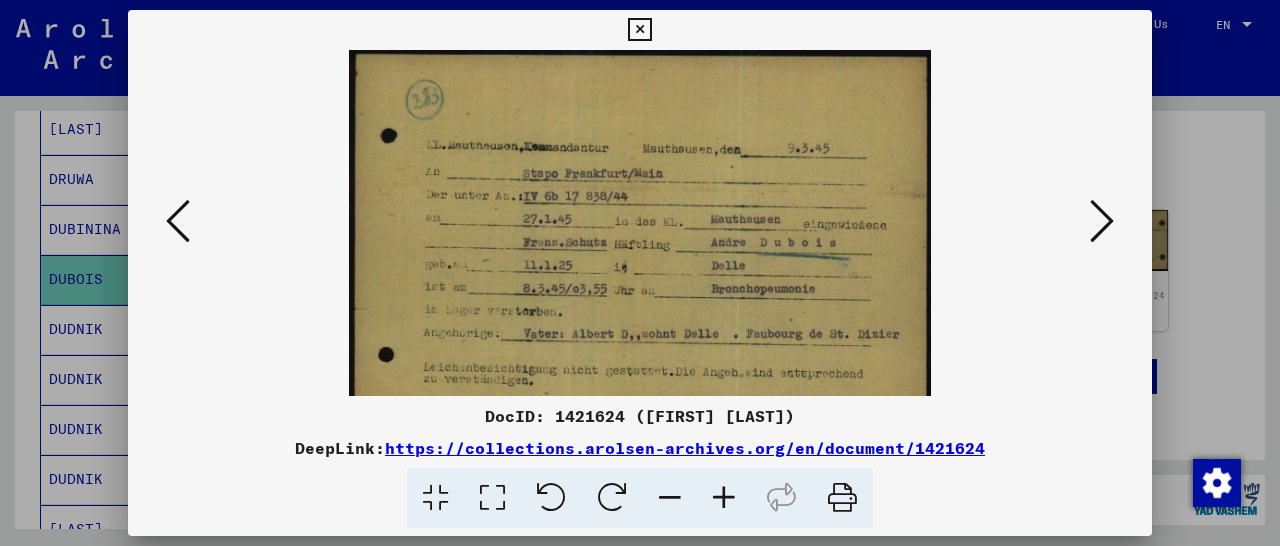 click at bounding box center (724, 498) 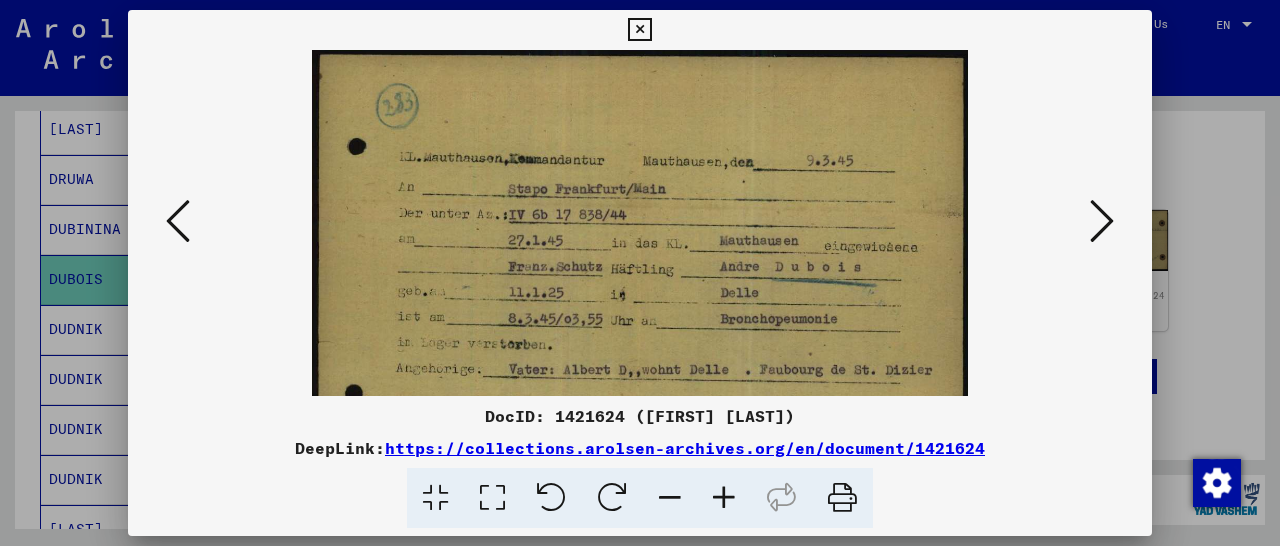 click at bounding box center (724, 498) 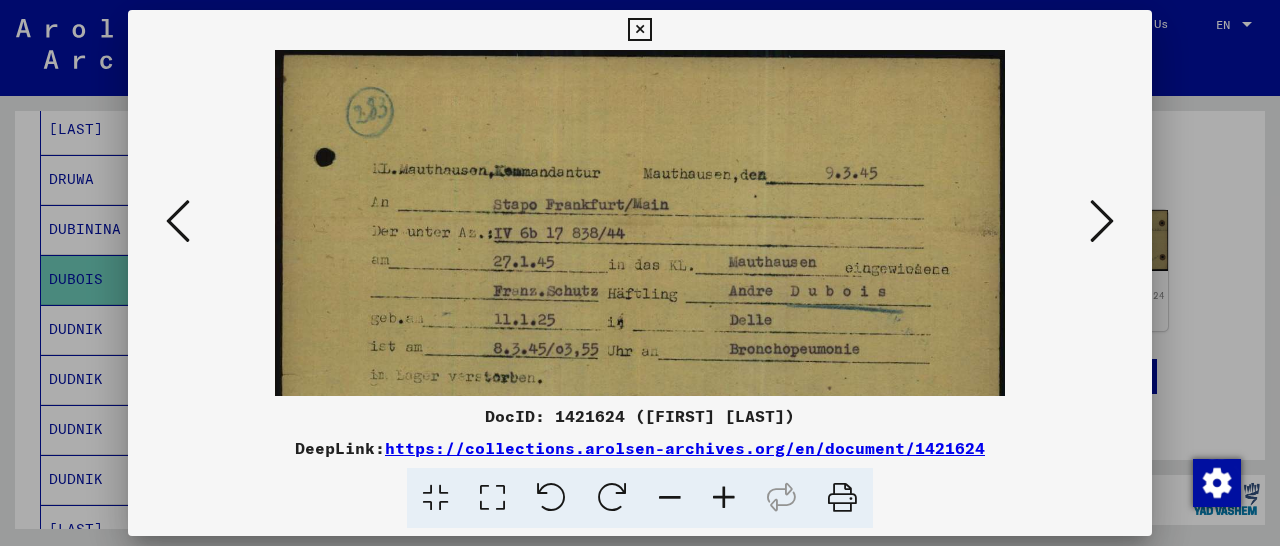 click at bounding box center [724, 498] 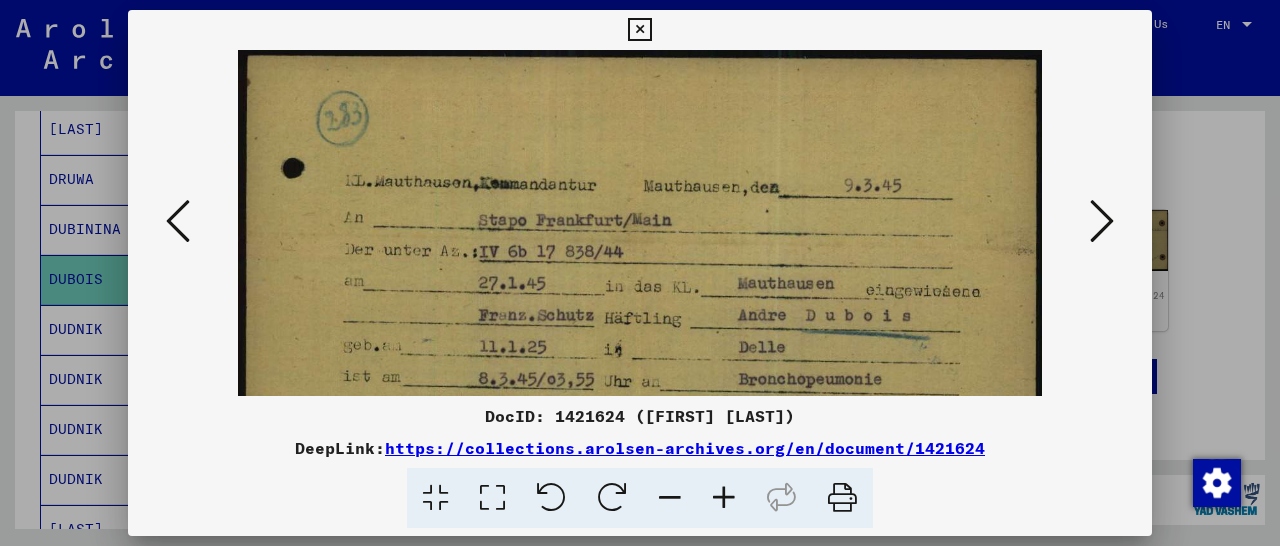 click at bounding box center (724, 498) 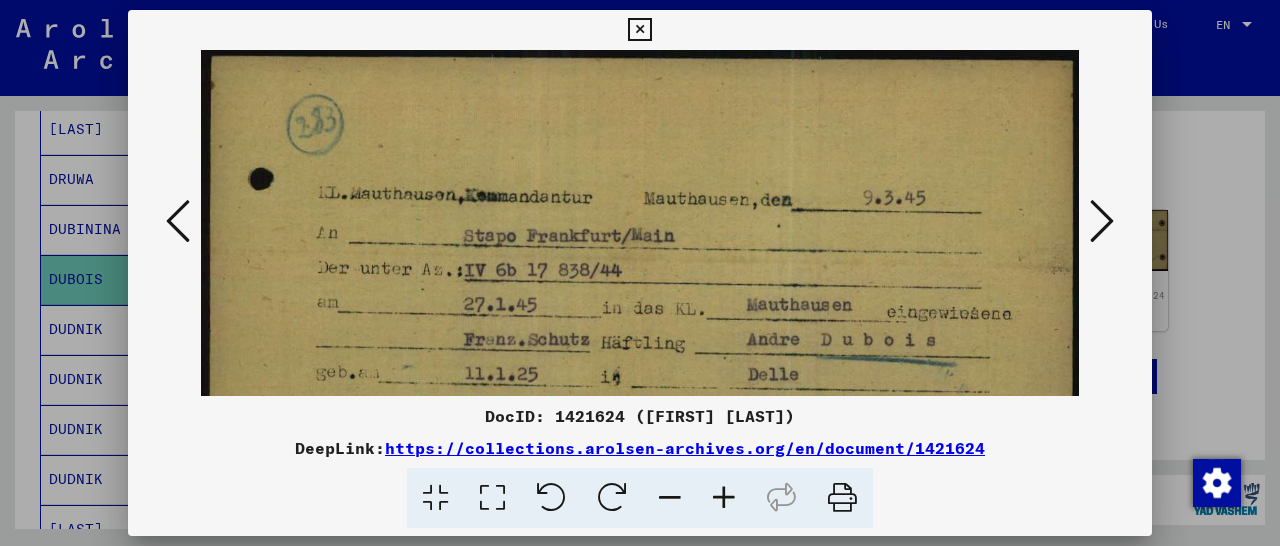 click at bounding box center [724, 498] 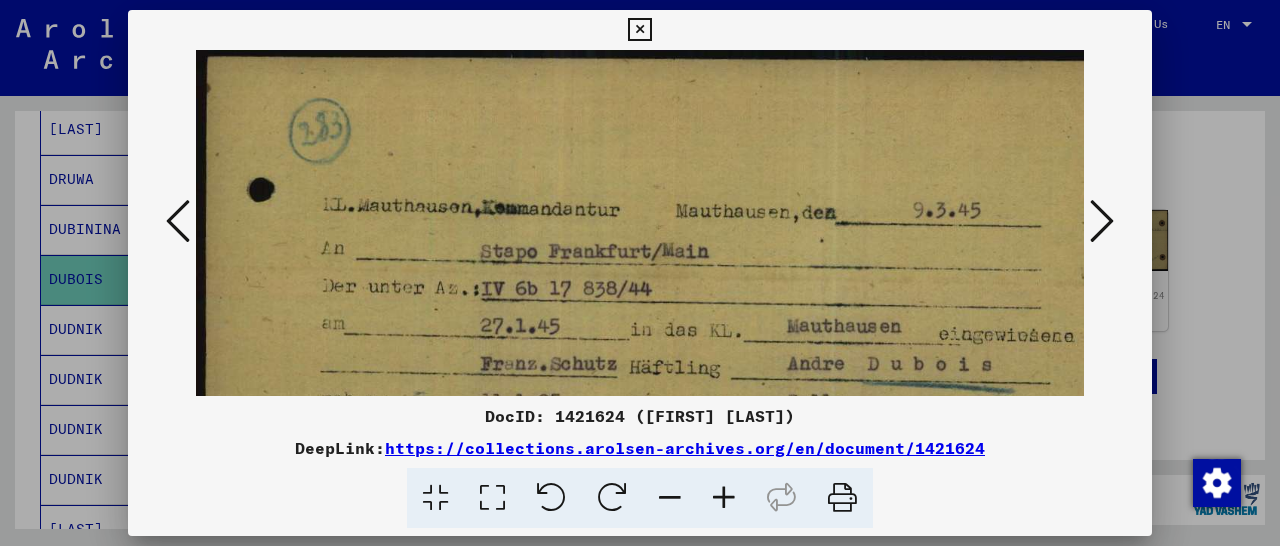 click at bounding box center (724, 498) 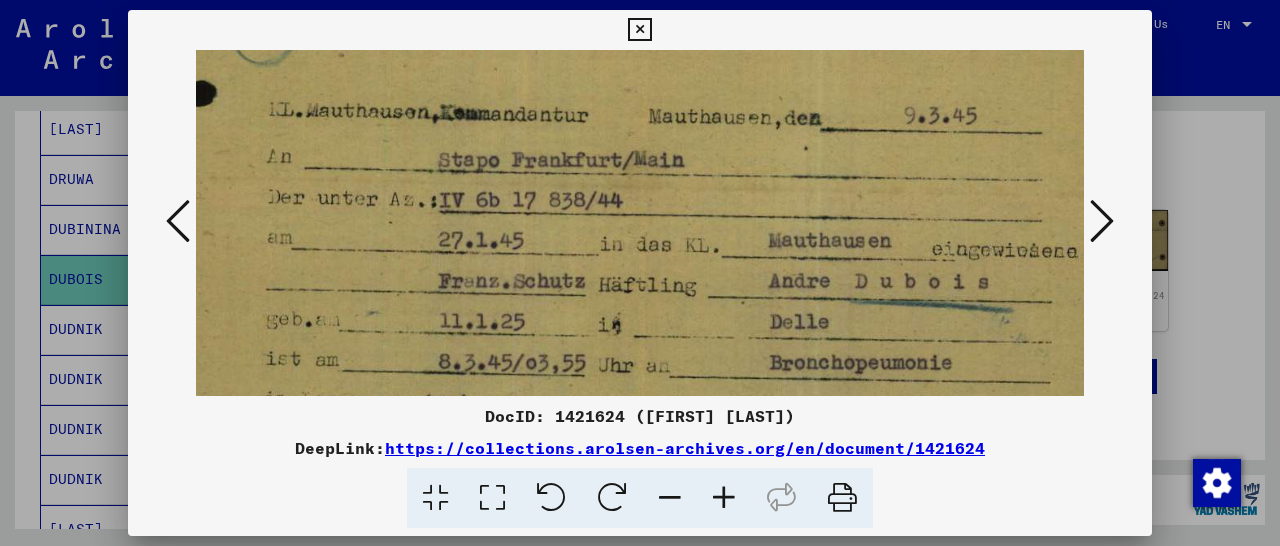 scroll, scrollTop: 110, scrollLeft: 64, axis: both 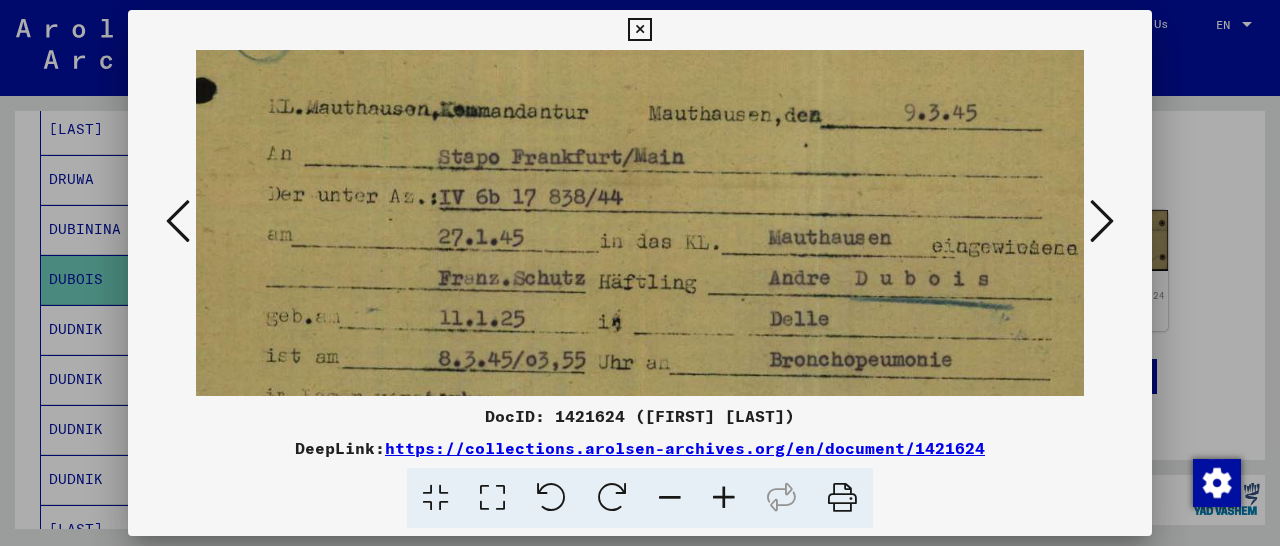 drag, startPoint x: 691, startPoint y: 313, endPoint x: 627, endPoint y: 203, distance: 127.263504 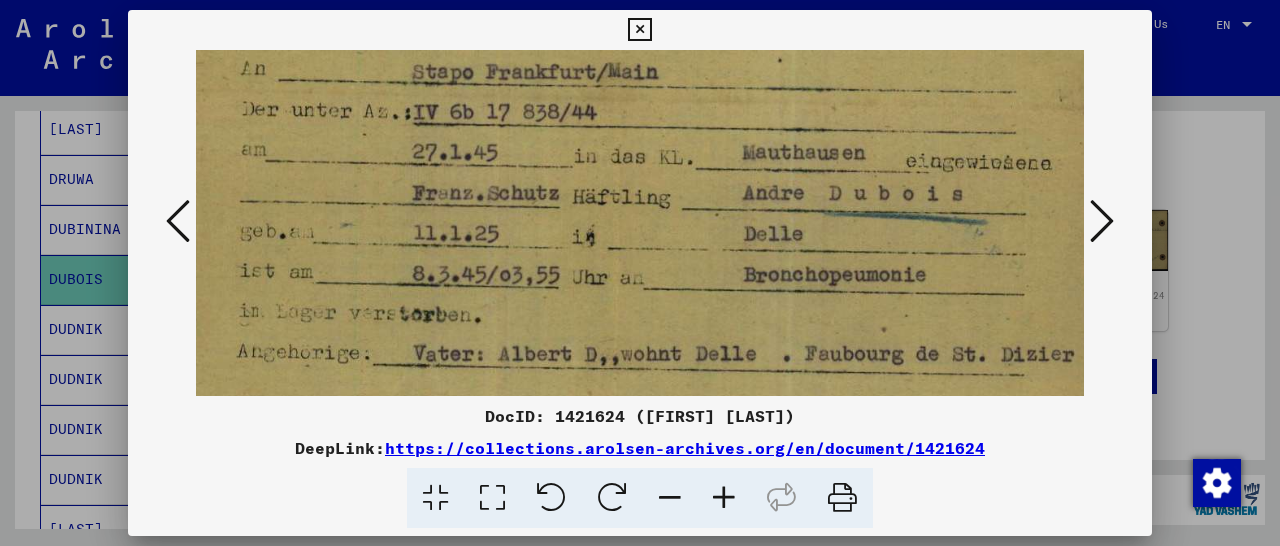 scroll, scrollTop: 197, scrollLeft: 90, axis: both 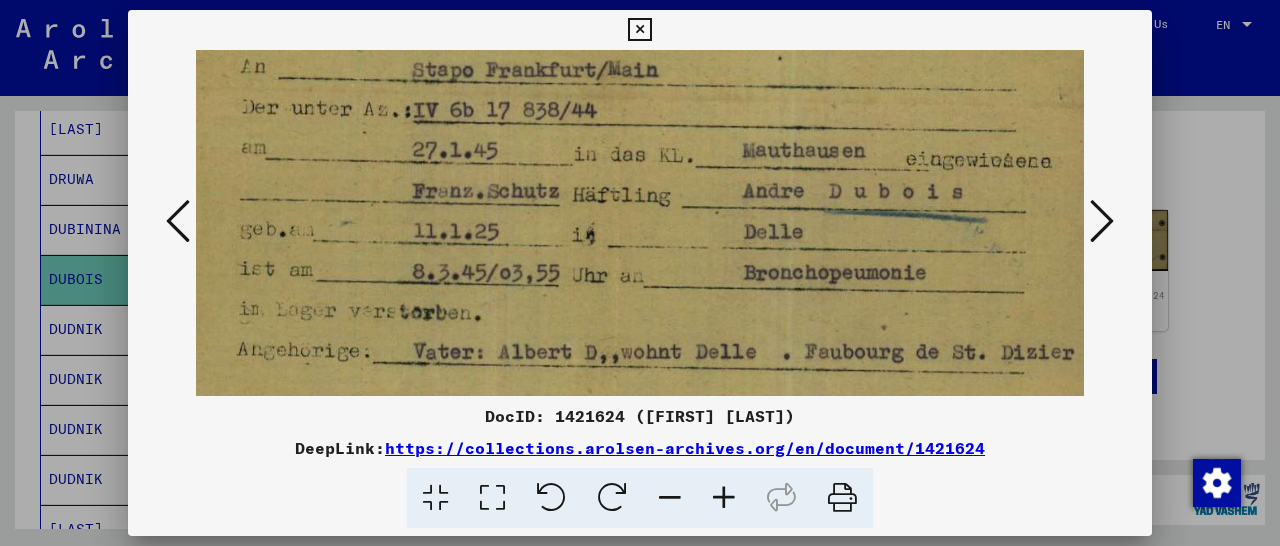 drag, startPoint x: 623, startPoint y: 384, endPoint x: 597, endPoint y: 297, distance: 90.80198 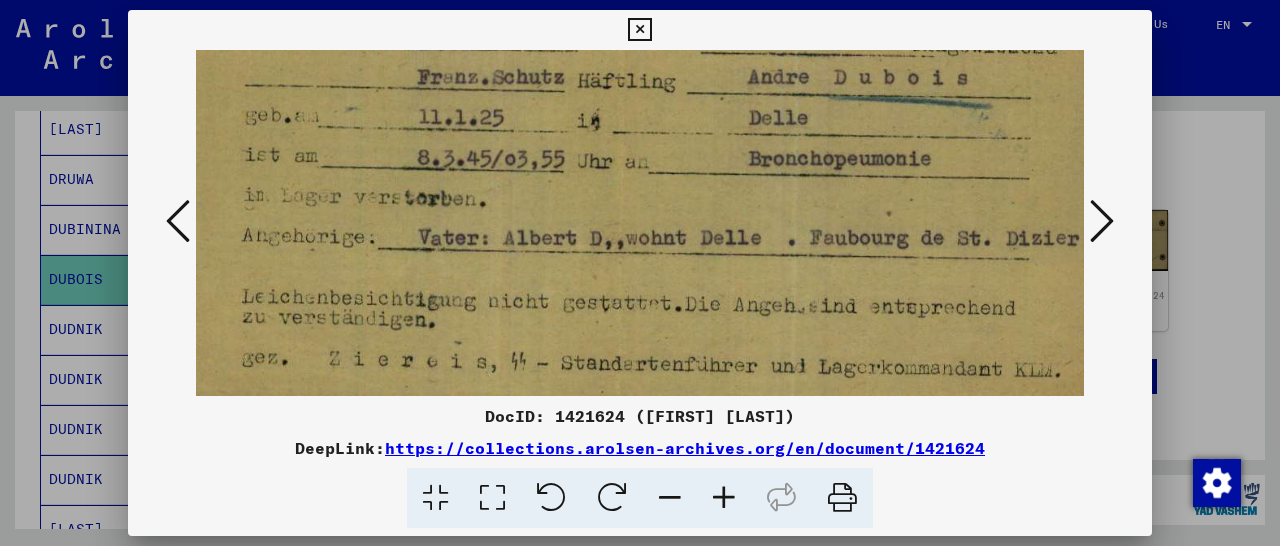 scroll, scrollTop: 350, scrollLeft: 87, axis: both 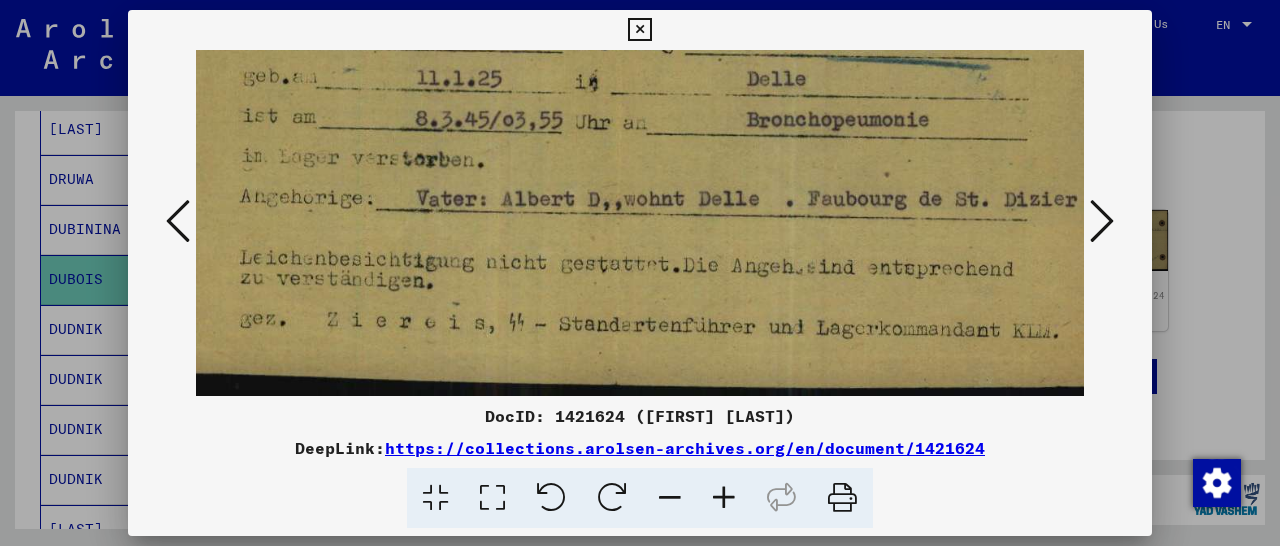 drag, startPoint x: 629, startPoint y: 349, endPoint x: 632, endPoint y: 189, distance: 160.02812 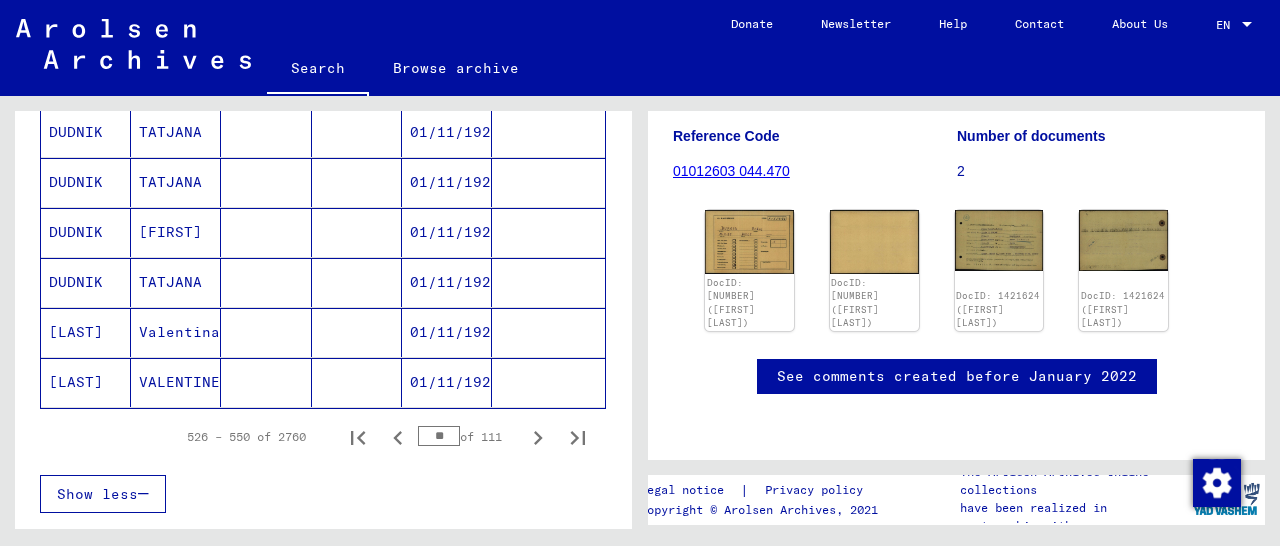 scroll, scrollTop: 1248, scrollLeft: 0, axis: vertical 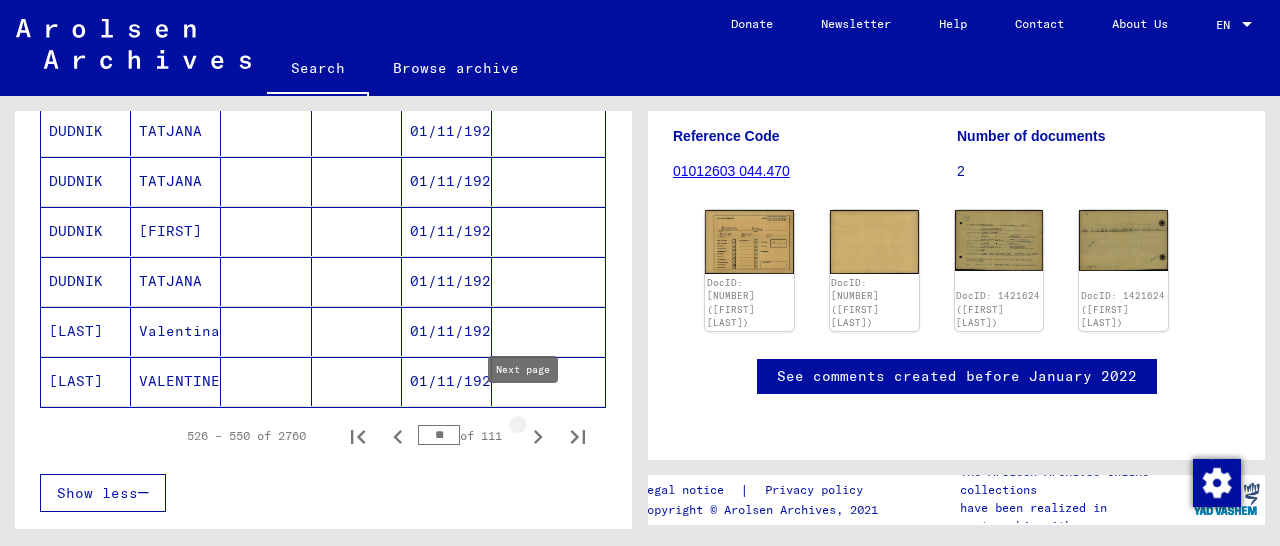click 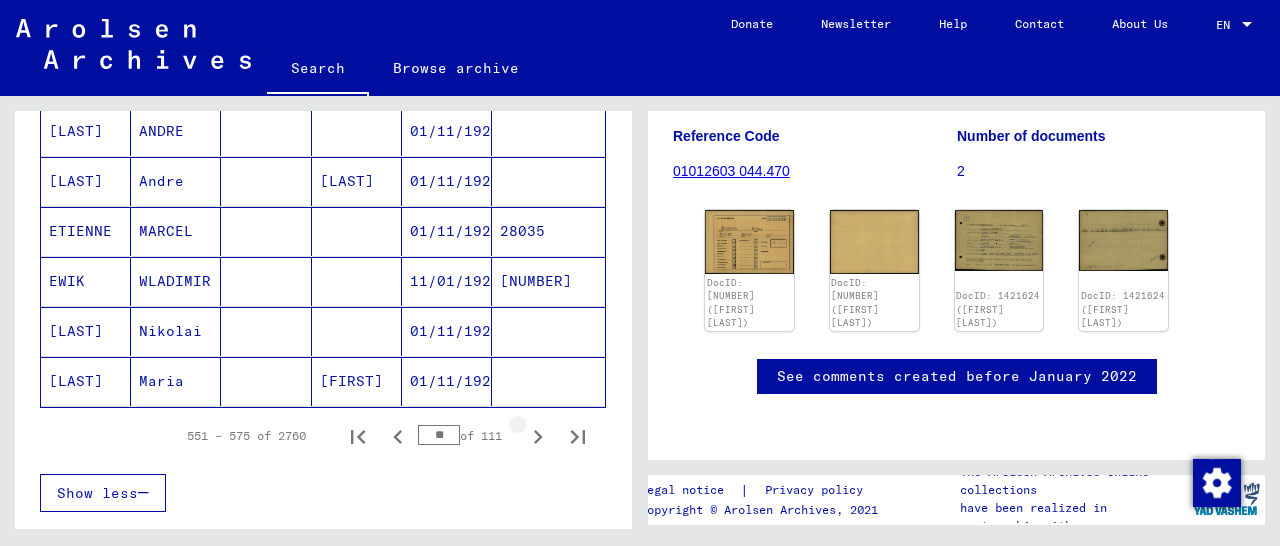 click 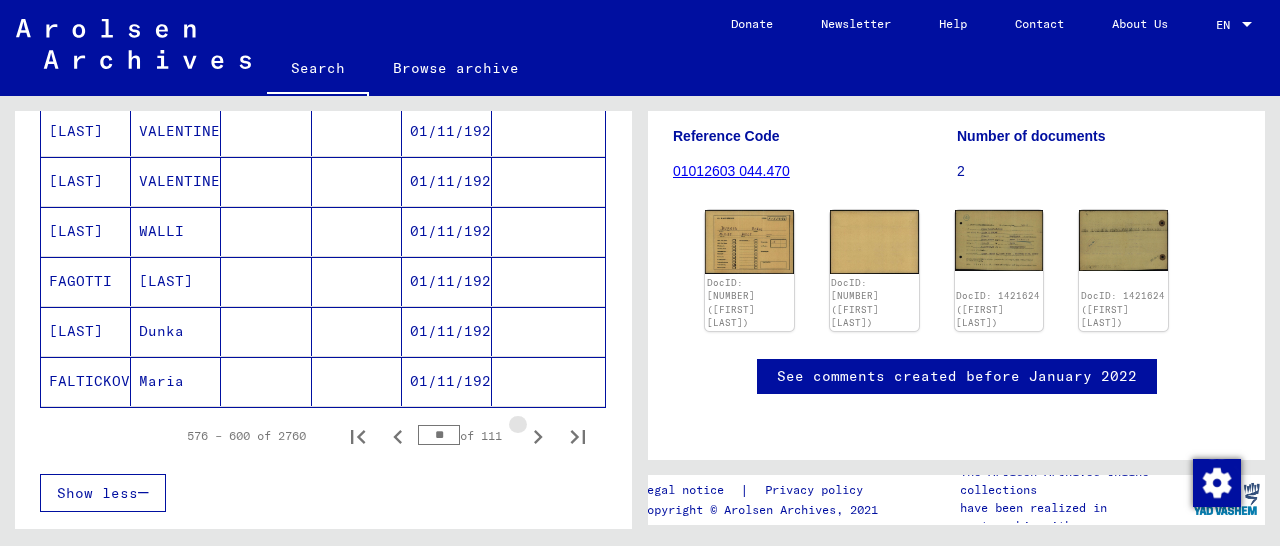 click 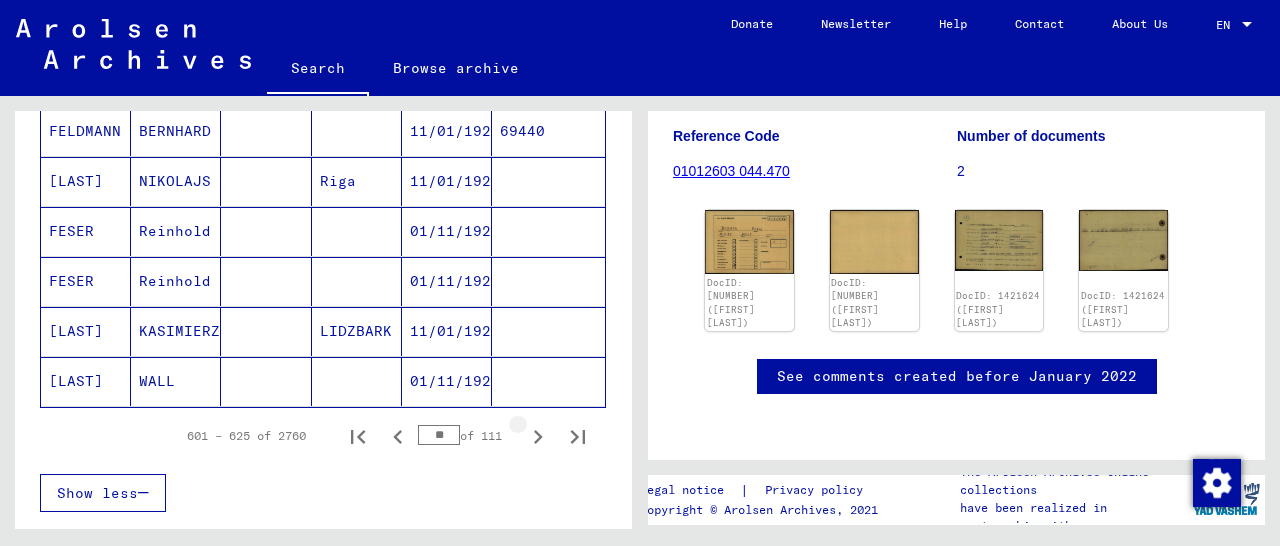 click 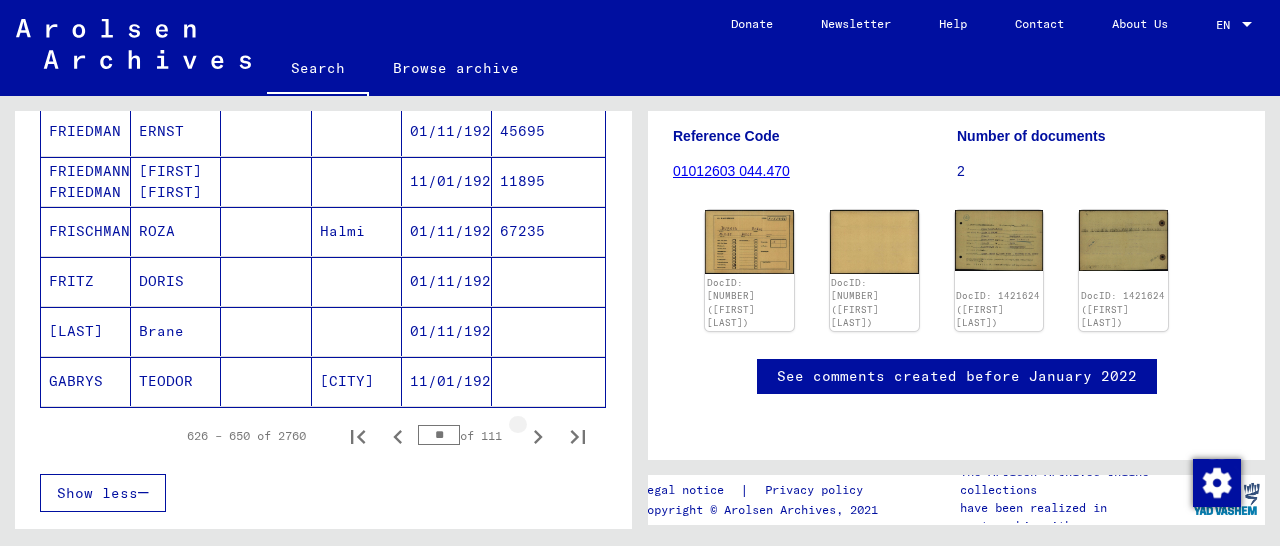 click 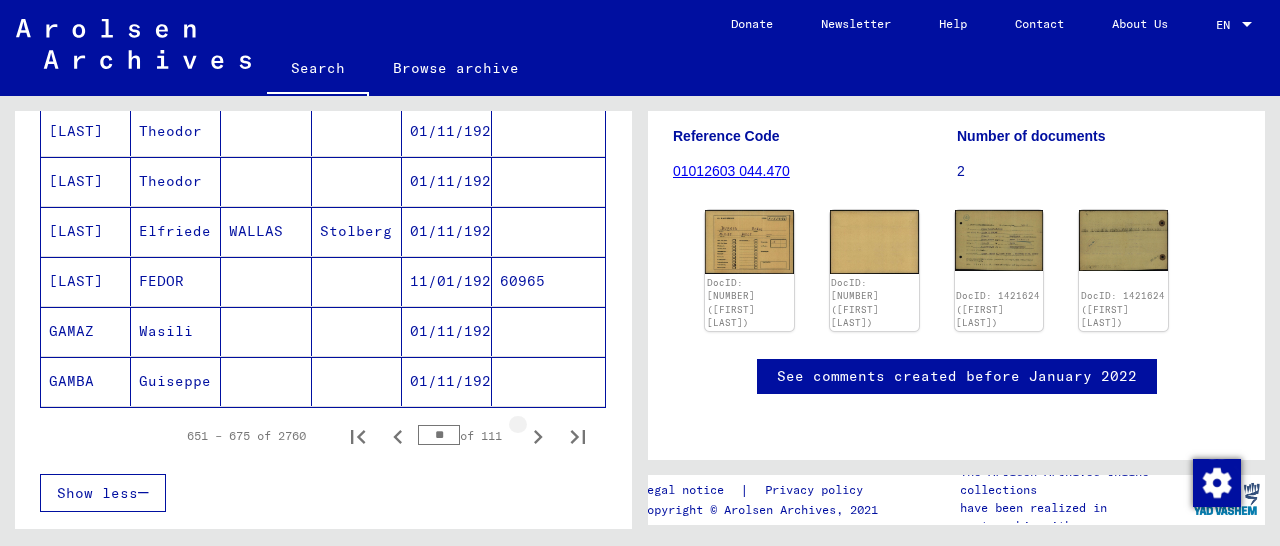 click 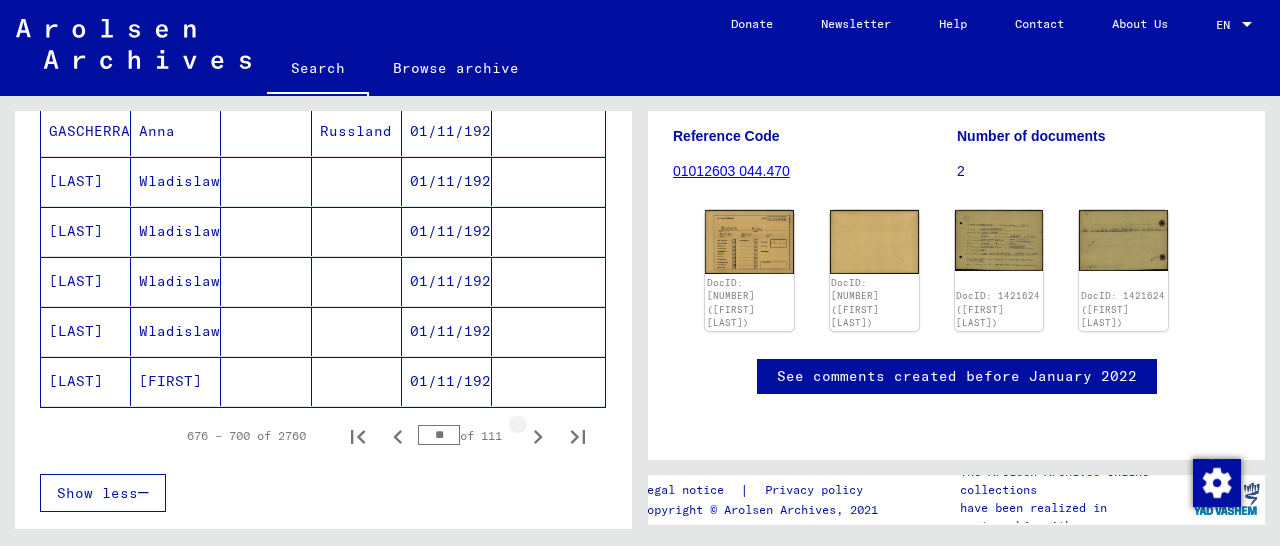 click 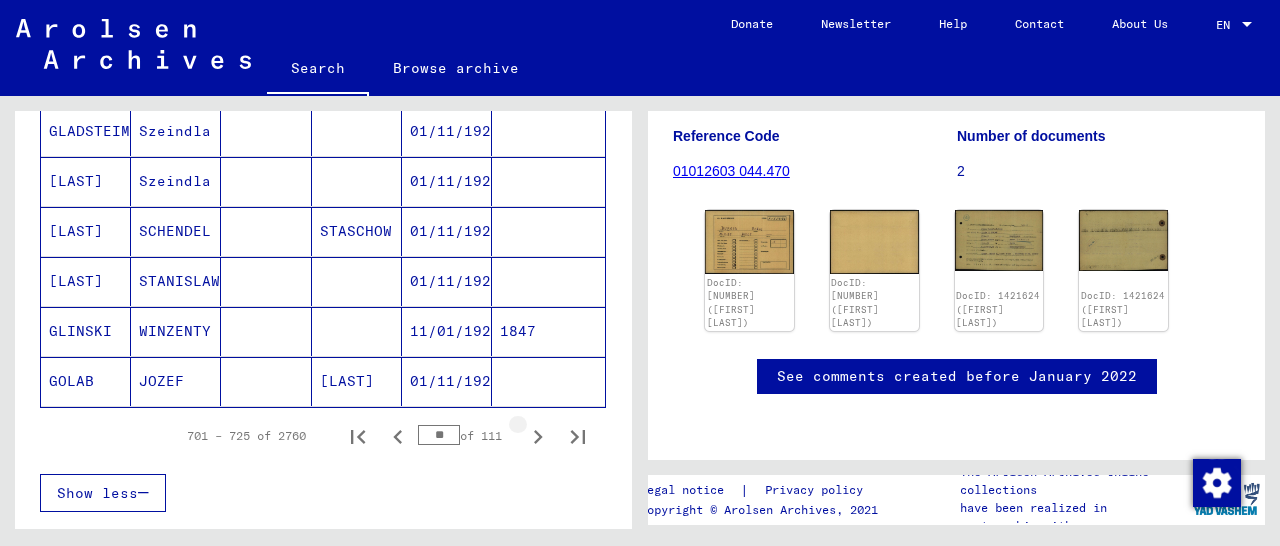 click 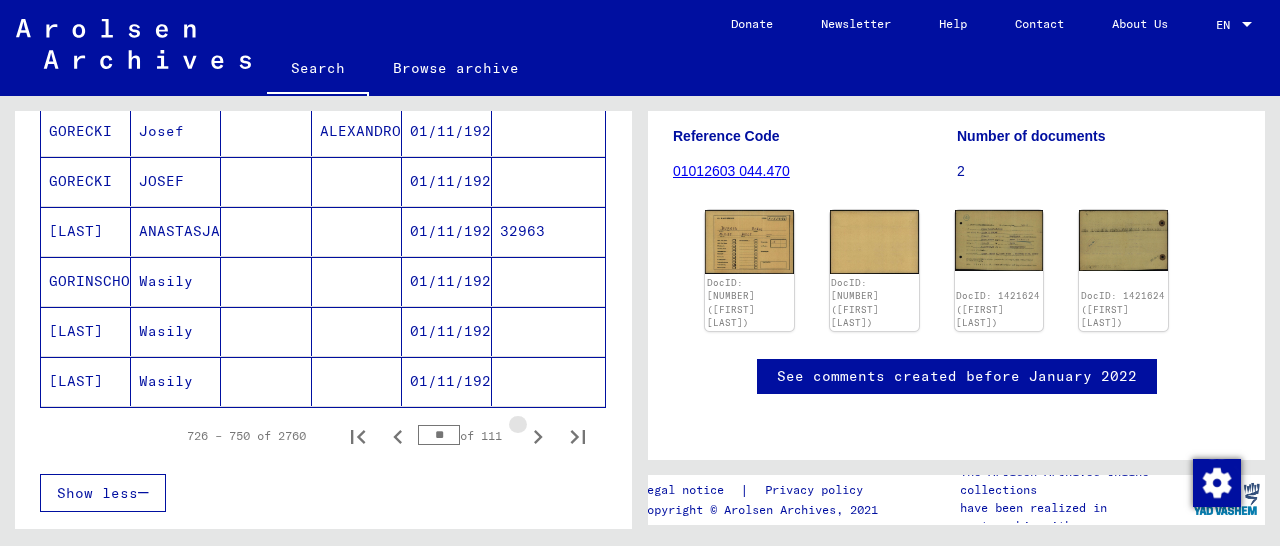 click 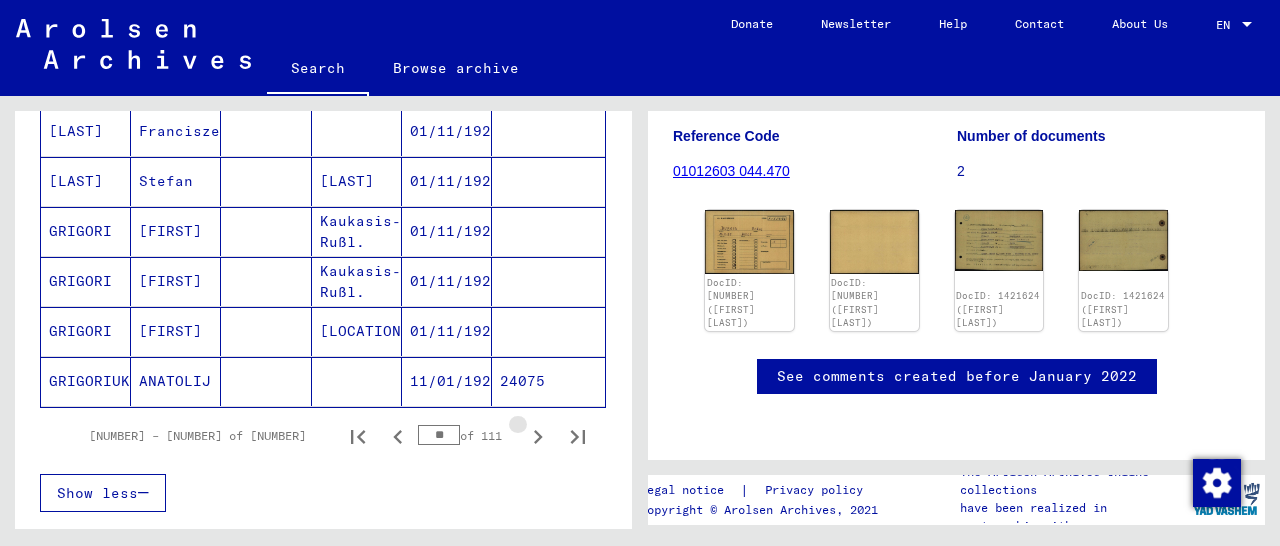 click 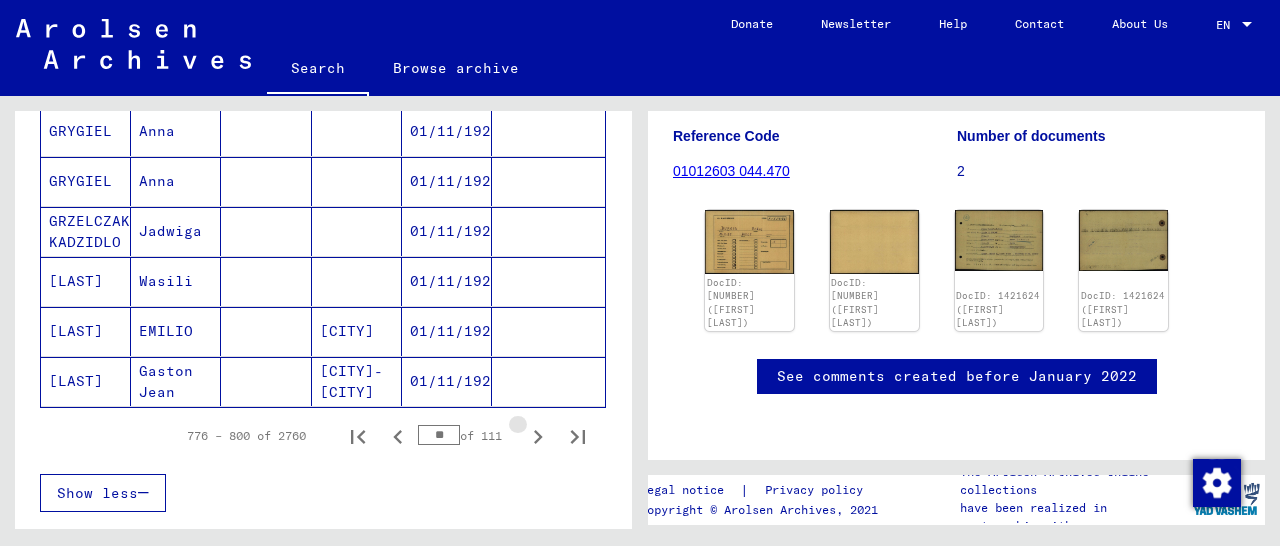 click 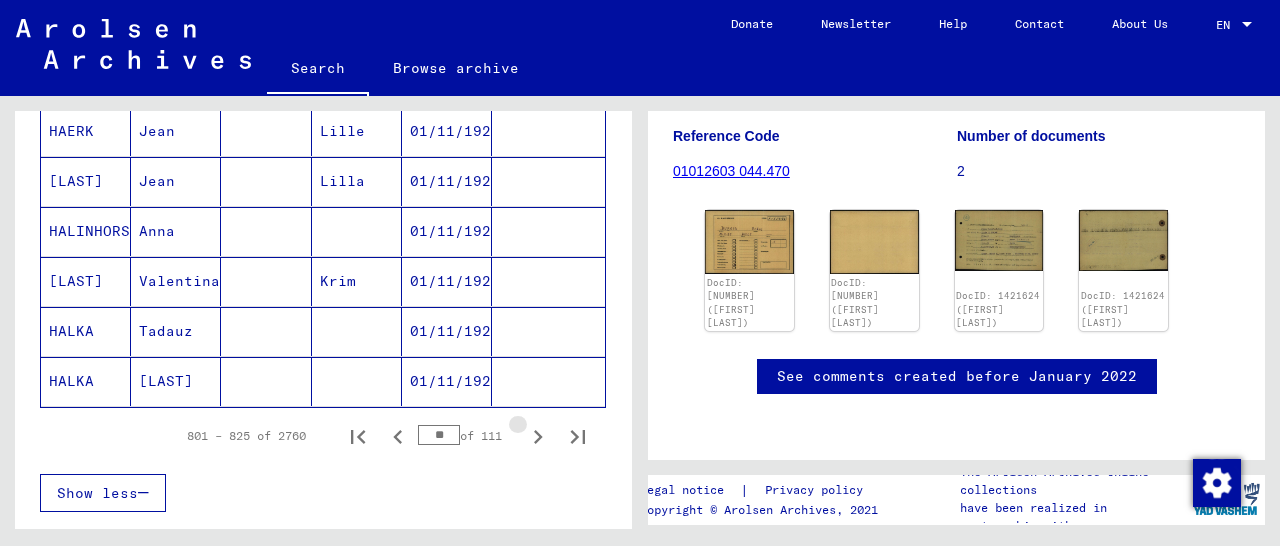 click 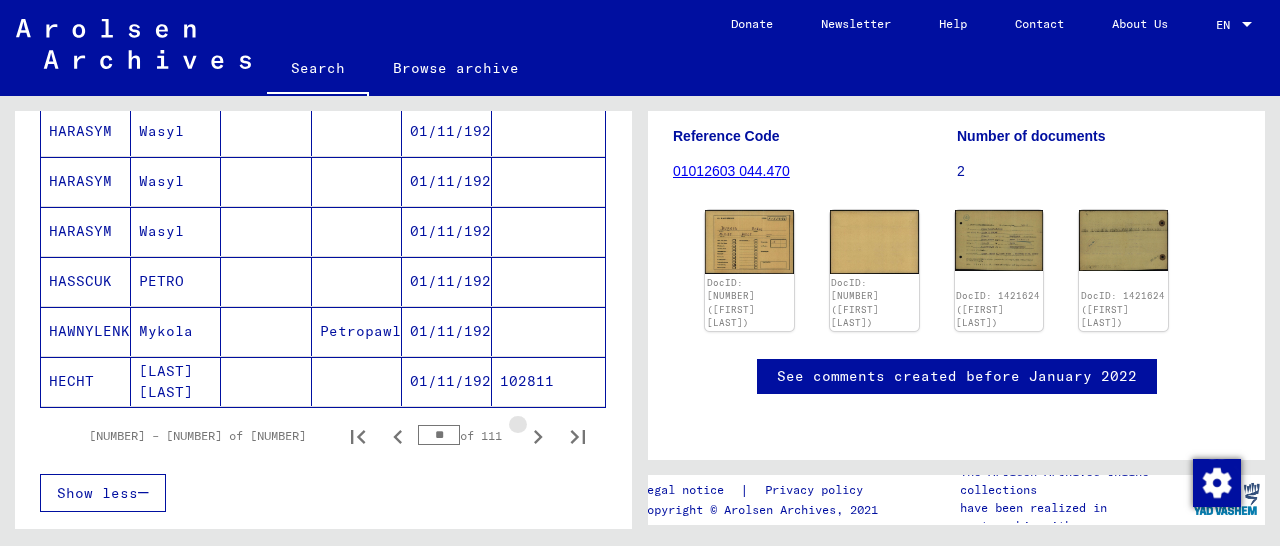 click 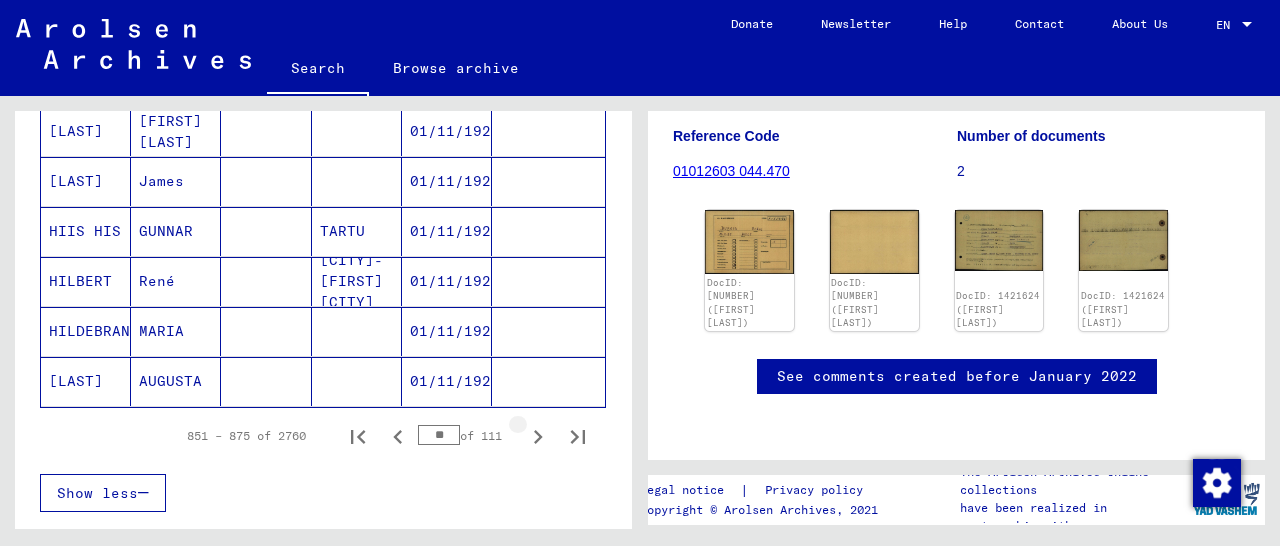 click 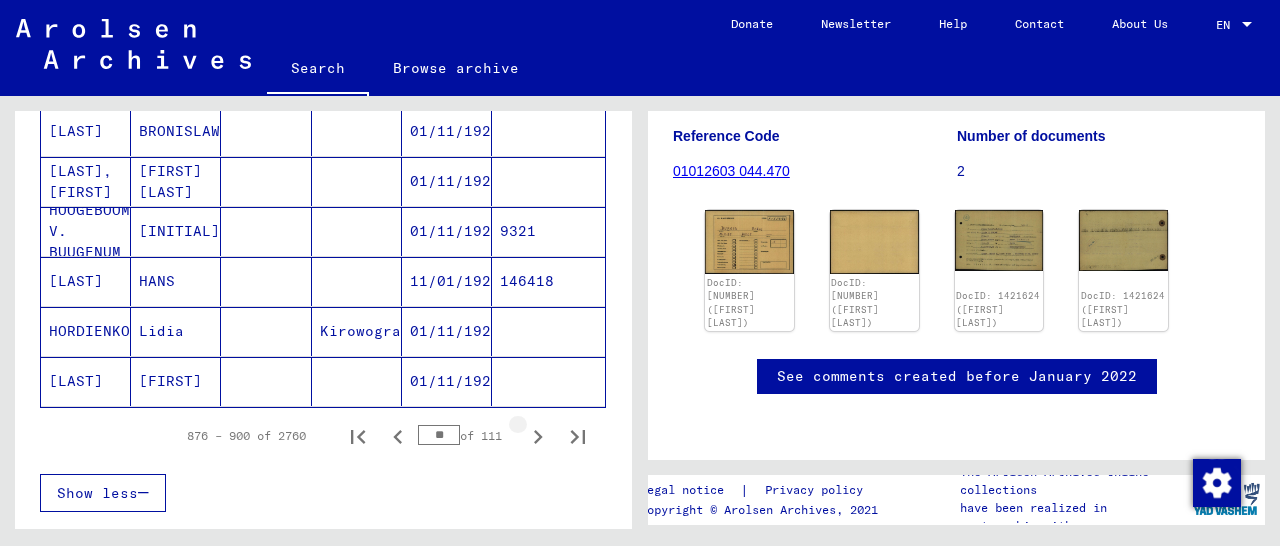 click 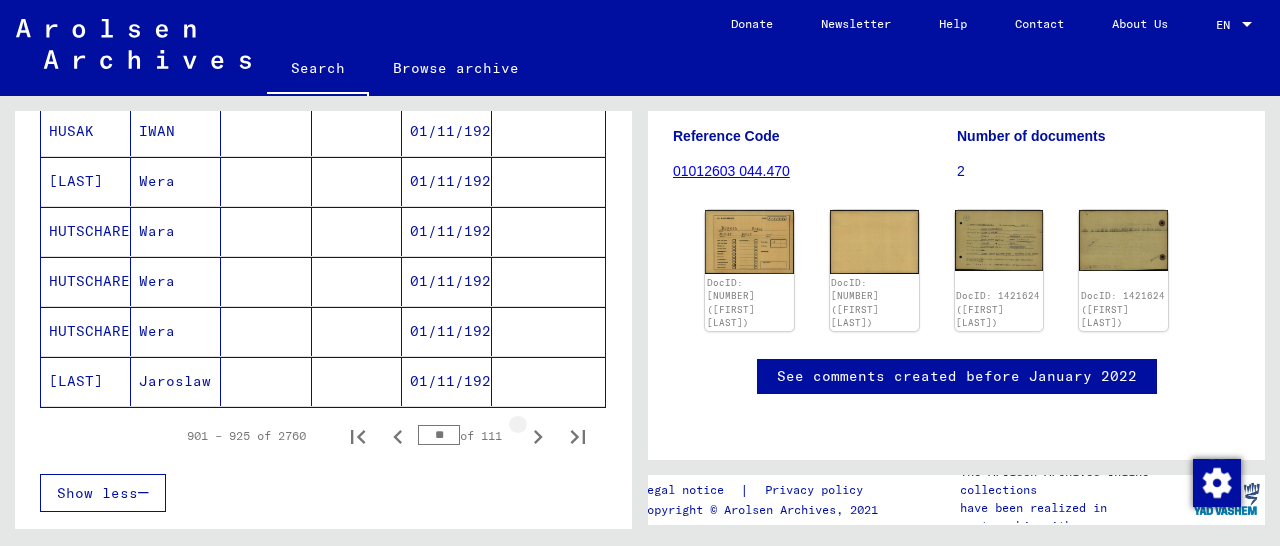 click 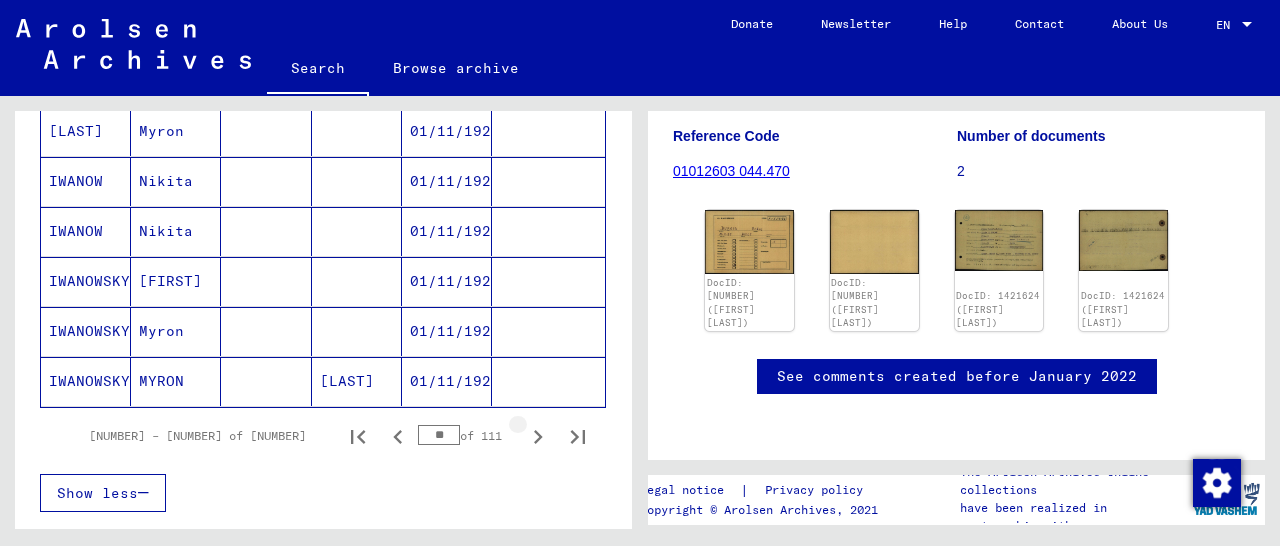 click 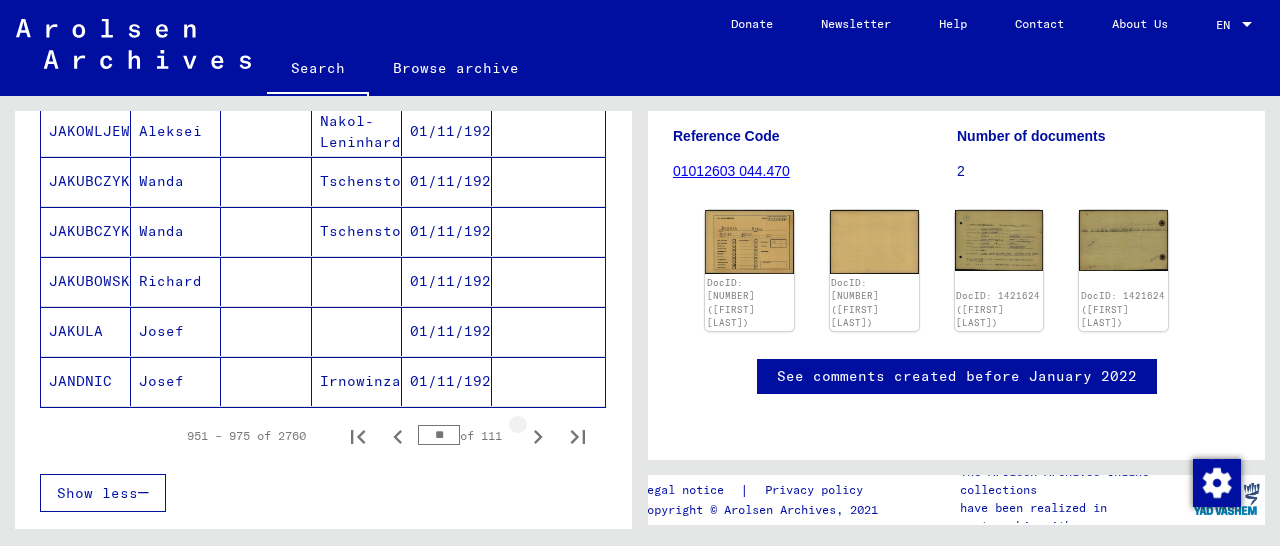 click 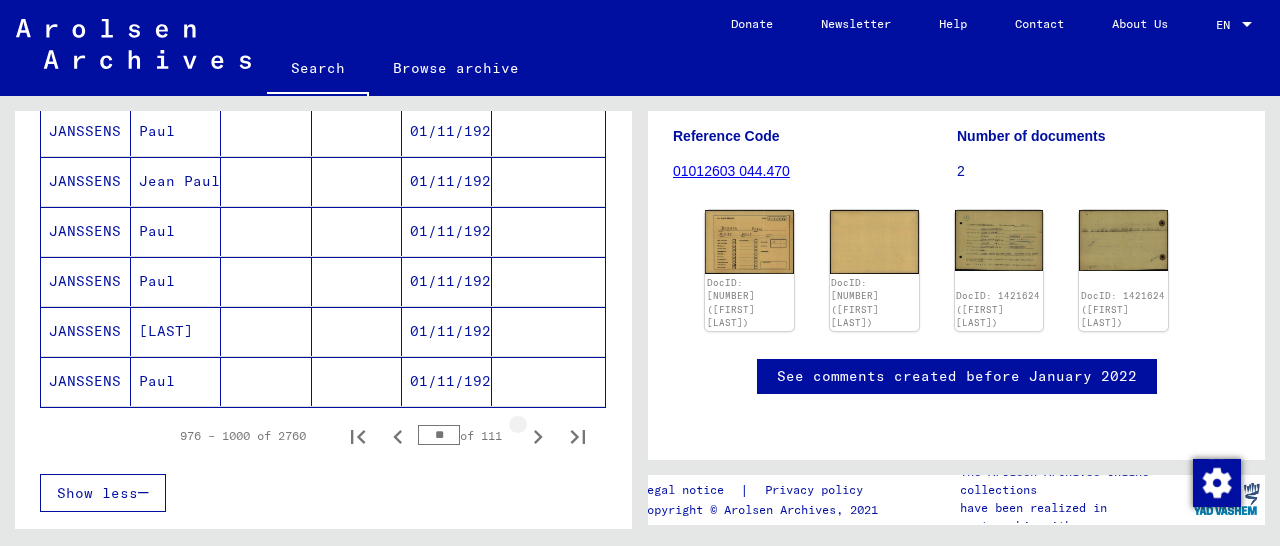 click 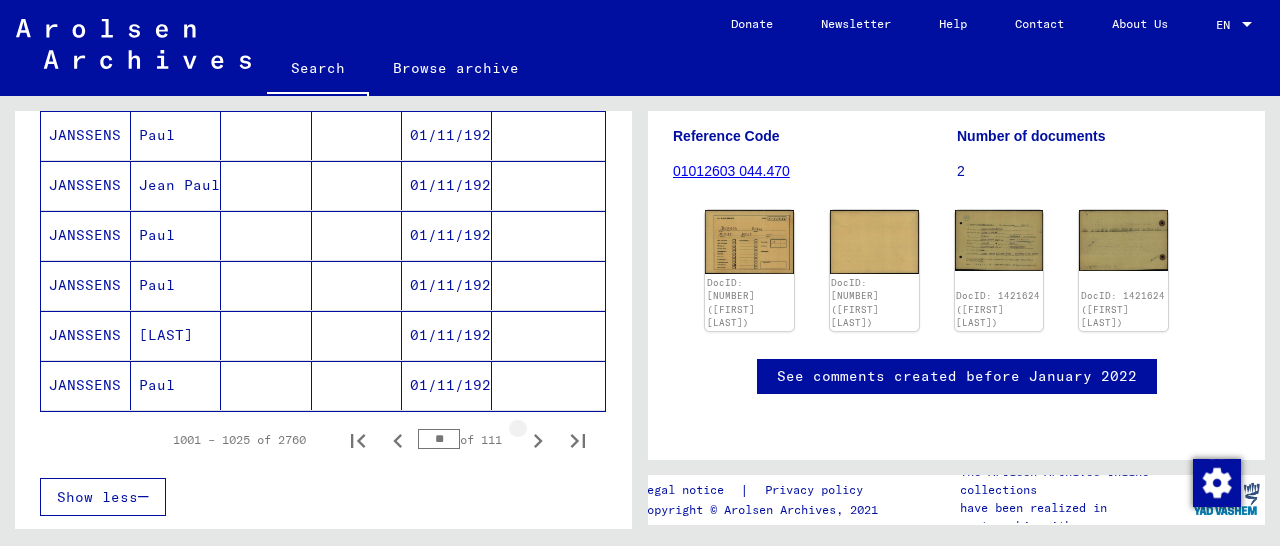 scroll, scrollTop: 1252, scrollLeft: 0, axis: vertical 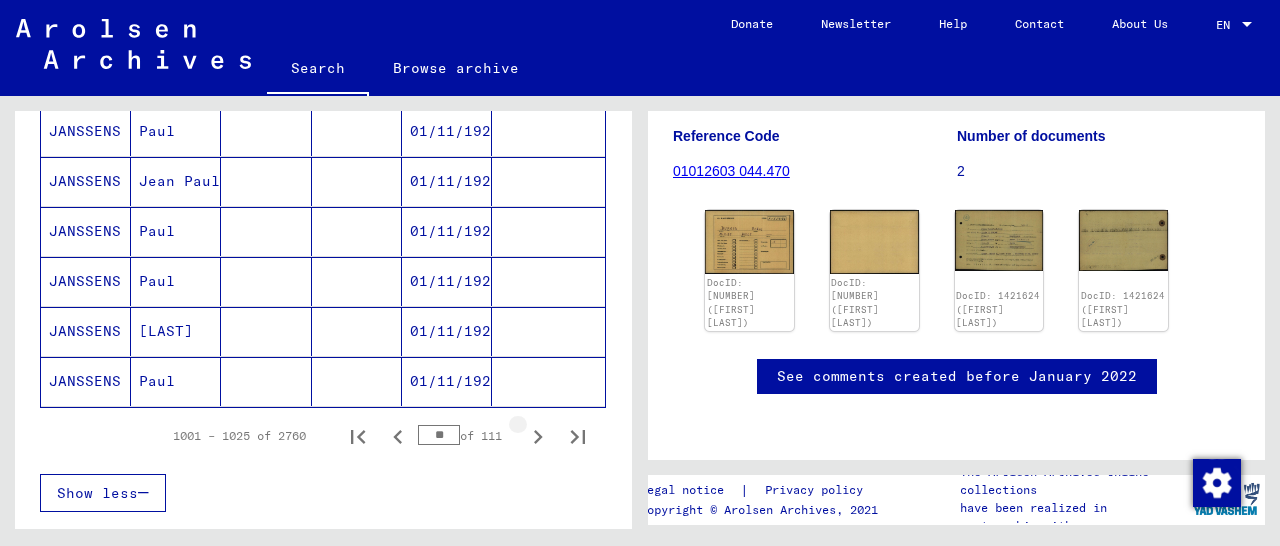 click 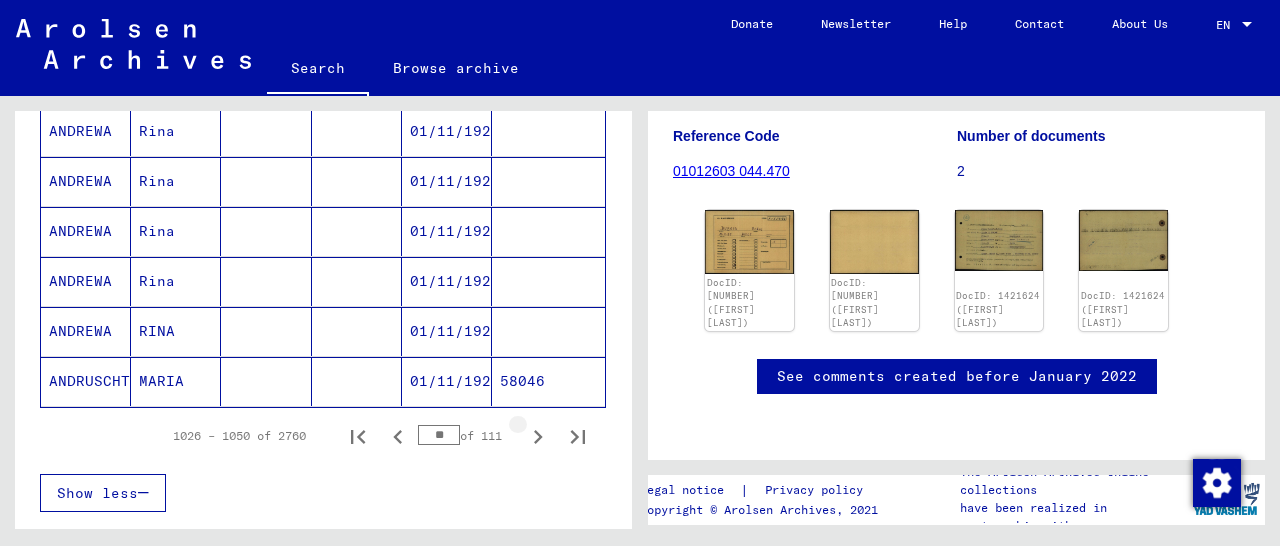 click 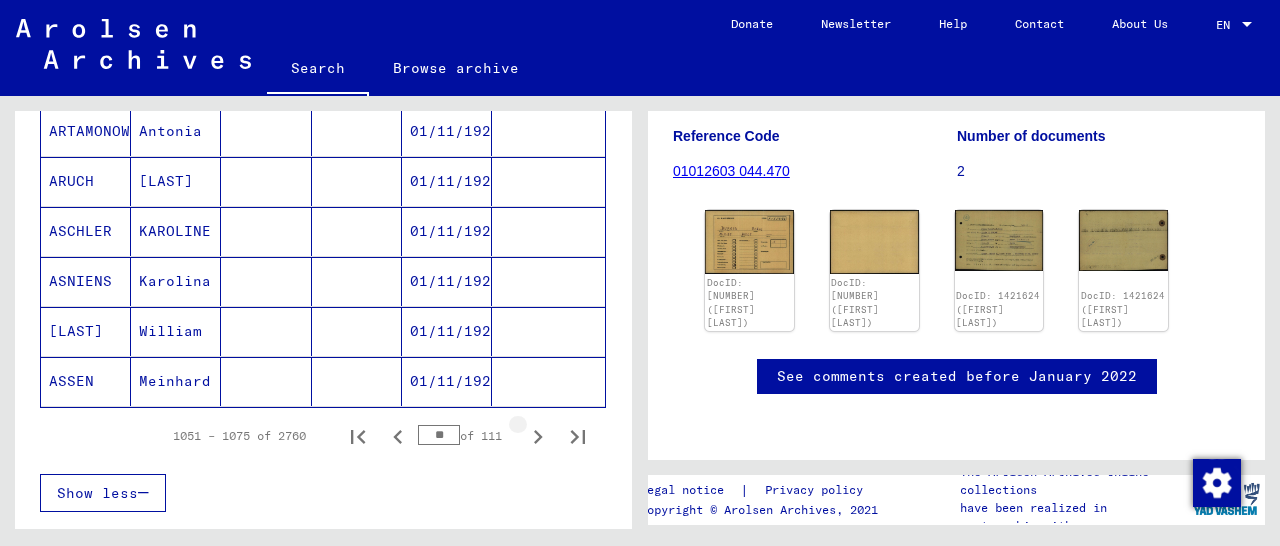 click 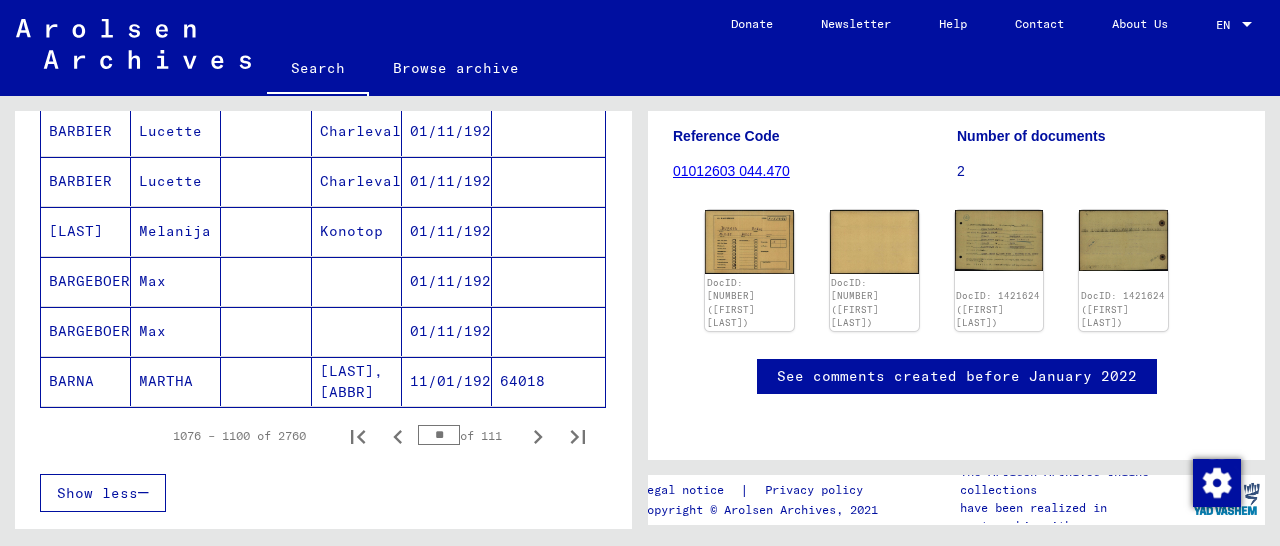 click 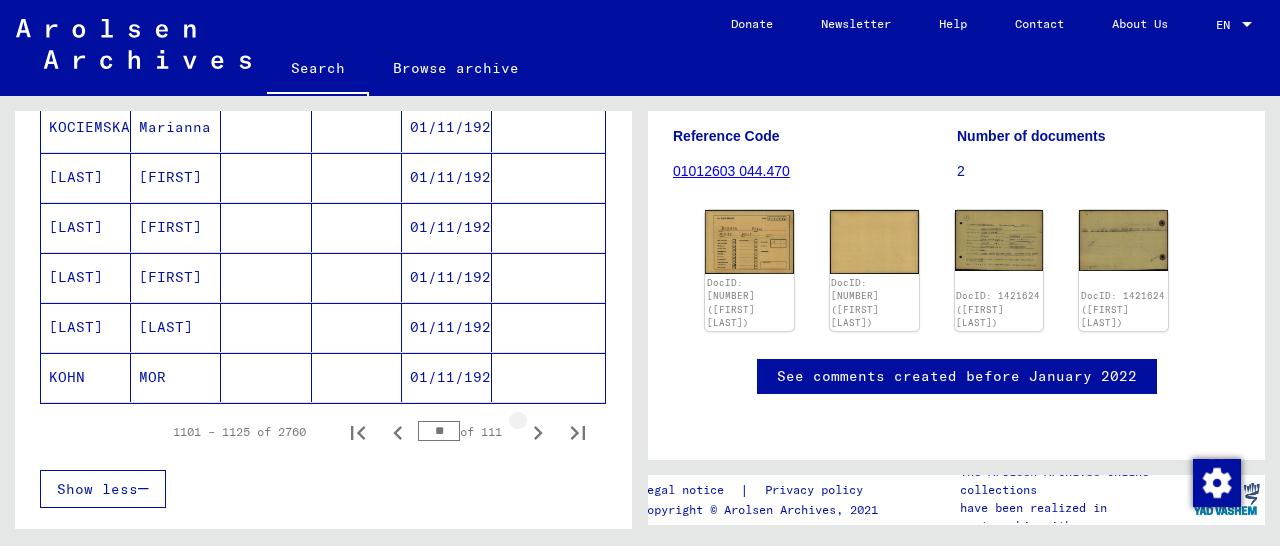 click 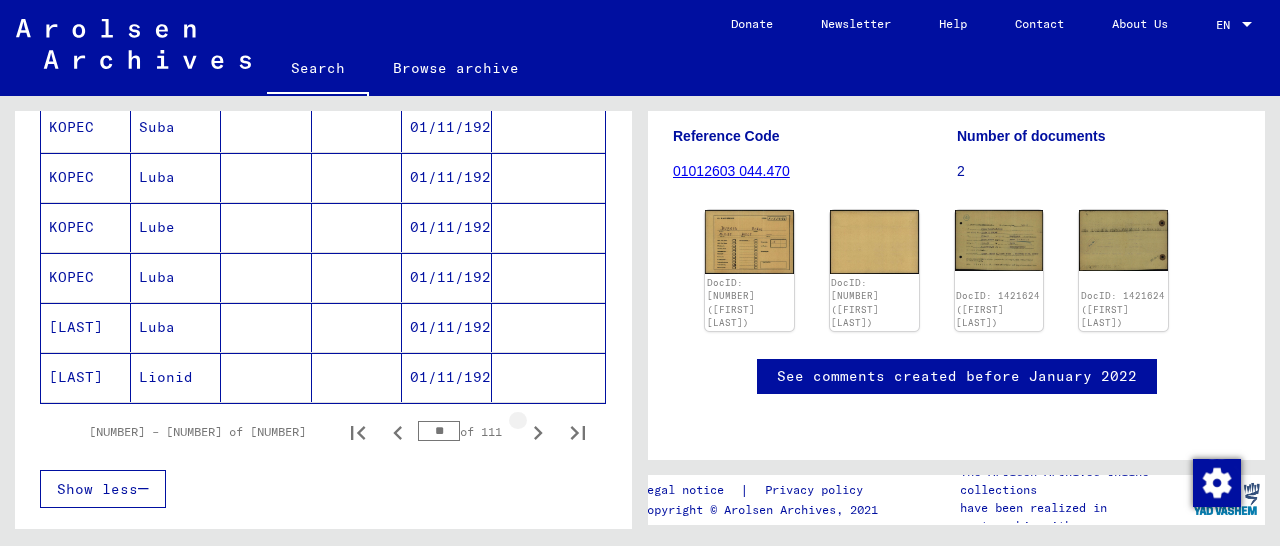 scroll, scrollTop: 1248, scrollLeft: 0, axis: vertical 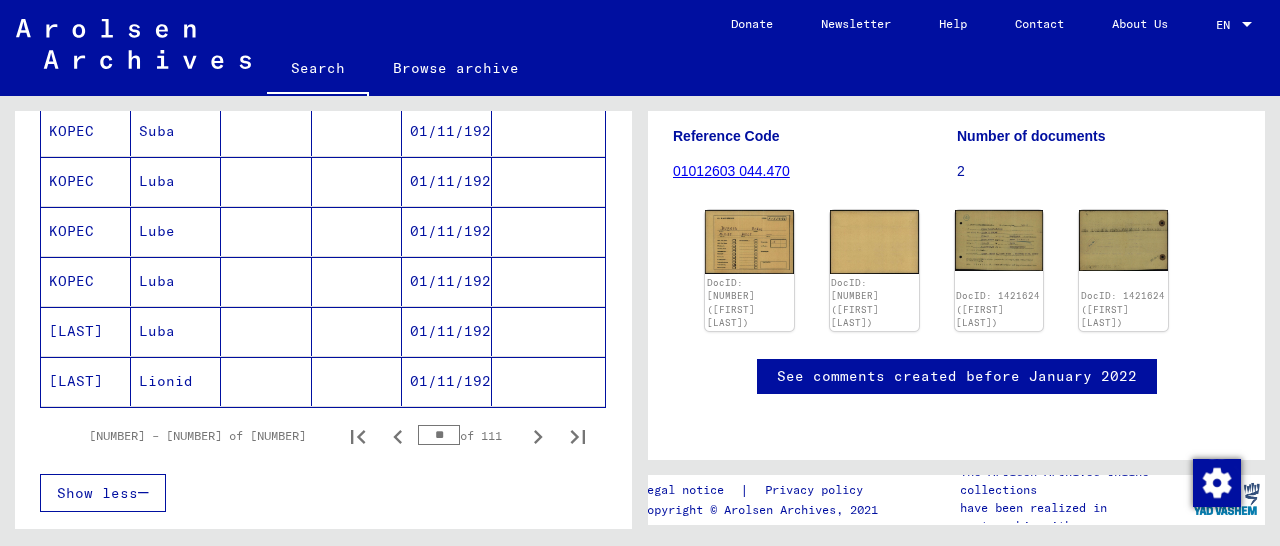 click 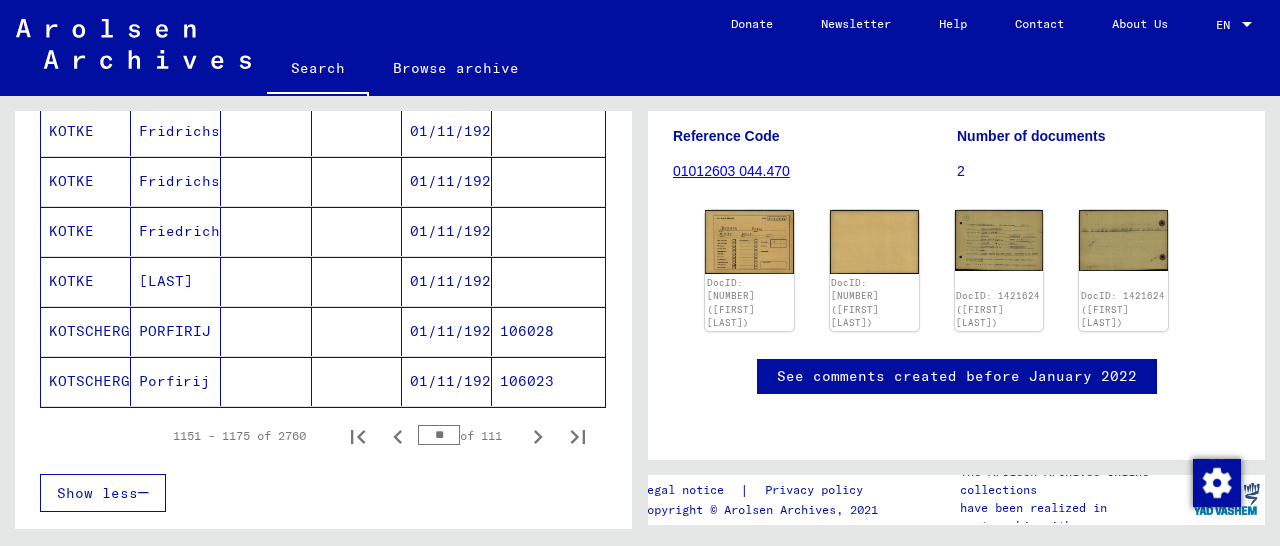 click 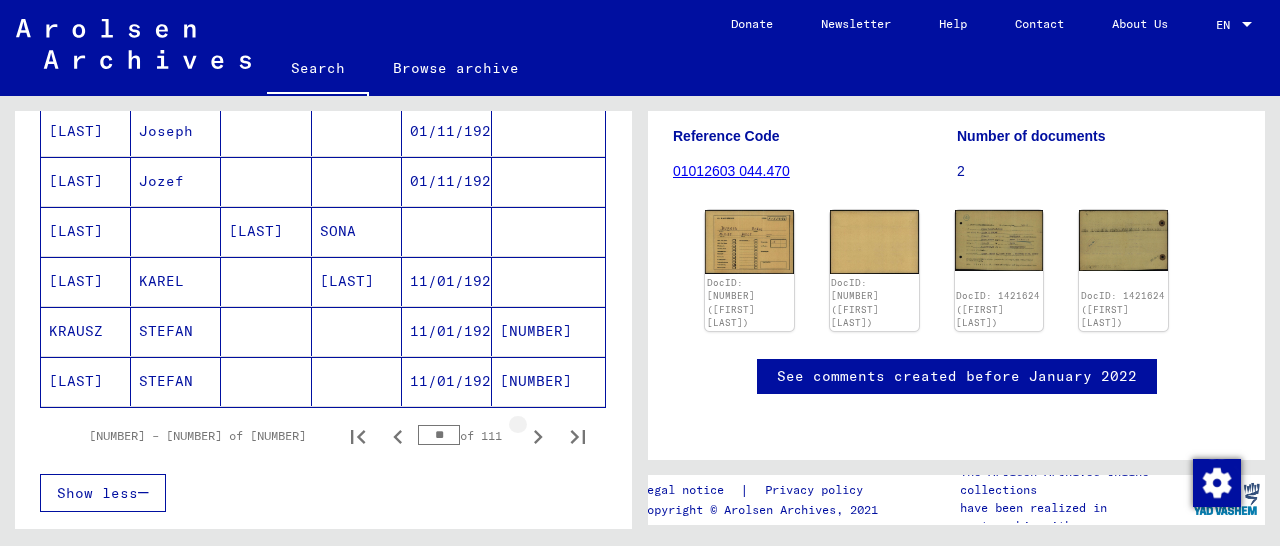 click 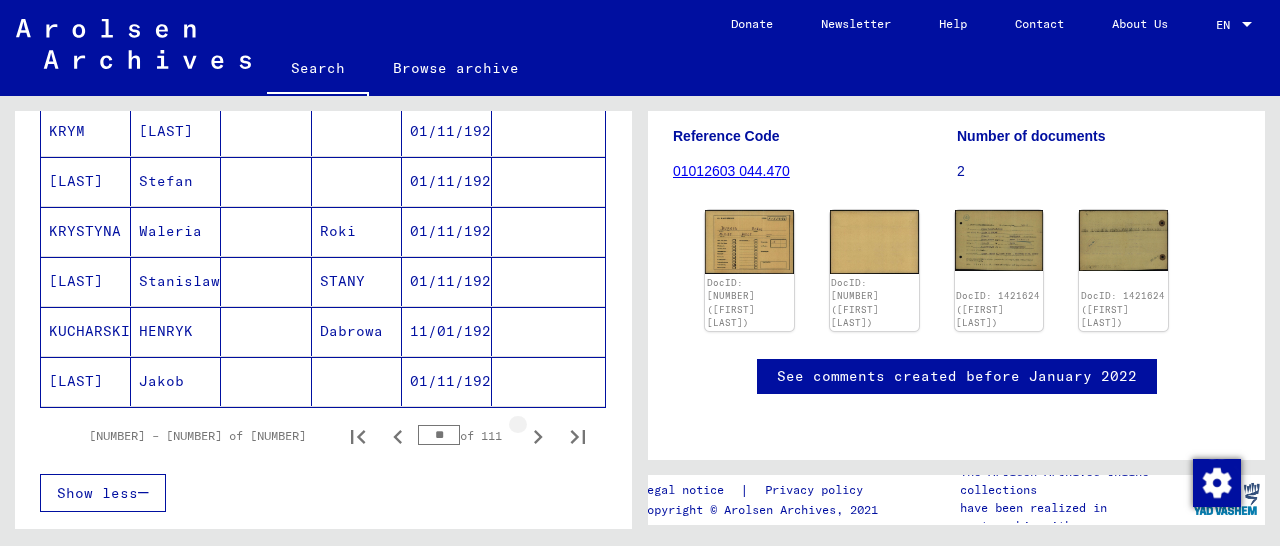 click 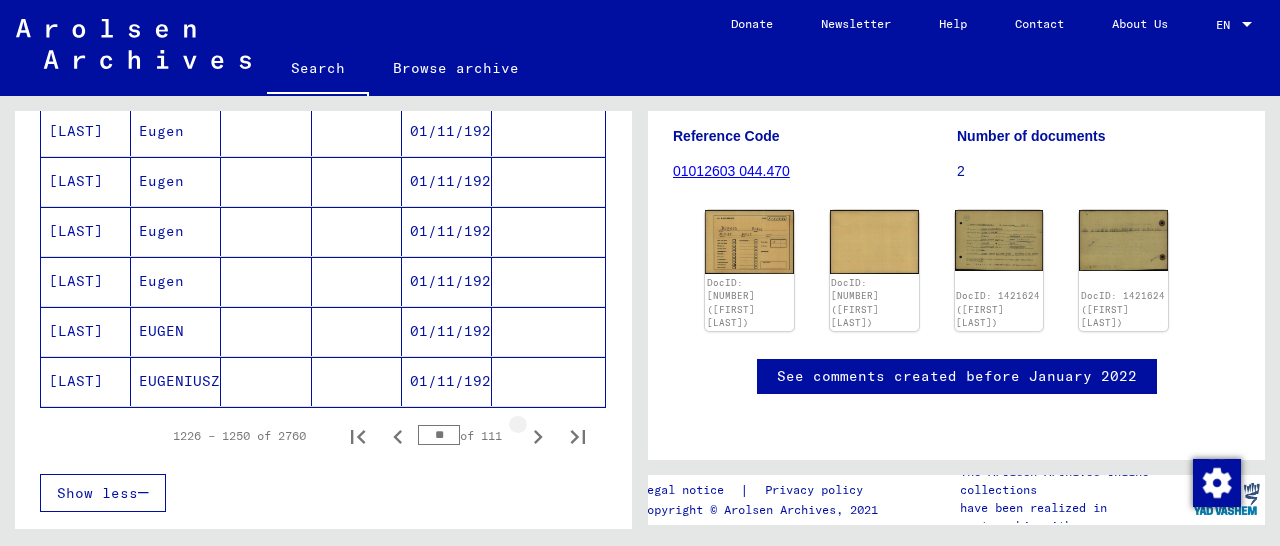 click 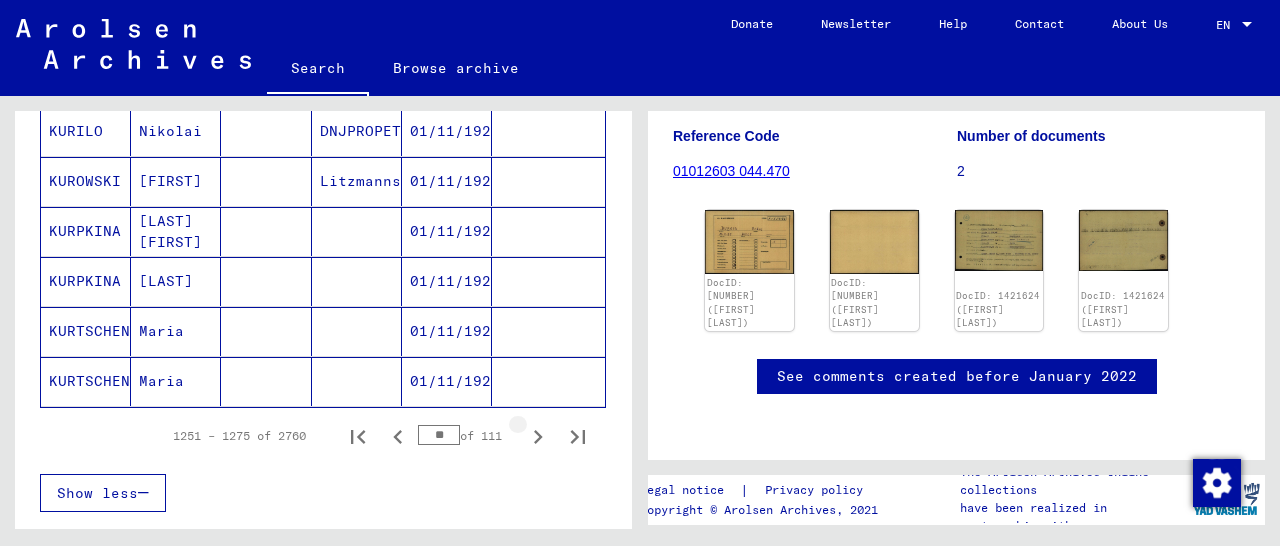 click 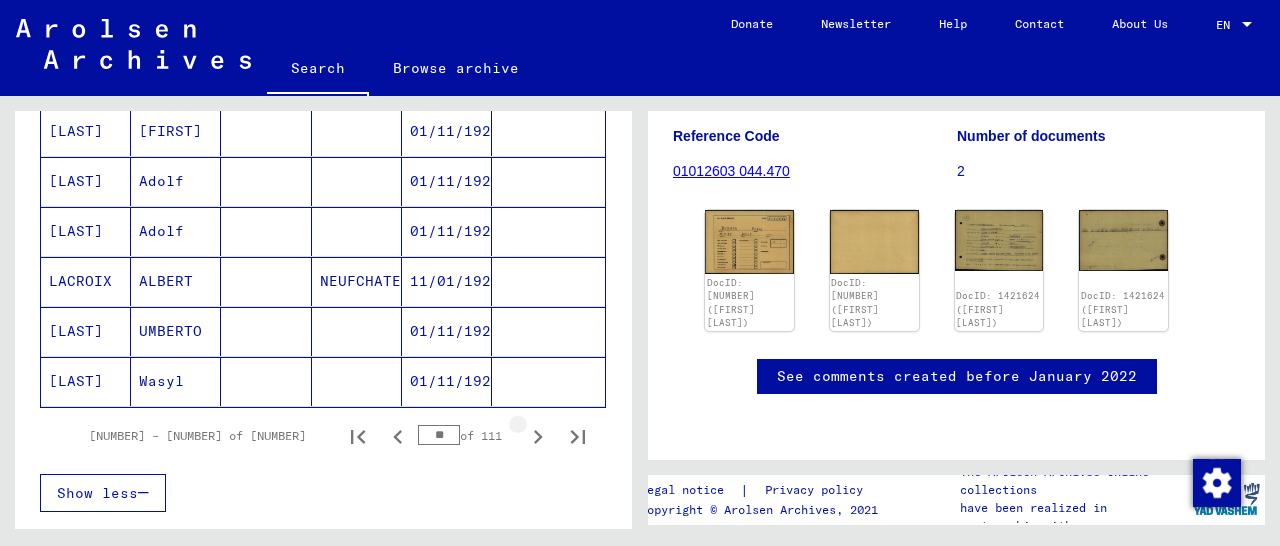 click 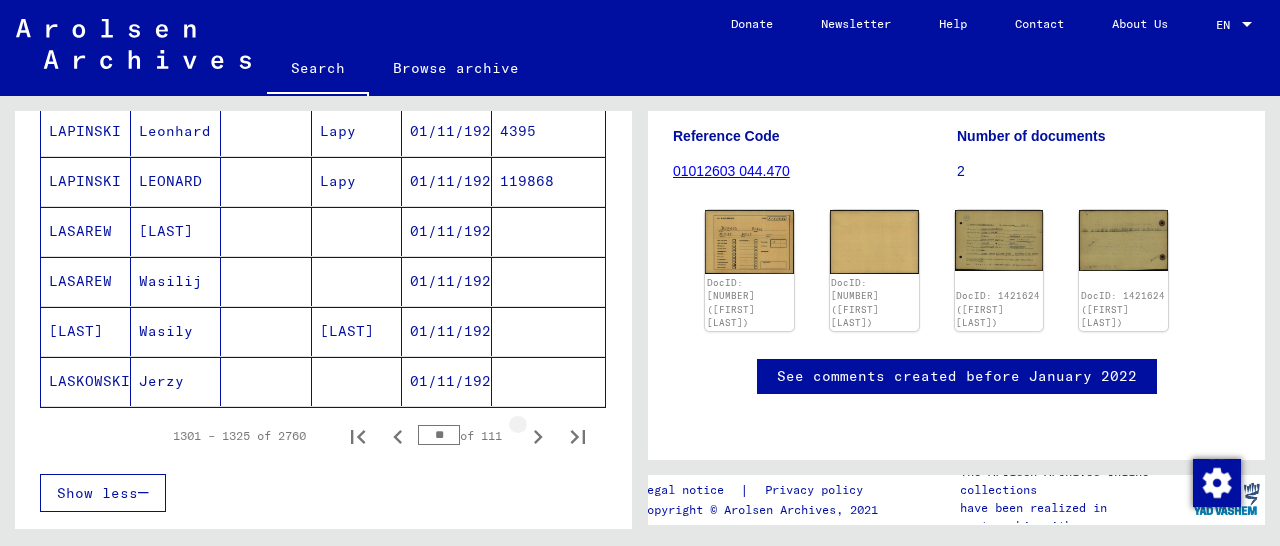 click 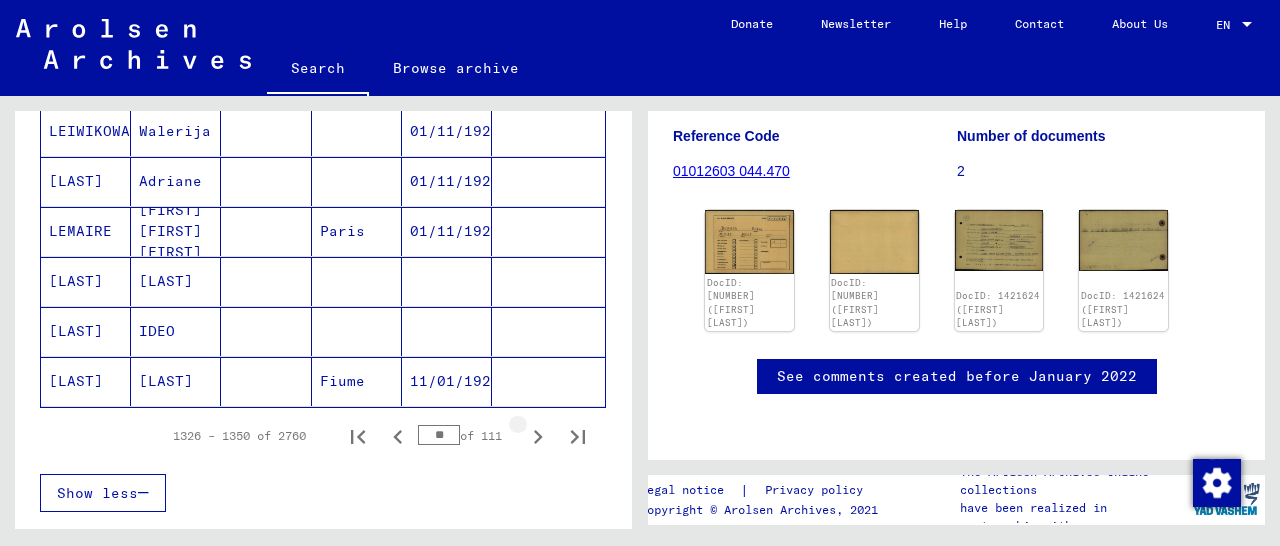 click 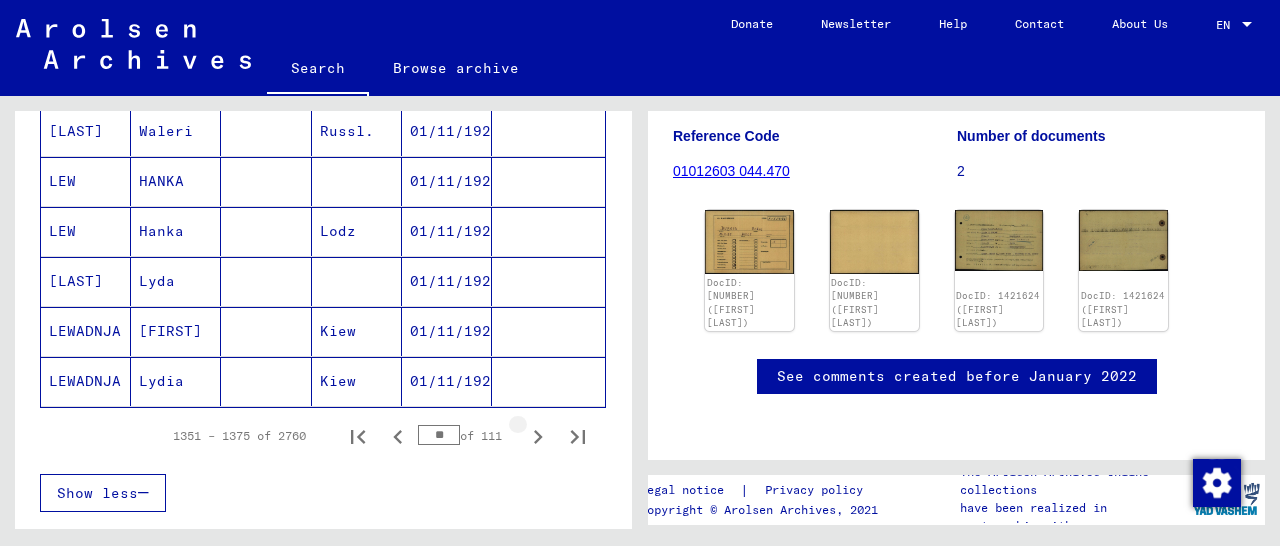 click 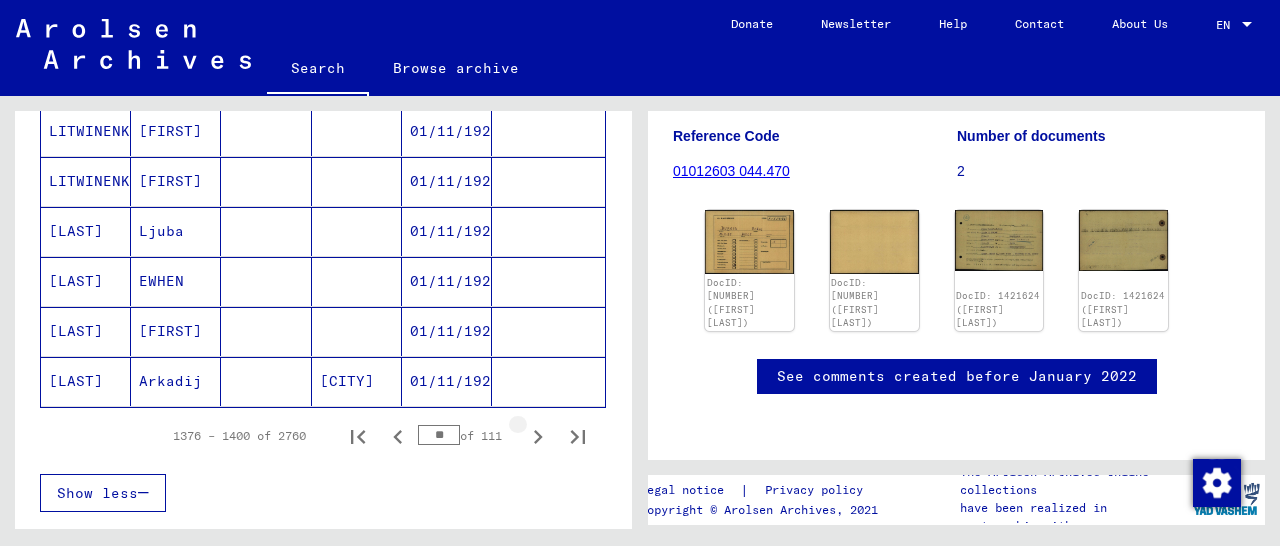 click 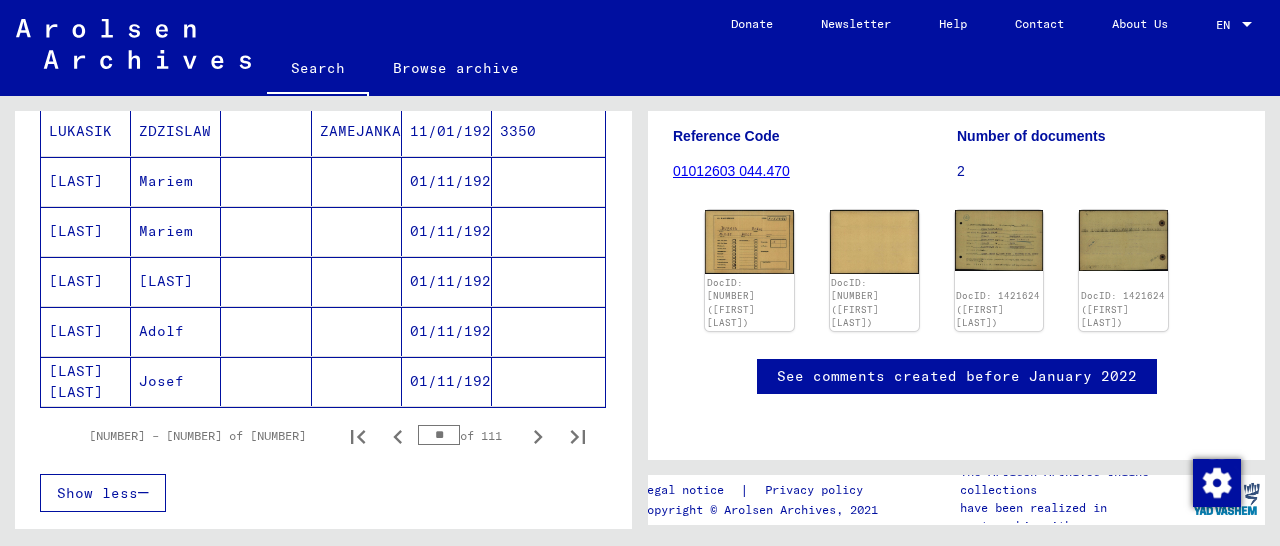 click 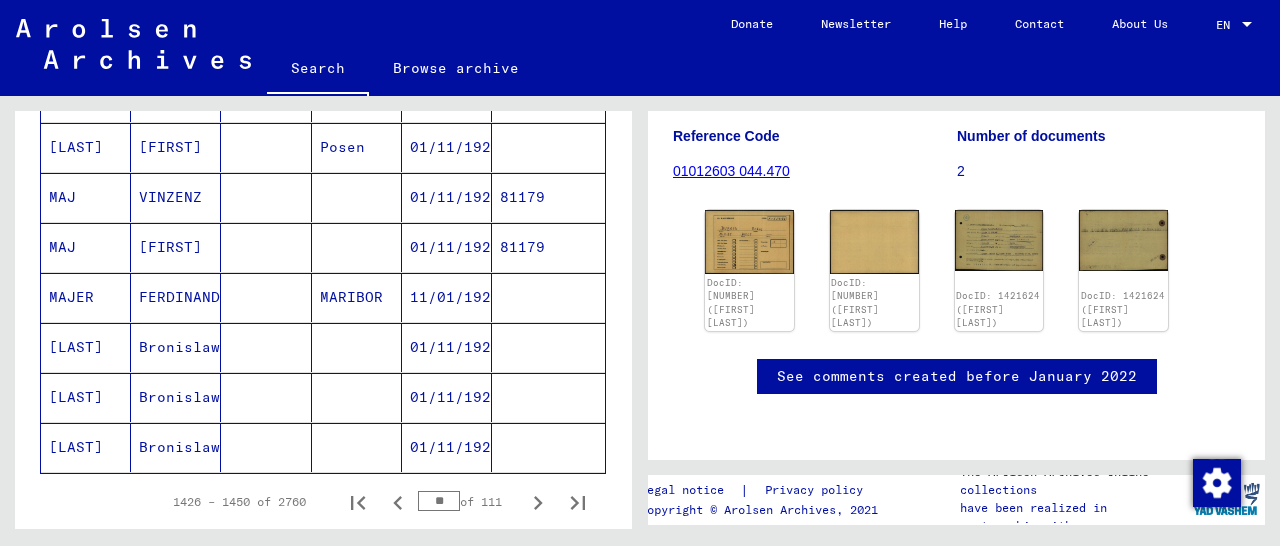 scroll, scrollTop: 1352, scrollLeft: 0, axis: vertical 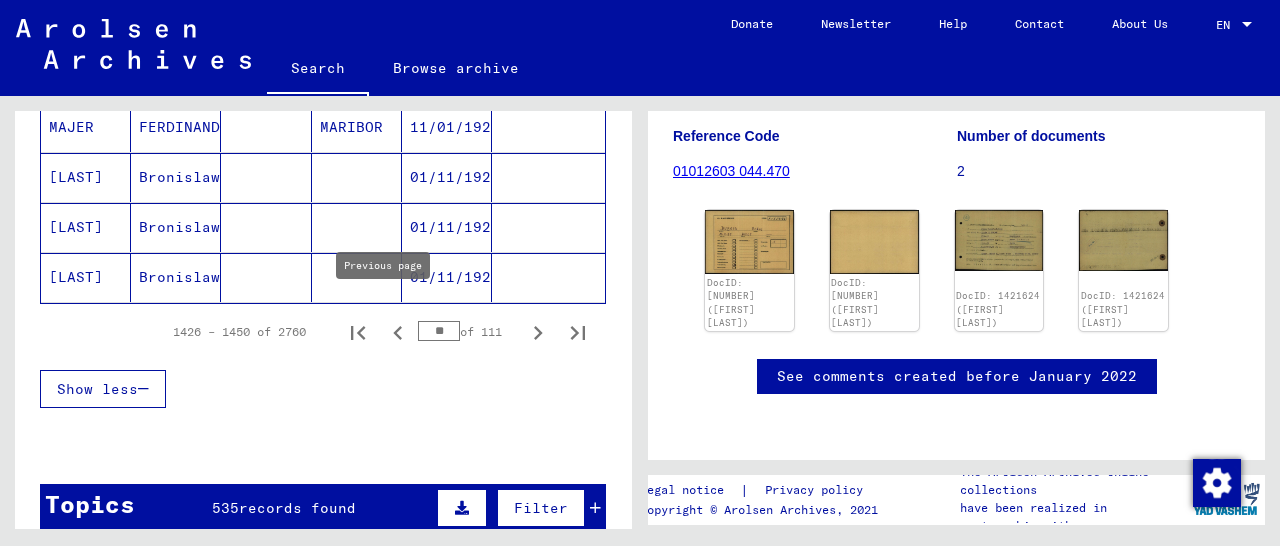 click 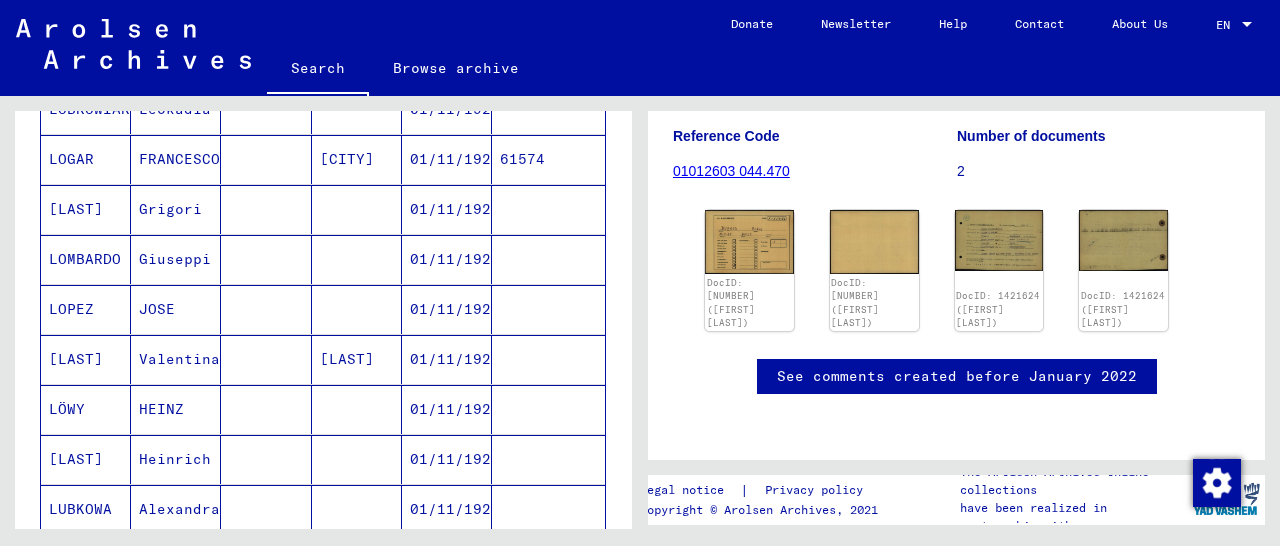 scroll, scrollTop: 0, scrollLeft: 0, axis: both 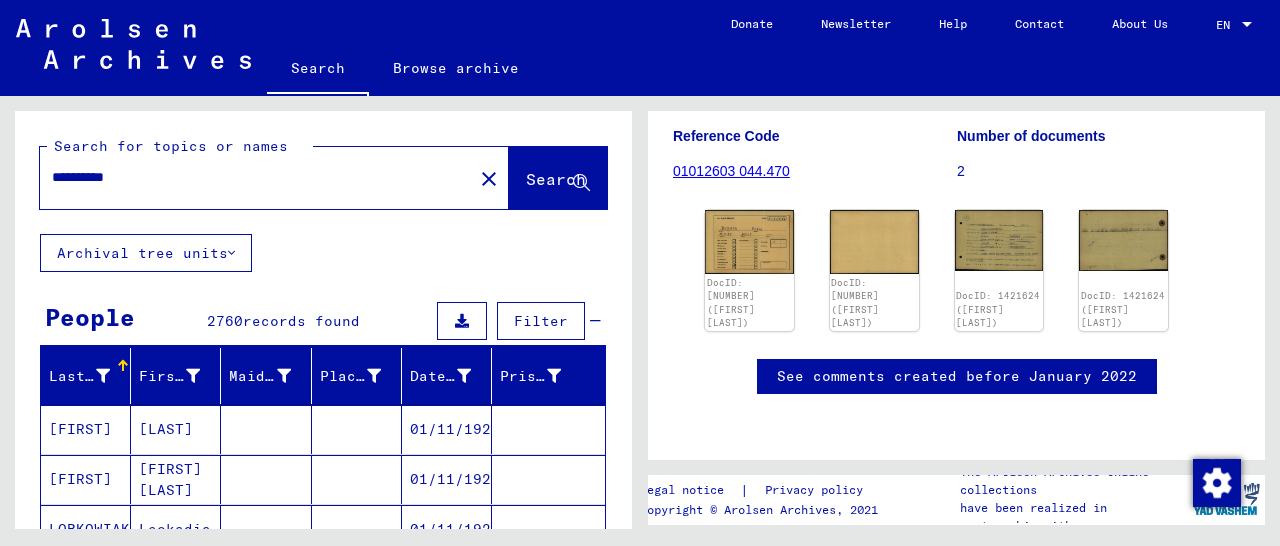 drag, startPoint x: 163, startPoint y: 171, endPoint x: 0, endPoint y: 197, distance: 165.0606 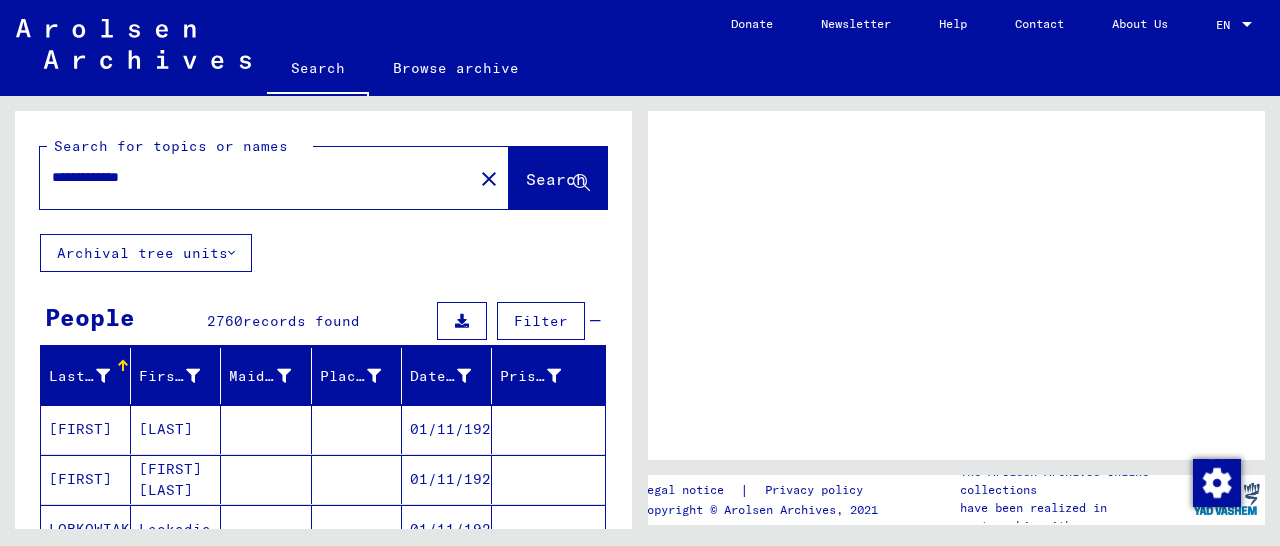 scroll, scrollTop: 0, scrollLeft: 0, axis: both 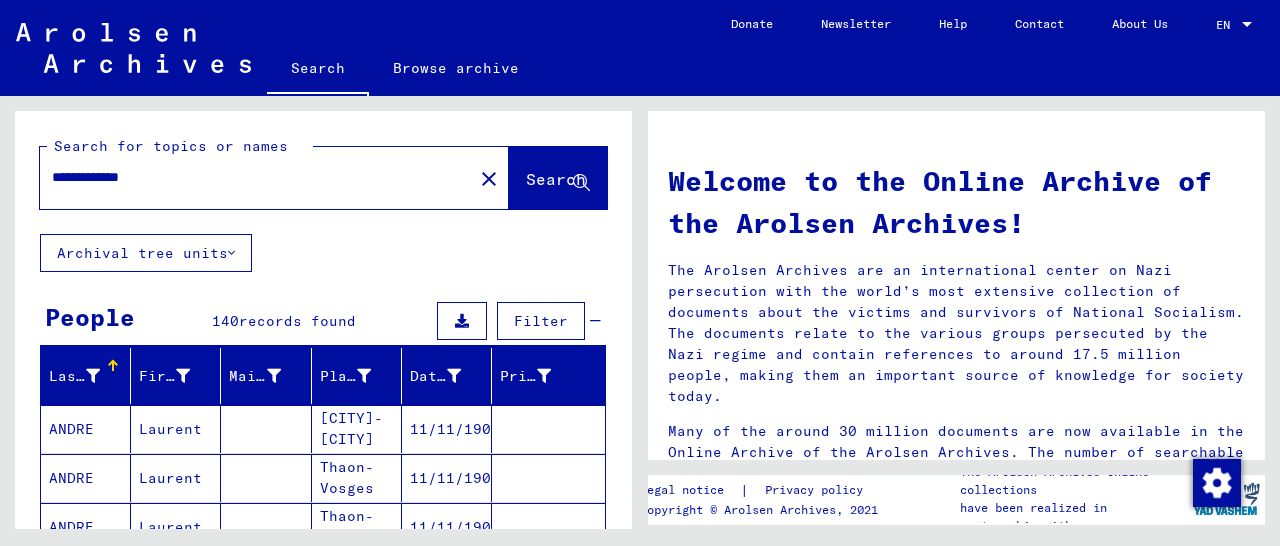drag, startPoint x: 187, startPoint y: 177, endPoint x: 0, endPoint y: 171, distance: 187.09624 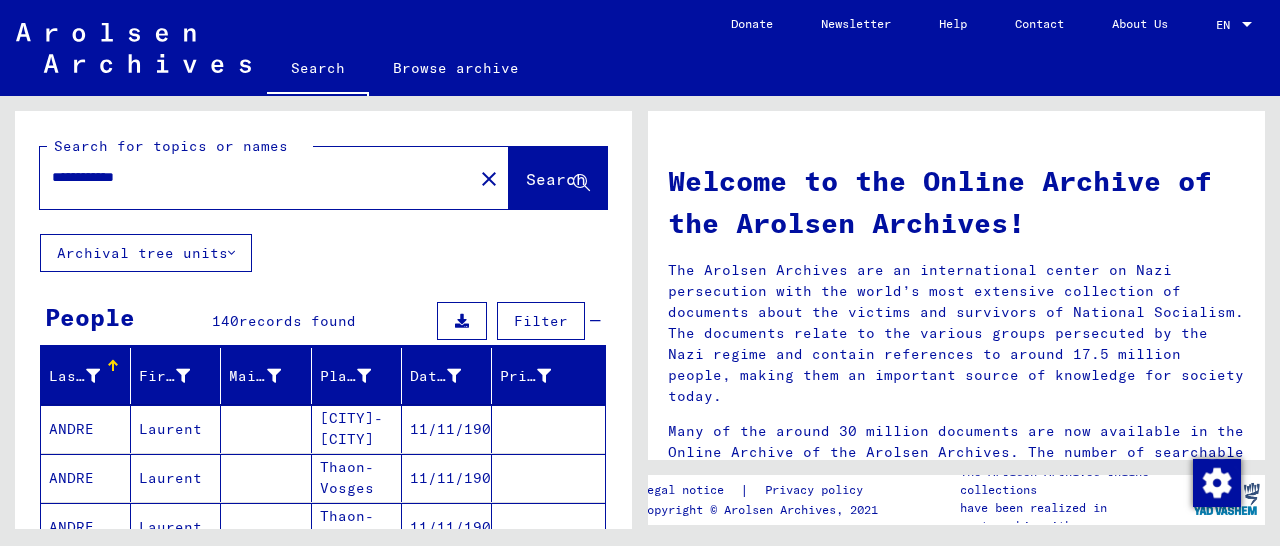 type on "**********" 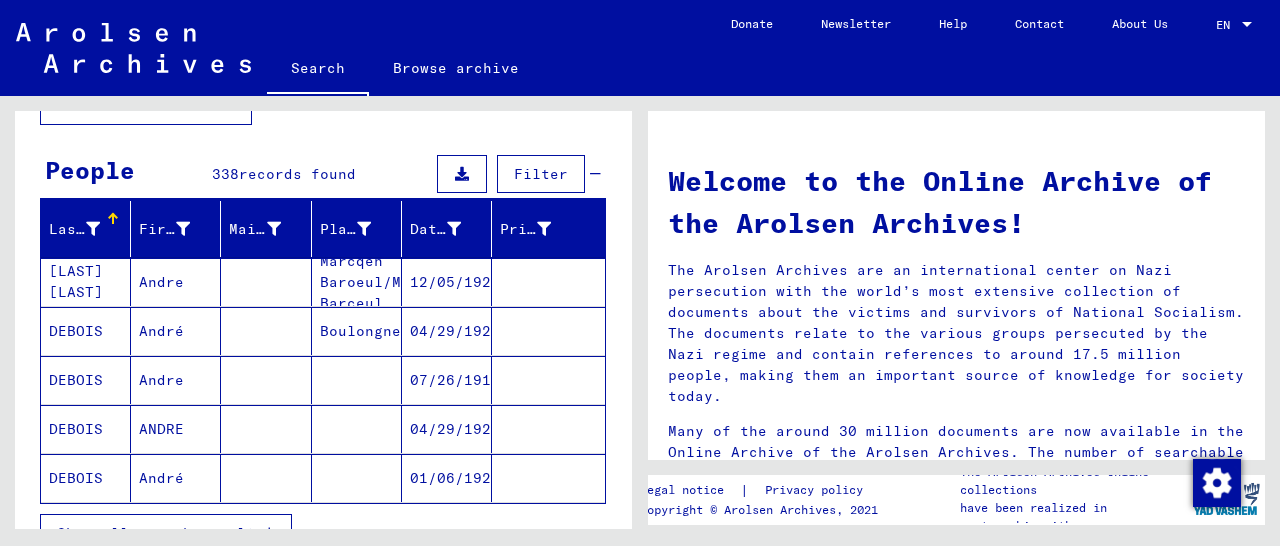 scroll, scrollTop: 312, scrollLeft: 0, axis: vertical 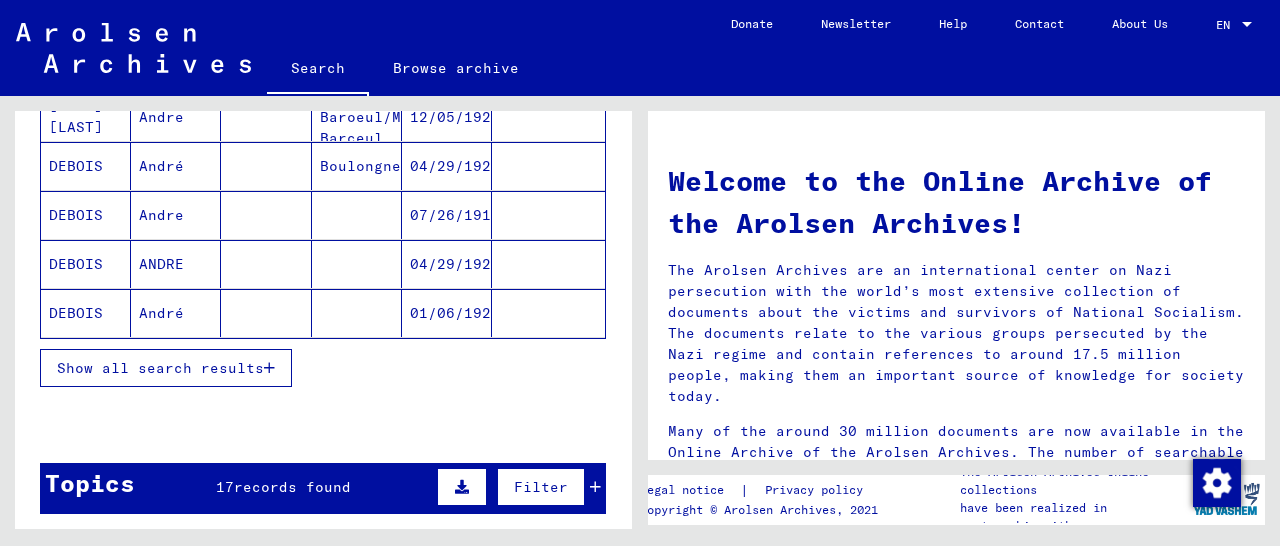 click on "Show all search results" at bounding box center [166, 368] 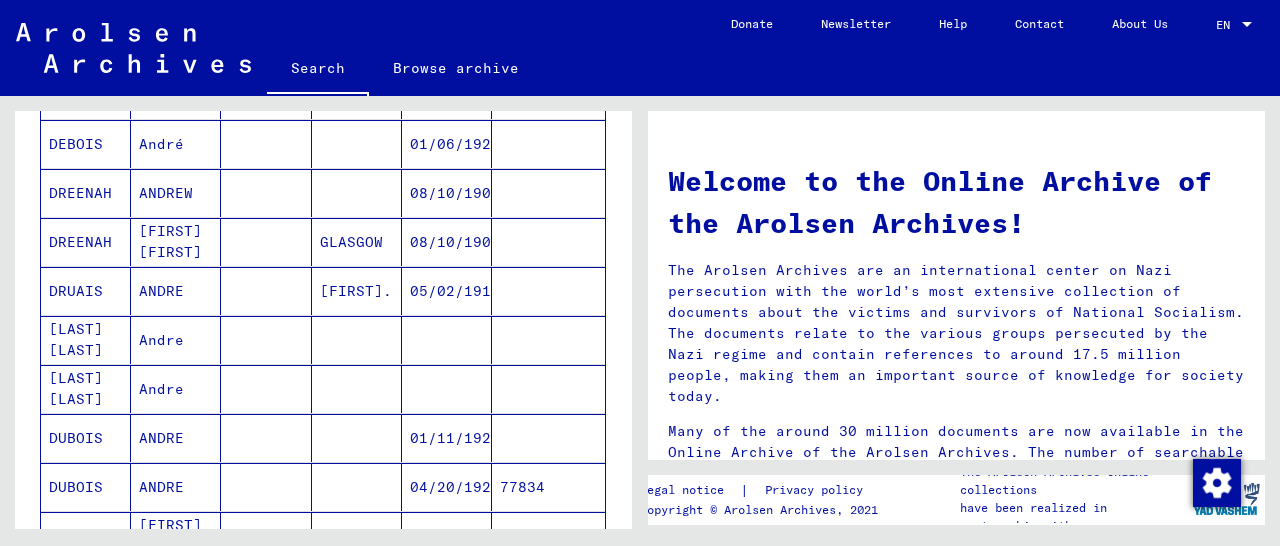scroll, scrollTop: 520, scrollLeft: 0, axis: vertical 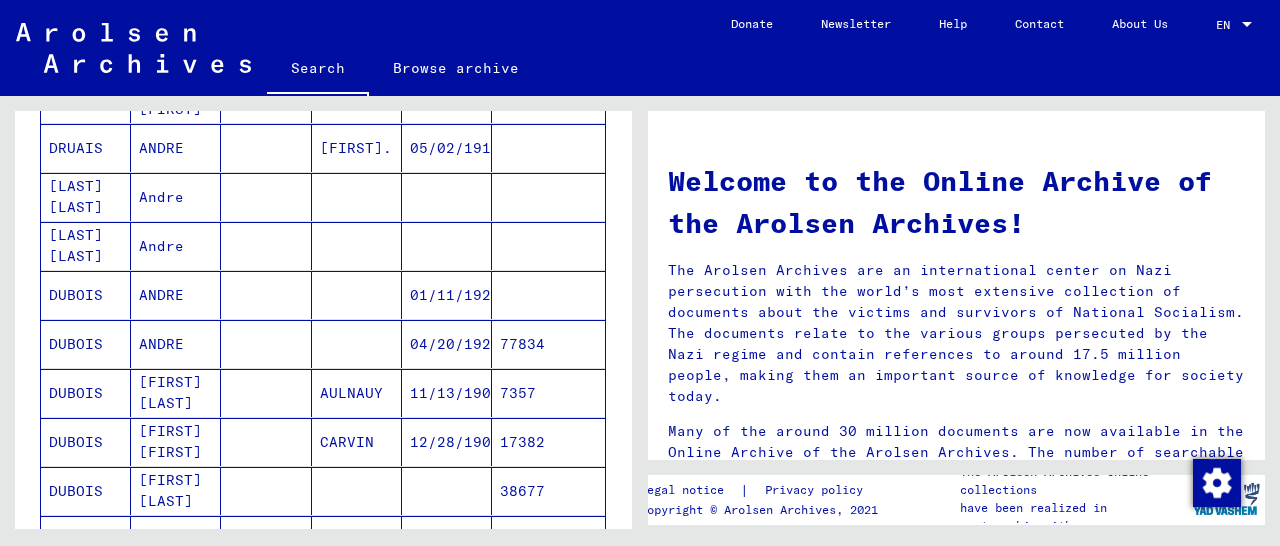 click at bounding box center (548, 344) 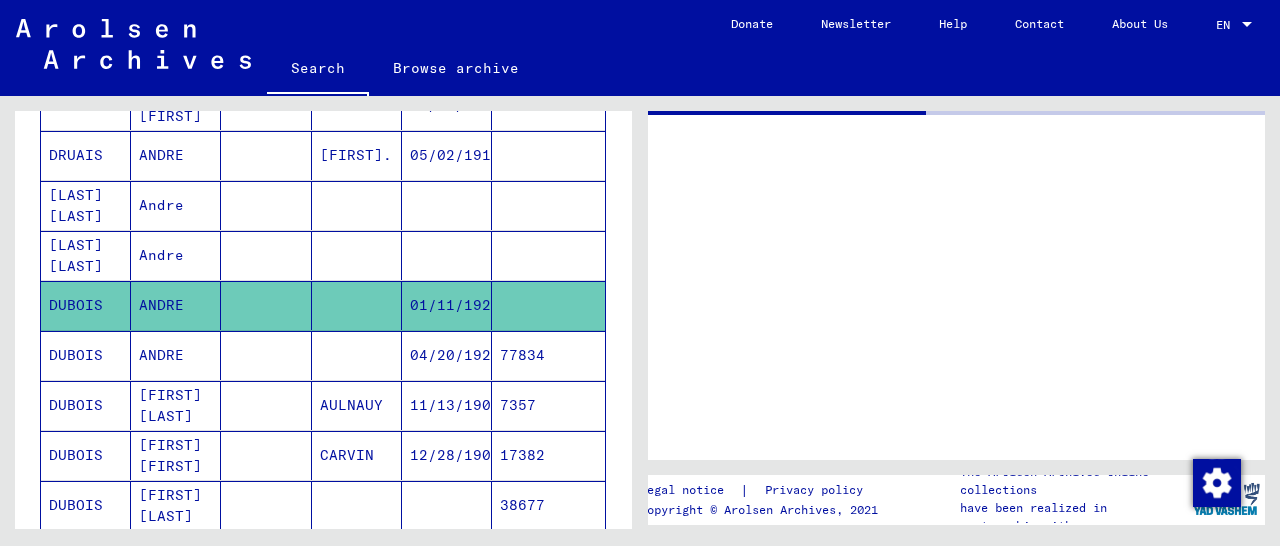scroll, scrollTop: 628, scrollLeft: 0, axis: vertical 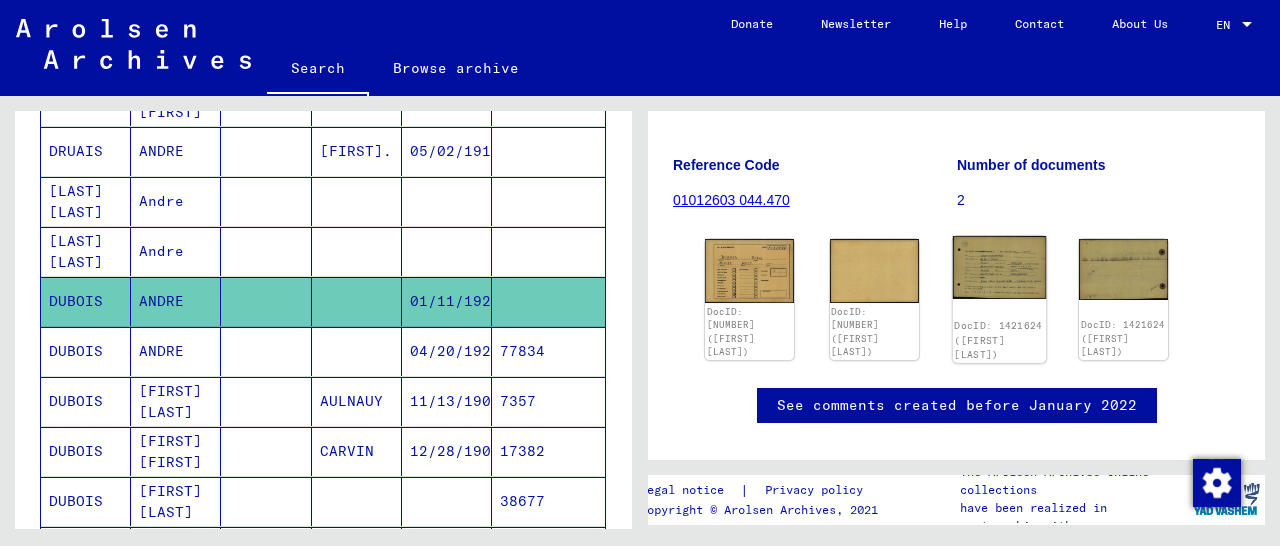 click 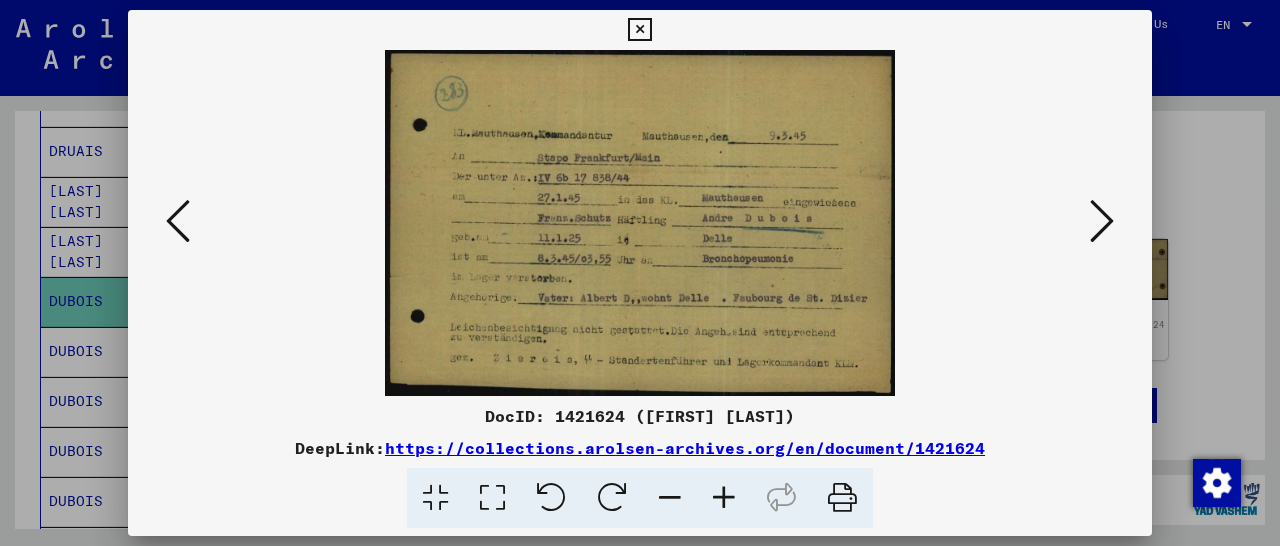 click at bounding box center [724, 498] 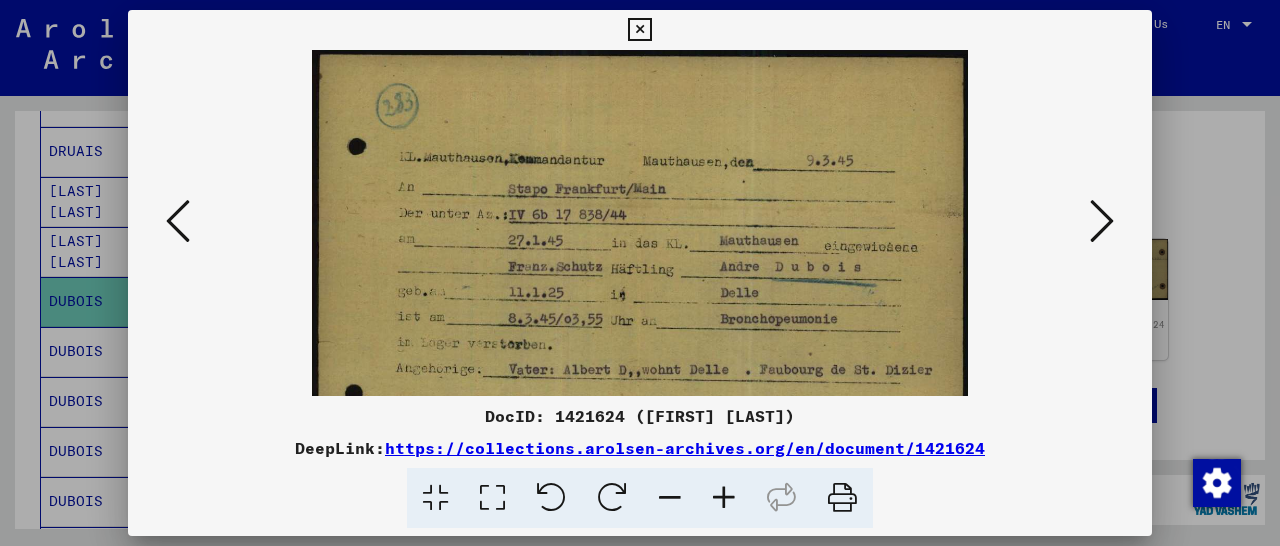 click at bounding box center [724, 498] 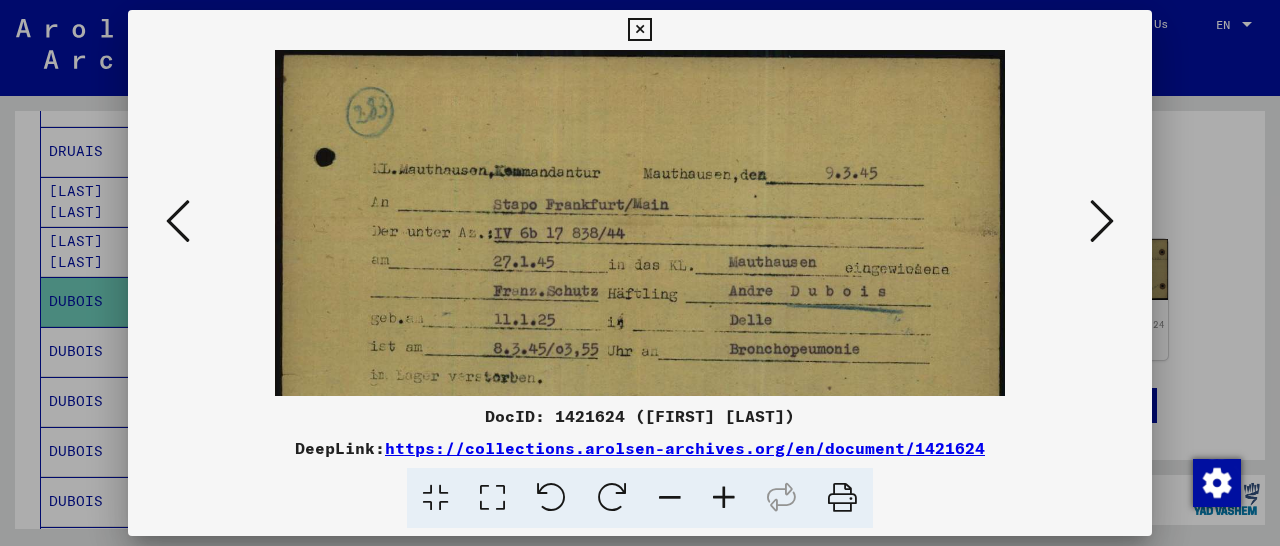 click at bounding box center (724, 498) 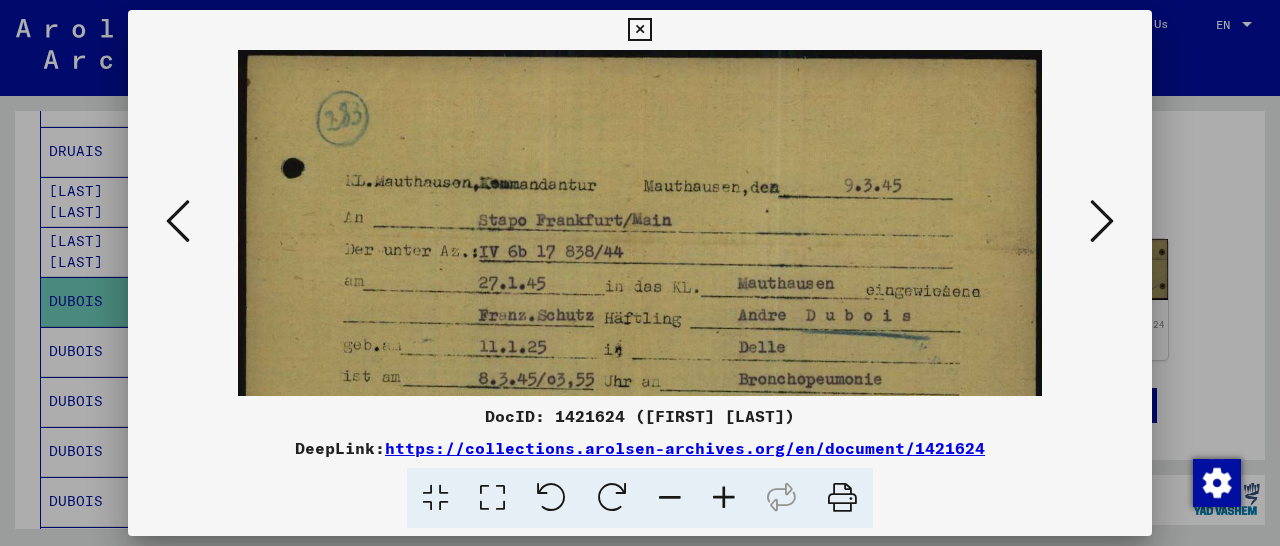 click at bounding box center [724, 498] 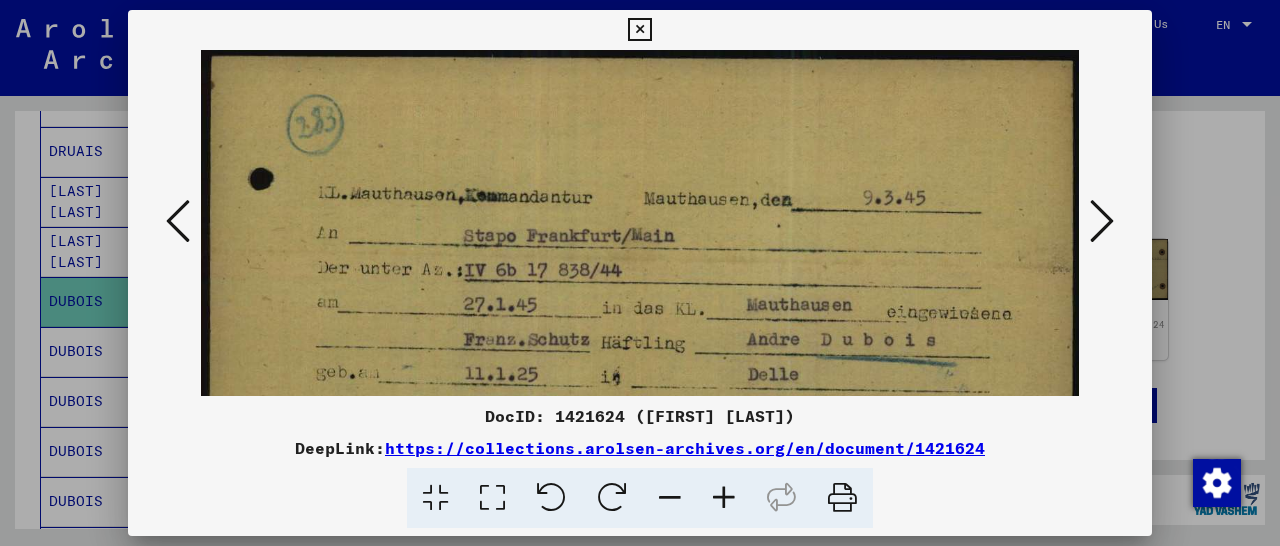 click at bounding box center (724, 498) 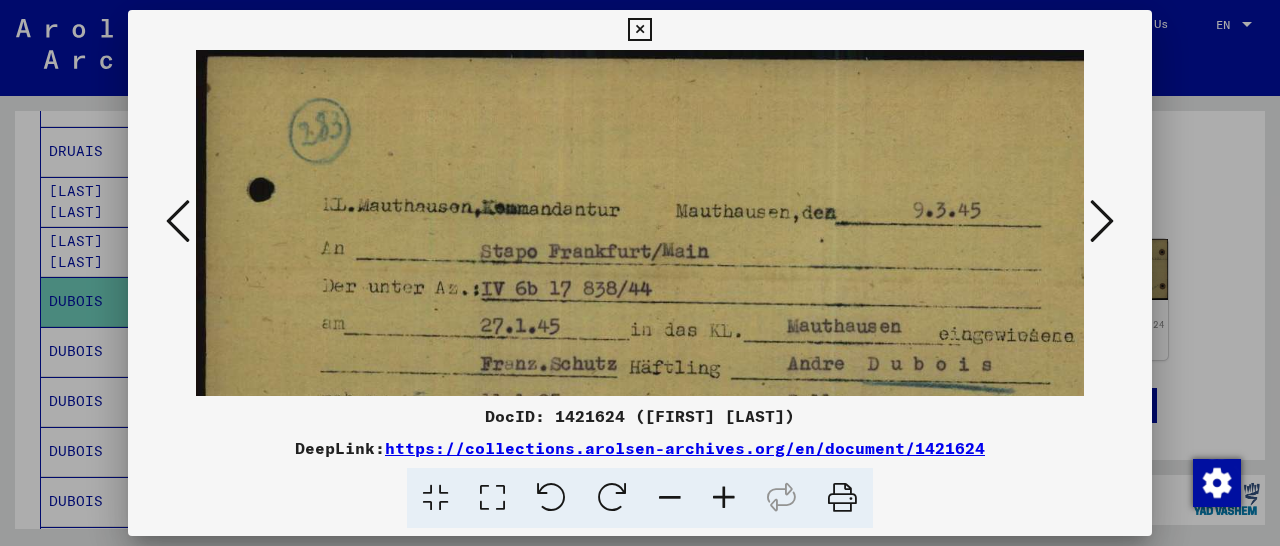 click at bounding box center [724, 498] 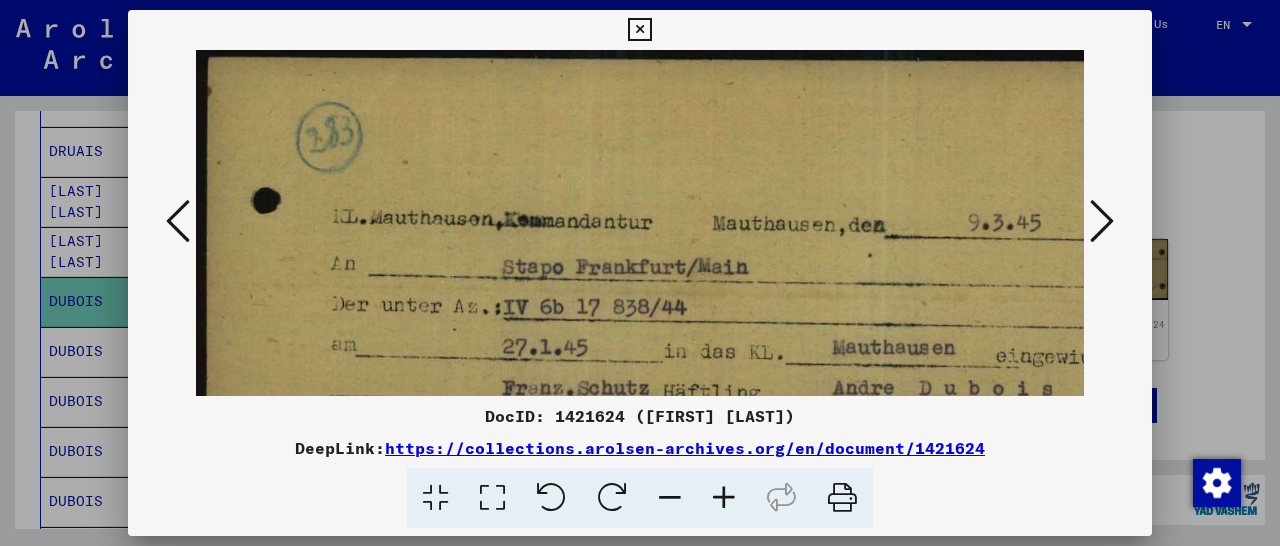 click at bounding box center (724, 498) 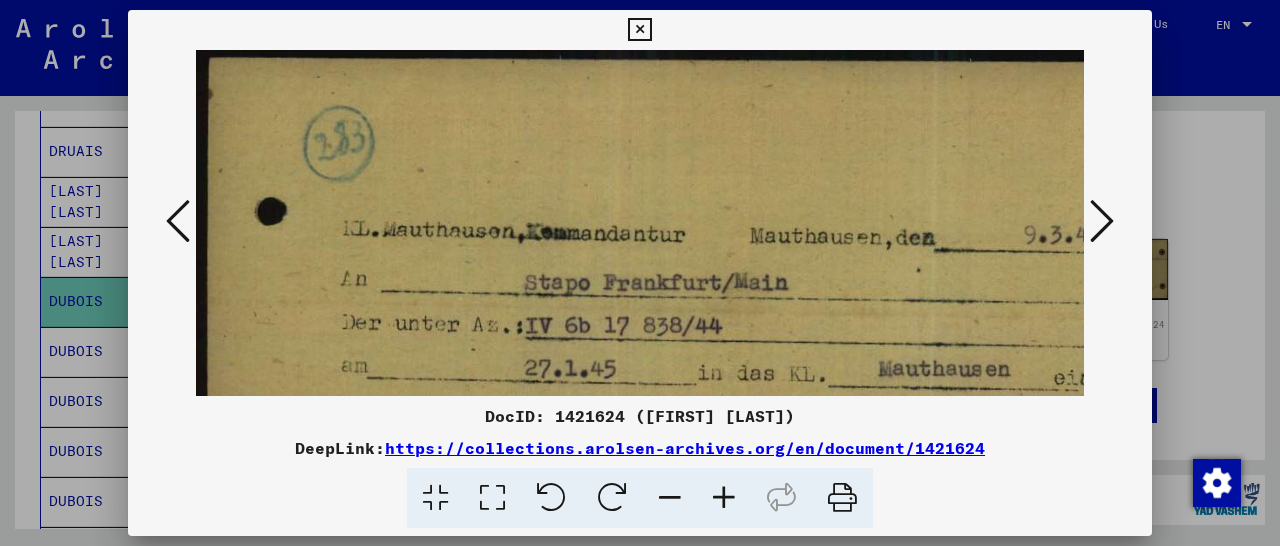 click at bounding box center [724, 498] 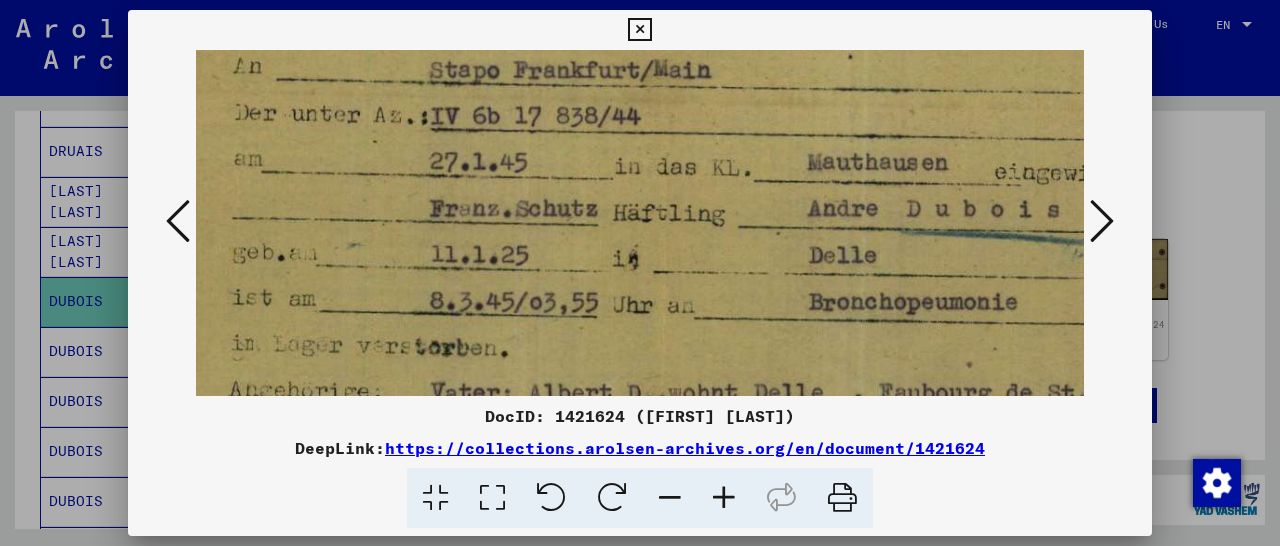 drag, startPoint x: 686, startPoint y: 331, endPoint x: 569, endPoint y: 103, distance: 256.26743 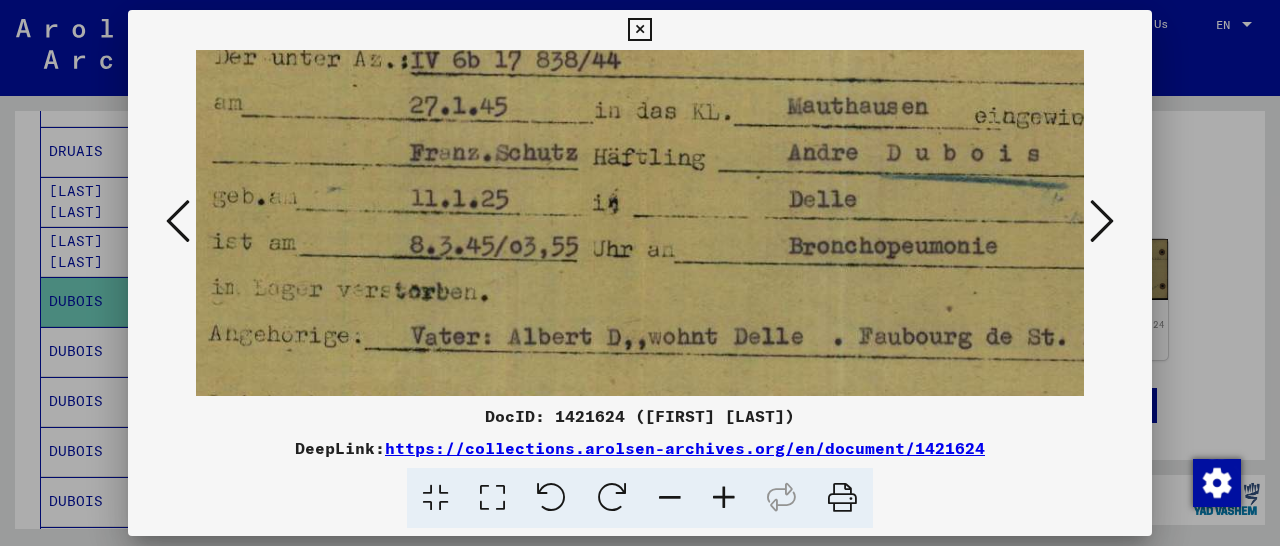 scroll, scrollTop: 265, scrollLeft: 163, axis: both 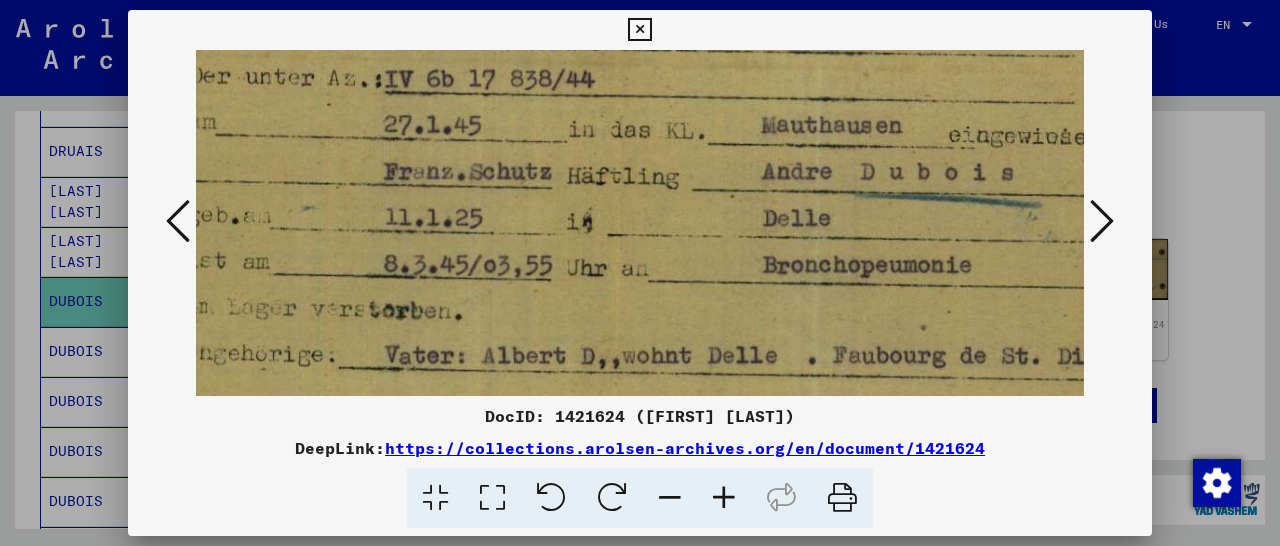 drag, startPoint x: 549, startPoint y: 319, endPoint x: 655, endPoint y: 279, distance: 113.296074 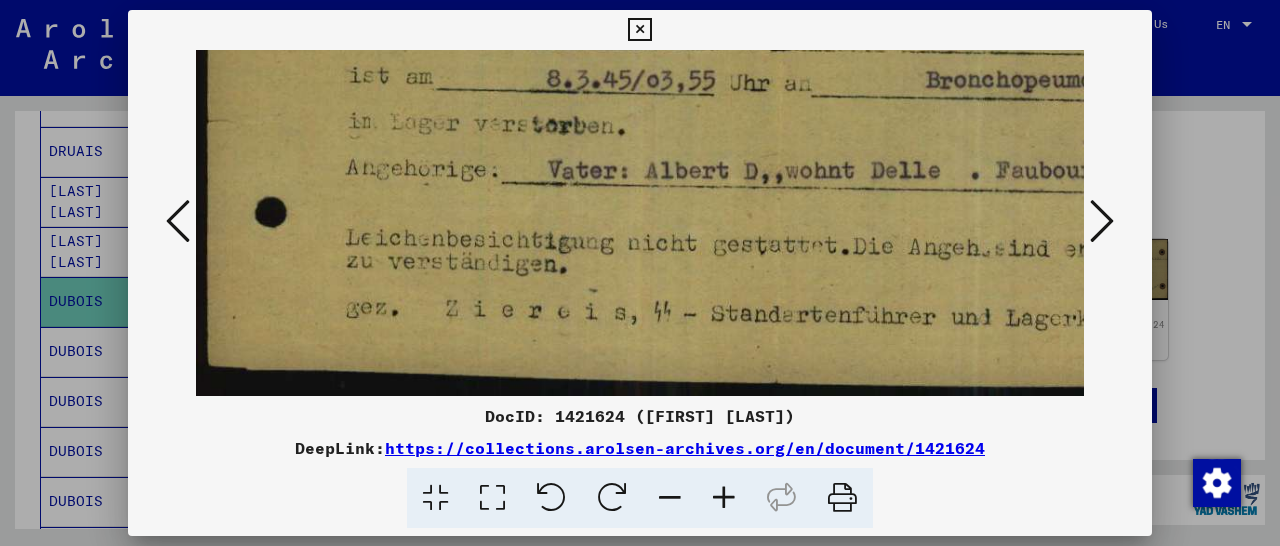 drag, startPoint x: 545, startPoint y: 359, endPoint x: 780, endPoint y: 125, distance: 331.63382 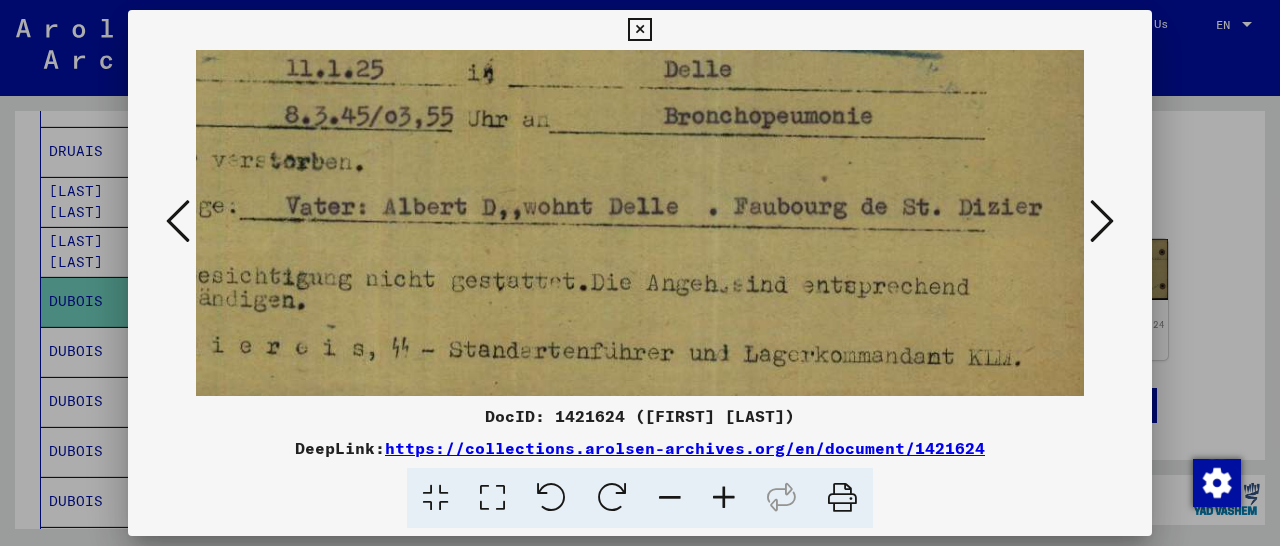 drag, startPoint x: 805, startPoint y: 243, endPoint x: 541, endPoint y: 278, distance: 266.30997 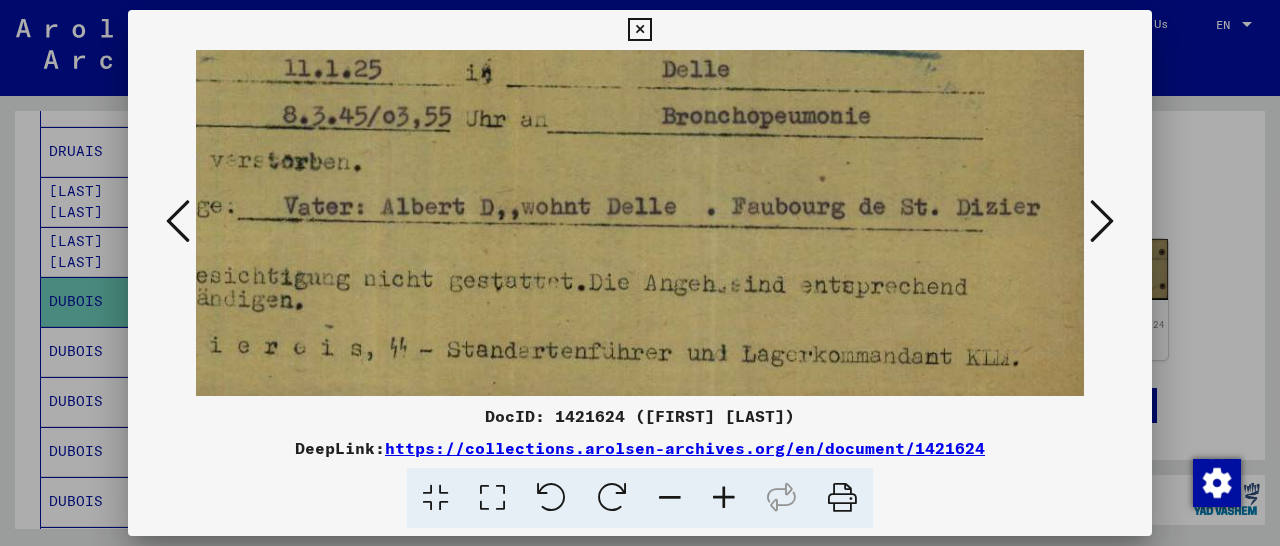 click at bounding box center (1102, 221) 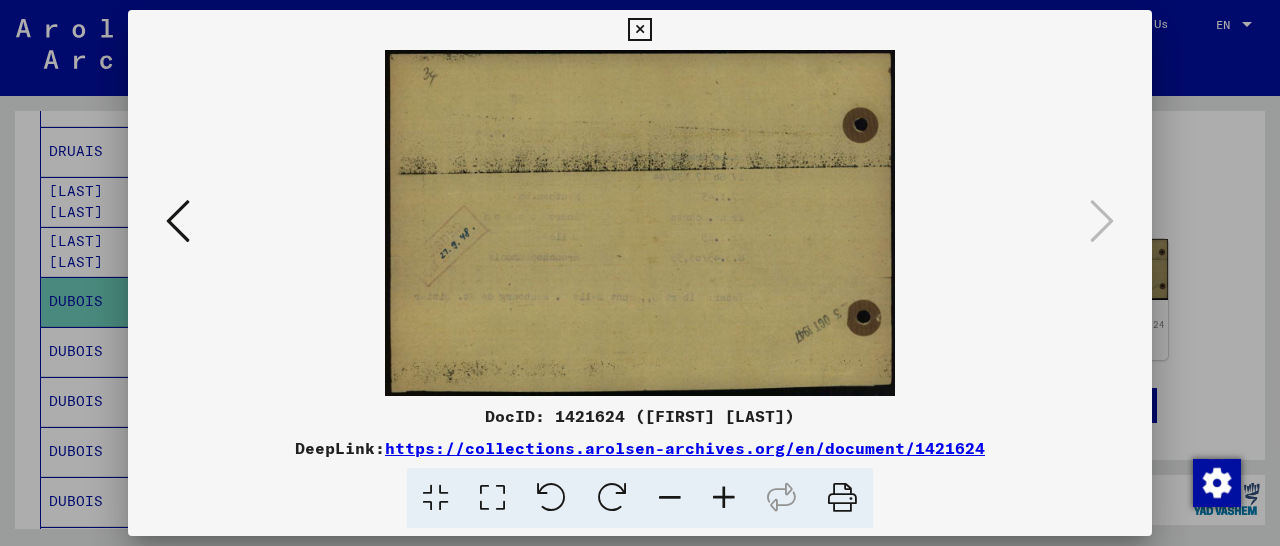 click at bounding box center [639, 30] 